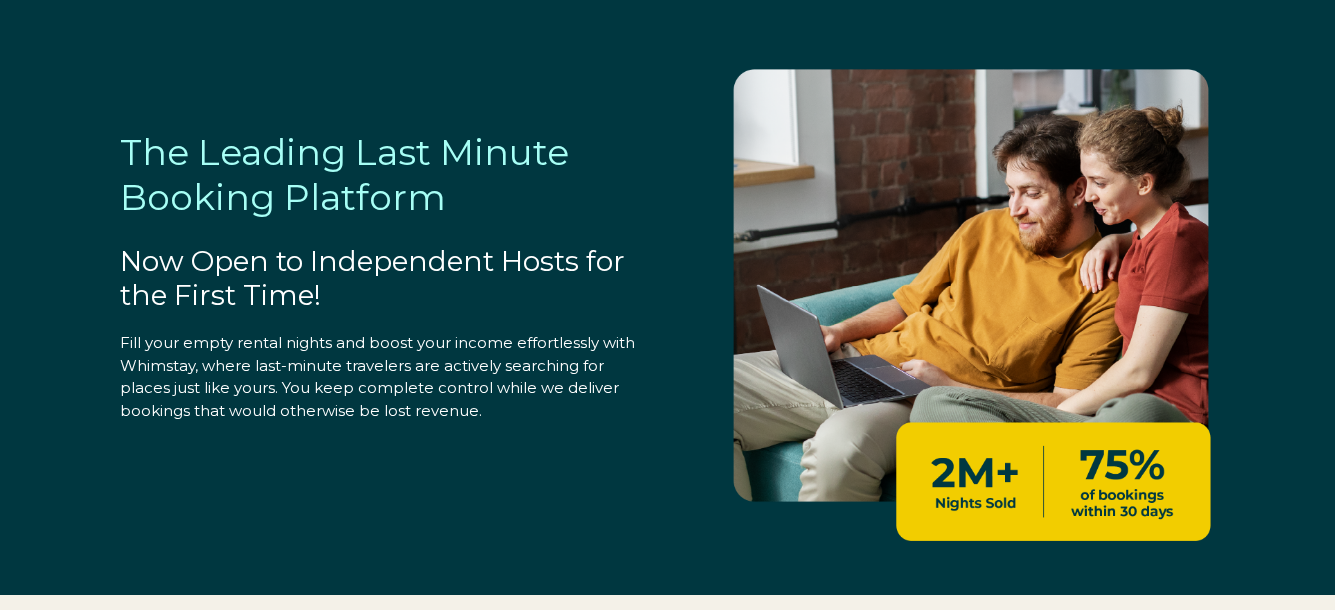 select on "US" 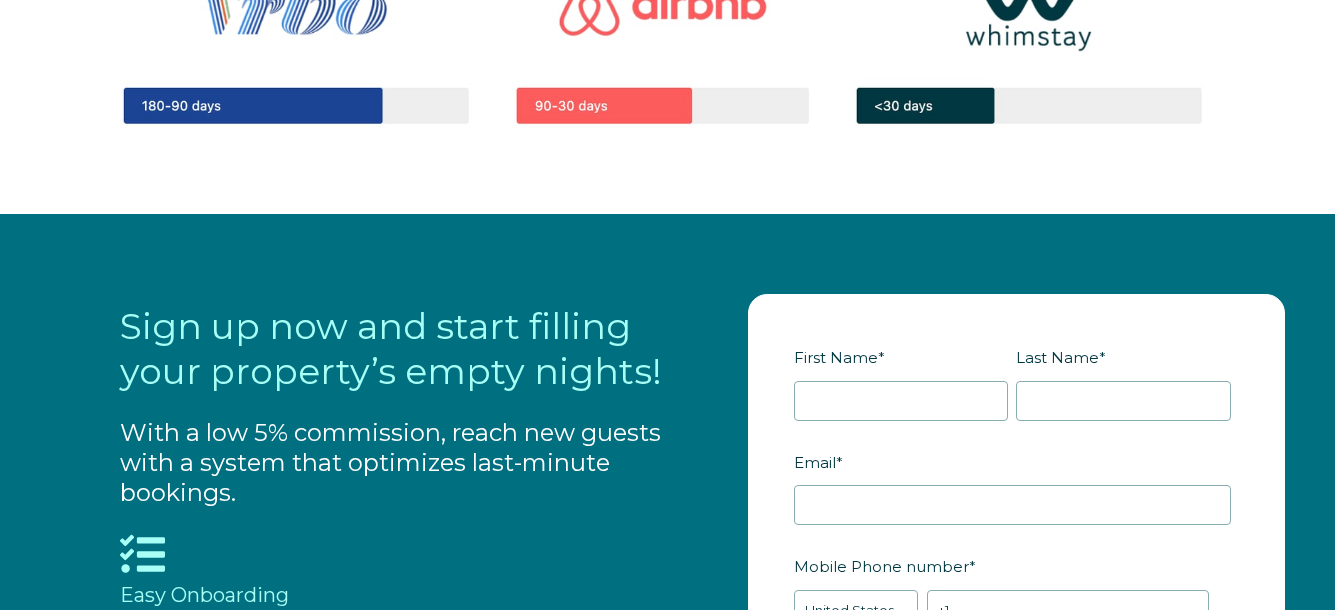 scroll, scrollTop: 1900, scrollLeft: 0, axis: vertical 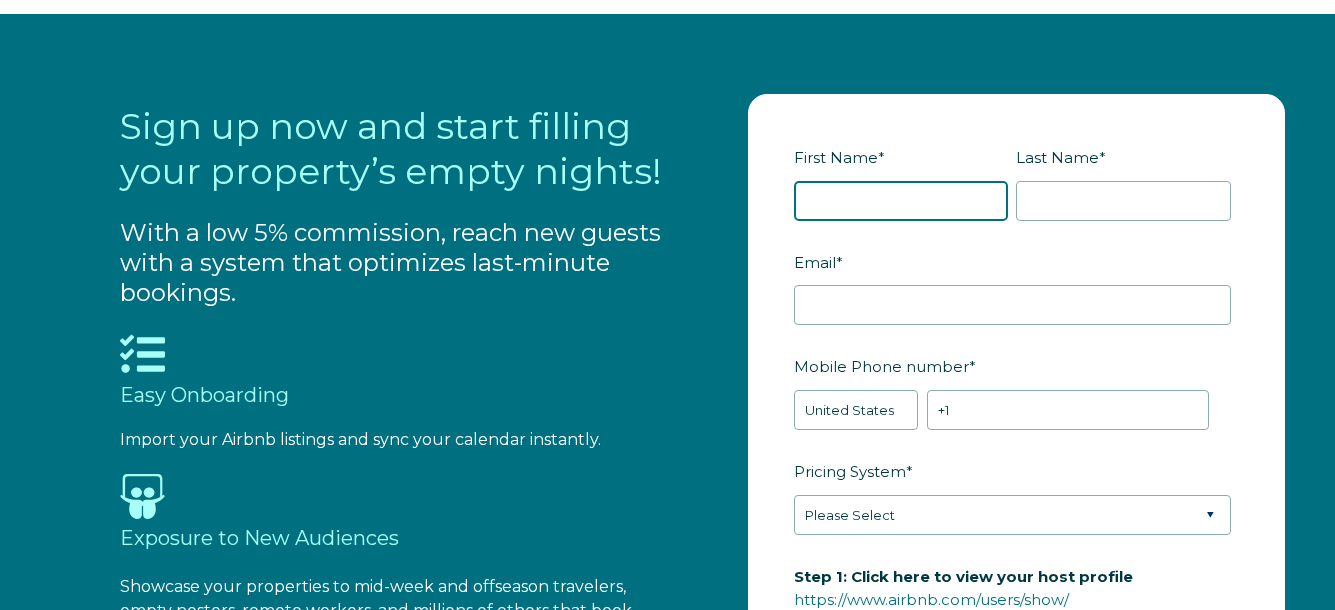 click on "First Name *" at bounding box center [901, 201] 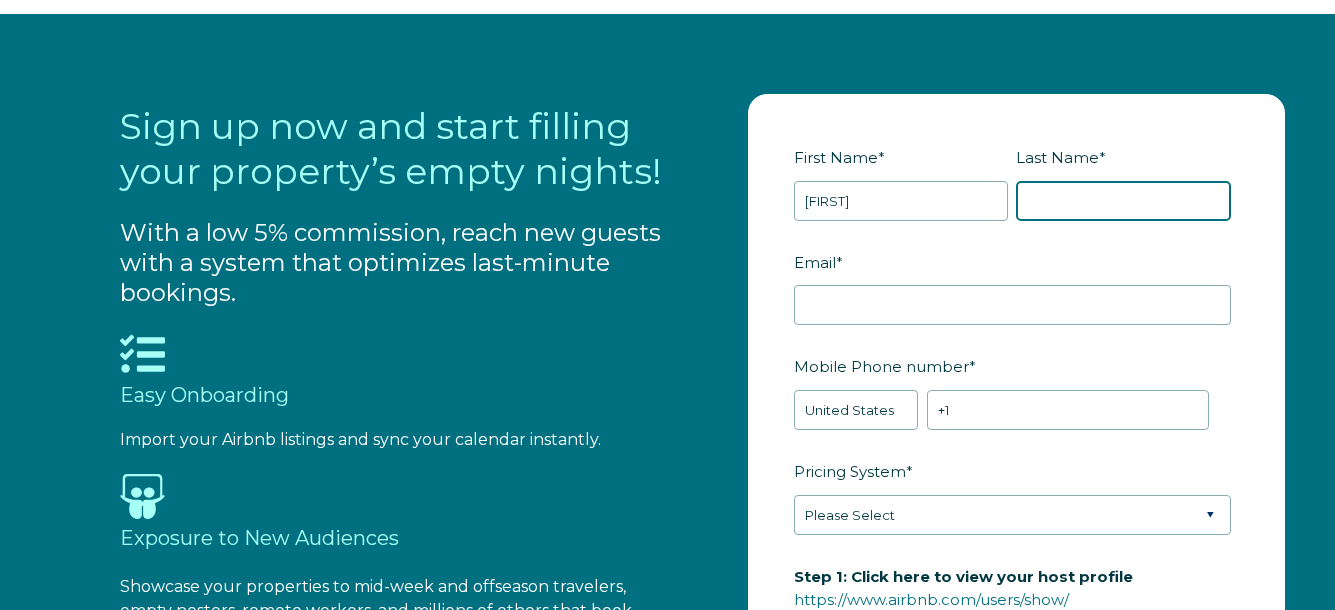 type on "[LAST]" 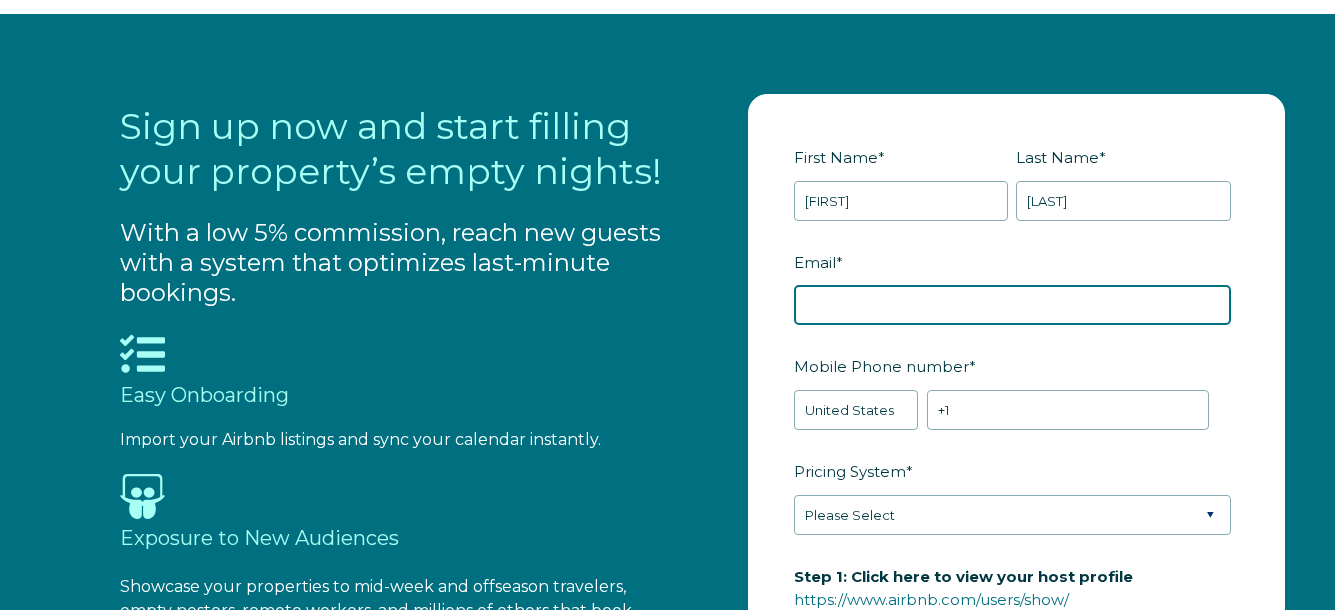 type on "[USERNAME]@[DOMAIN]" 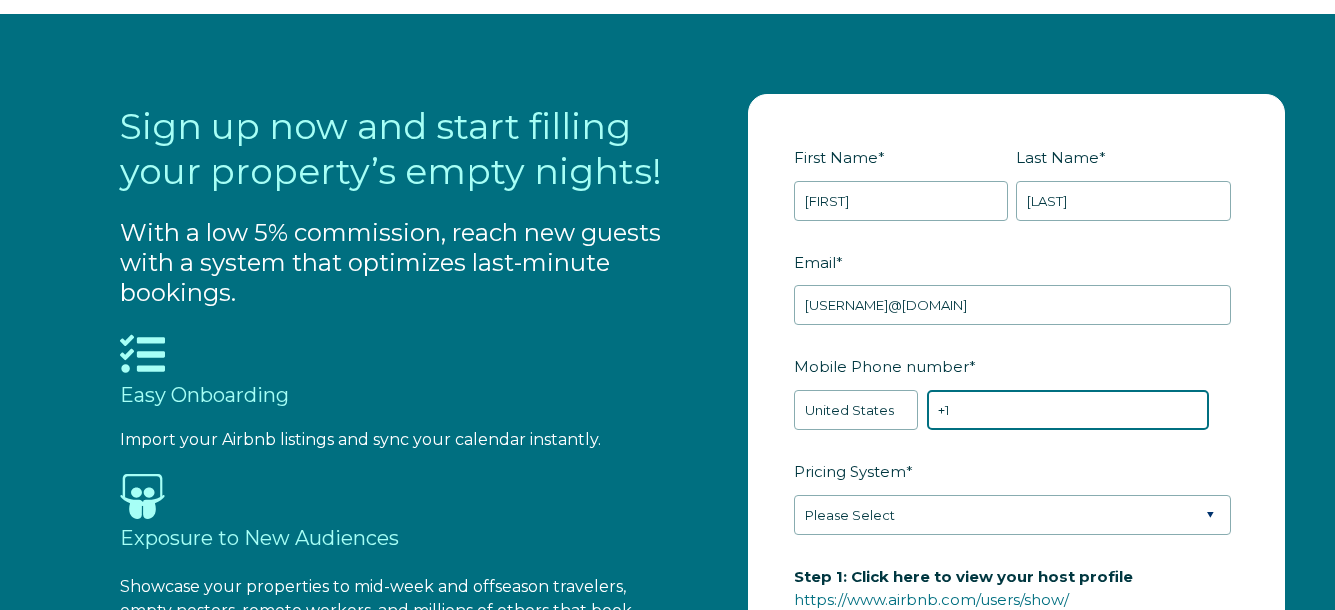 click on "+1" at bounding box center (1068, 410) 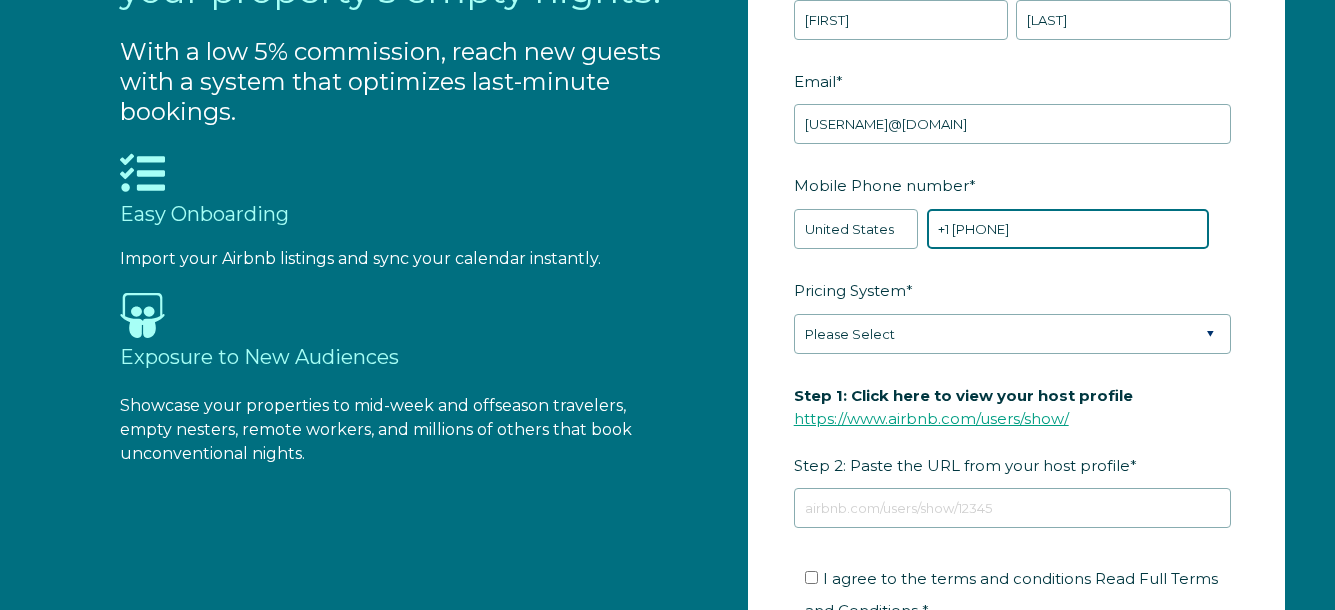 scroll, scrollTop: 2100, scrollLeft: 0, axis: vertical 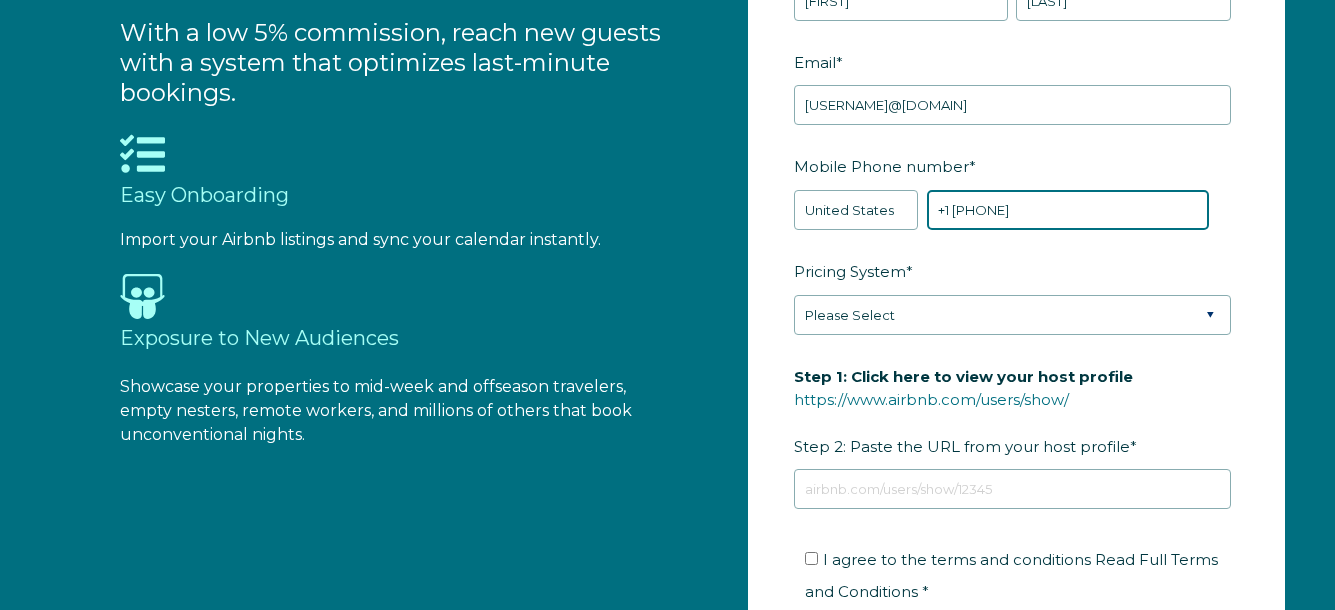 type on "+1 [PHONE]" 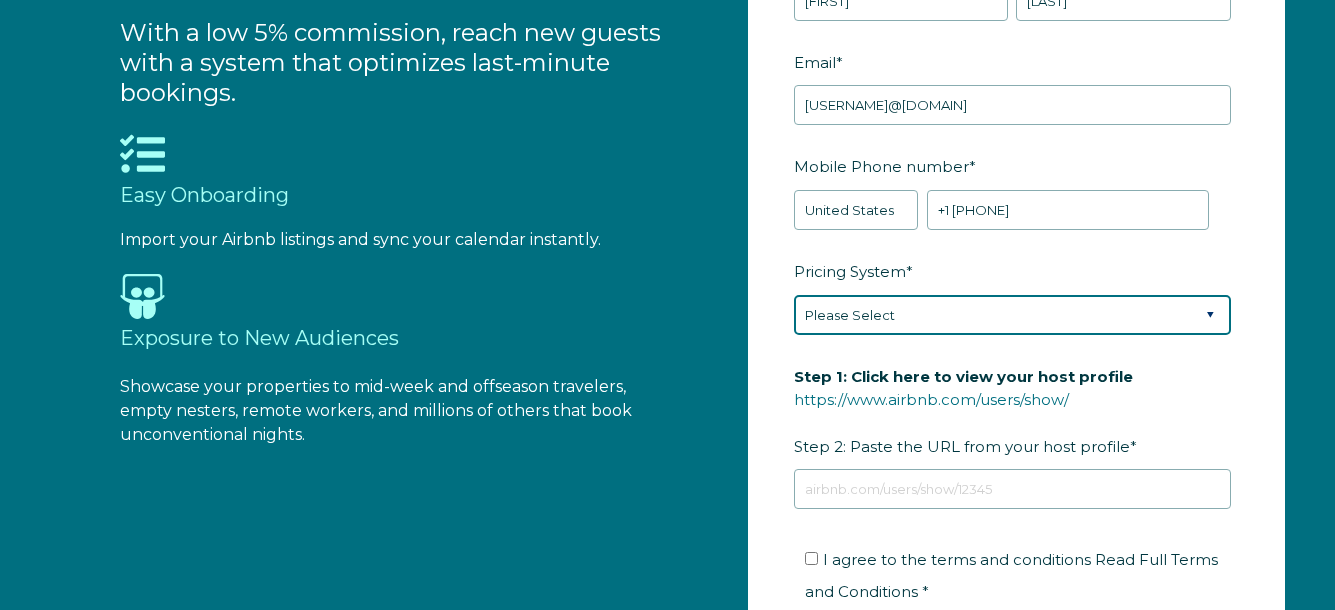 click on "Please Select Manual Airbnb Smart Pricing PriceLabs Wheelhouse Beyond Pricing 3rd Party - Dynamic" at bounding box center (1012, 315) 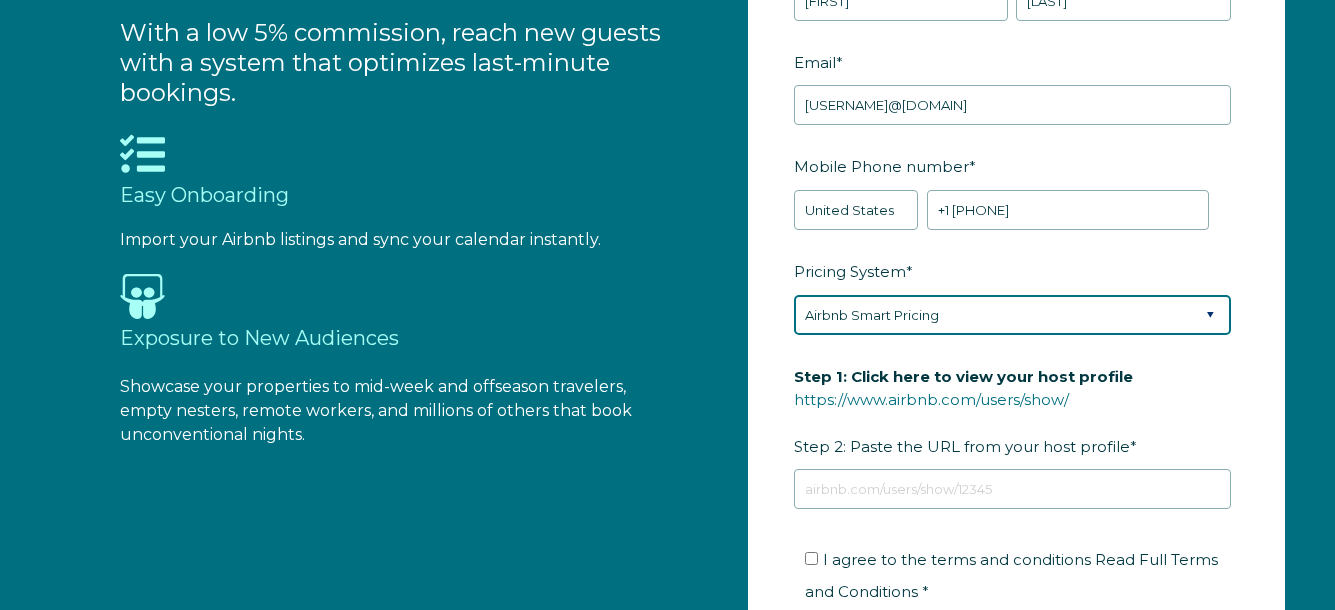 click on "Please Select Manual Airbnb Smart Pricing PriceLabs Wheelhouse Beyond Pricing 3rd Party - Dynamic" at bounding box center (1012, 315) 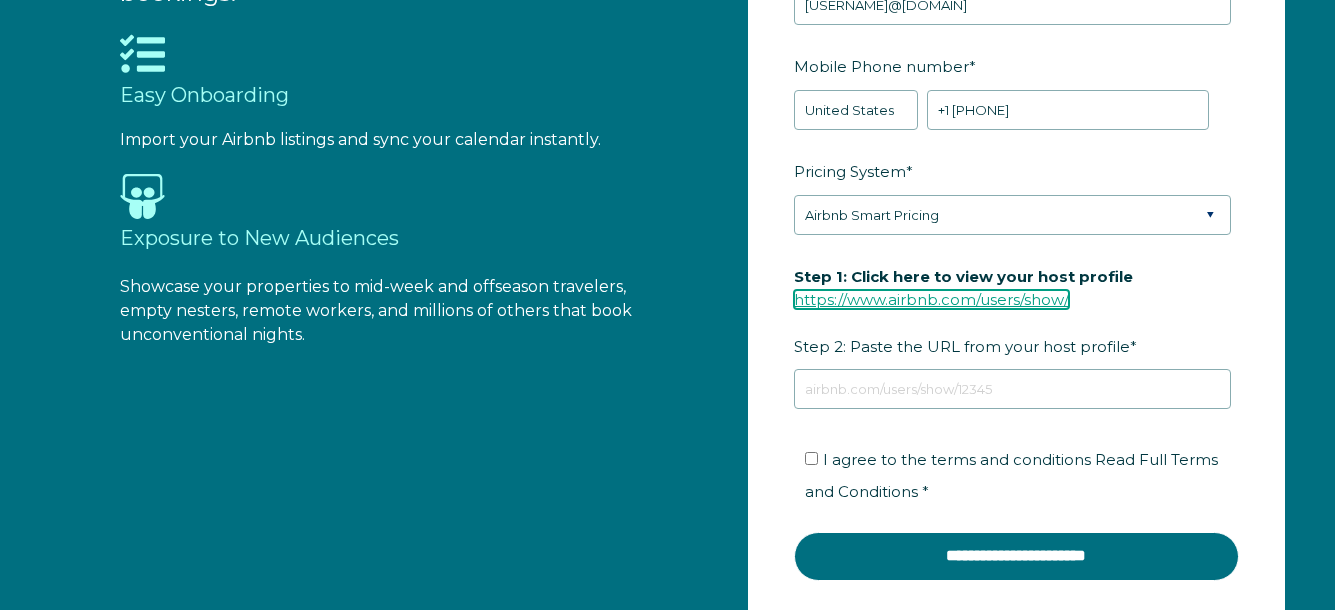 click on "https://www.airbnb.com/users/show/" at bounding box center [931, 299] 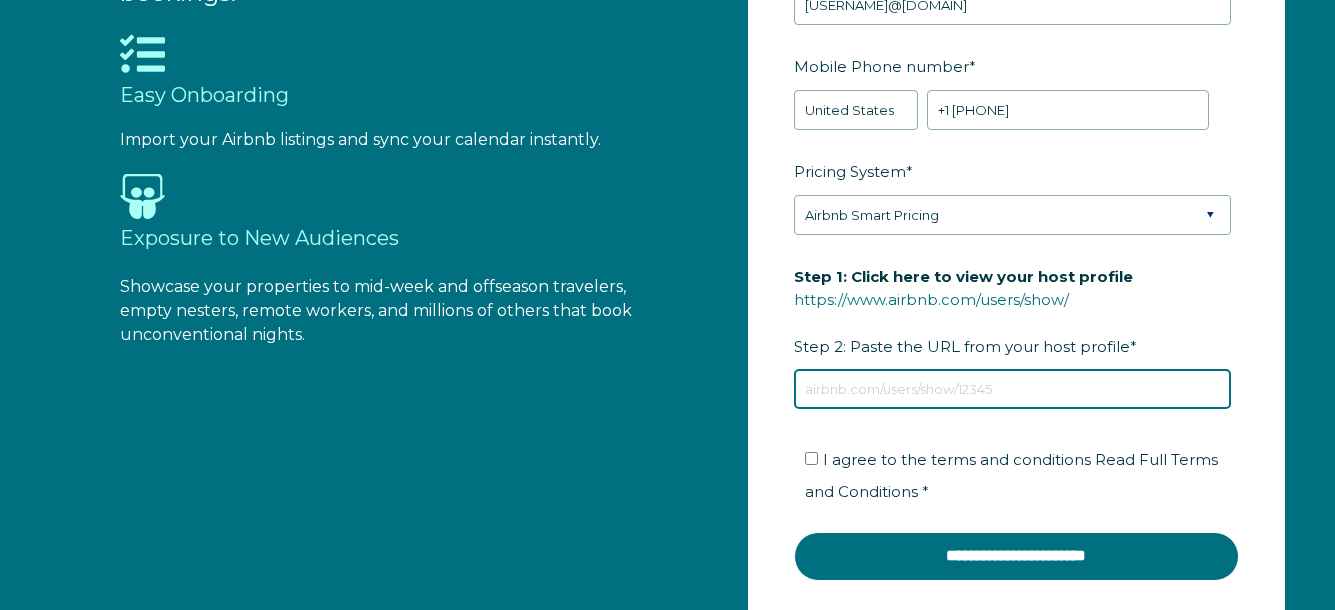 click on "Step 1: Click here to view your host profile         https://www.airbnb.com/users/show/   Step 2: Paste the URL from your host profile *" at bounding box center [1012, 389] 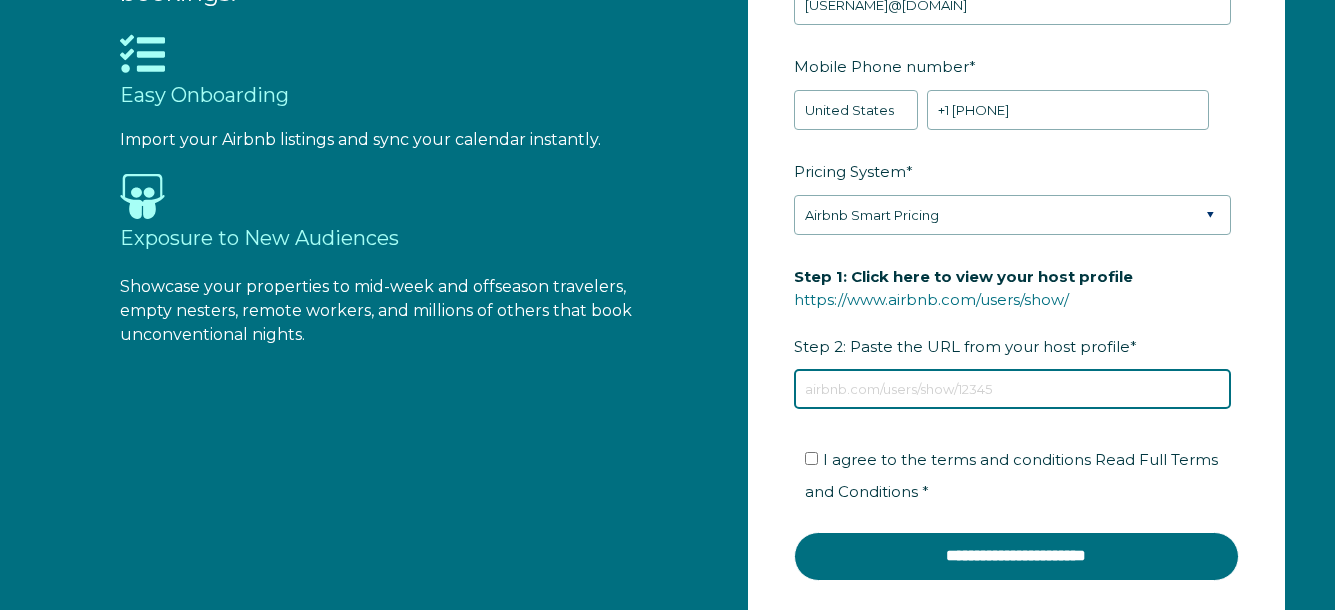 paste on "https://www.airbnb.com/users/show/[NUMBER]" 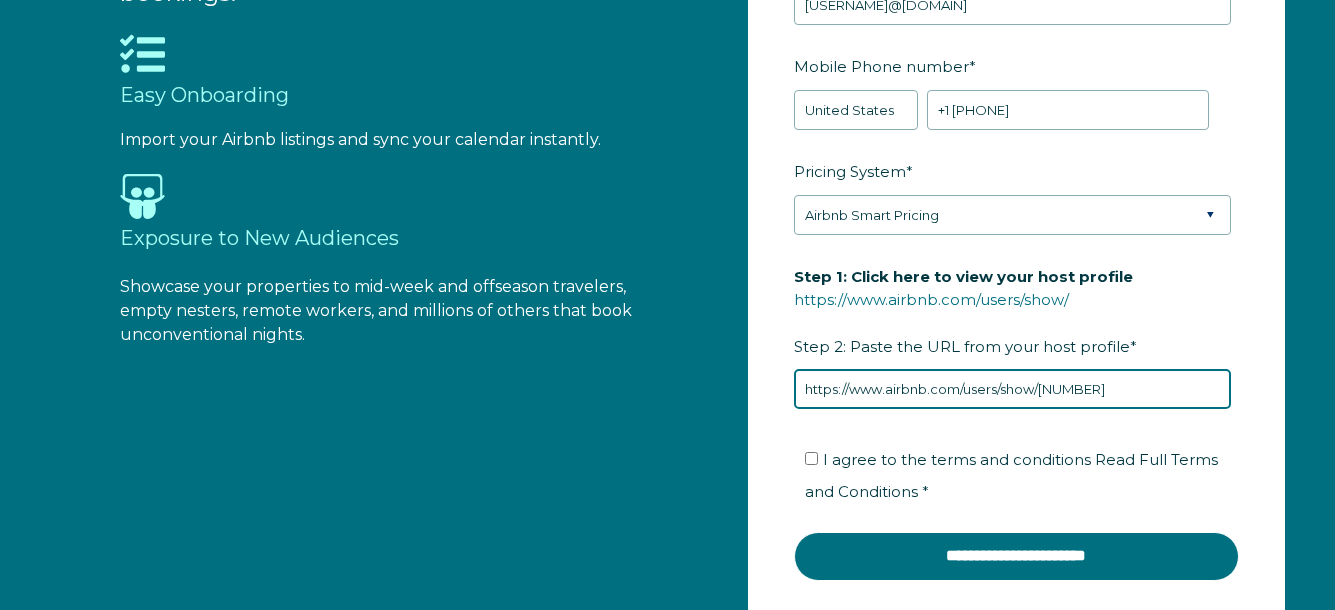 type on "https://www.airbnb.com/users/show/[NUMBER]" 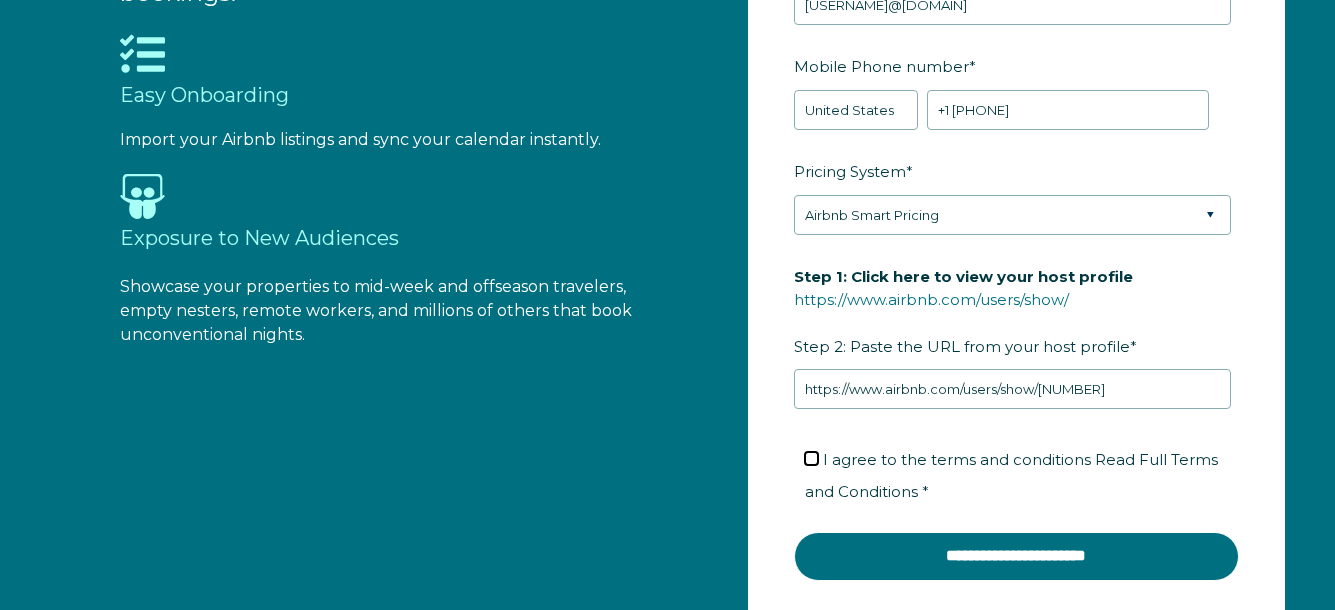click on "I agree to the terms and conditions        Read Full Terms and Conditions     *" at bounding box center [811, 458] 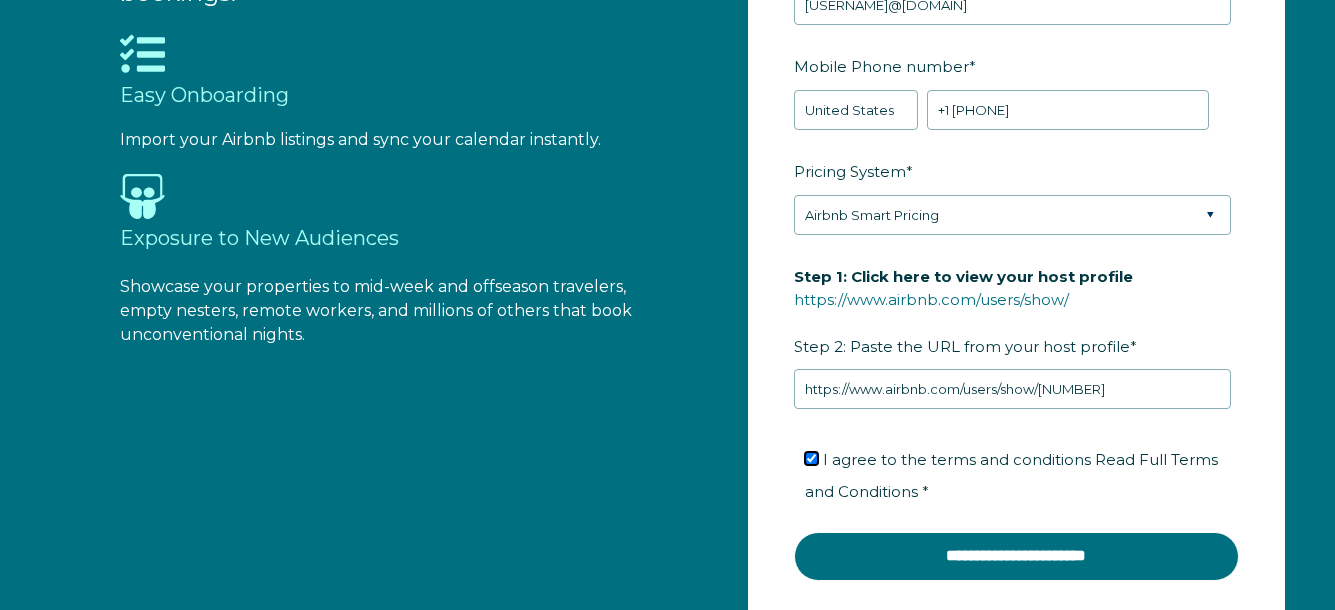checkbox on "true" 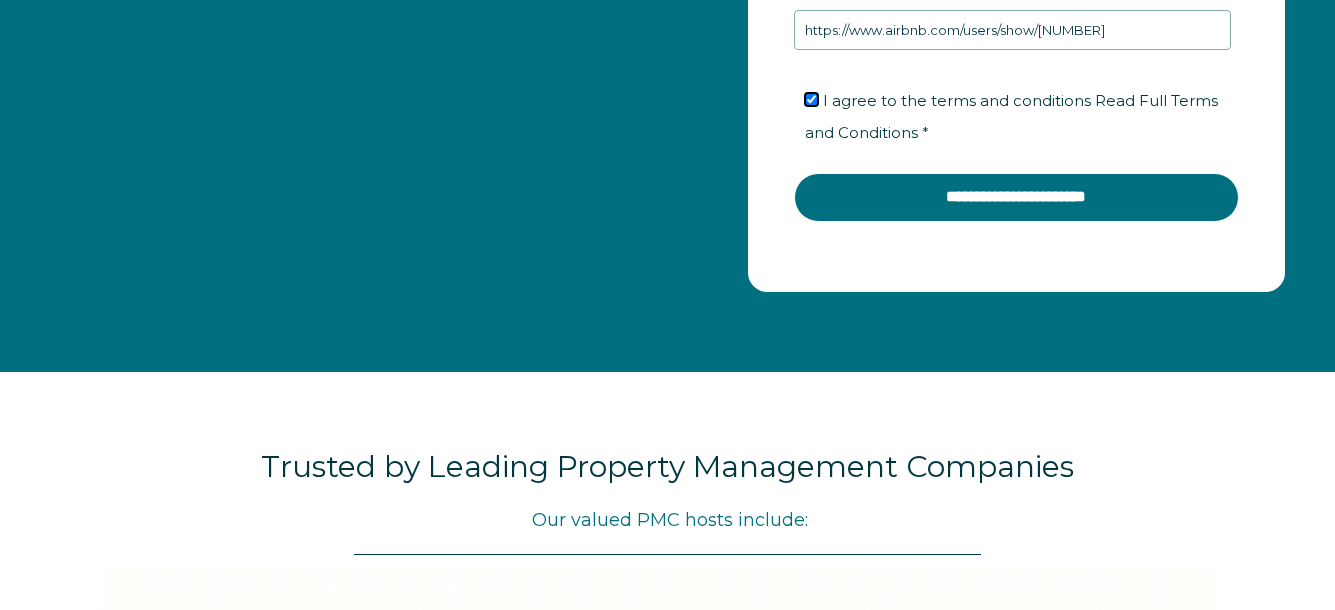 scroll, scrollTop: 2600, scrollLeft: 0, axis: vertical 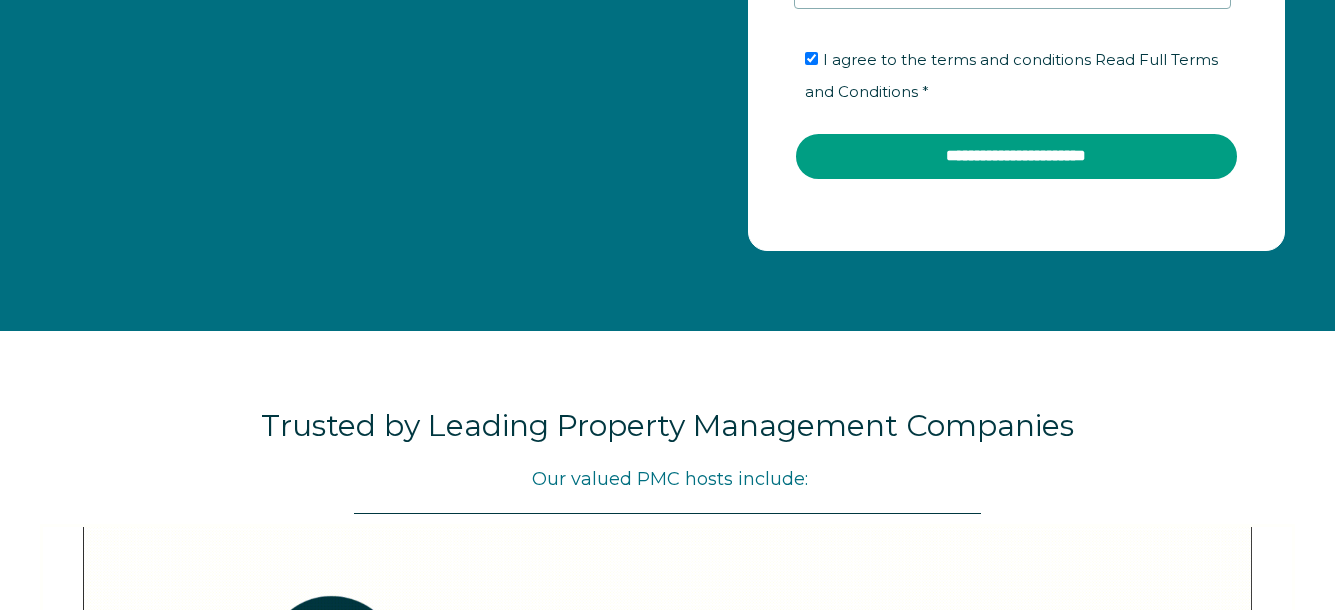 click on "**********" at bounding box center [1016, 156] 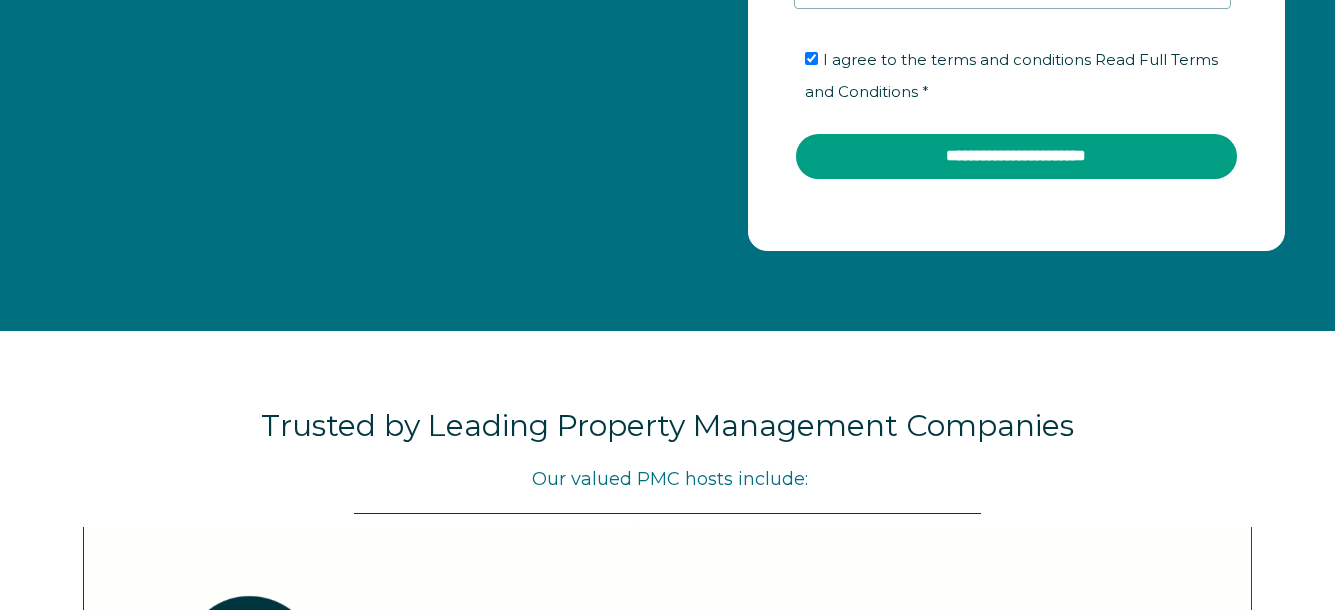 click on "**********" at bounding box center [1016, 156] 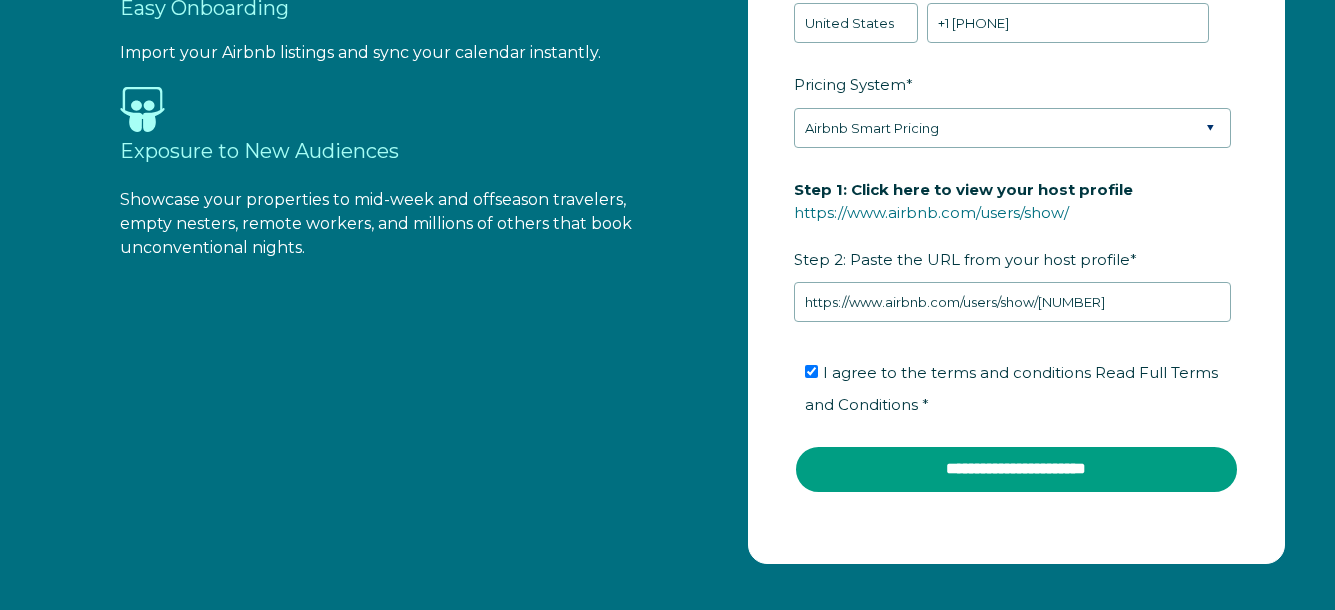scroll, scrollTop: 2300, scrollLeft: 0, axis: vertical 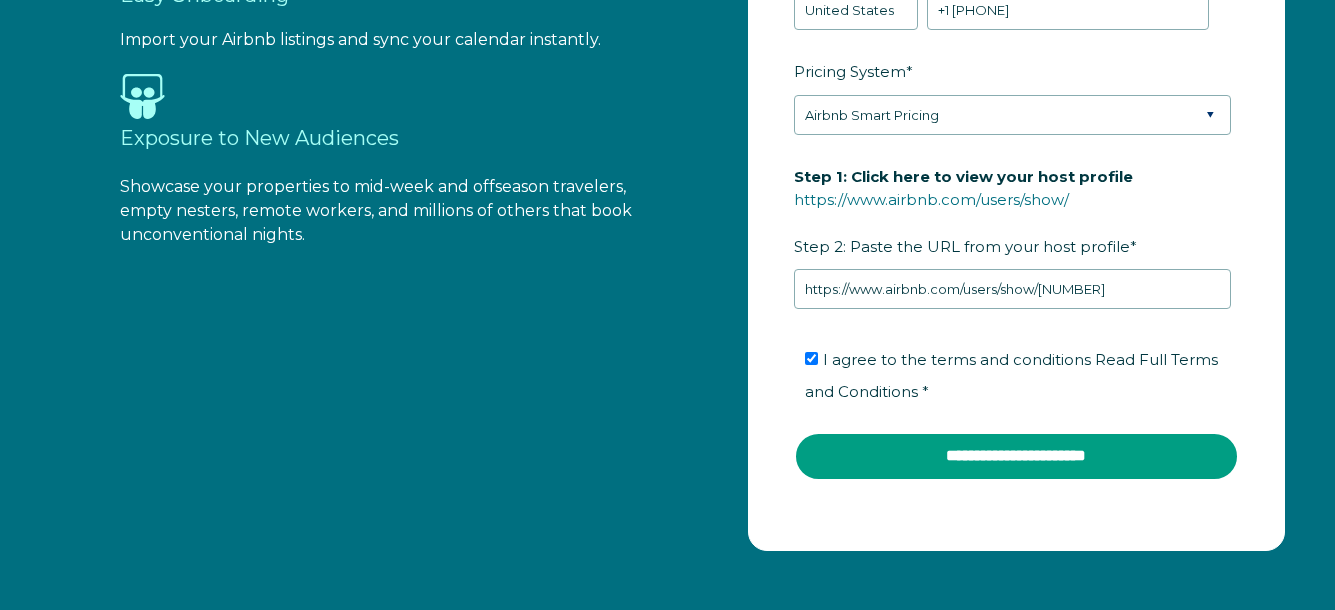 click on "**********" at bounding box center [1016, 456] 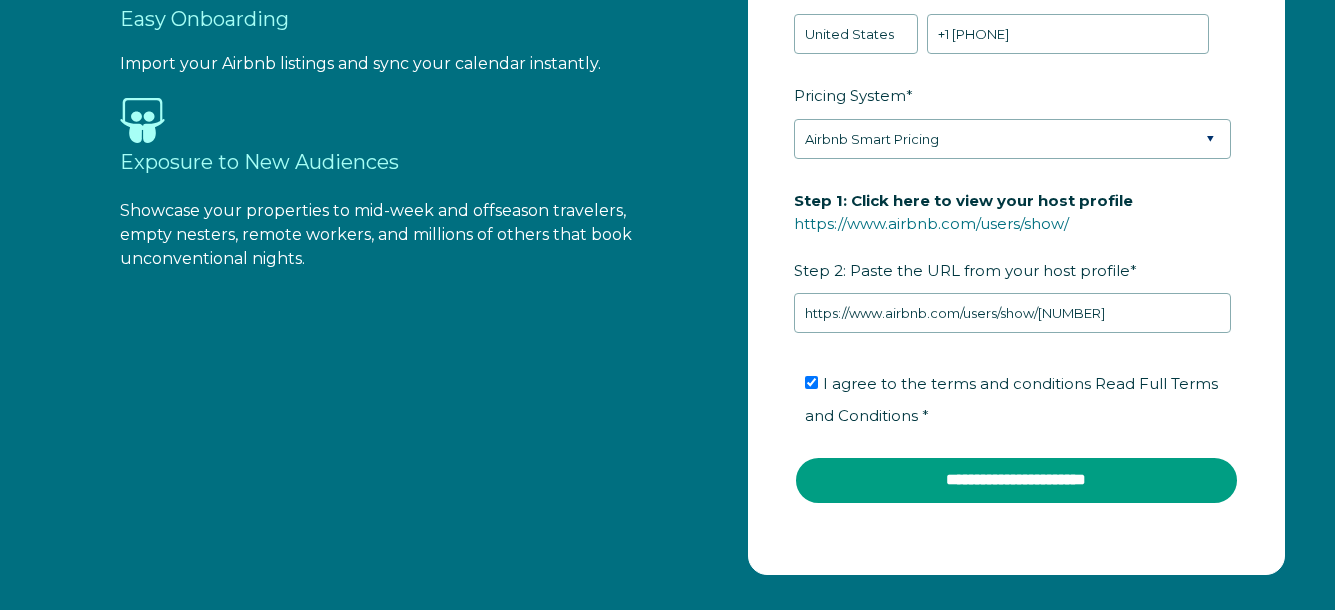 scroll, scrollTop: 2100, scrollLeft: 0, axis: vertical 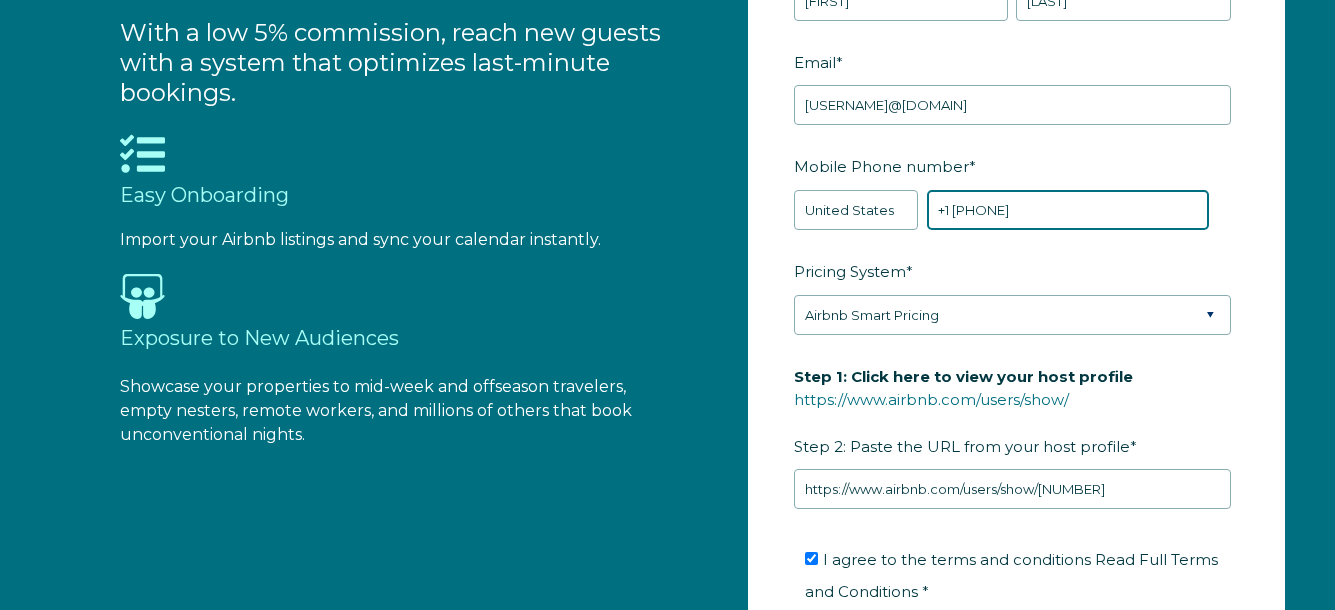 drag, startPoint x: 1051, startPoint y: 210, endPoint x: 928, endPoint y: 222, distance: 123.58398 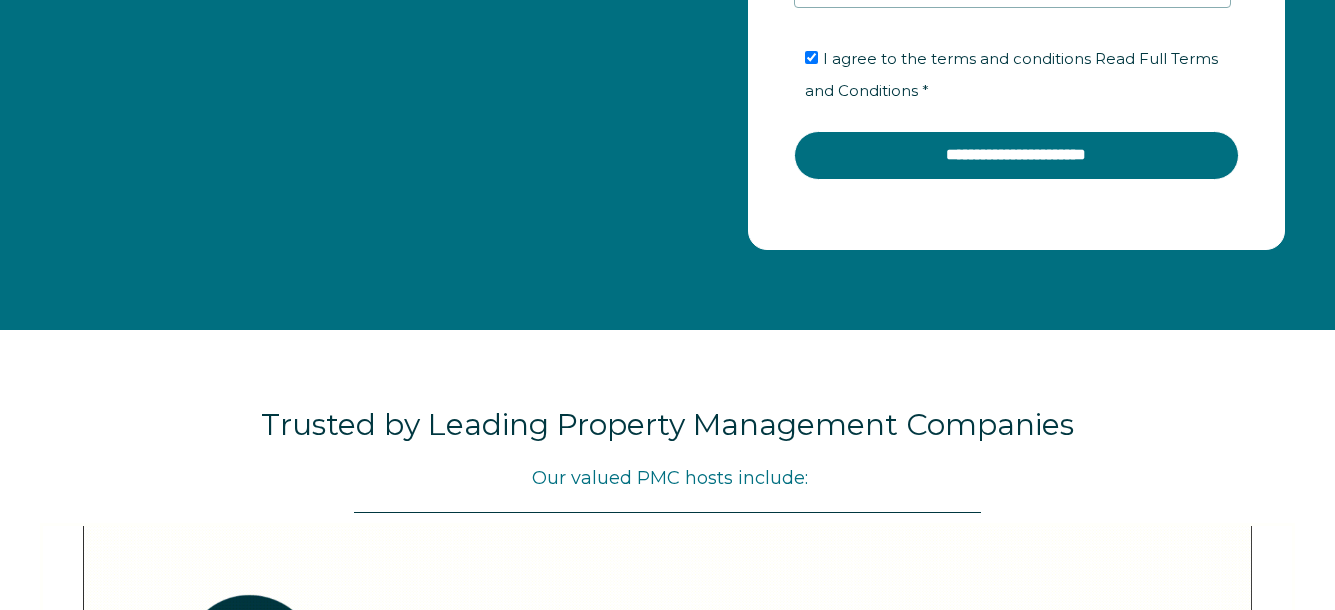 scroll, scrollTop: 2600, scrollLeft: 0, axis: vertical 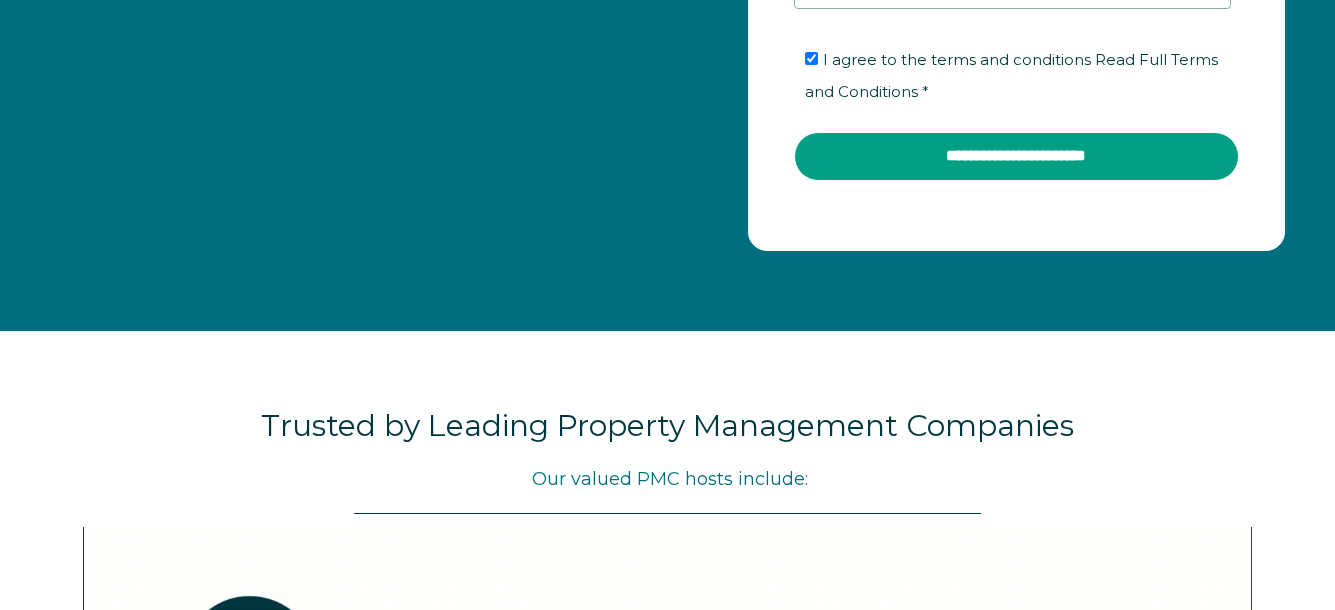 type on "+1 [PHONE]" 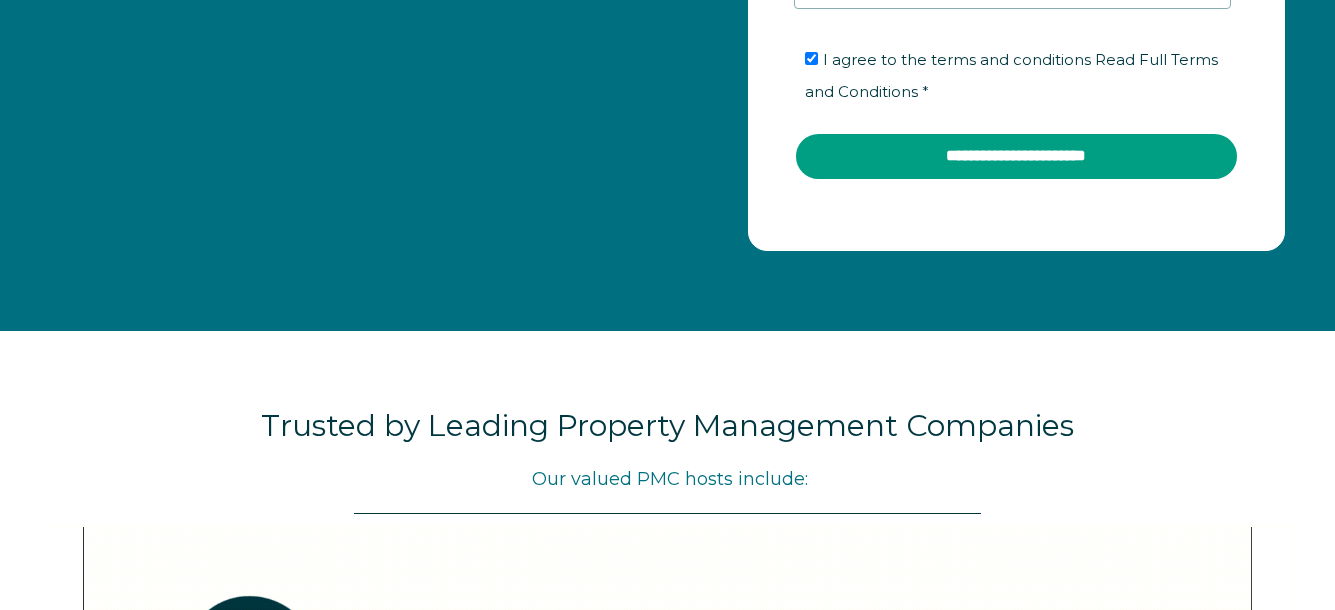 click on "**********" at bounding box center (1016, 156) 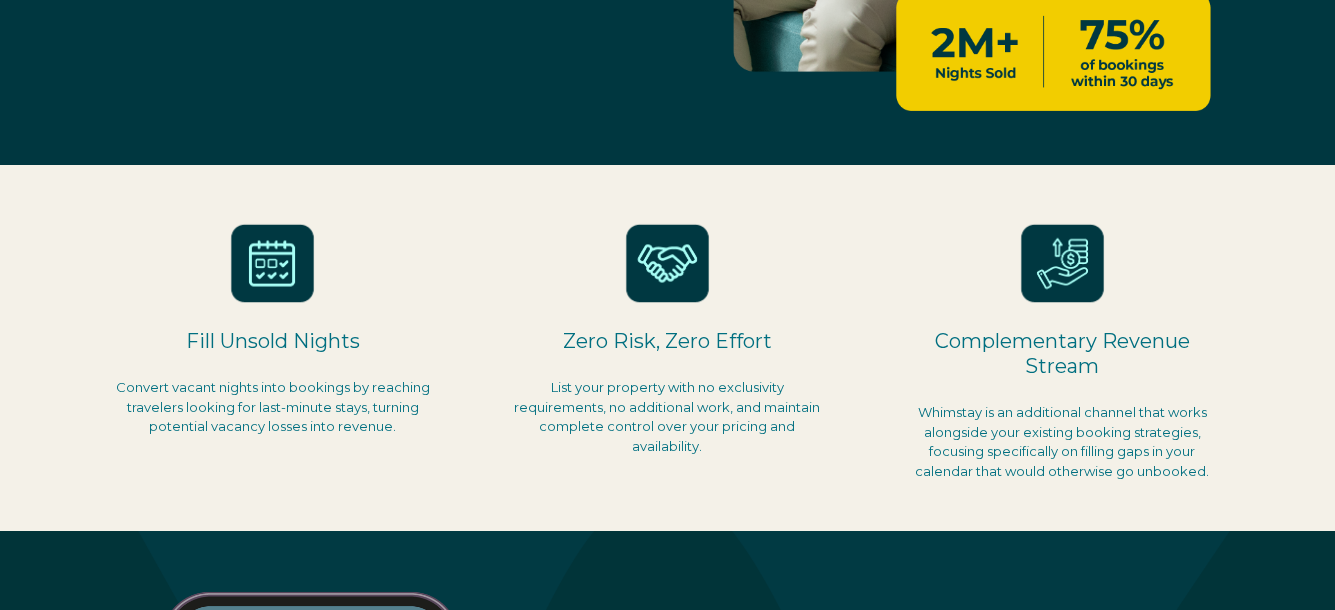 scroll, scrollTop: 300, scrollLeft: 0, axis: vertical 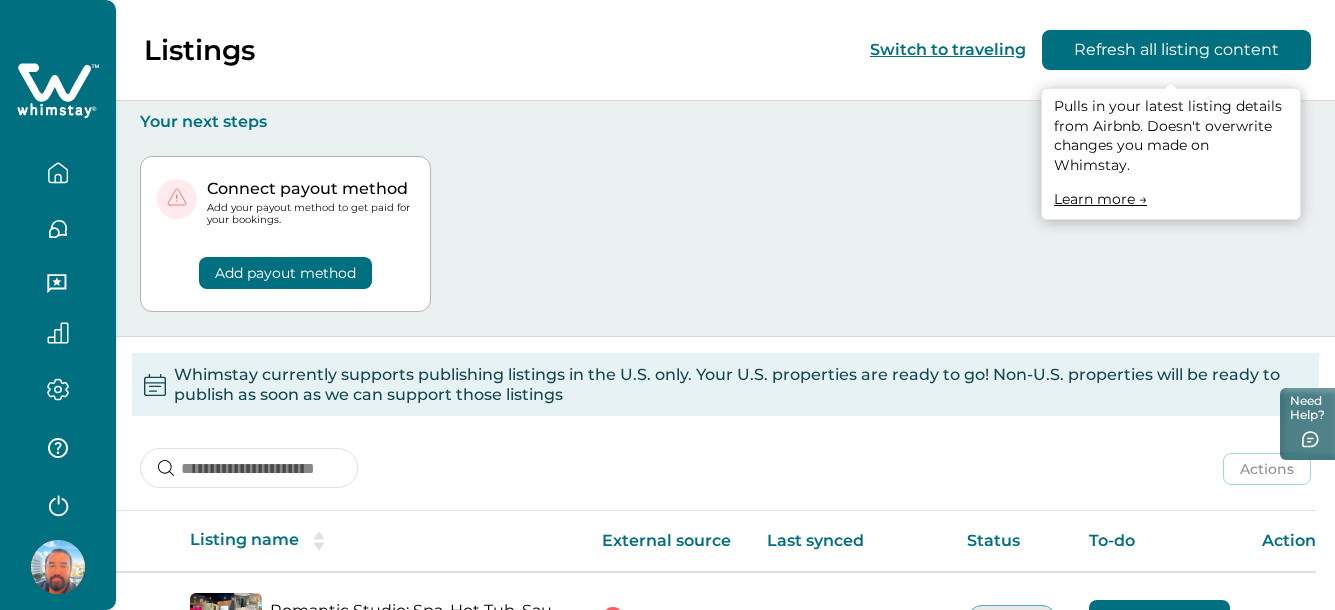 click on "Refresh all listing content" at bounding box center [1176, 50] 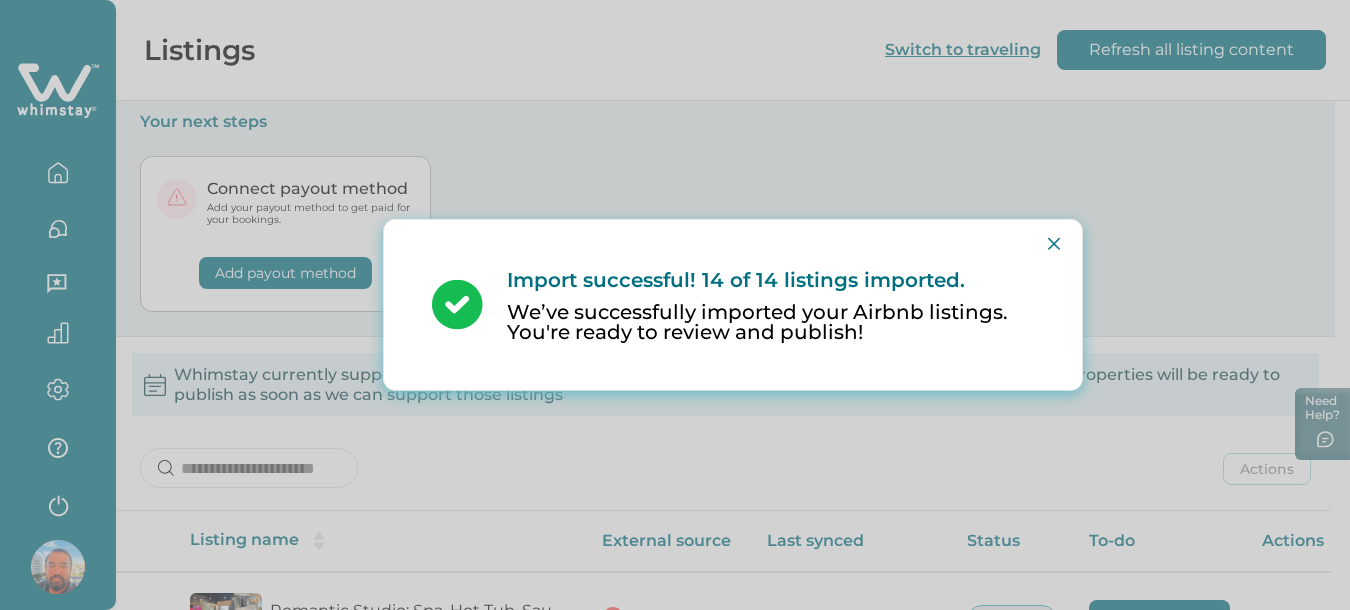 click on "Import successful! 14 of 14 listings imported. We’ve successfully imported your Airbnb listings. You're ready to review and publish!" at bounding box center (675, 305) 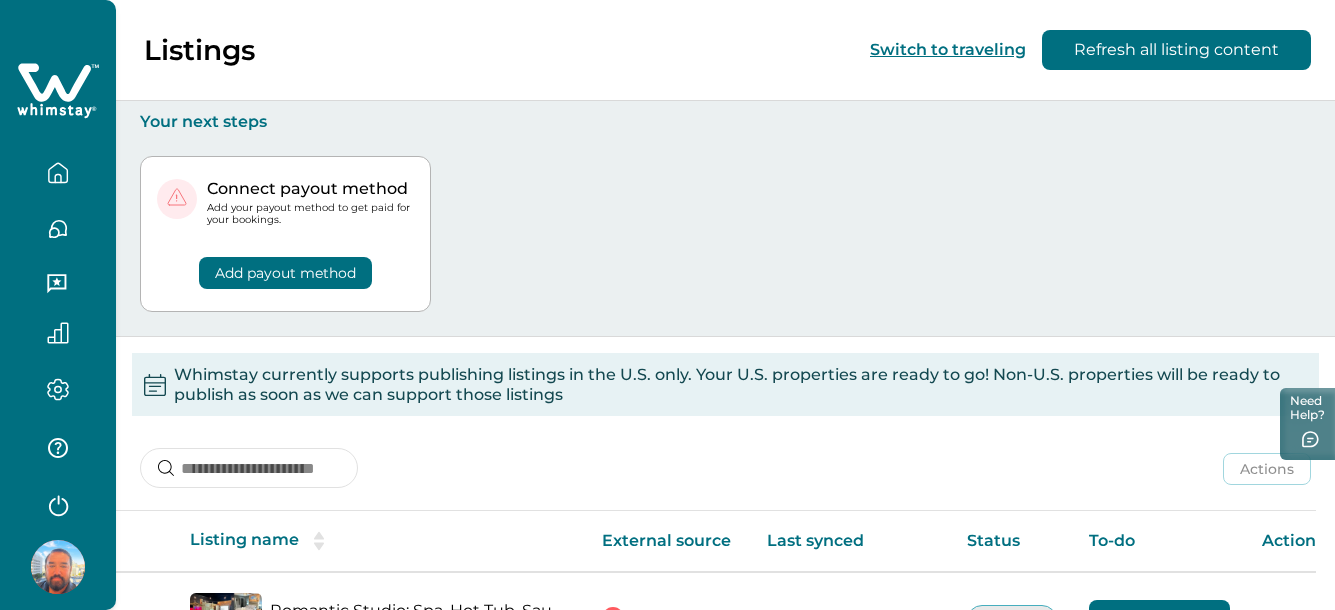 click on "Add payout method" at bounding box center [285, 273] 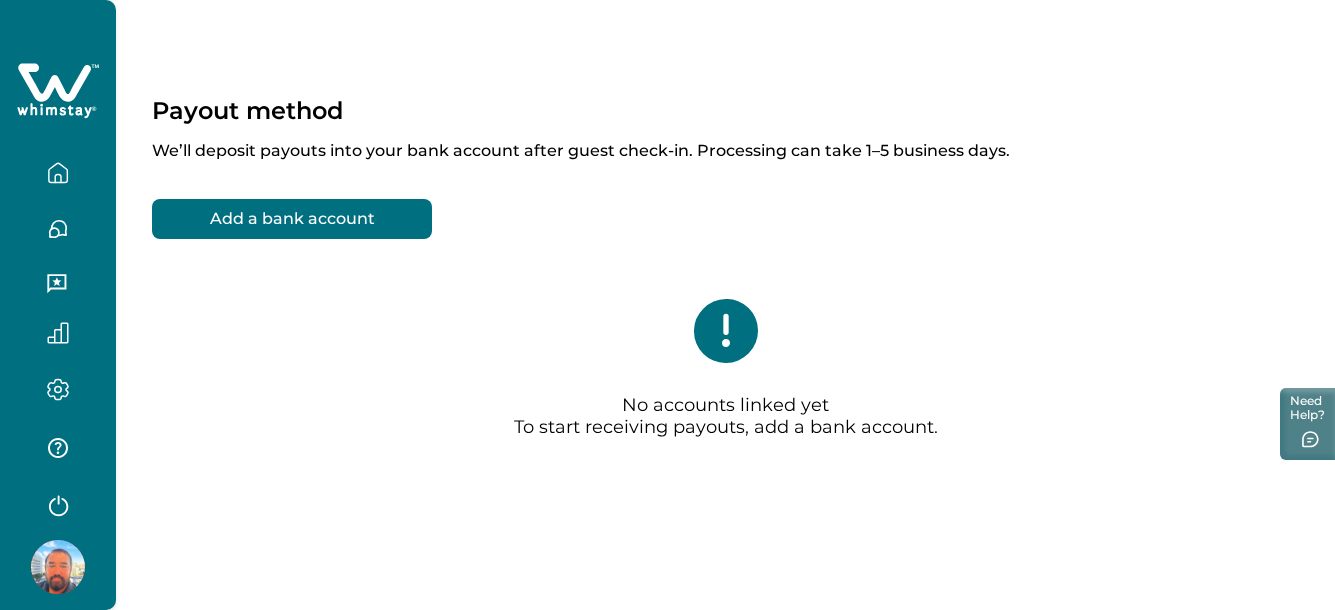 click on "Add a bank account" at bounding box center (292, 219) 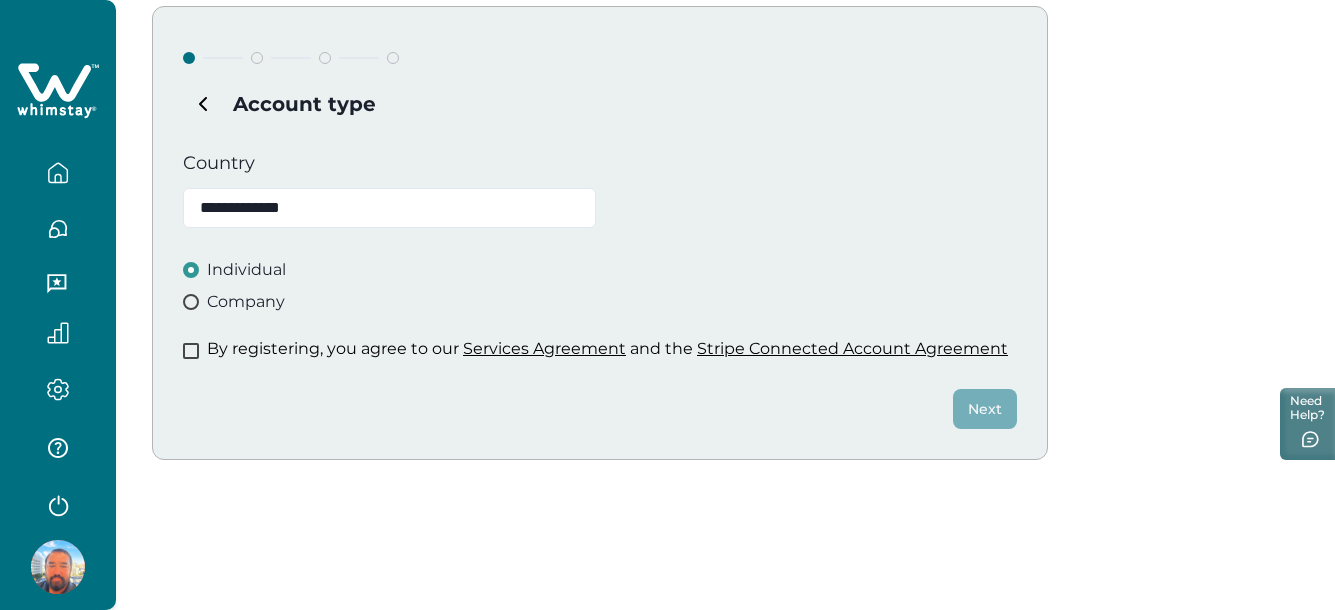 scroll, scrollTop: 264, scrollLeft: 0, axis: vertical 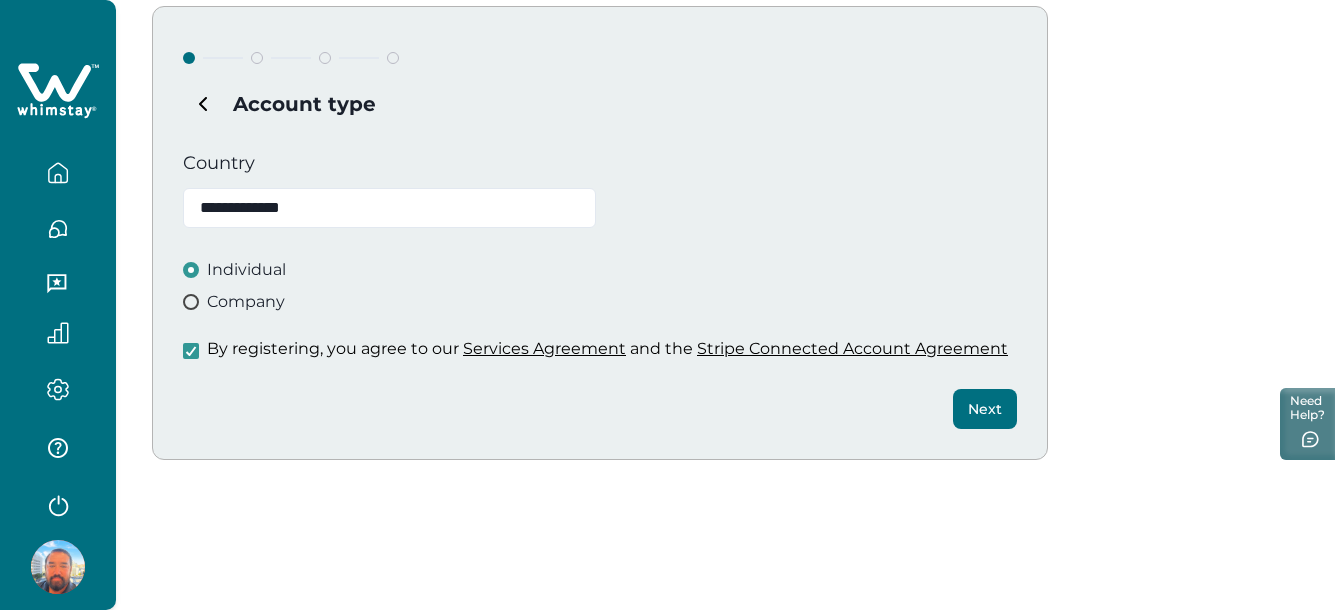 click on "Next" at bounding box center (985, 409) 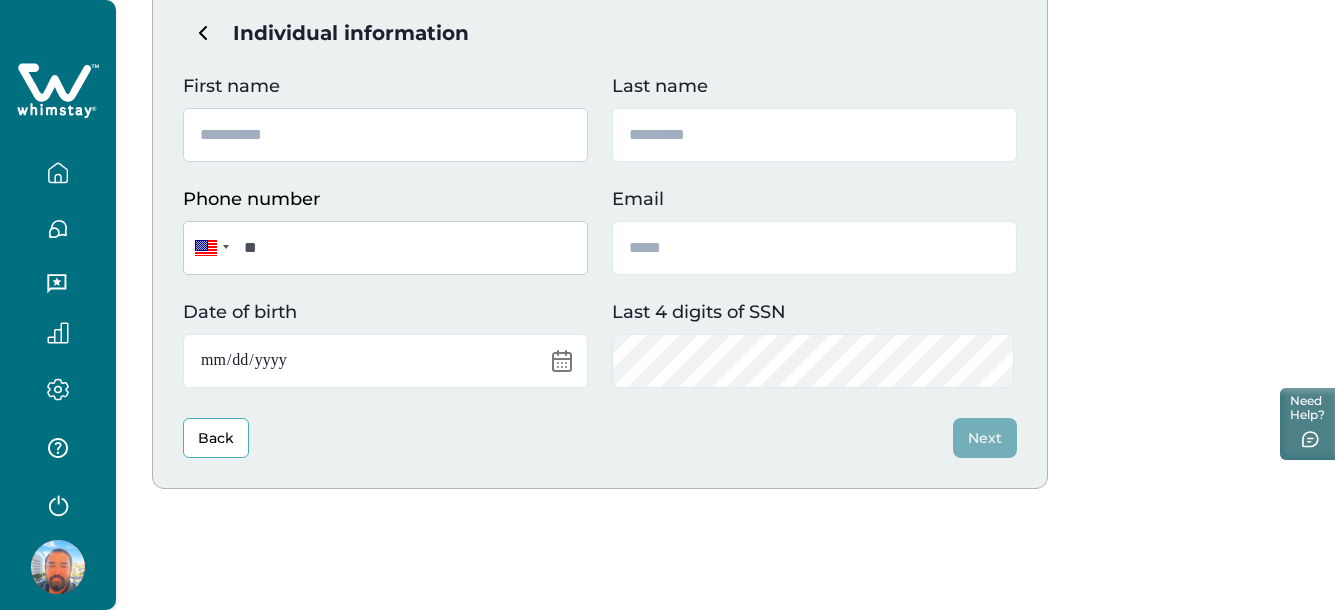click on "First name" at bounding box center [385, 135] 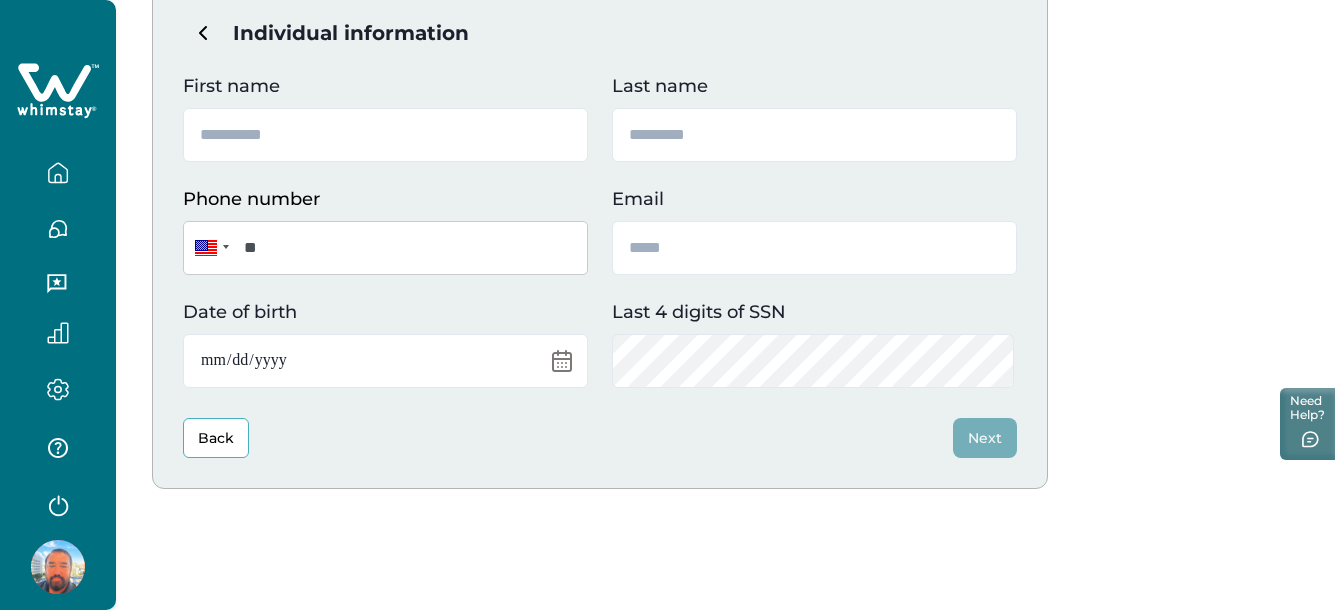 type on "*****" 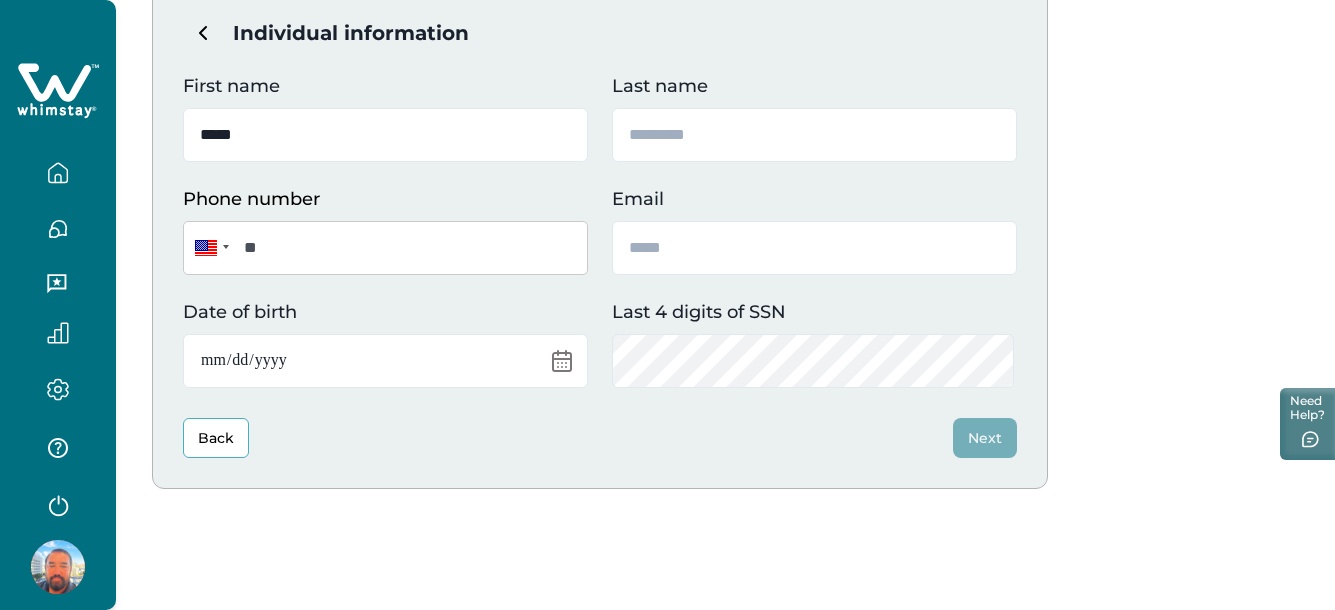 type on "*****" 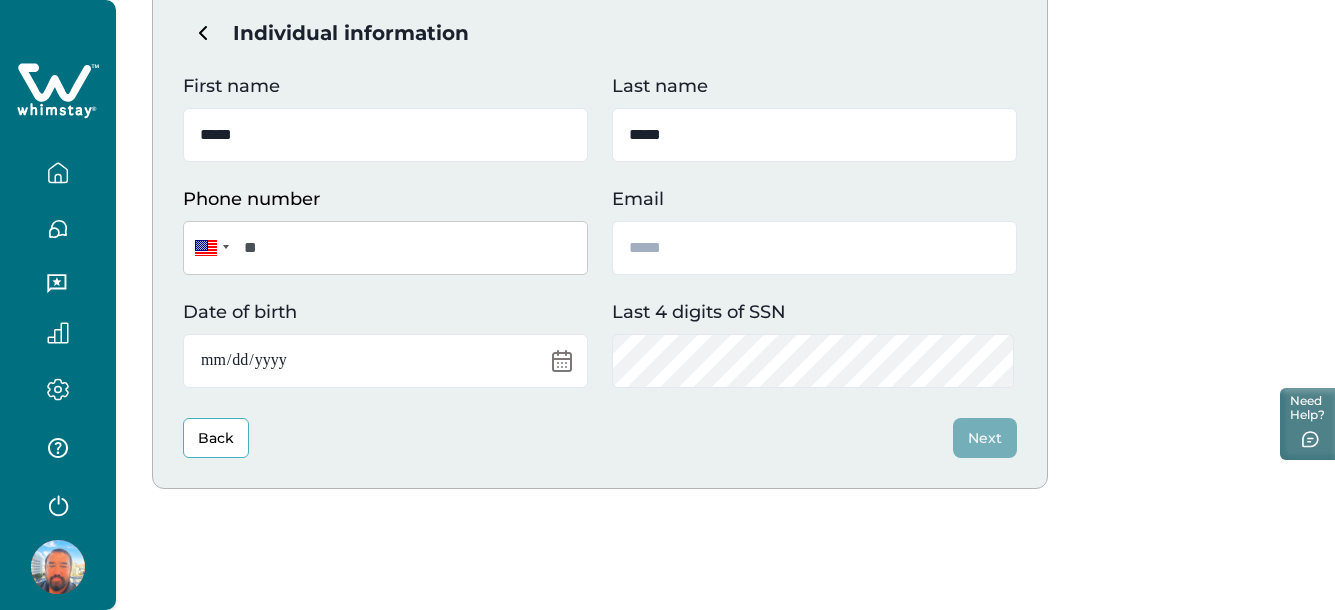 type on "**********" 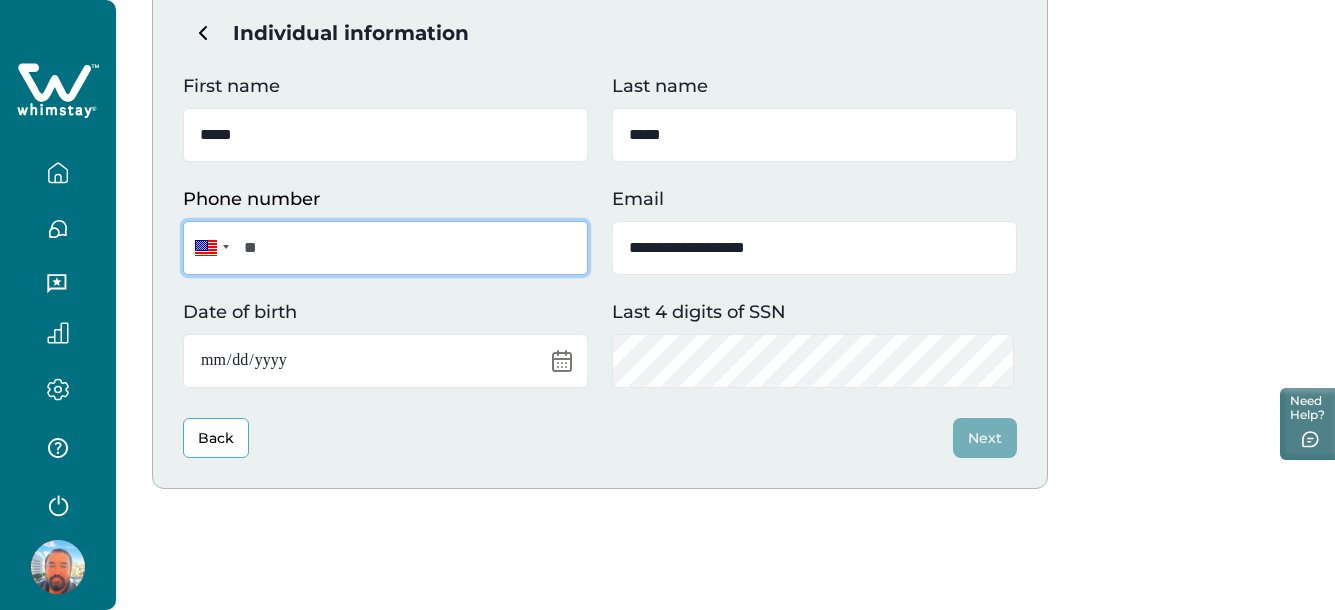 click on "**" at bounding box center (385, 248) 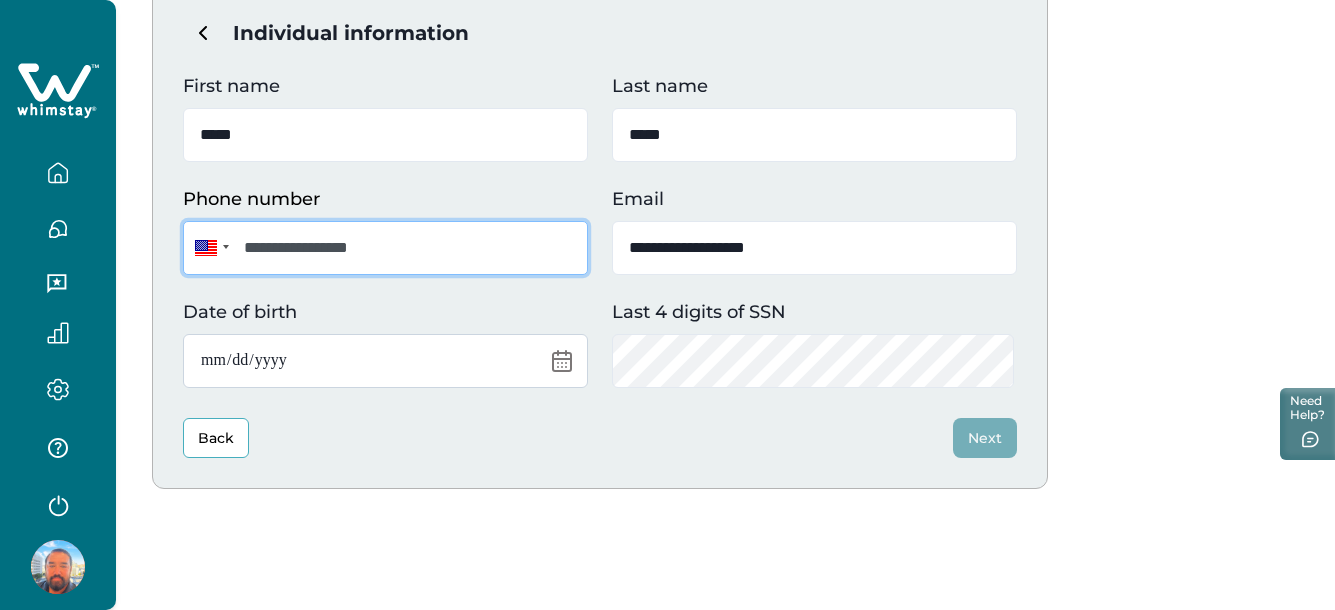 type on "**********" 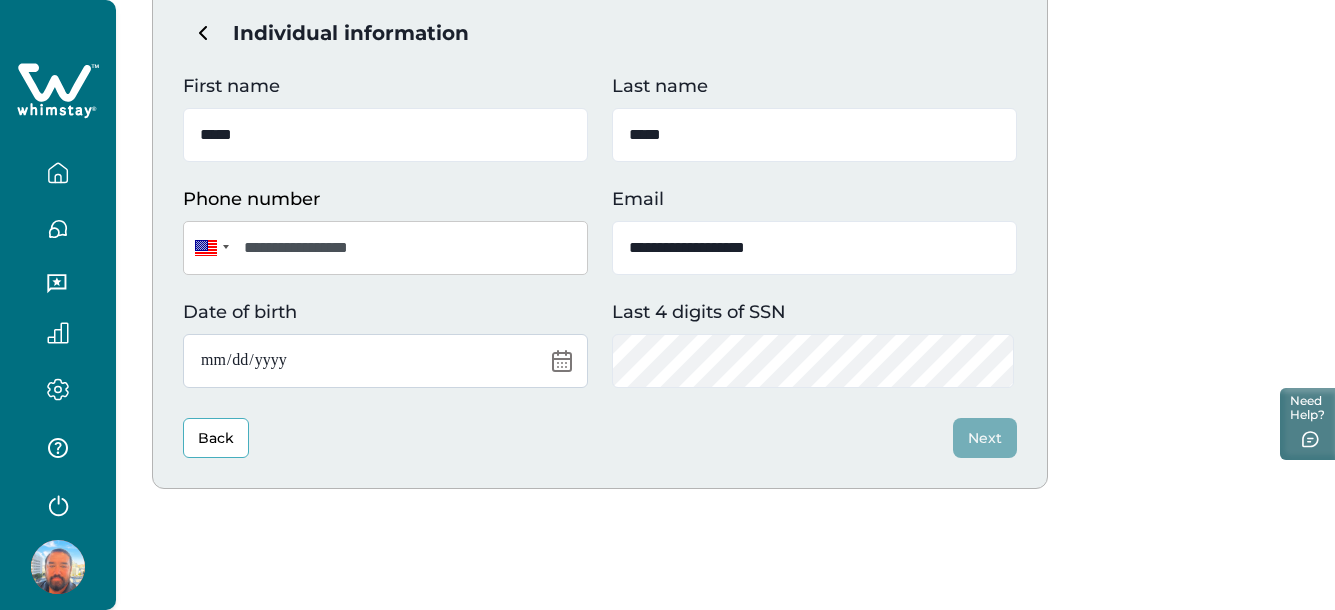 click on "Date of birth" at bounding box center [385, 361] 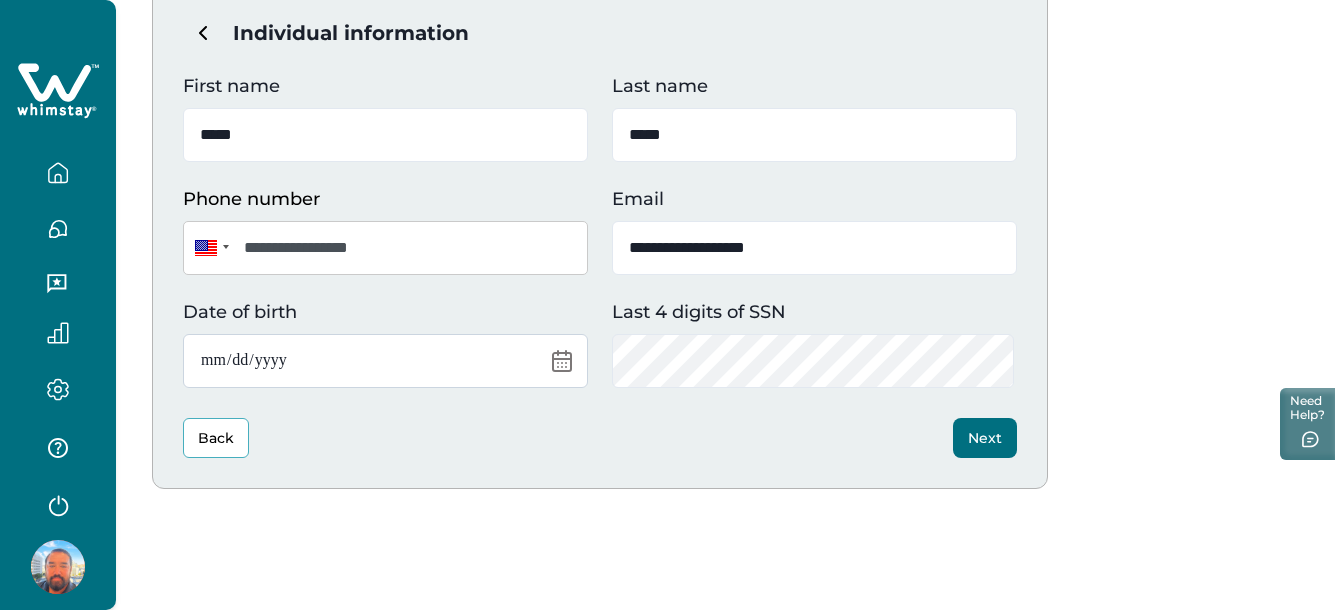 type on "**********" 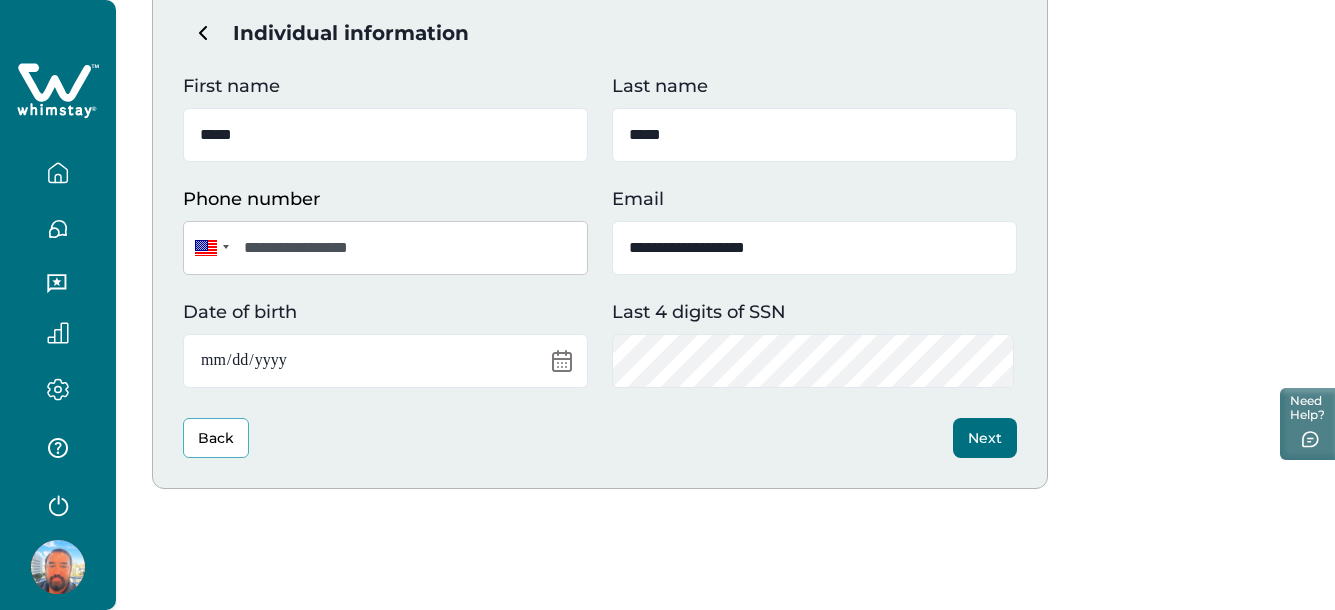 click on "Next" at bounding box center (985, 438) 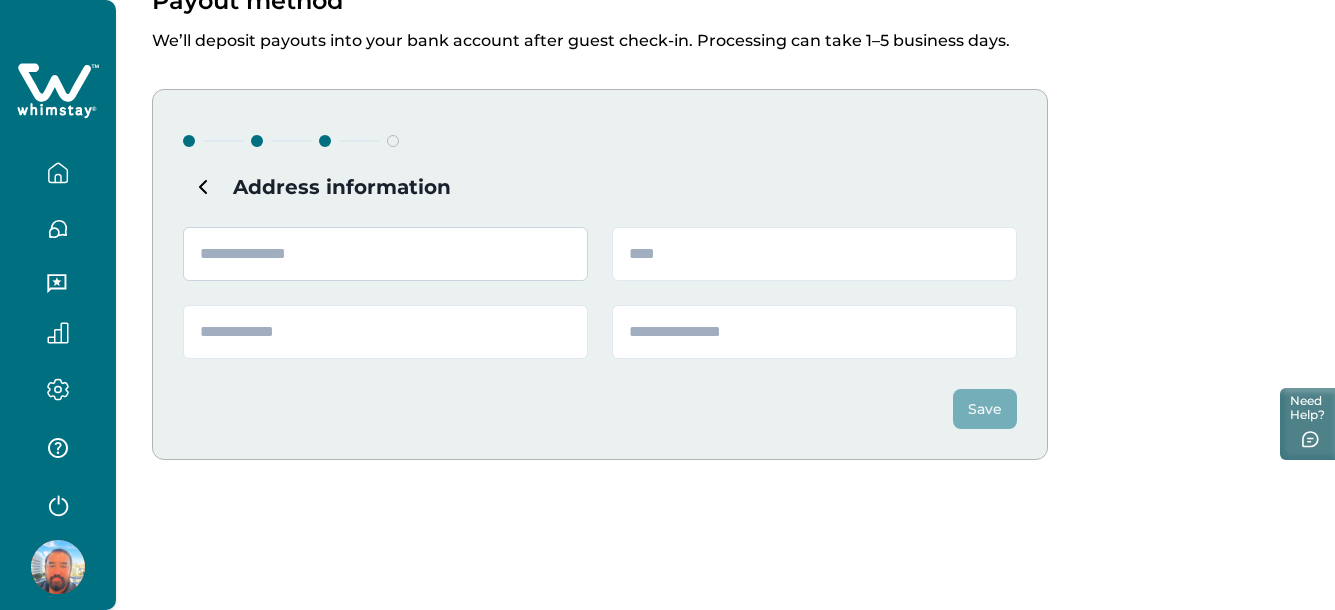 click at bounding box center [385, 254] 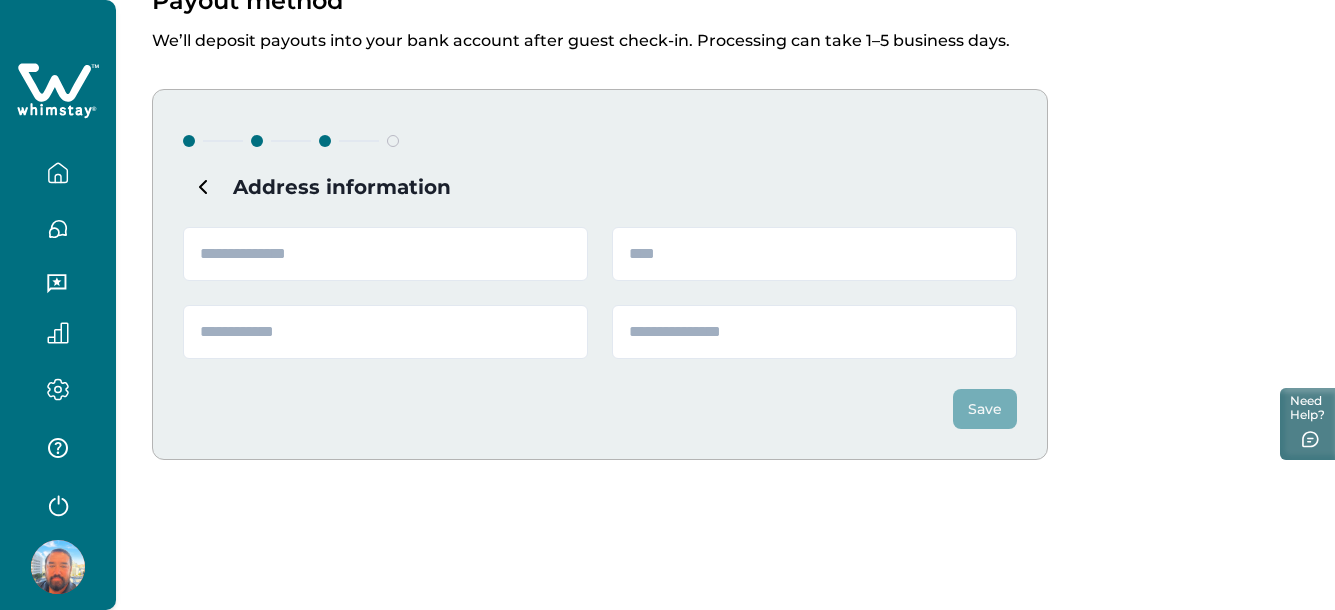 type on "**********" 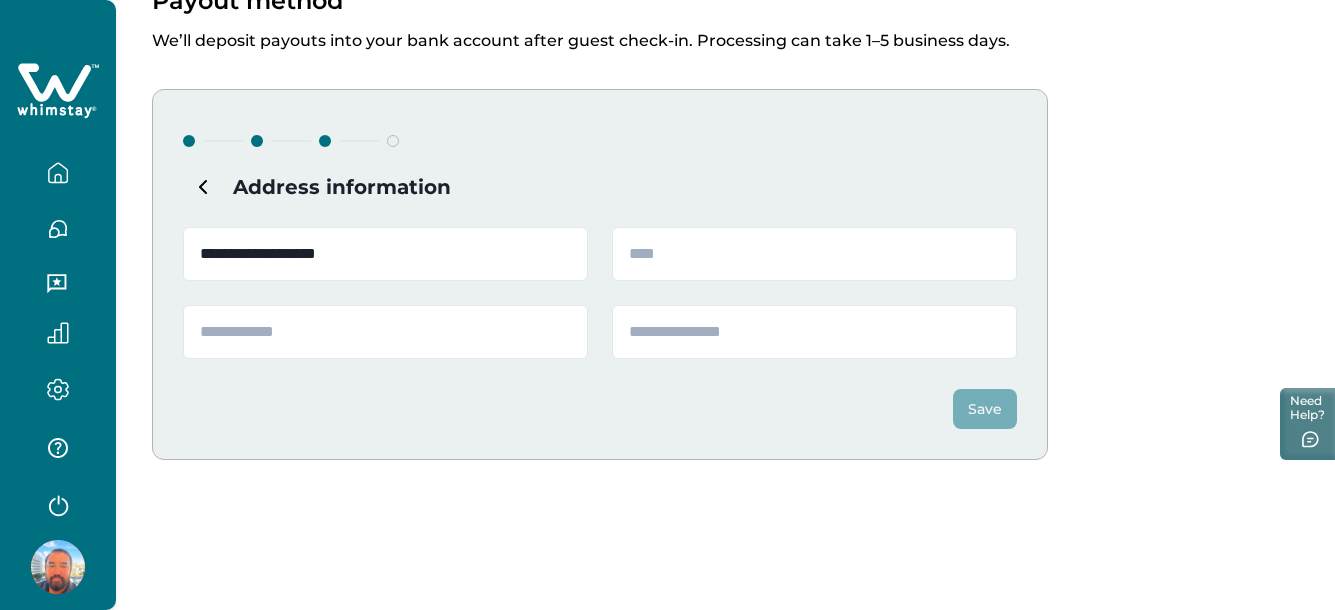 type on "****" 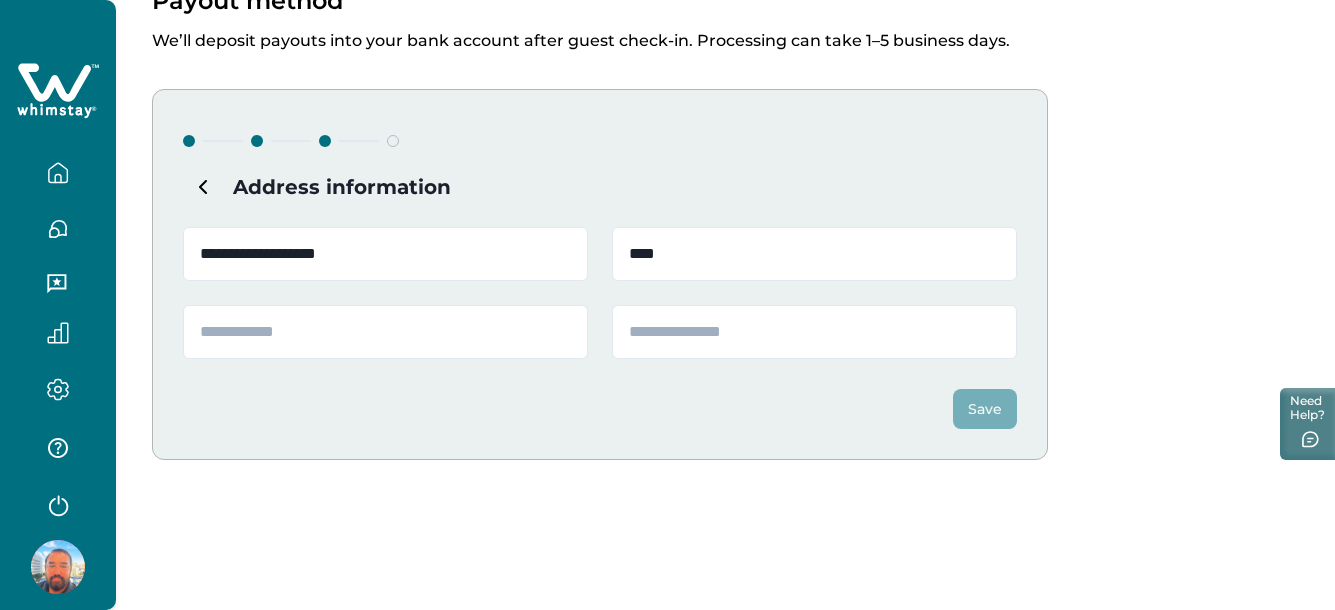 type on "**" 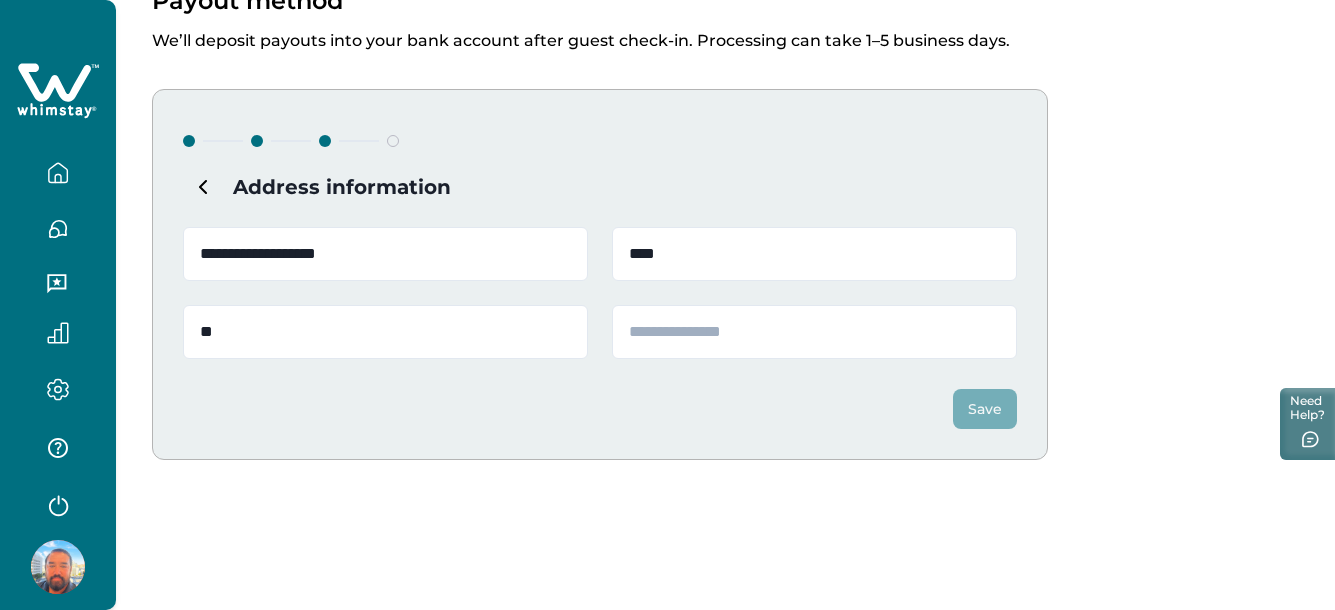 type on "**********" 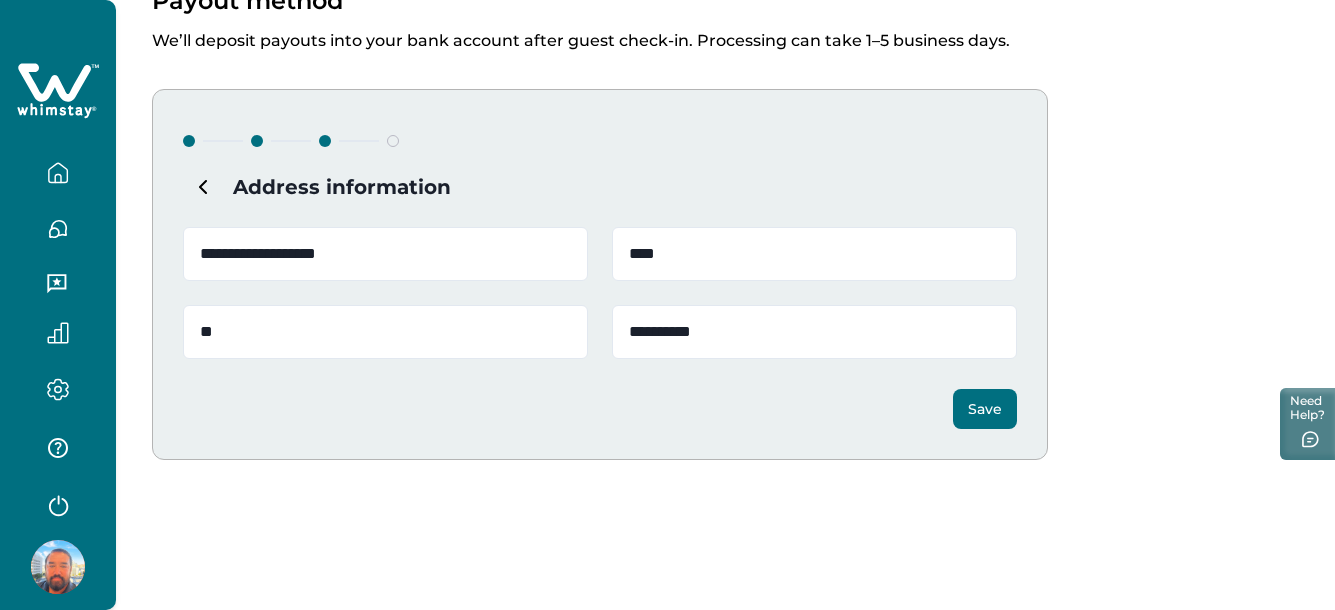 click on "Save" at bounding box center (985, 409) 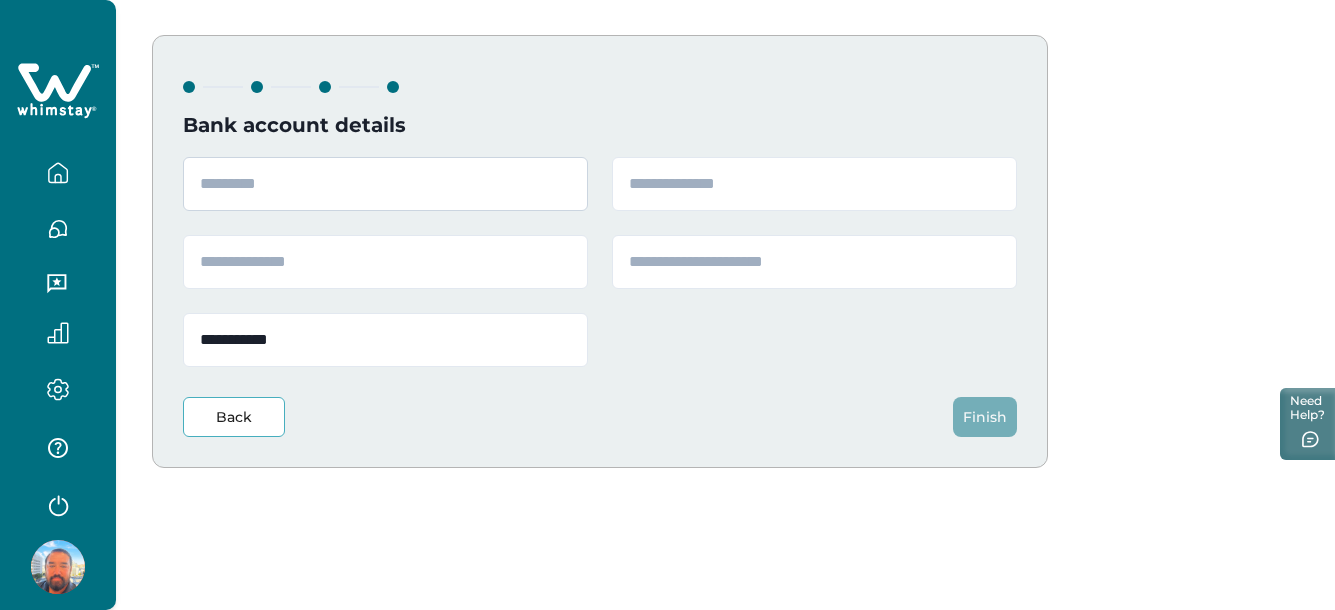 click at bounding box center [385, 184] 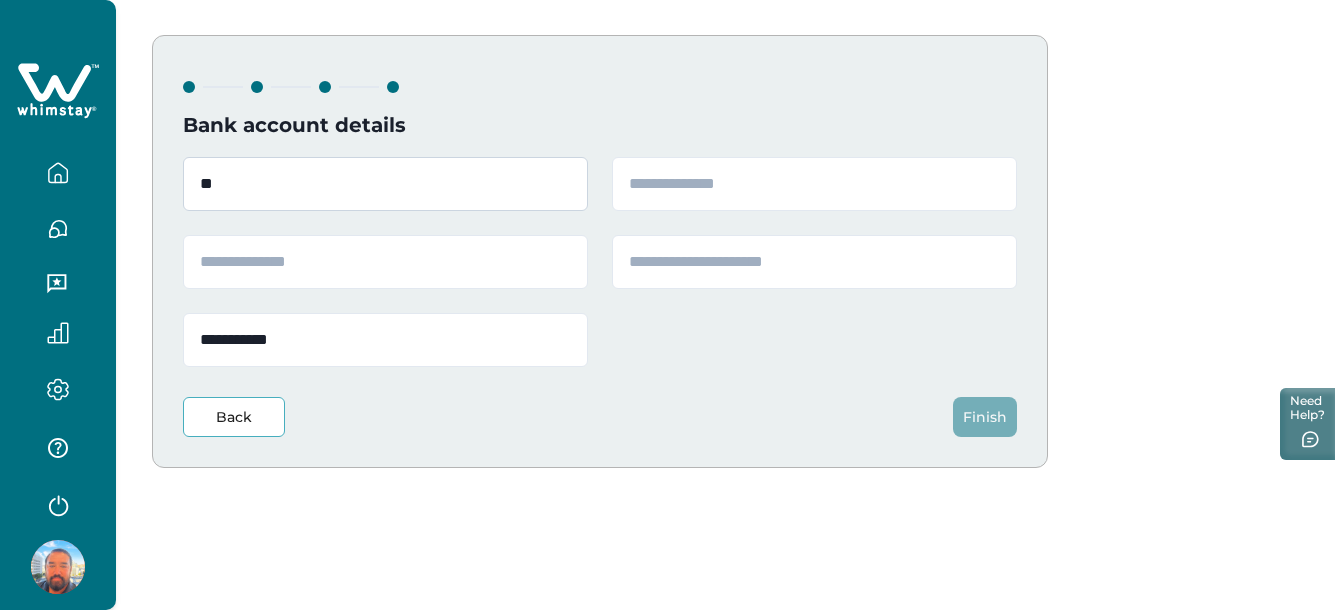 type on "*" 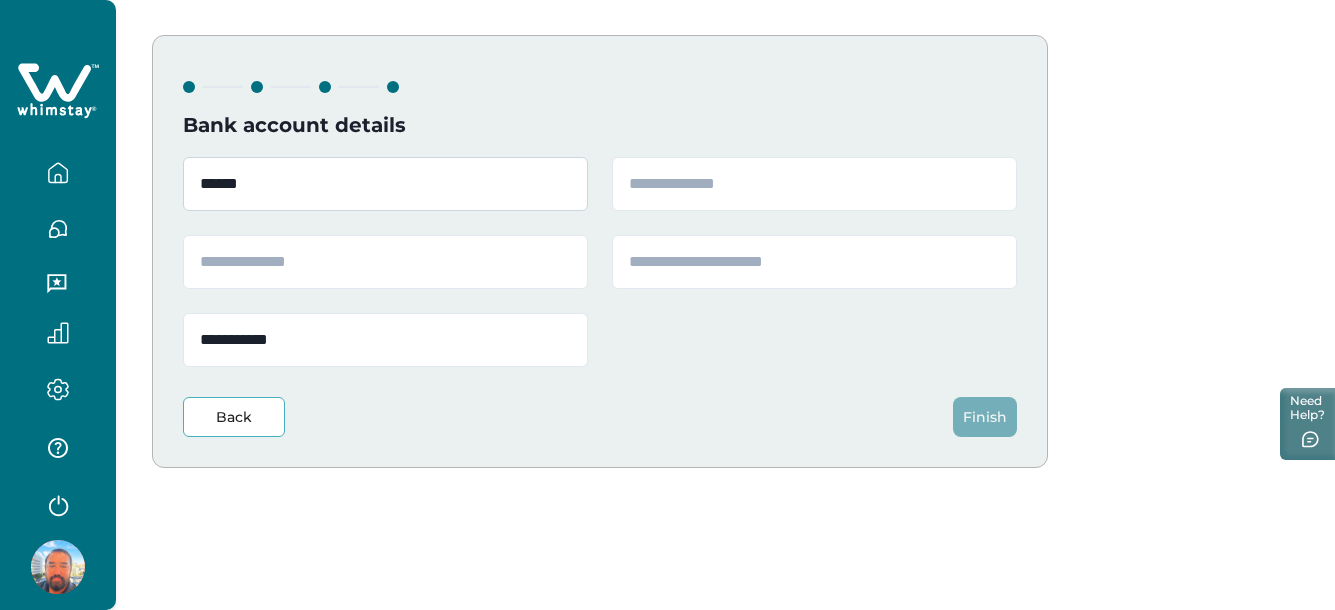 type on "******" 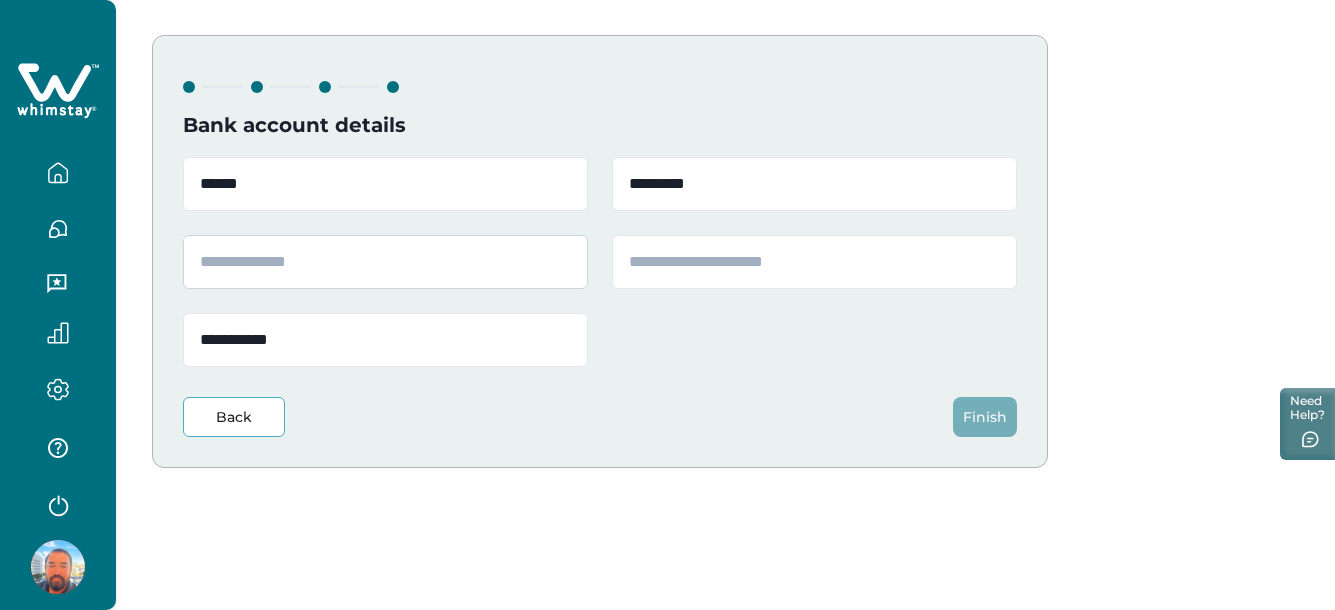 type on "*********" 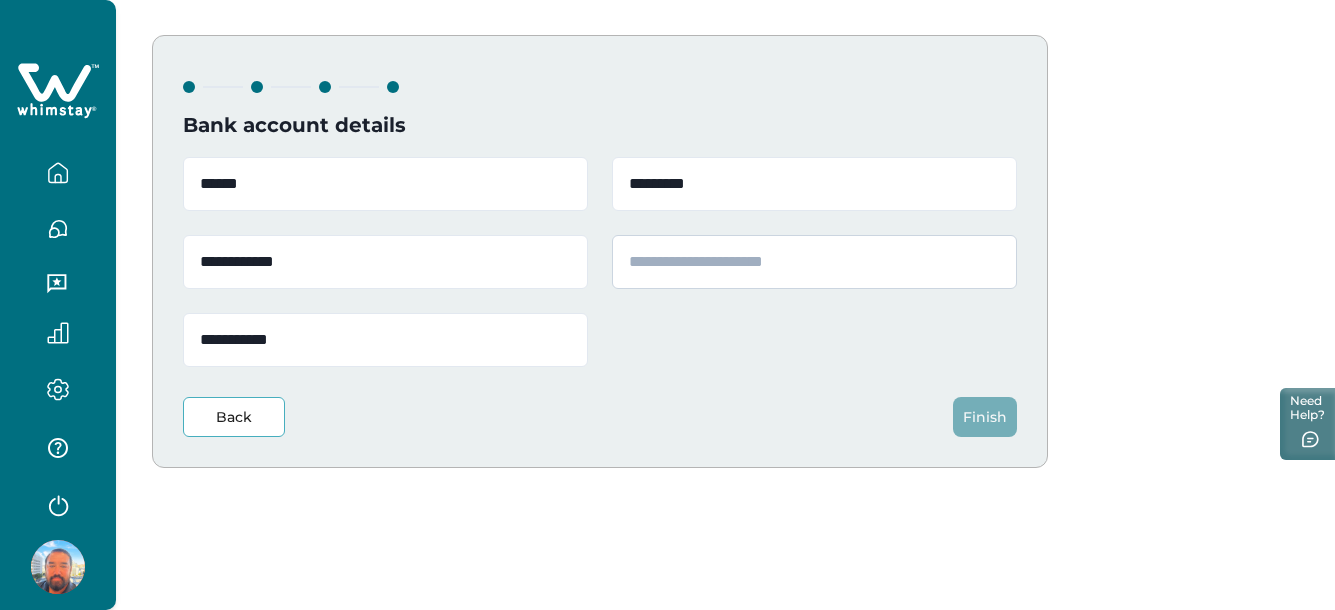 type on "**********" 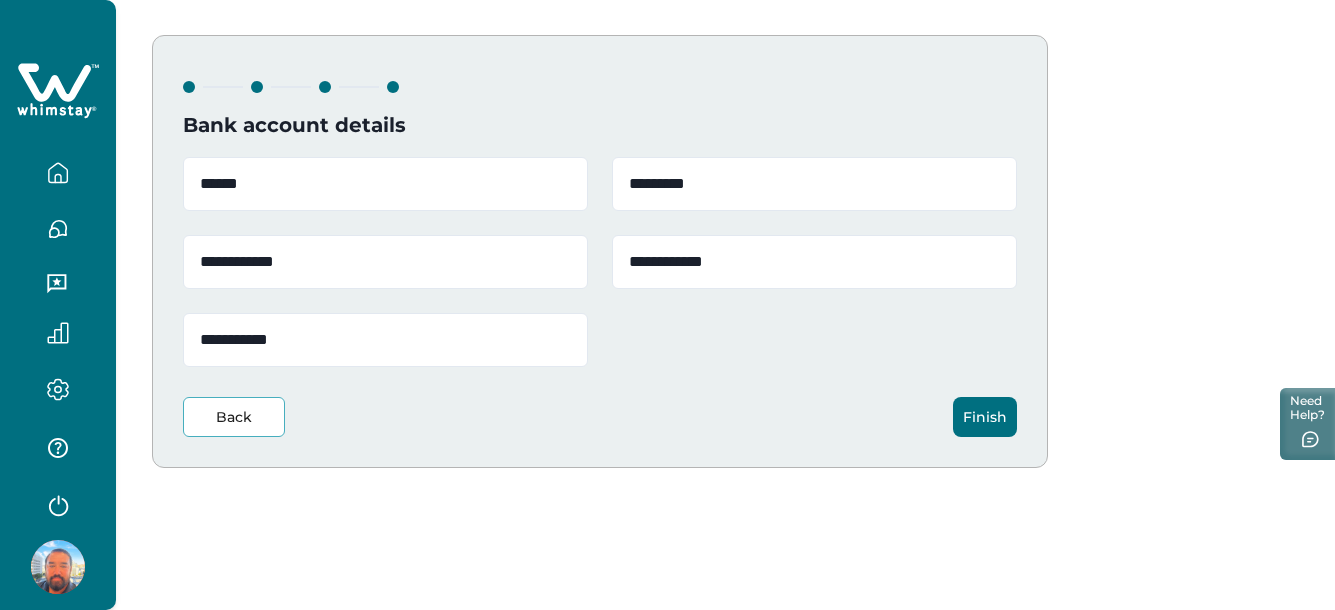 type on "**********" 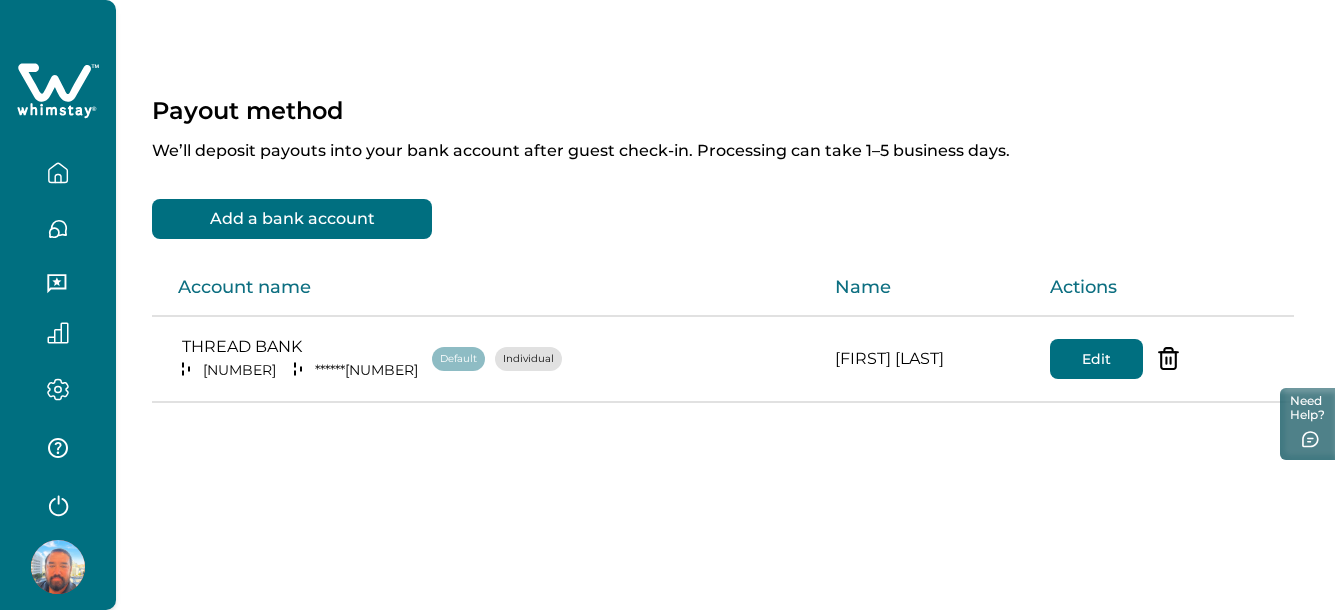 scroll, scrollTop: 0, scrollLeft: 0, axis: both 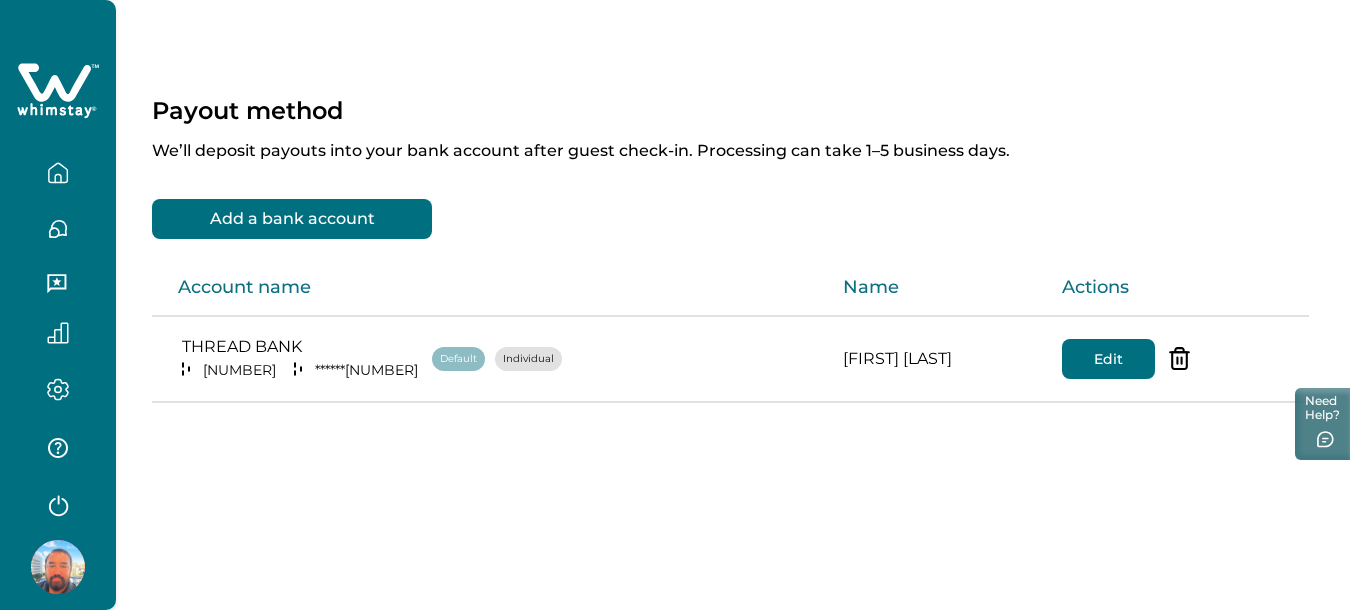 click 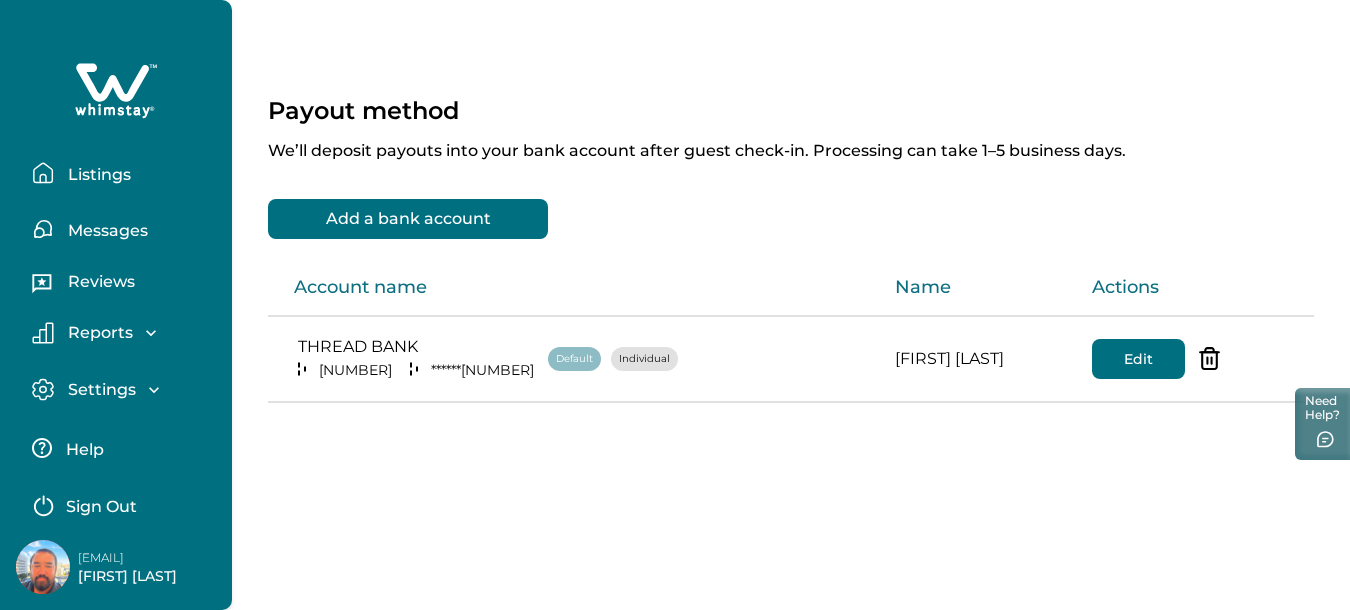 click on "Listings" at bounding box center (96, 175) 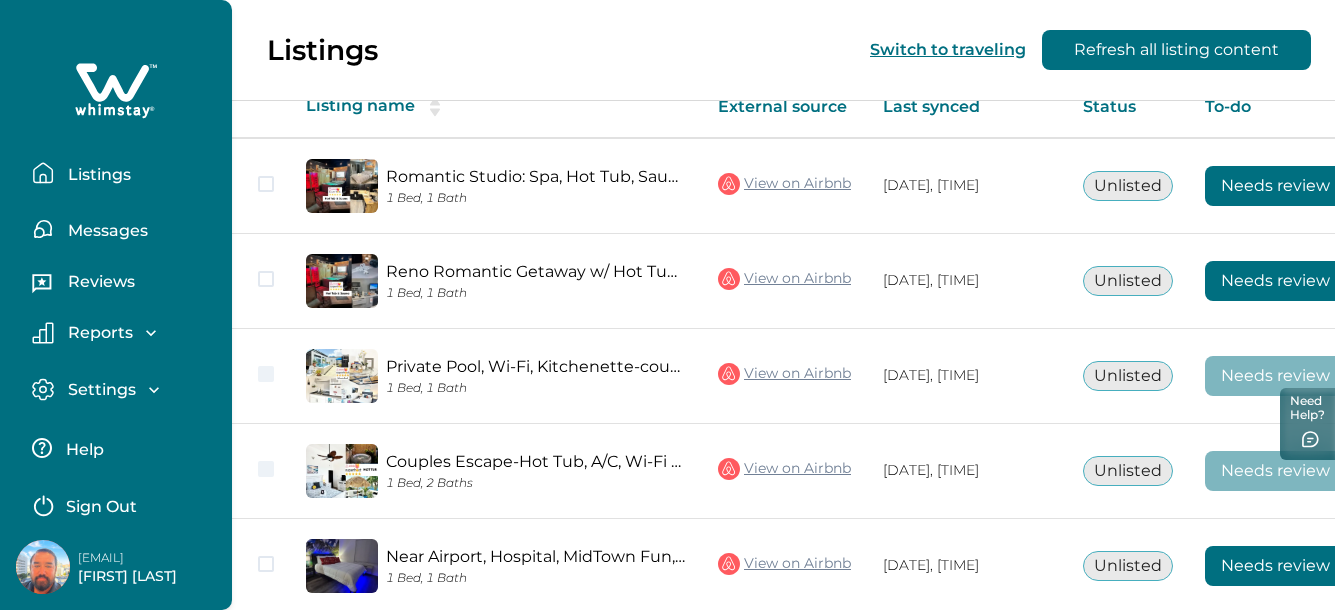 scroll, scrollTop: 200, scrollLeft: 0, axis: vertical 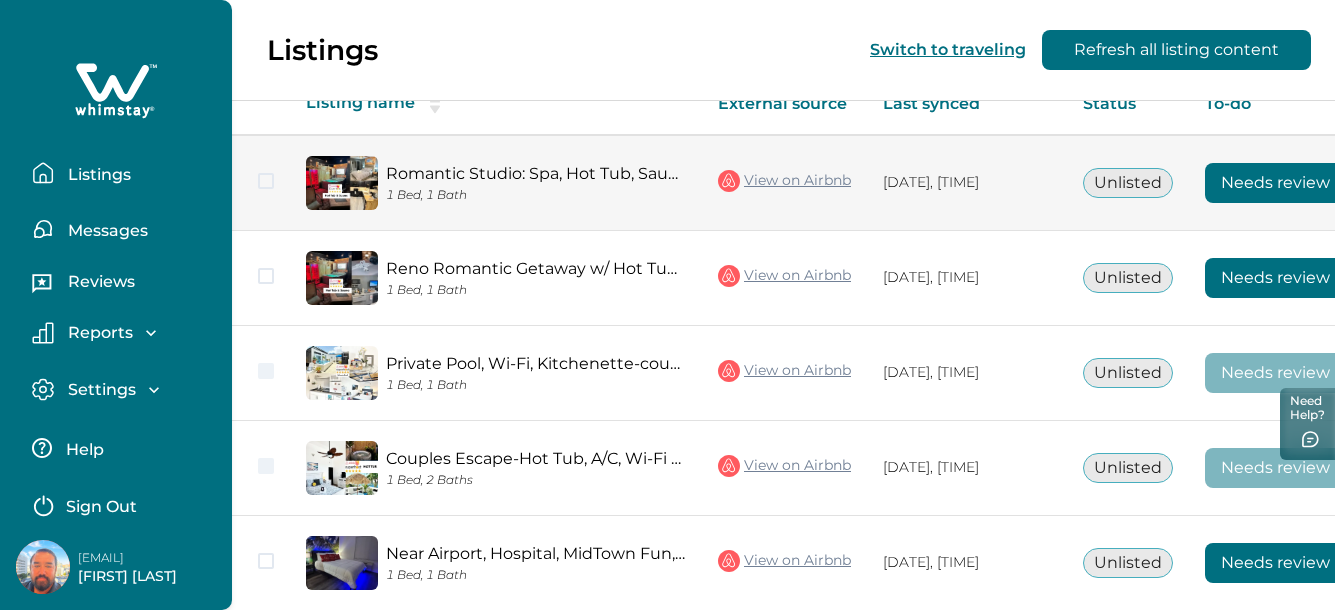 click on "Needs review" at bounding box center [1275, 183] 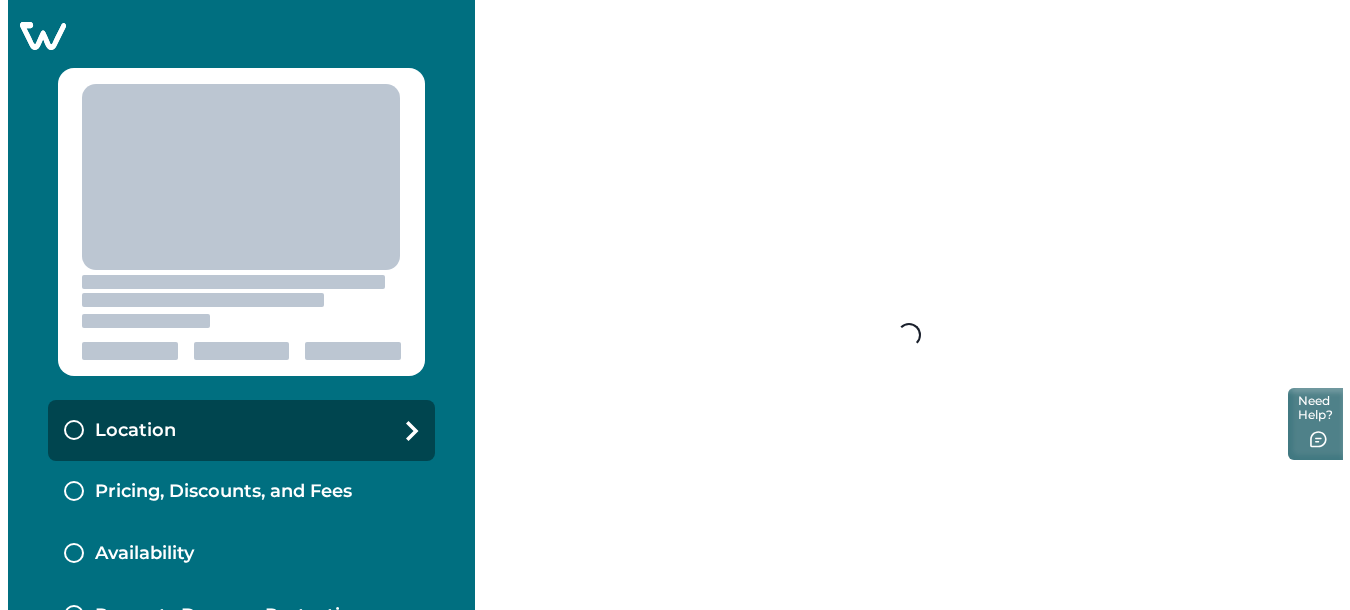 scroll, scrollTop: 0, scrollLeft: 0, axis: both 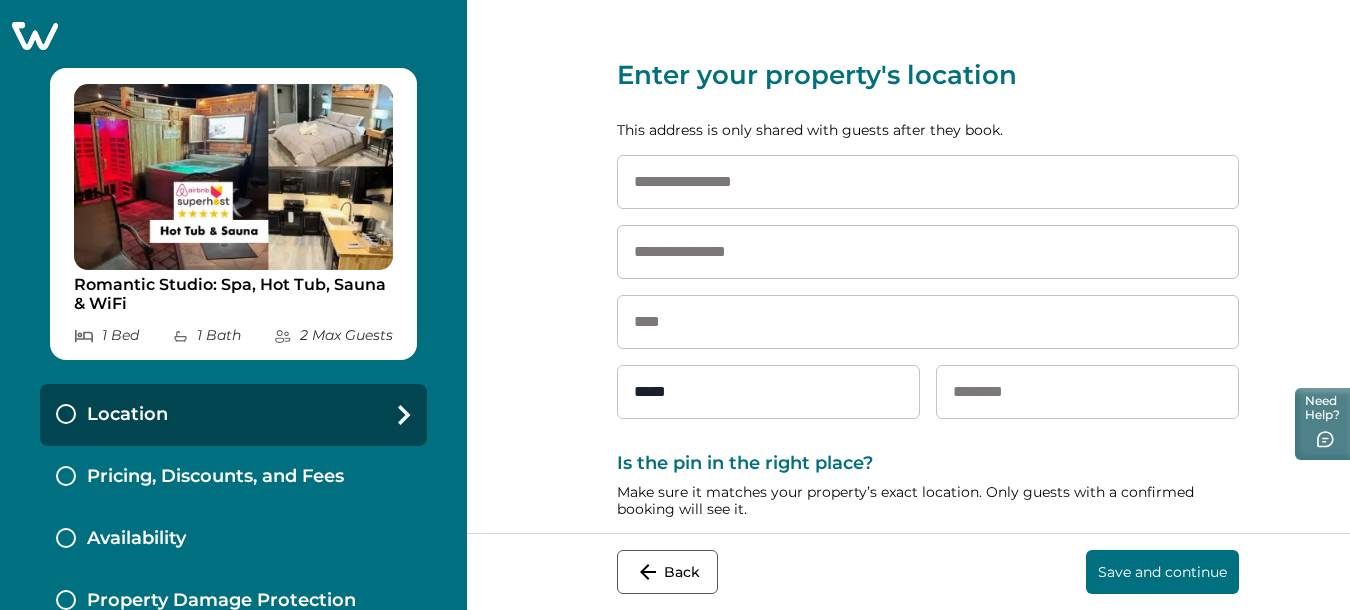 click at bounding box center (928, 182) 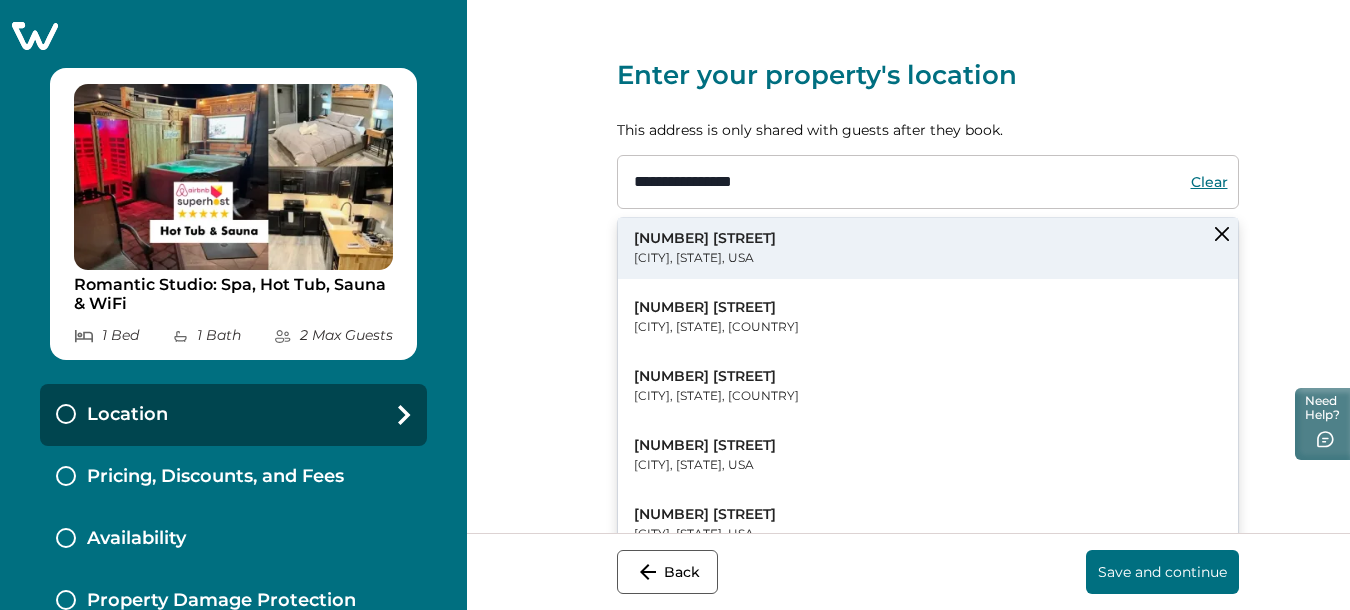 type on "**********" 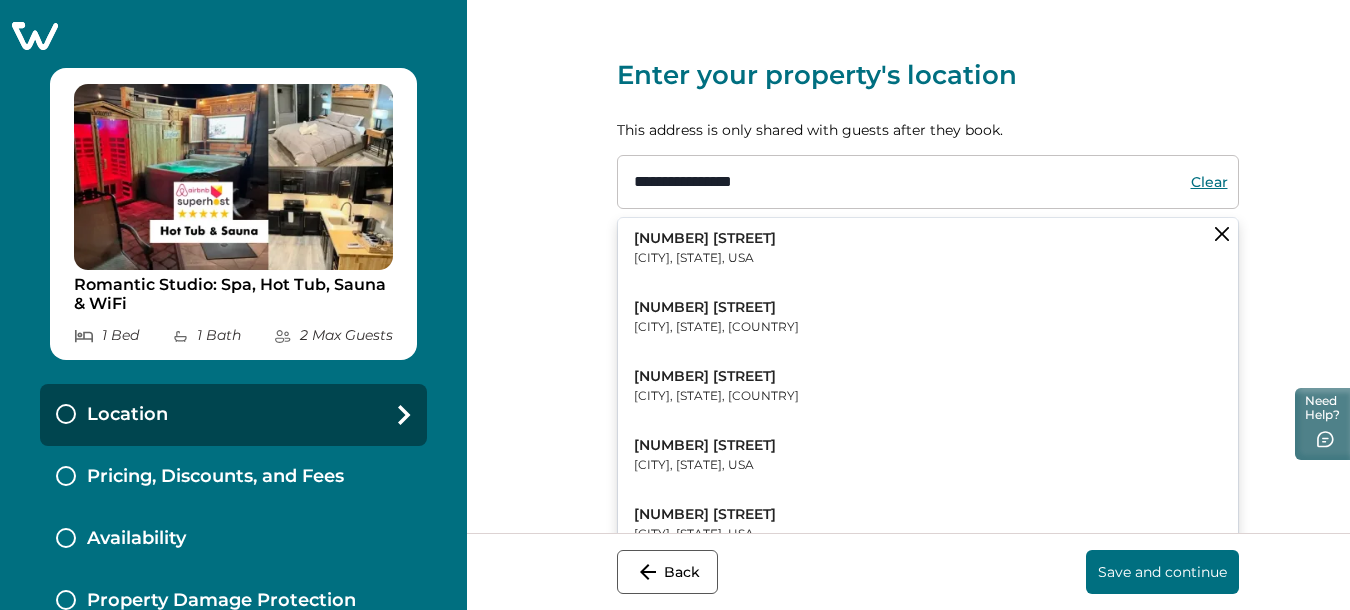 click on "[CITY], [STATE], USA" at bounding box center [705, 258] 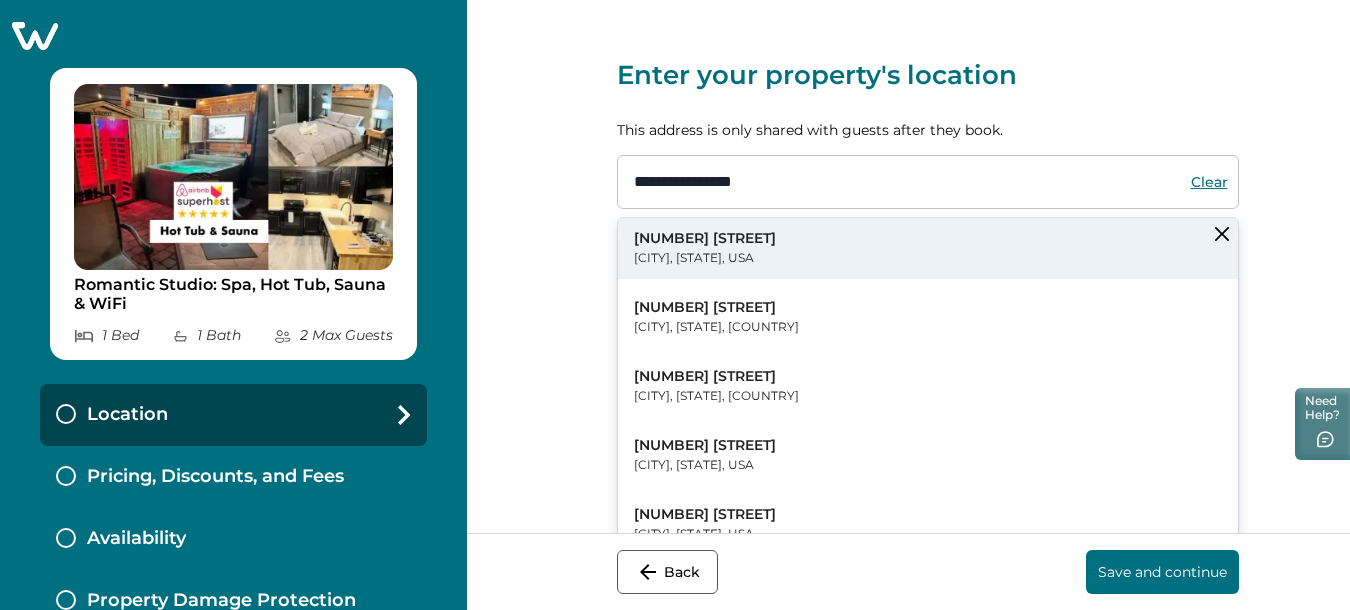 type on "****" 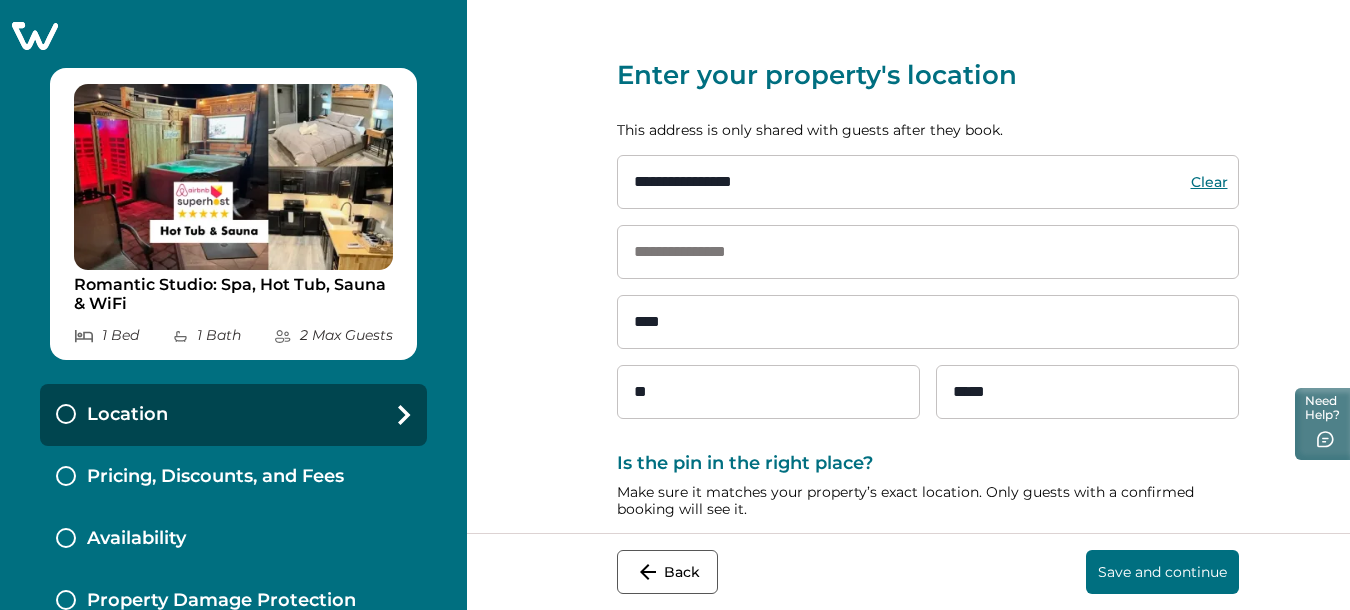 click at bounding box center (928, 252) 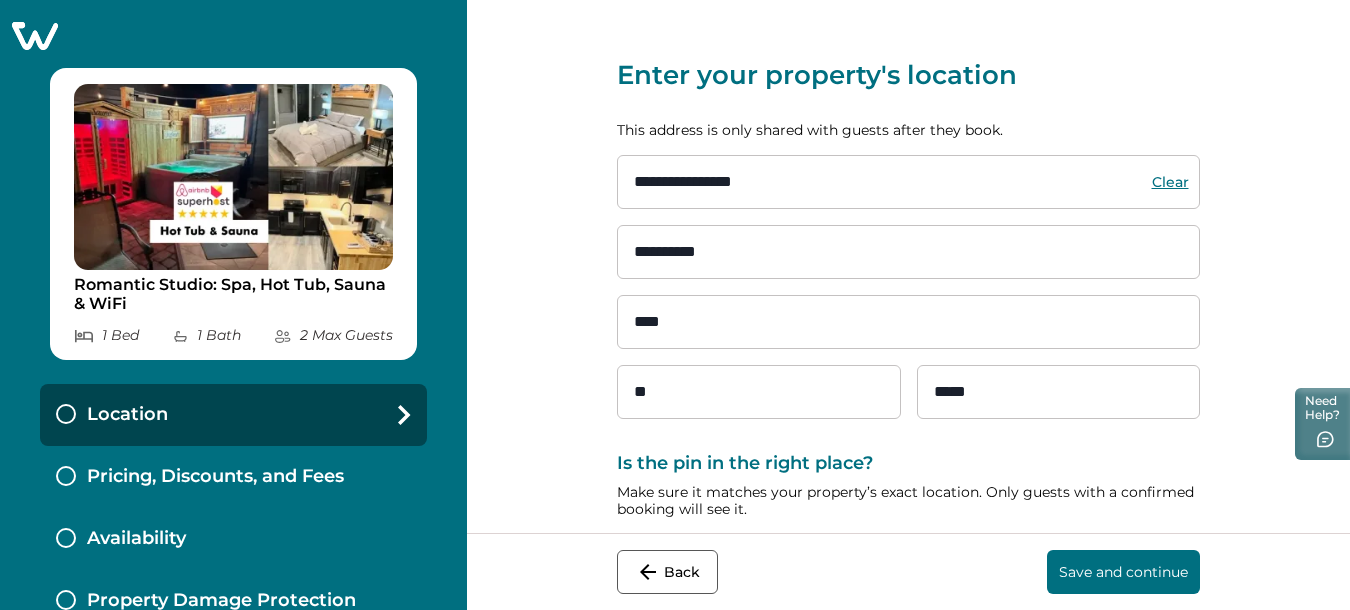 scroll, scrollTop: 237, scrollLeft: 0, axis: vertical 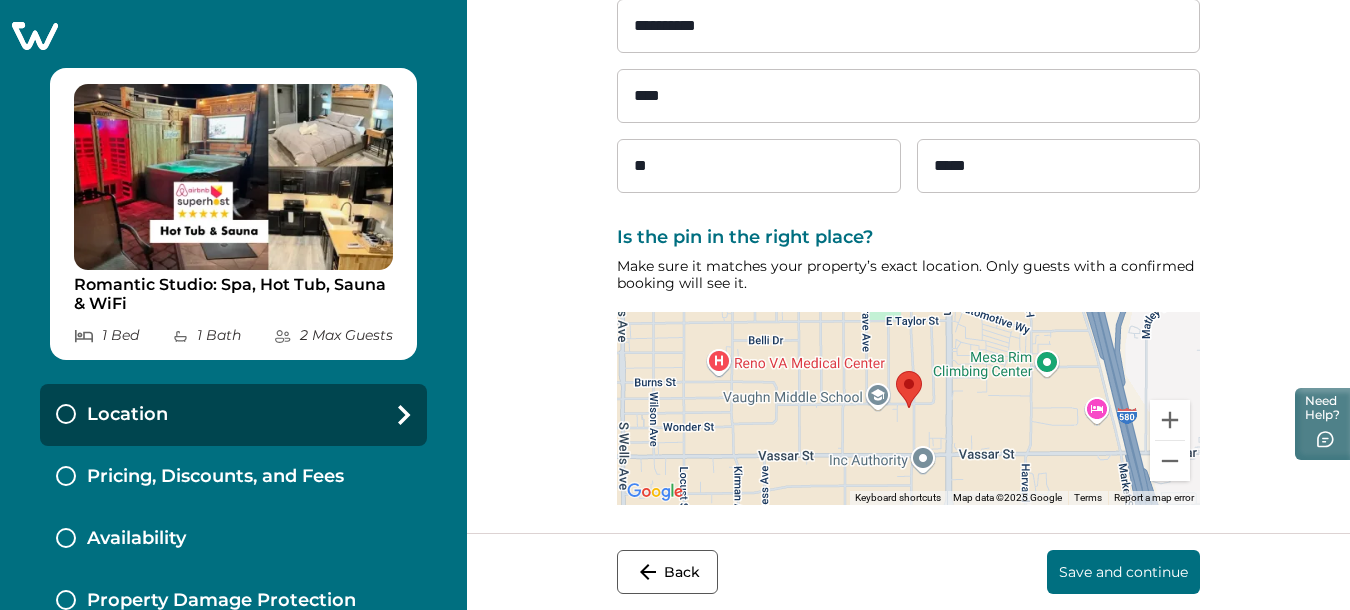 type on "**********" 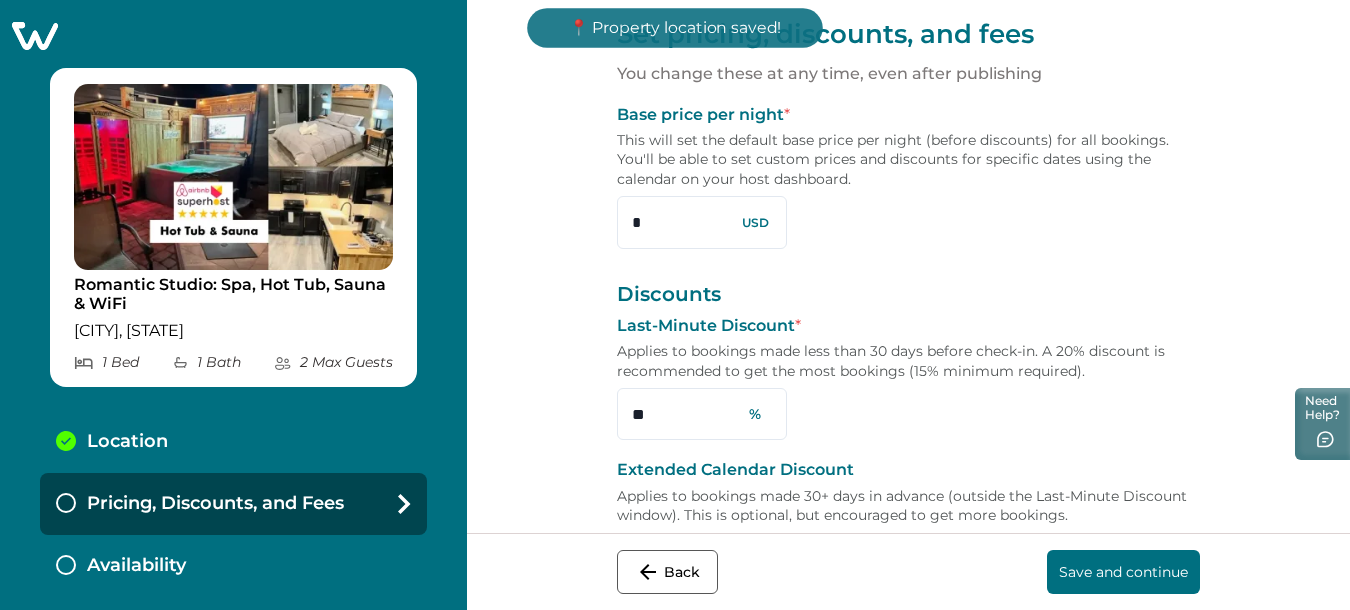 scroll, scrollTop: 0, scrollLeft: 0, axis: both 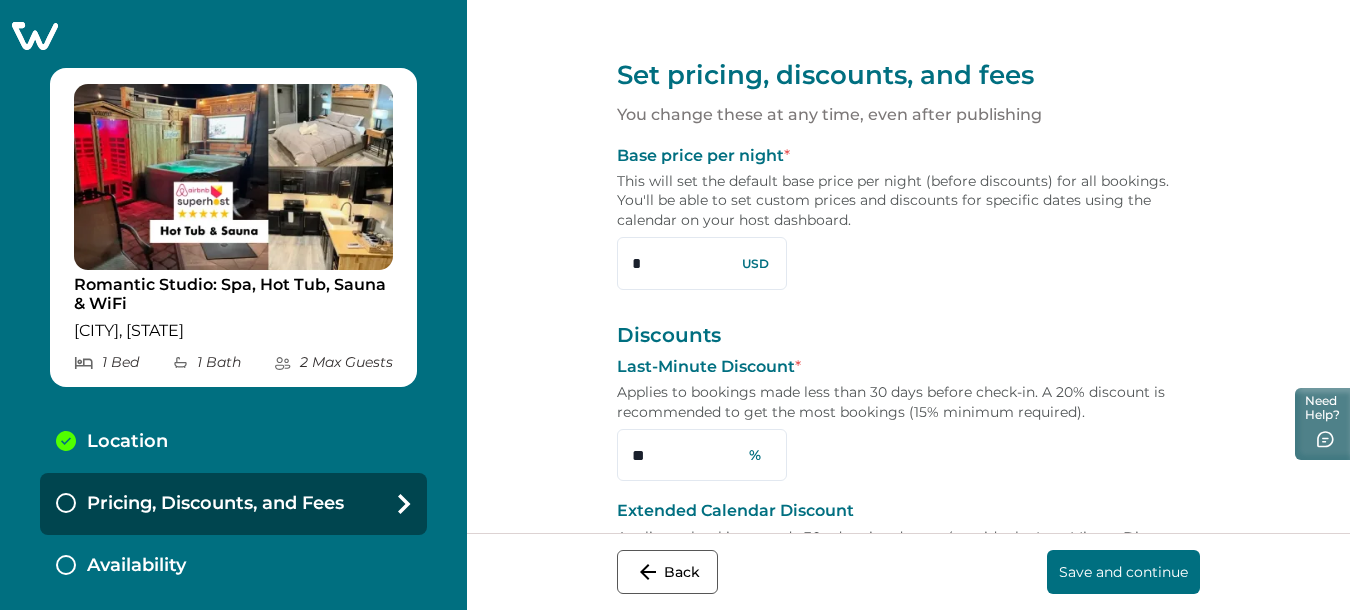 drag, startPoint x: 596, startPoint y: 248, endPoint x: 513, endPoint y: 257, distance: 83.48653 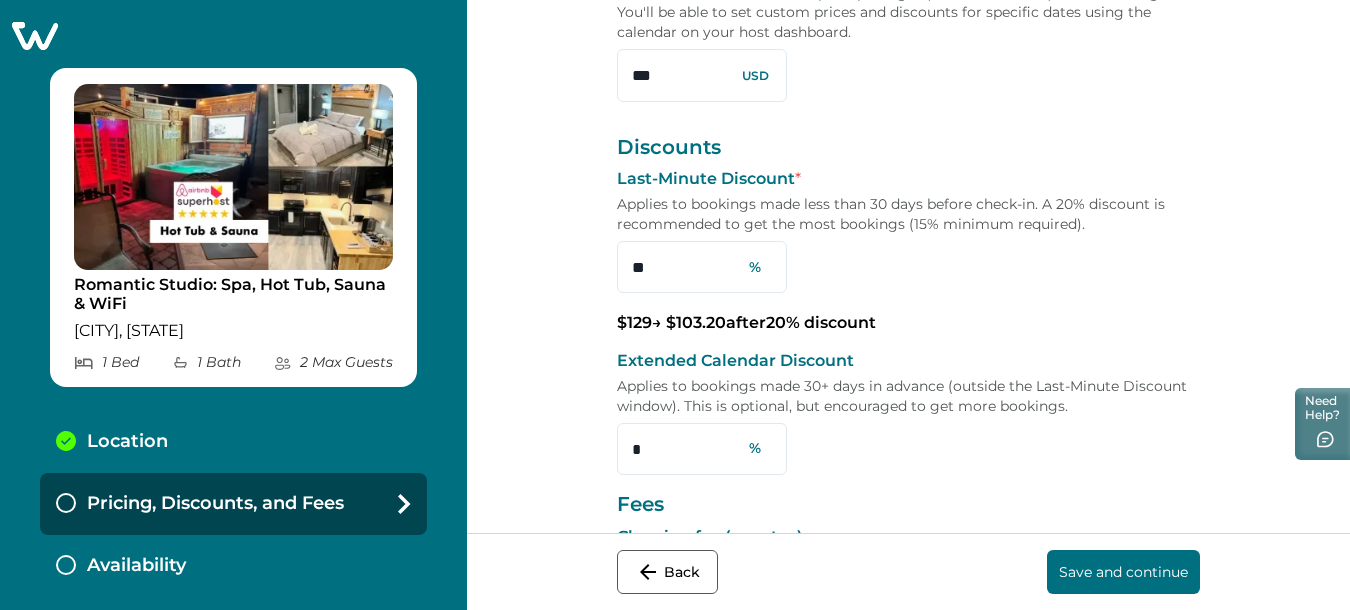 scroll, scrollTop: 200, scrollLeft: 0, axis: vertical 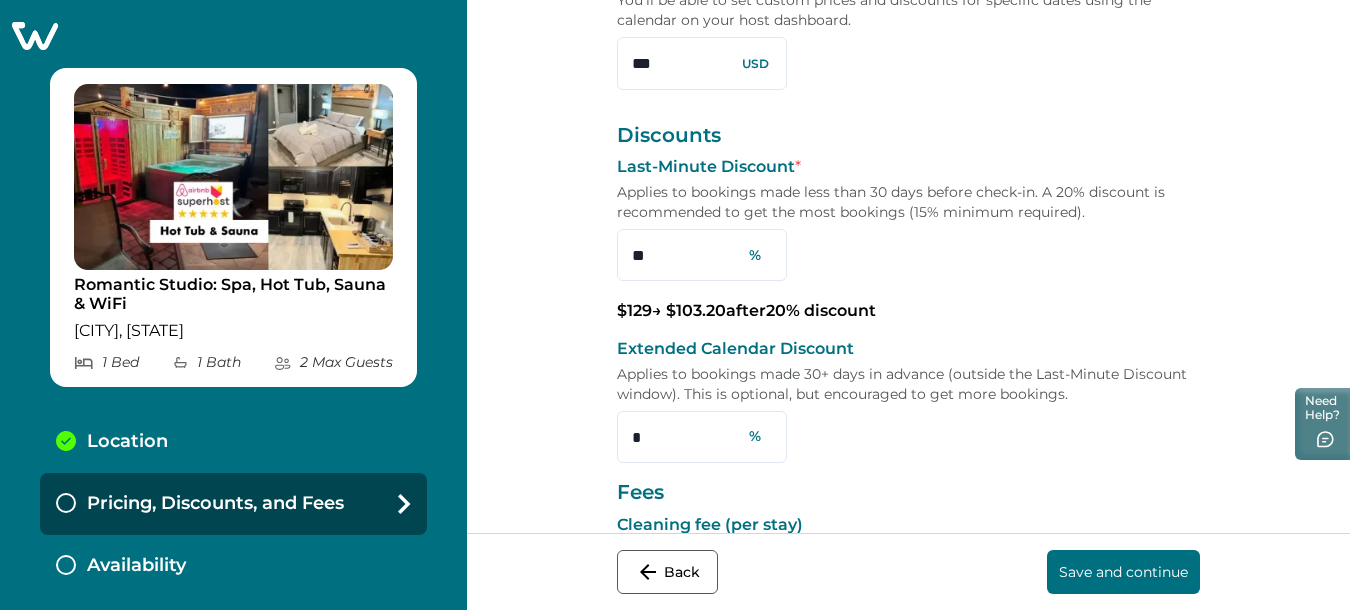 drag, startPoint x: 582, startPoint y: 48, endPoint x: 528, endPoint y: 56, distance: 54.589375 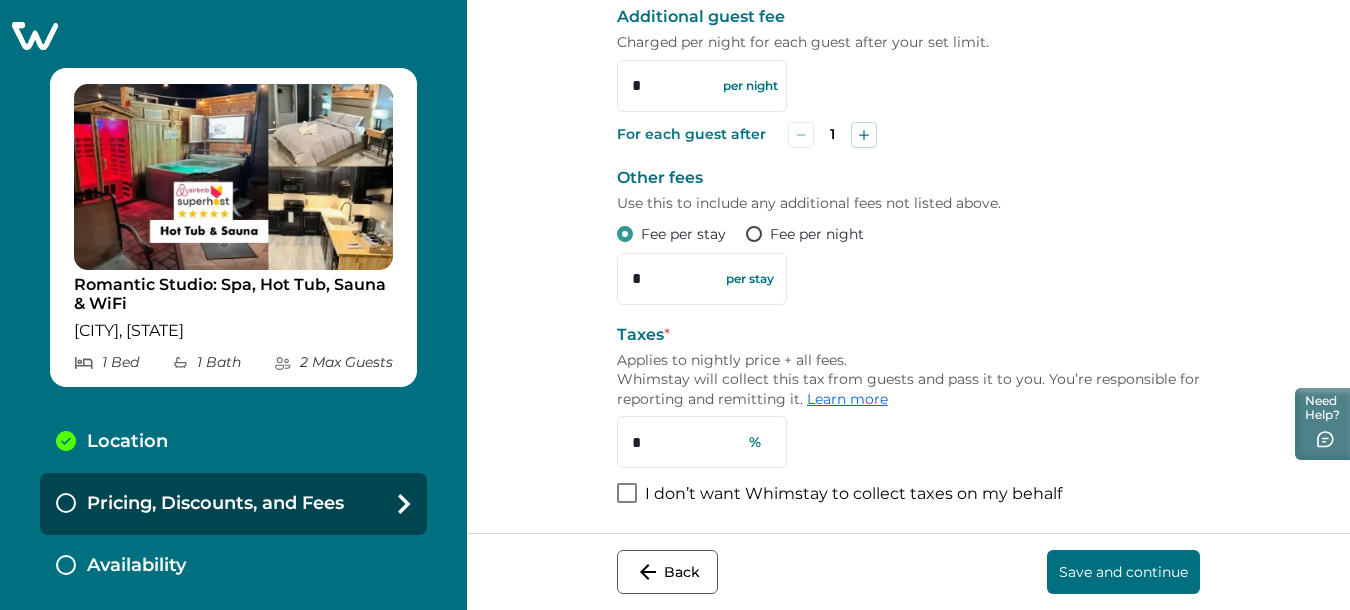 scroll, scrollTop: 870, scrollLeft: 0, axis: vertical 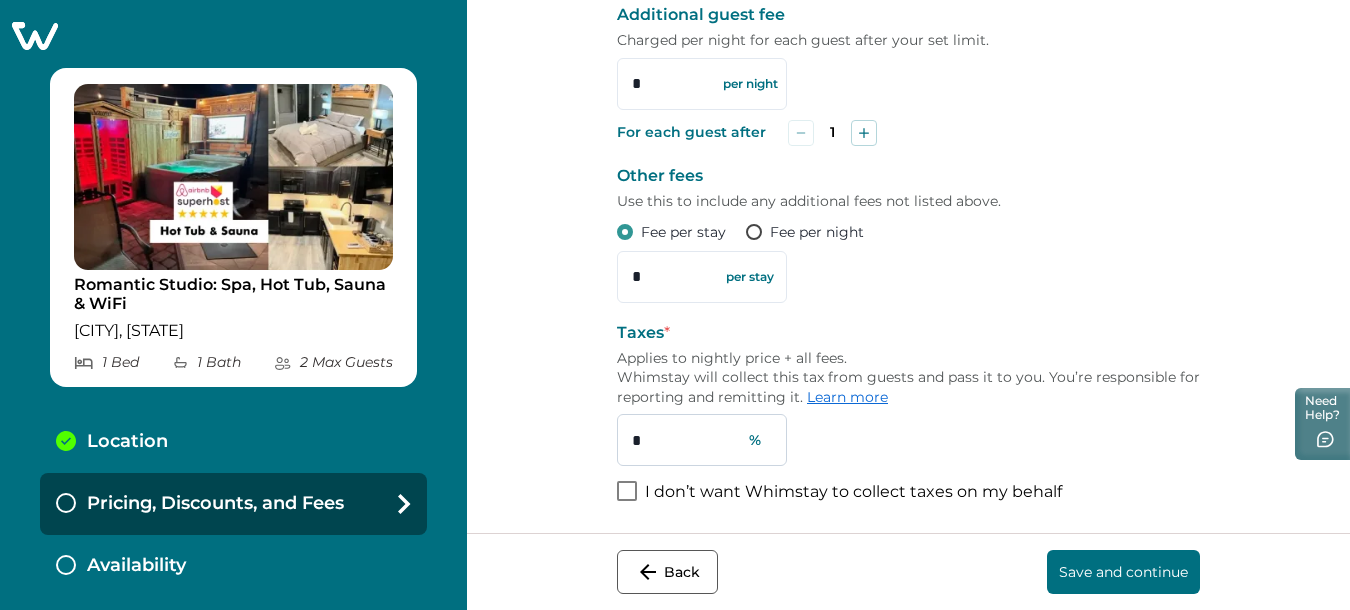 type on "***" 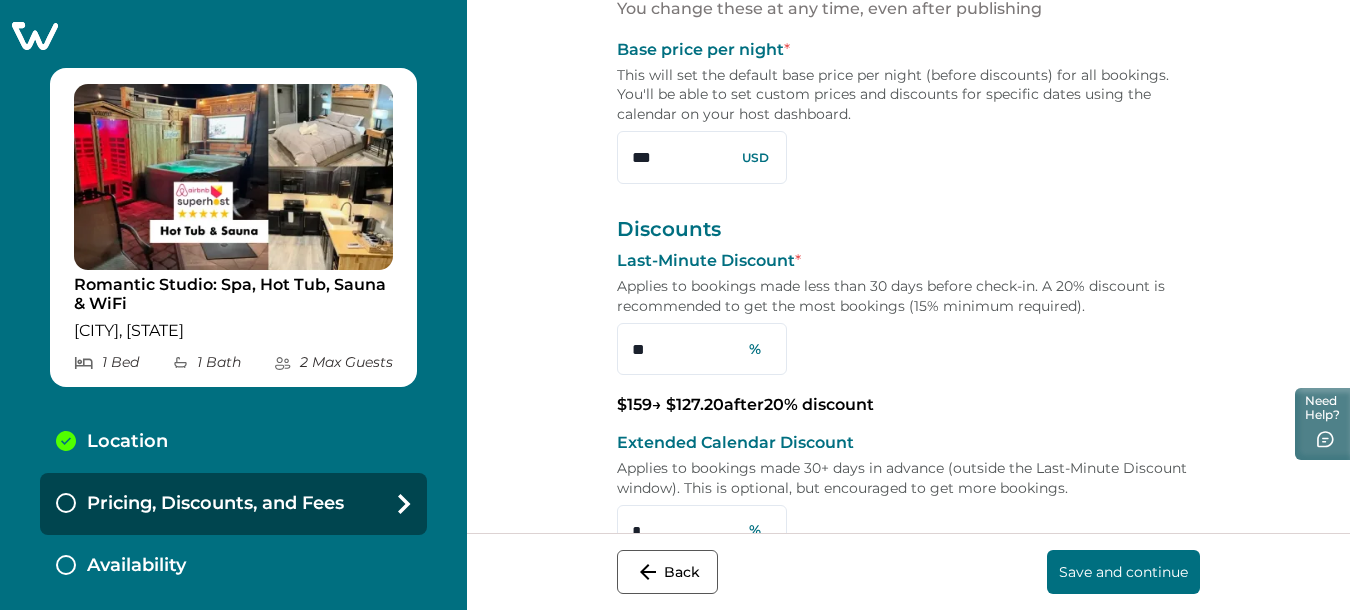 scroll, scrollTop: 70, scrollLeft: 0, axis: vertical 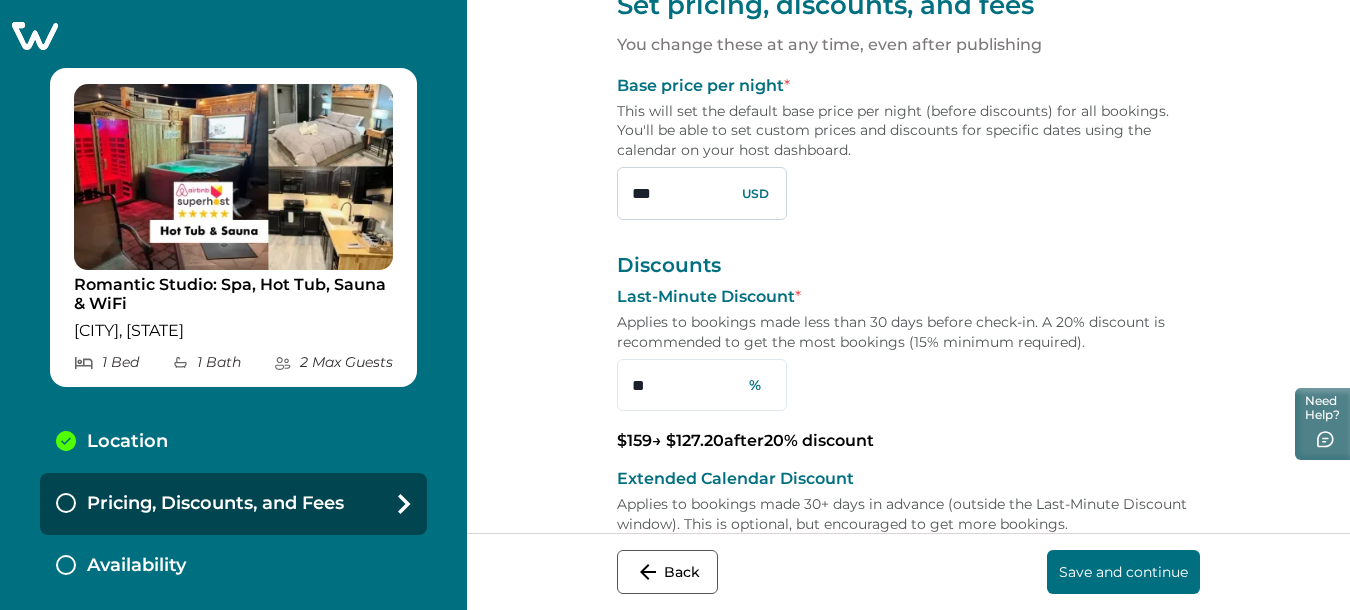 type on "****" 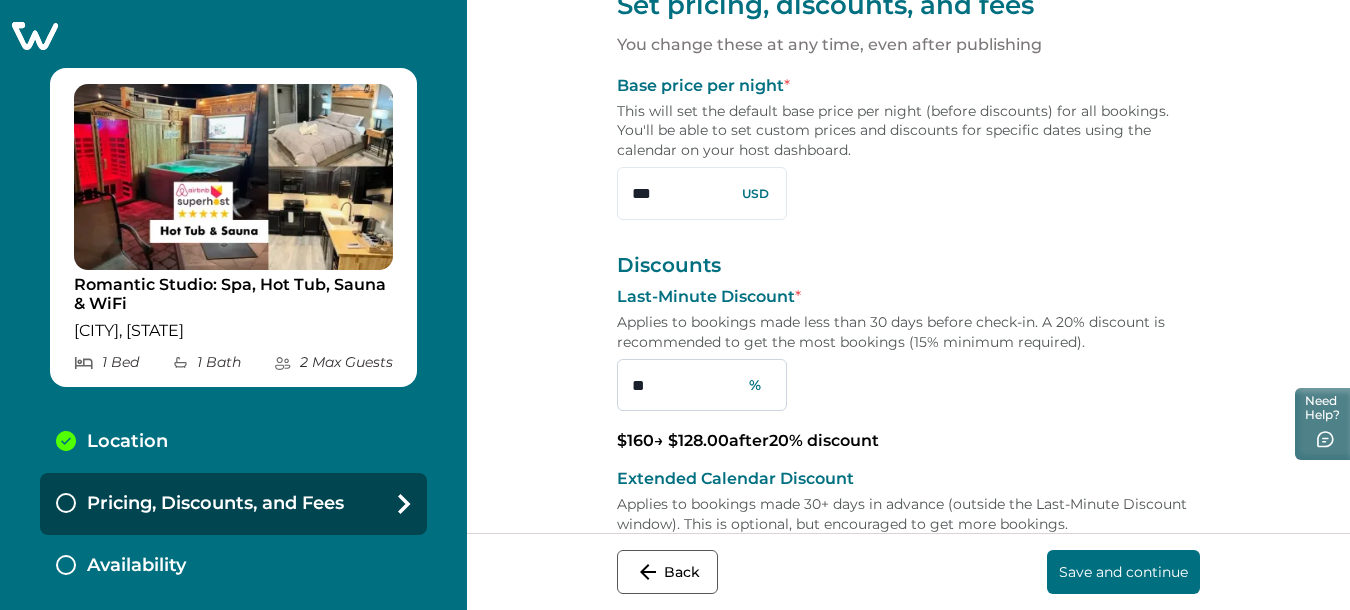 type on "***" 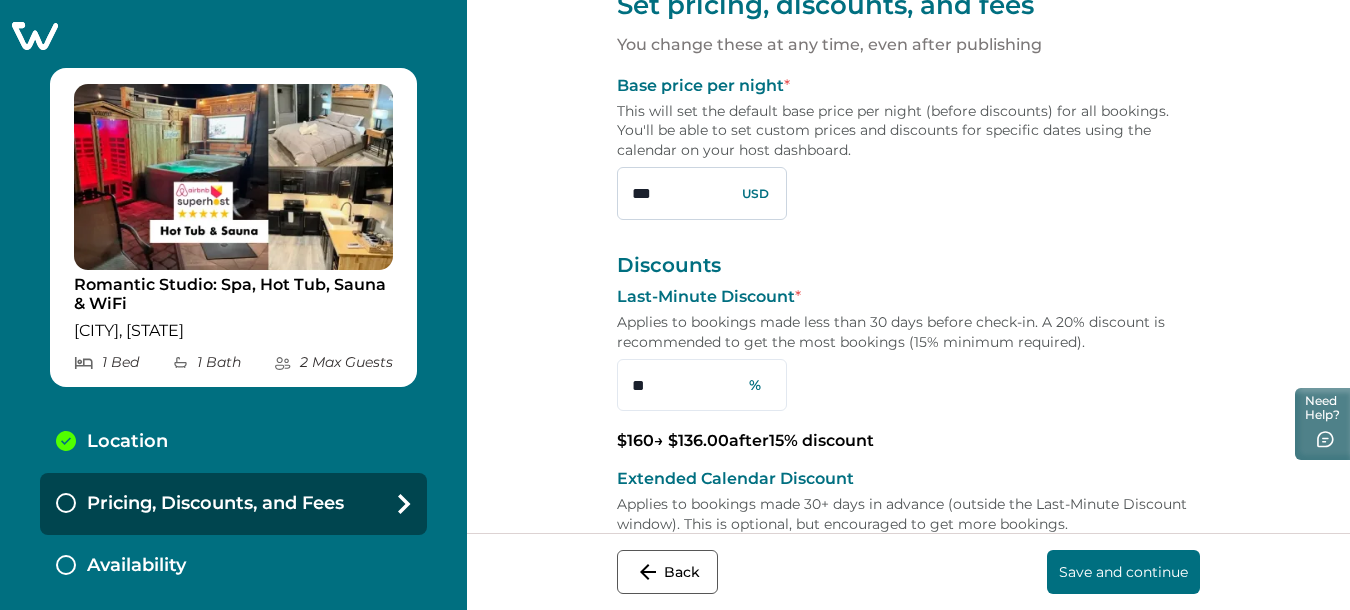 type on "**" 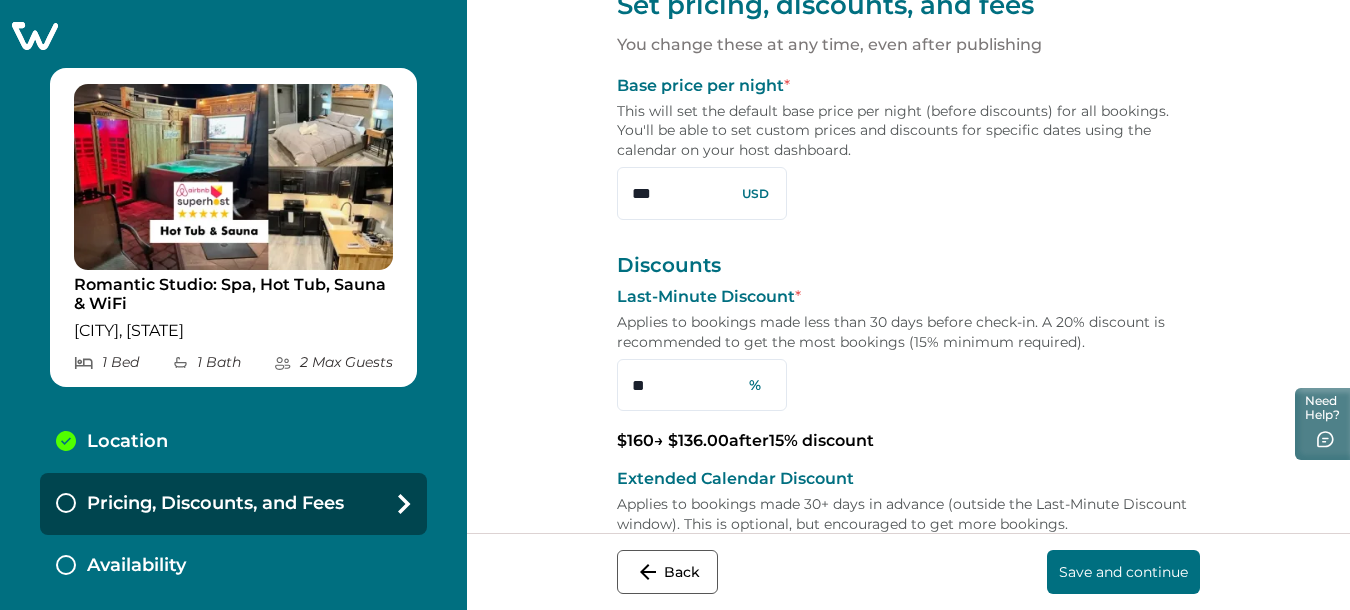drag, startPoint x: 602, startPoint y: 189, endPoint x: 536, endPoint y: 191, distance: 66.0303 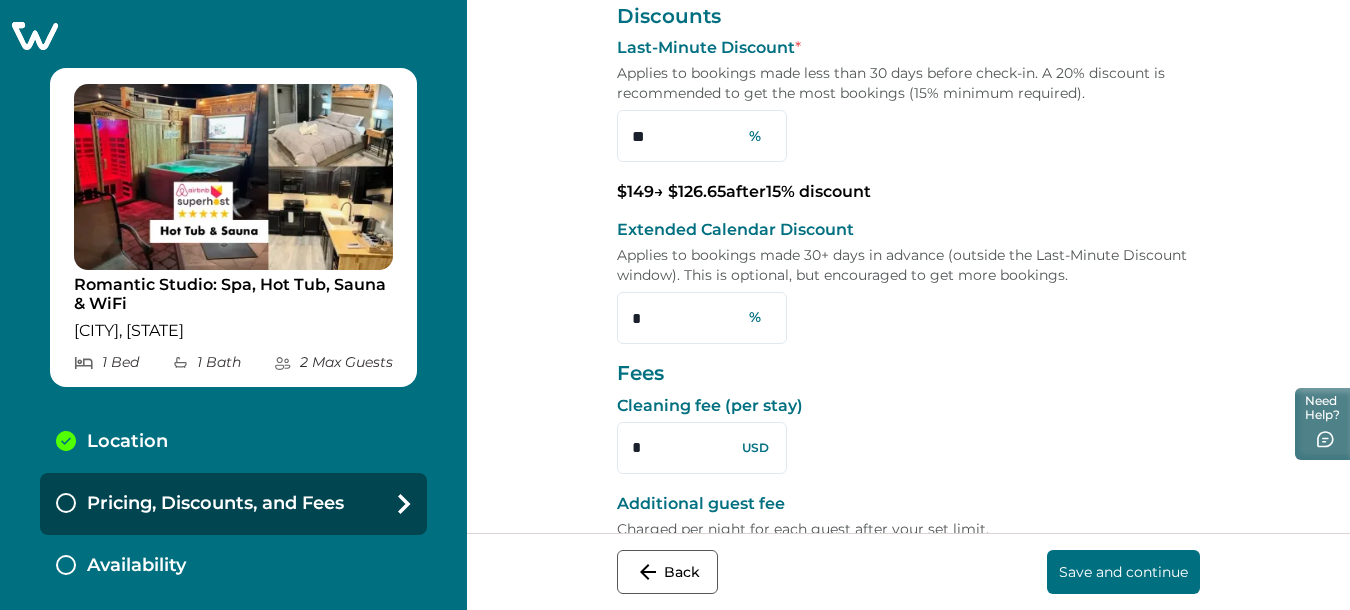 scroll, scrollTop: 270, scrollLeft: 0, axis: vertical 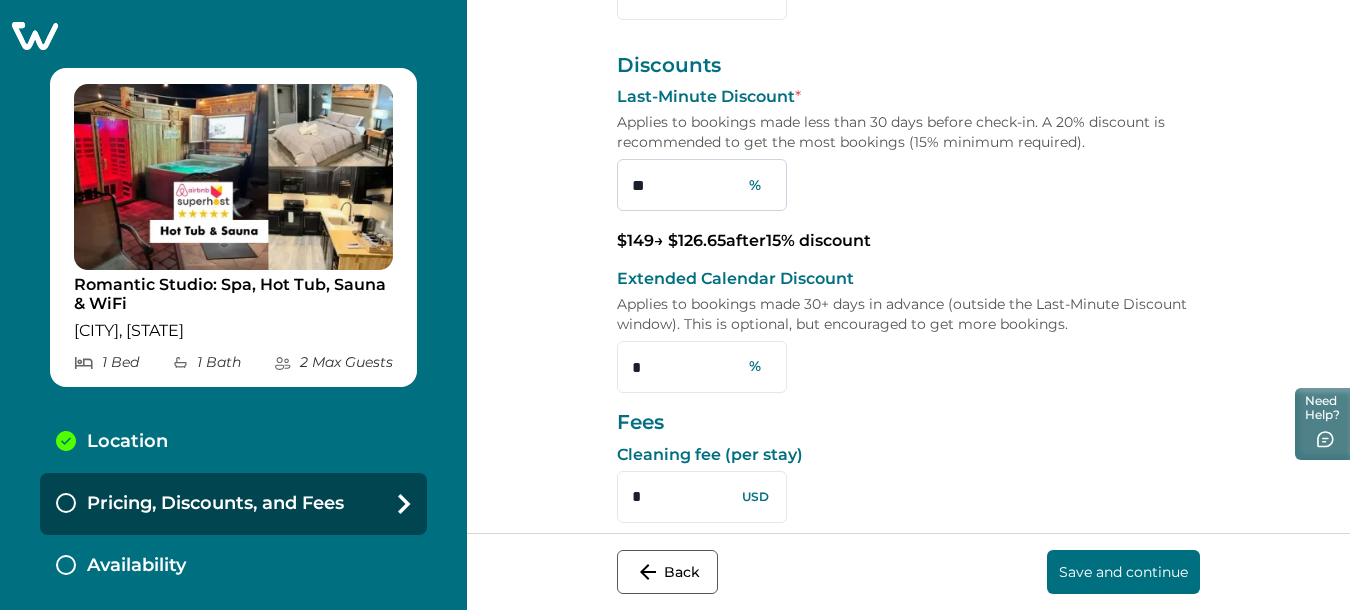 type on "***" 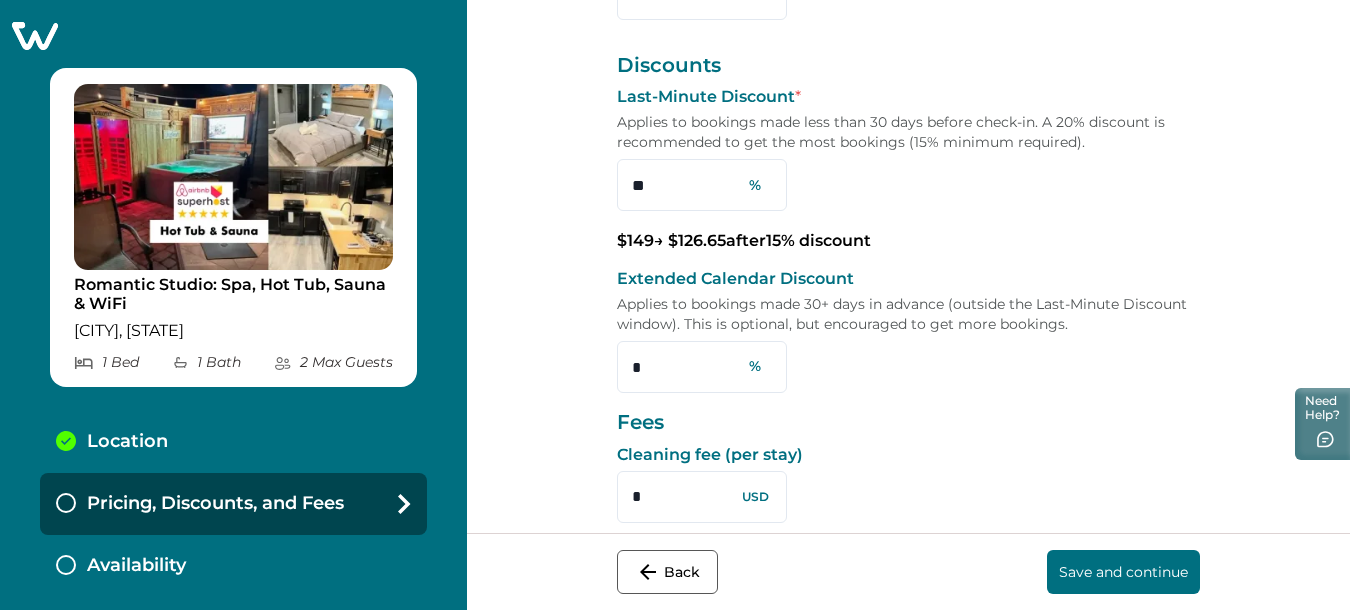 drag, startPoint x: 581, startPoint y: 184, endPoint x: 524, endPoint y: 180, distance: 57.14018 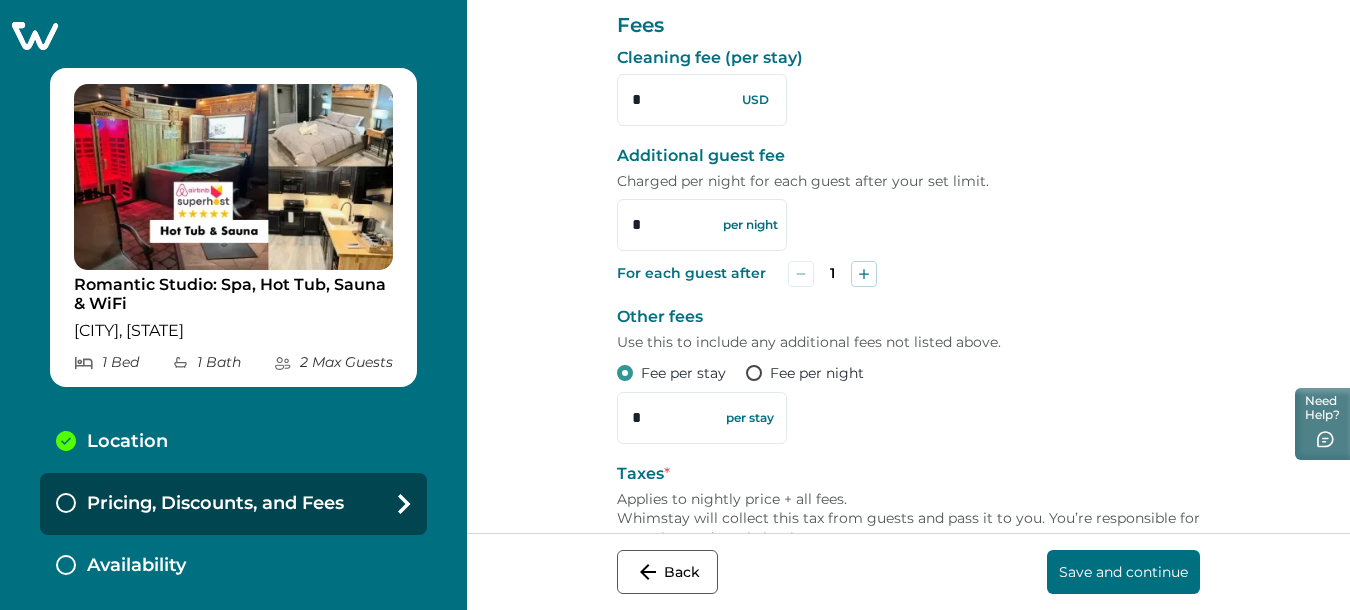 scroll, scrollTop: 770, scrollLeft: 0, axis: vertical 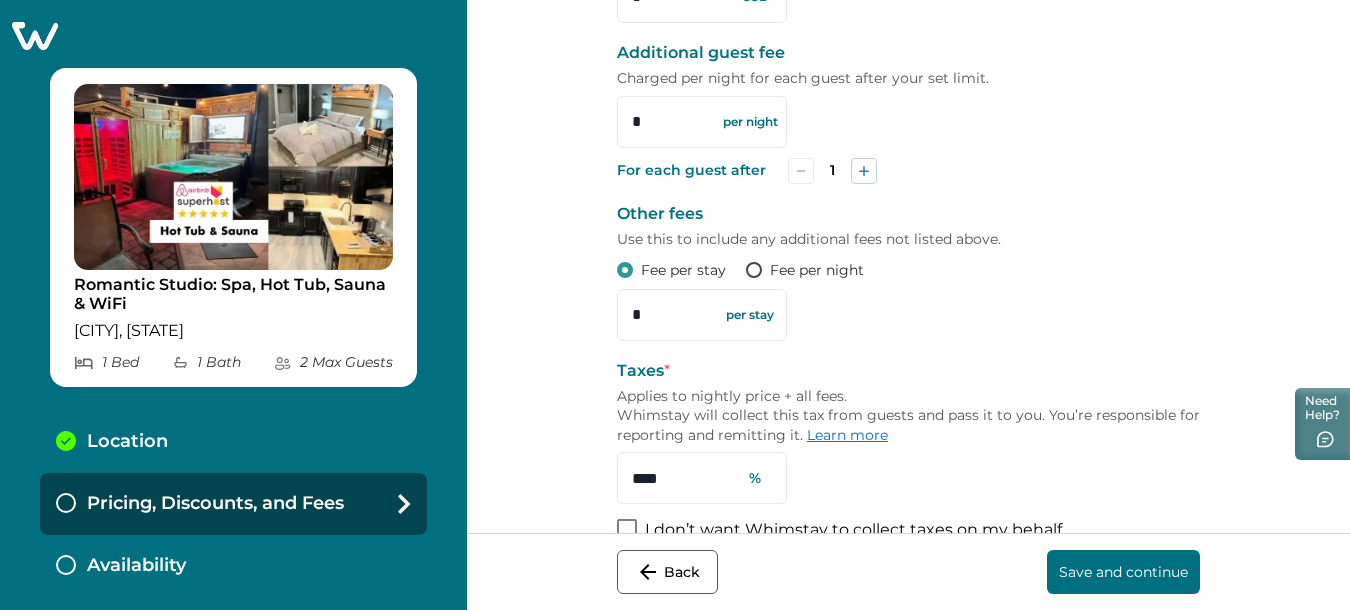 type on "**" 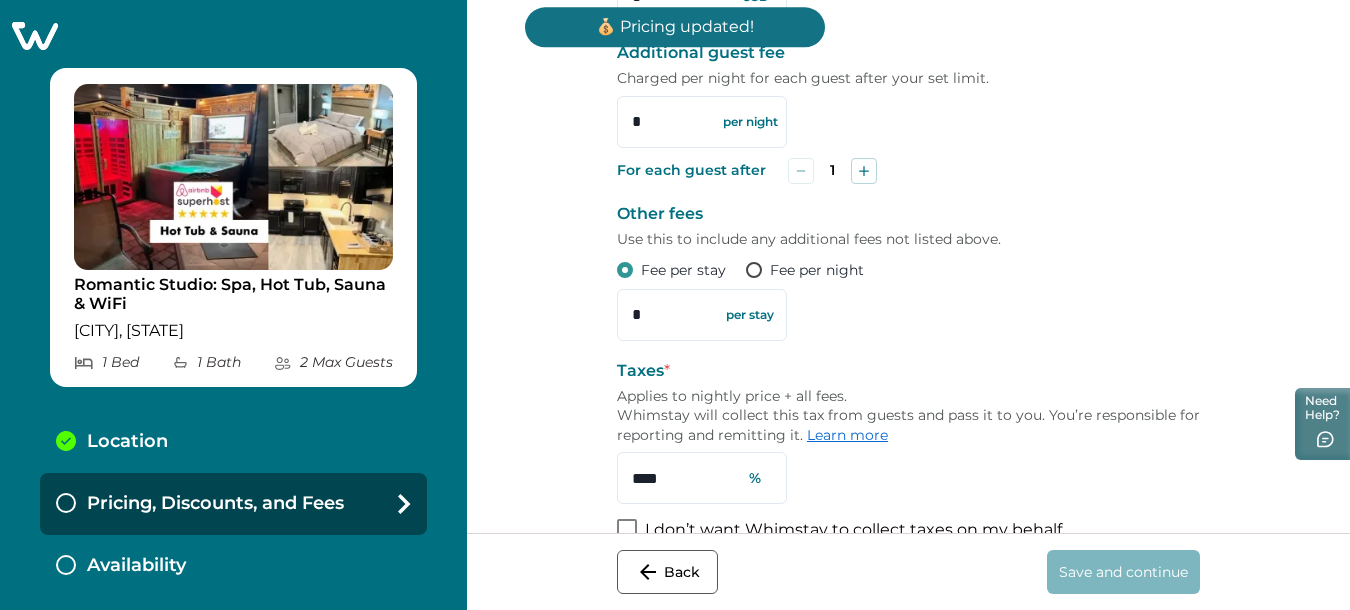 scroll, scrollTop: 0, scrollLeft: 0, axis: both 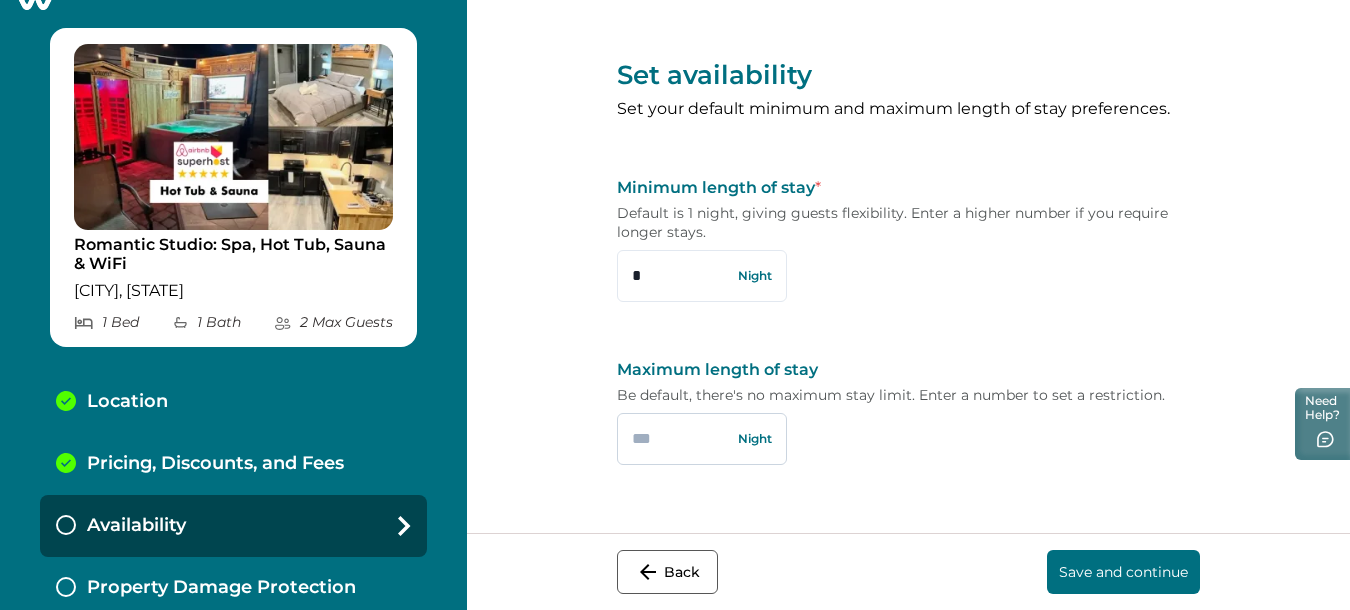 click at bounding box center [702, 439] 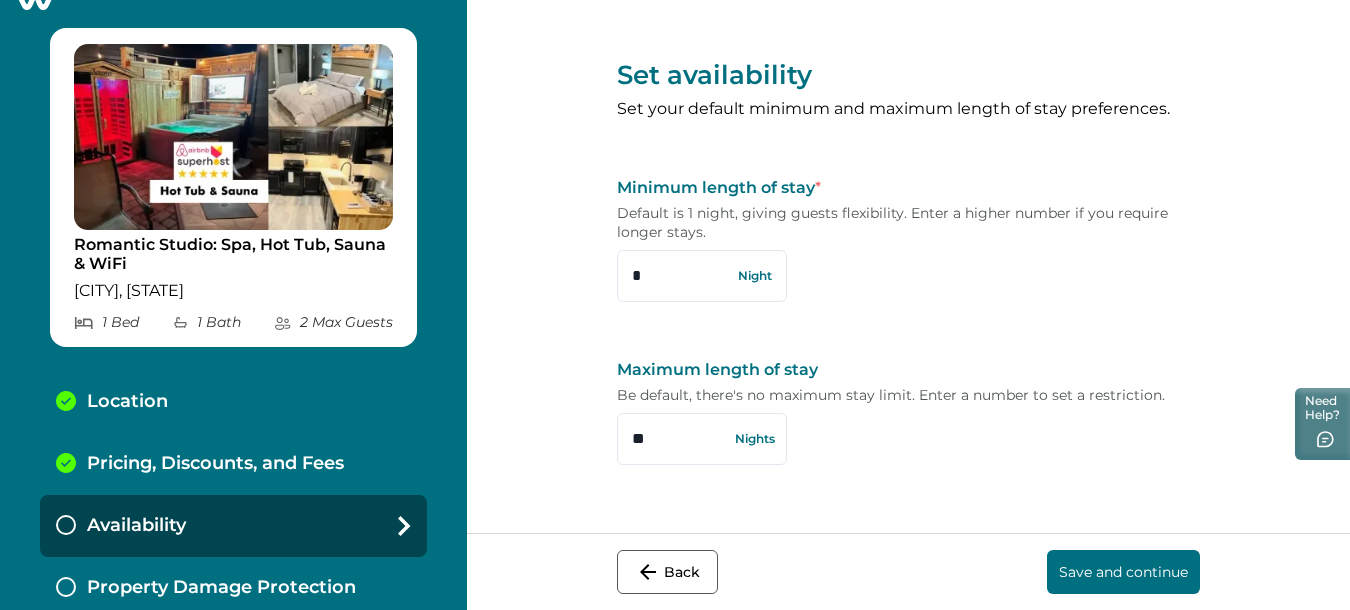type on "**" 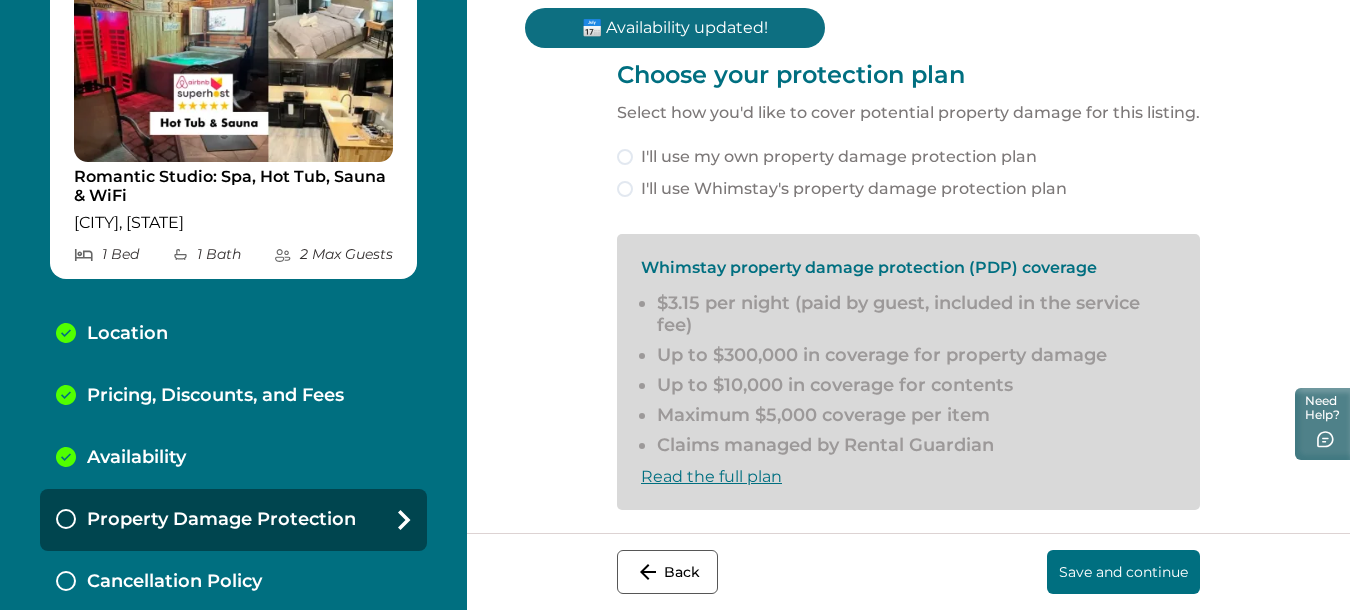 scroll, scrollTop: 112, scrollLeft: 0, axis: vertical 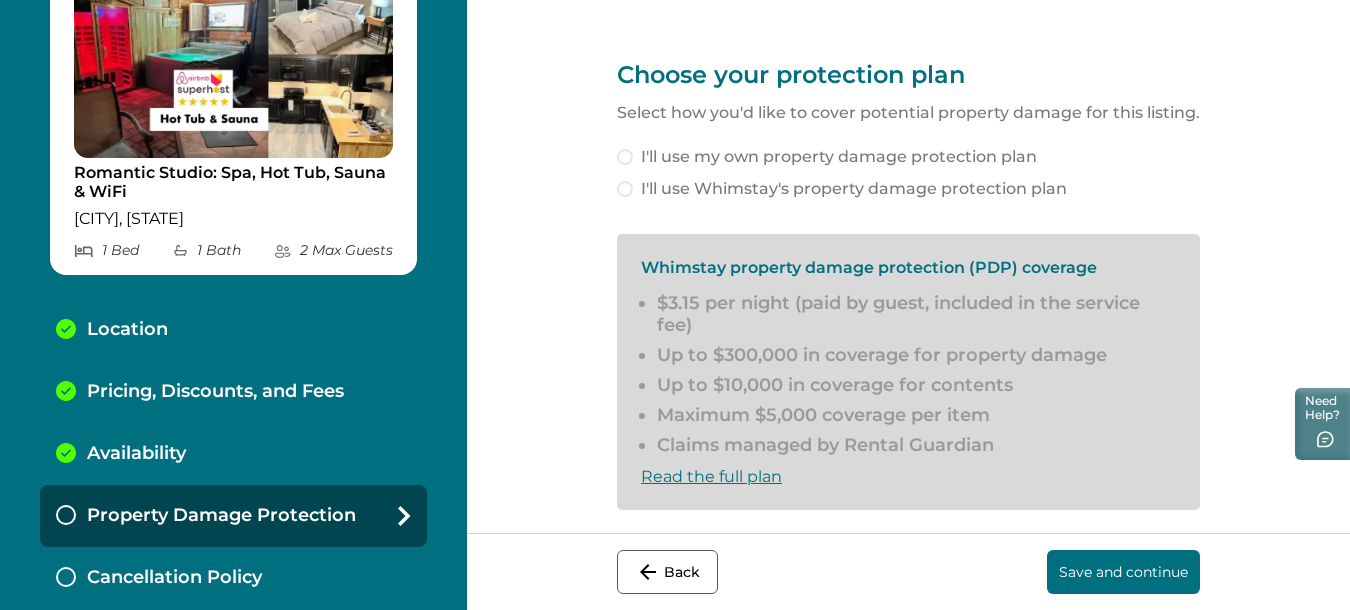 click at bounding box center [625, 189] 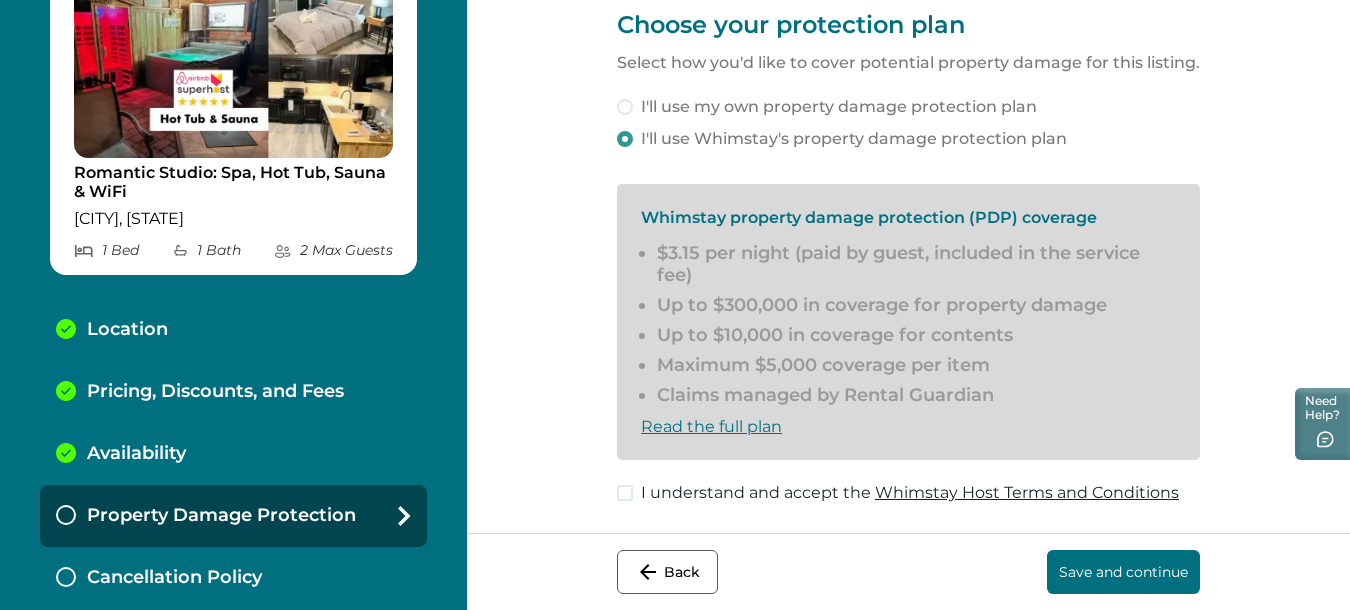 scroll, scrollTop: 82, scrollLeft: 0, axis: vertical 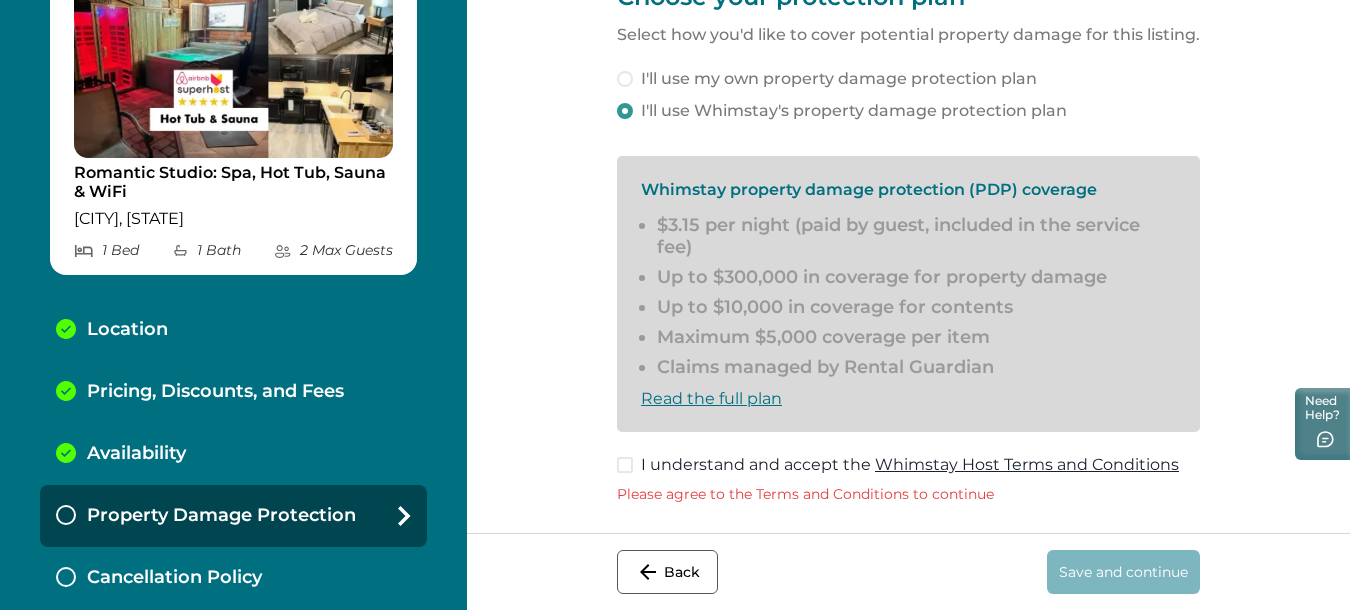 click at bounding box center [625, 465] 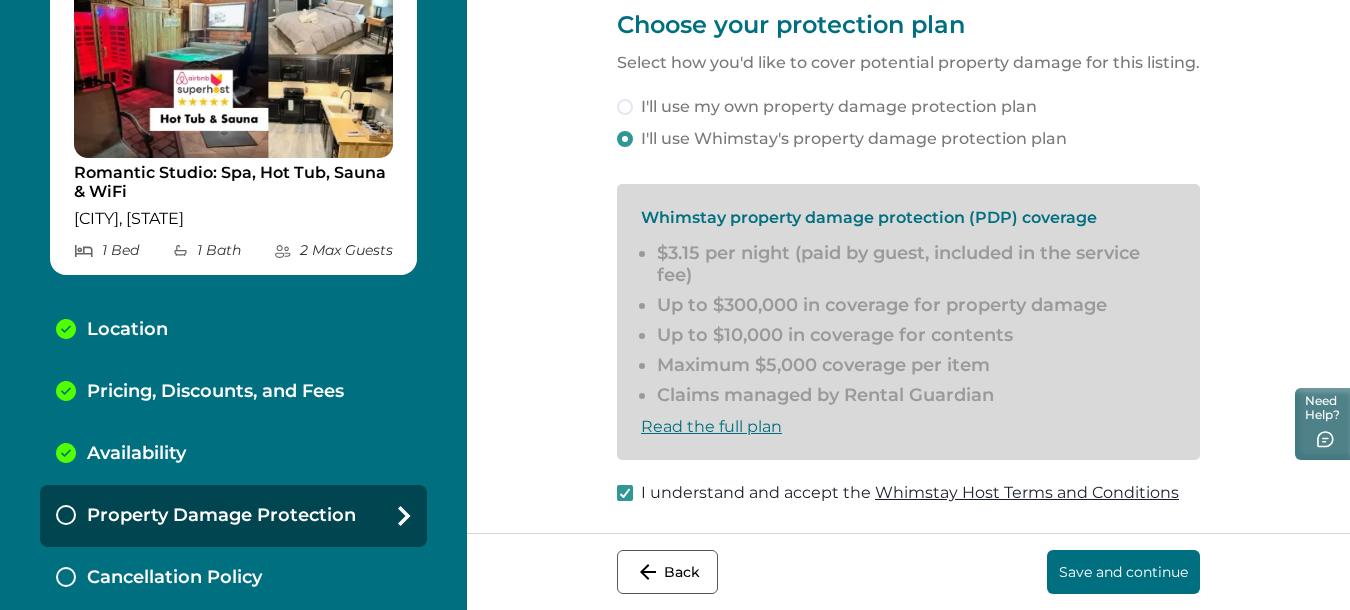click on "Save and continue" at bounding box center (1123, 572) 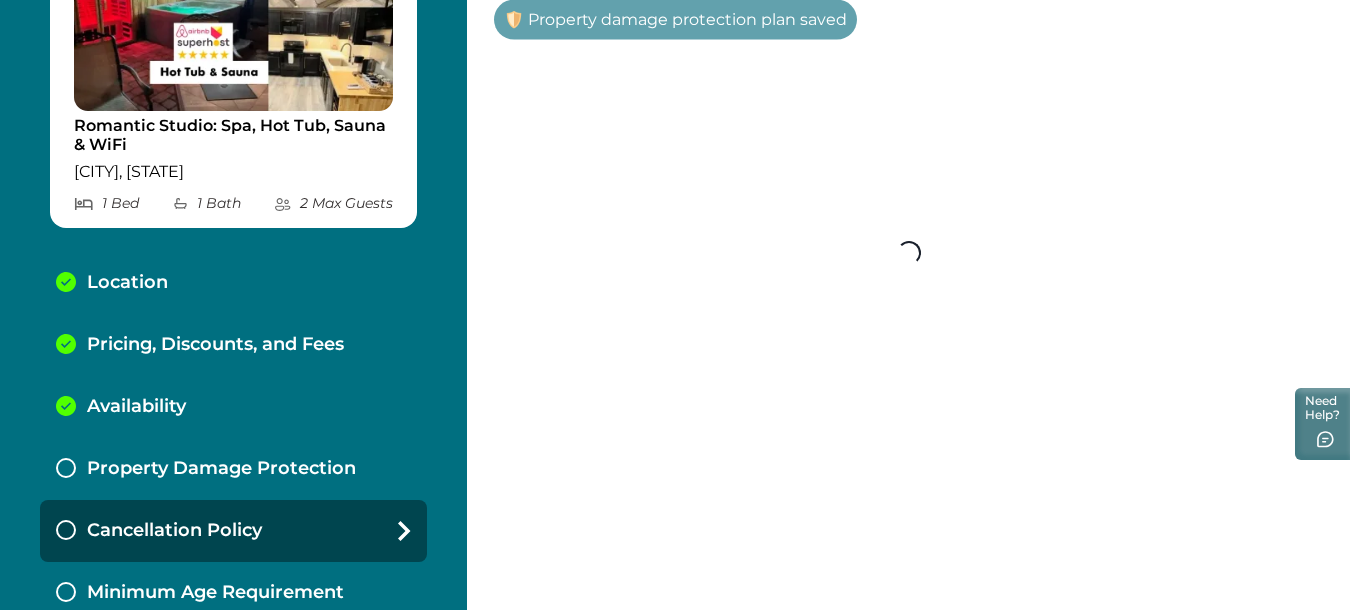 scroll, scrollTop: 183, scrollLeft: 0, axis: vertical 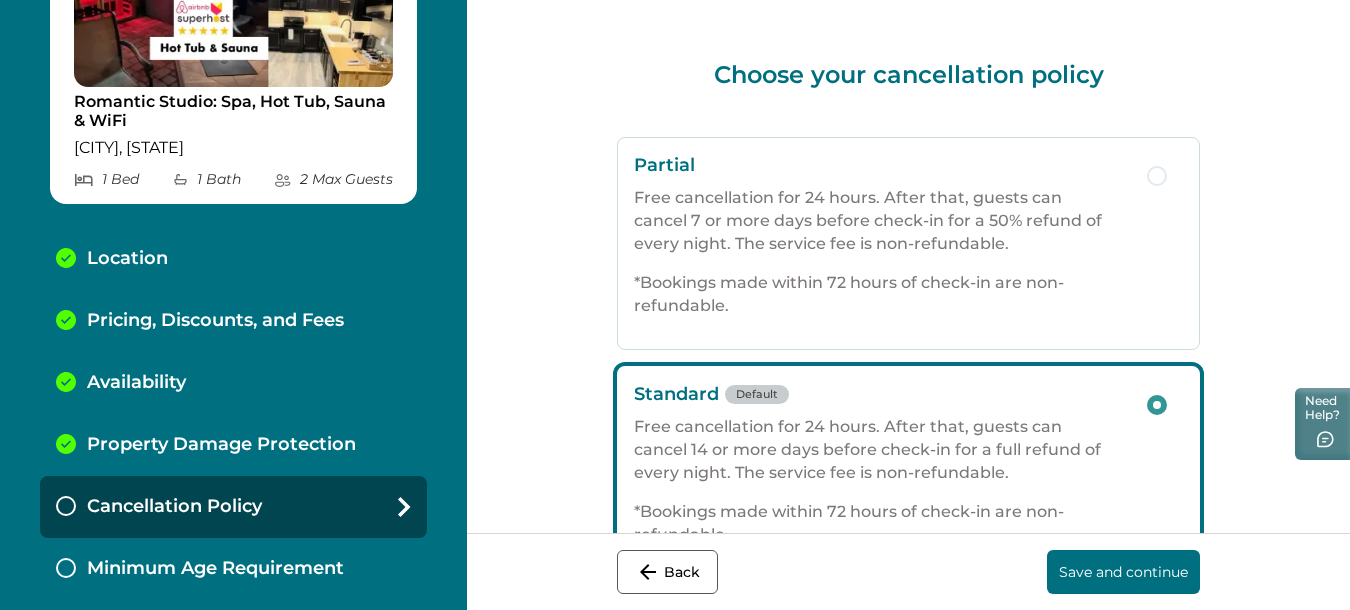 click at bounding box center [1157, 176] 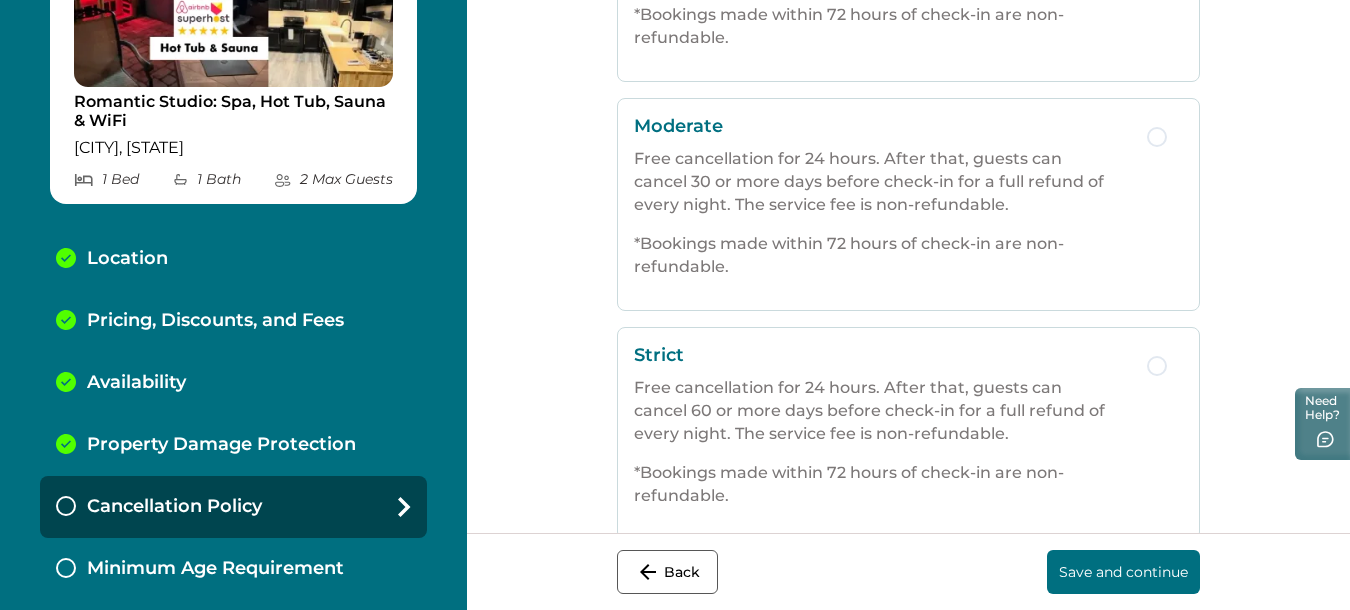 scroll, scrollTop: 650, scrollLeft: 0, axis: vertical 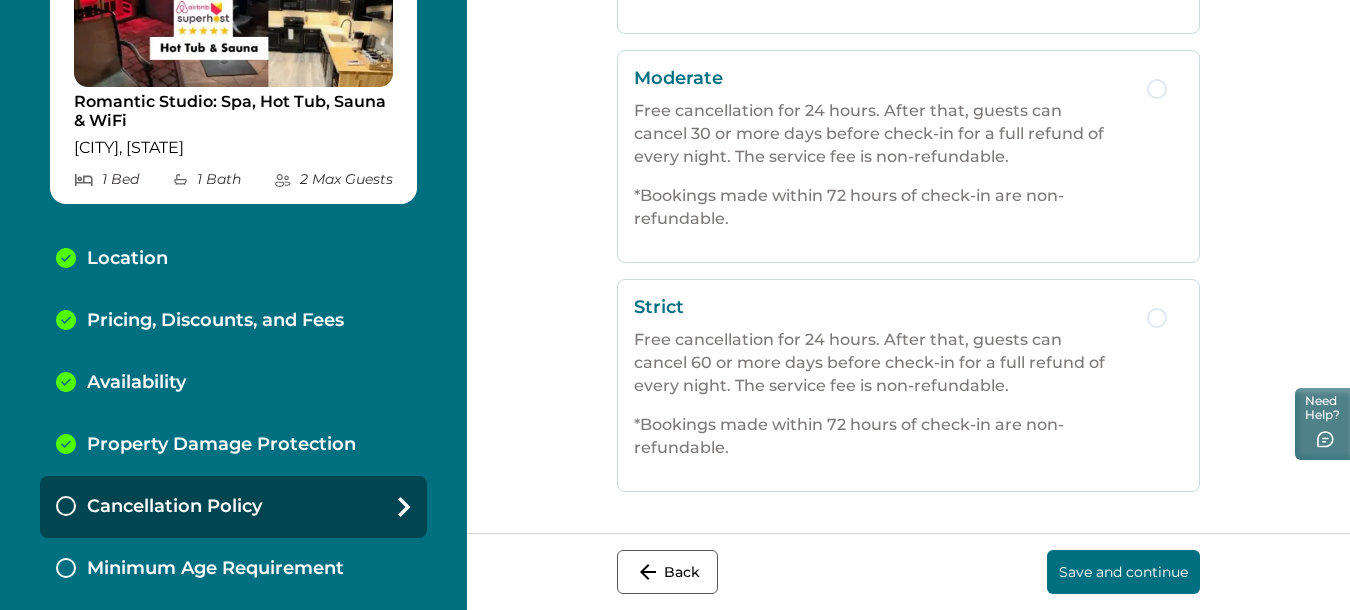 click on "Save and continue" at bounding box center [1123, 572] 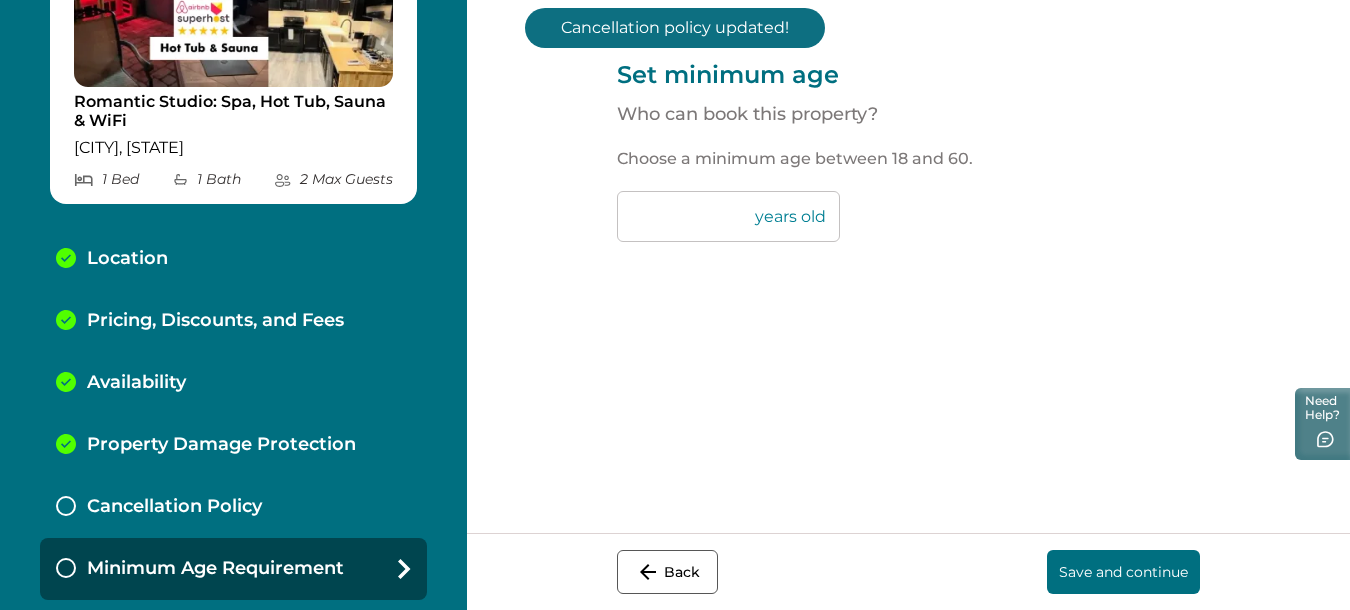 scroll, scrollTop: 0, scrollLeft: 0, axis: both 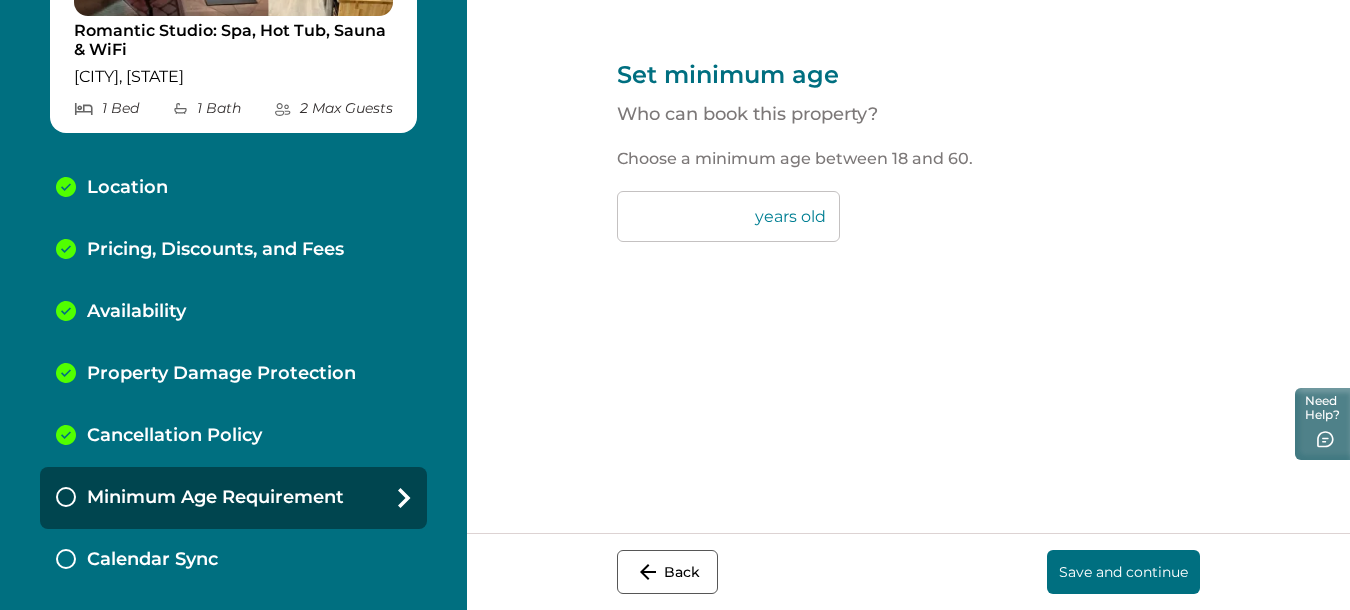 drag, startPoint x: 585, startPoint y: 216, endPoint x: 548, endPoint y: 216, distance: 37 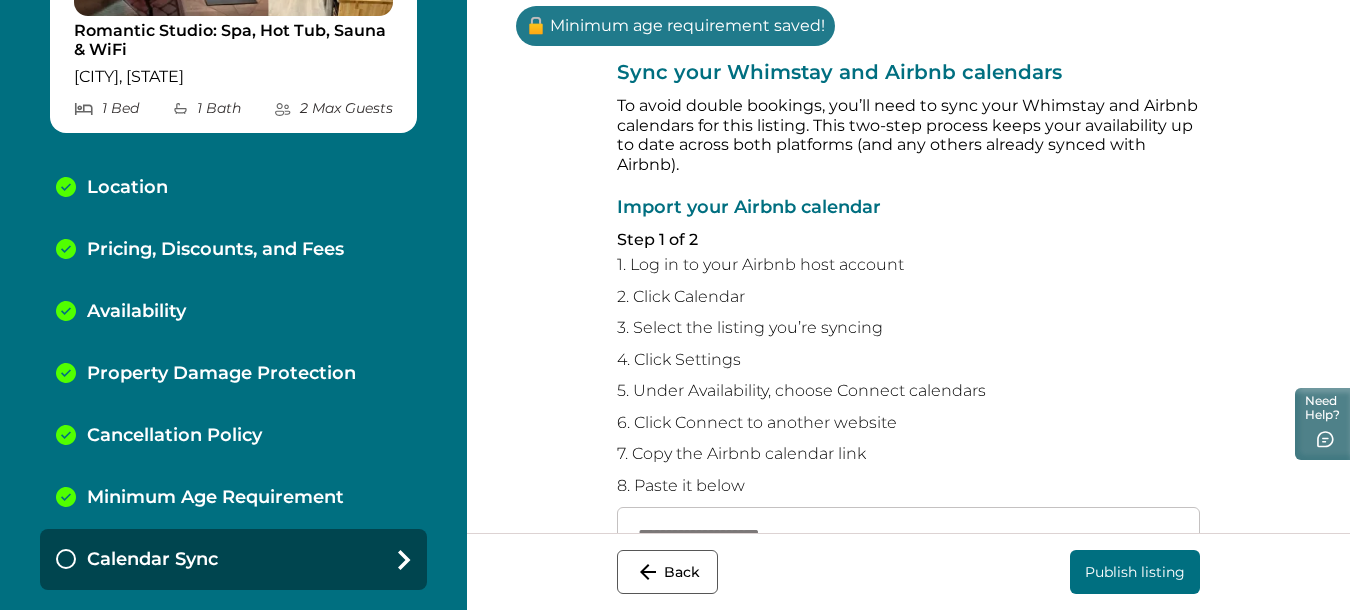 scroll, scrollTop: 327, scrollLeft: 0, axis: vertical 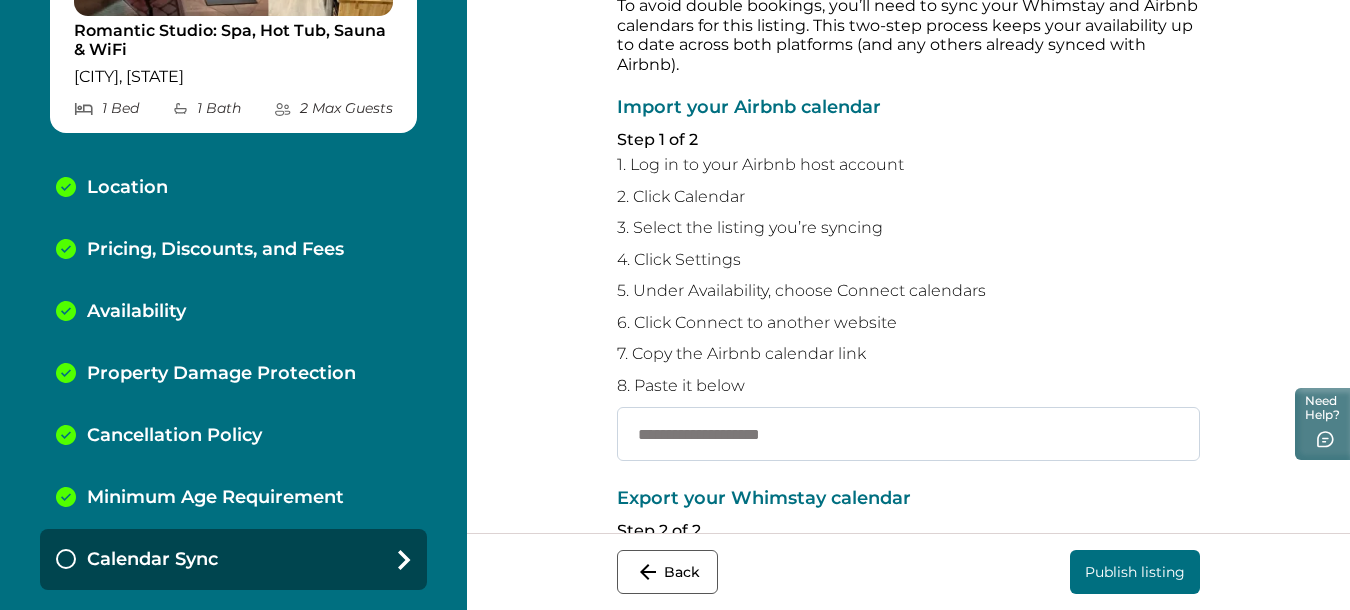 click at bounding box center (908, 434) 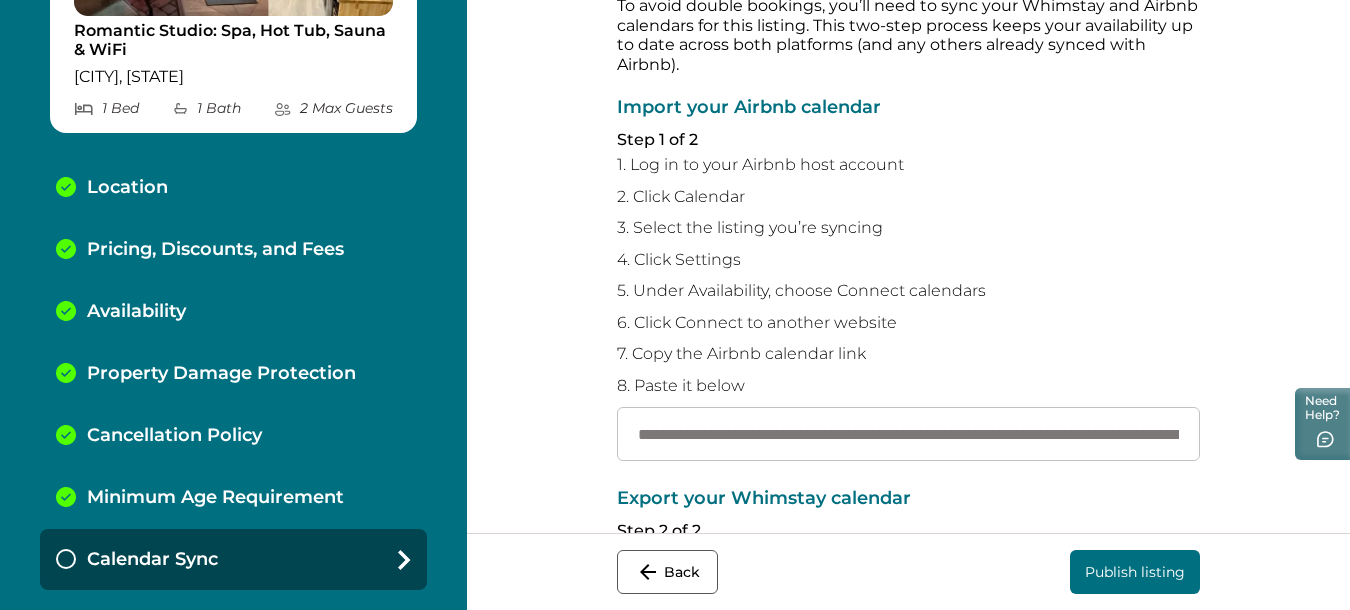 scroll, scrollTop: 0, scrollLeft: 152, axis: horizontal 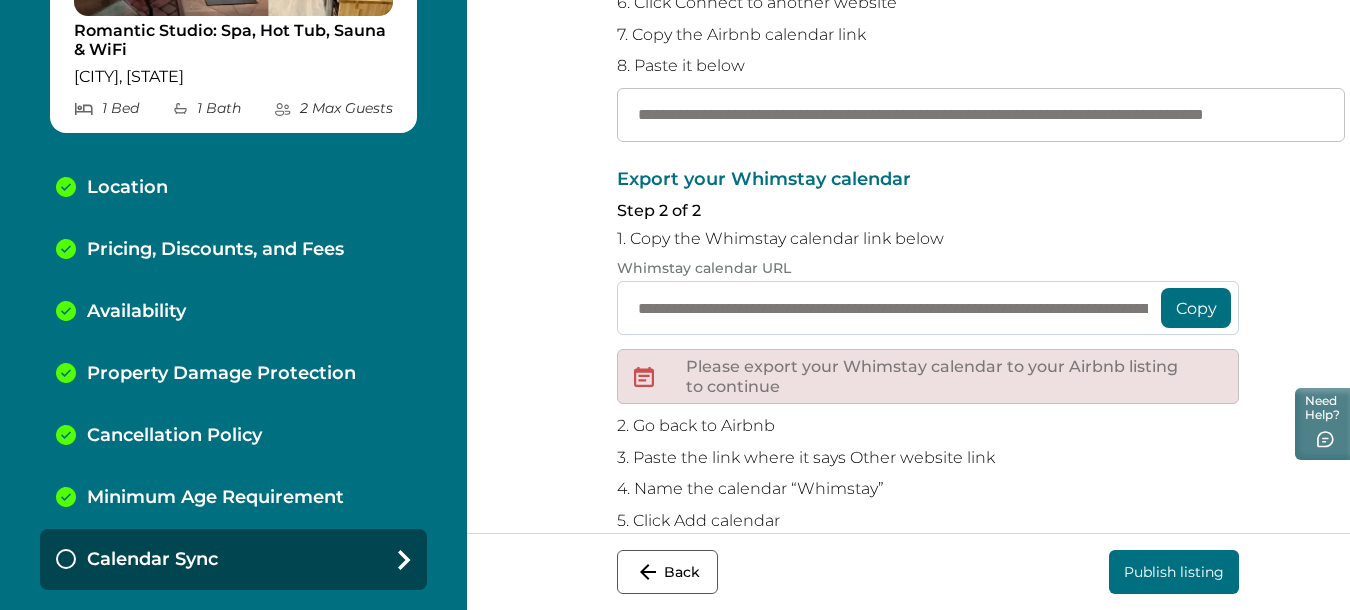 type on "**********" 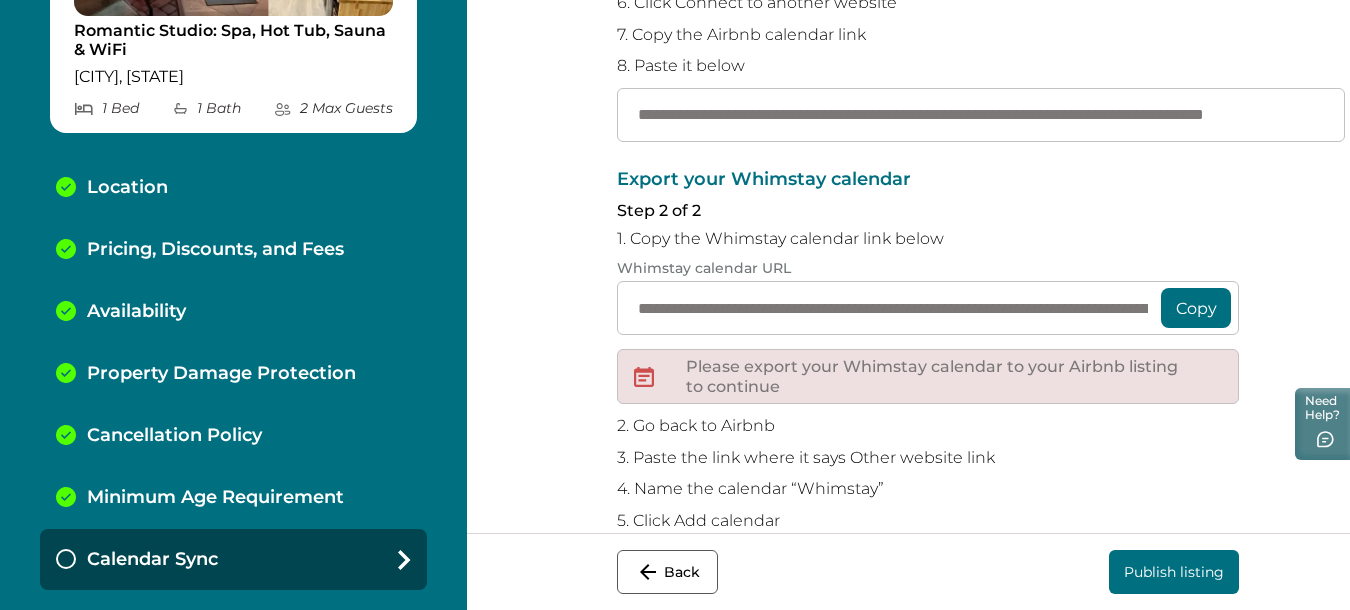 scroll, scrollTop: 0, scrollLeft: 817, axis: horizontal 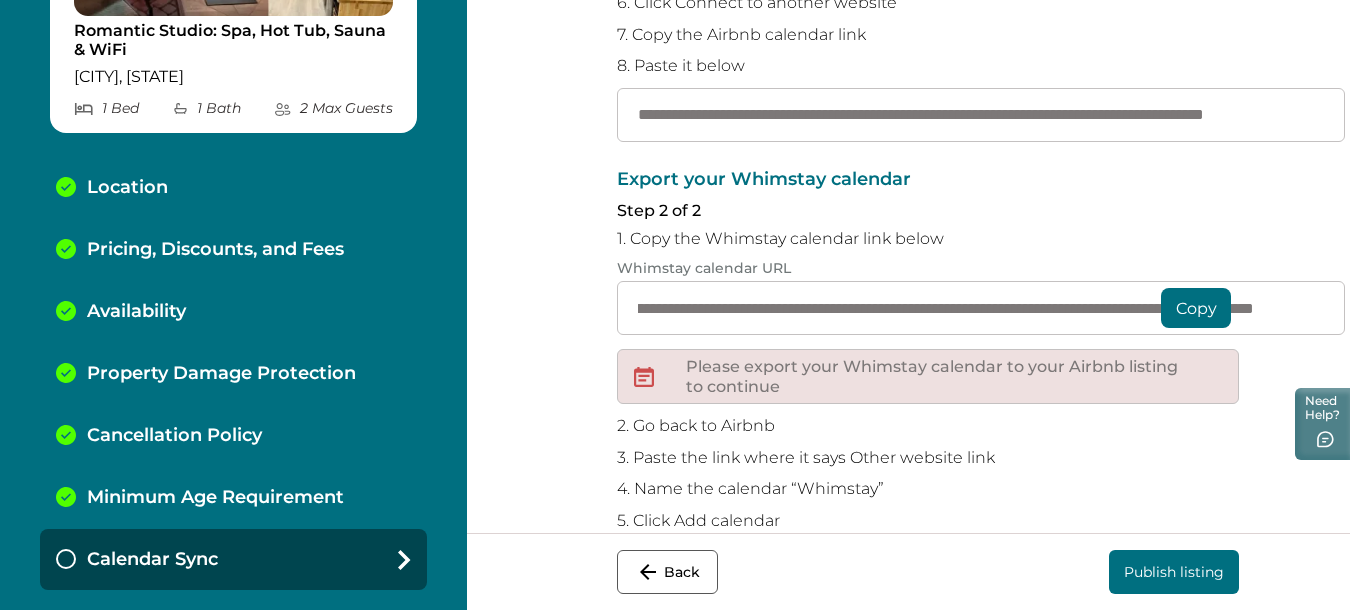 drag, startPoint x: 553, startPoint y: 363, endPoint x: 1376, endPoint y: 376, distance: 823.10266 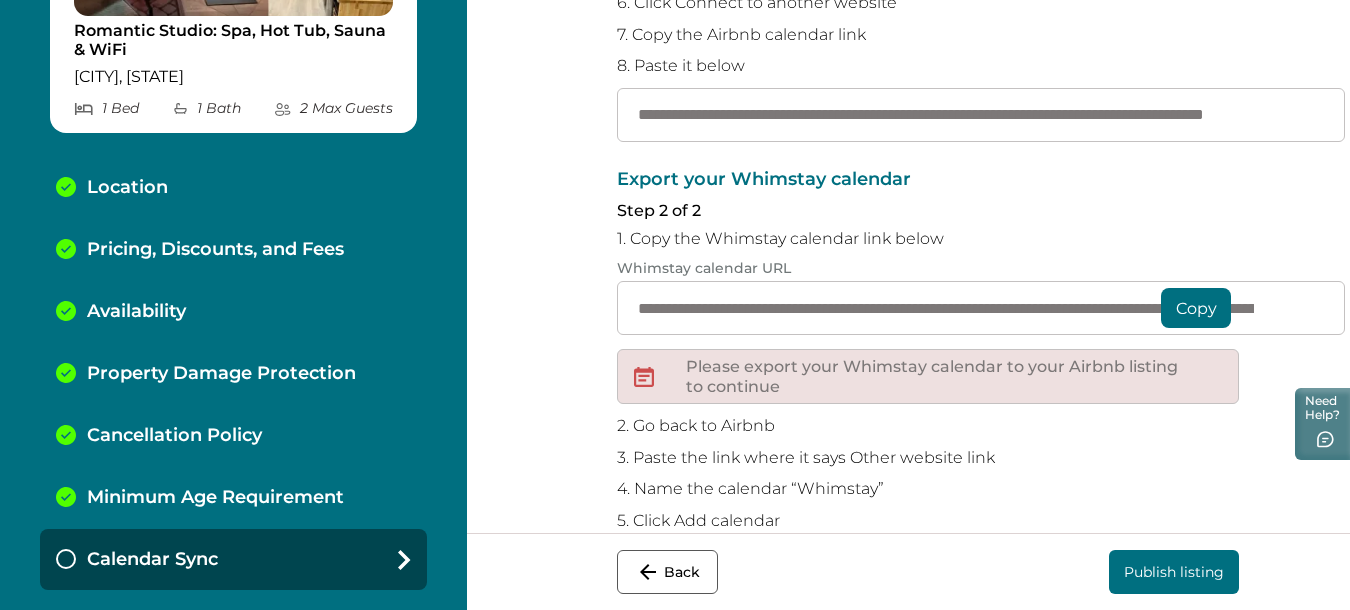 click on "Copy" at bounding box center (1196, 308) 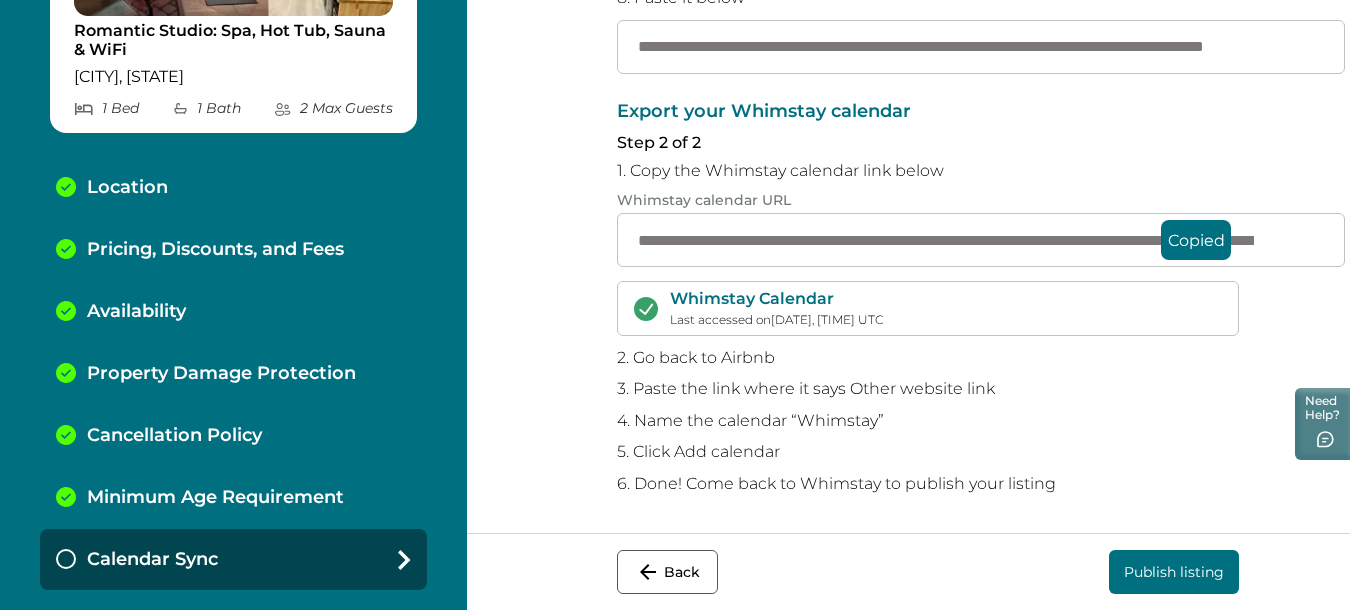scroll, scrollTop: 548, scrollLeft: 0, axis: vertical 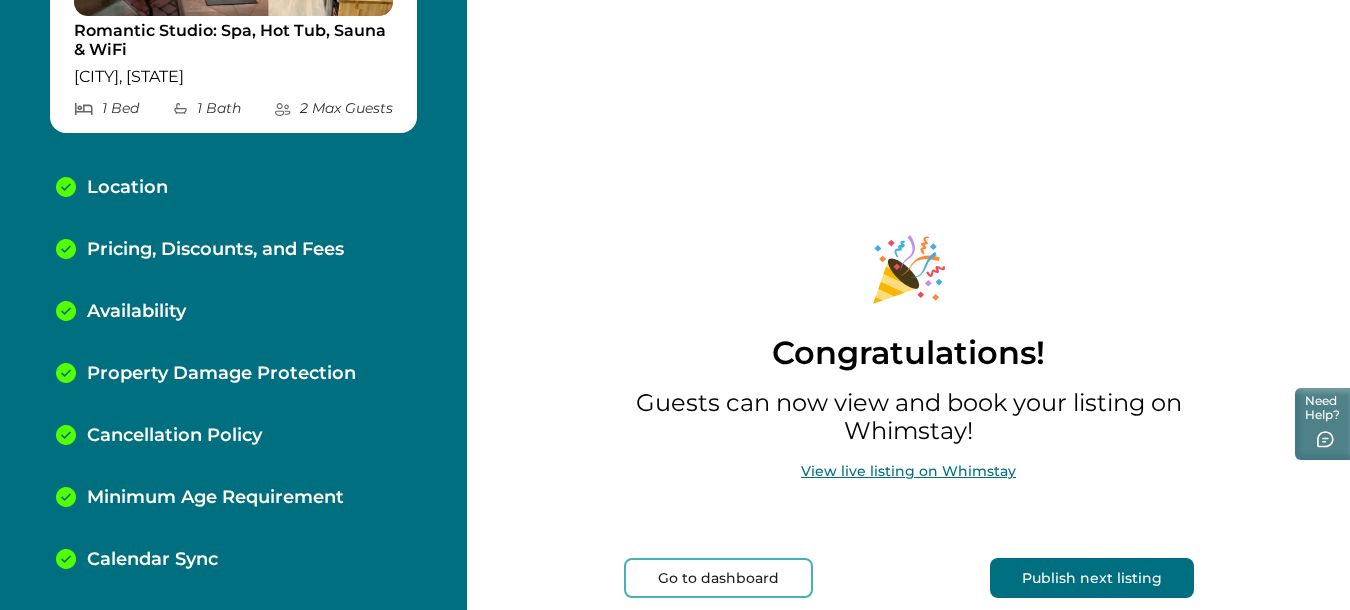 click on "Publish next listing" at bounding box center (1092, 578) 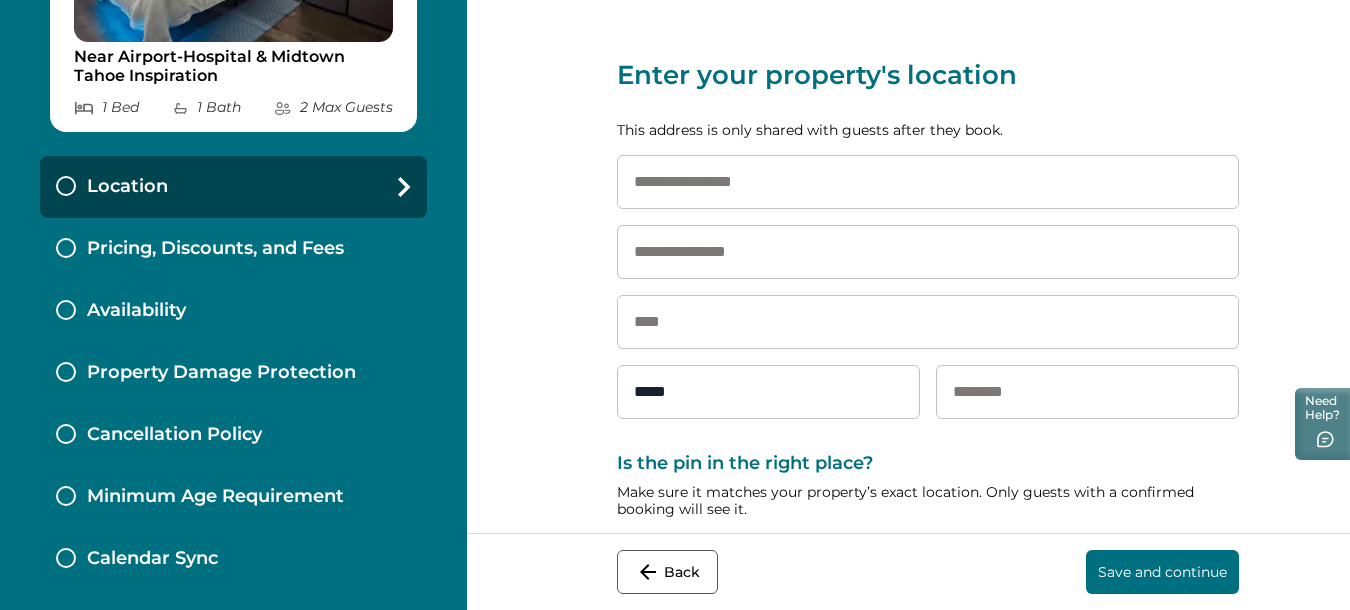 scroll, scrollTop: 327, scrollLeft: 0, axis: vertical 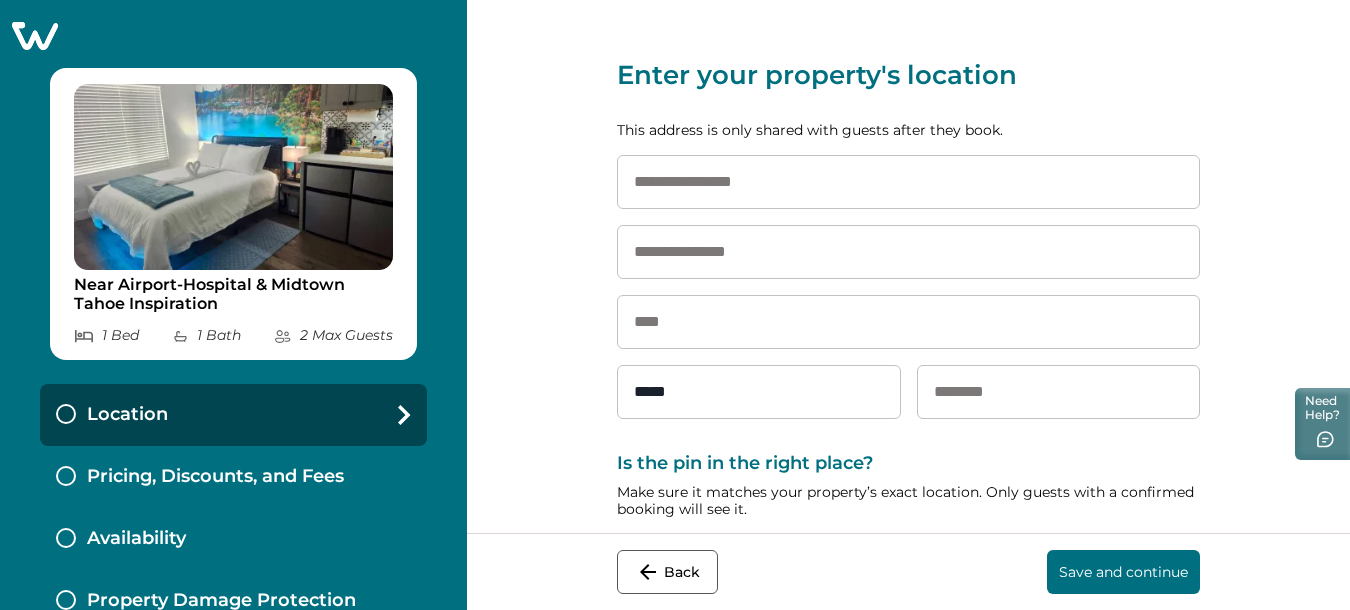 click at bounding box center [908, 182] 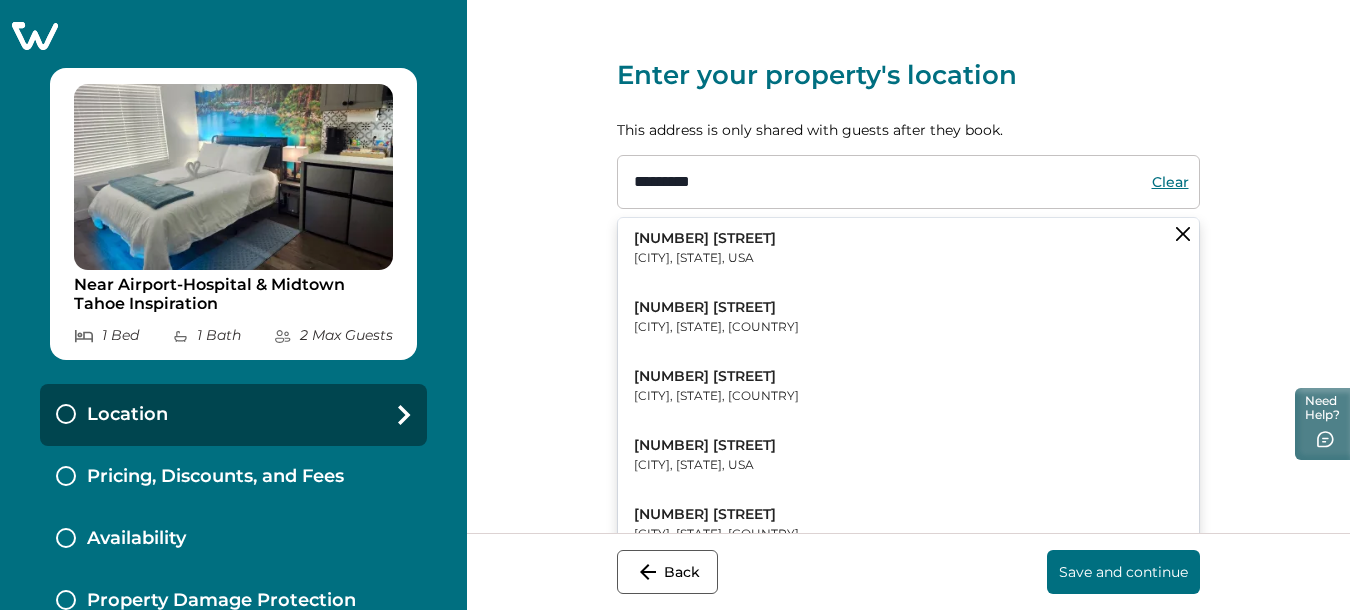 click on "[NUMBER] [STREET]" at bounding box center (705, 239) 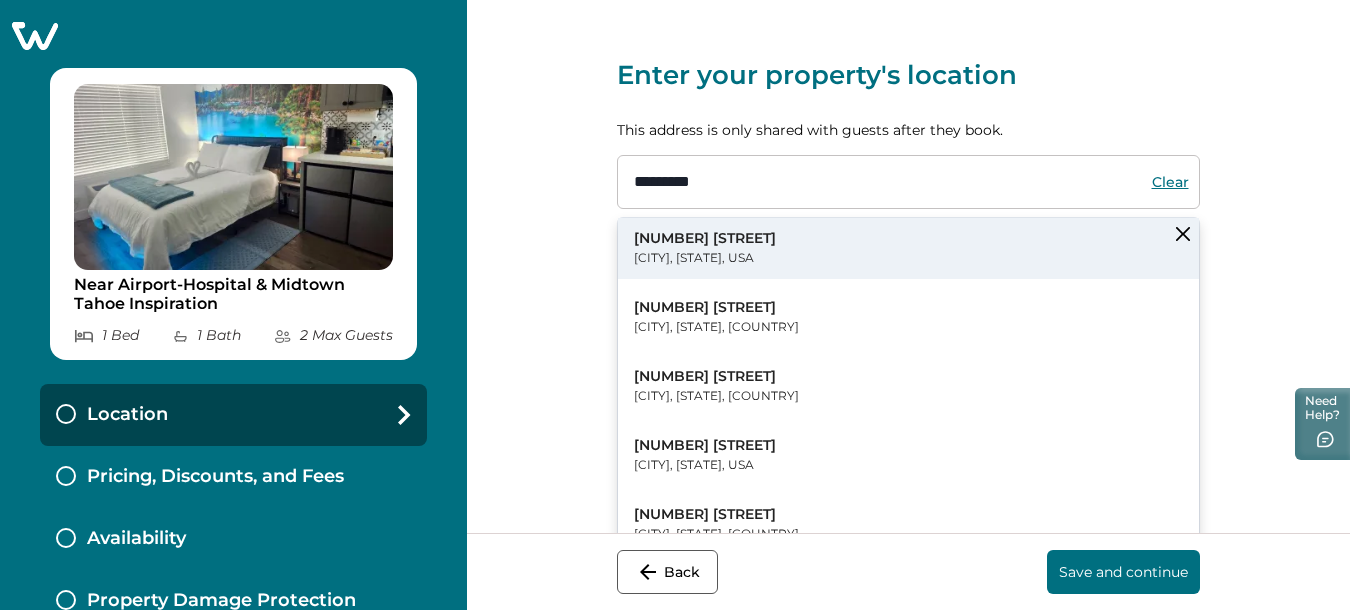 type on "**********" 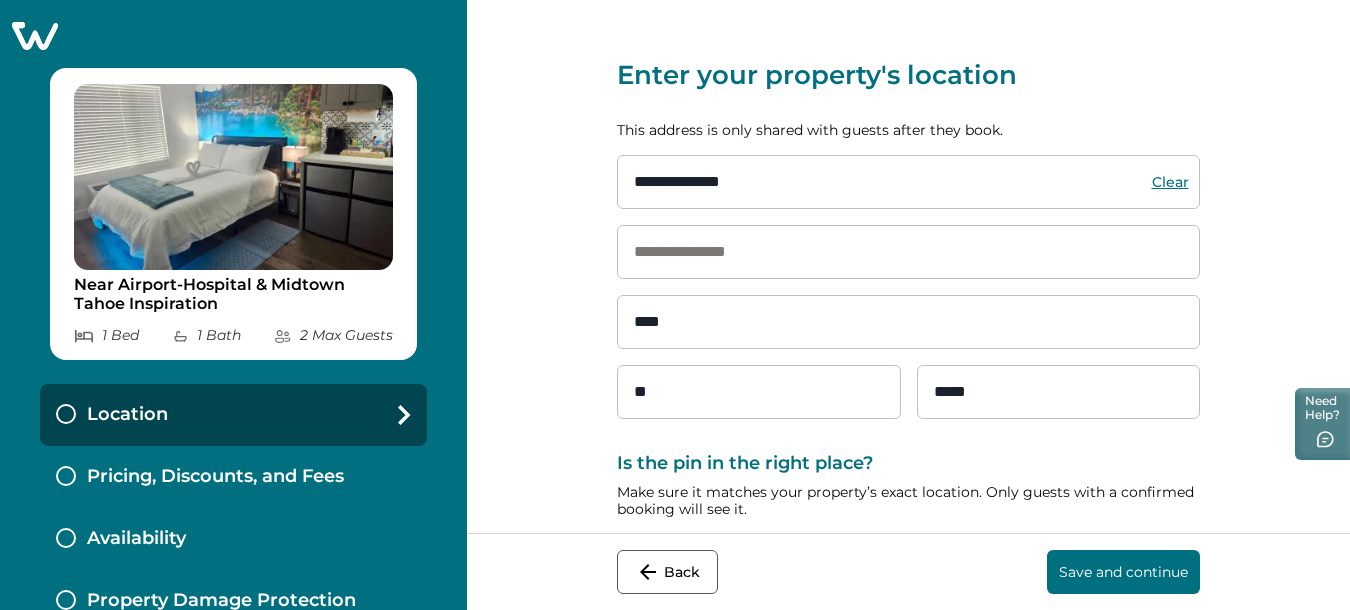 click at bounding box center [908, 252] 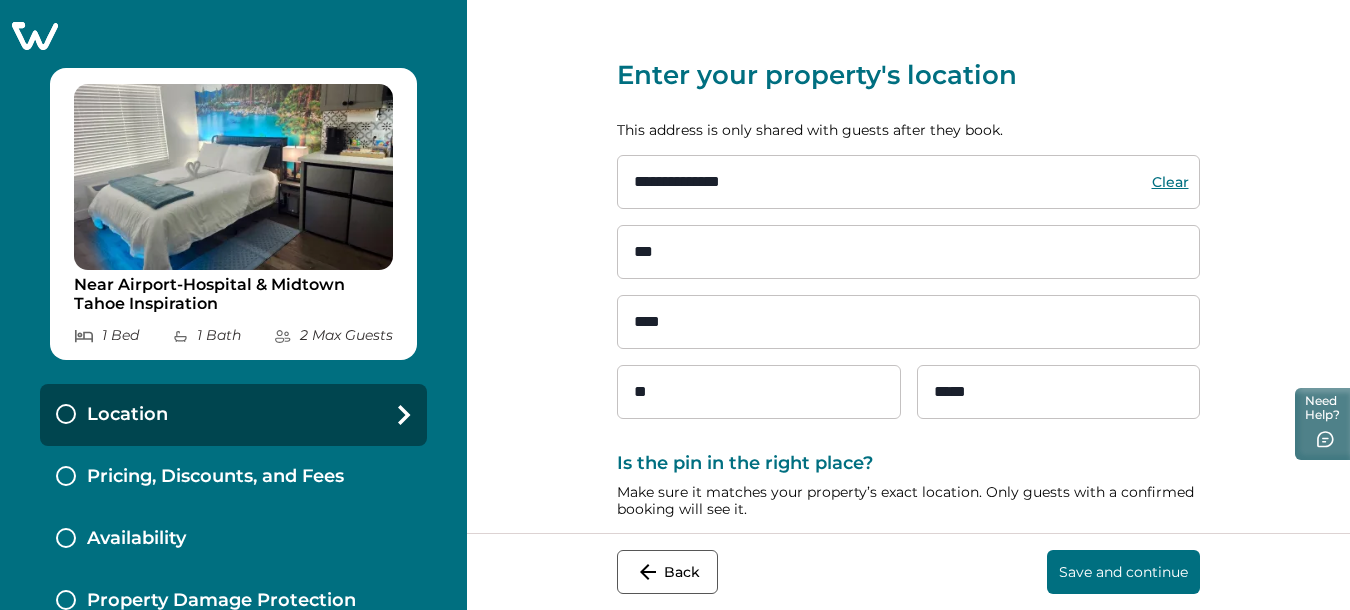 scroll, scrollTop: 200, scrollLeft: 0, axis: vertical 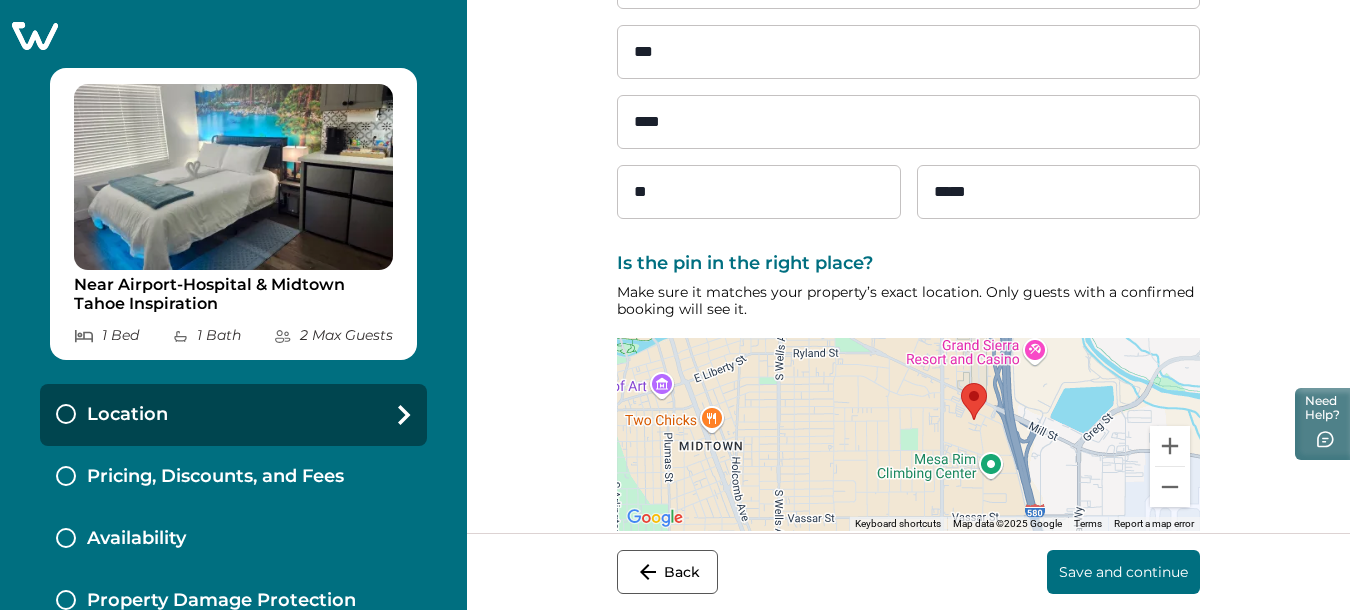 type on "***" 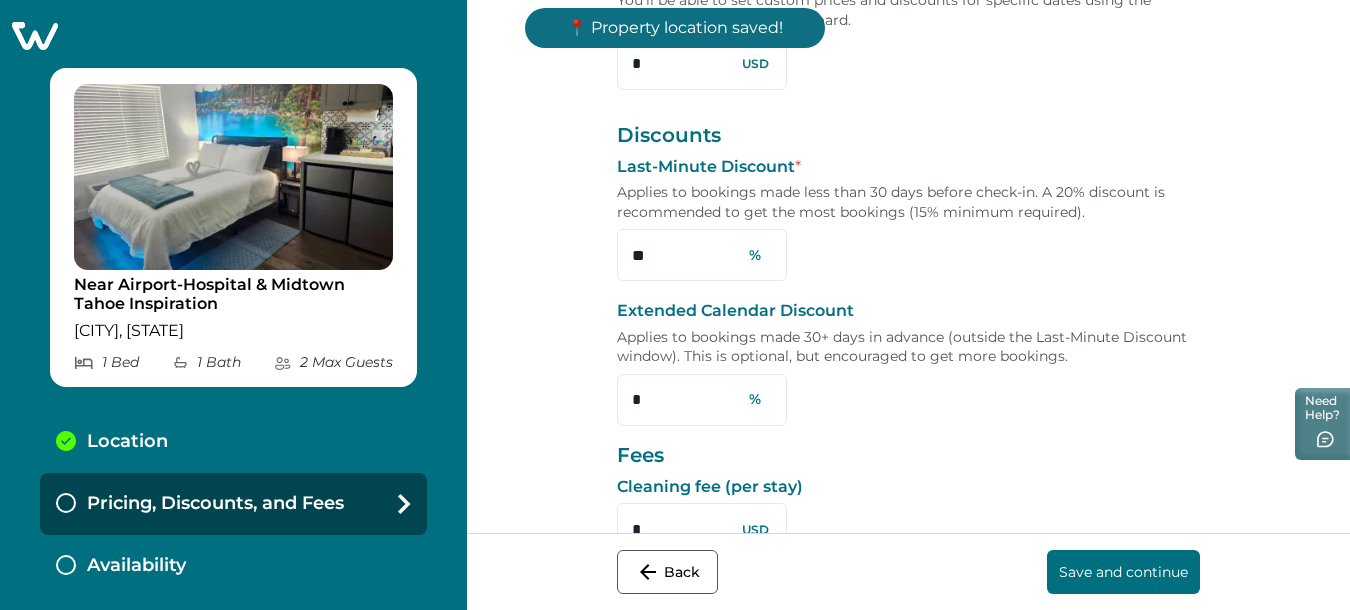 scroll, scrollTop: 0, scrollLeft: 0, axis: both 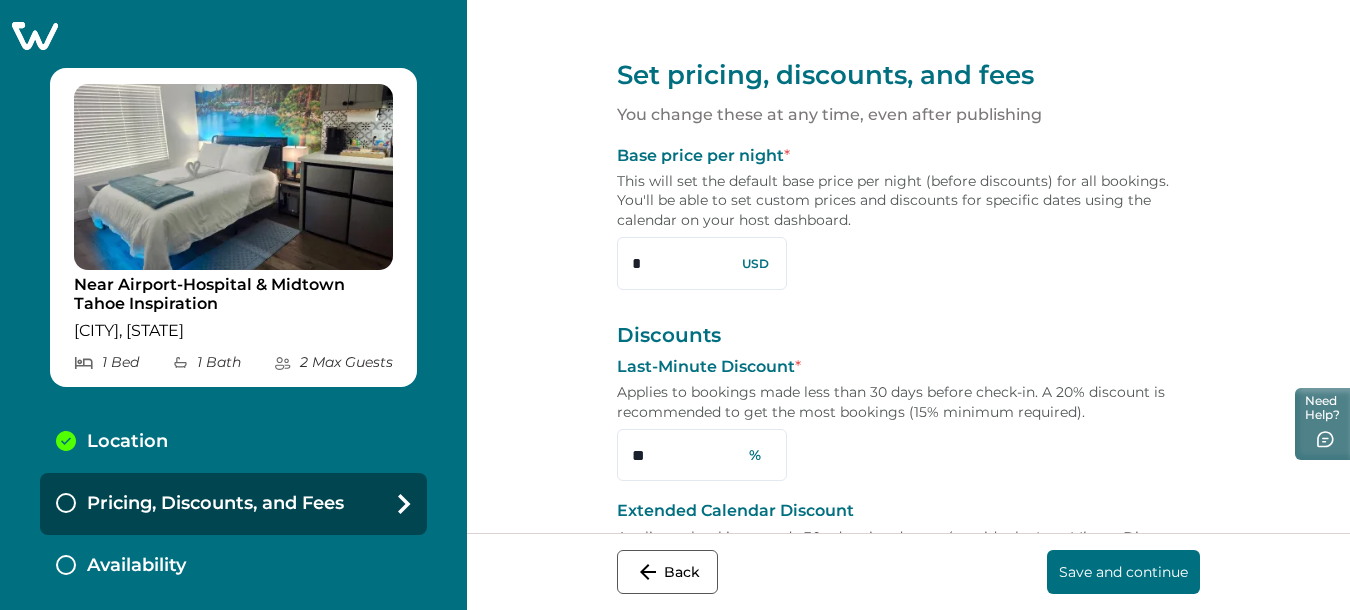 drag, startPoint x: 581, startPoint y: 251, endPoint x: 516, endPoint y: 252, distance: 65.00769 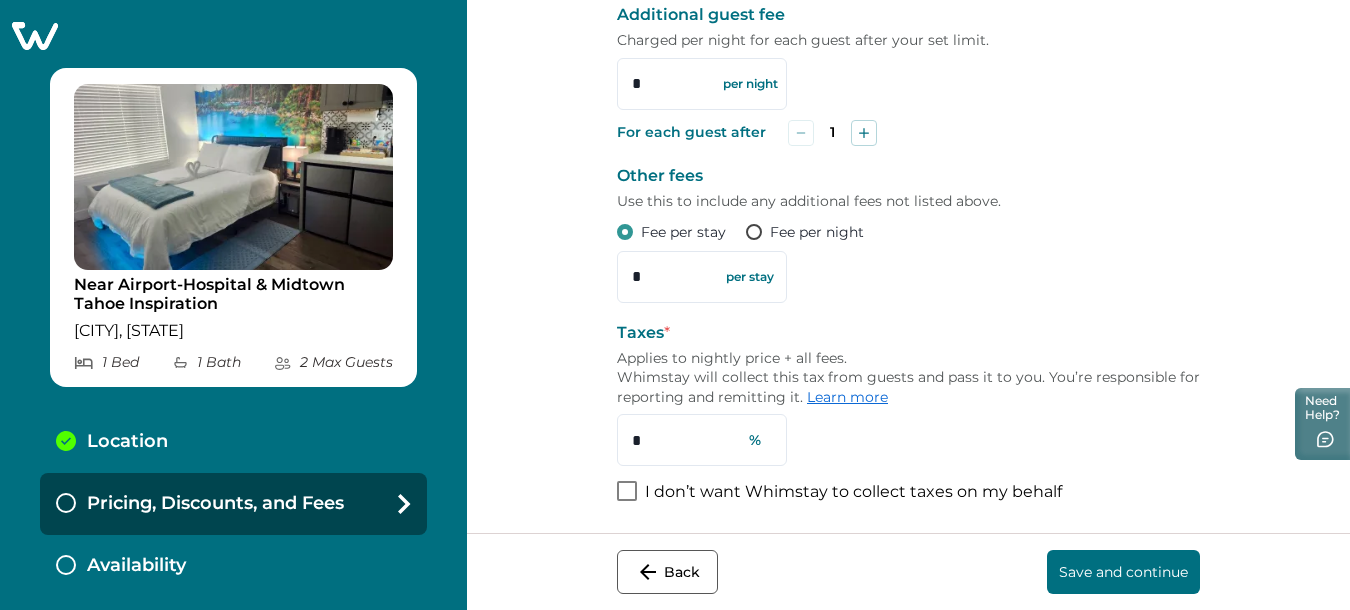 scroll, scrollTop: 870, scrollLeft: 0, axis: vertical 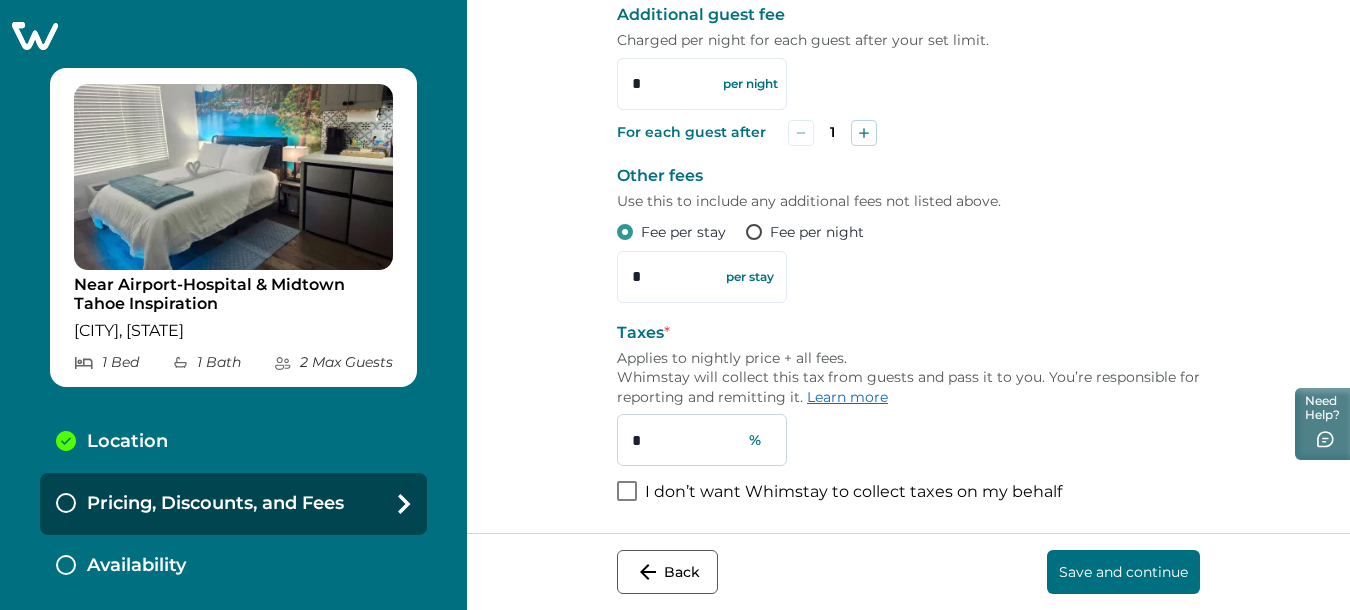 type on "***" 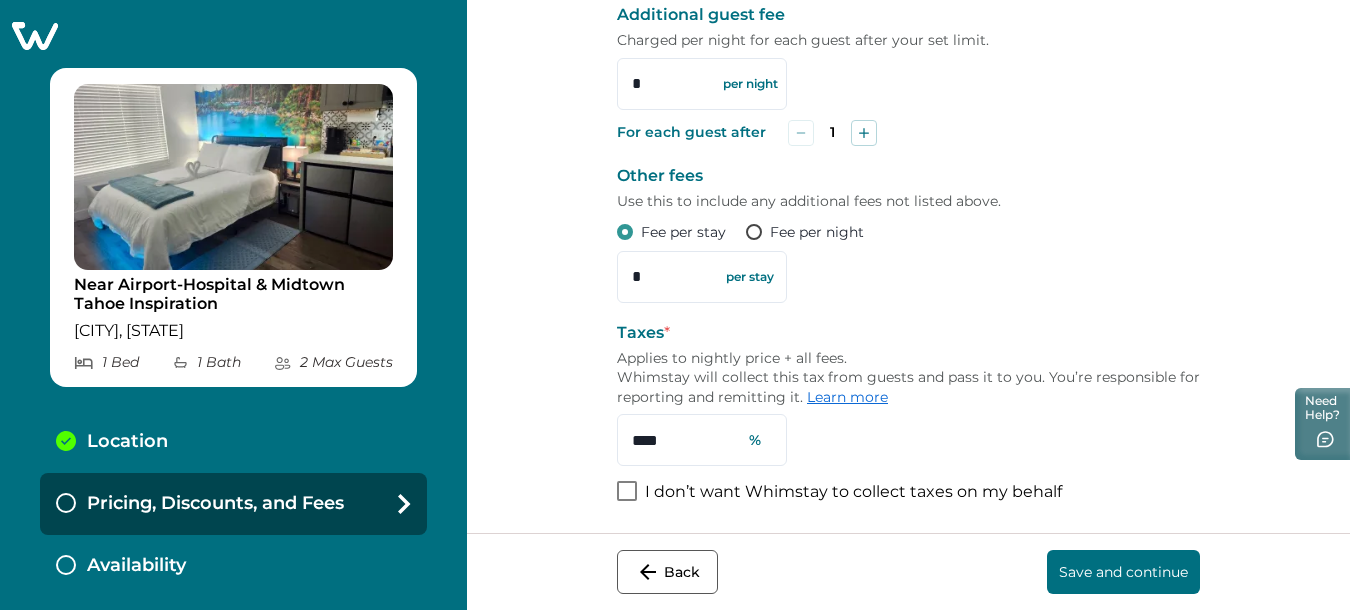 type on "****" 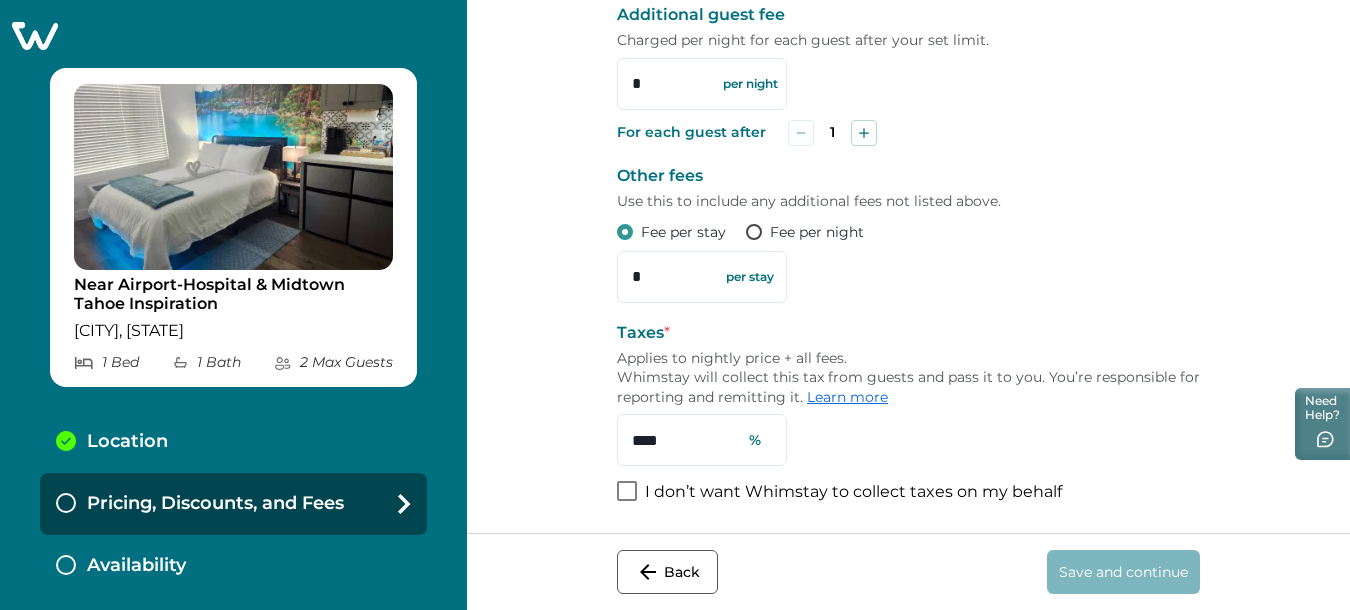 scroll, scrollTop: 0, scrollLeft: 0, axis: both 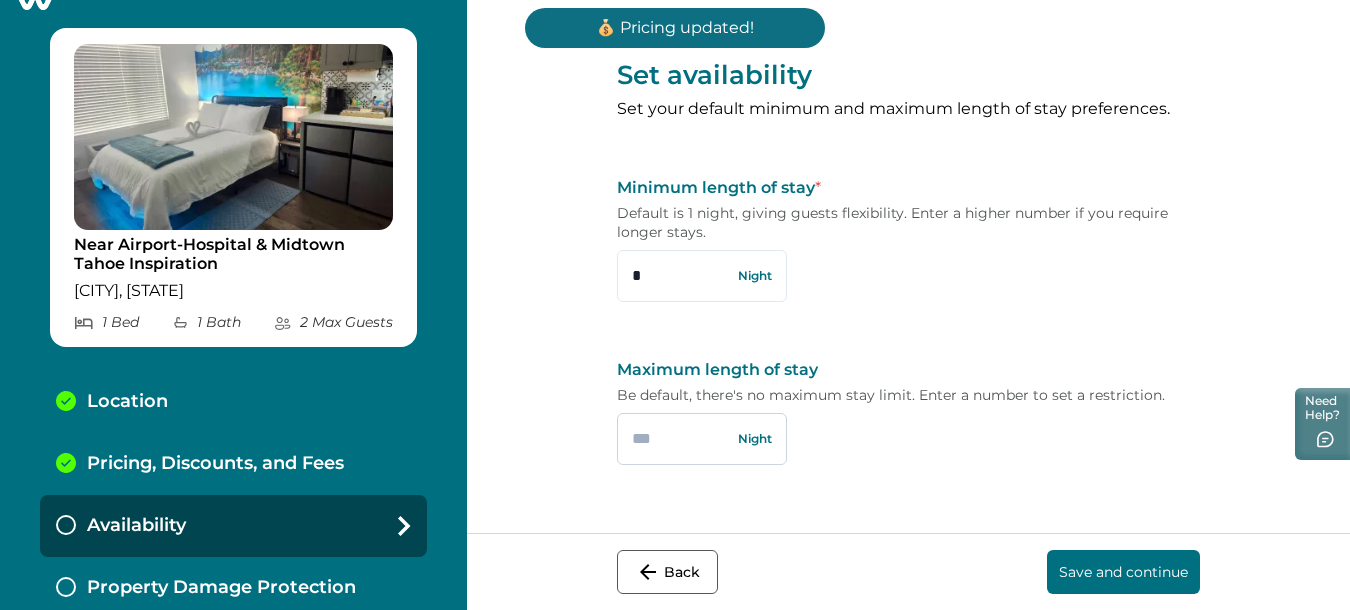 click at bounding box center (702, 439) 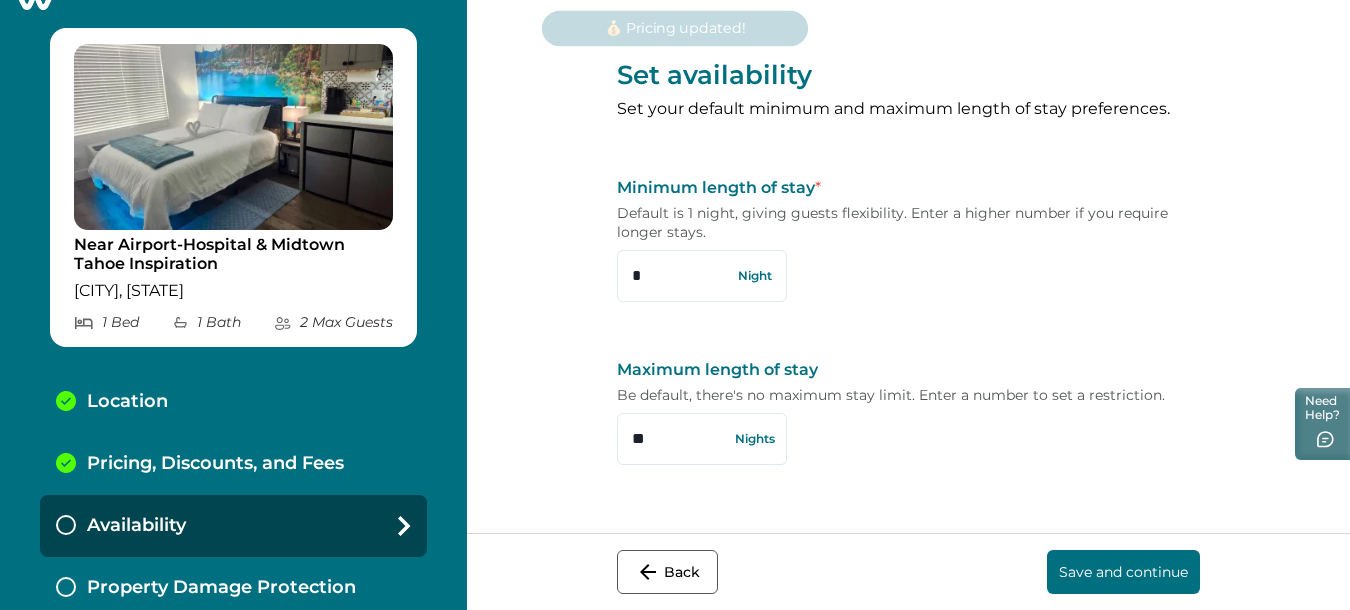 type on "**" 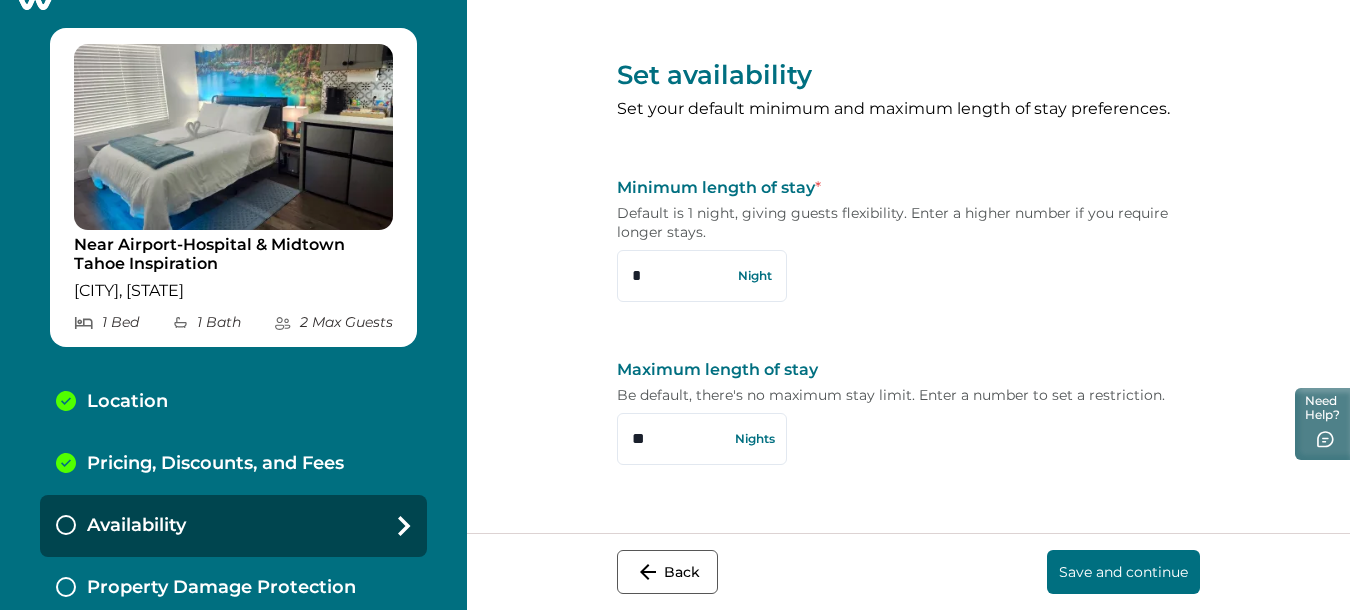 click on "Save and continue" at bounding box center [1123, 572] 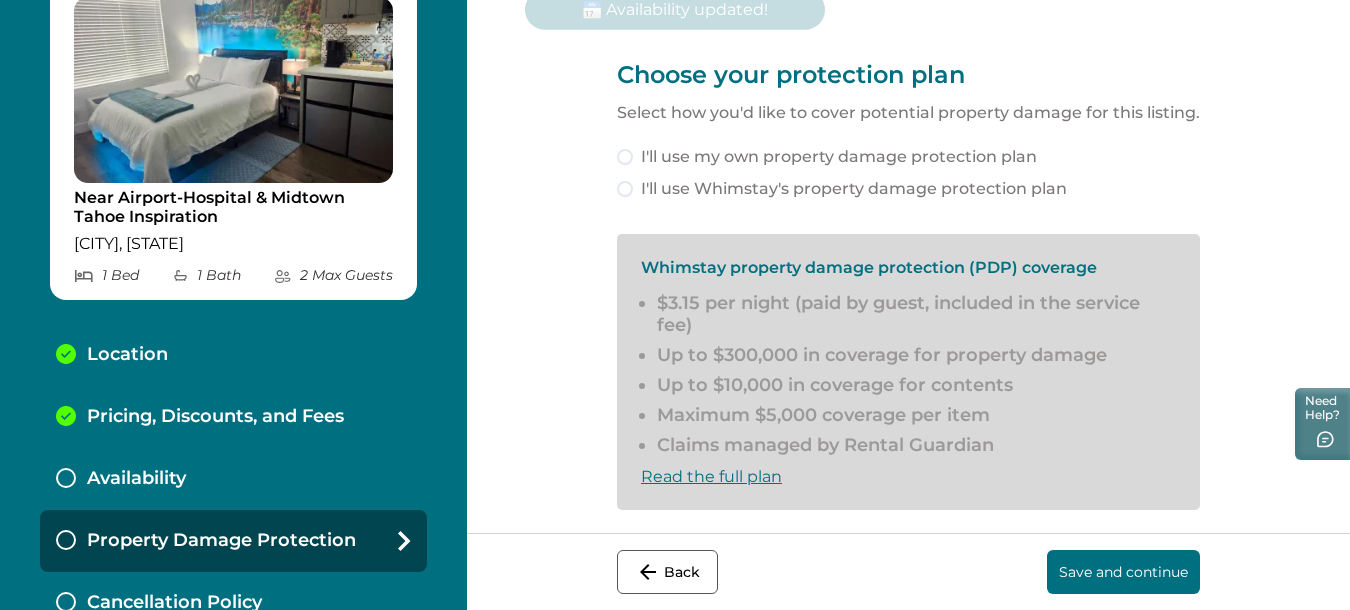 scroll, scrollTop: 112, scrollLeft: 0, axis: vertical 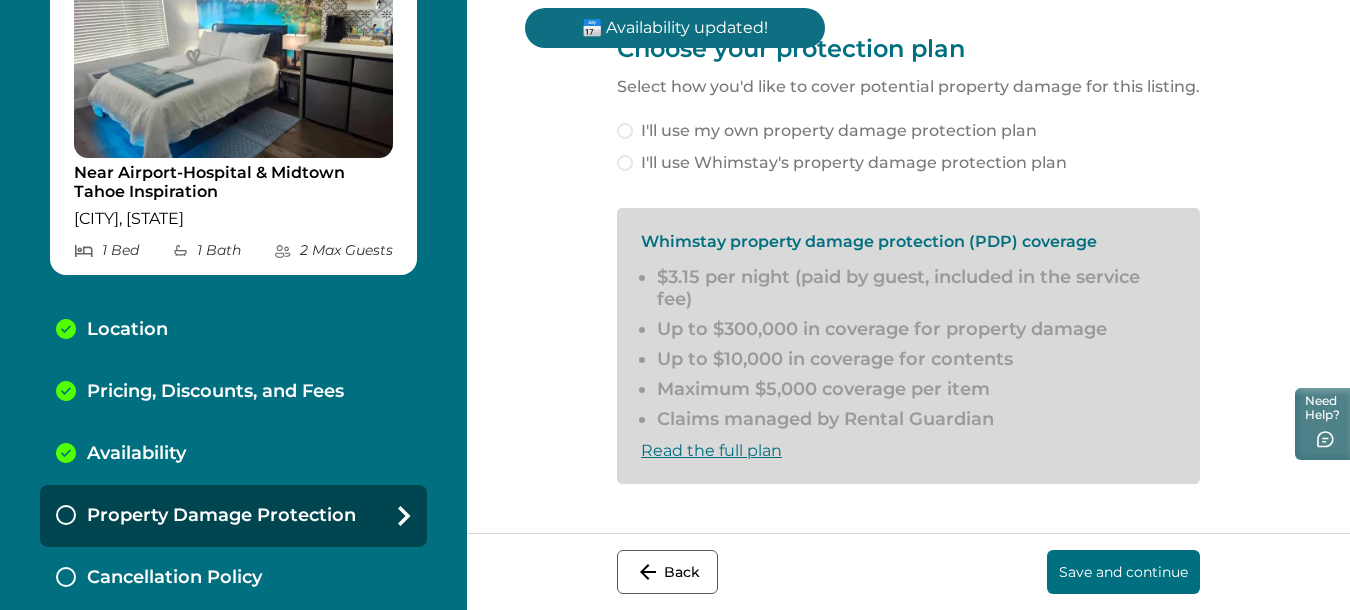 click at bounding box center [625, 163] 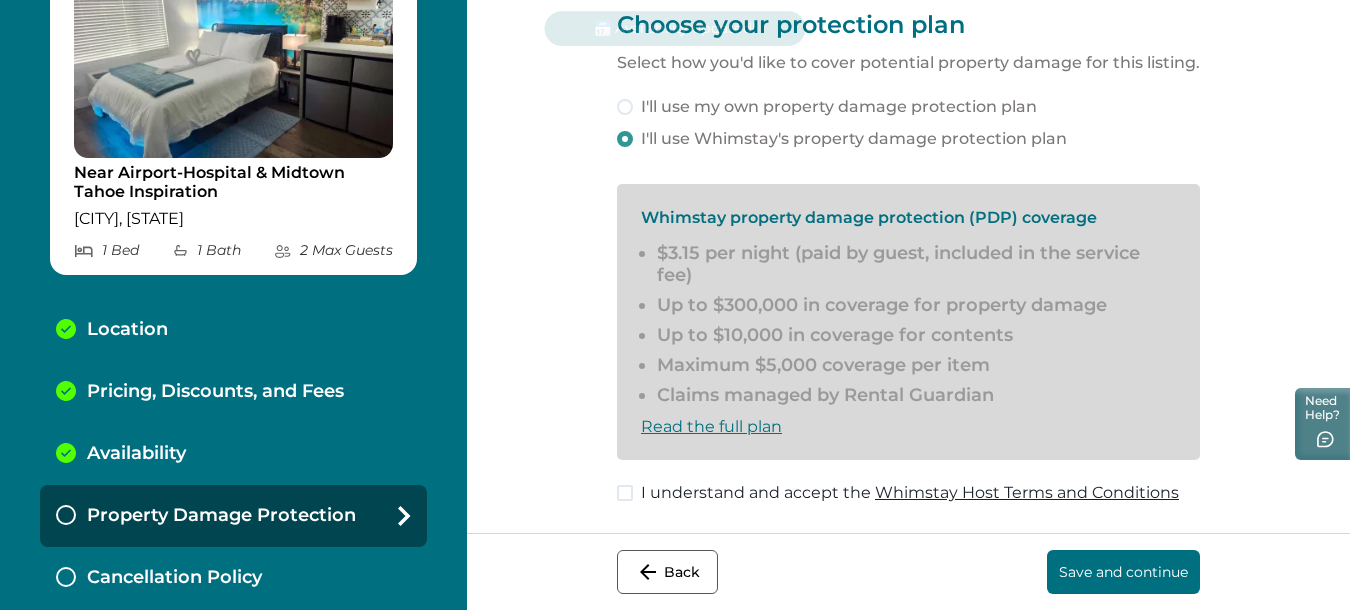 scroll, scrollTop: 82, scrollLeft: 0, axis: vertical 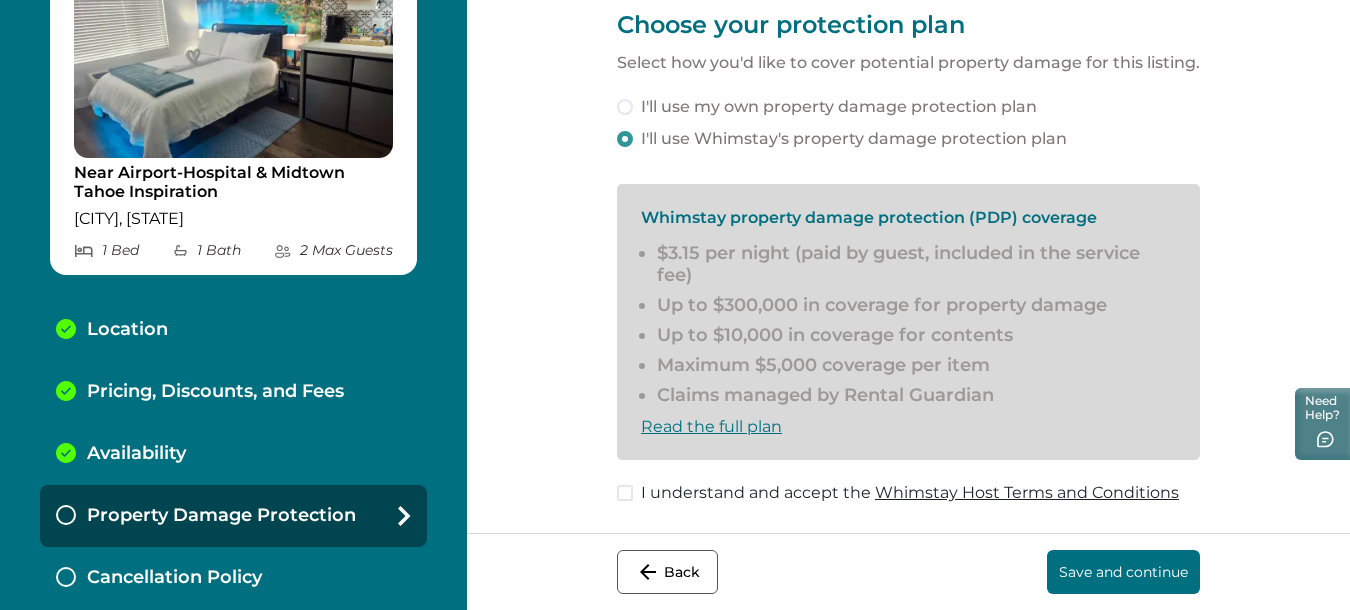 click at bounding box center [625, 493] 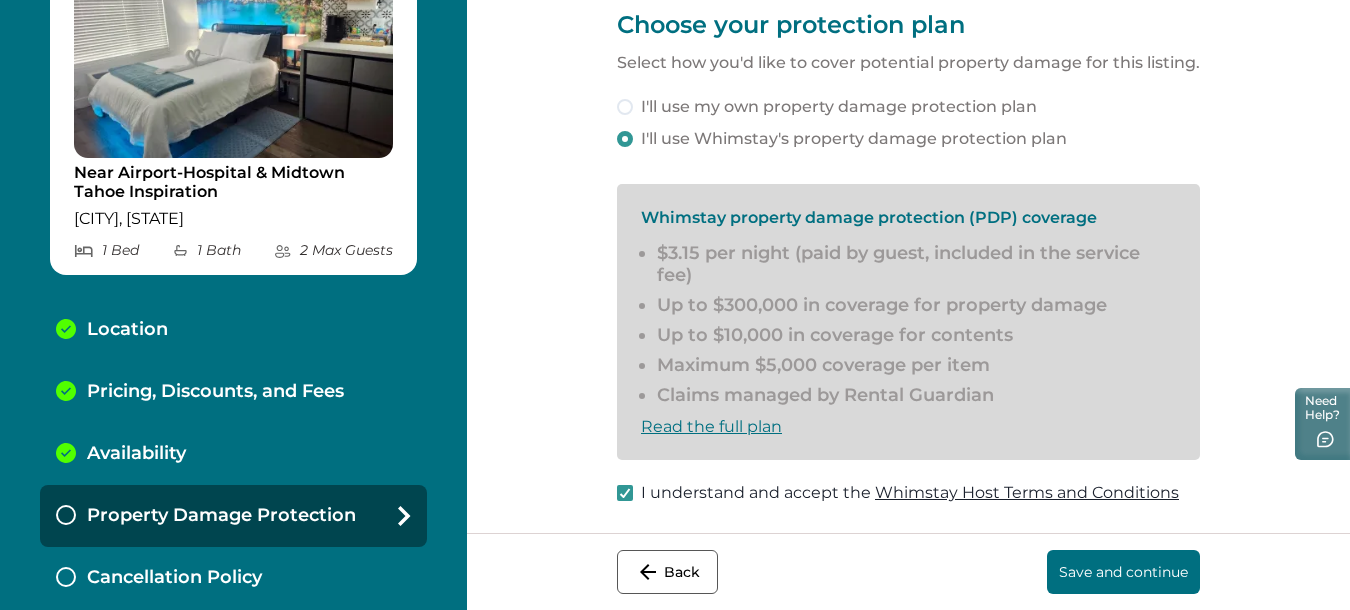 click on "Save and continue" at bounding box center (1123, 572) 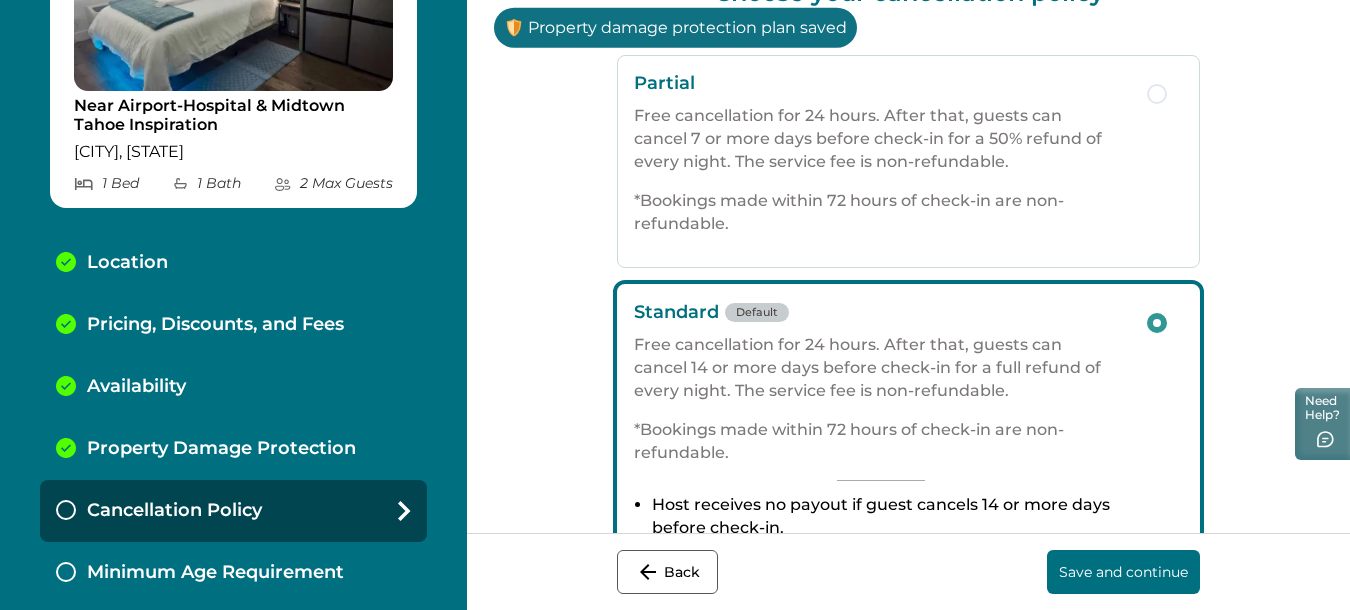 scroll, scrollTop: 183, scrollLeft: 0, axis: vertical 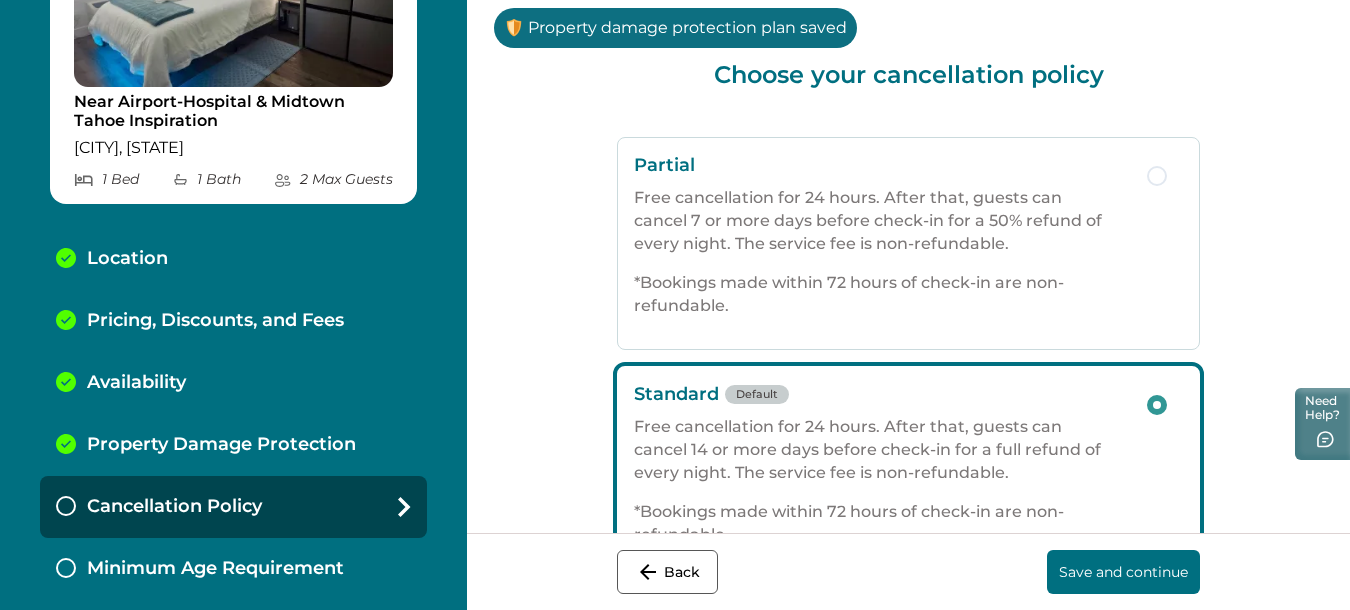 click at bounding box center [1157, 176] 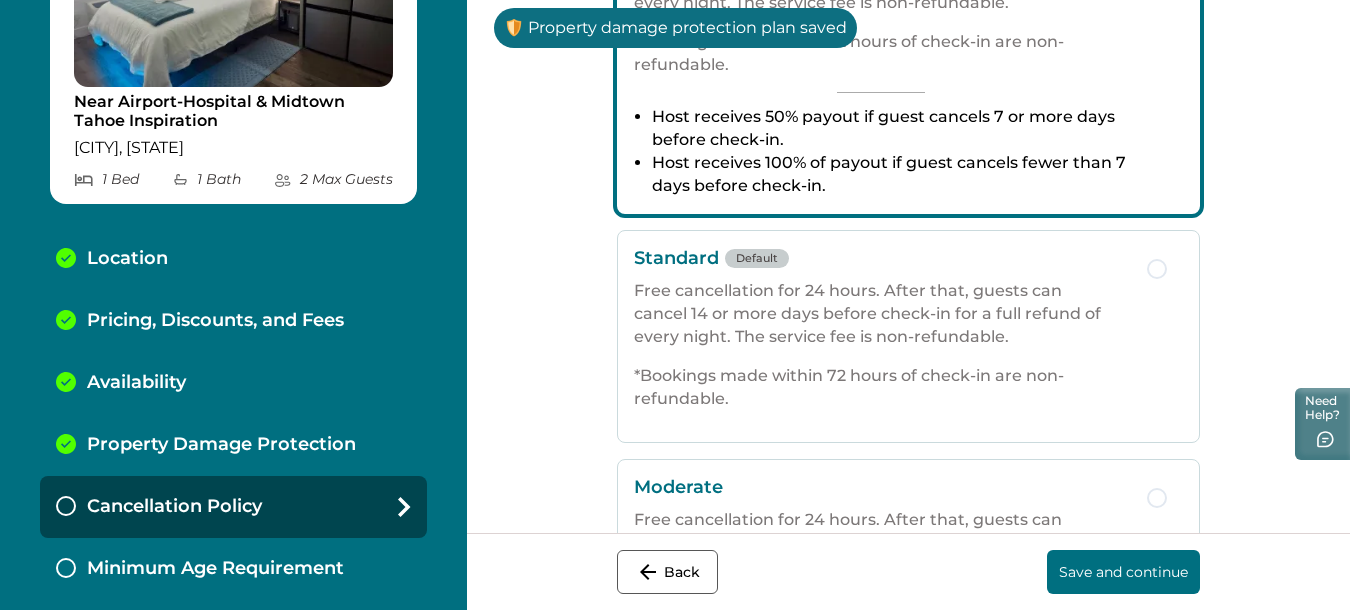 scroll, scrollTop: 650, scrollLeft: 0, axis: vertical 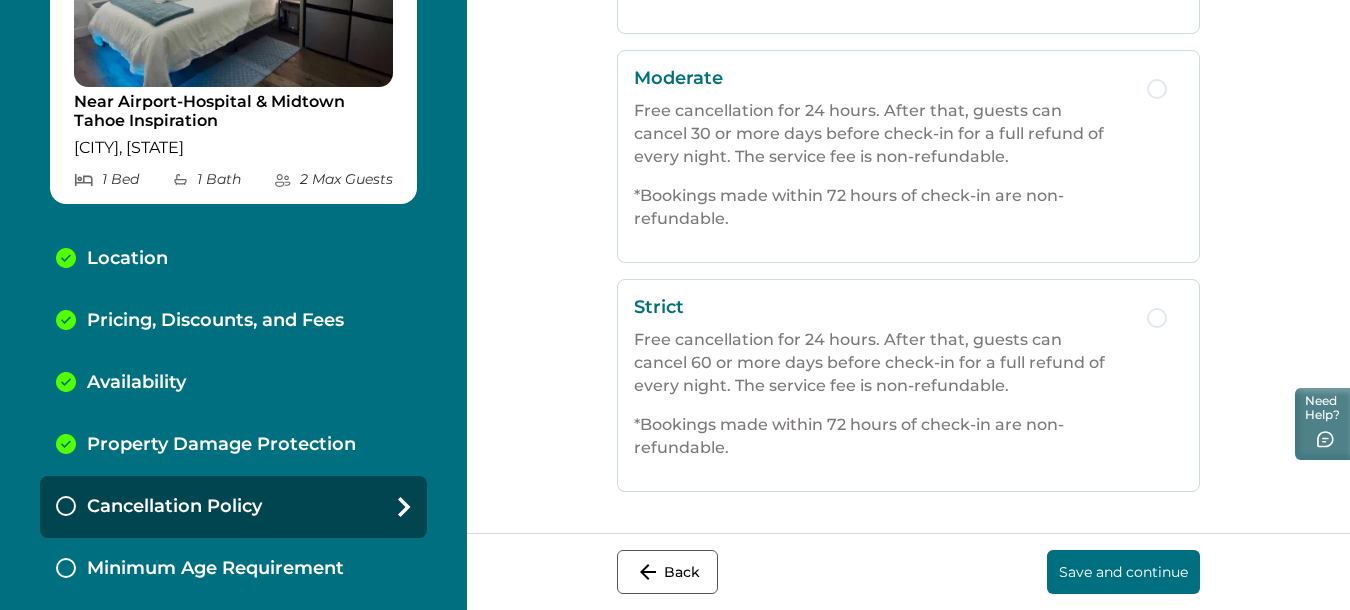 click on "Save and continue" at bounding box center (1123, 572) 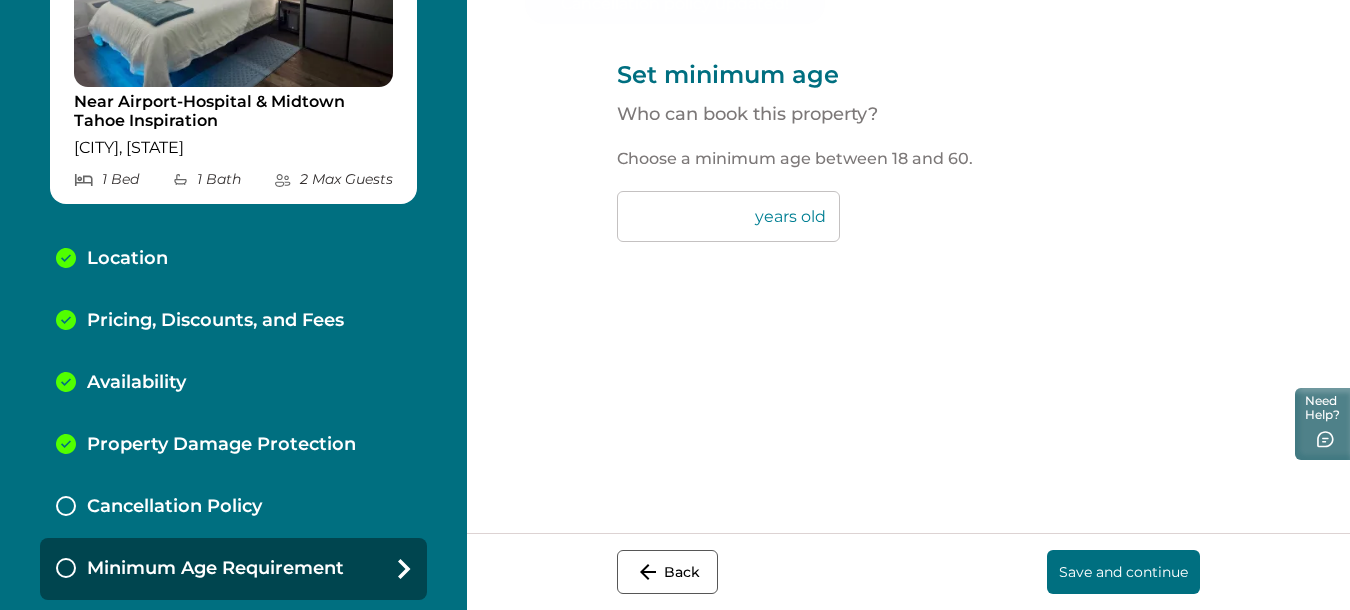 scroll, scrollTop: 0, scrollLeft: 0, axis: both 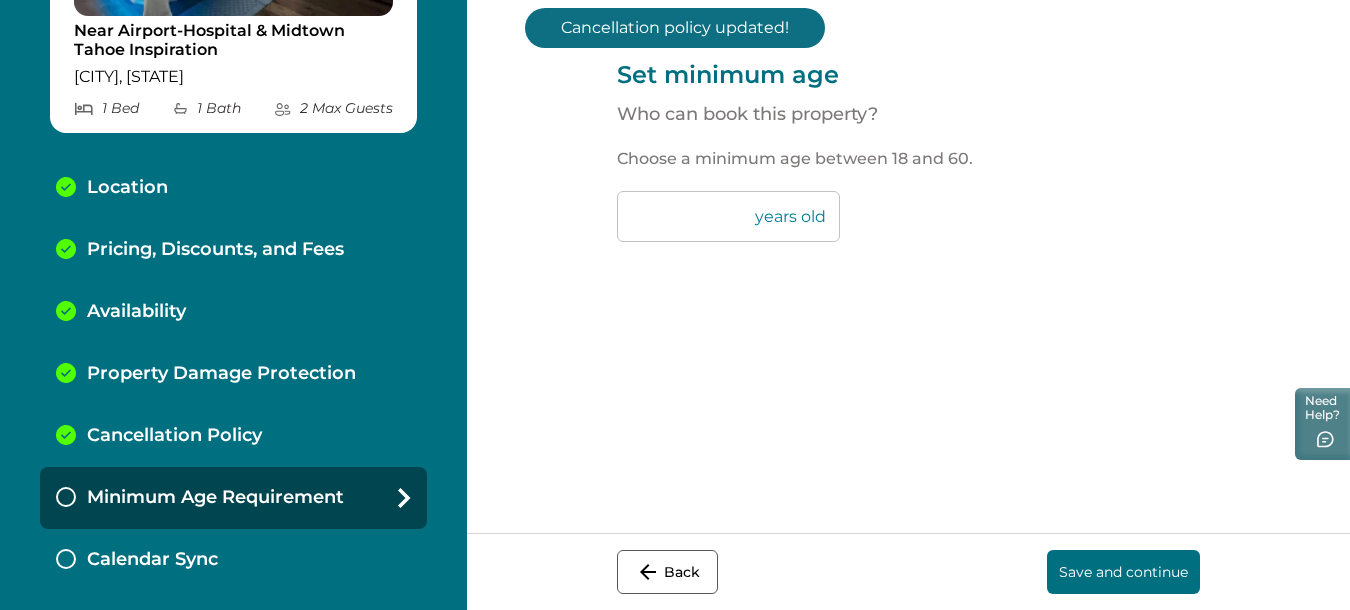 drag, startPoint x: 603, startPoint y: 223, endPoint x: 466, endPoint y: 219, distance: 137.05838 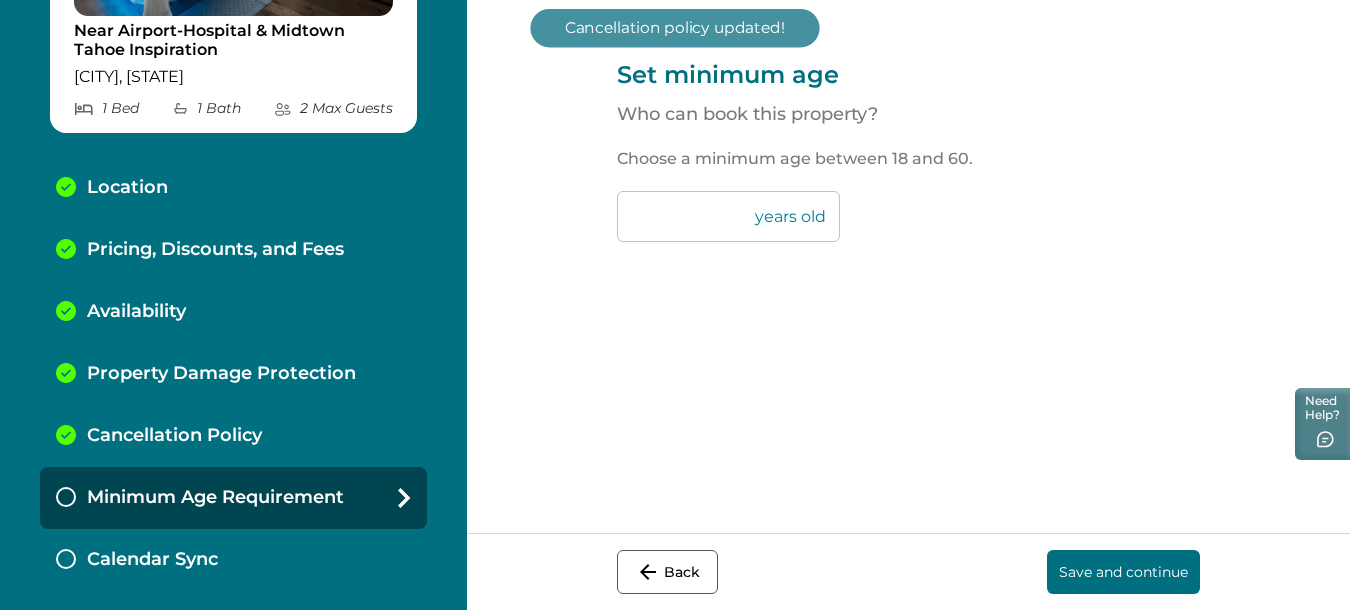 type on "**" 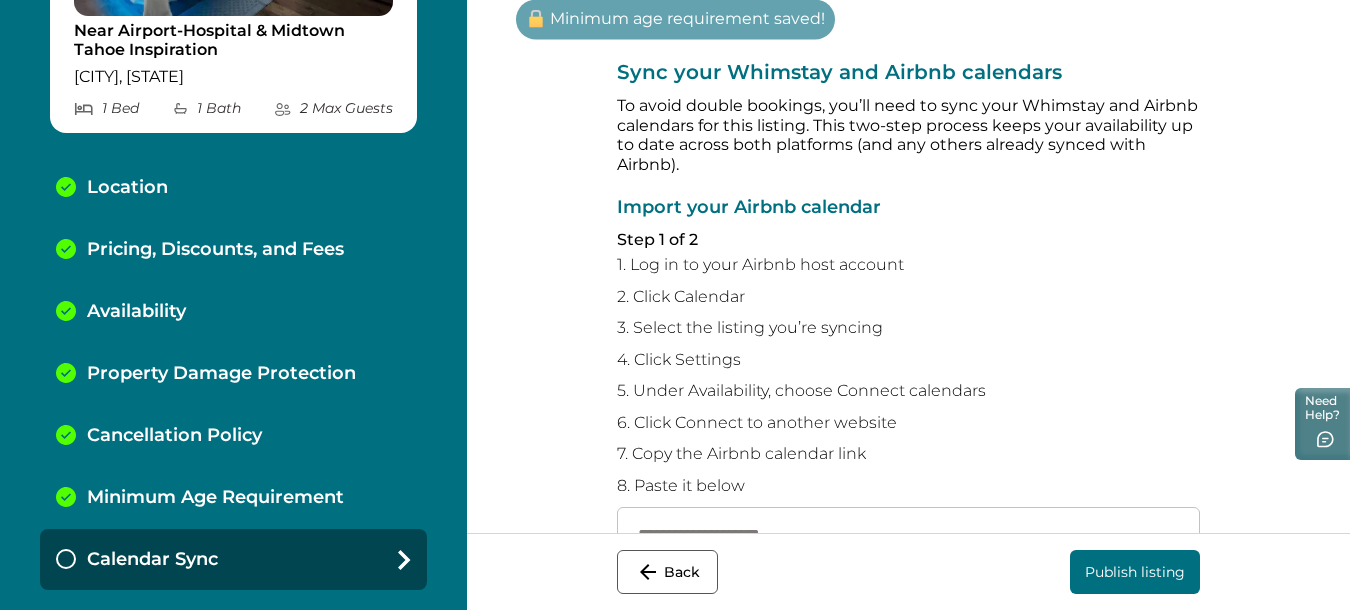 scroll, scrollTop: 327, scrollLeft: 0, axis: vertical 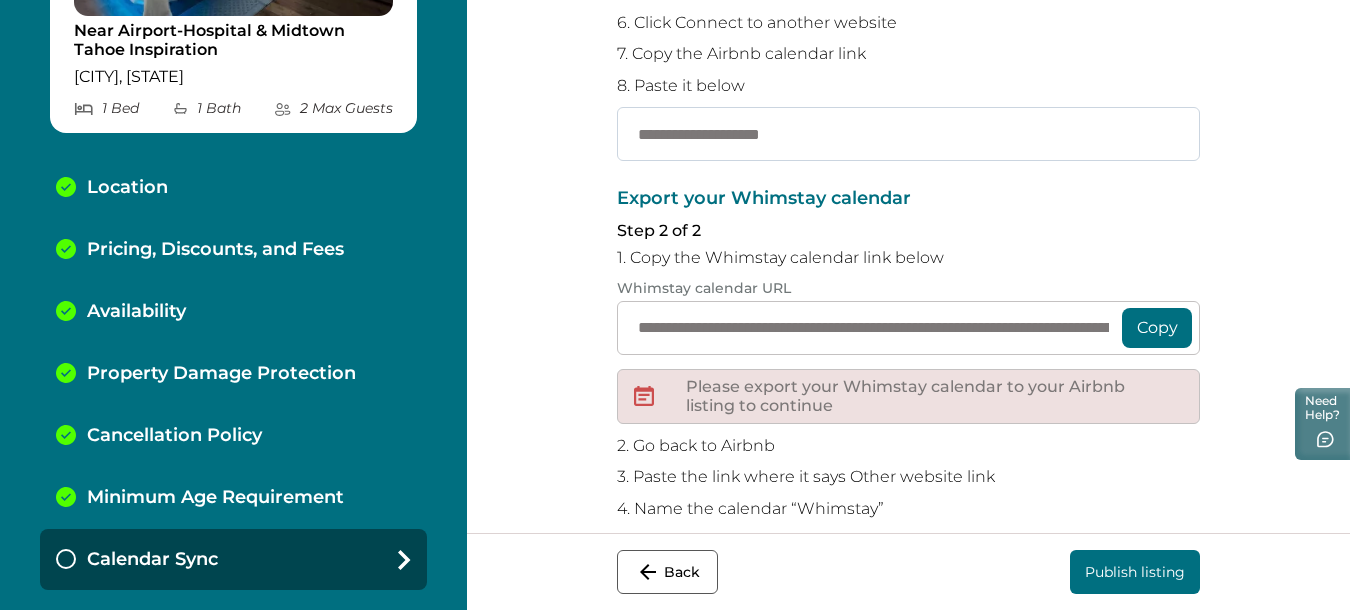 click at bounding box center [908, 134] 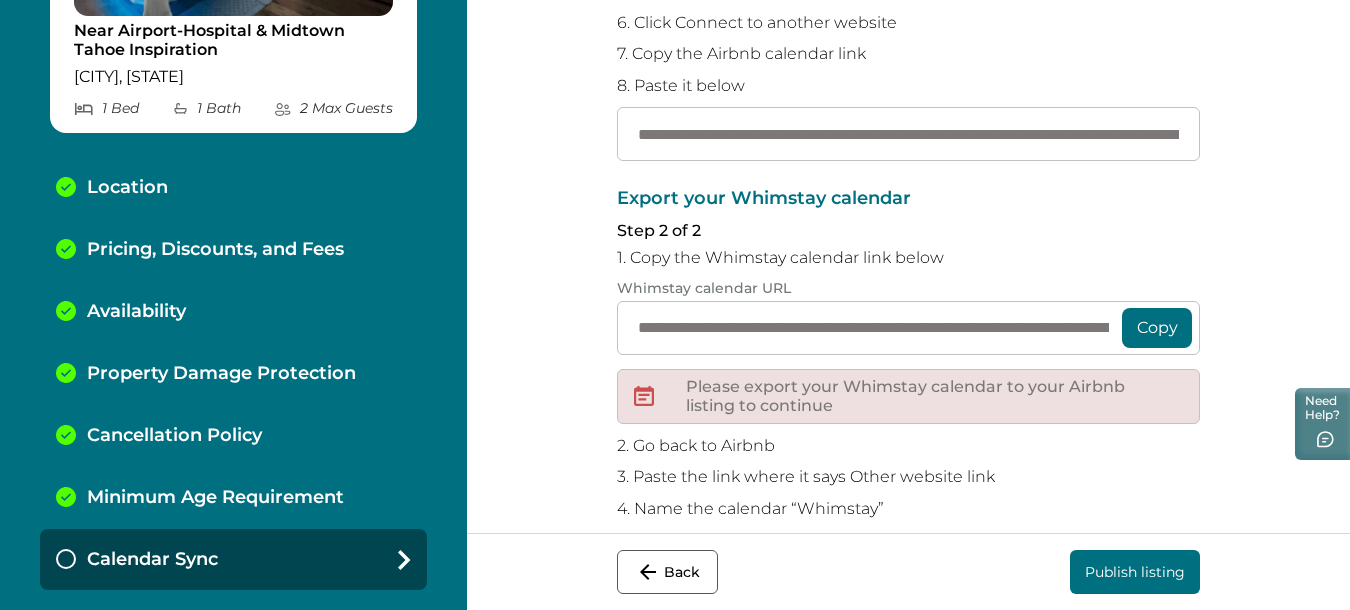 scroll, scrollTop: 0, scrollLeft: 170, axis: horizontal 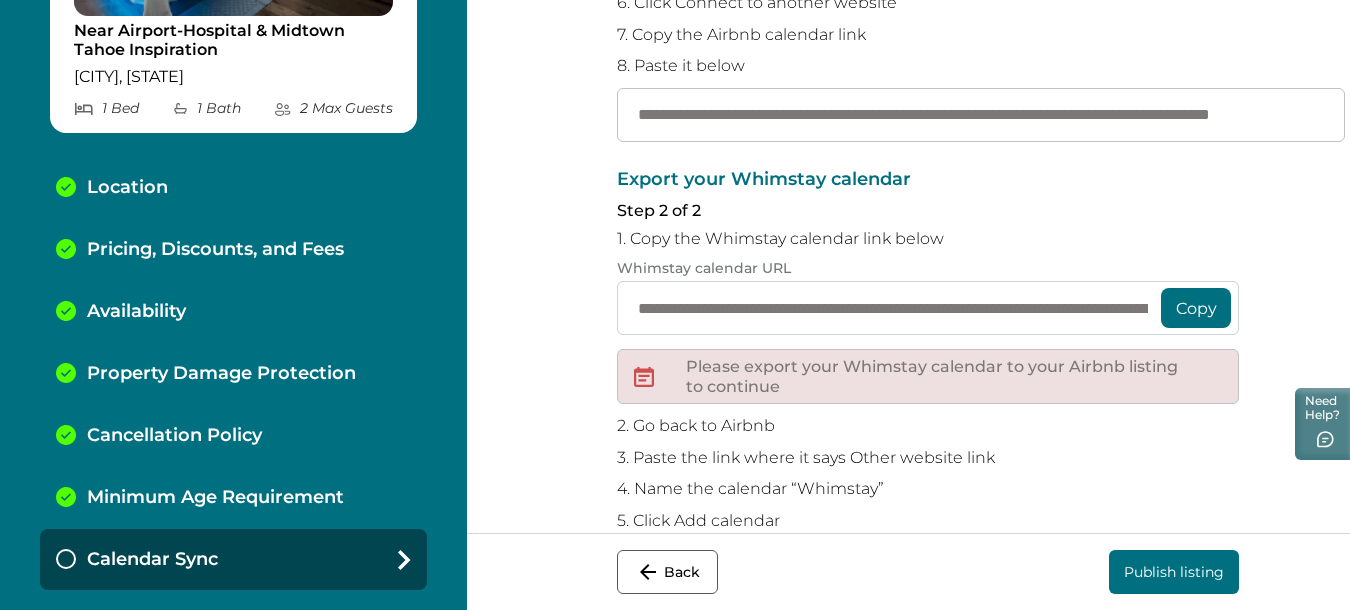 type on "**********" 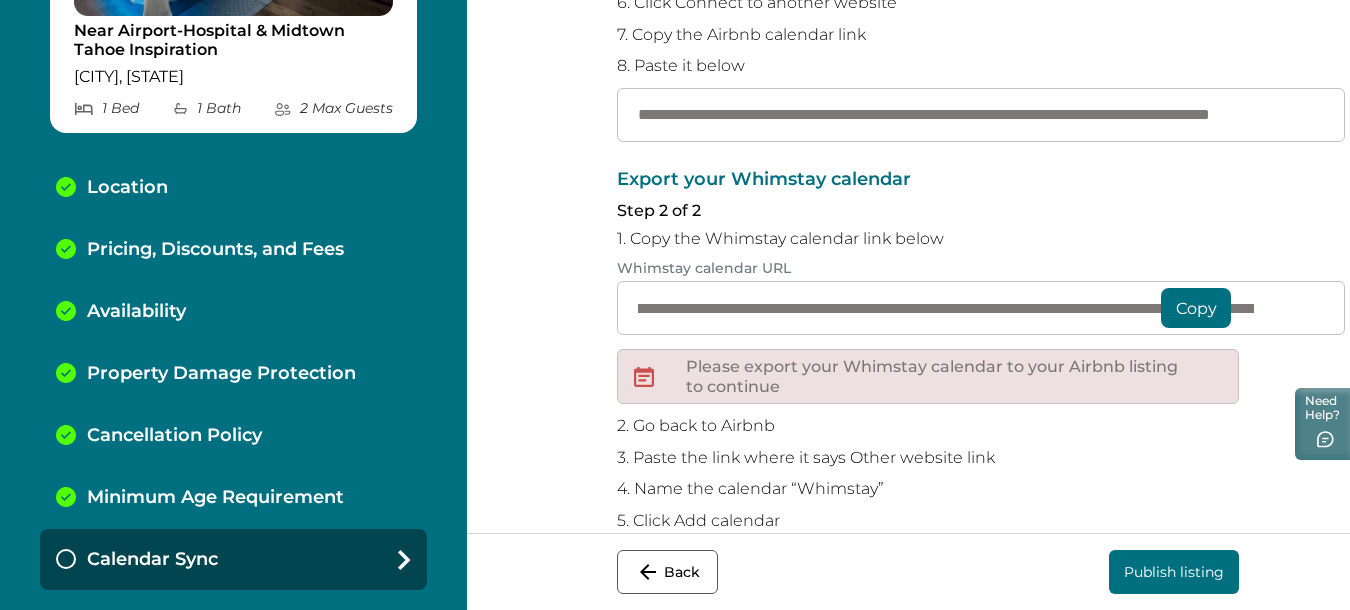 scroll, scrollTop: 0, scrollLeft: 815, axis: horizontal 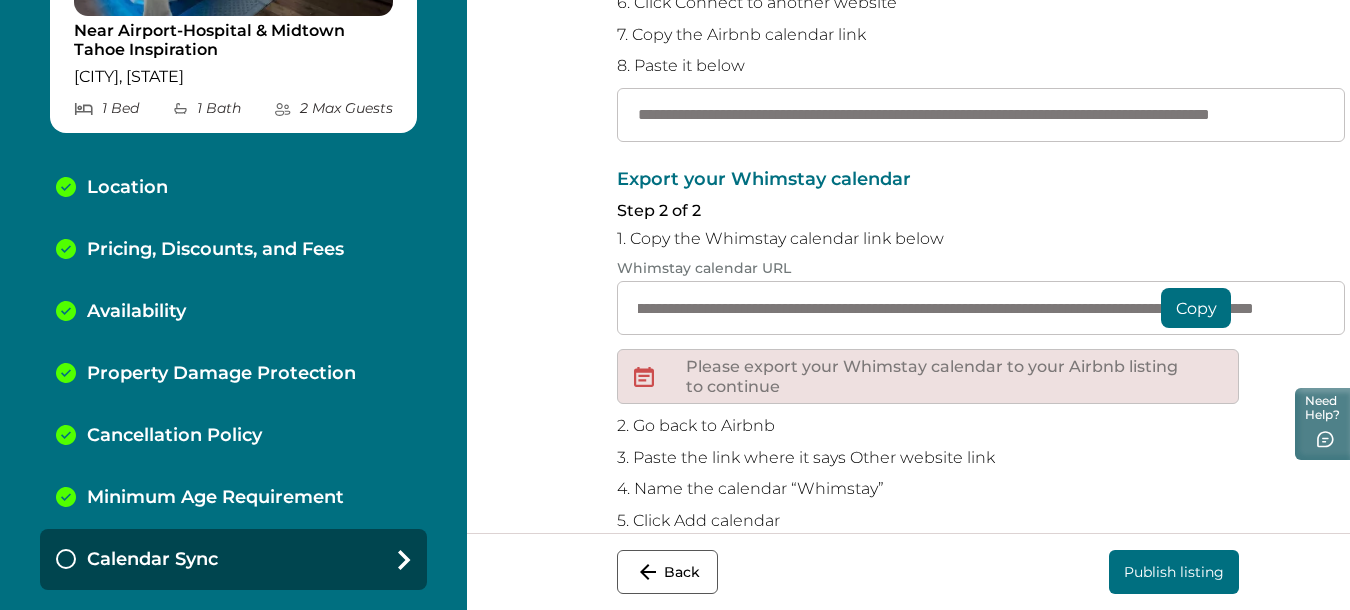 drag, startPoint x: 553, startPoint y: 357, endPoint x: 1352, endPoint y: 353, distance: 799.01 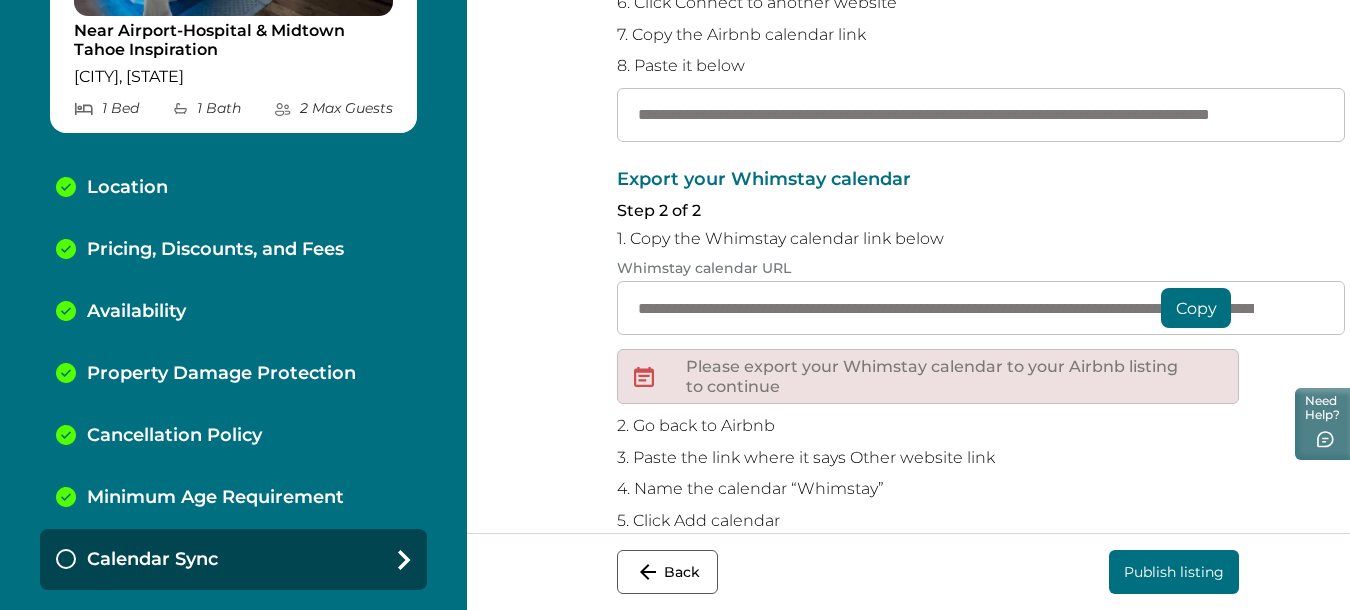 click on "Copy" at bounding box center (1196, 308) 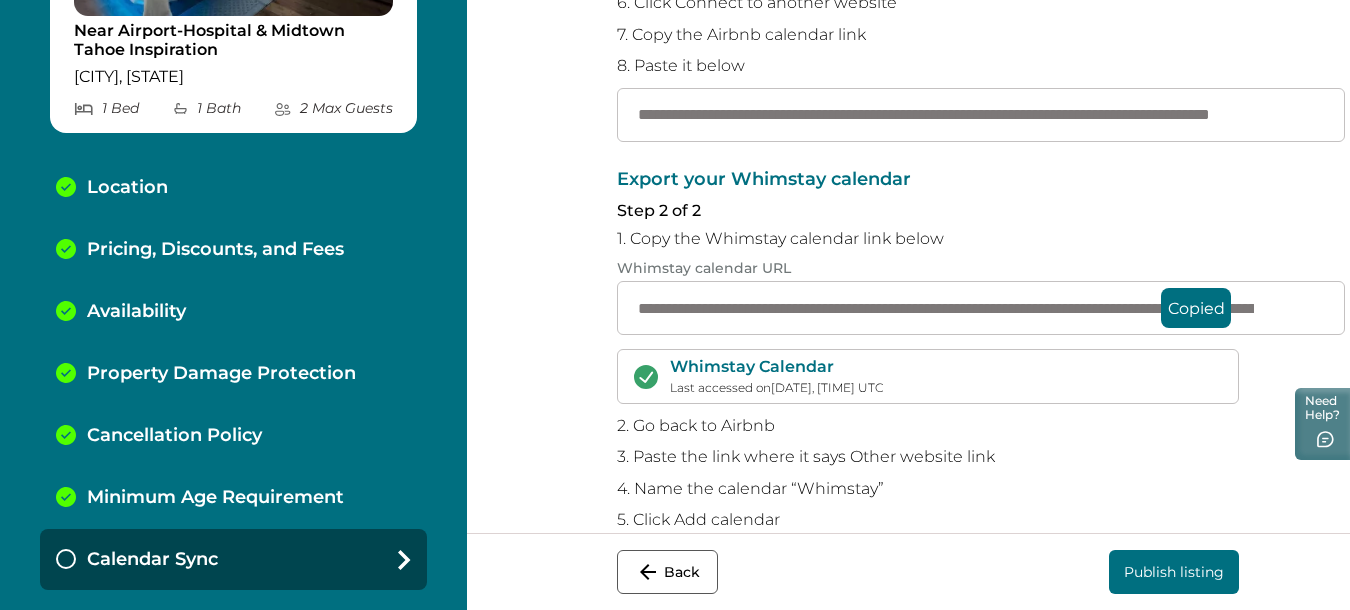 click on "Publish listing" at bounding box center [1174, 572] 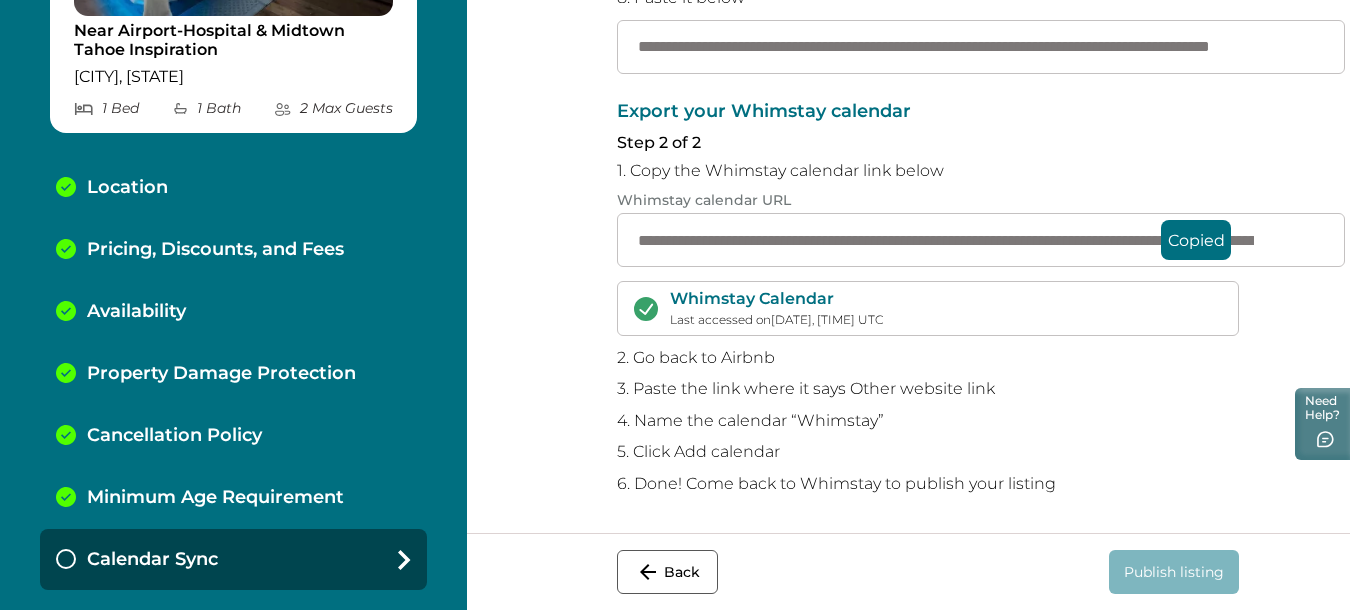 scroll, scrollTop: 548, scrollLeft: 0, axis: vertical 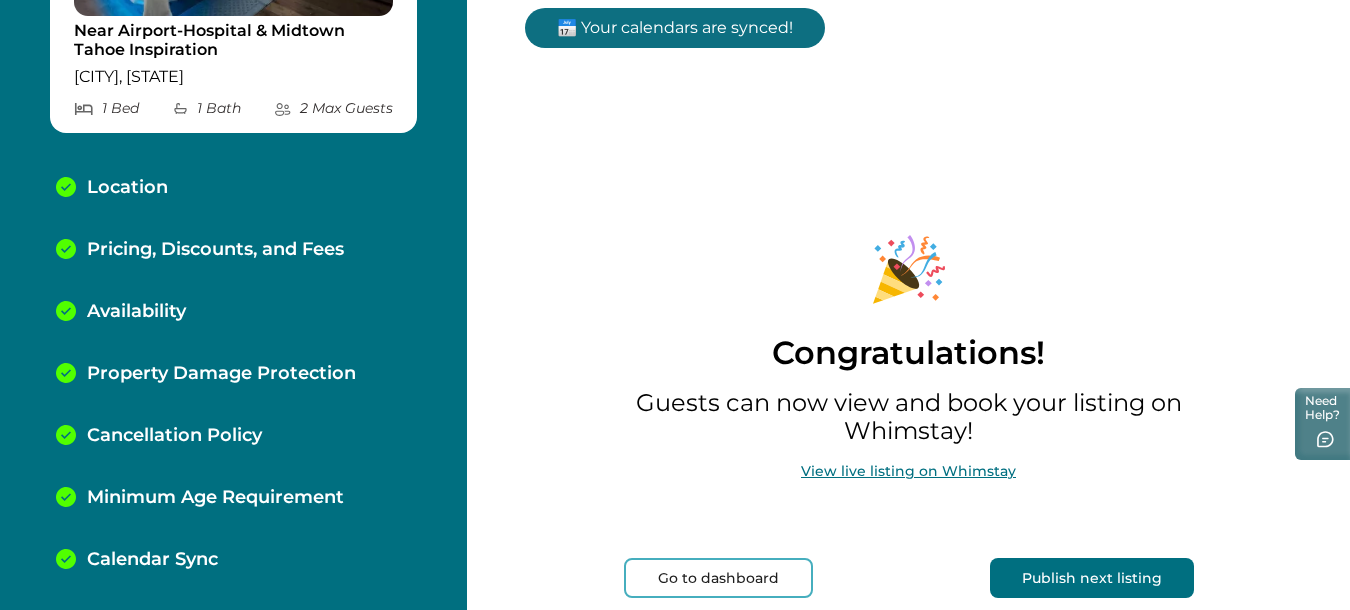 click on "Publish next listing" at bounding box center (1092, 578) 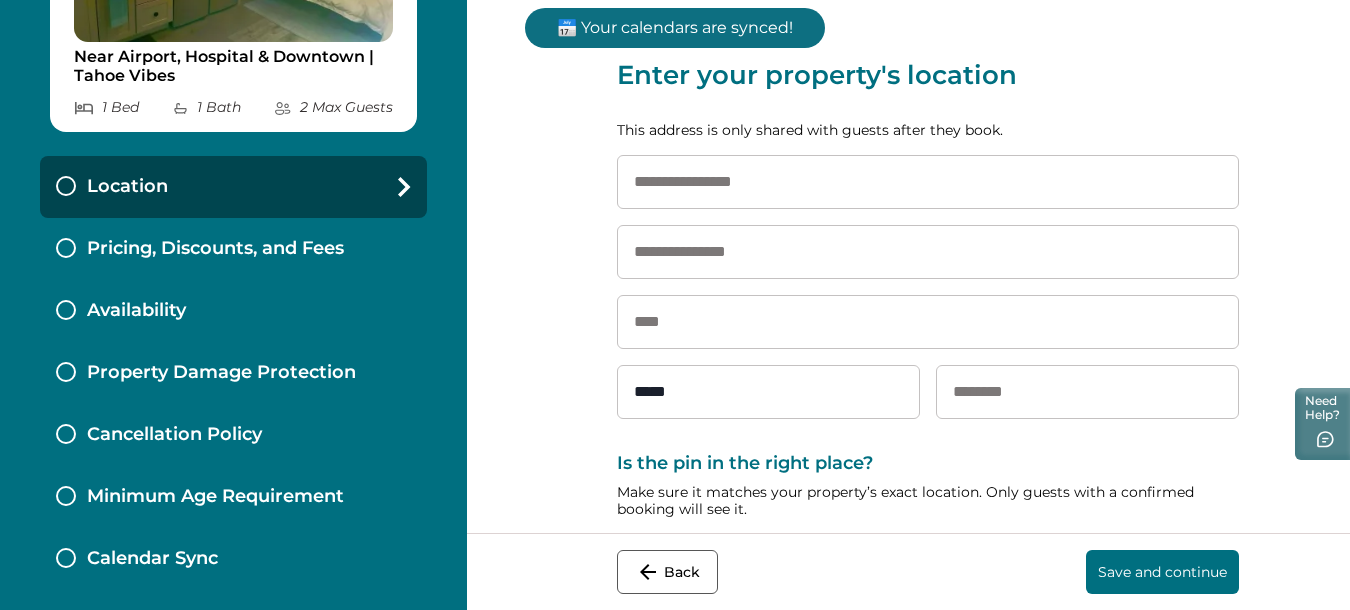 scroll, scrollTop: 0, scrollLeft: 0, axis: both 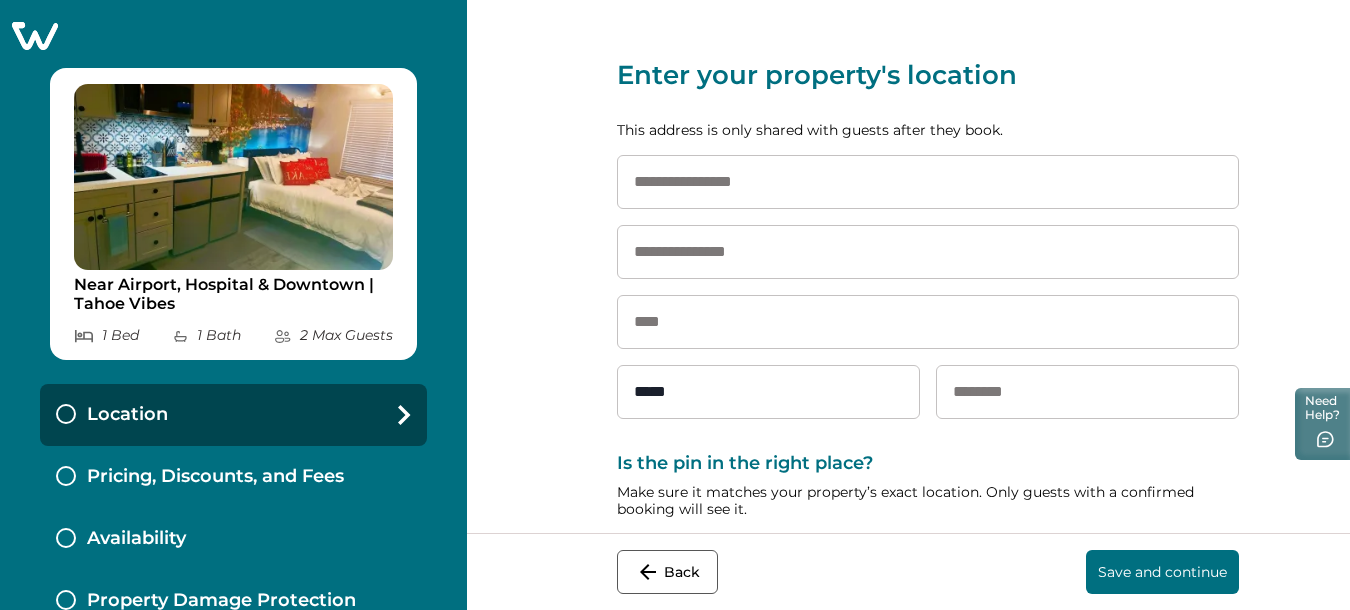 click at bounding box center [928, 182] 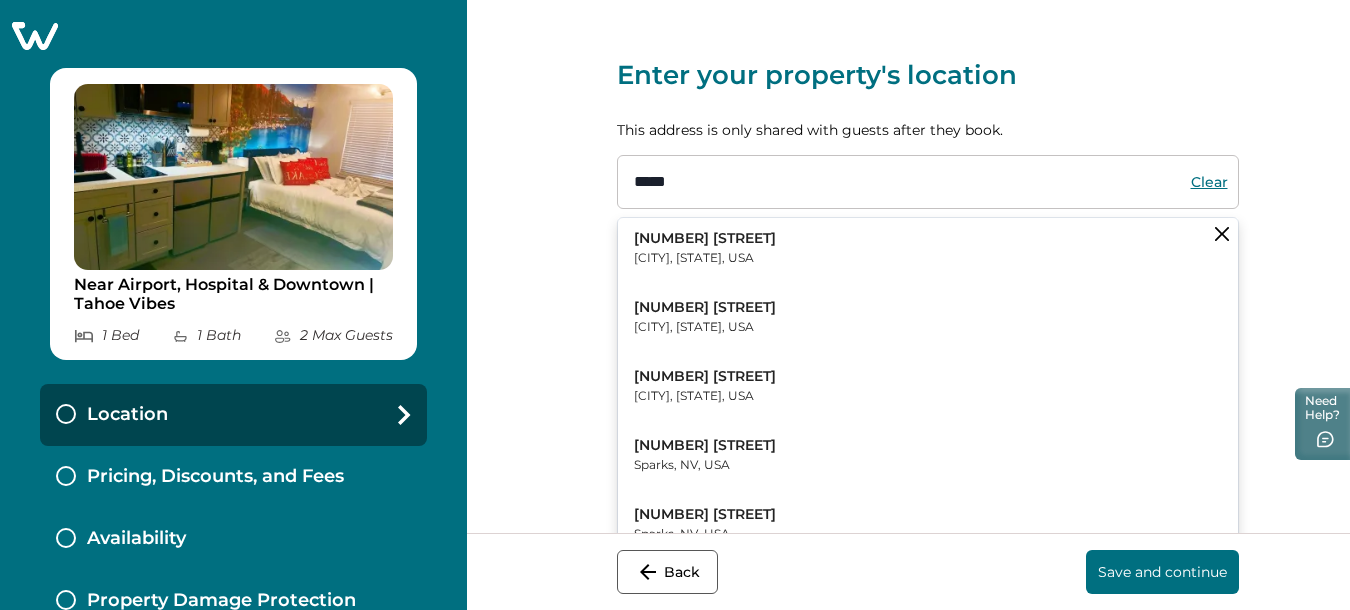 click on "[NUMBER] [STREET]" at bounding box center (705, 239) 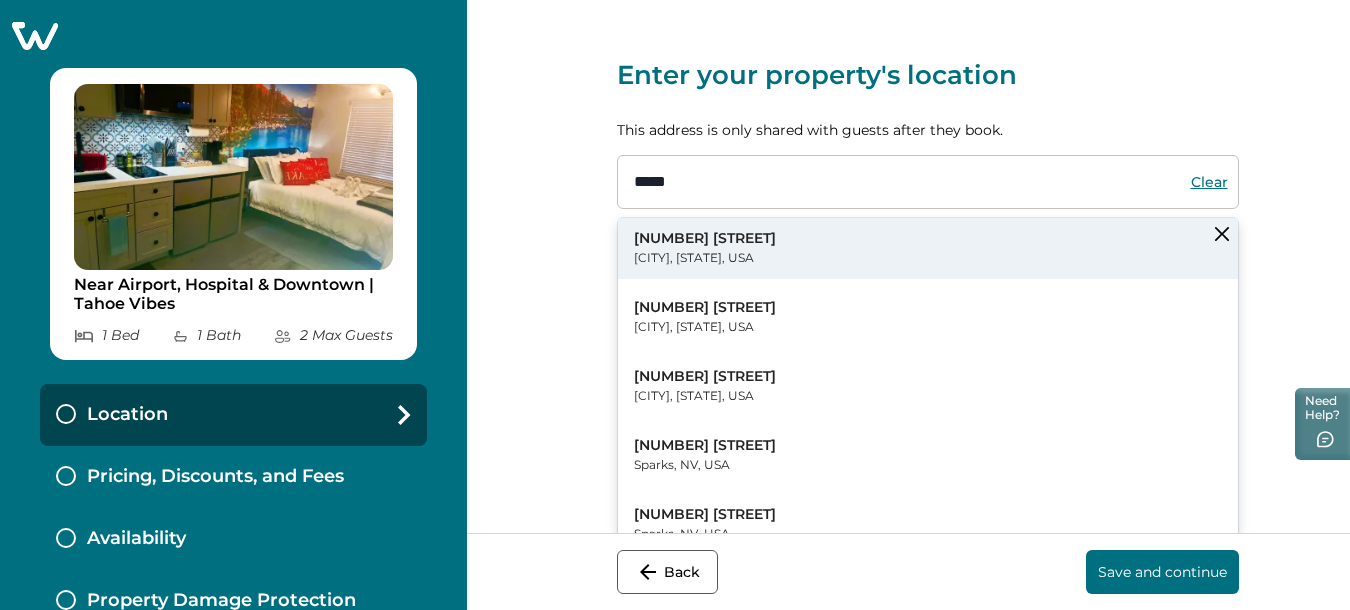type on "**********" 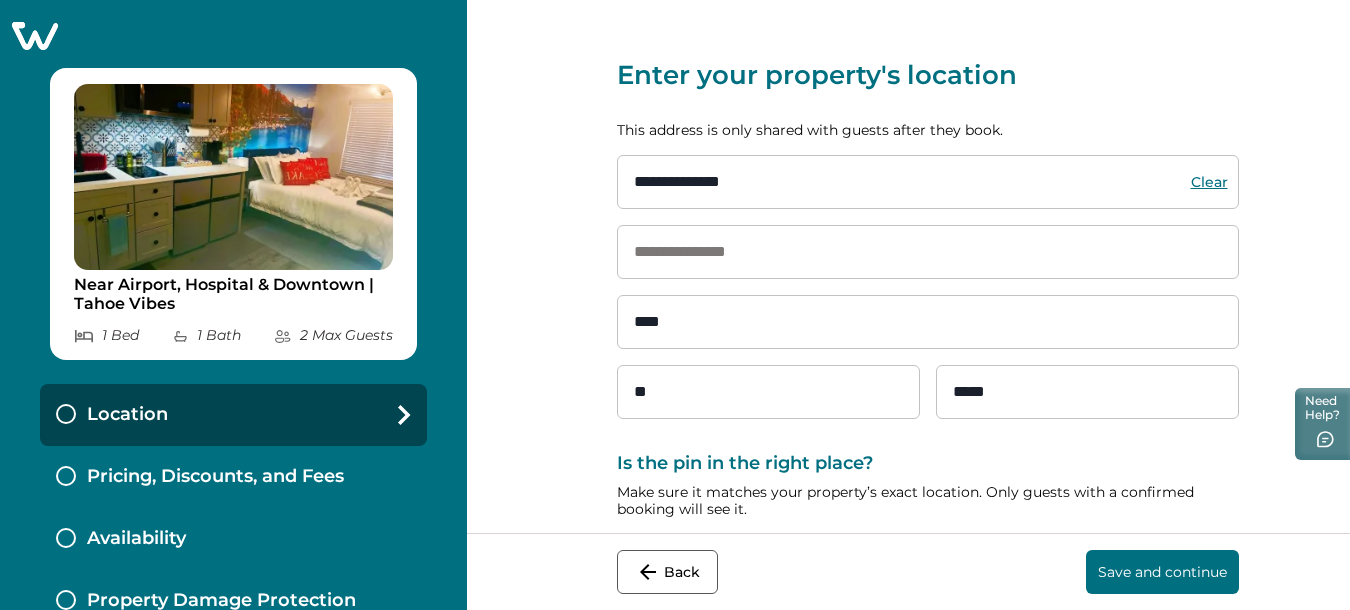 click at bounding box center (928, 252) 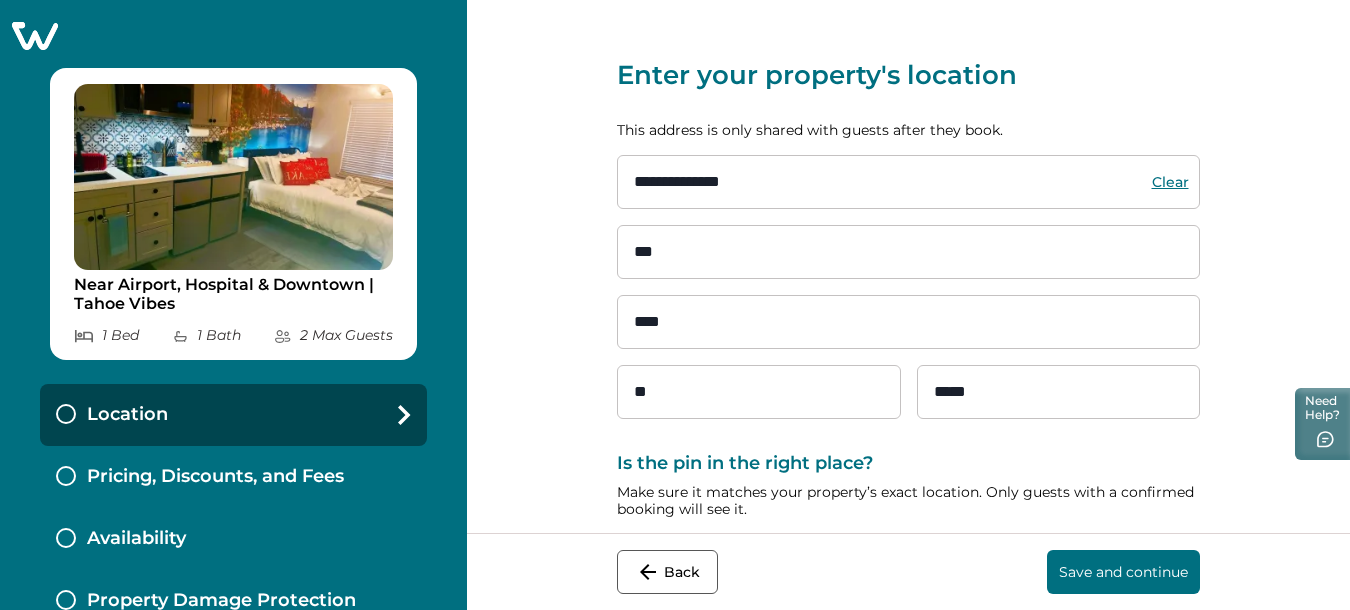 scroll, scrollTop: 237, scrollLeft: 0, axis: vertical 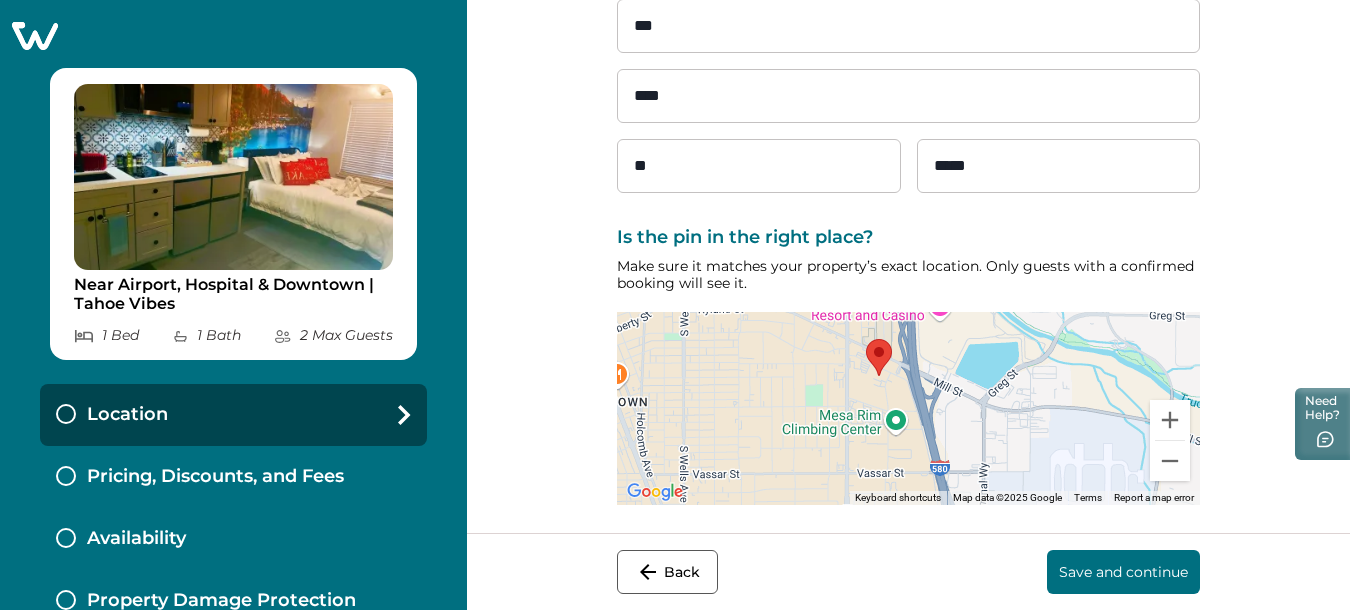 type on "***" 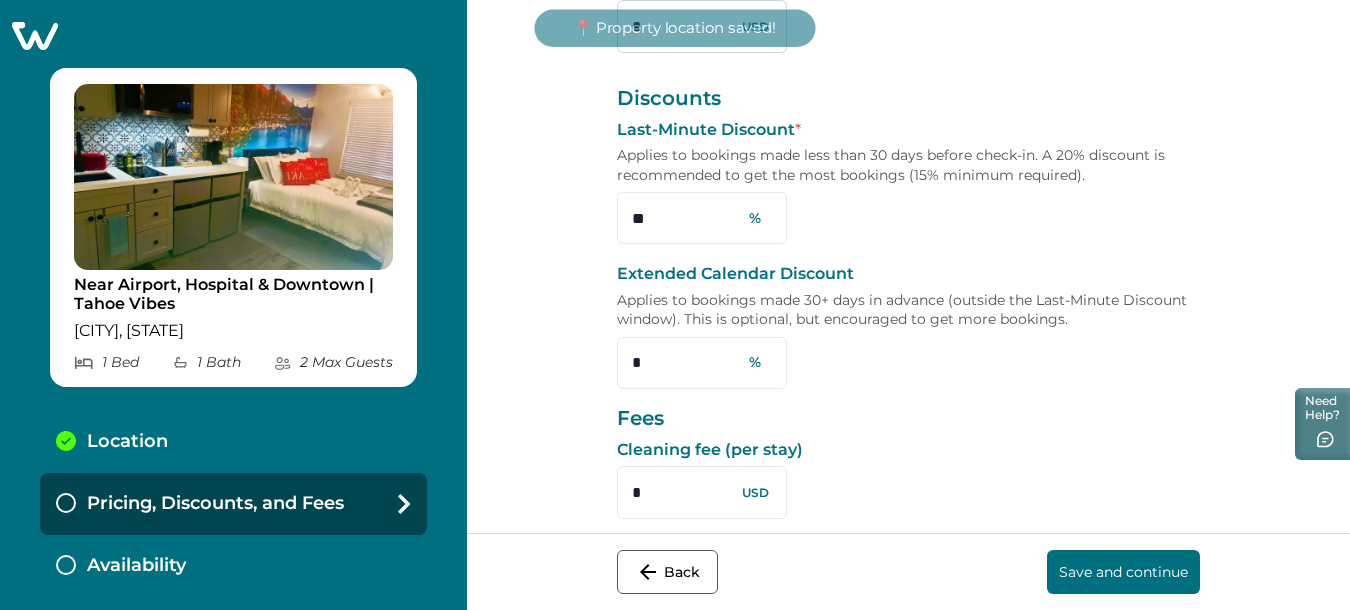 scroll, scrollTop: 0, scrollLeft: 0, axis: both 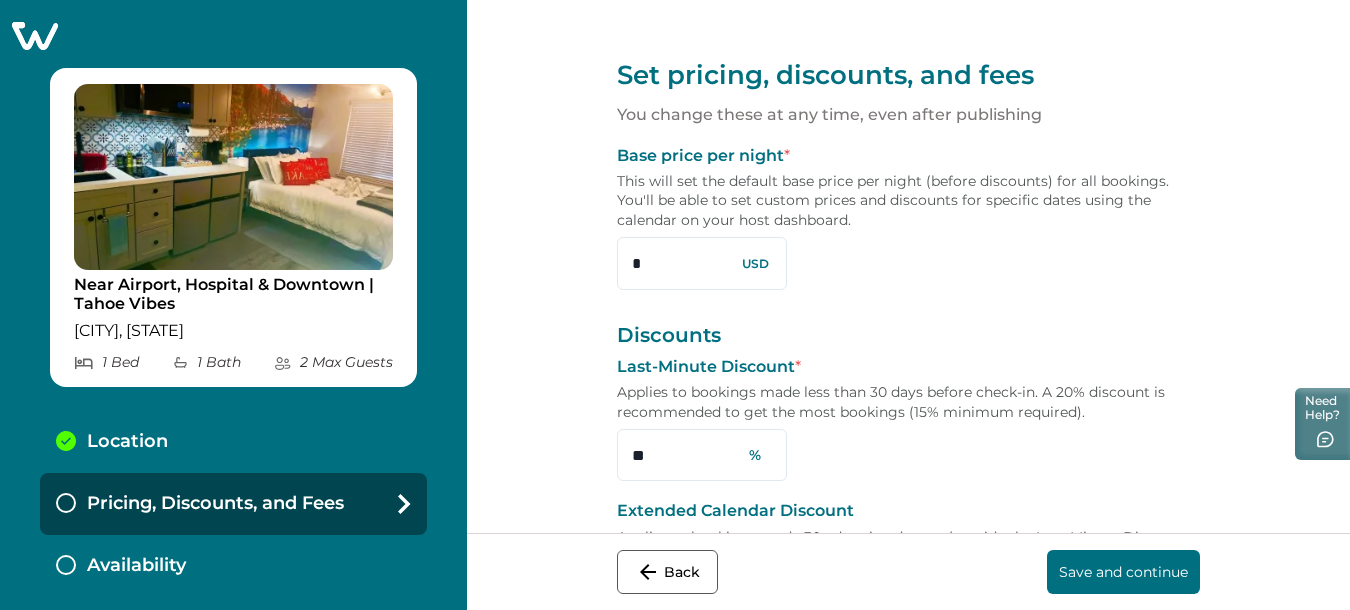 drag, startPoint x: 571, startPoint y: 256, endPoint x: 517, endPoint y: 262, distance: 54.33231 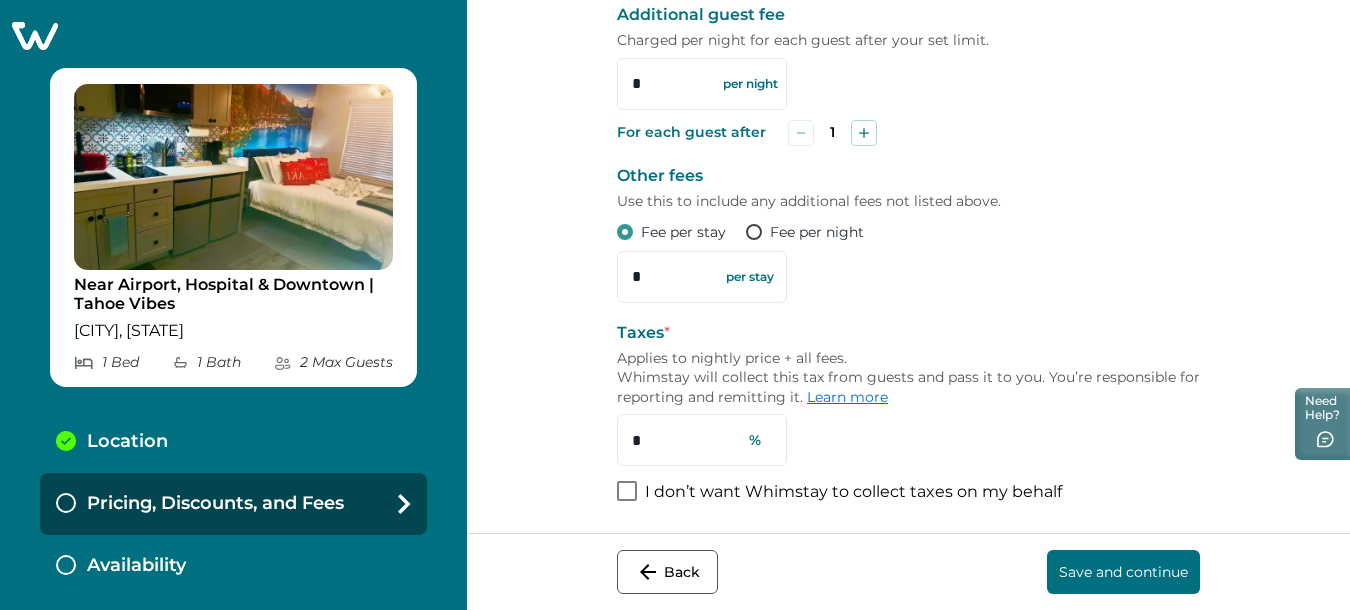 scroll, scrollTop: 870, scrollLeft: 0, axis: vertical 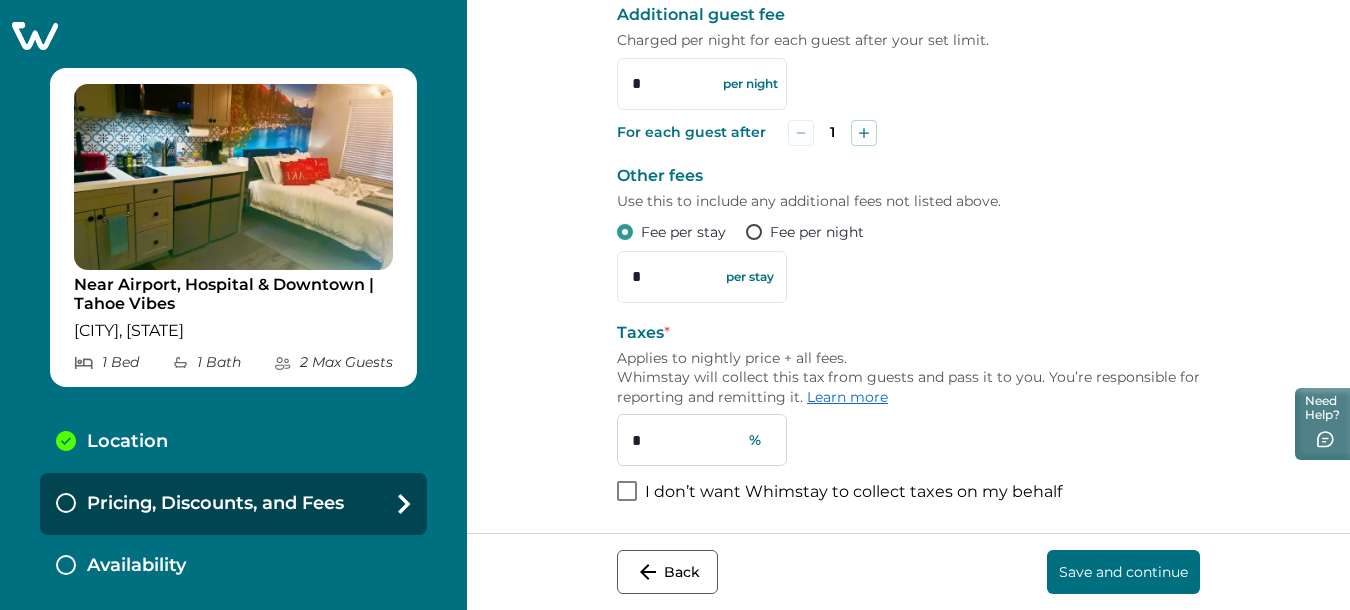 type on "***" 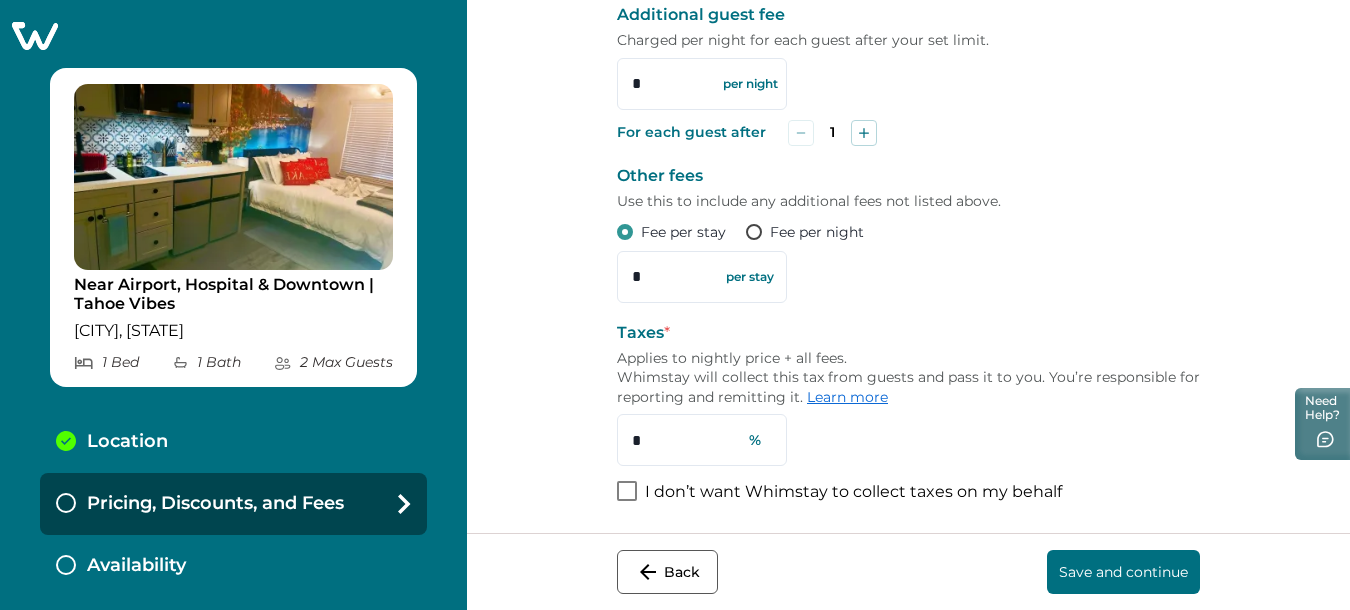 drag, startPoint x: 565, startPoint y: 429, endPoint x: 510, endPoint y: 430, distance: 55.00909 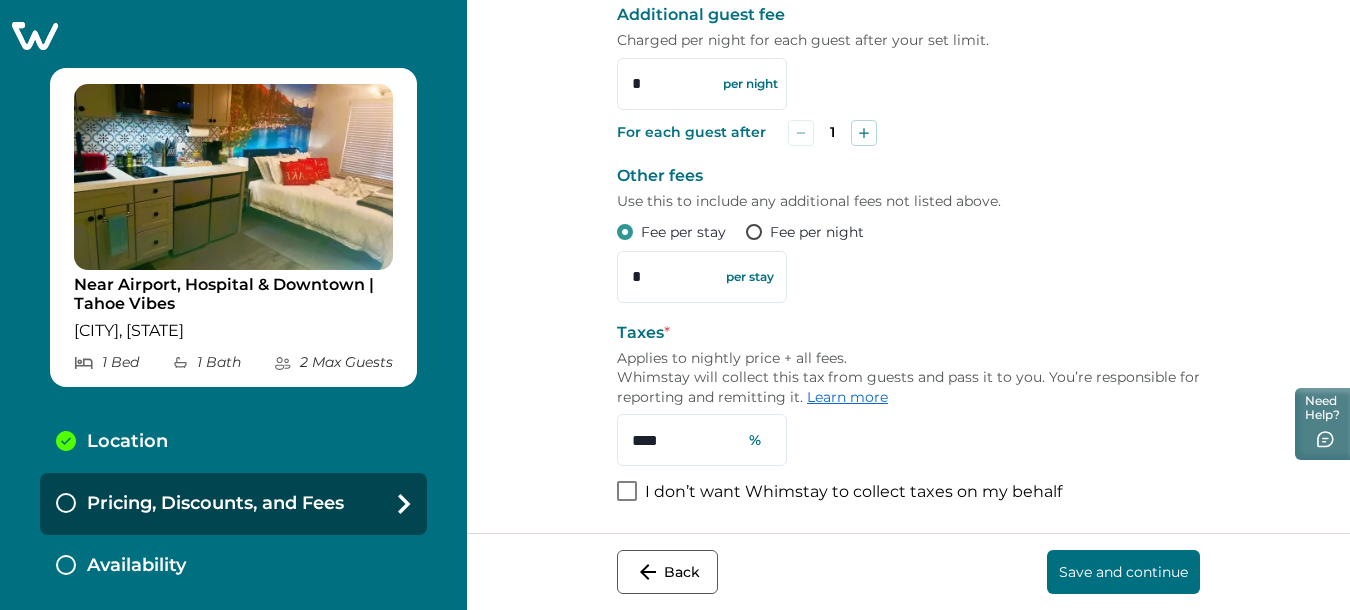 type on "****" 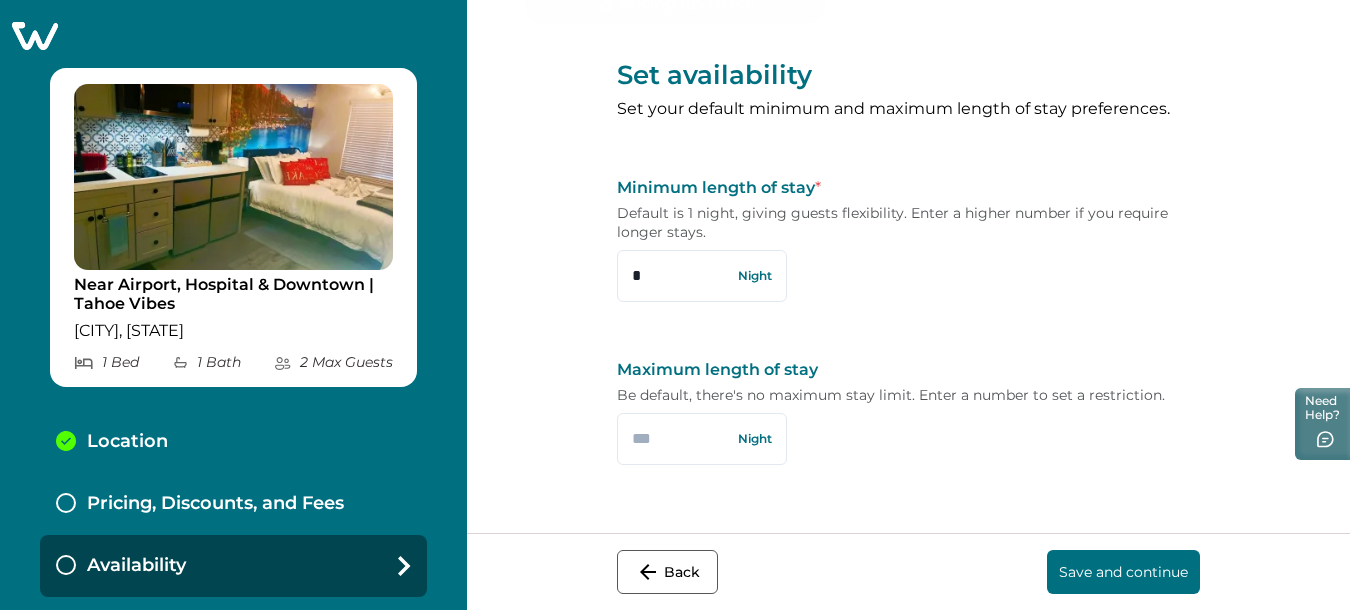 scroll, scrollTop: 0, scrollLeft: 0, axis: both 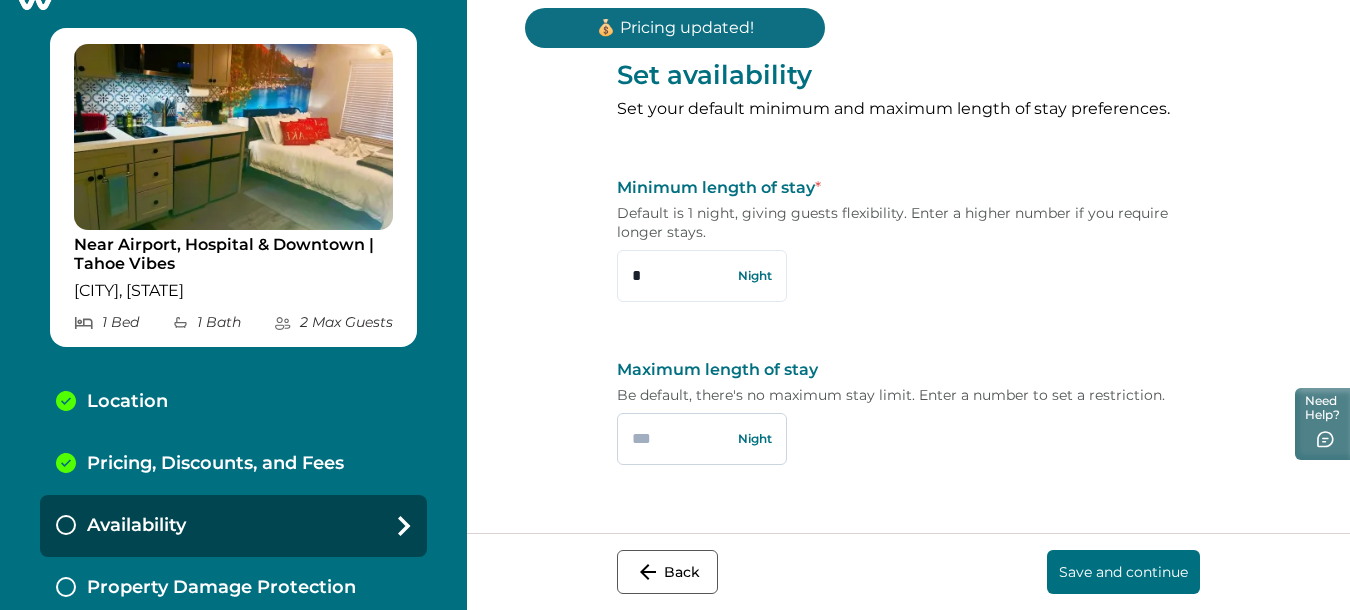 click at bounding box center [702, 439] 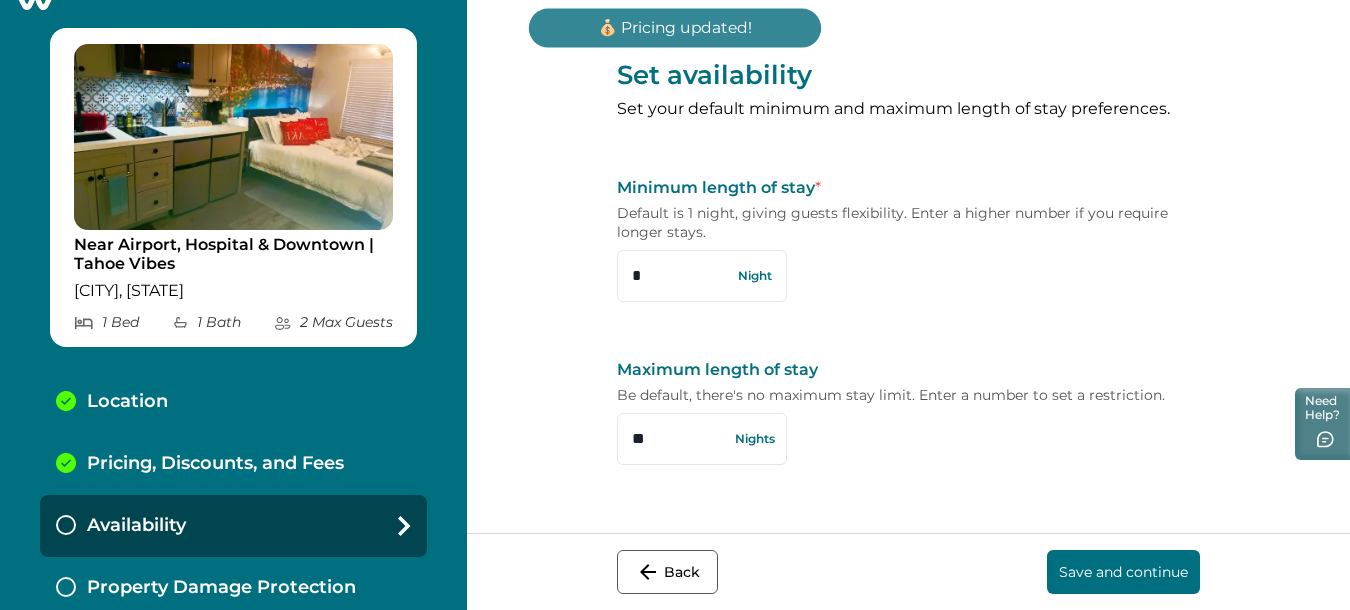 type on "**" 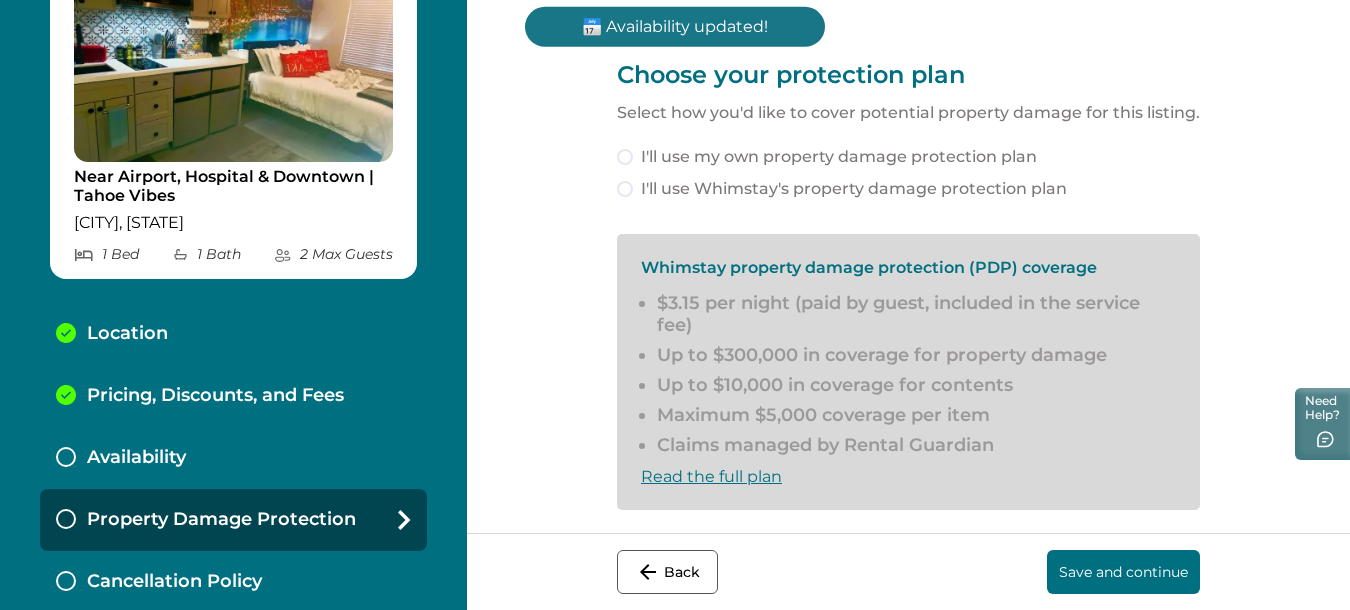 scroll, scrollTop: 112, scrollLeft: 0, axis: vertical 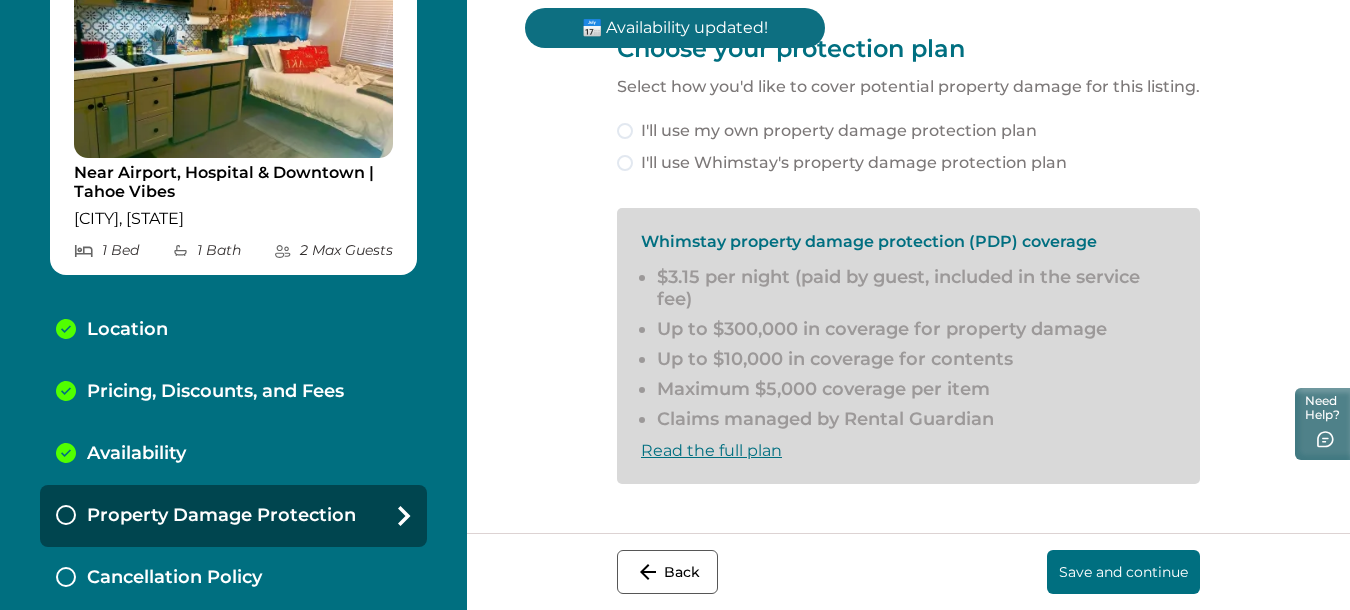 click at bounding box center [625, 163] 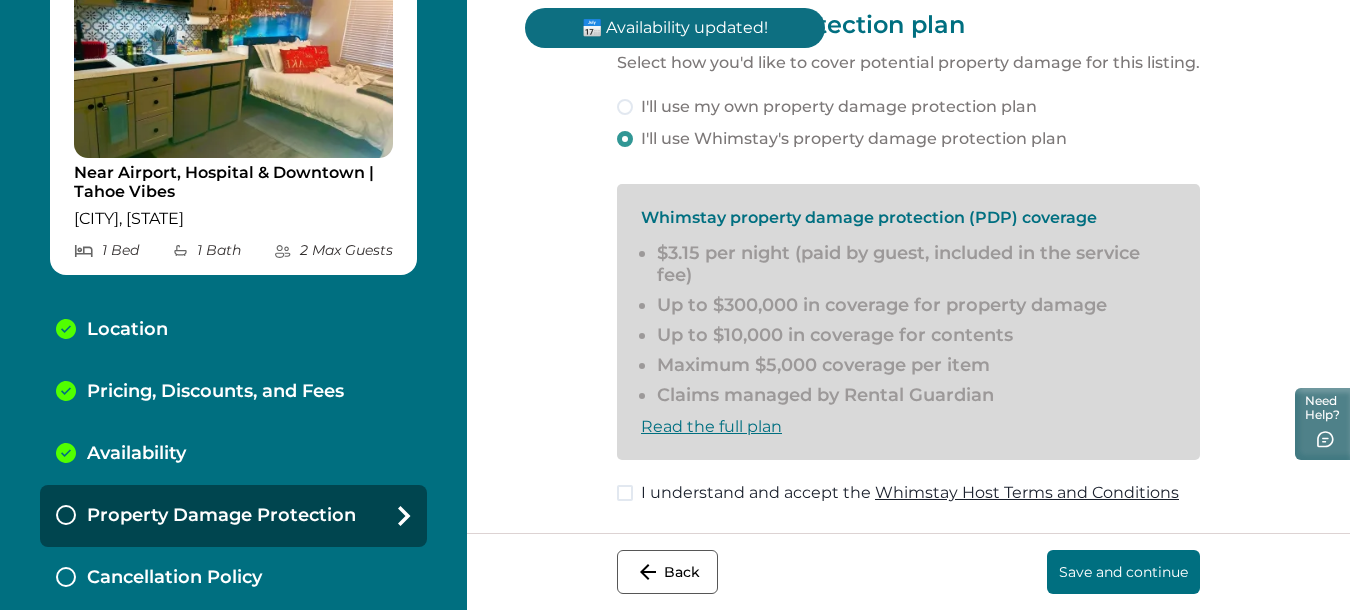 scroll, scrollTop: 82, scrollLeft: 0, axis: vertical 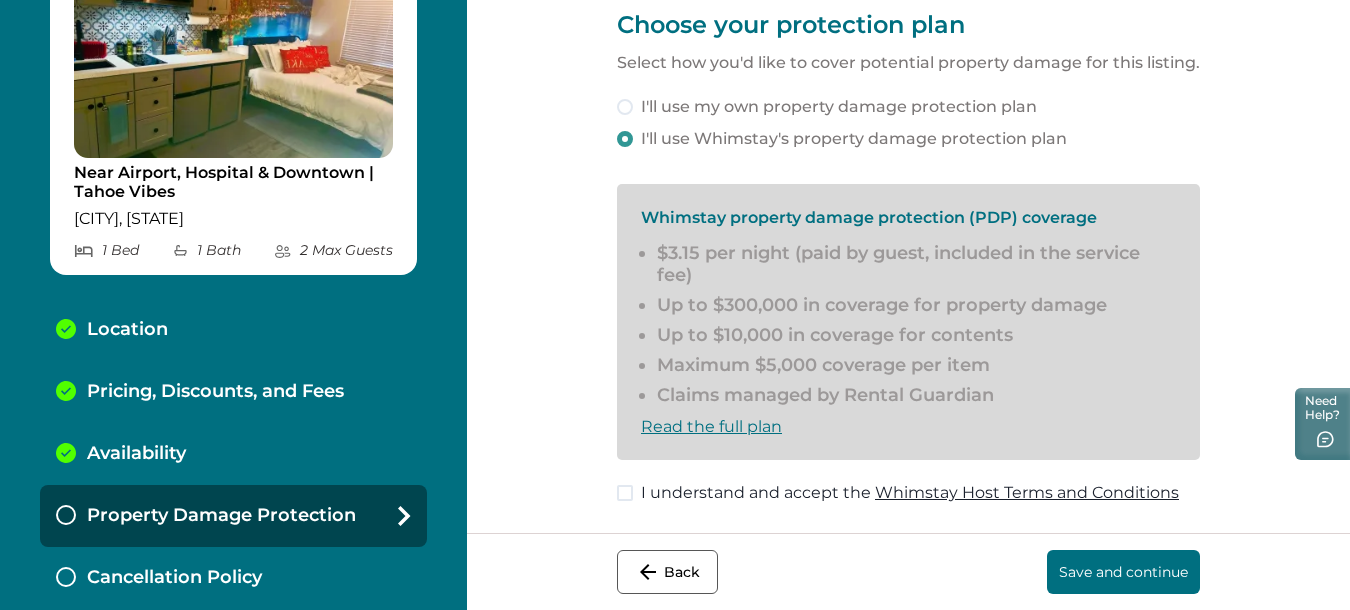 click at bounding box center [625, 493] 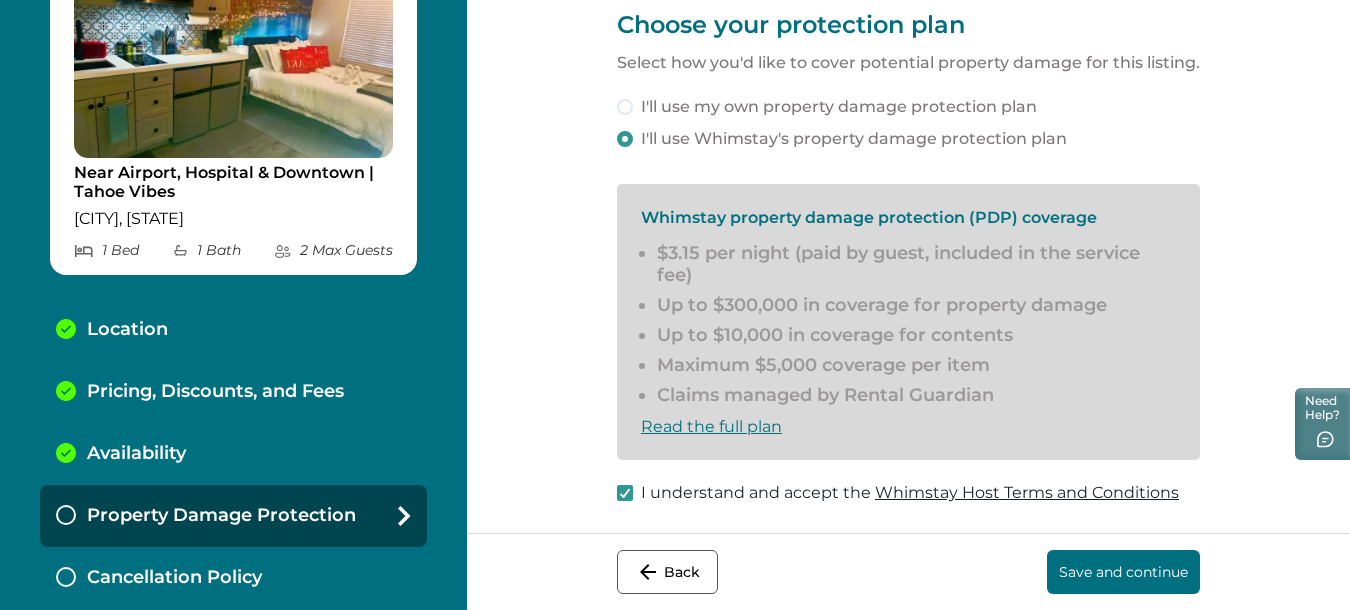 click on "Save and continue" at bounding box center (1123, 572) 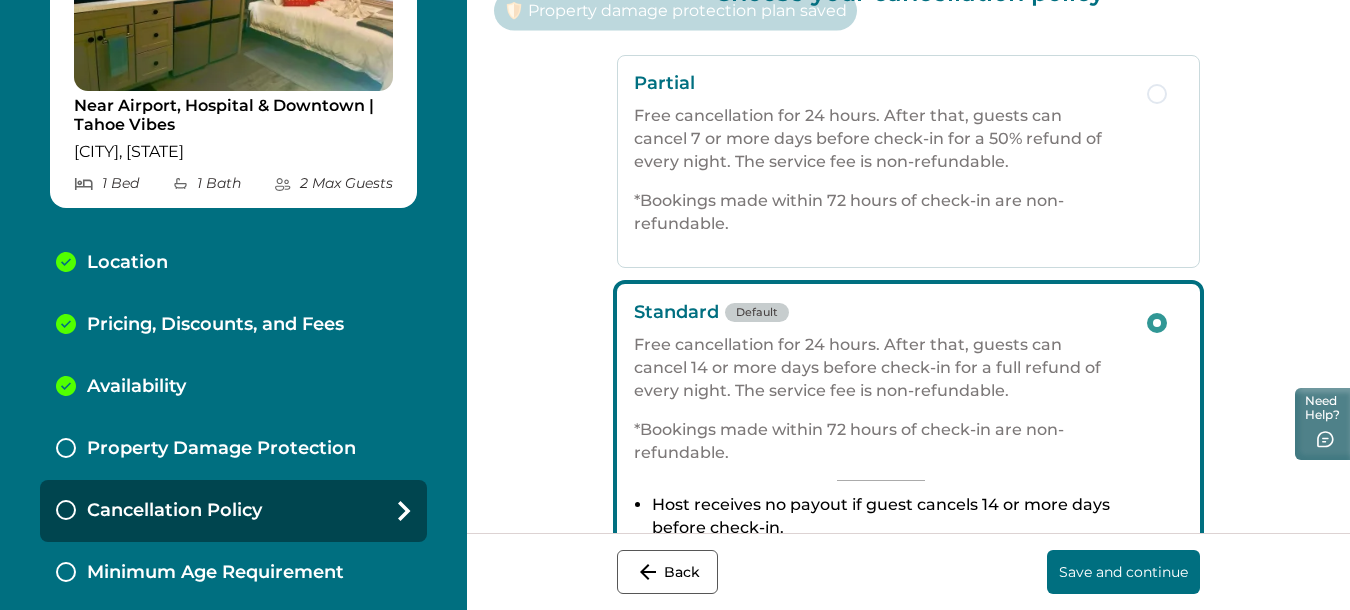 scroll, scrollTop: 183, scrollLeft: 0, axis: vertical 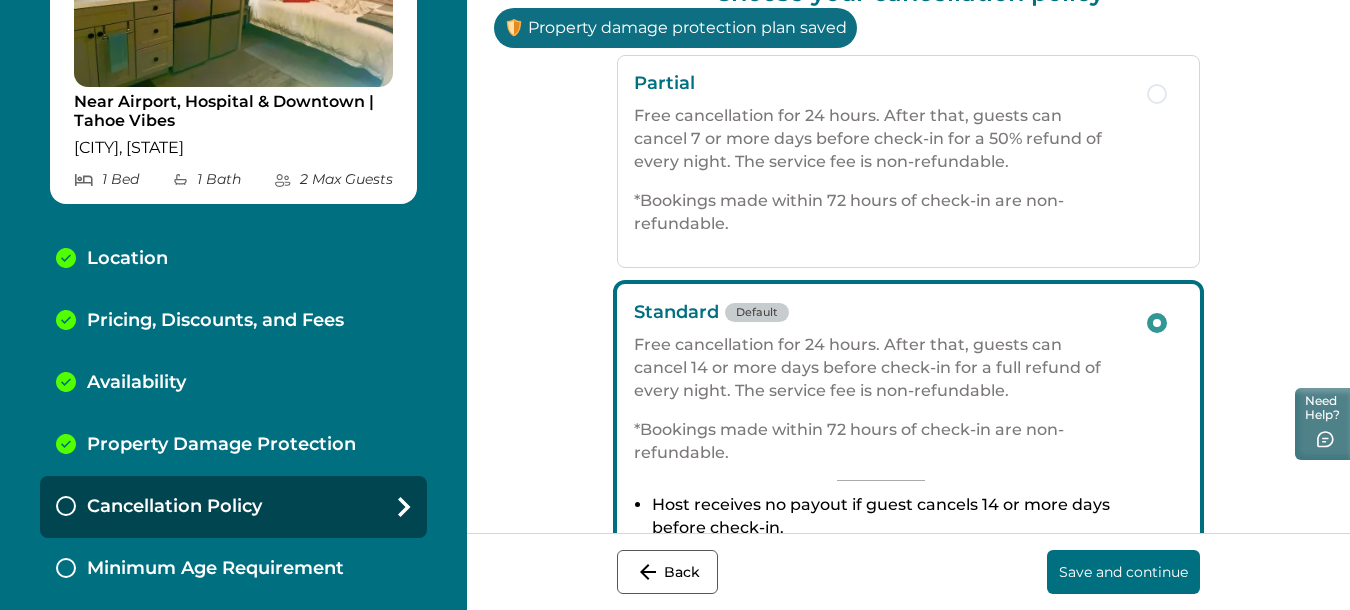 click at bounding box center [1157, 94] 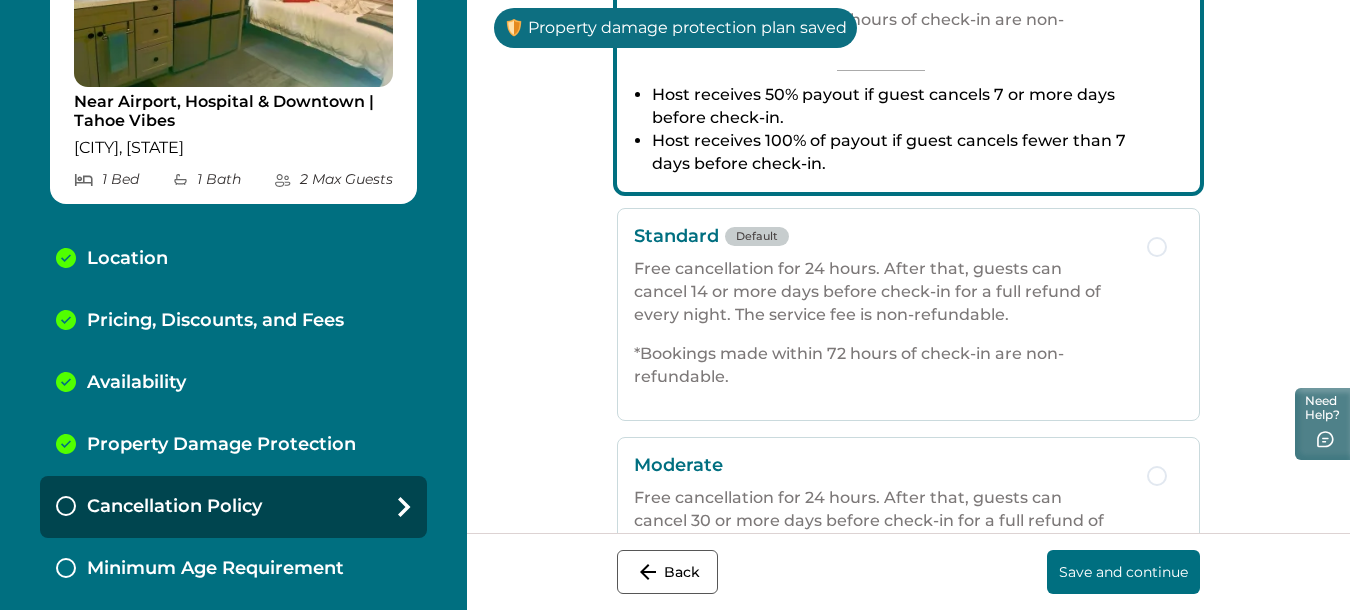 scroll, scrollTop: 650, scrollLeft: 0, axis: vertical 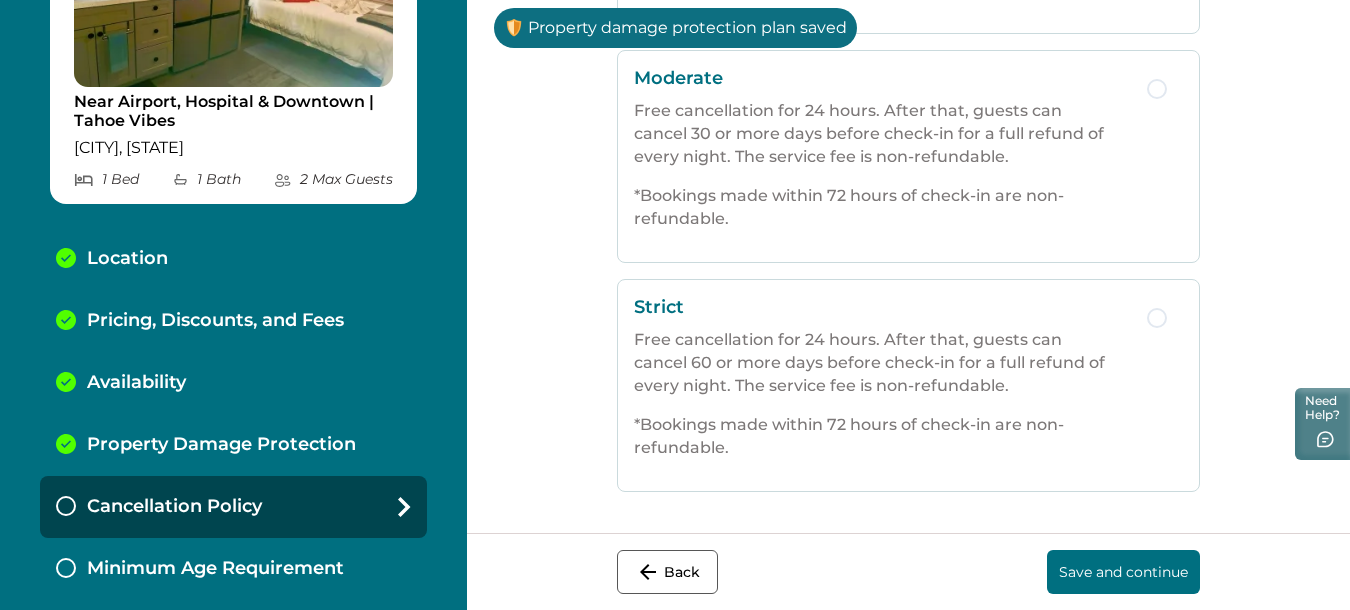 click on "Save and continue" at bounding box center [1123, 572] 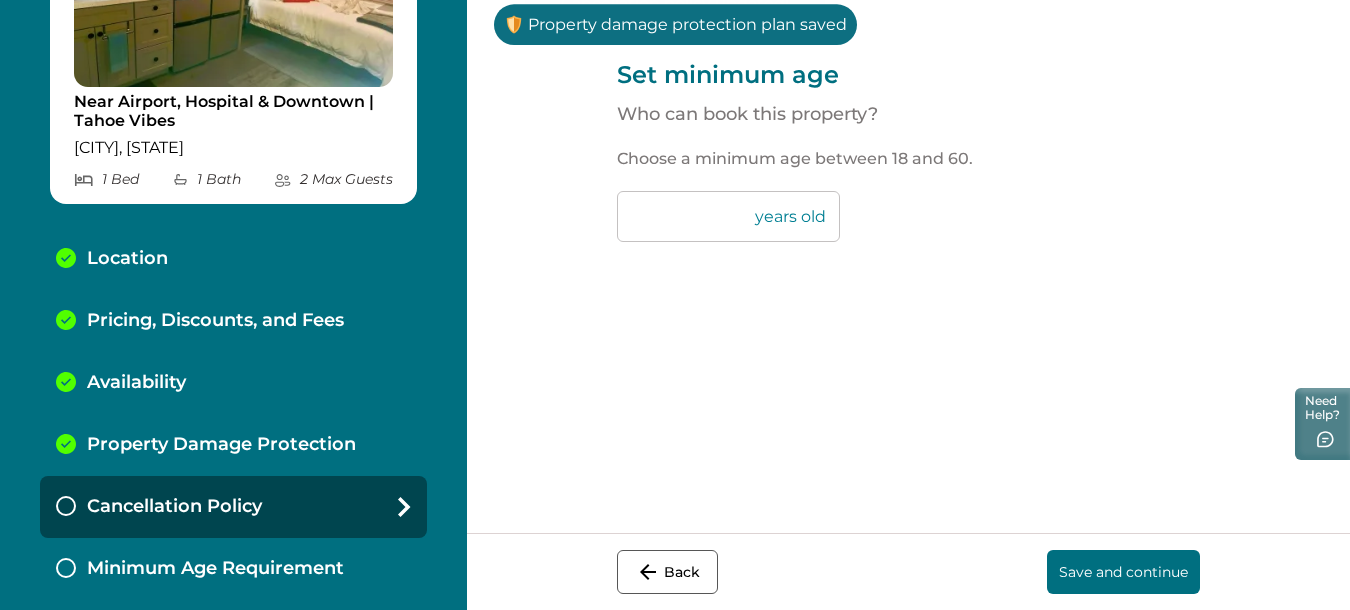 scroll, scrollTop: 0, scrollLeft: 0, axis: both 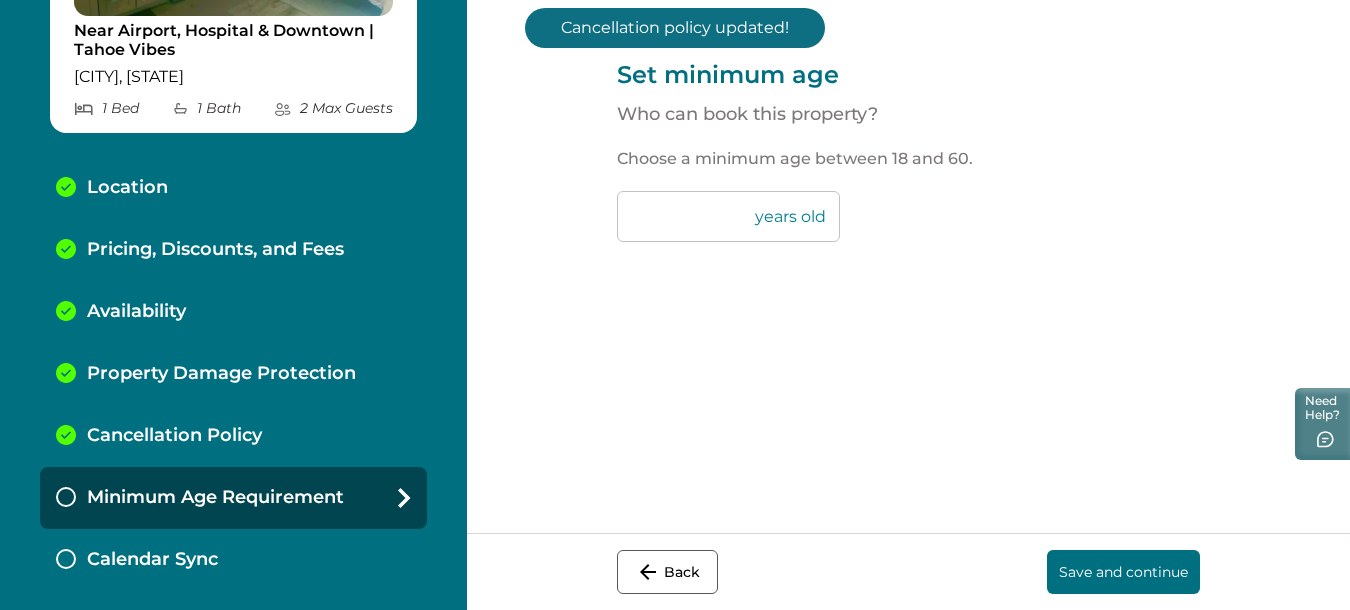 drag, startPoint x: 577, startPoint y: 220, endPoint x: 505, endPoint y: 217, distance: 72.06247 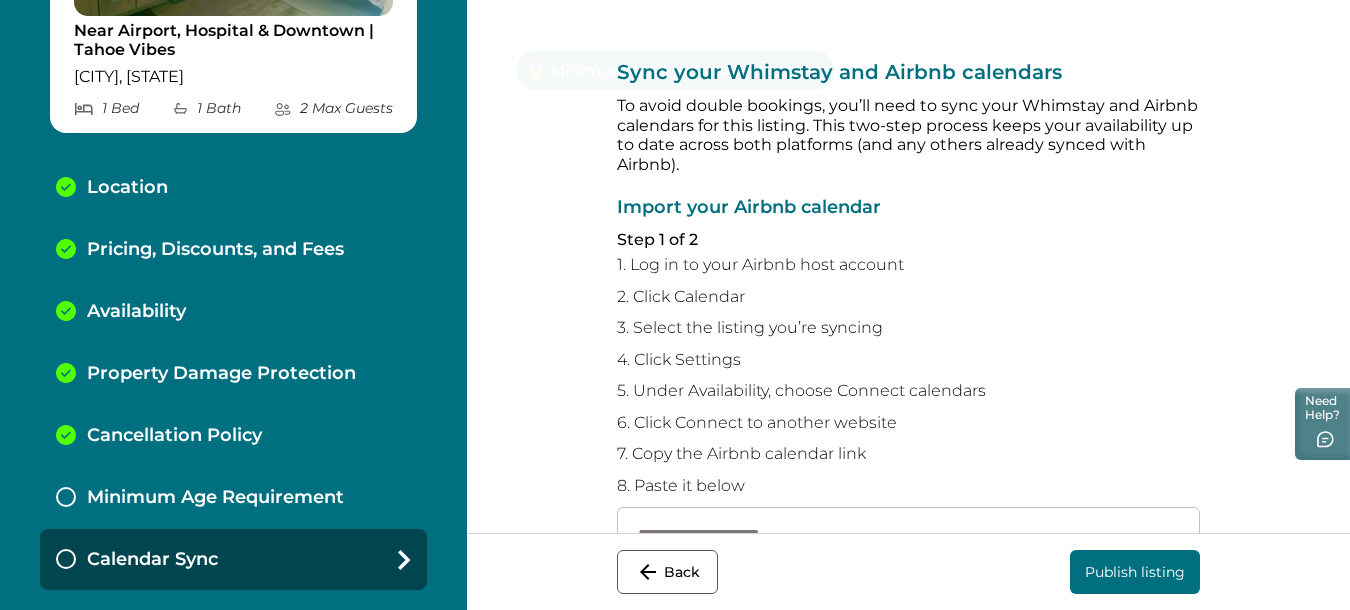 scroll, scrollTop: 327, scrollLeft: 0, axis: vertical 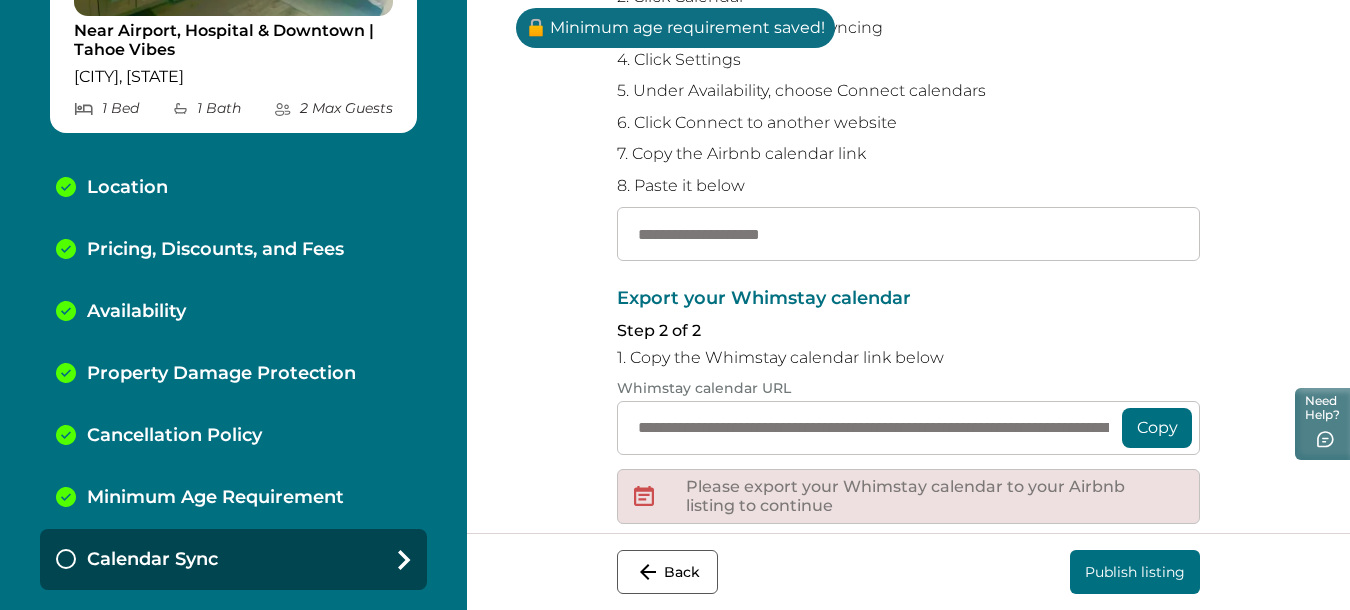 click on "Copy" at bounding box center [1157, 428] 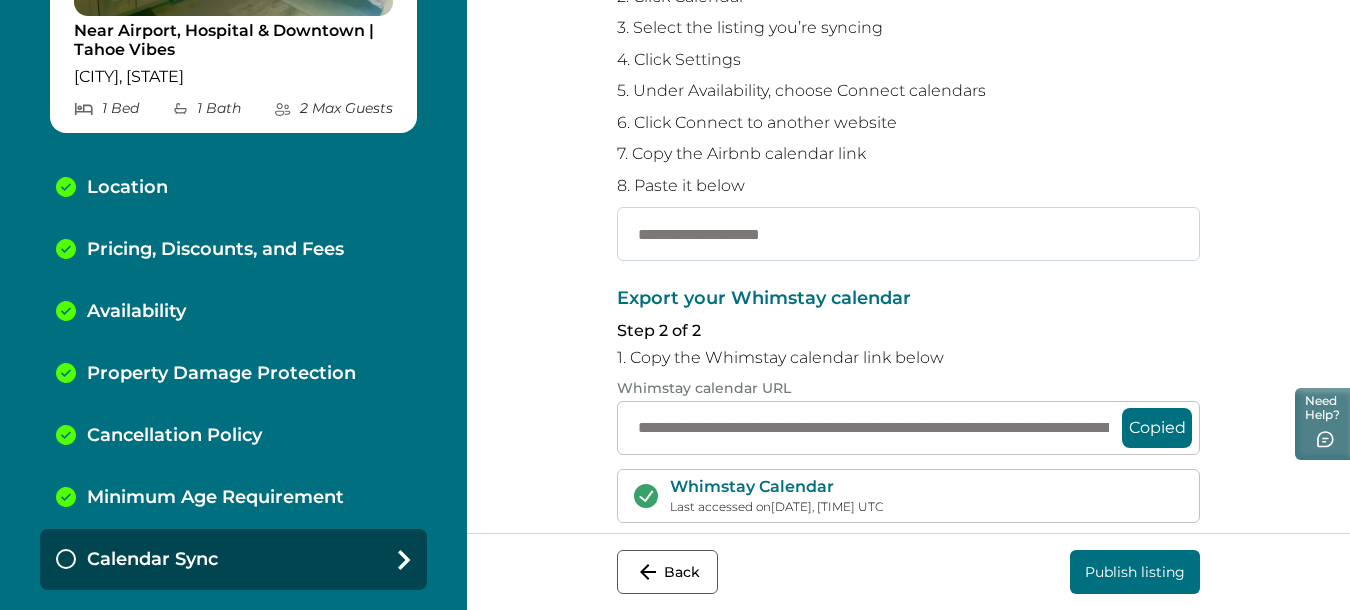 click at bounding box center [908, 234] 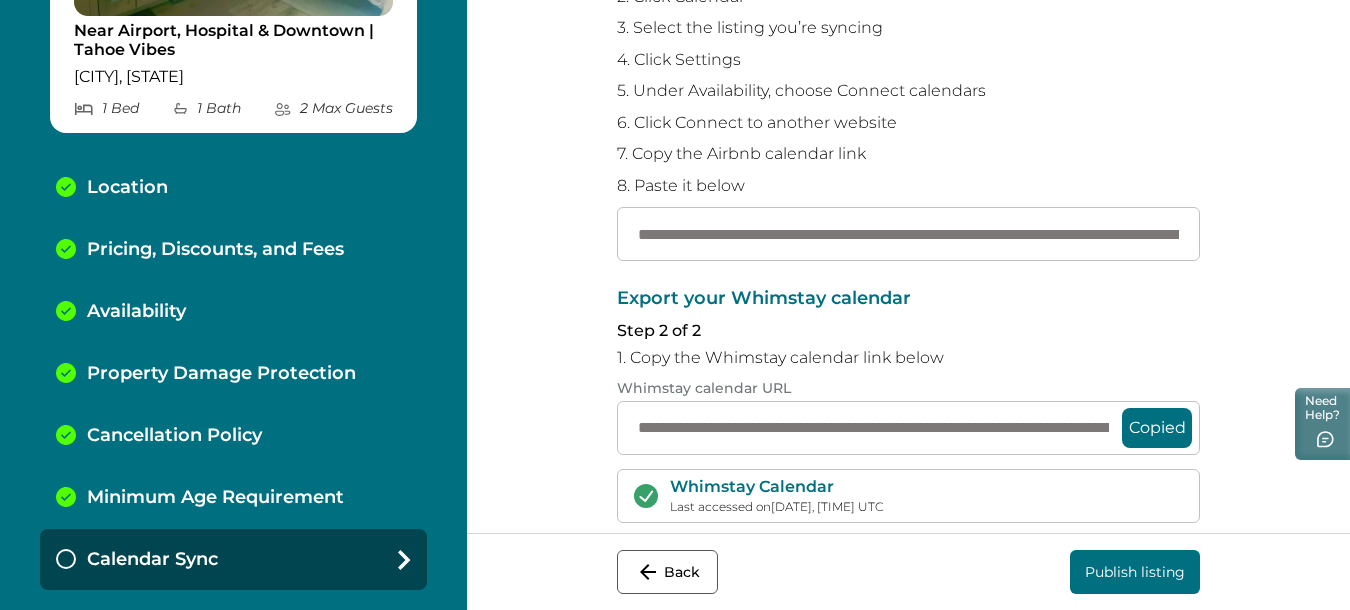scroll, scrollTop: 0, scrollLeft: 168, axis: horizontal 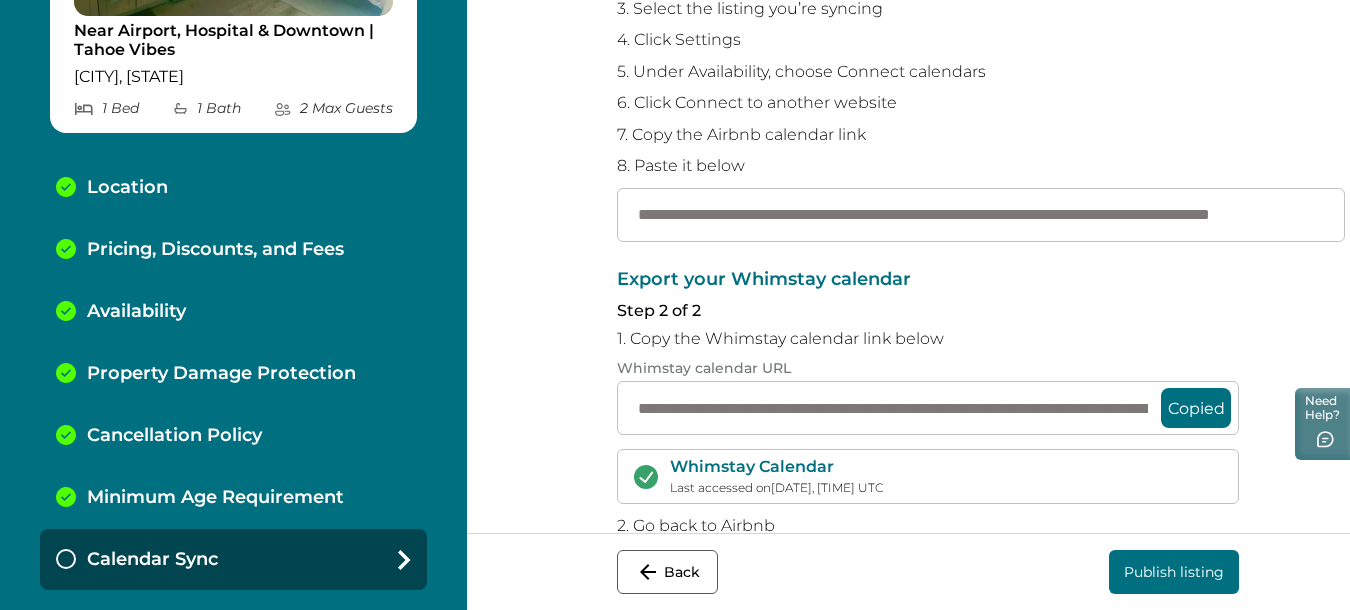 type on "**********" 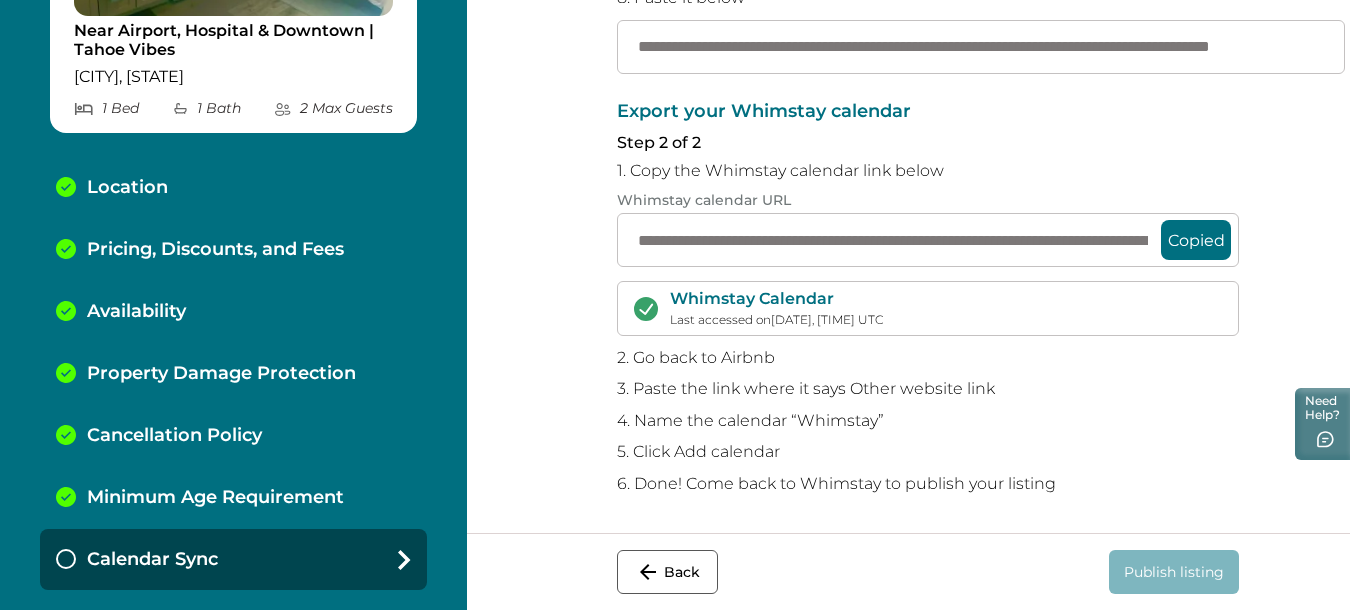 scroll, scrollTop: 548, scrollLeft: 0, axis: vertical 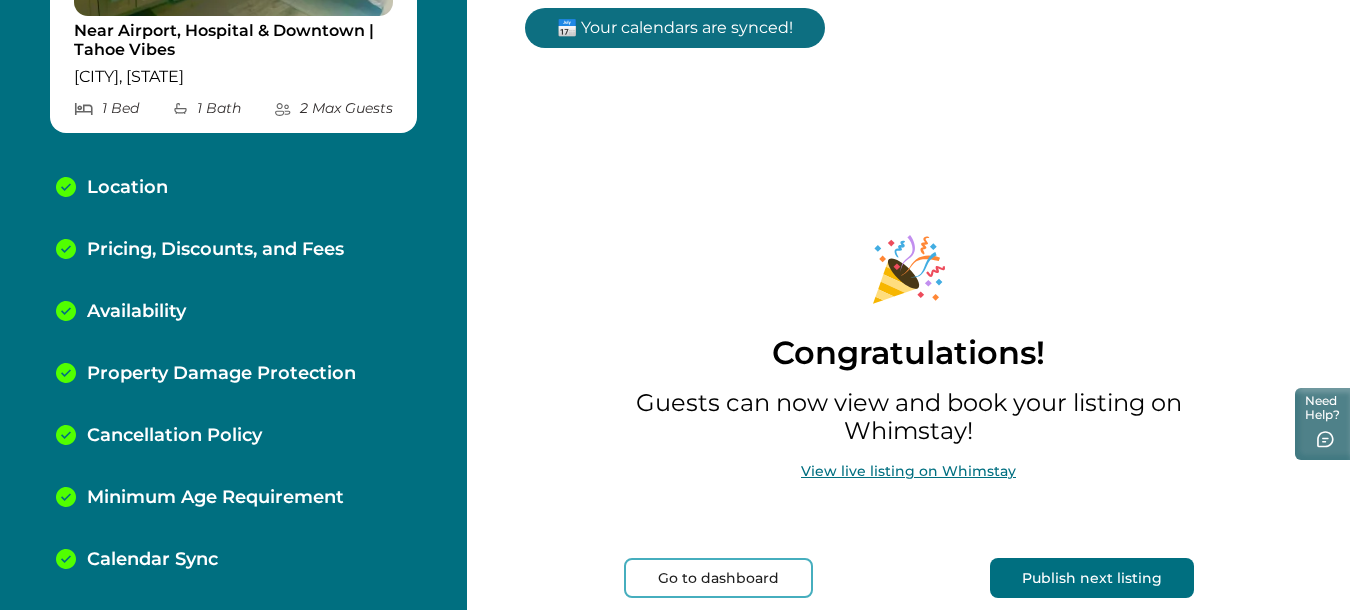 click on "Publish next listing" at bounding box center [1092, 578] 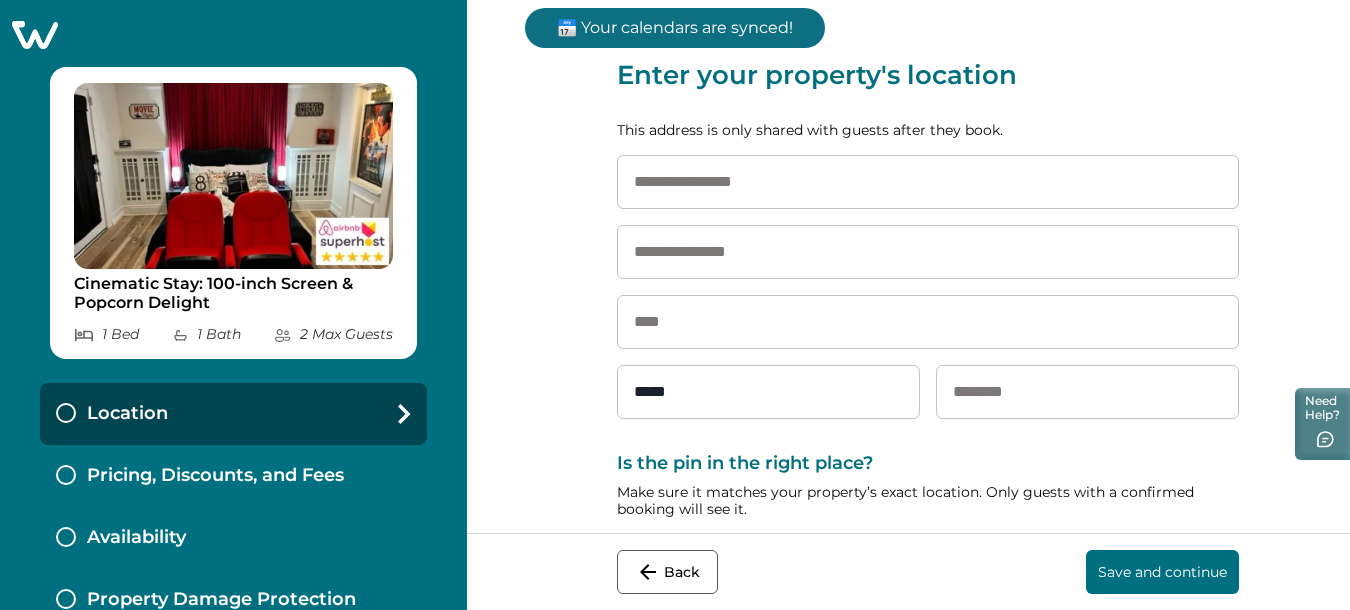 scroll, scrollTop: 0, scrollLeft: 0, axis: both 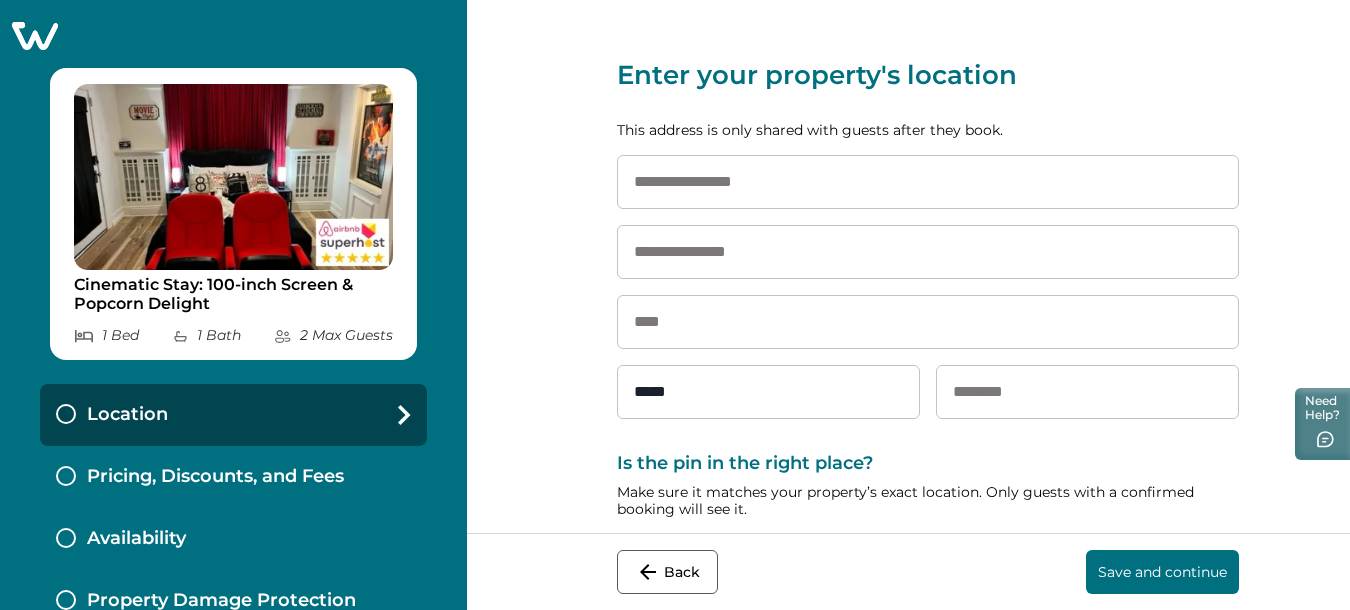 click at bounding box center [928, 182] 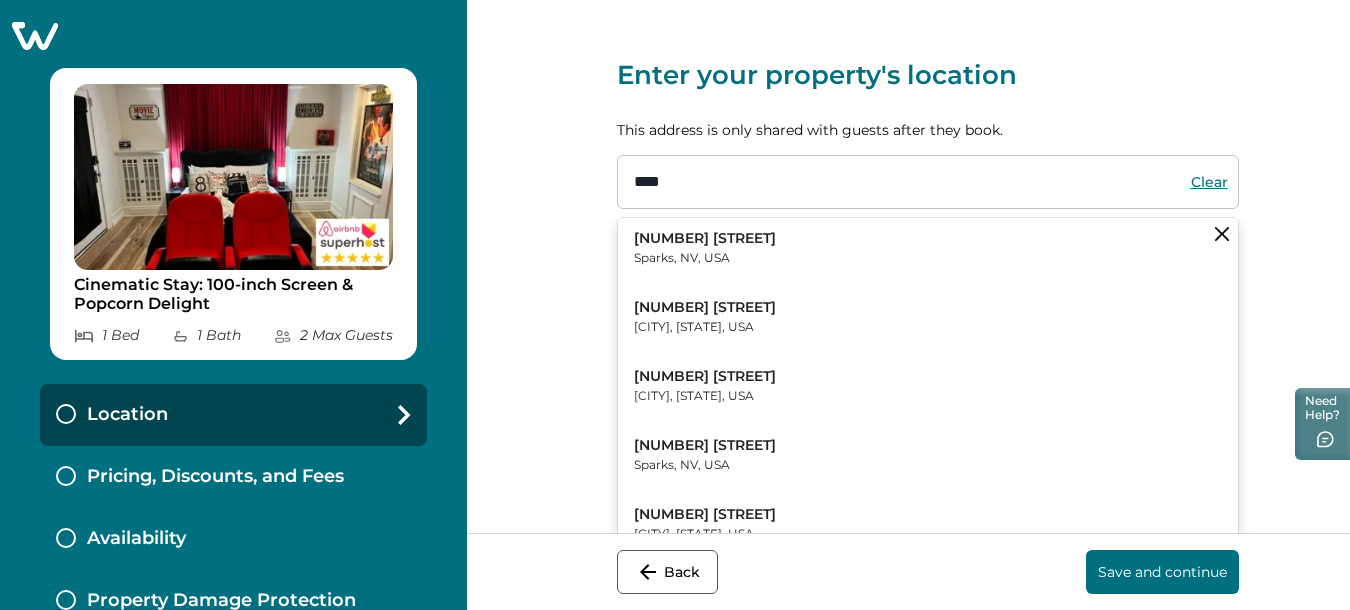 click on "[CITY], [STATE], USA" at bounding box center (705, 327) 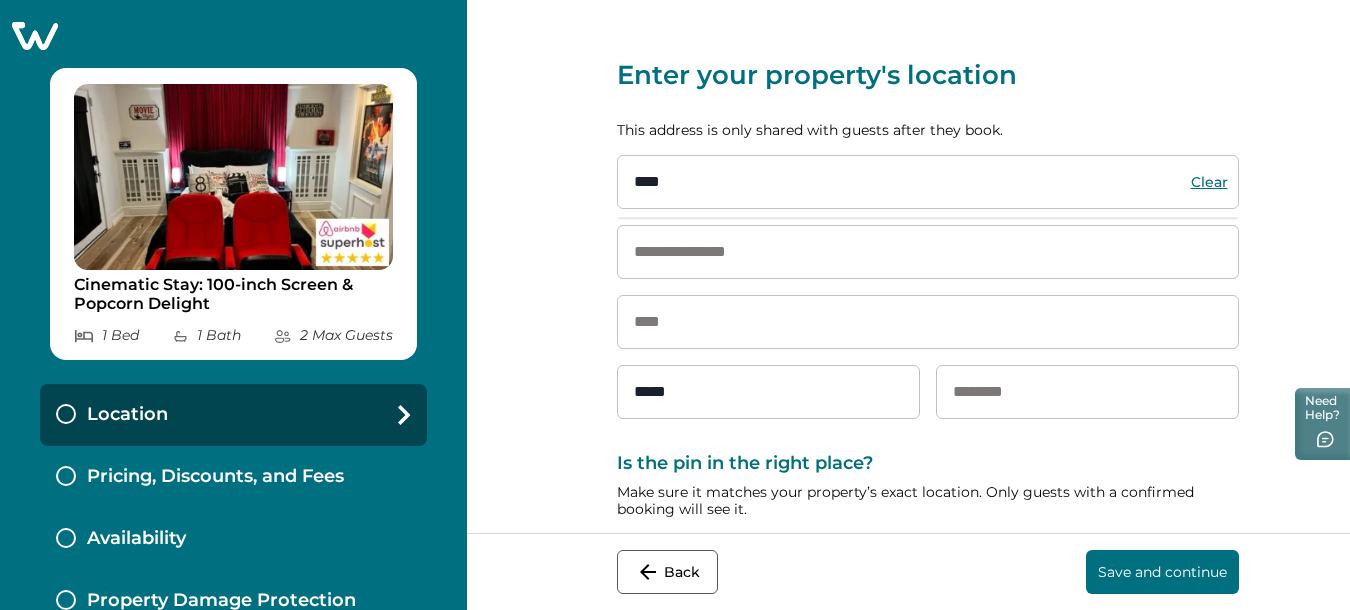 type on "**********" 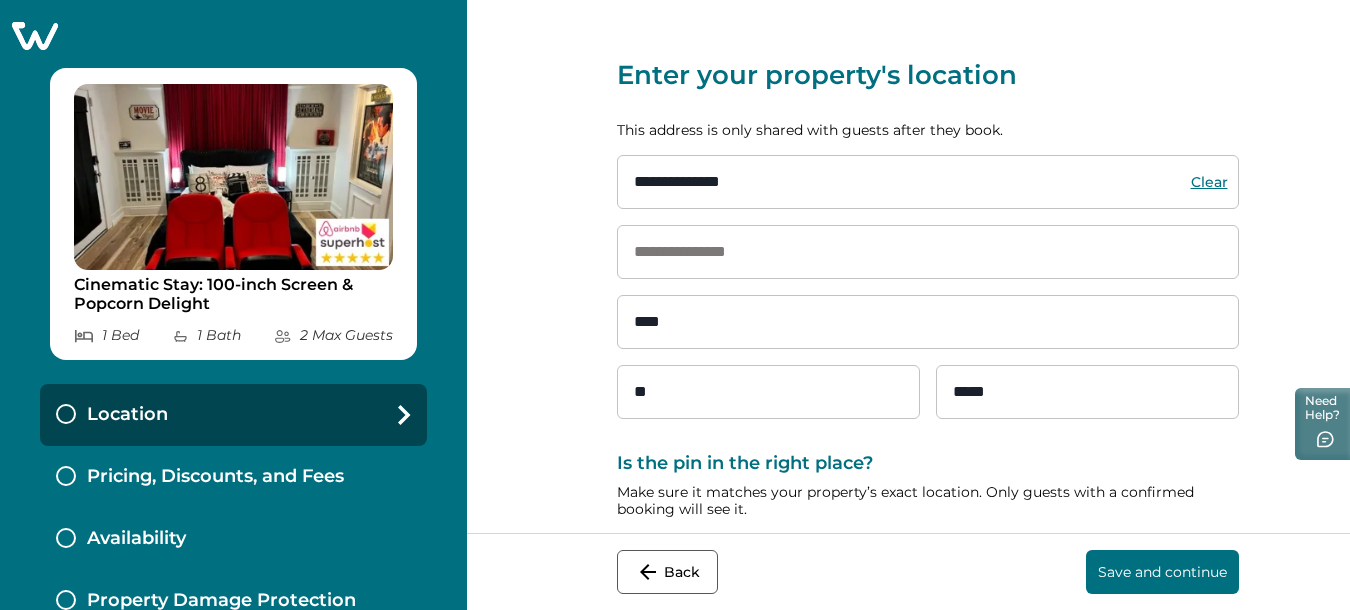 click at bounding box center (928, 252) 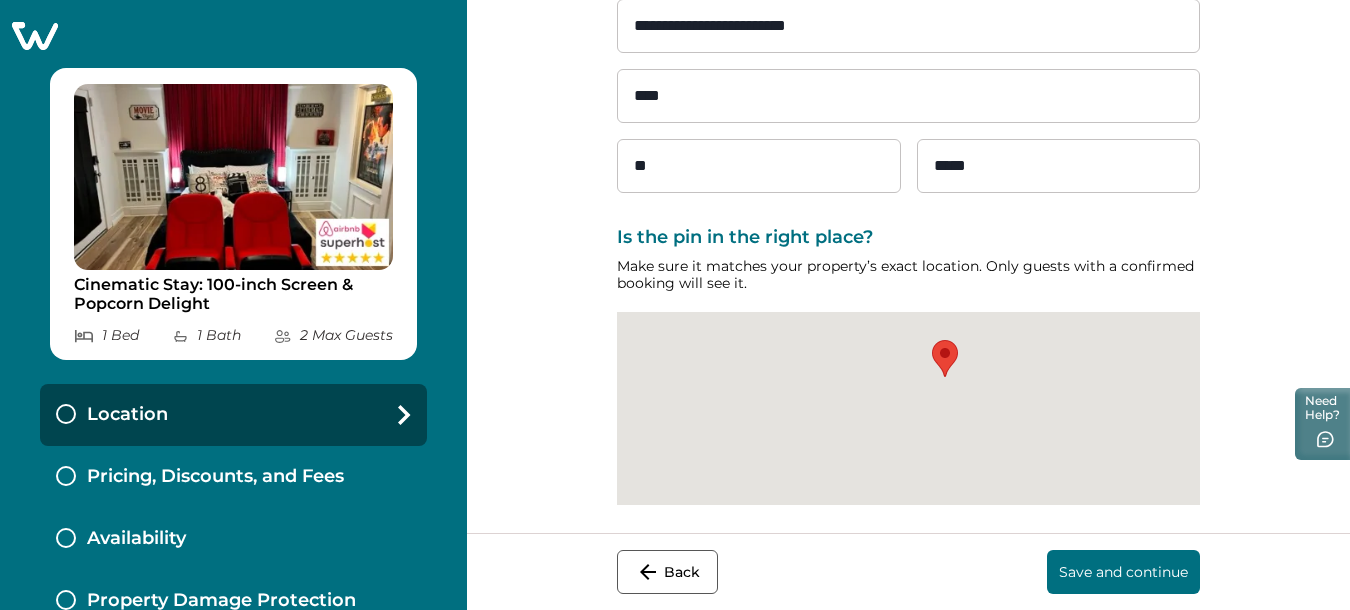scroll, scrollTop: 237, scrollLeft: 0, axis: vertical 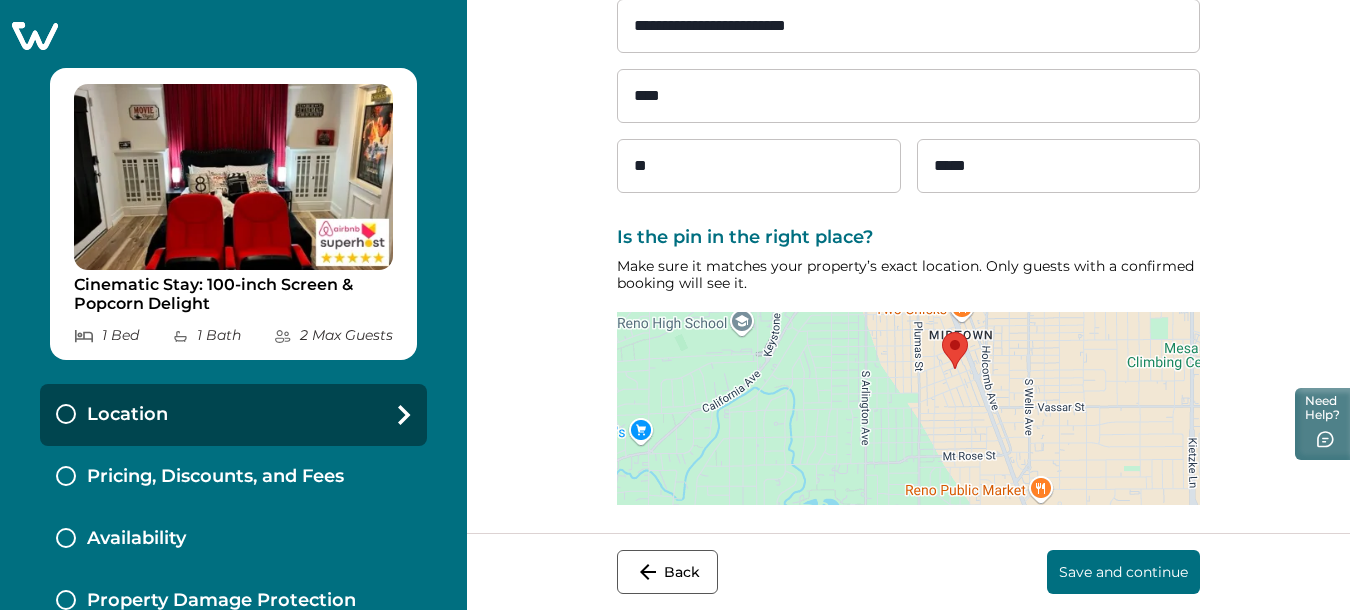 type on "**********" 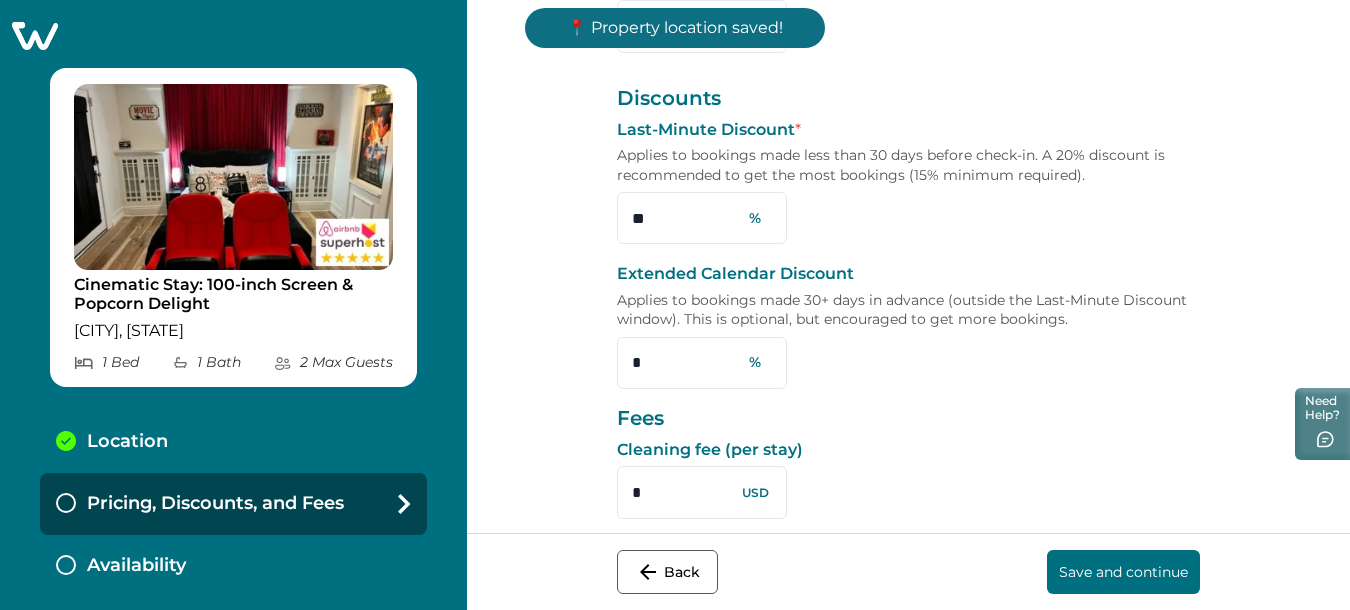 scroll, scrollTop: 0, scrollLeft: 0, axis: both 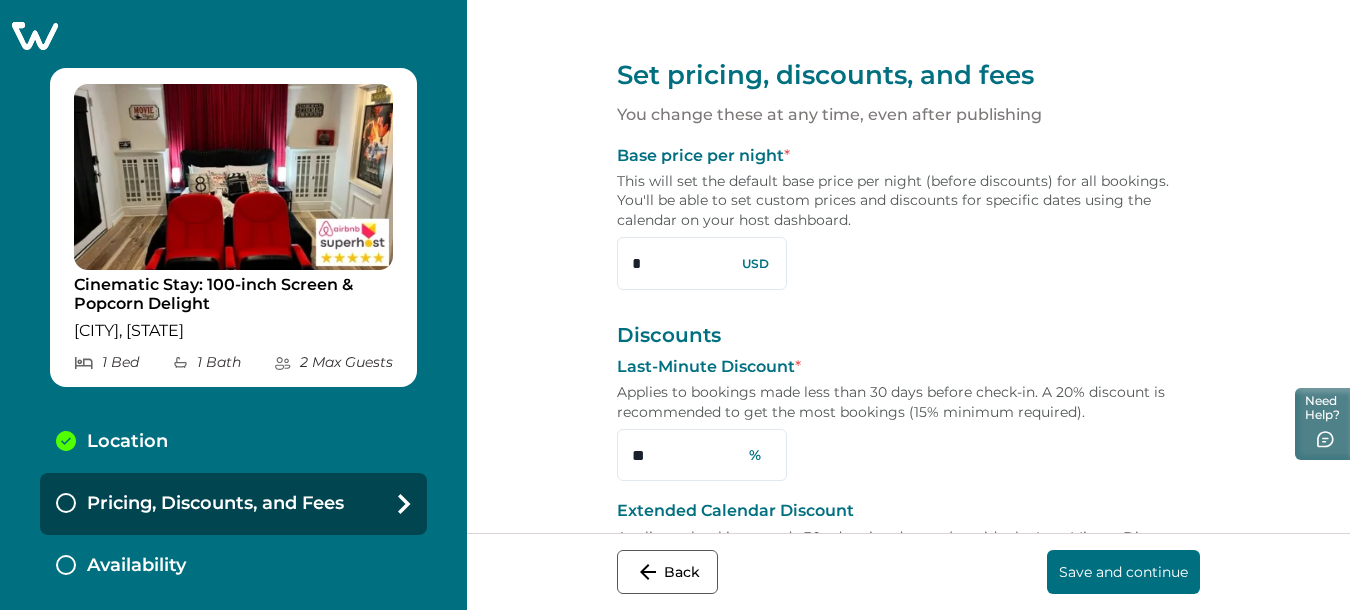 drag, startPoint x: 600, startPoint y: 245, endPoint x: 485, endPoint y: 254, distance: 115.35164 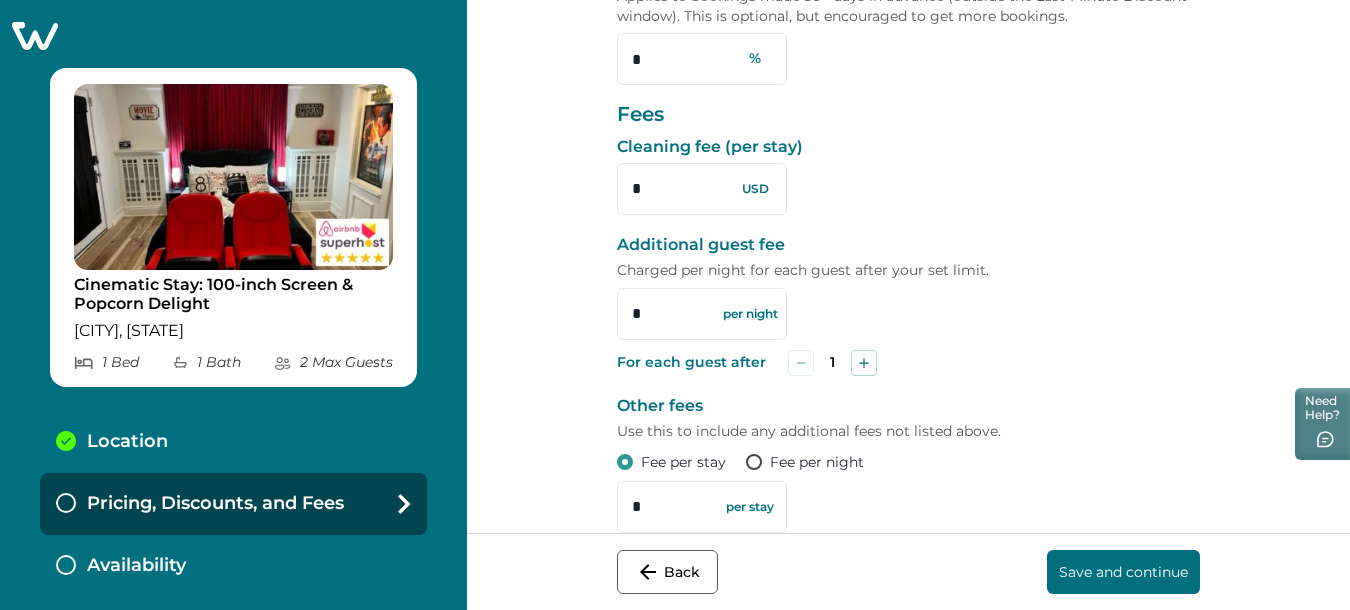 scroll, scrollTop: 870, scrollLeft: 0, axis: vertical 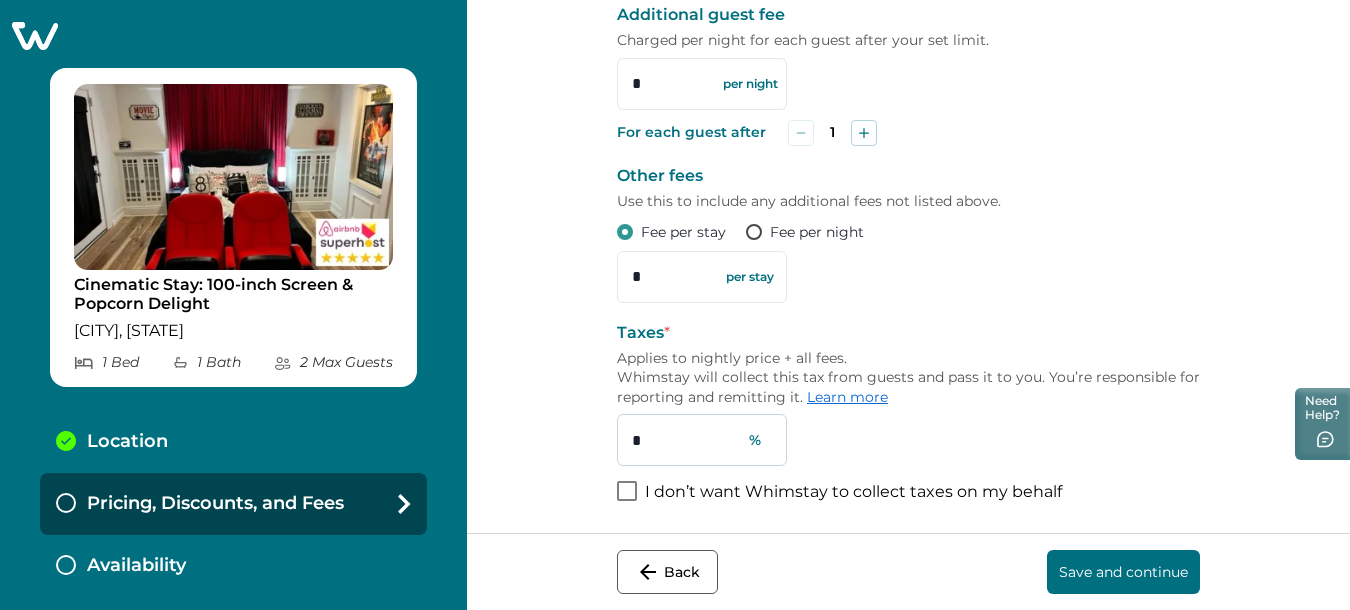 type on "***" 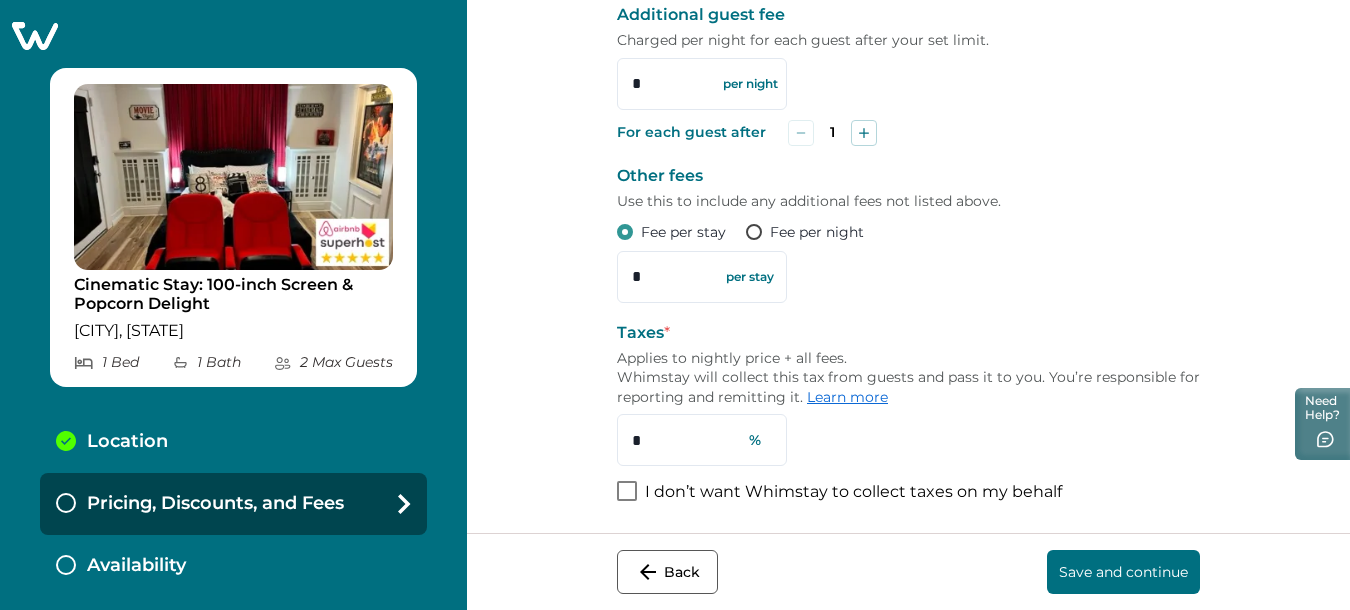 drag, startPoint x: 590, startPoint y: 427, endPoint x: 500, endPoint y: 431, distance: 90.088844 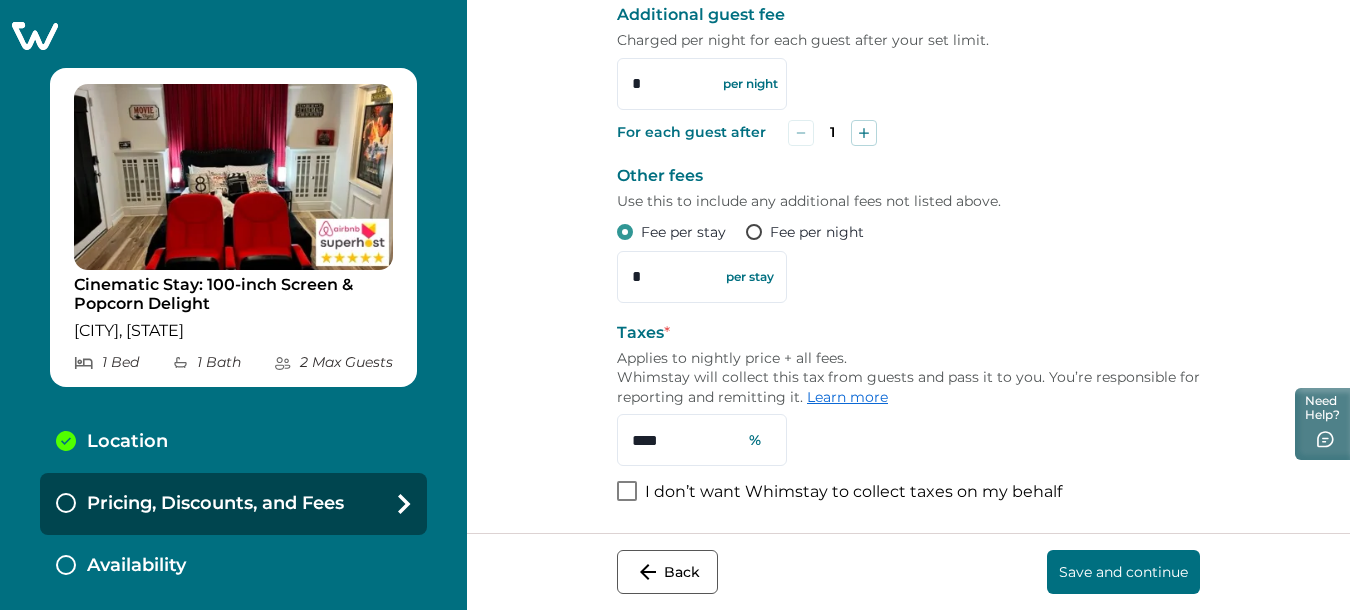 type on "****" 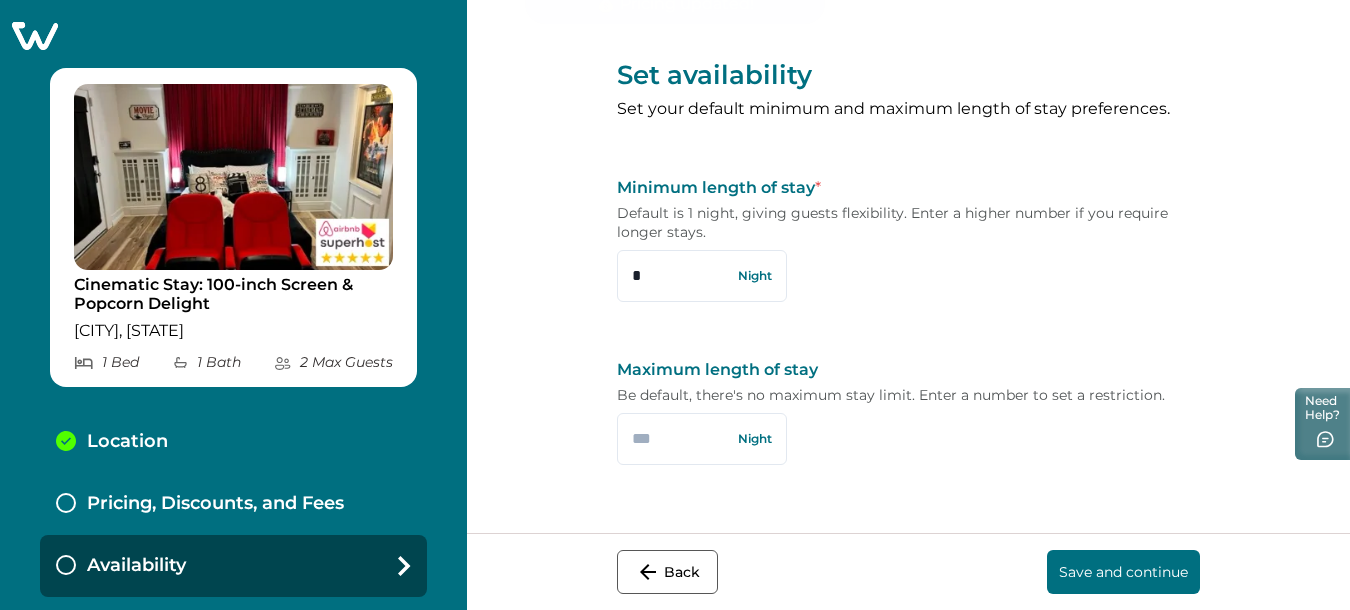 scroll, scrollTop: 0, scrollLeft: 0, axis: both 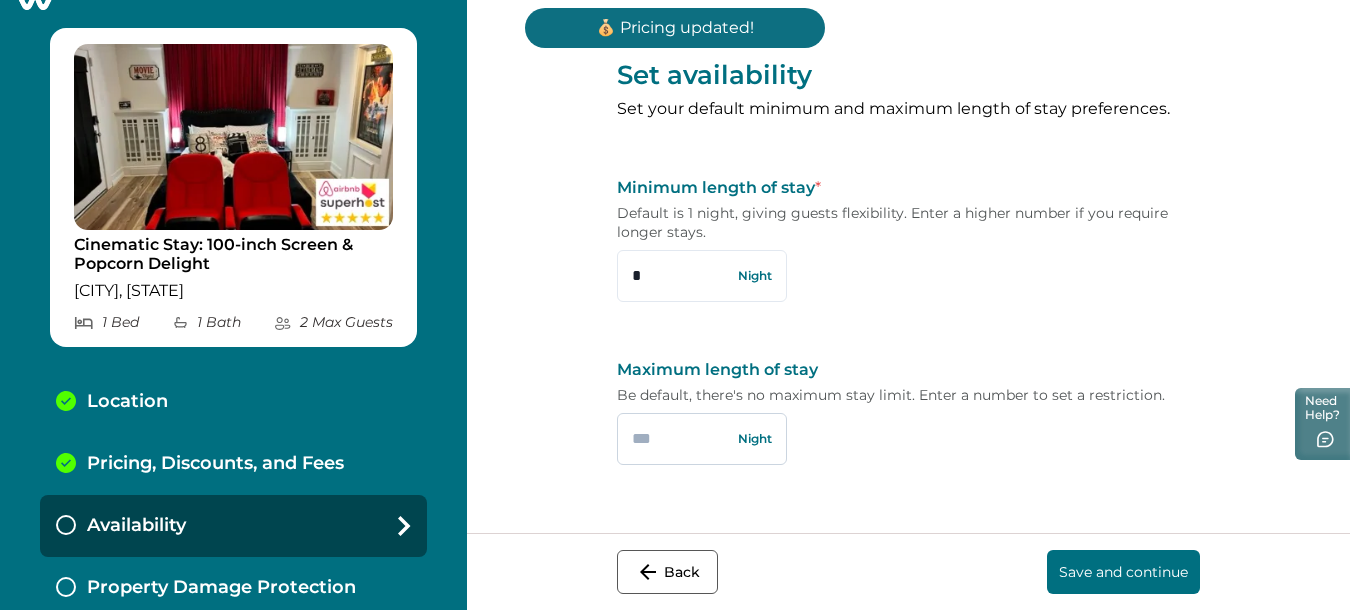 click at bounding box center [702, 439] 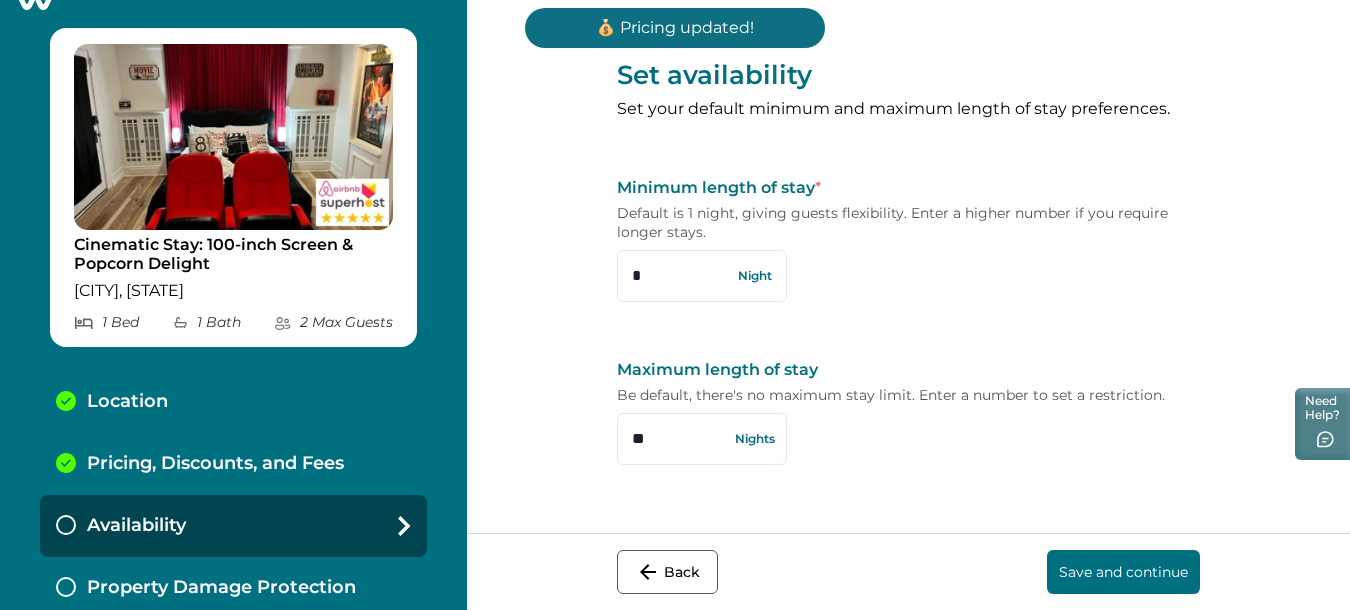 type on "**" 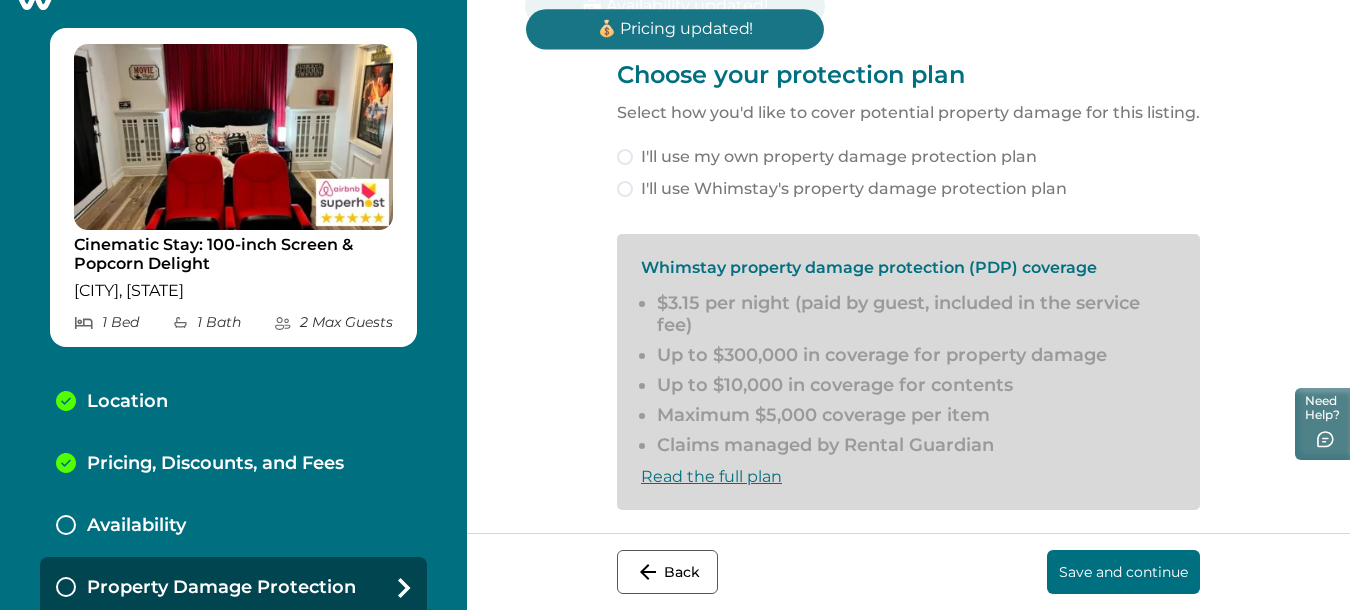 scroll, scrollTop: 112, scrollLeft: 0, axis: vertical 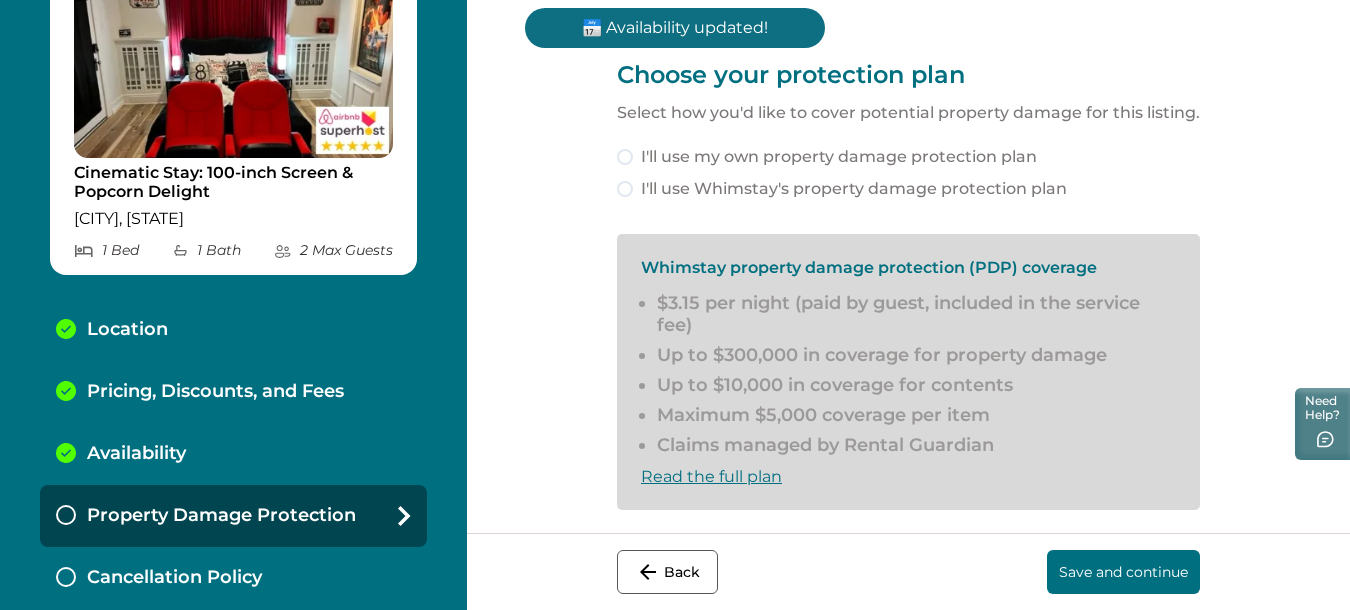 click at bounding box center [625, 189] 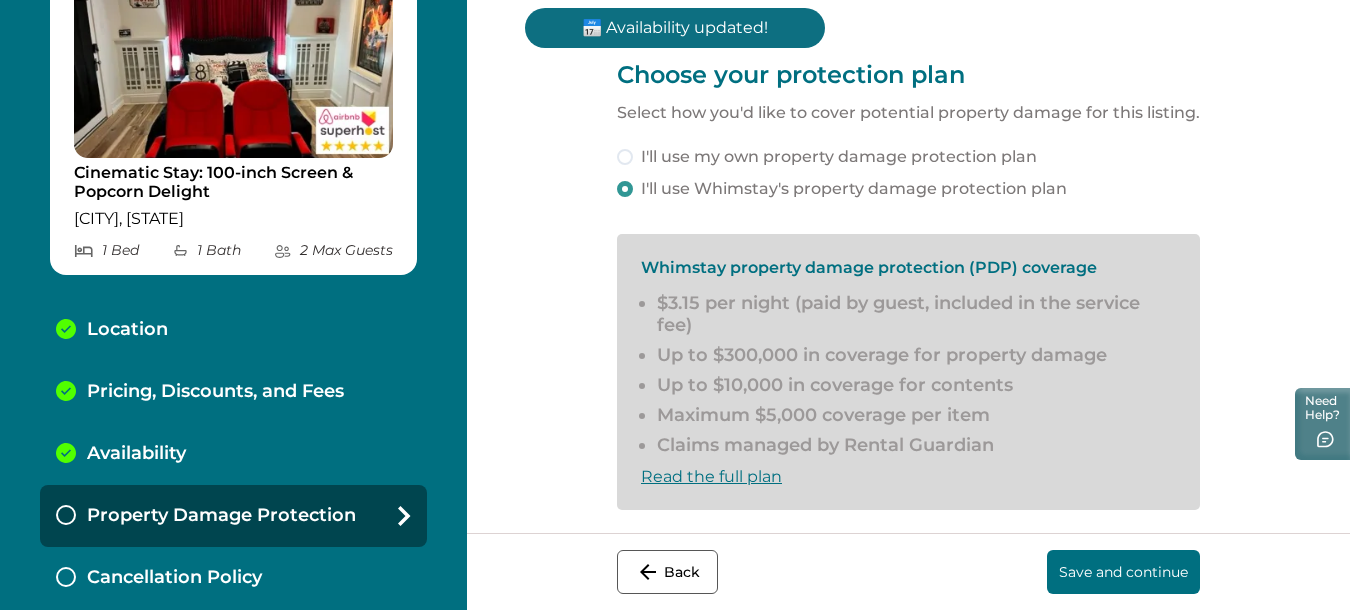 scroll, scrollTop: 82, scrollLeft: 0, axis: vertical 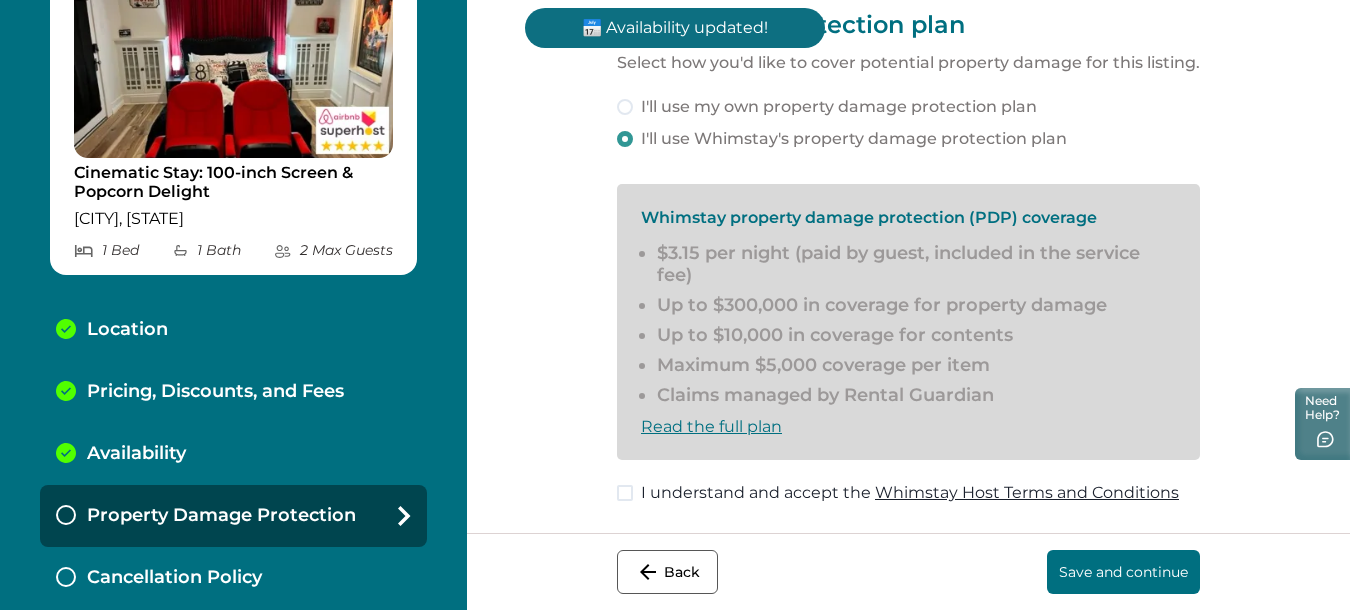 click at bounding box center [625, 493] 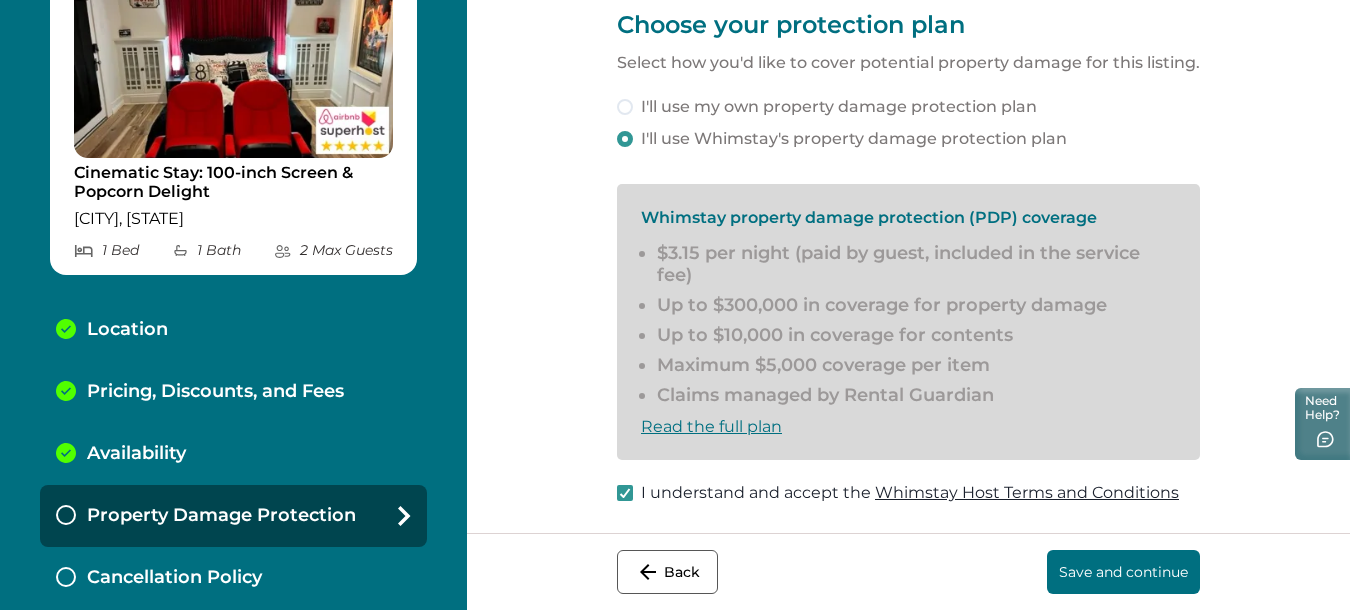 click on "Save and continue" at bounding box center (1123, 572) 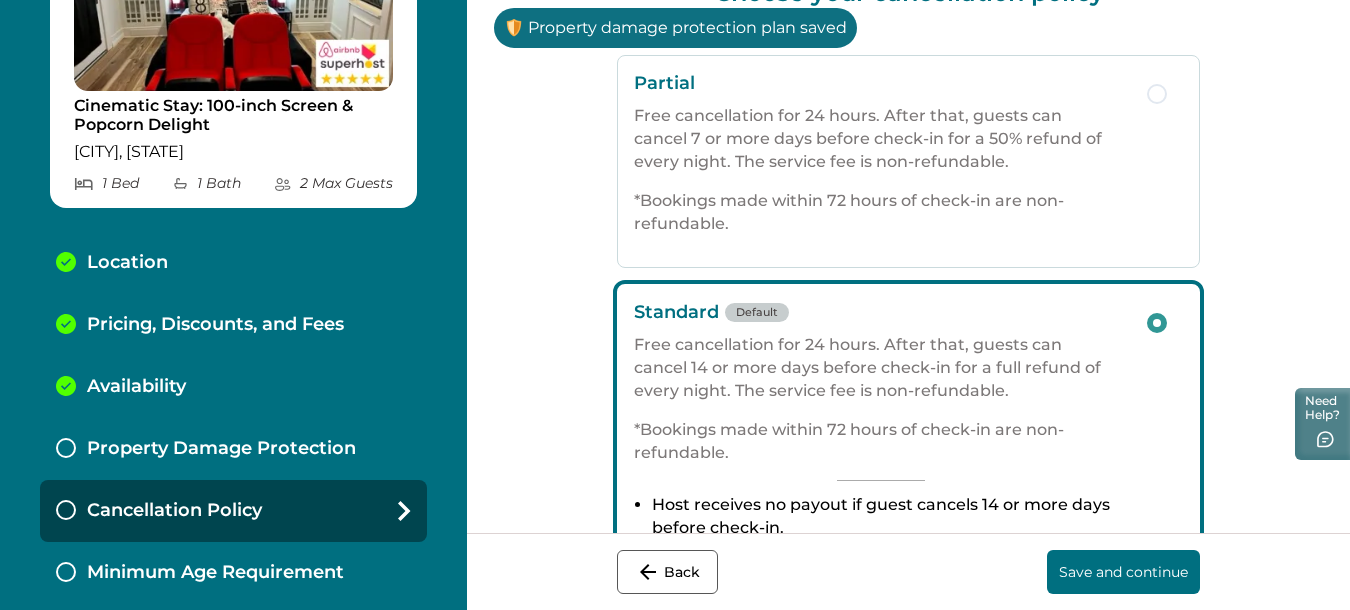 scroll, scrollTop: 183, scrollLeft: 0, axis: vertical 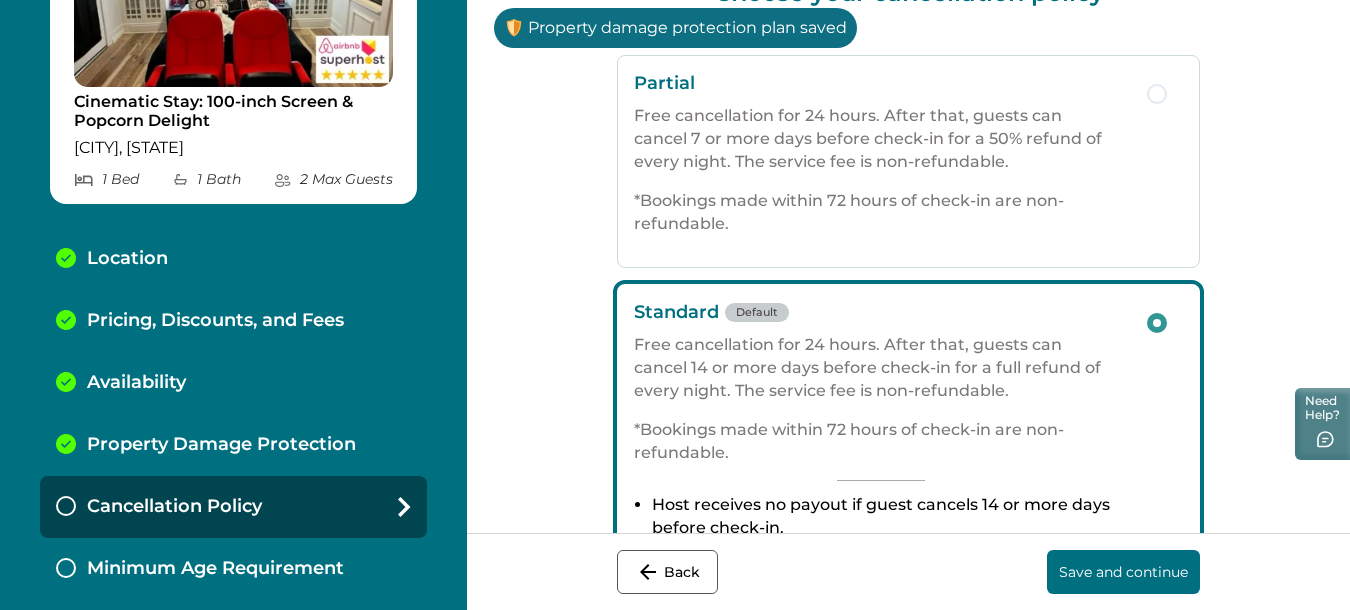 click on "Partial Free cancellation for 24 hours. After that, guests can cancel 7 or more days before check-in for a 50% refund of every night. The service fee is non-refundable. *Bookings made within 72 hours of check-in are non-refundable." at bounding box center (908, 161) 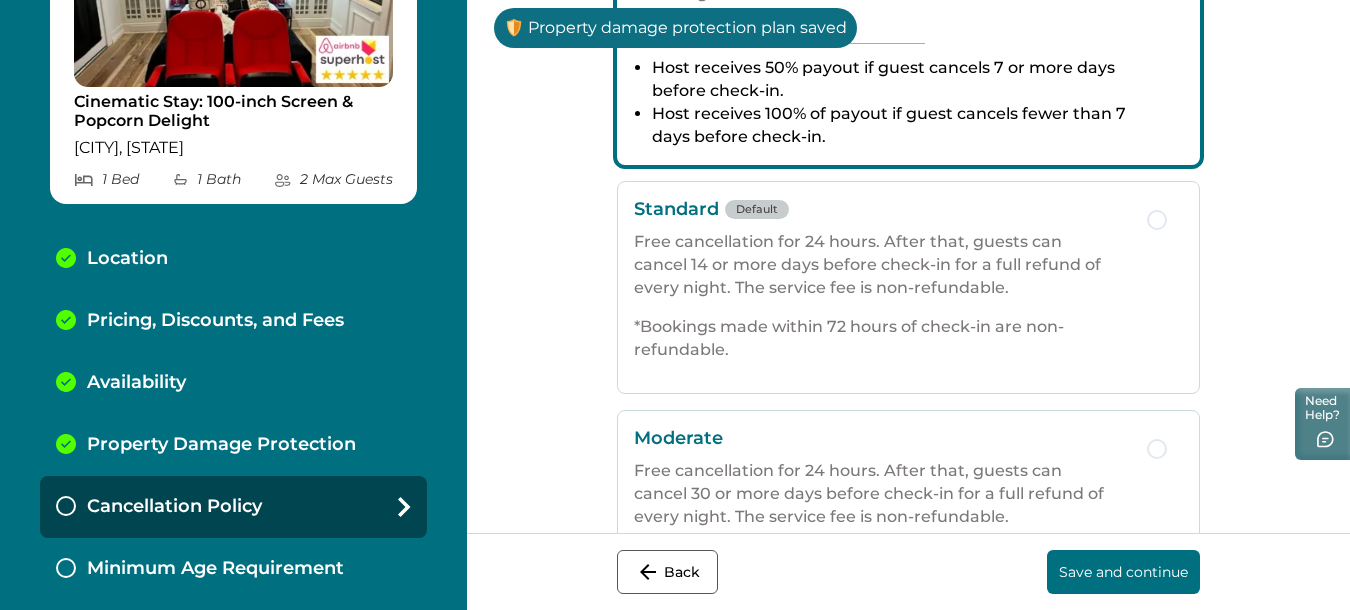 scroll, scrollTop: 650, scrollLeft: 0, axis: vertical 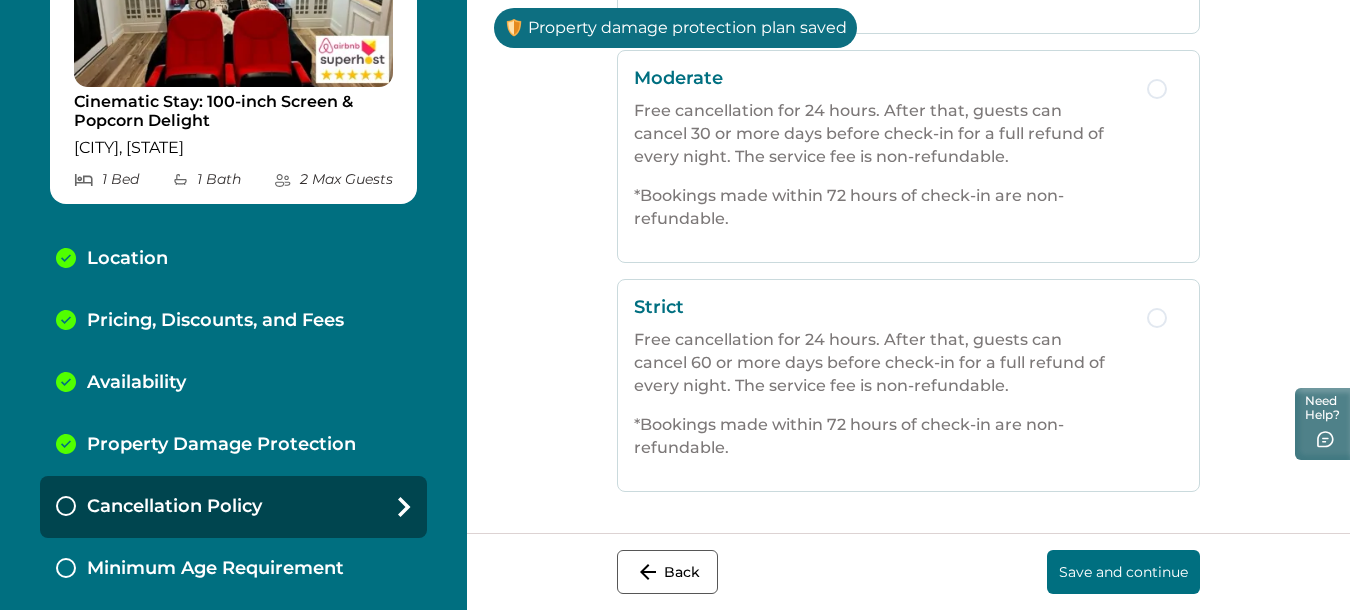 click on "Save and continue" at bounding box center [1123, 572] 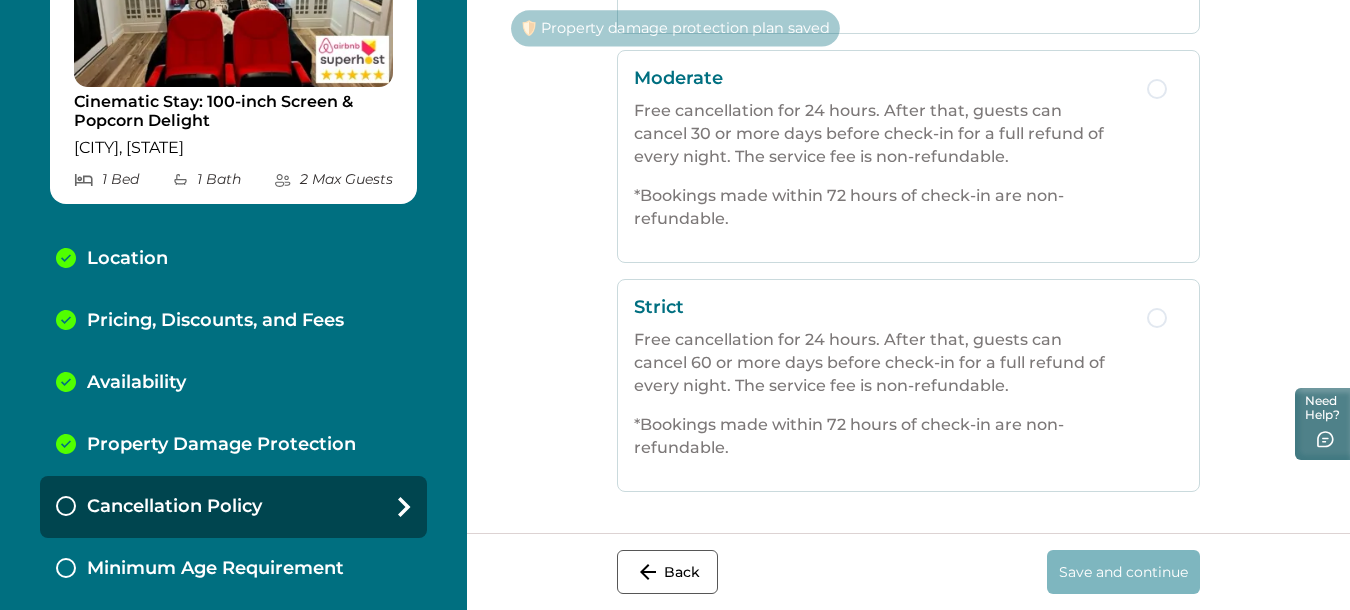 scroll, scrollTop: 0, scrollLeft: 0, axis: both 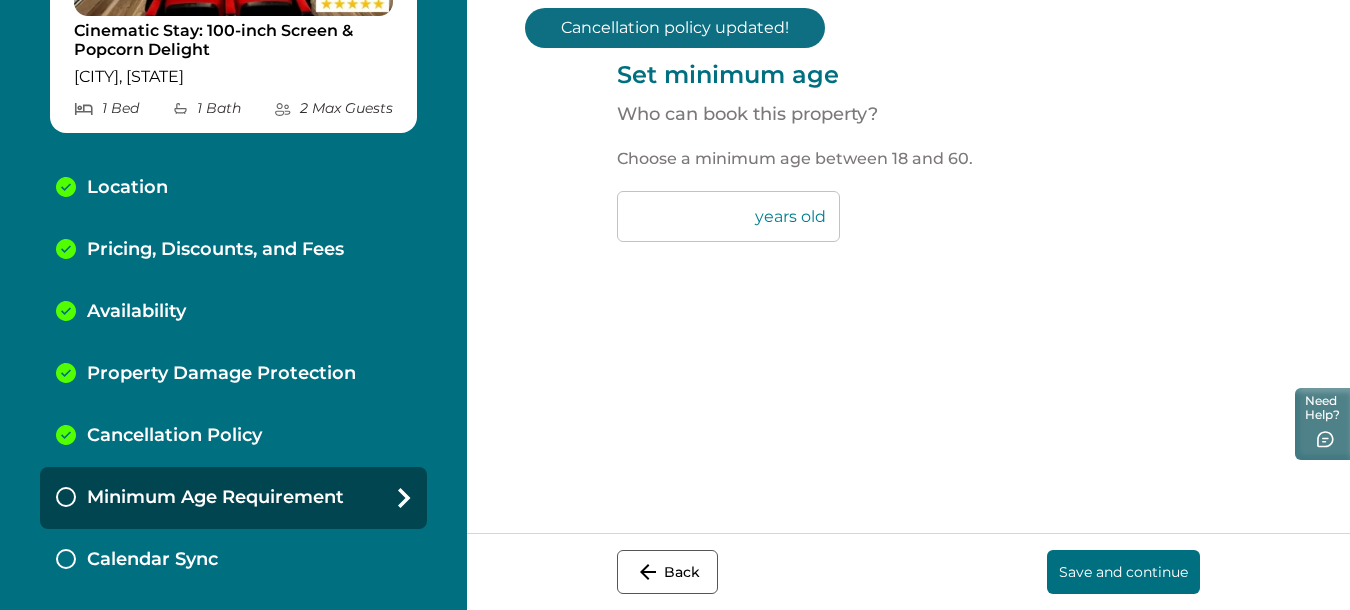 drag, startPoint x: 615, startPoint y: 214, endPoint x: 499, endPoint y: 221, distance: 116.21101 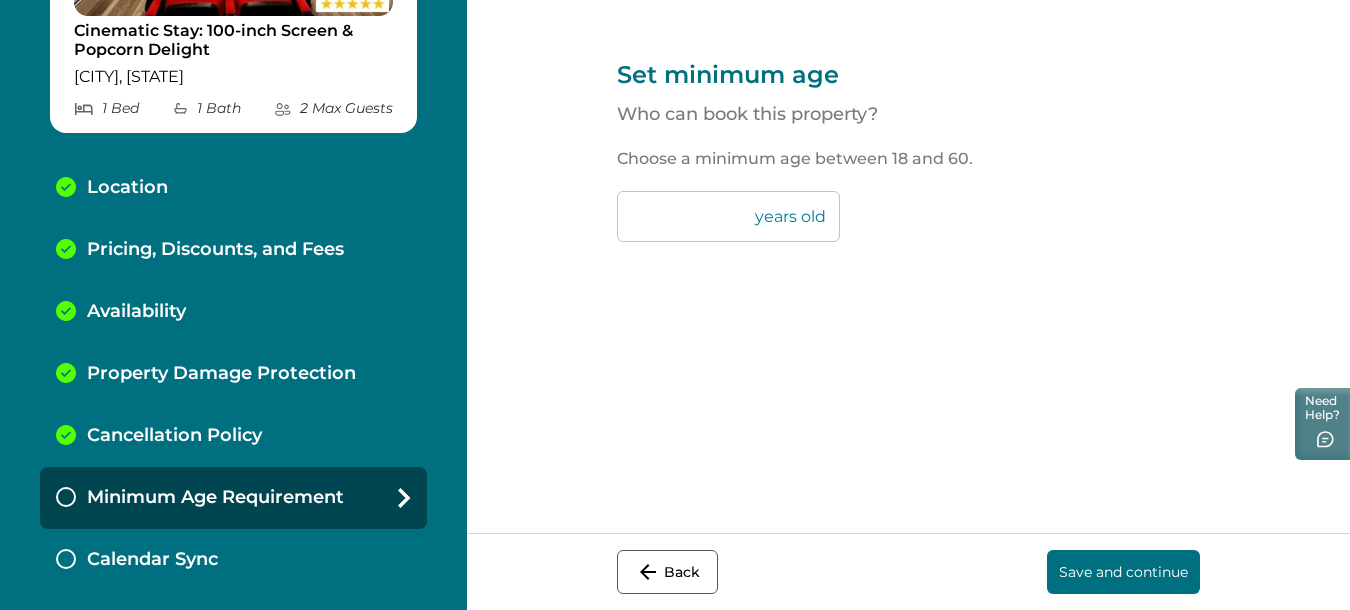 type on "**" 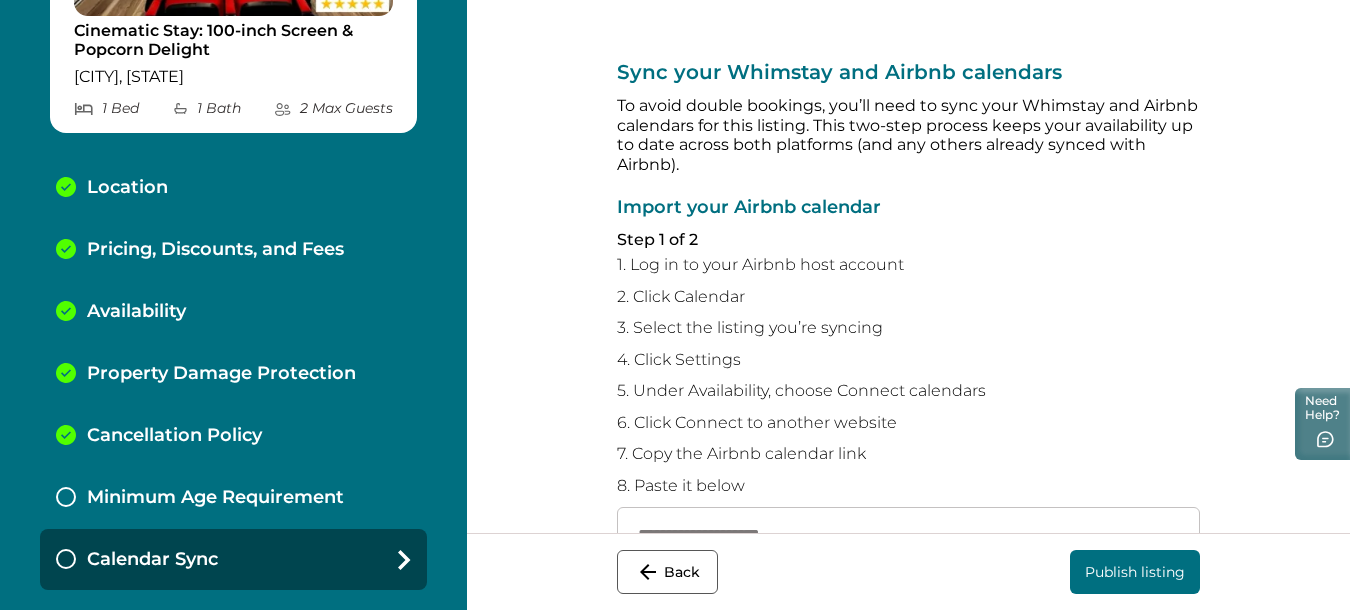 scroll, scrollTop: 327, scrollLeft: 0, axis: vertical 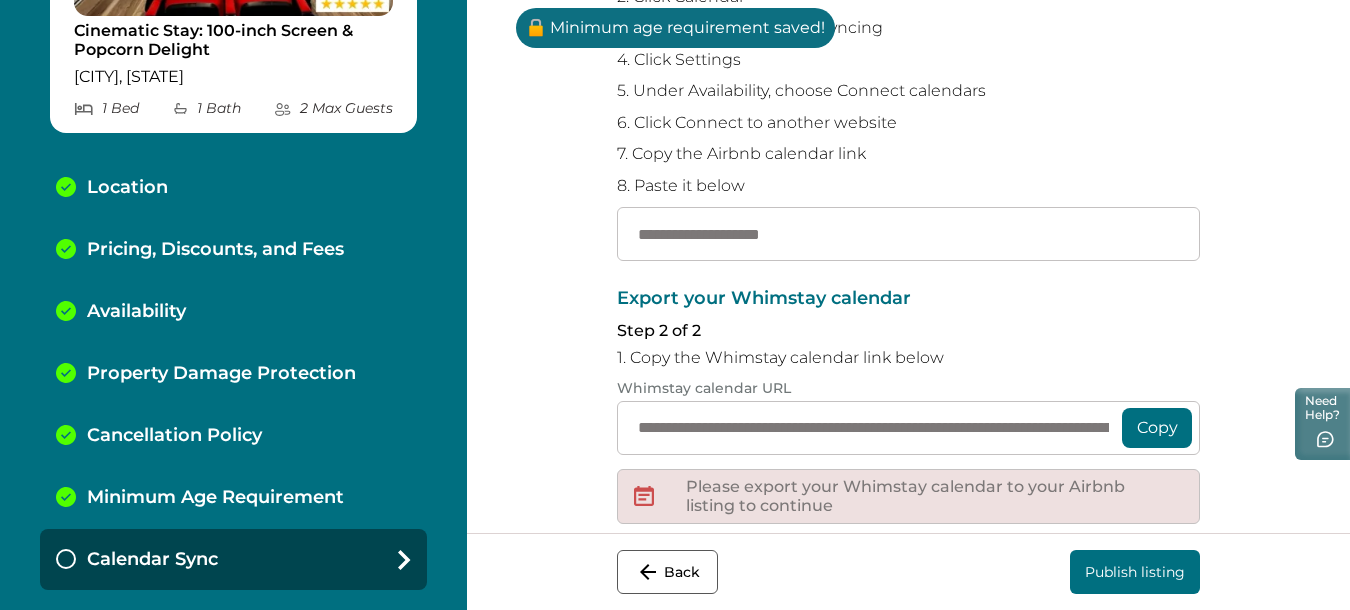 click on "Copy" at bounding box center (1157, 428) 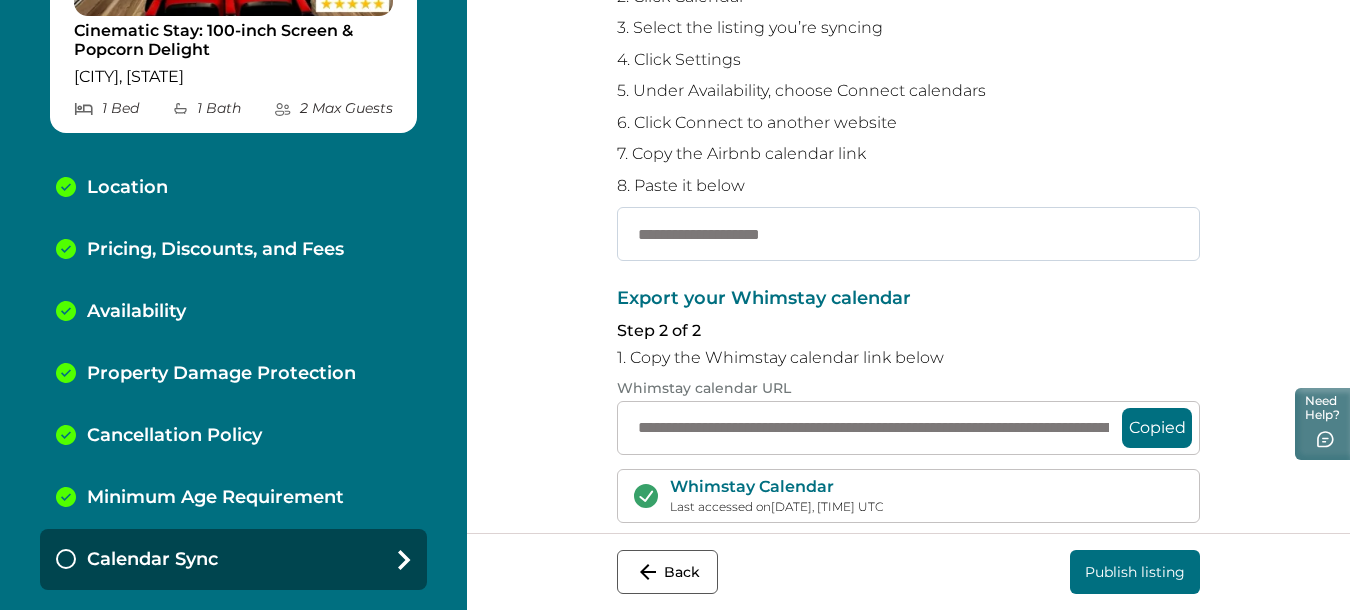 click at bounding box center (908, 234) 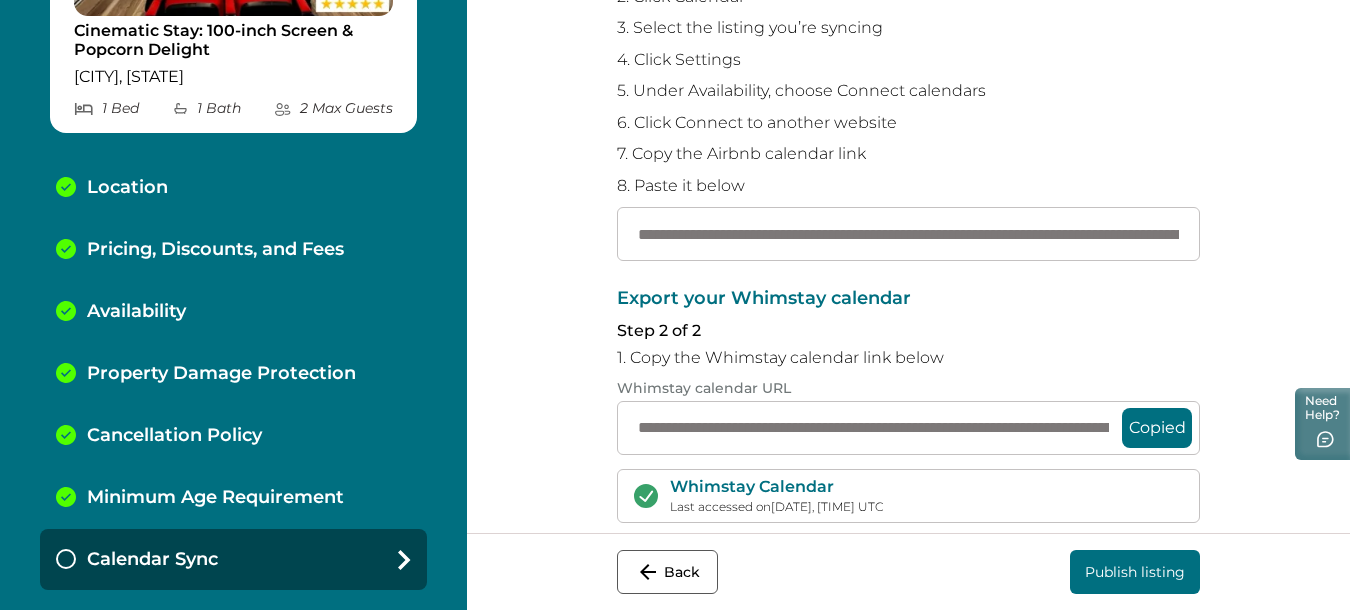 scroll, scrollTop: 0, scrollLeft: 154, axis: horizontal 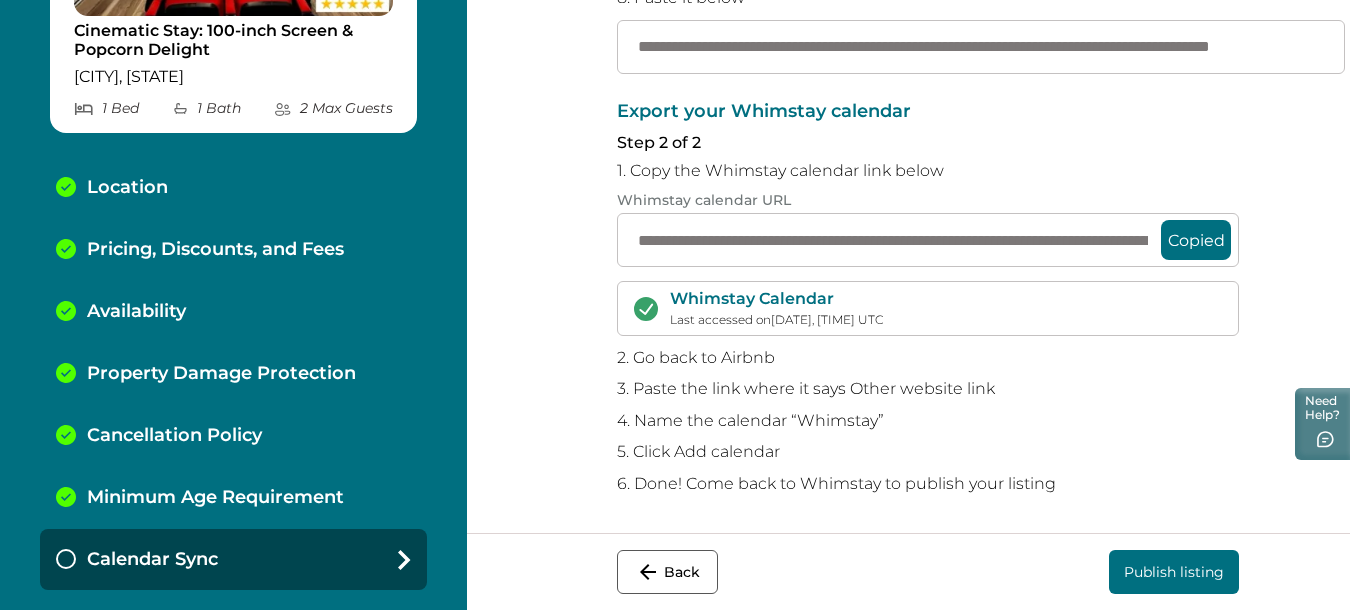 type on "**********" 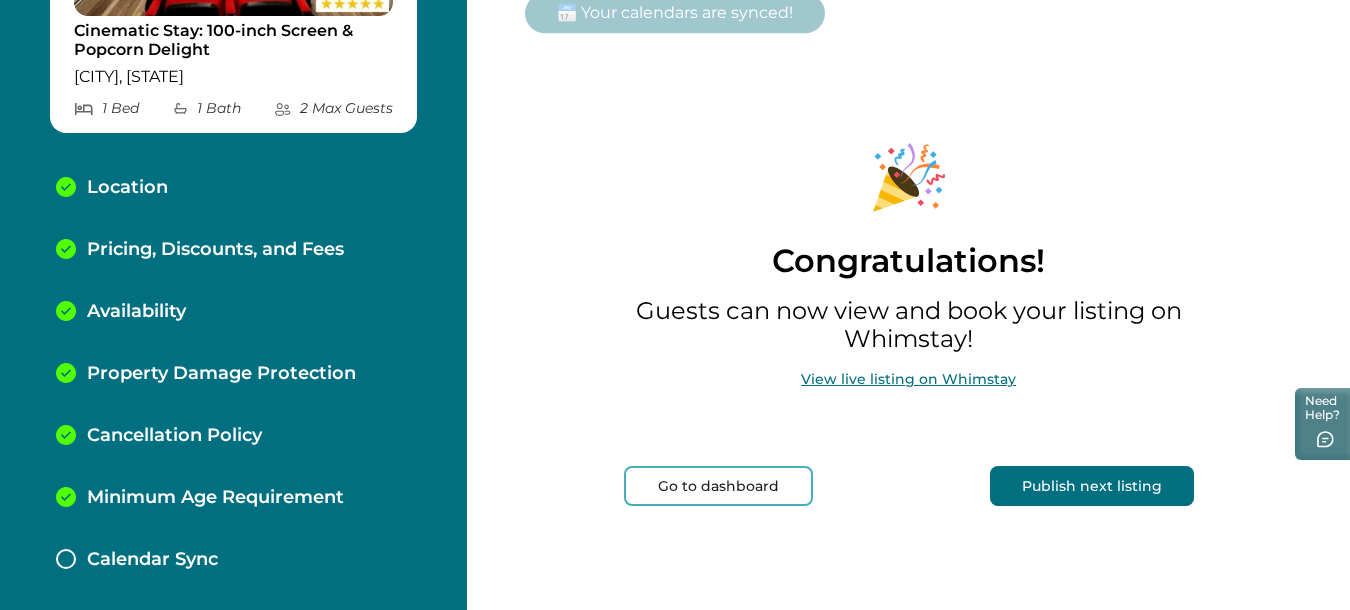 scroll, scrollTop: 0, scrollLeft: 0, axis: both 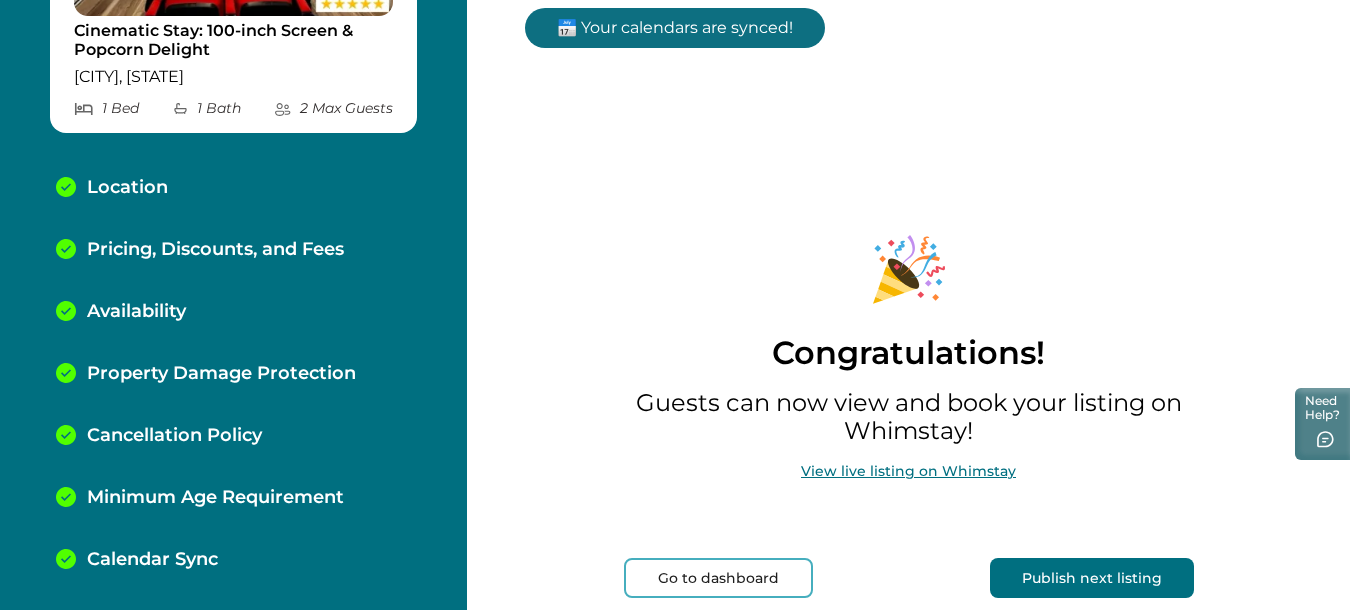 click on "Publish next listing" at bounding box center (1092, 578) 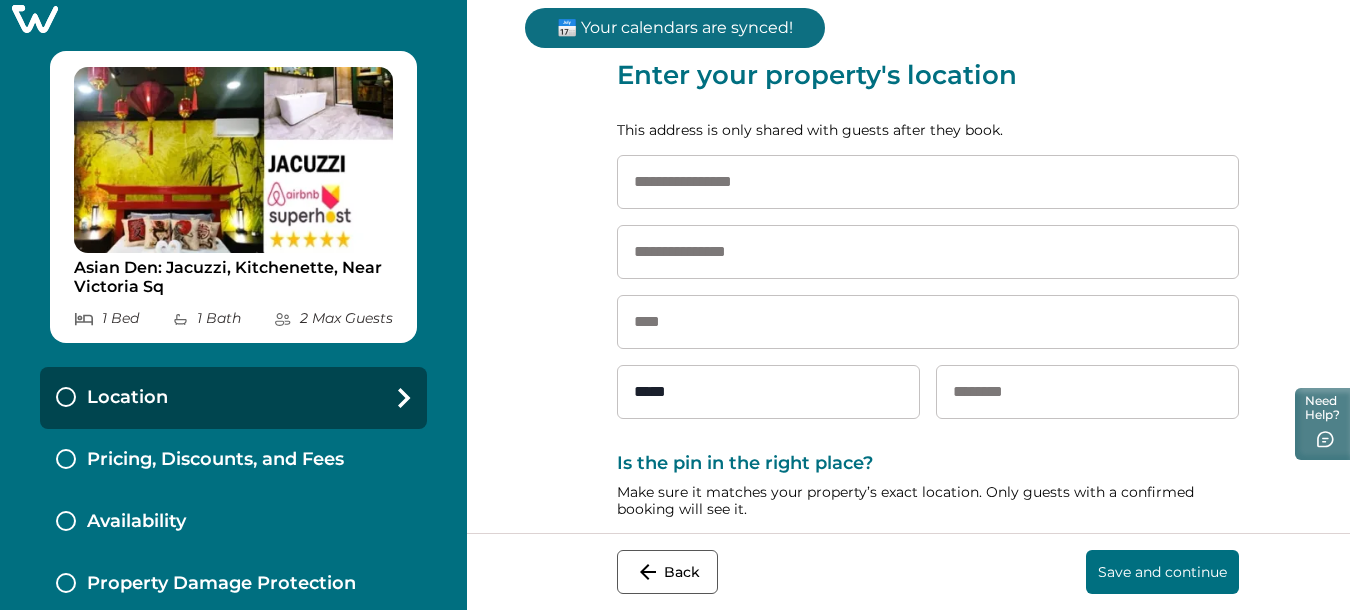 scroll, scrollTop: 0, scrollLeft: 0, axis: both 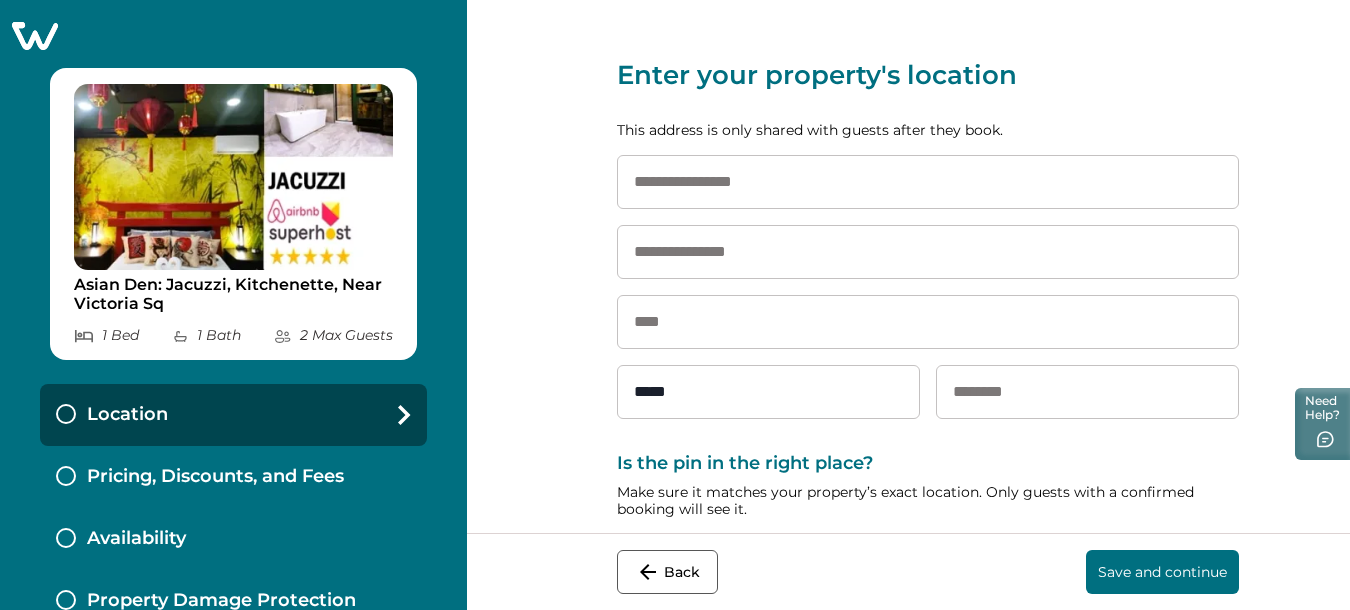 click at bounding box center [928, 182] 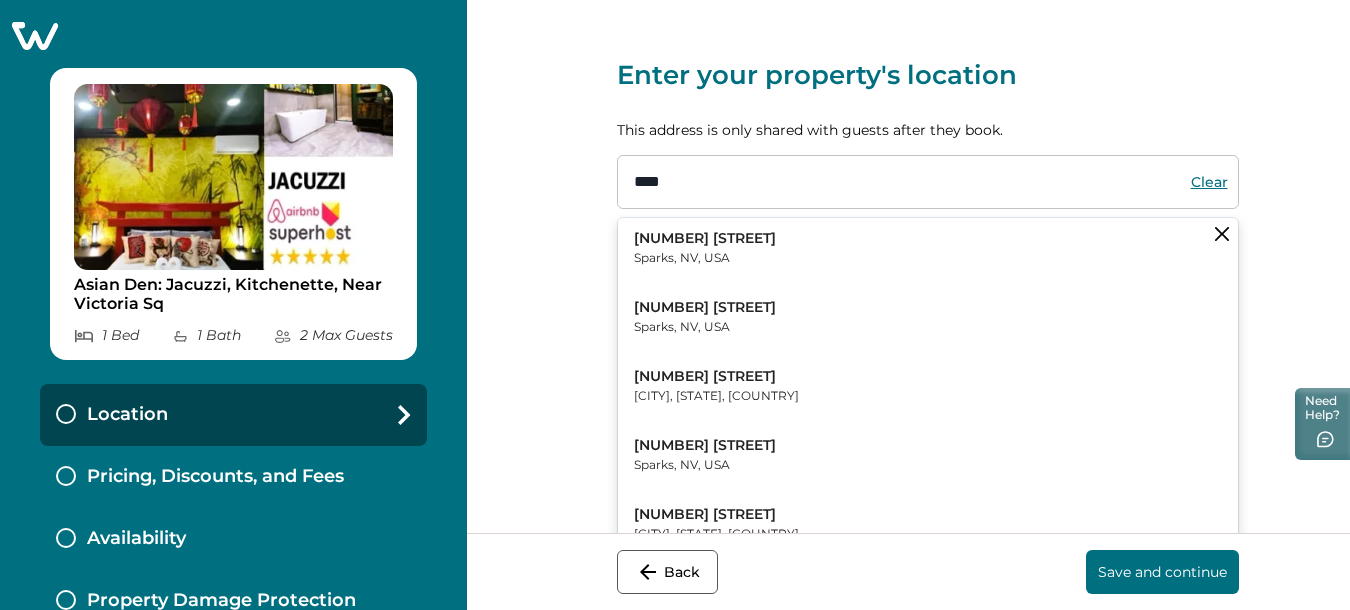 click on "Sparks, NV, USA" at bounding box center [705, 258] 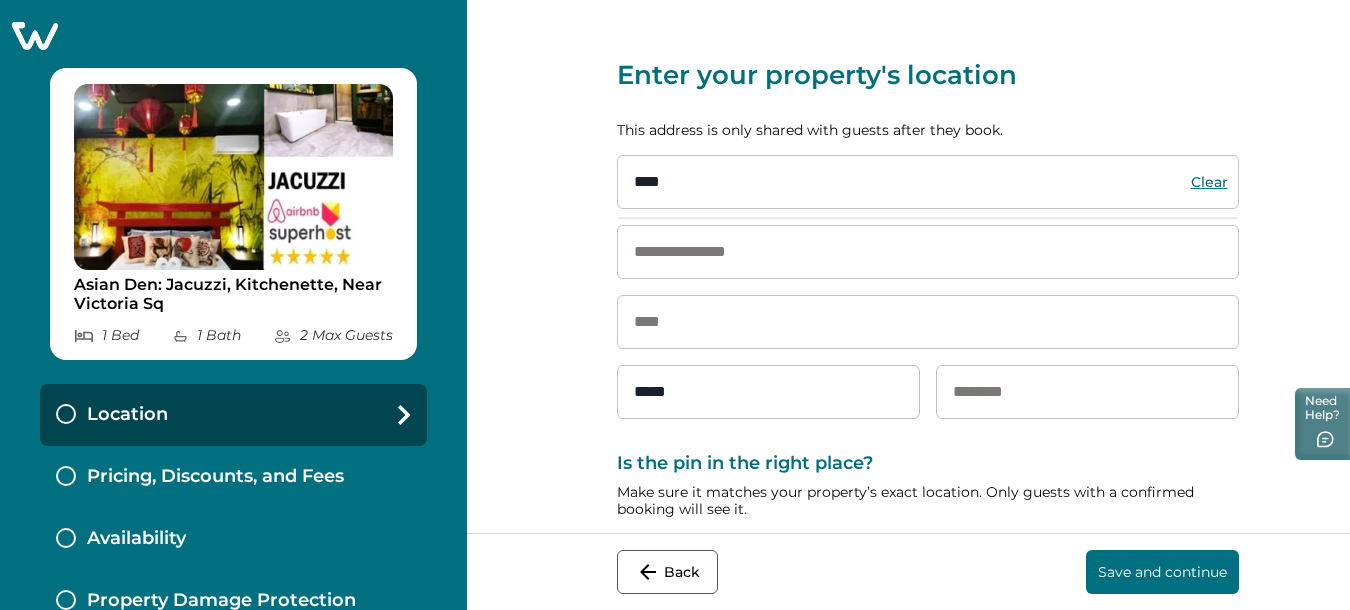 type on "**********" 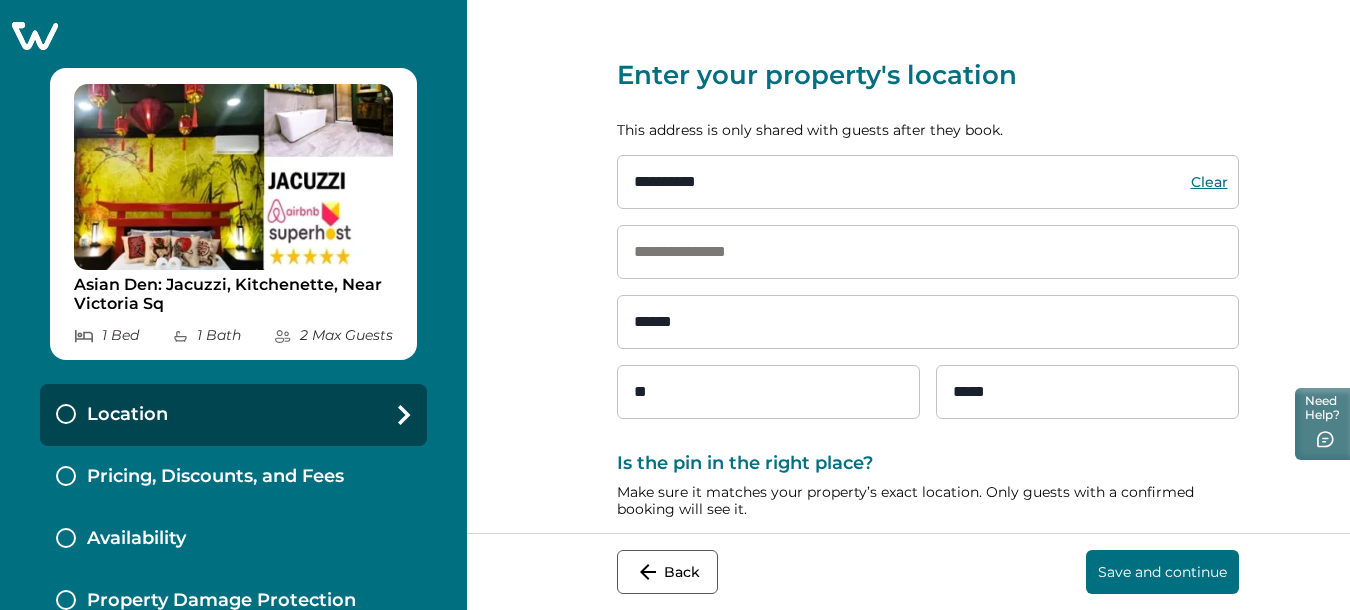 click at bounding box center [928, 252] 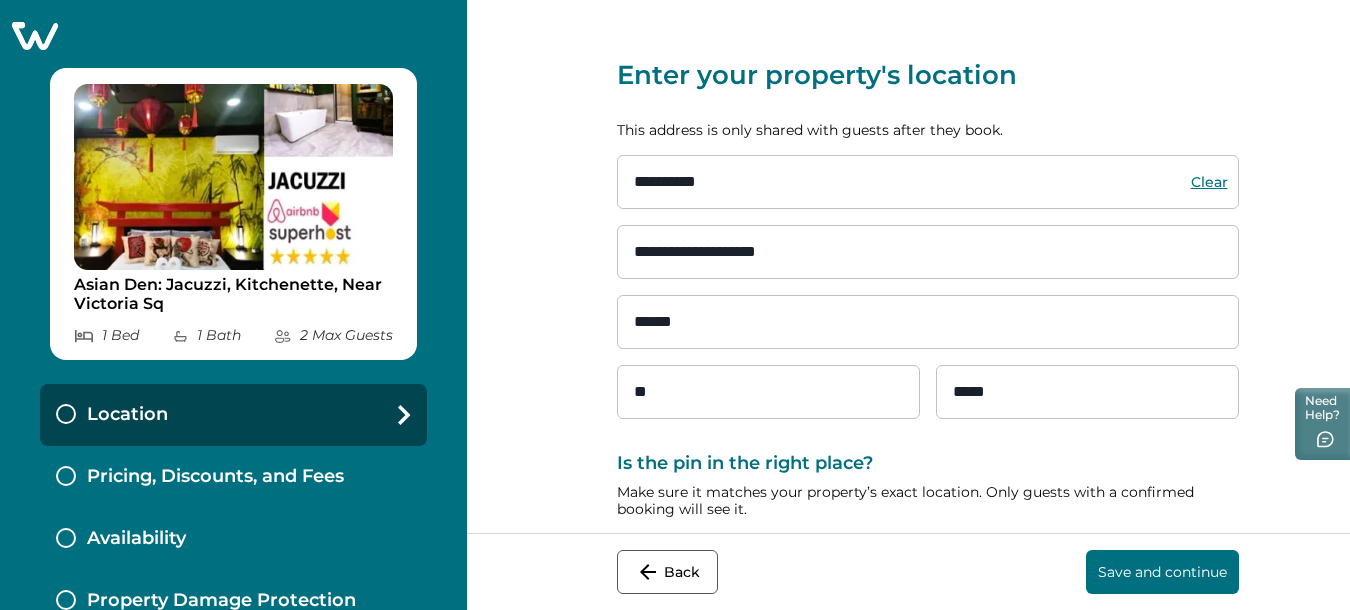 type on "**********" 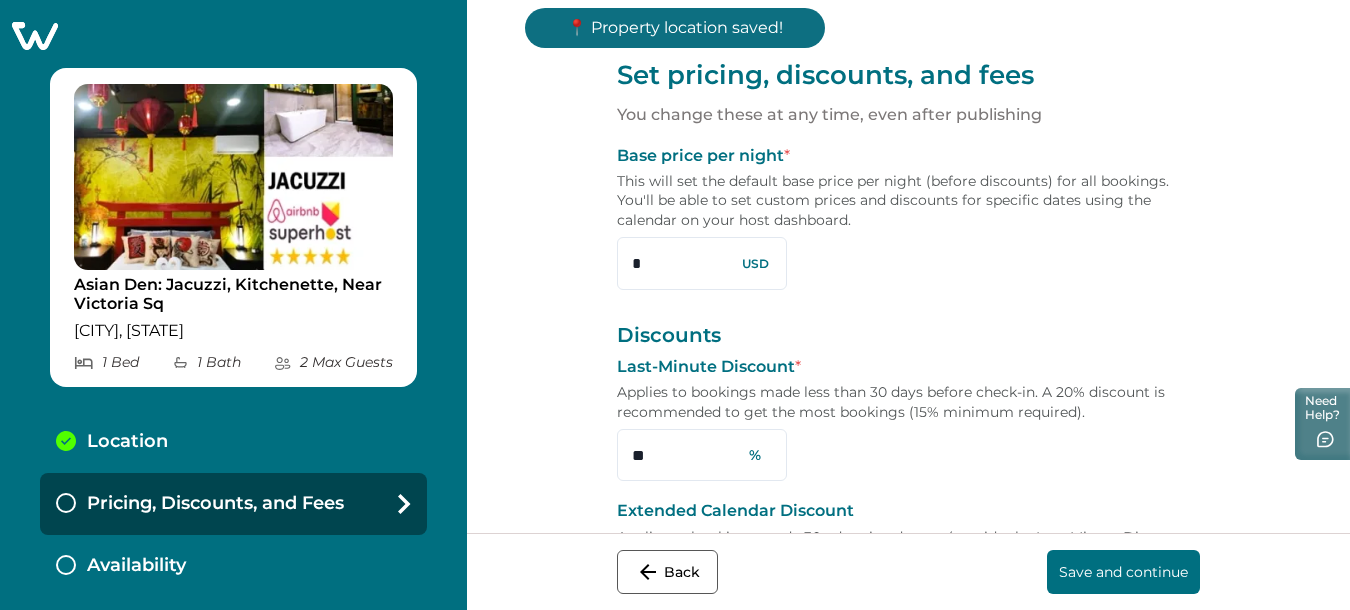 click on "Set pricing, discounts, and fees You change these at any time, even after publishing Base price per night * This will set the default base price per night (before discounts) for all bookings. You'll be able
to set custom prices and discounts for specific dates using the calendar on your host dashboard. * USD Discounts Last-Minute Discount * Applies to bookings made less than 30 days before check-in. A 20% discount is recommended to get the most bookings (15% minimum required). ** % Extended Calendar Discount Applies to bookings made 30+ days in advance (outside the Last-Minute Discount window). This is optional, but encouraged to get more bookings. * % Fees Cleaning fee (per stay) * USD Additional guest fee Charged per night for each guest after your set limit. * per night For each guest after 1 Other fees Use this to include any additional fees not listed above. Fee per stay Fee per night * per stay Taxes * Applies to nightly price + all fees.    Learn more * %     Back Save and continue" at bounding box center (908, 266) 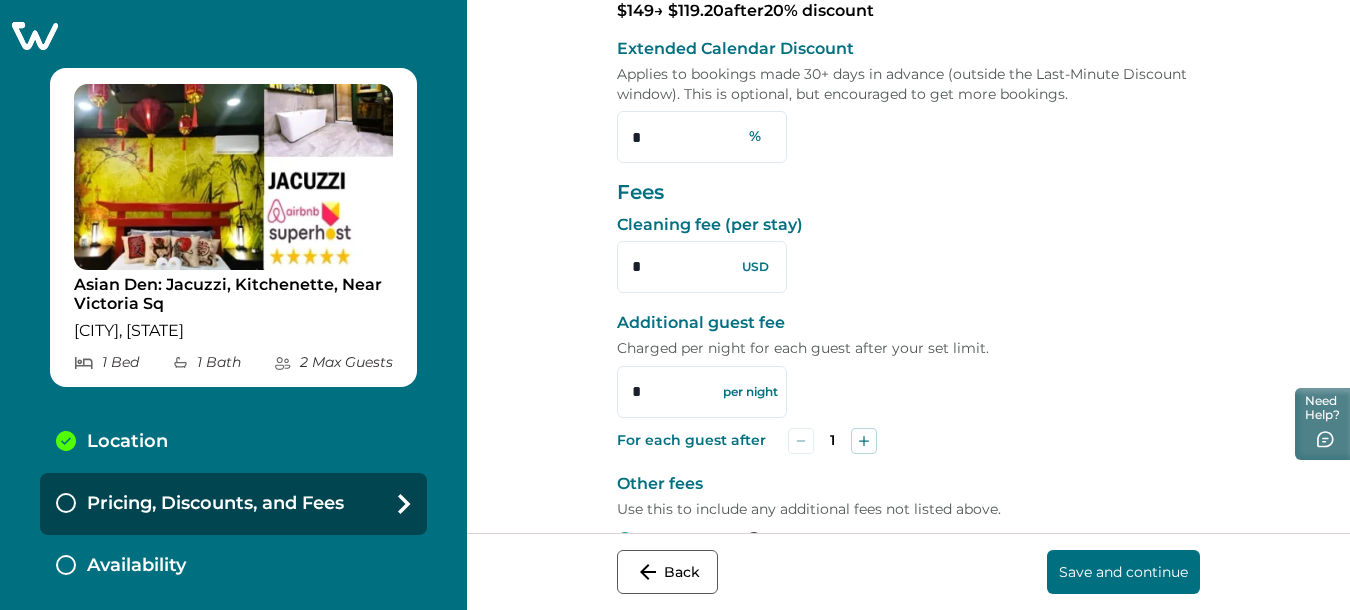 scroll, scrollTop: 800, scrollLeft: 0, axis: vertical 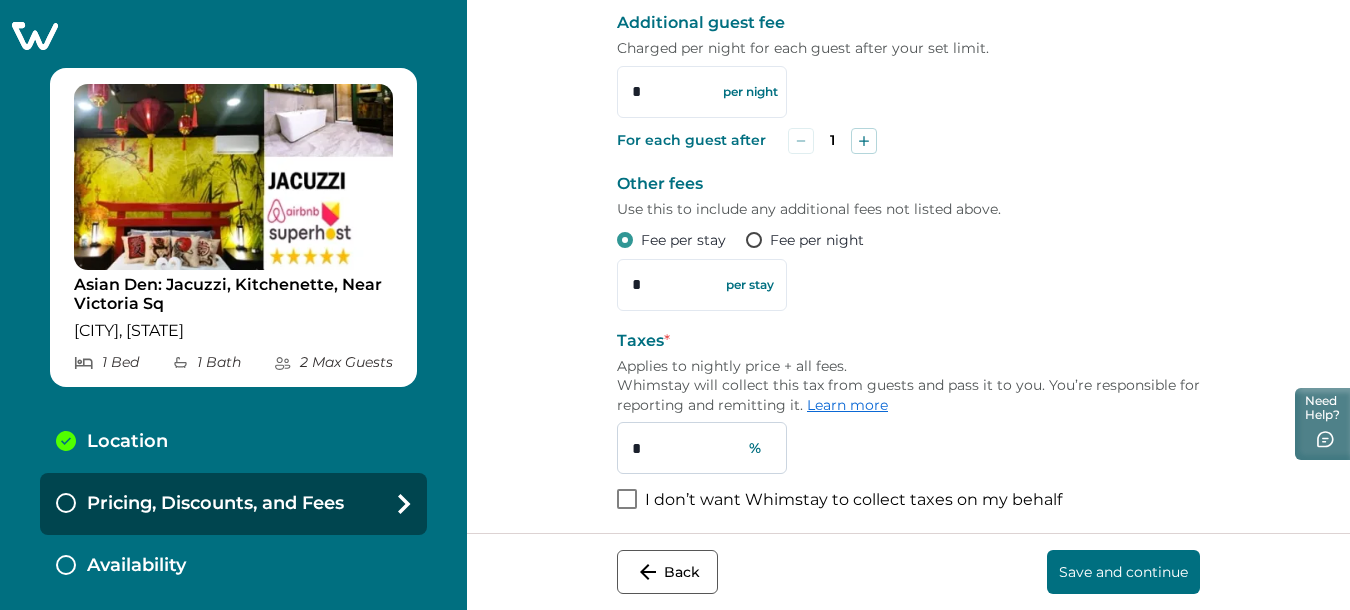 type on "***" 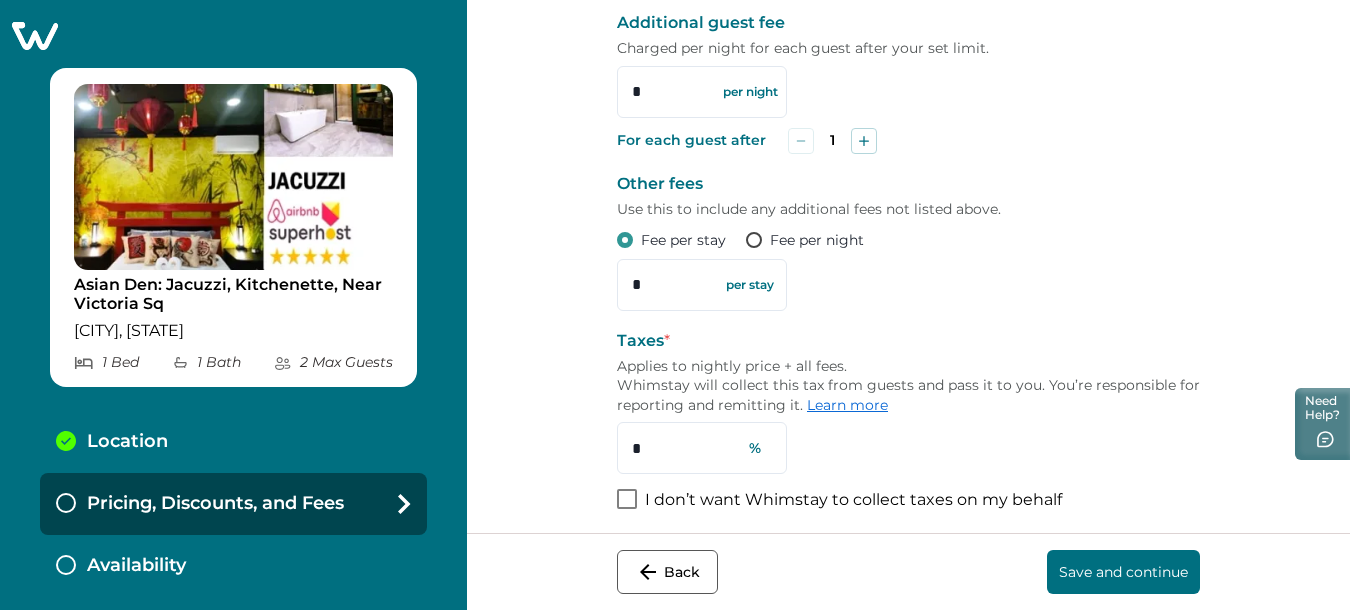drag, startPoint x: 543, startPoint y: 500, endPoint x: 523, endPoint y: 503, distance: 20.22375 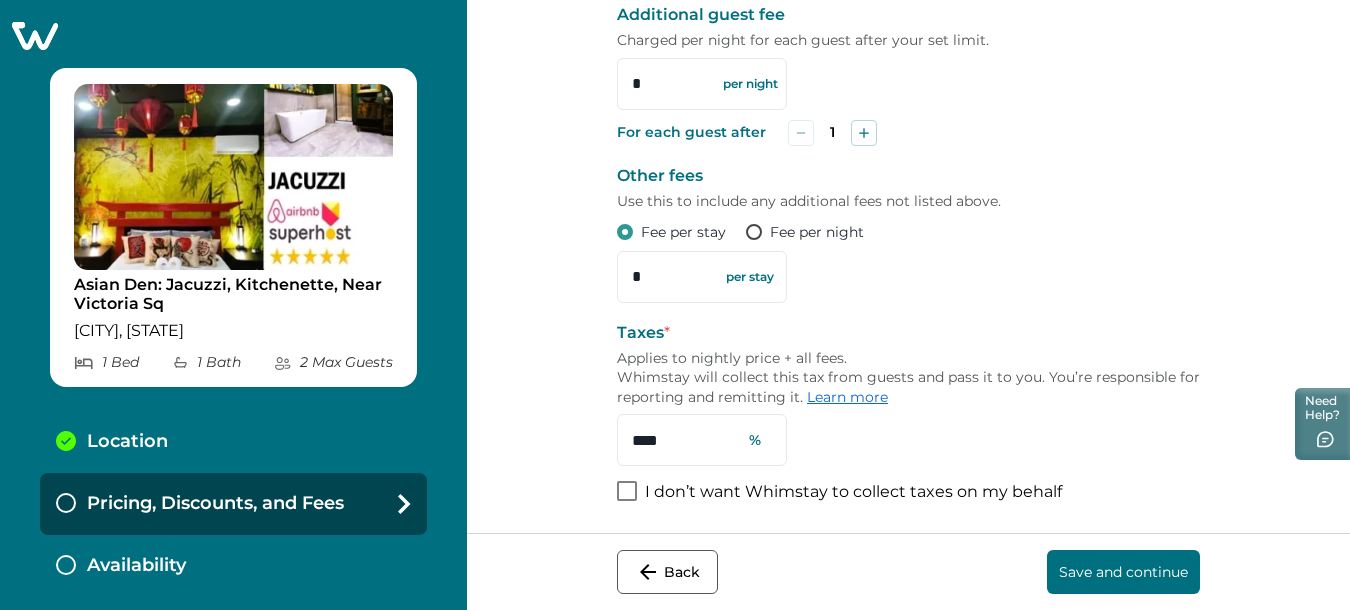 scroll, scrollTop: 870, scrollLeft: 0, axis: vertical 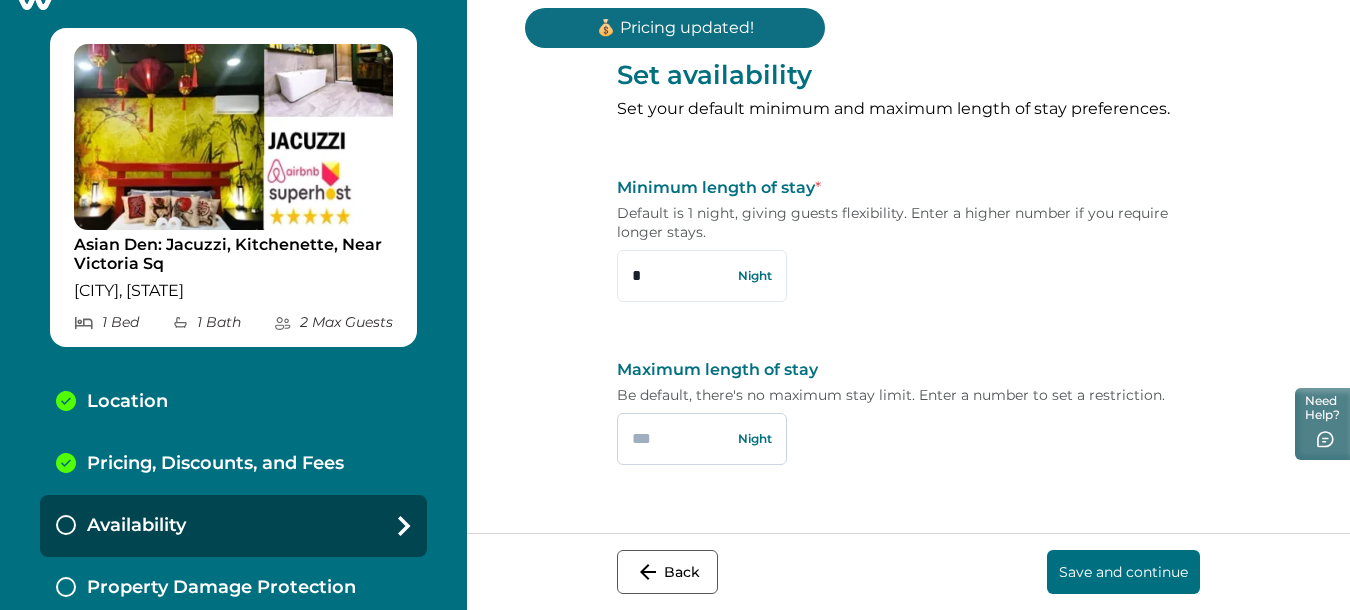 click at bounding box center (702, 439) 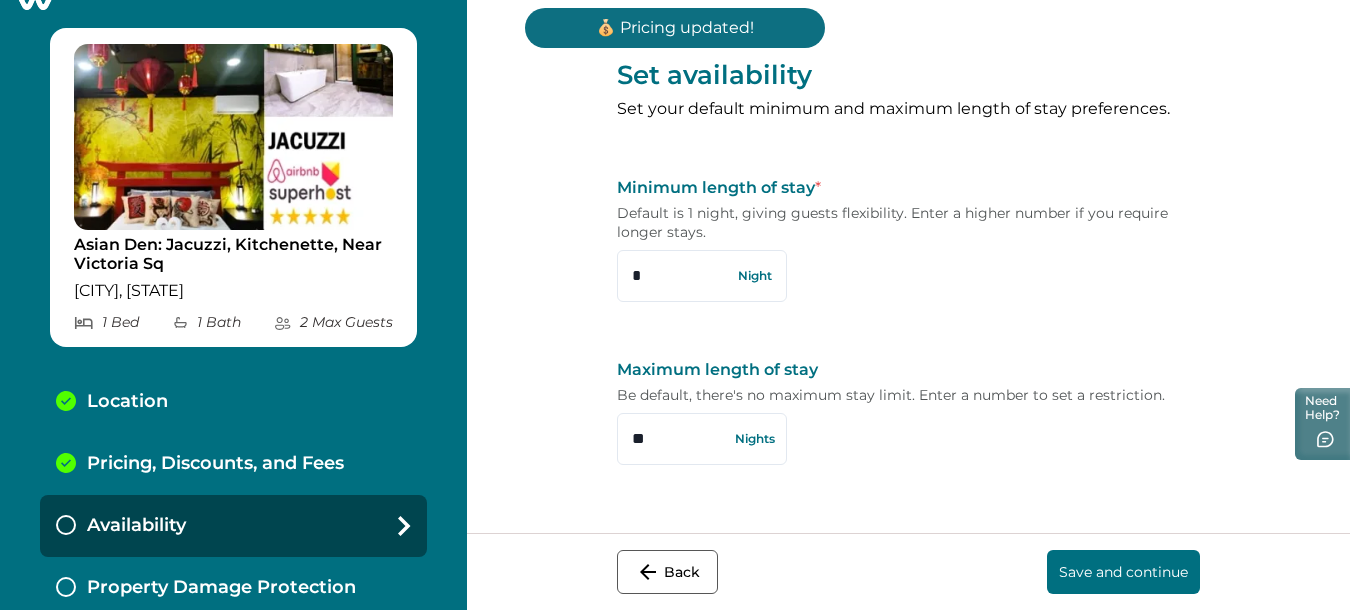 type on "**" 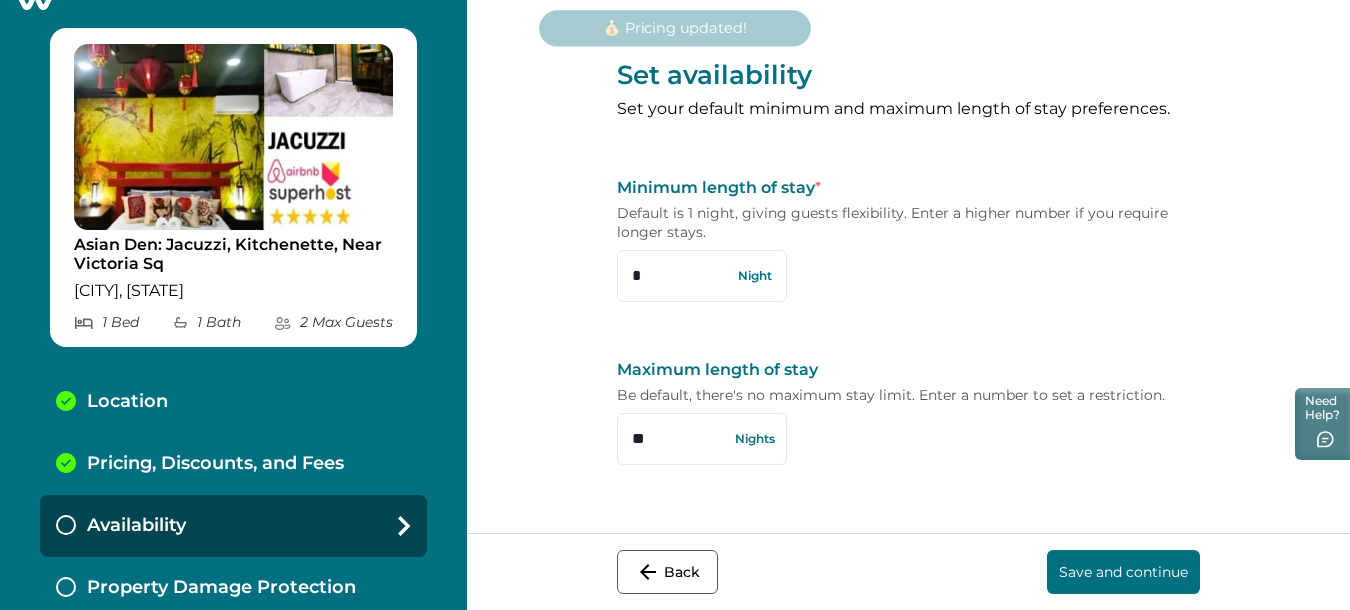 click on "Save and continue" at bounding box center (1123, 572) 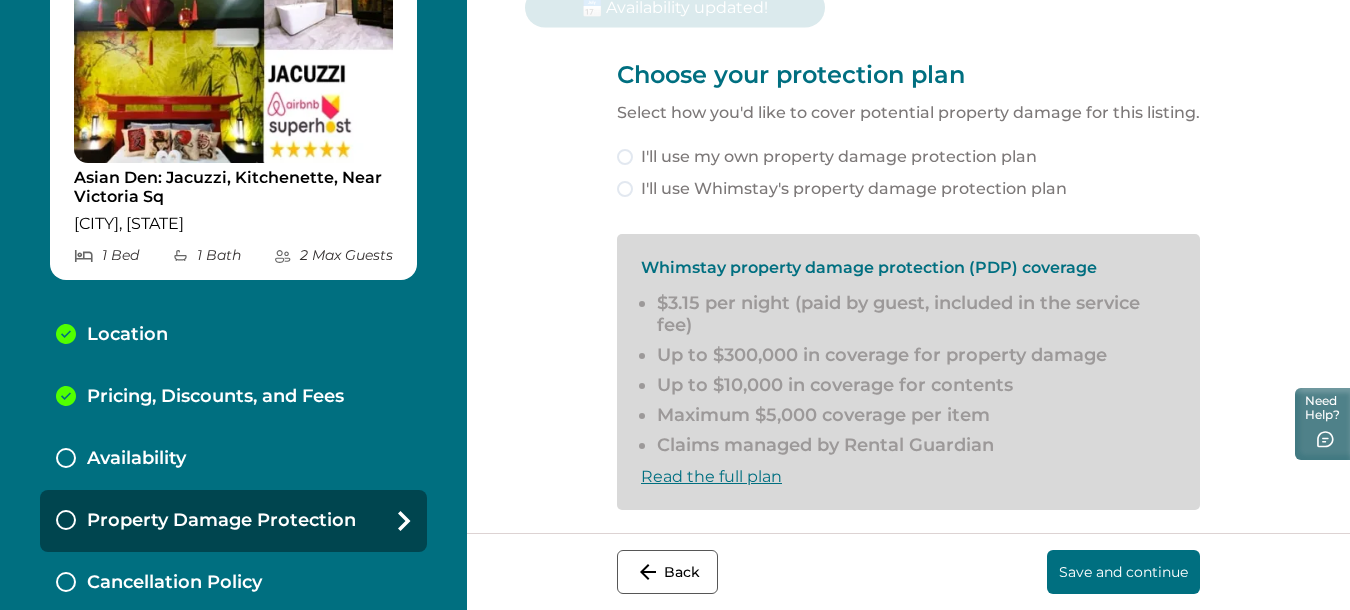 scroll, scrollTop: 112, scrollLeft: 0, axis: vertical 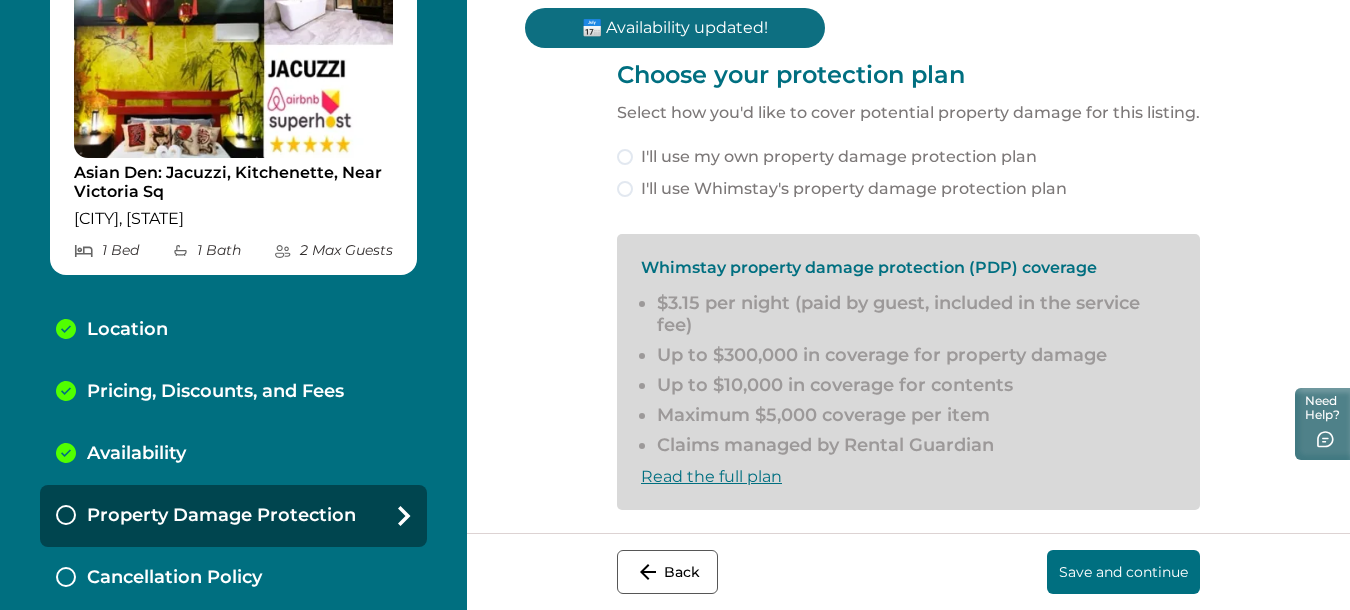 click at bounding box center (625, 189) 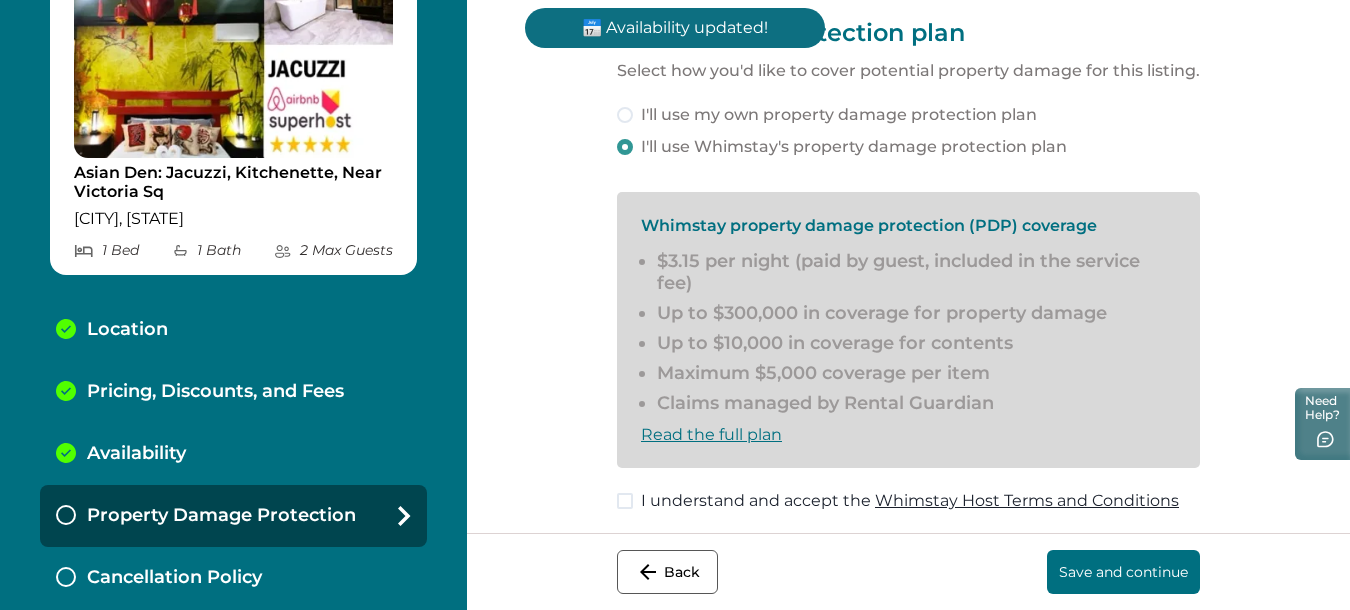 scroll, scrollTop: 82, scrollLeft: 0, axis: vertical 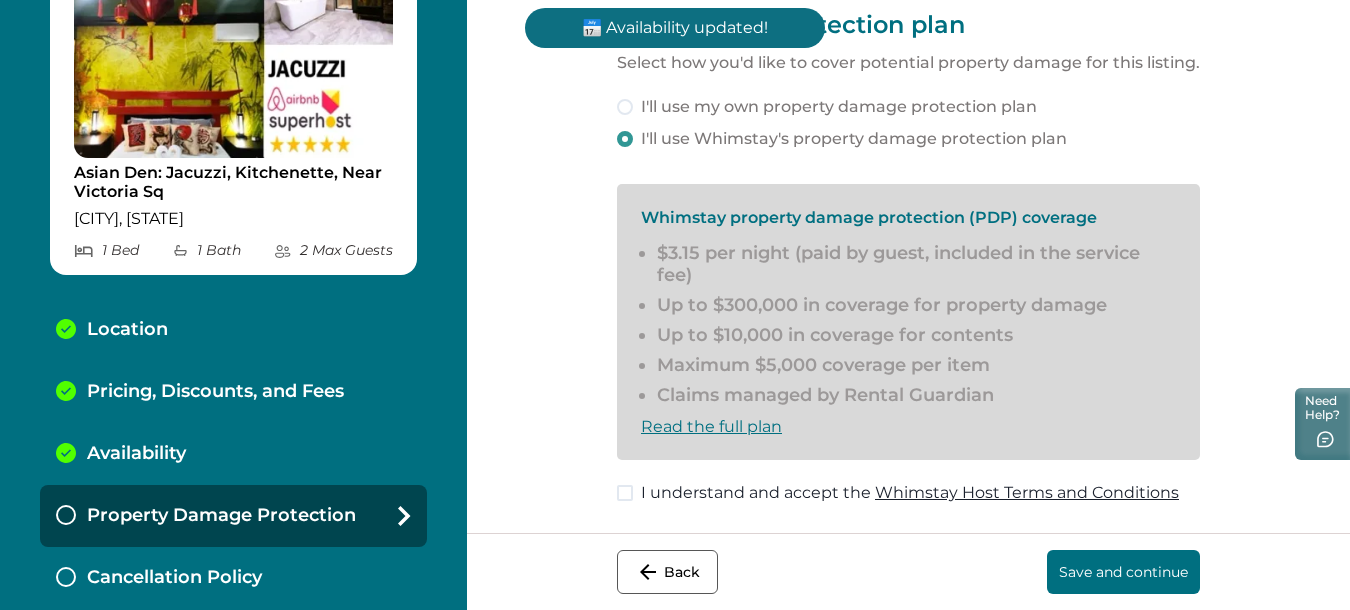 click at bounding box center (625, 493) 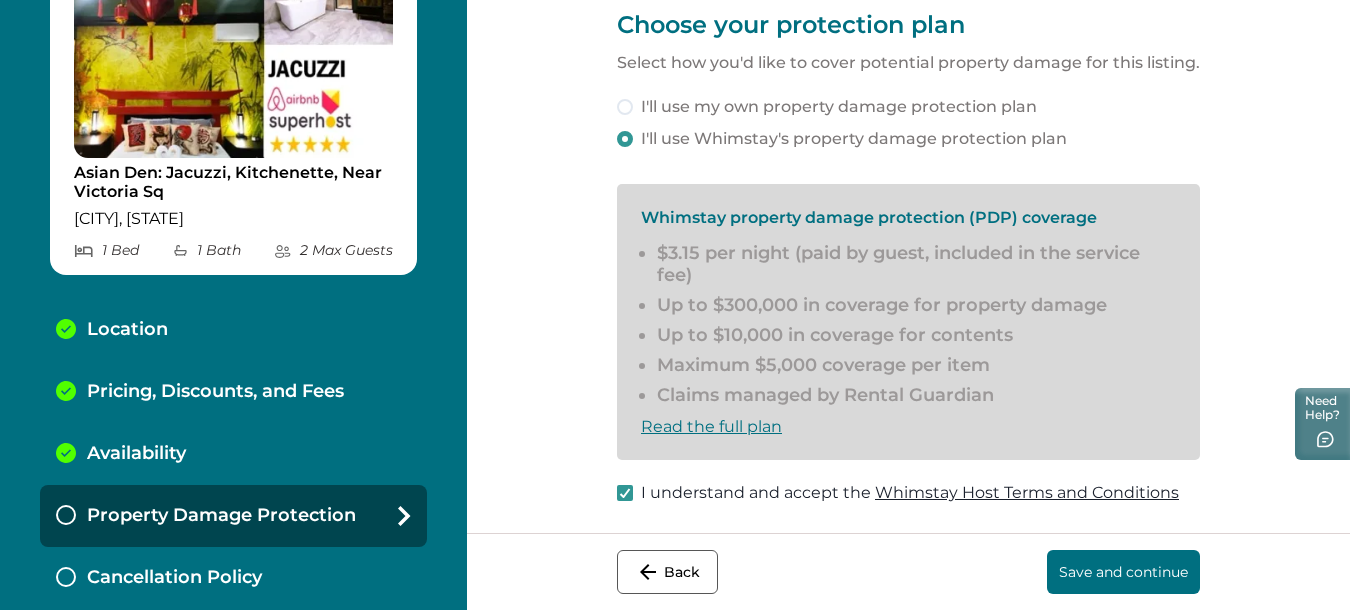 click on "Save and continue" at bounding box center [1123, 572] 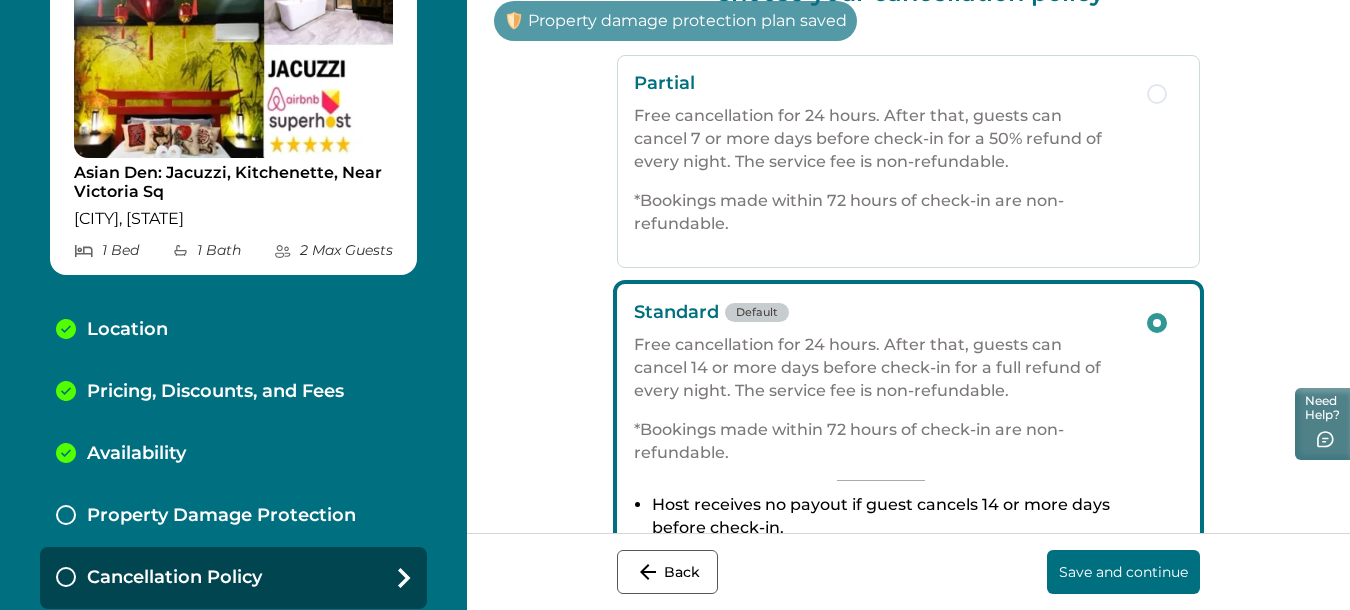 scroll, scrollTop: 183, scrollLeft: 0, axis: vertical 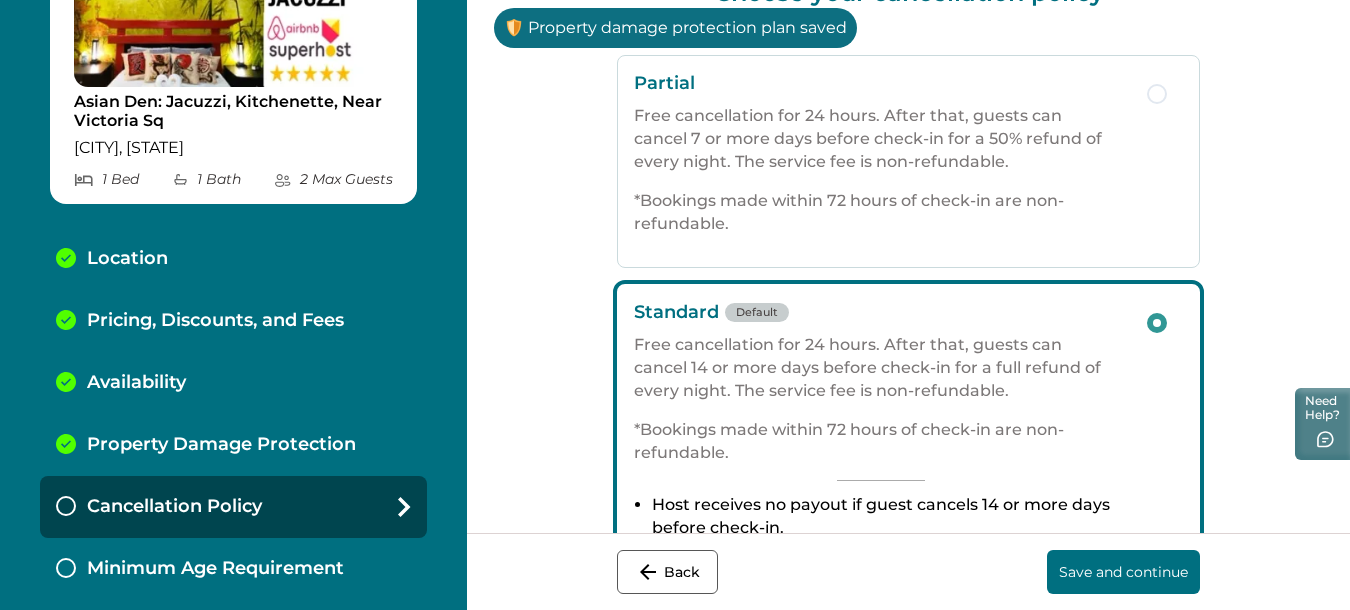 click at bounding box center (1157, 94) 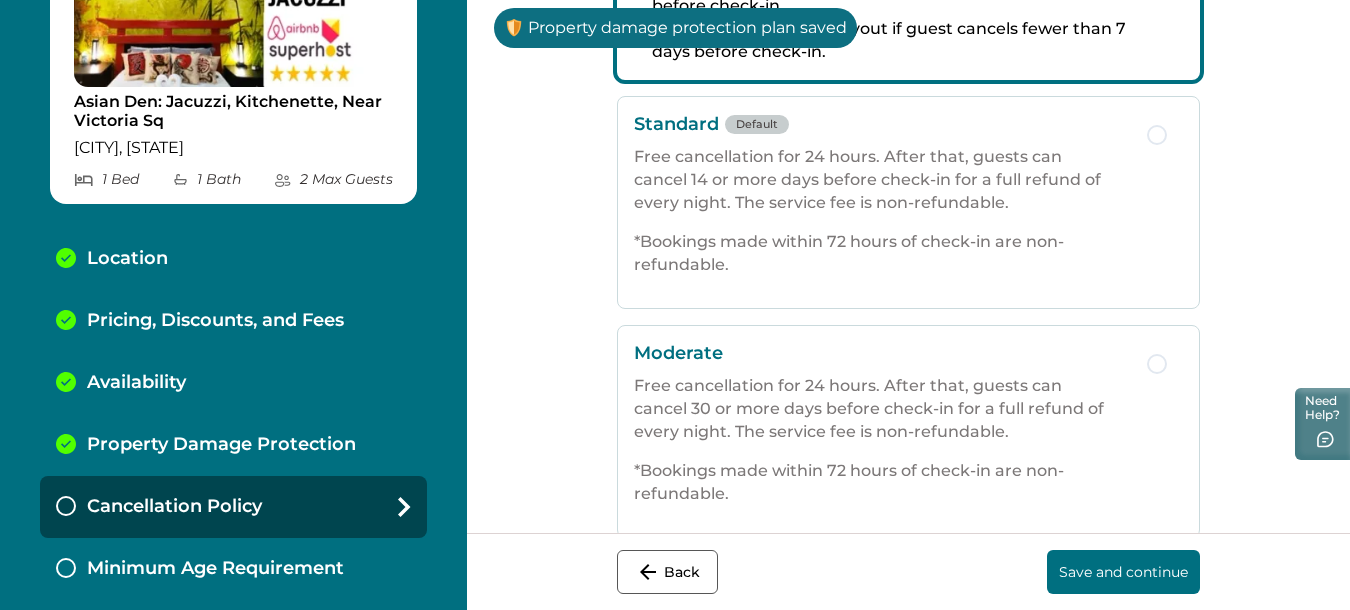 scroll, scrollTop: 482, scrollLeft: 0, axis: vertical 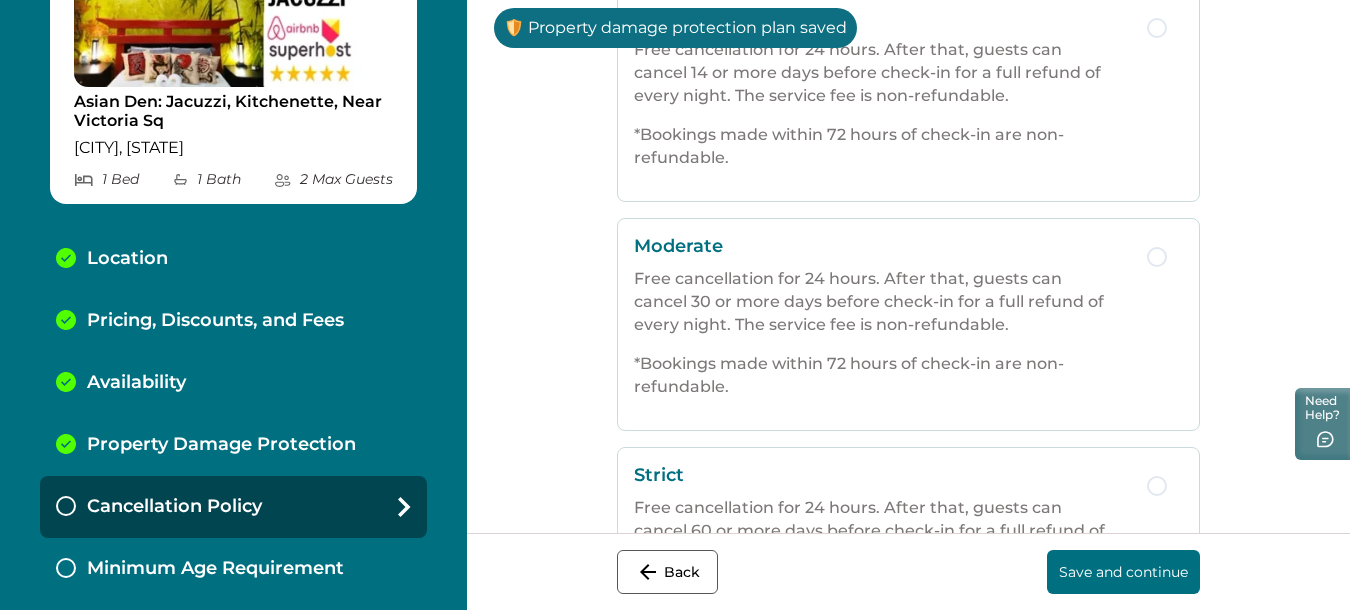 click on "Save and continue" at bounding box center (1123, 572) 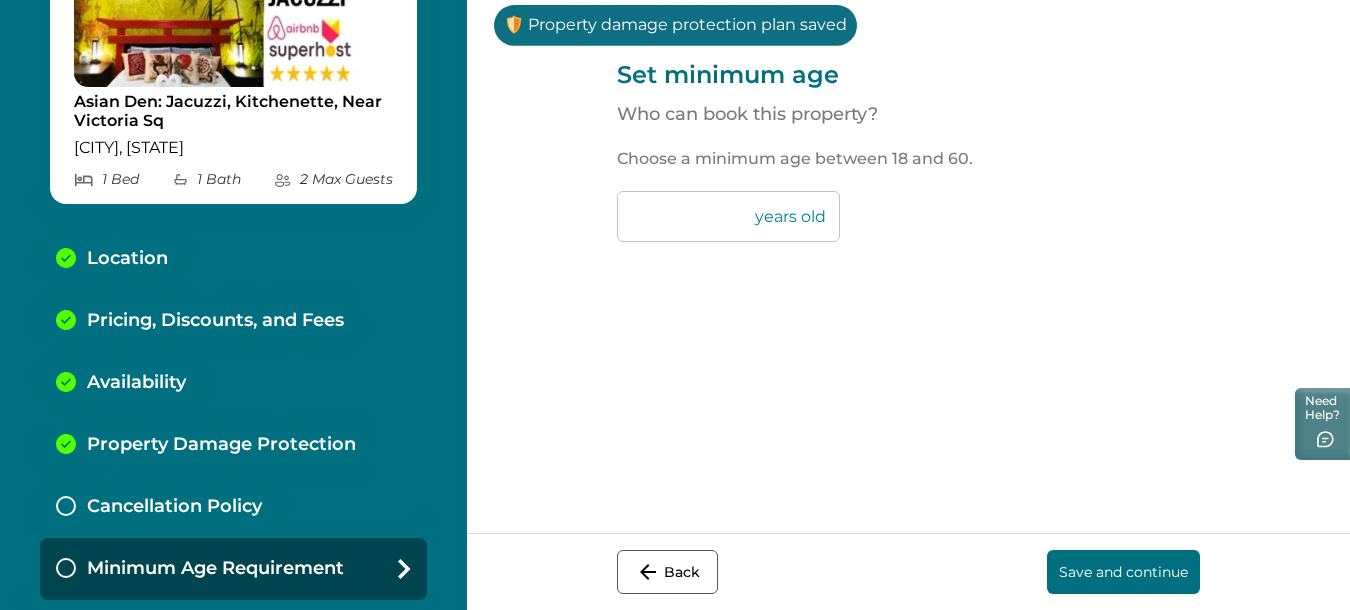 scroll, scrollTop: 0, scrollLeft: 0, axis: both 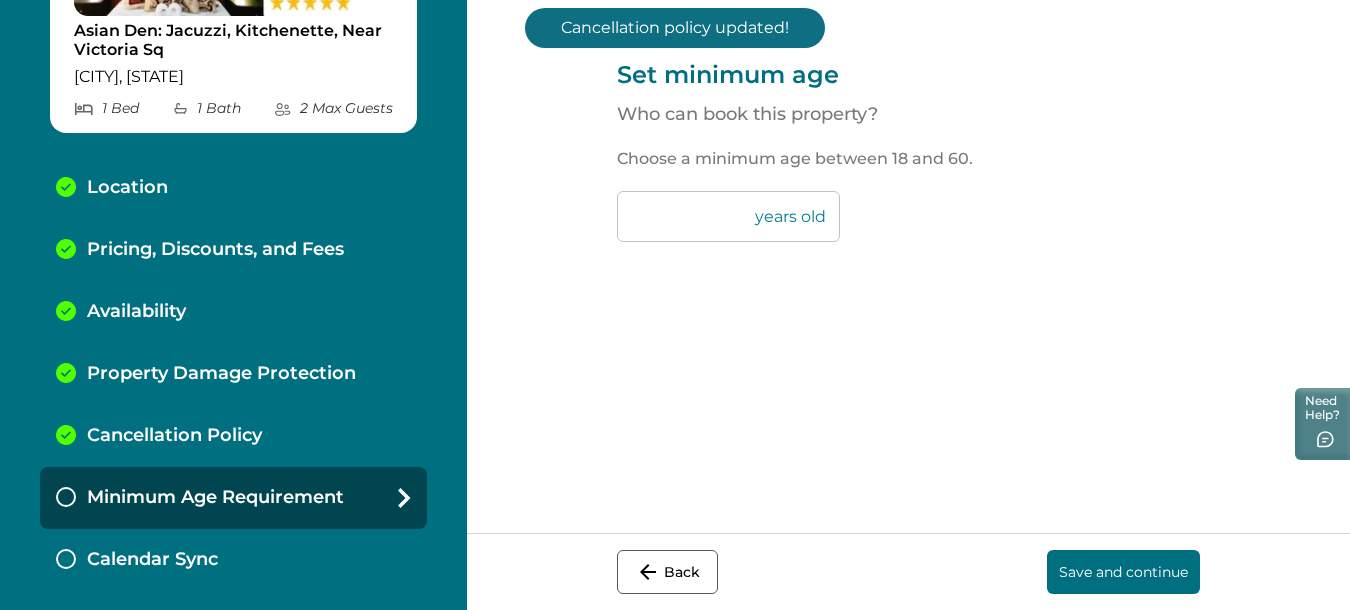 click on "**" at bounding box center [728, 216] 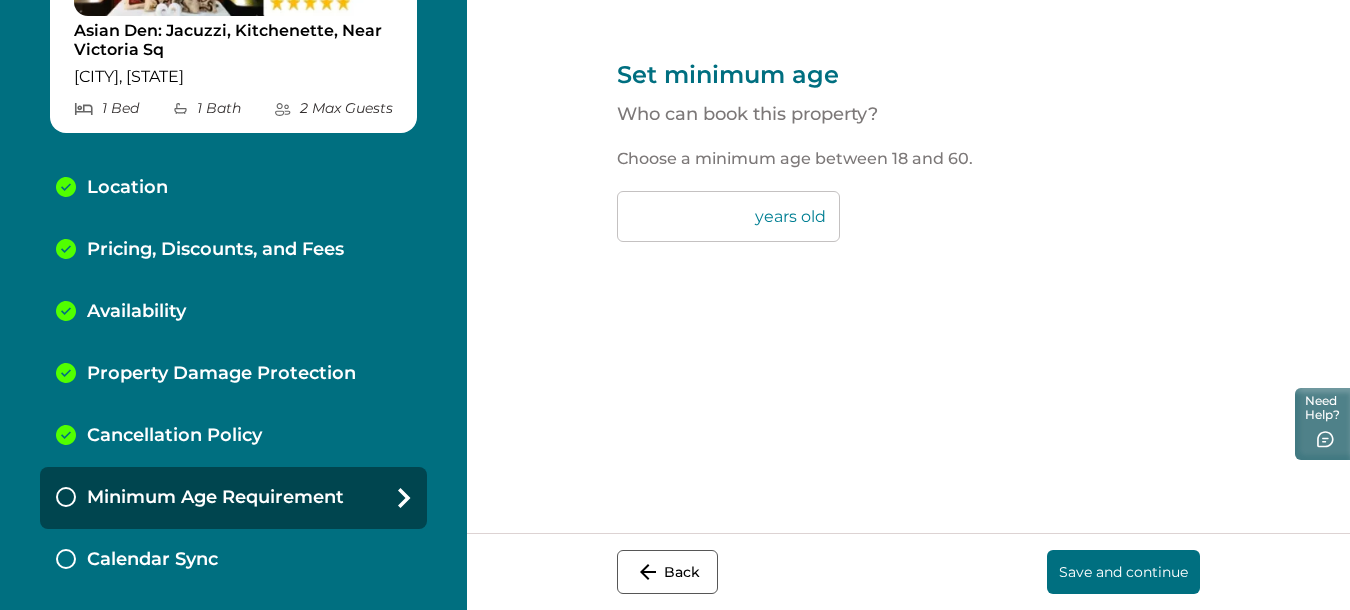 type on "**" 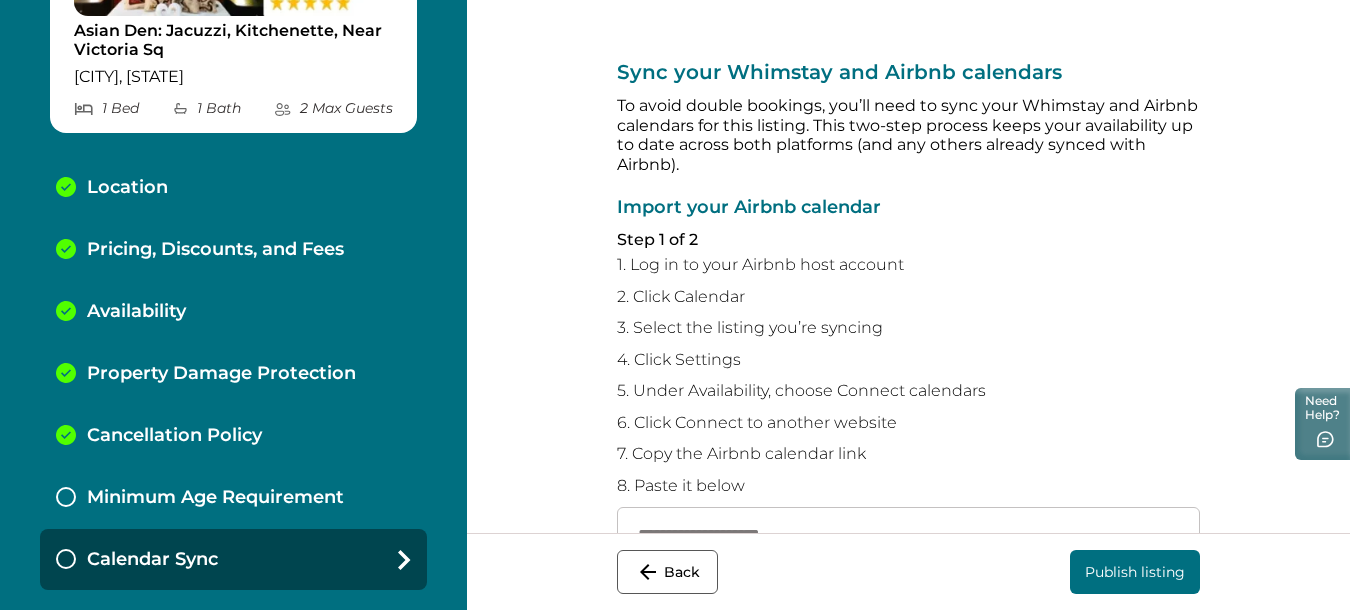 scroll, scrollTop: 327, scrollLeft: 0, axis: vertical 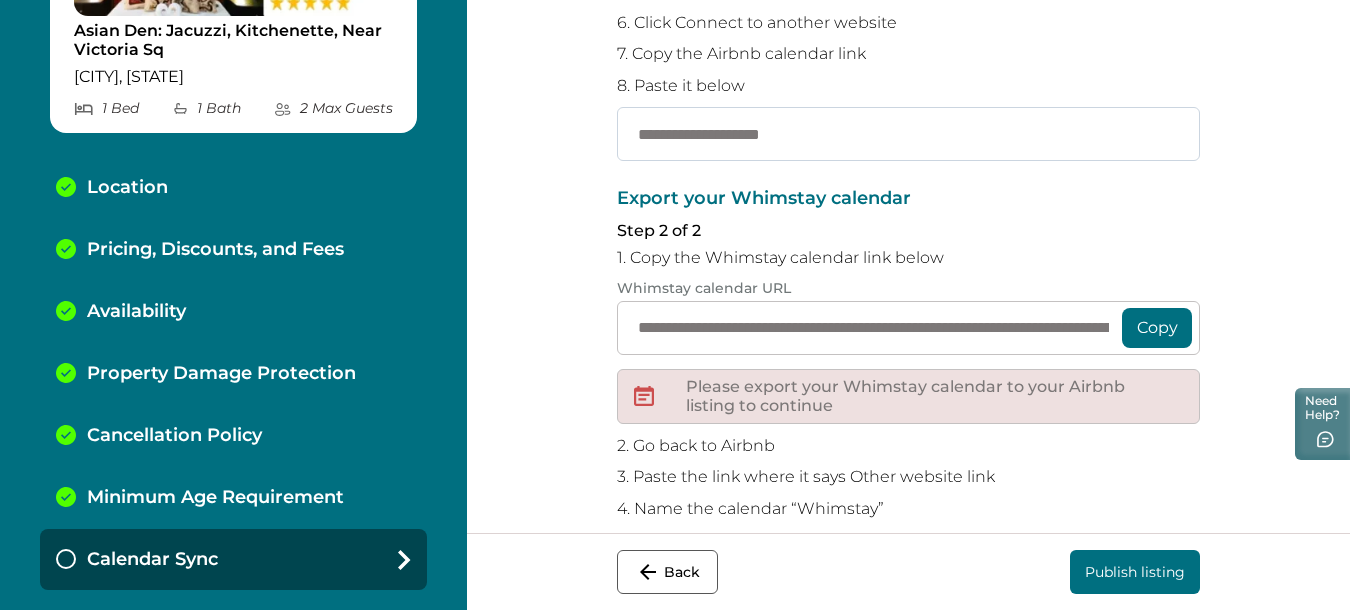 click at bounding box center (908, 134) 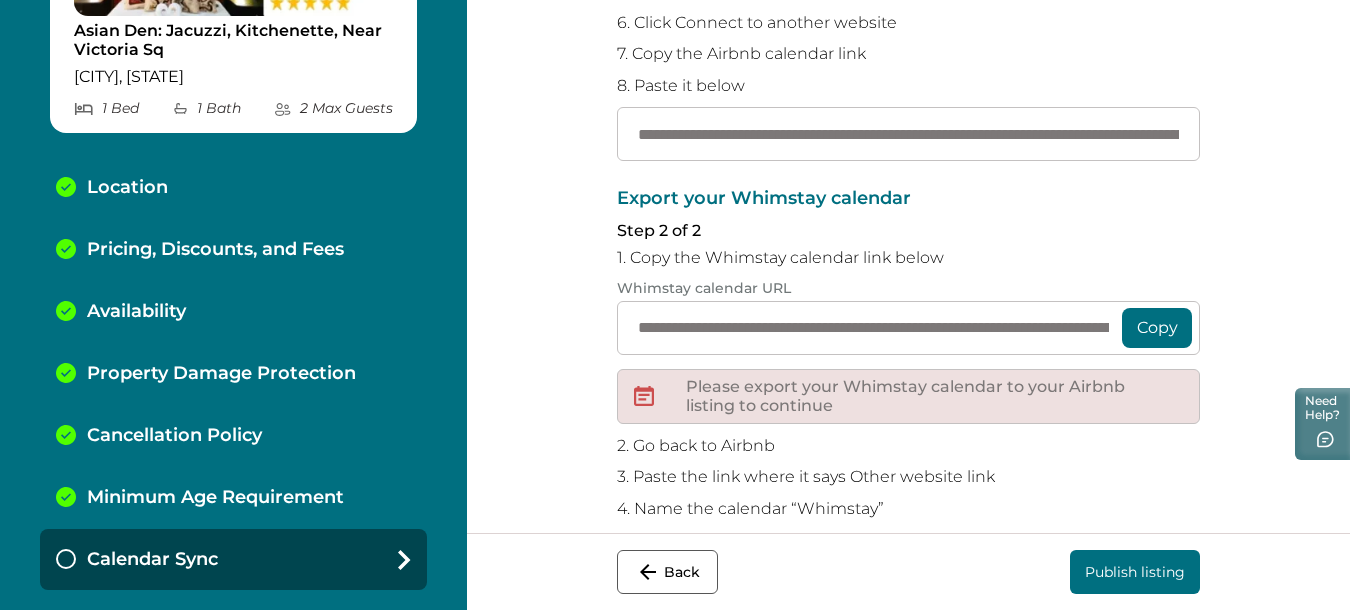 scroll, scrollTop: 0, scrollLeft: 165, axis: horizontal 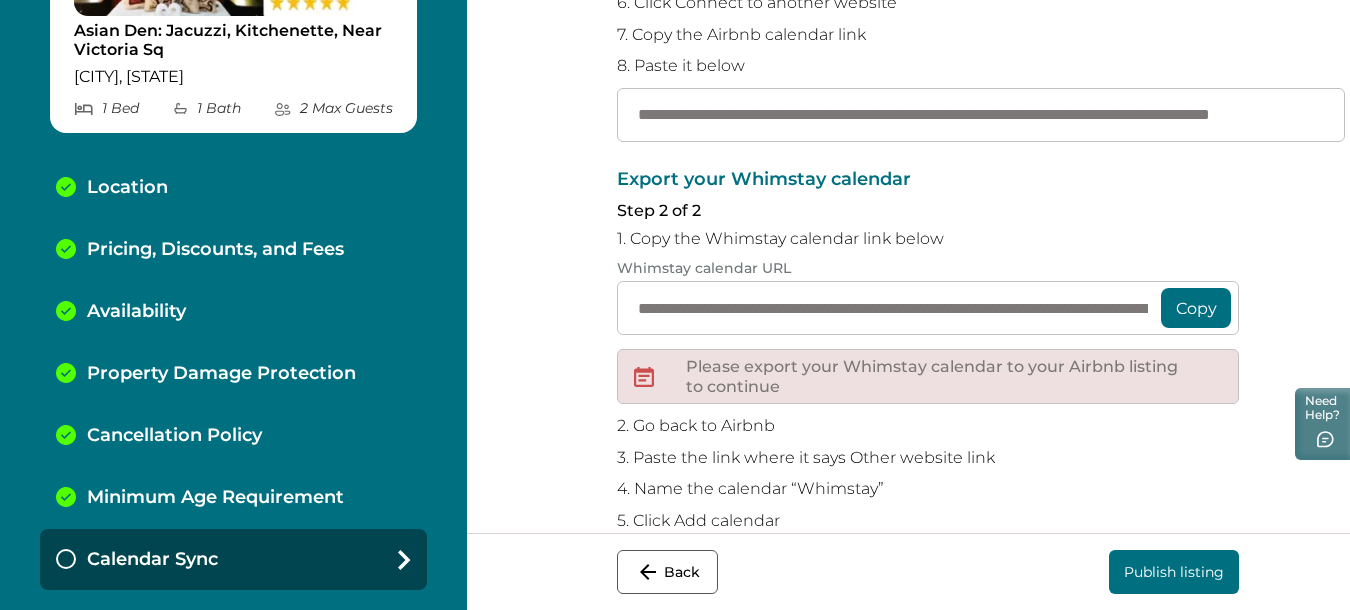 type on "**********" 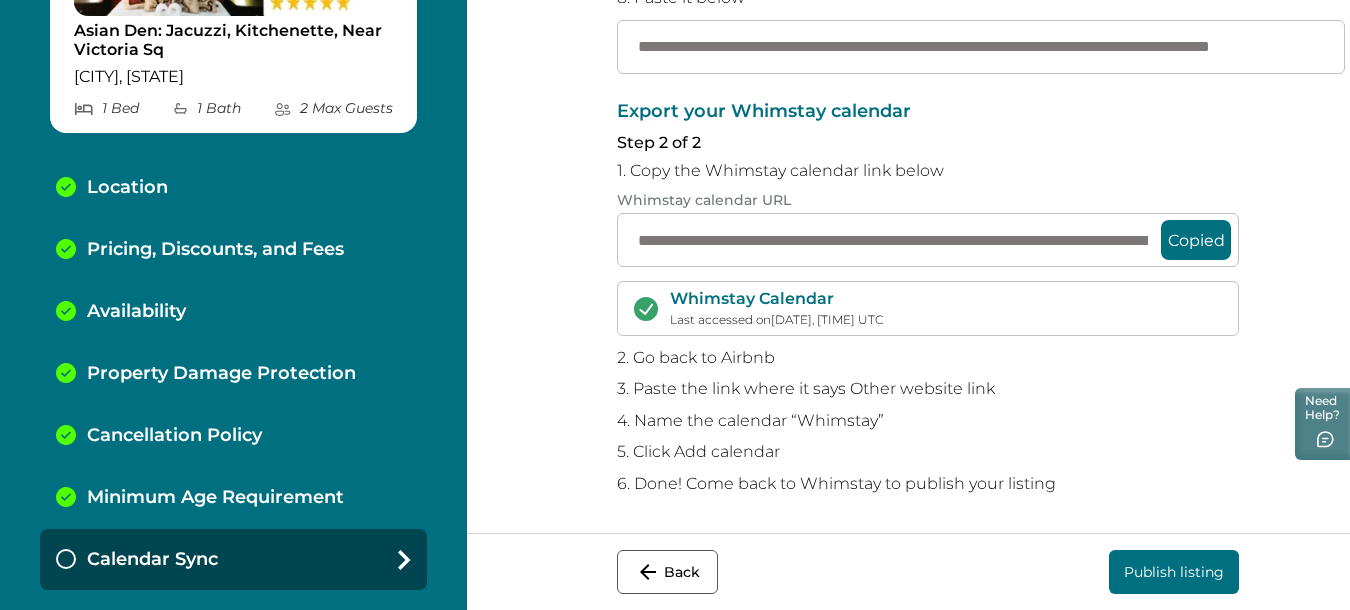 scroll, scrollTop: 548, scrollLeft: 0, axis: vertical 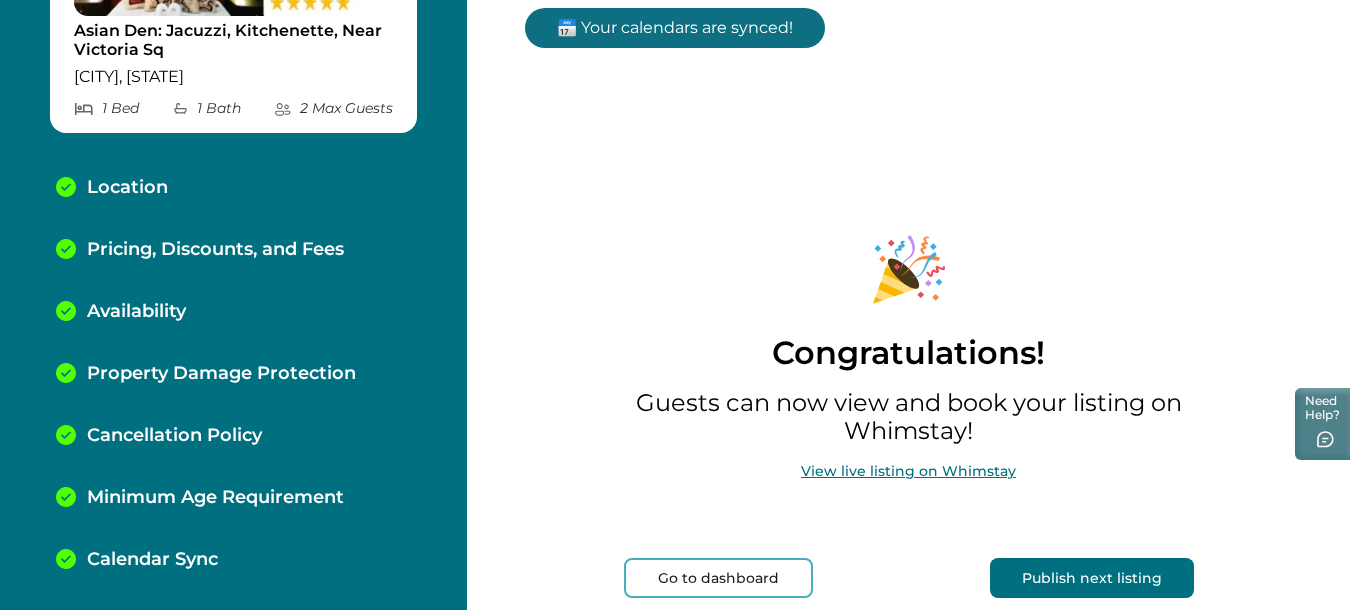 click on "Publish next listing" at bounding box center (1092, 578) 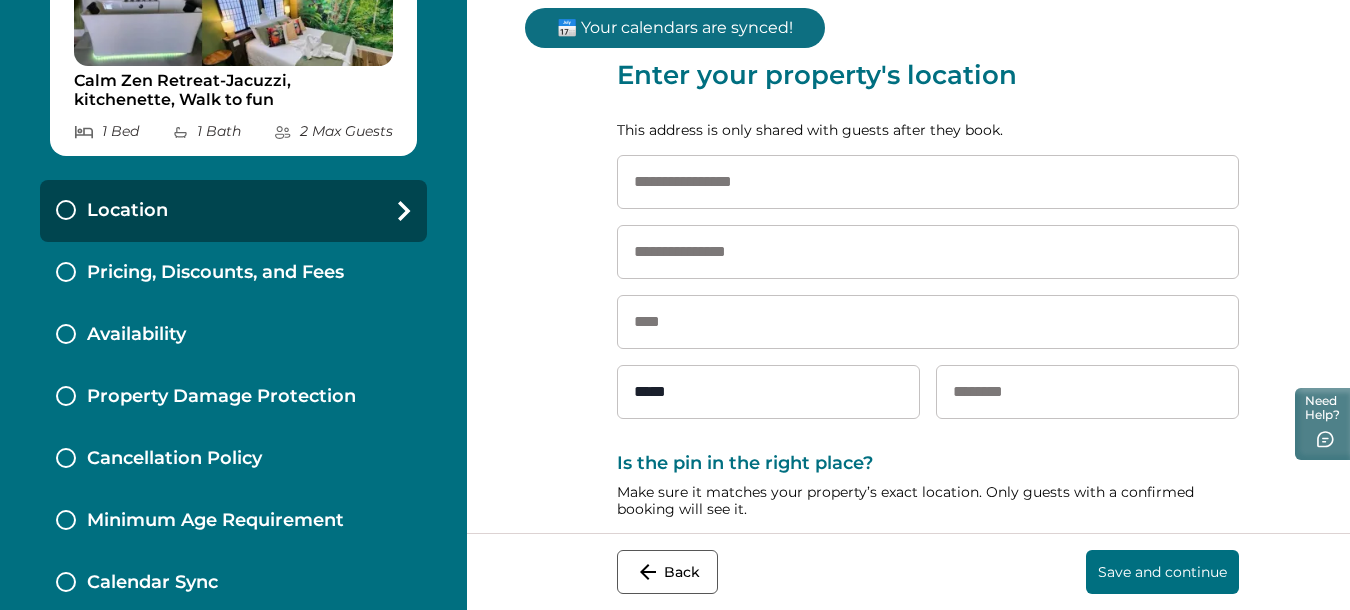 scroll, scrollTop: 0, scrollLeft: 0, axis: both 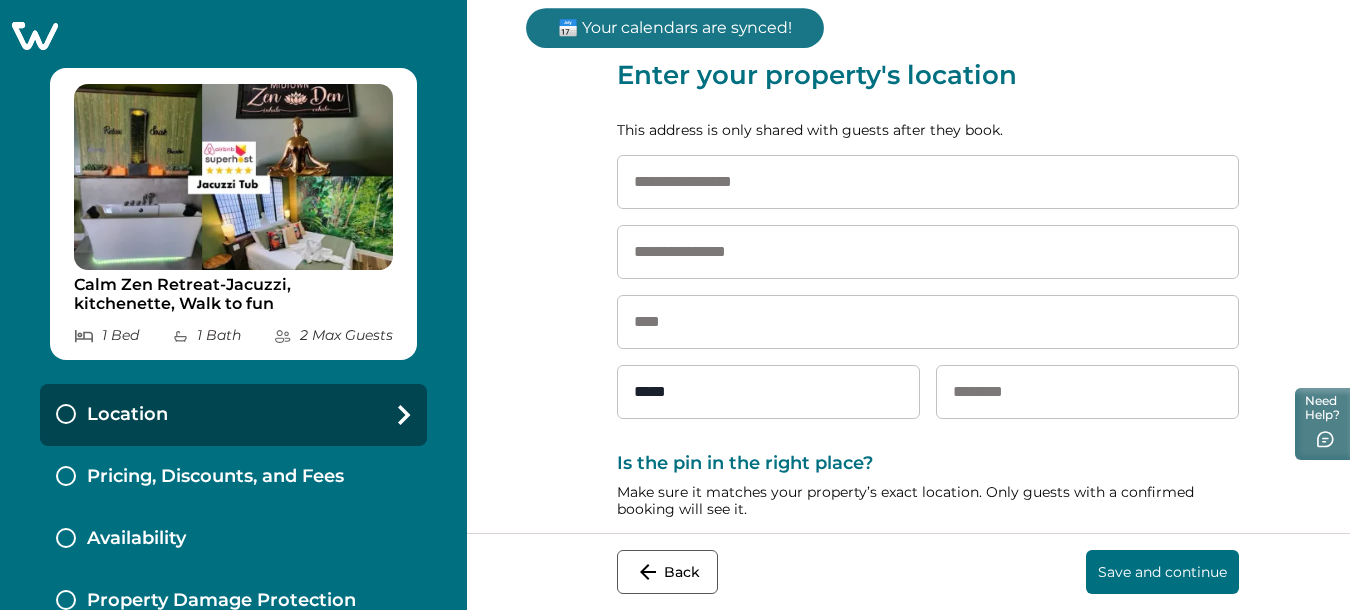 click at bounding box center (928, 182) 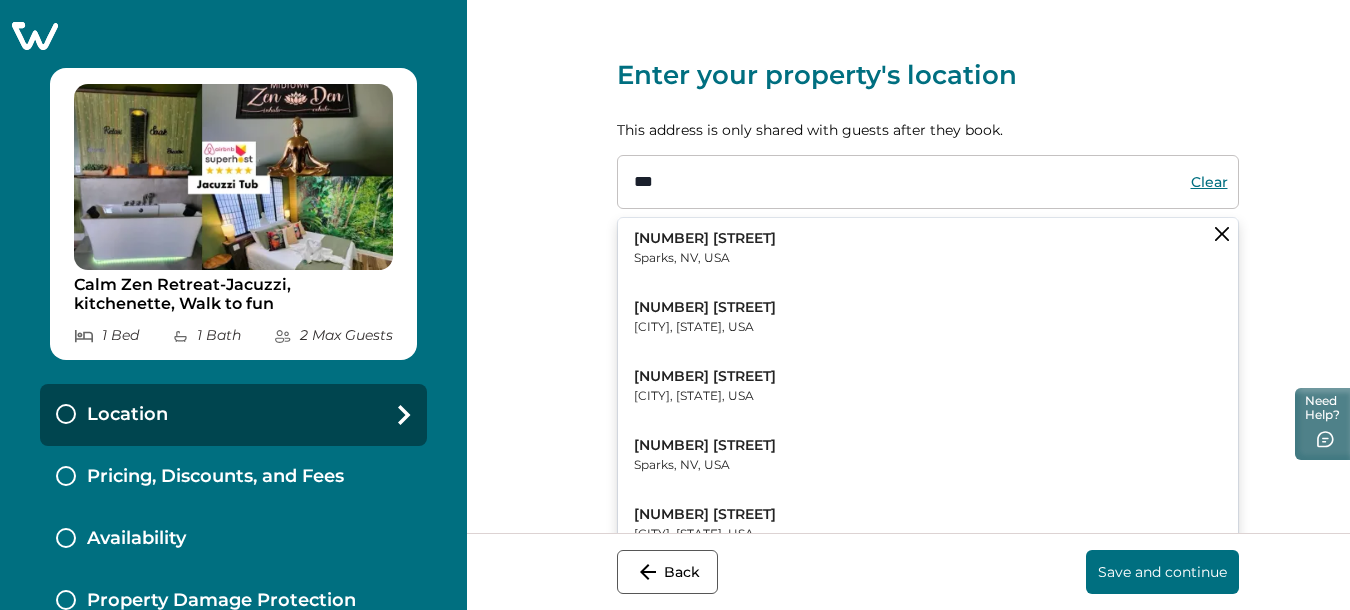 click on "[NUMBER] [STREET]" at bounding box center (705, 308) 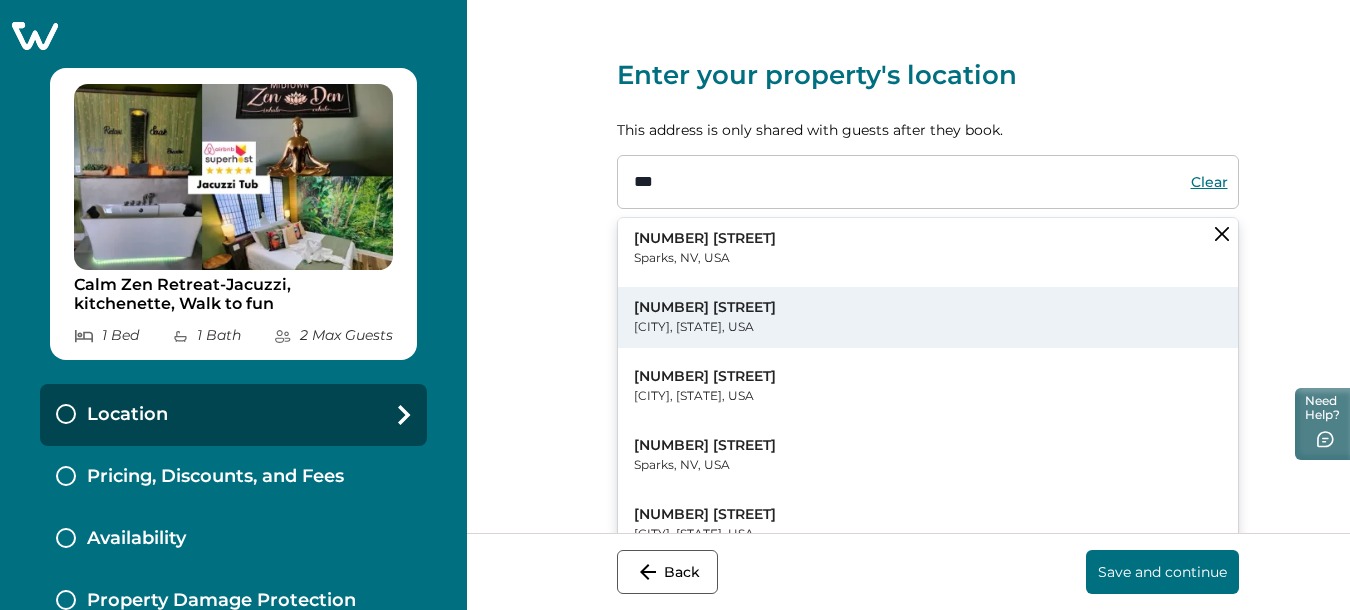 type on "**********" 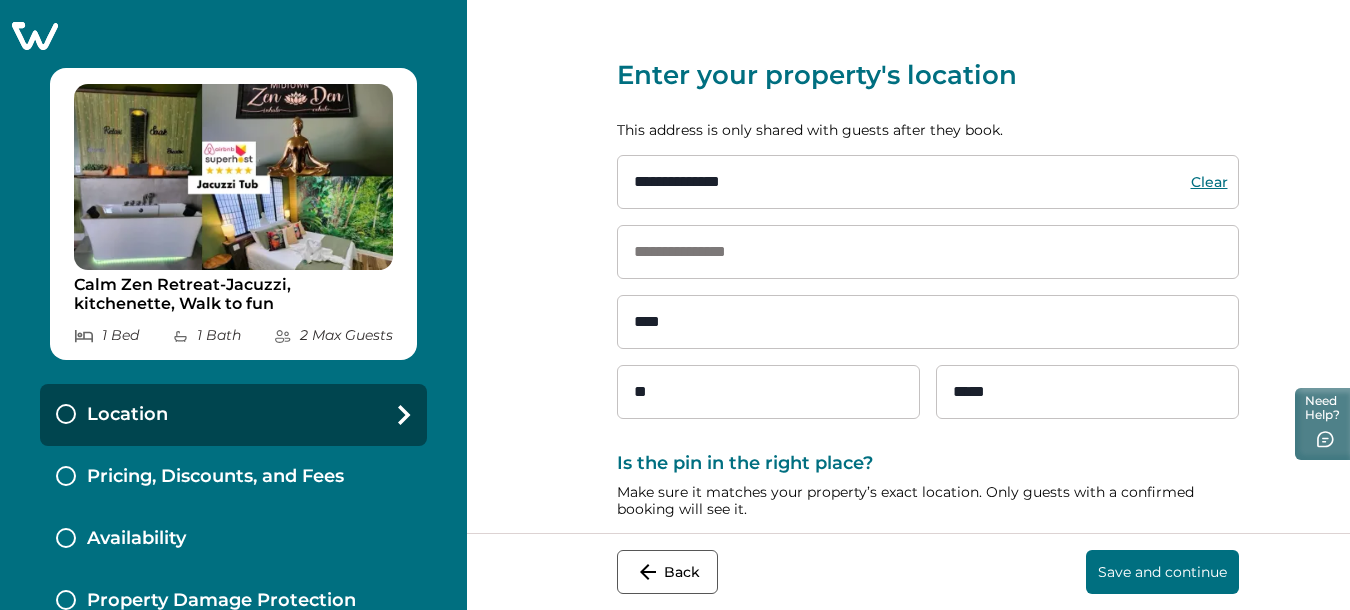 click at bounding box center [928, 252] 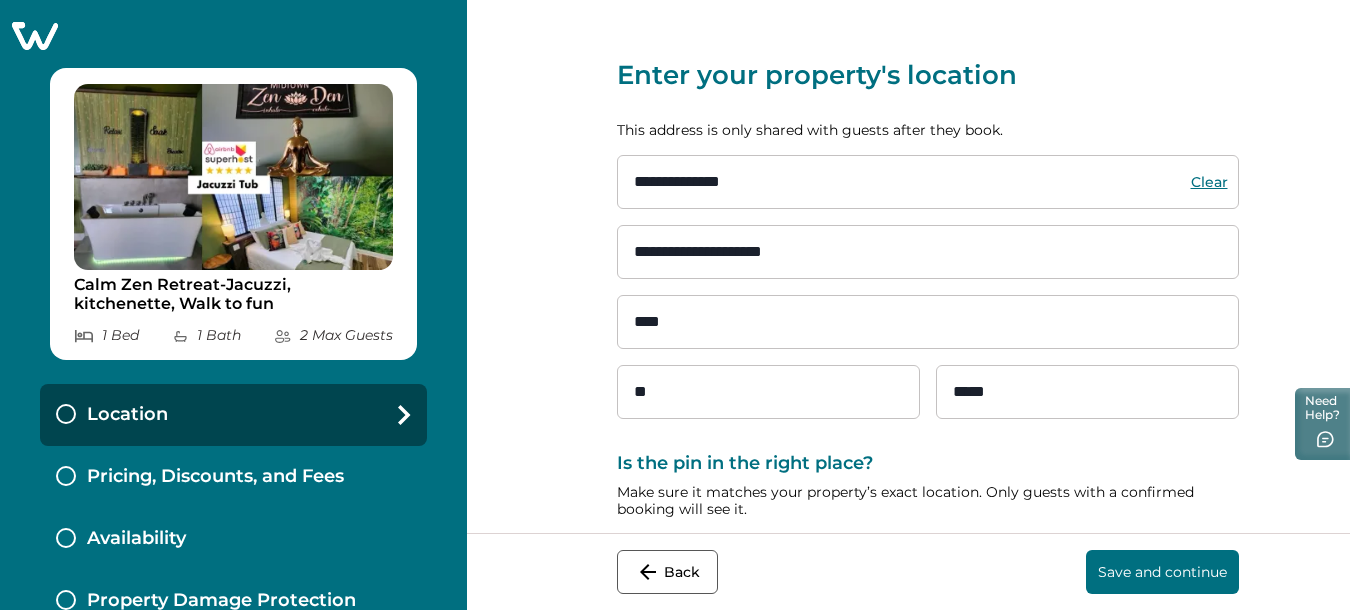 type on "**********" 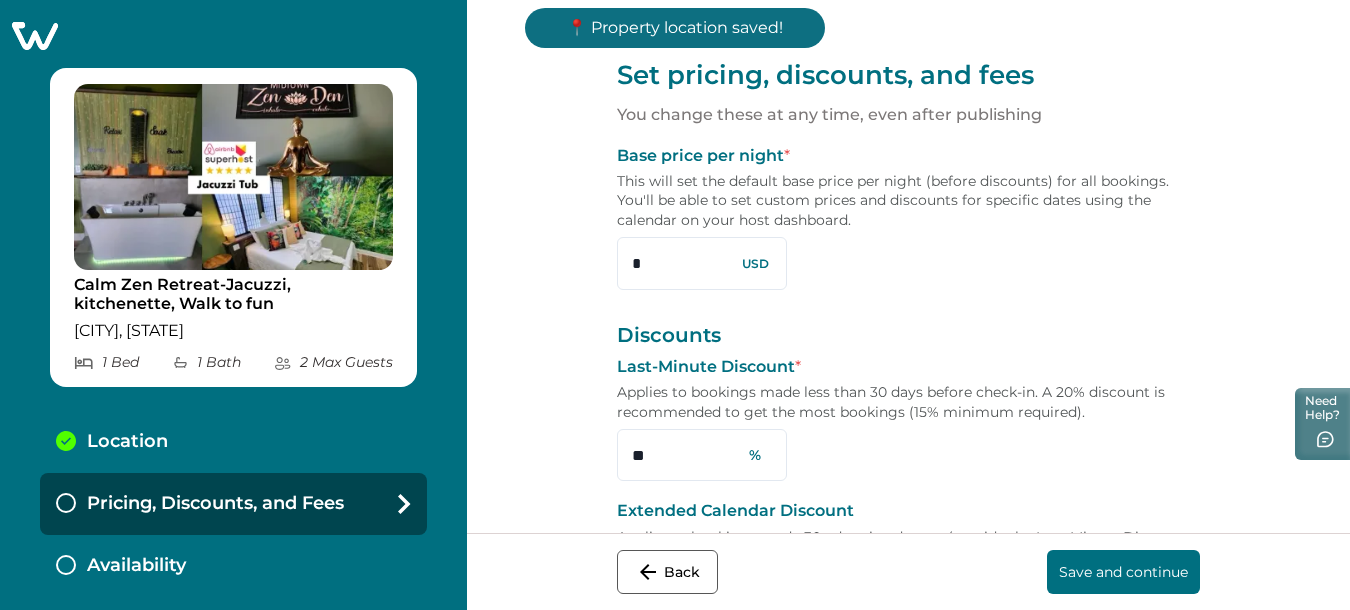 drag, startPoint x: 595, startPoint y: 256, endPoint x: 491, endPoint y: 262, distance: 104.172935 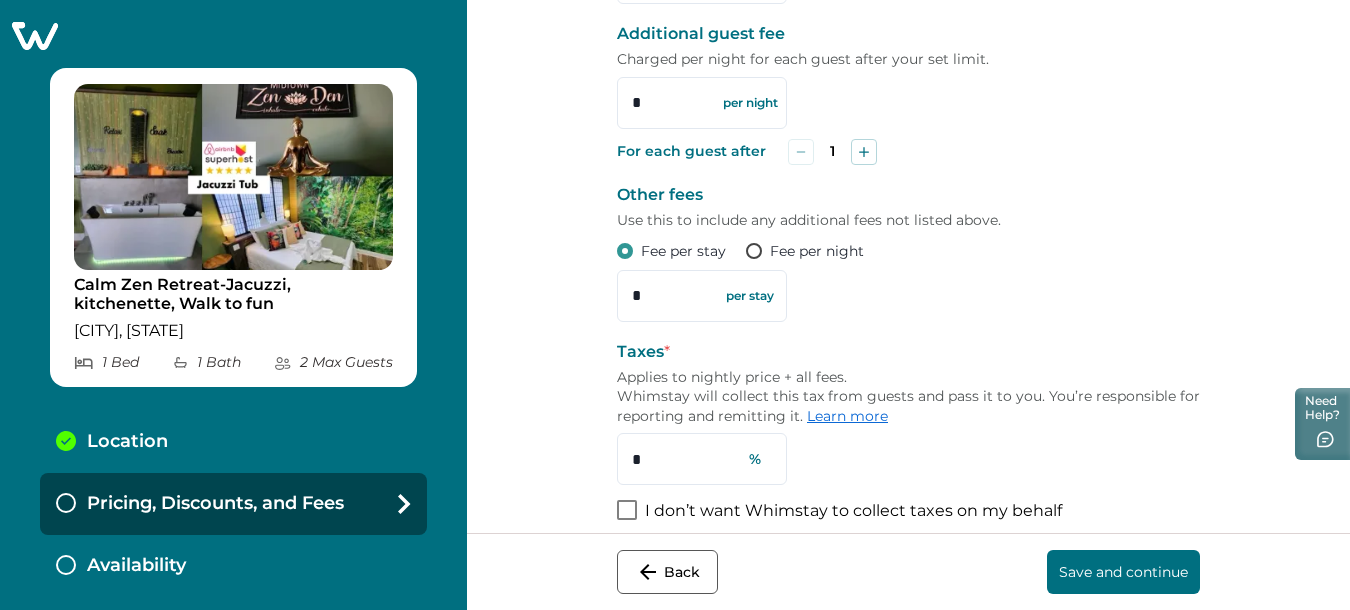 scroll, scrollTop: 800, scrollLeft: 0, axis: vertical 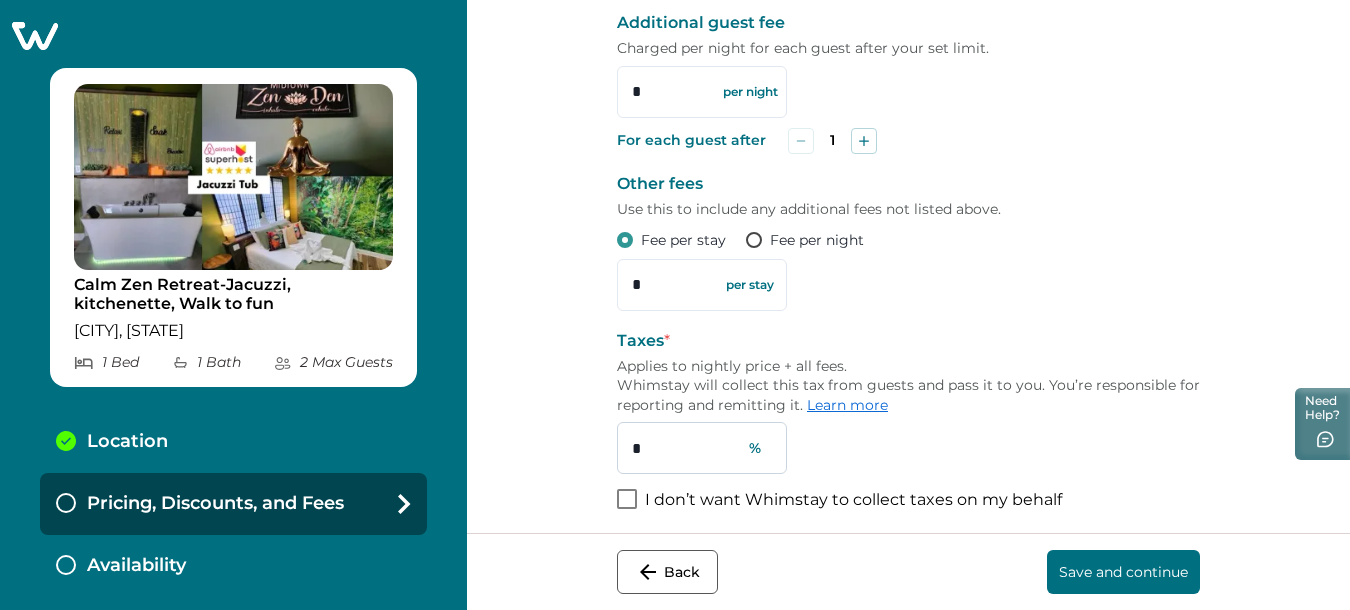 type on "***" 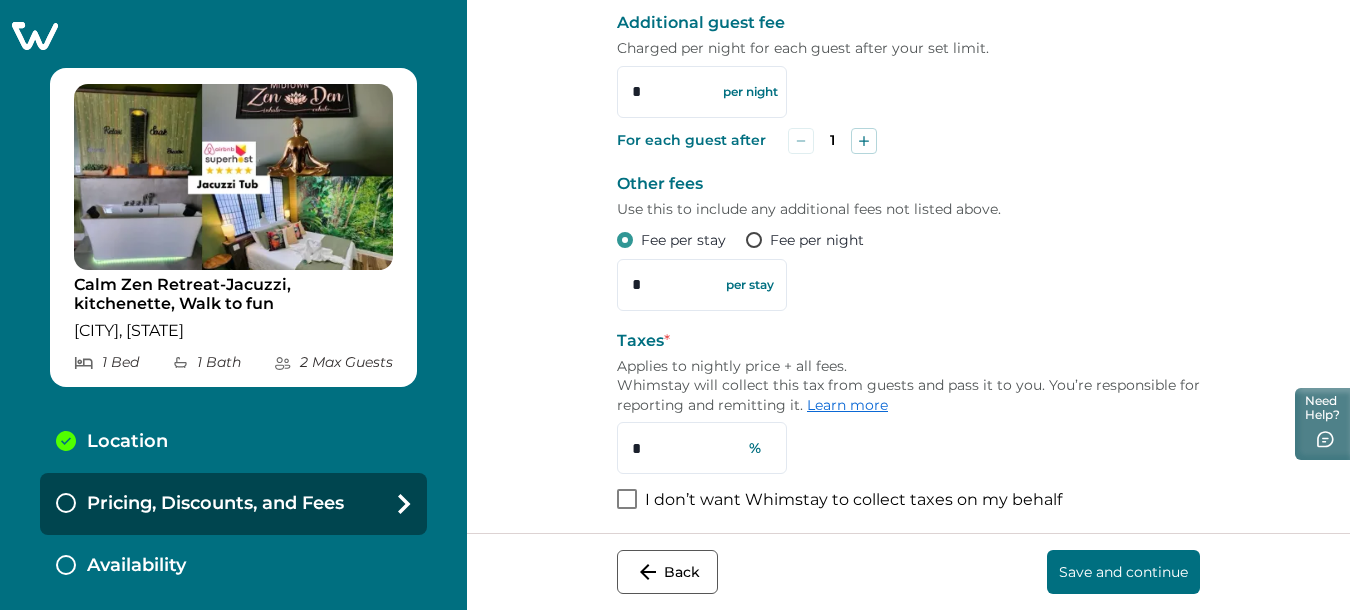 drag, startPoint x: 574, startPoint y: 500, endPoint x: 482, endPoint y: 492, distance: 92.34717 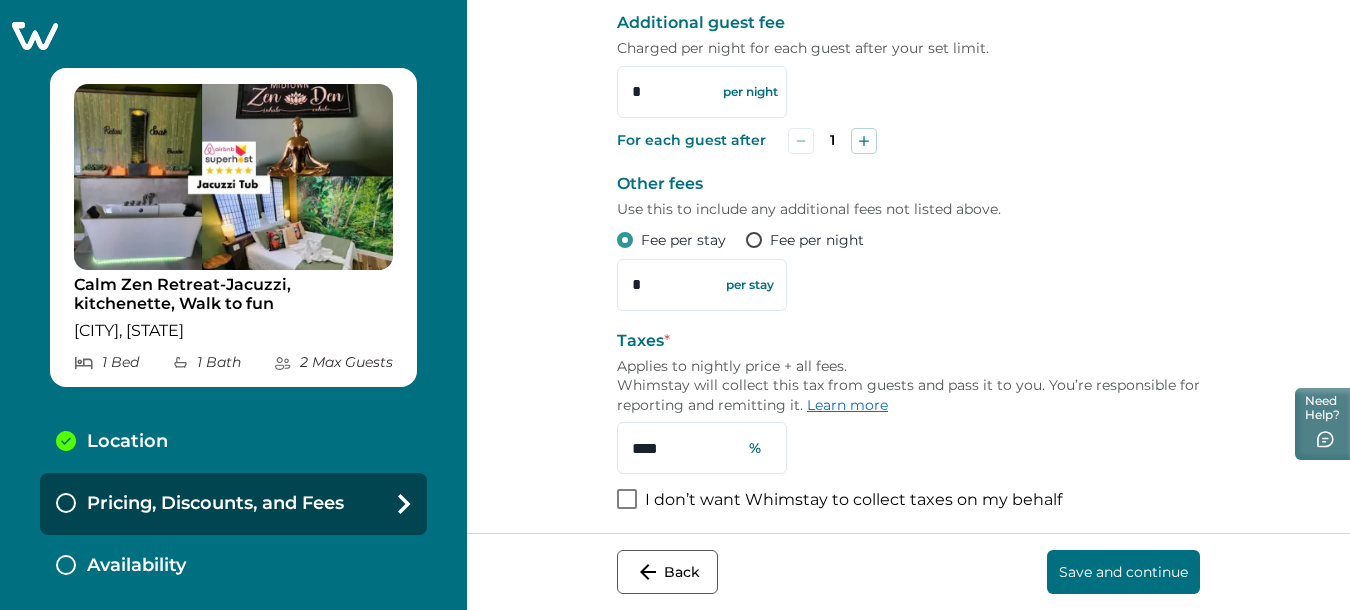 type on "****" 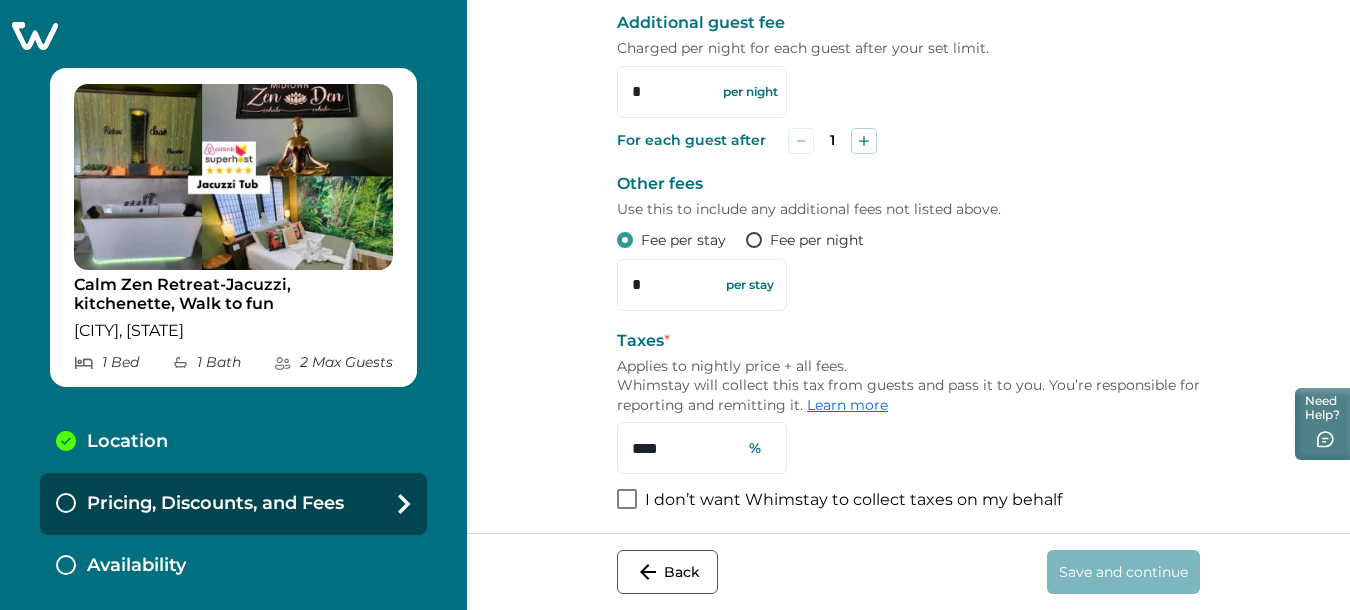 scroll, scrollTop: 0, scrollLeft: 0, axis: both 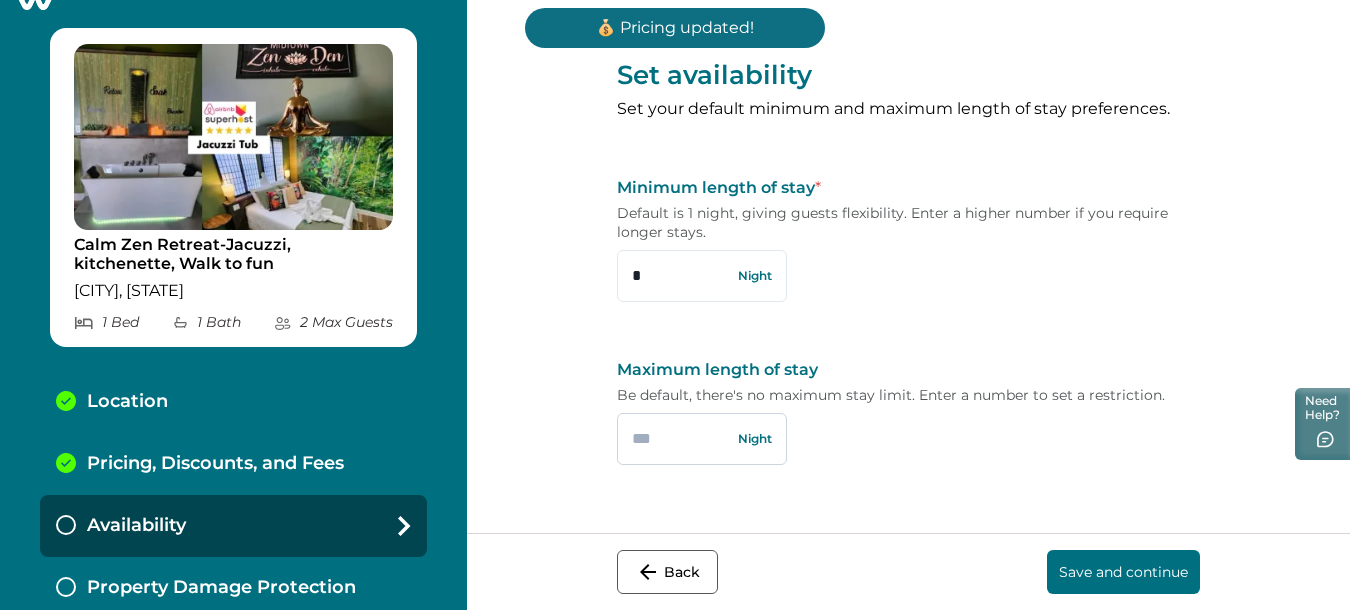 click at bounding box center [702, 439] 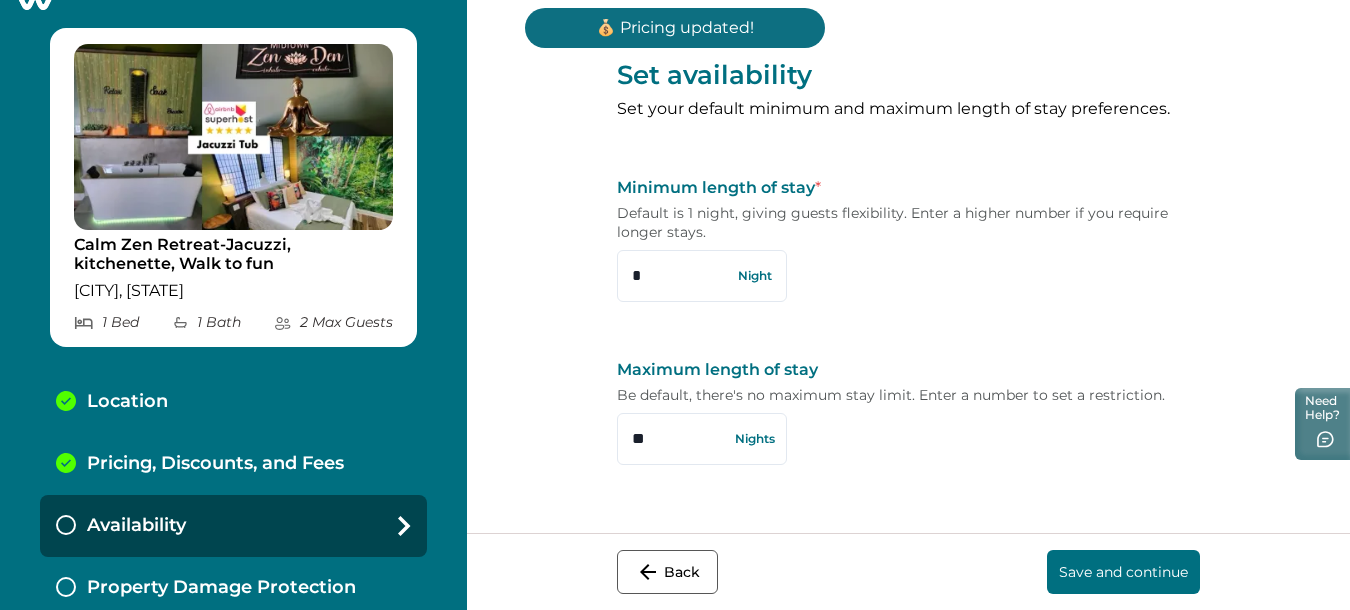 type on "**" 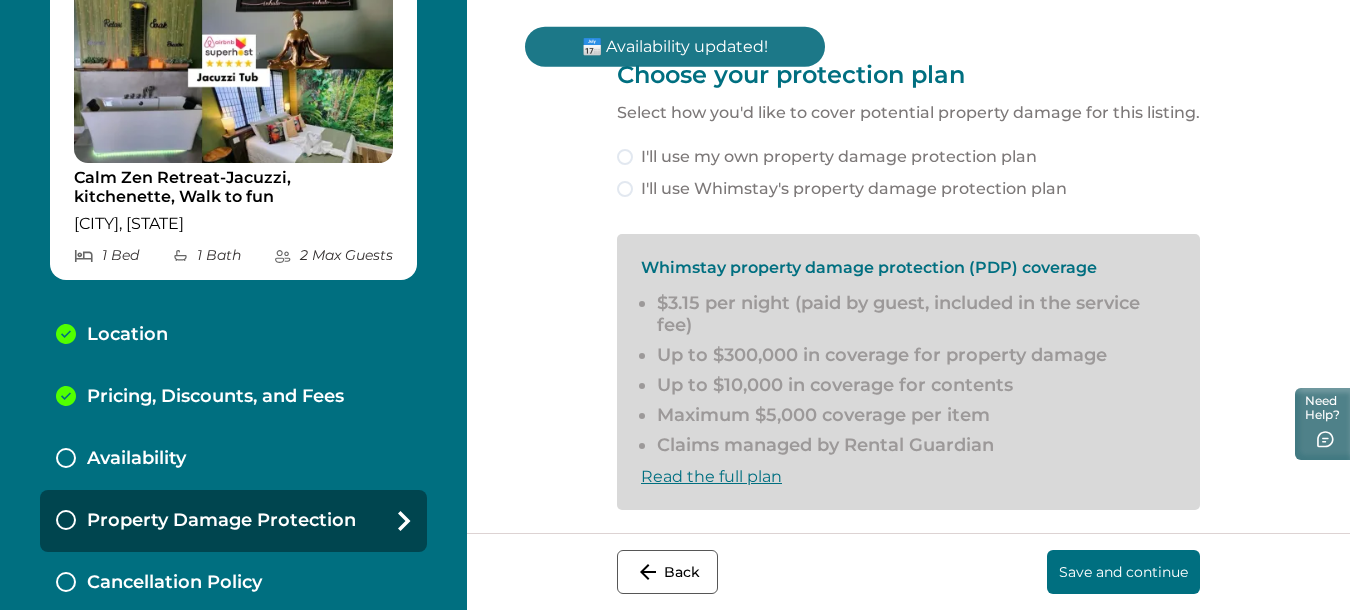 scroll, scrollTop: 112, scrollLeft: 0, axis: vertical 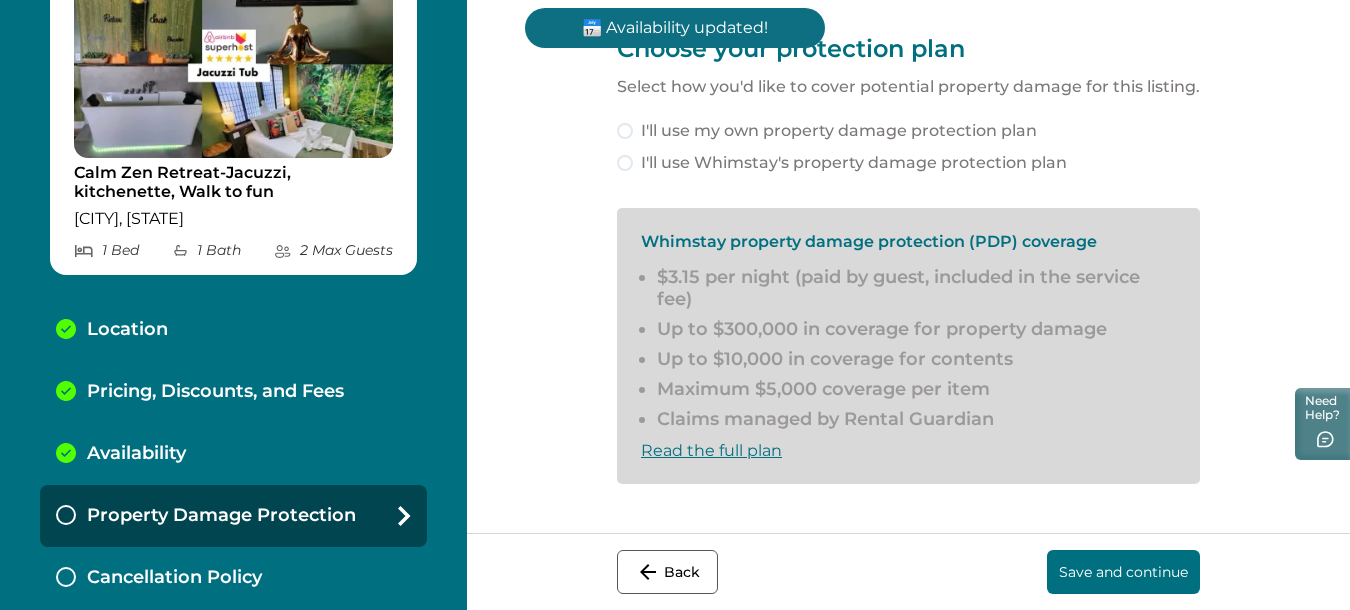 click at bounding box center (625, 163) 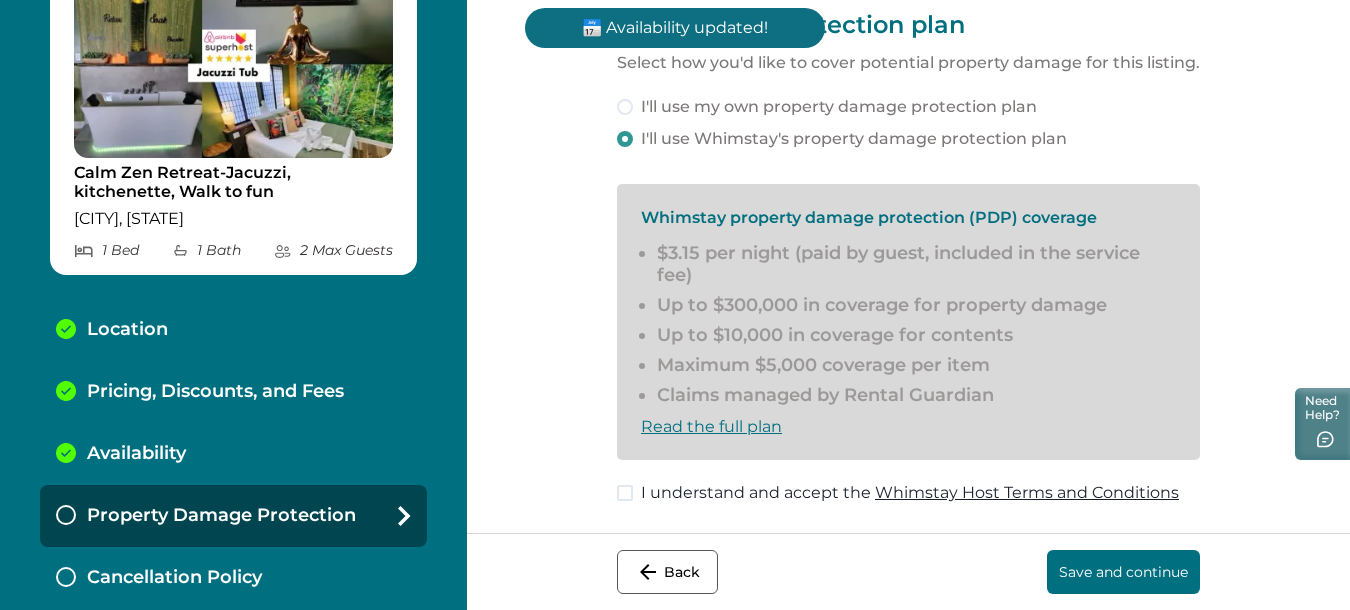 click at bounding box center [625, 493] 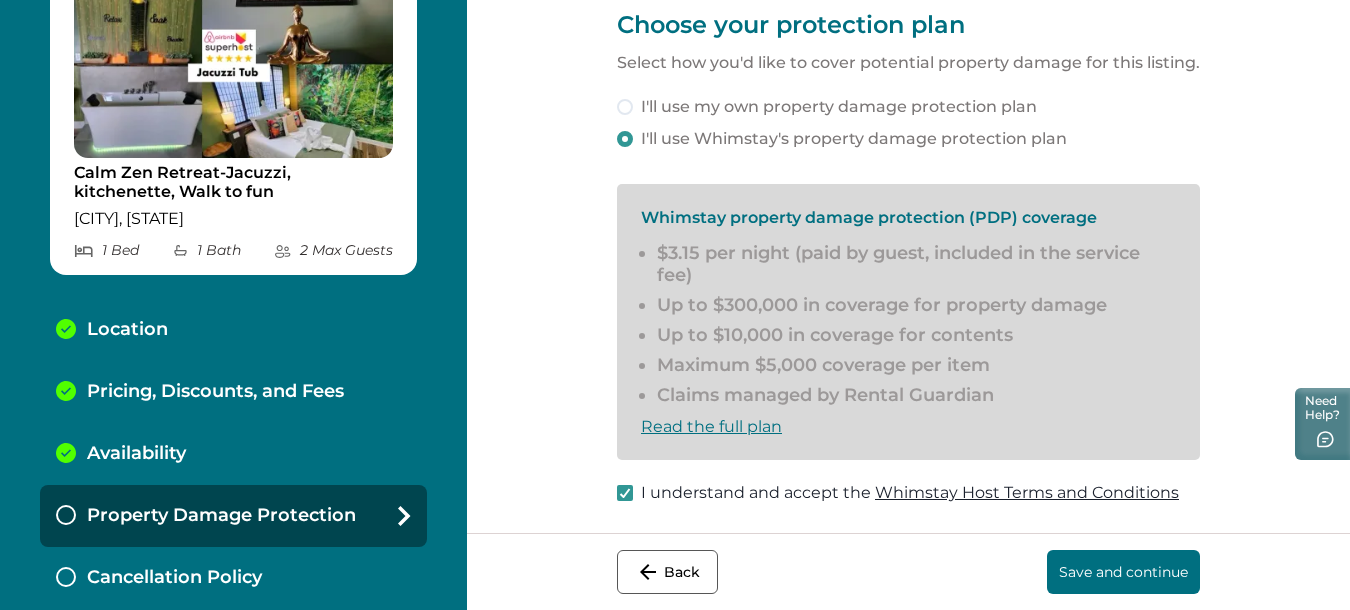 click on "Save and continue" at bounding box center [1123, 572] 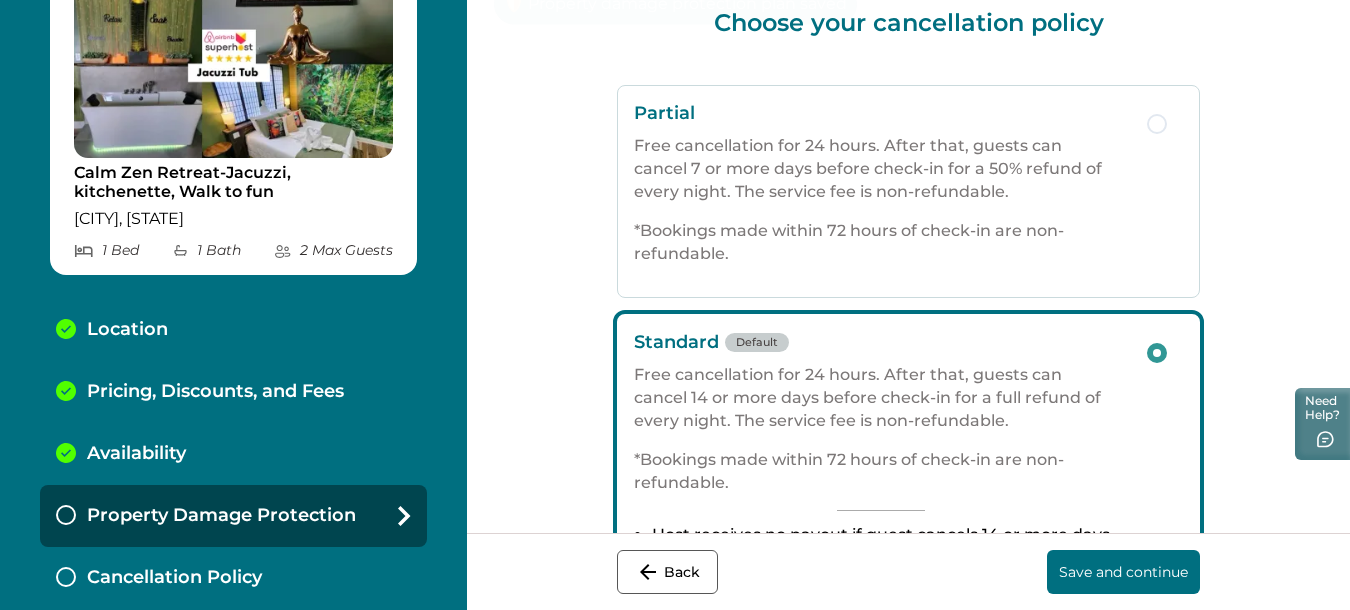 scroll, scrollTop: 183, scrollLeft: 0, axis: vertical 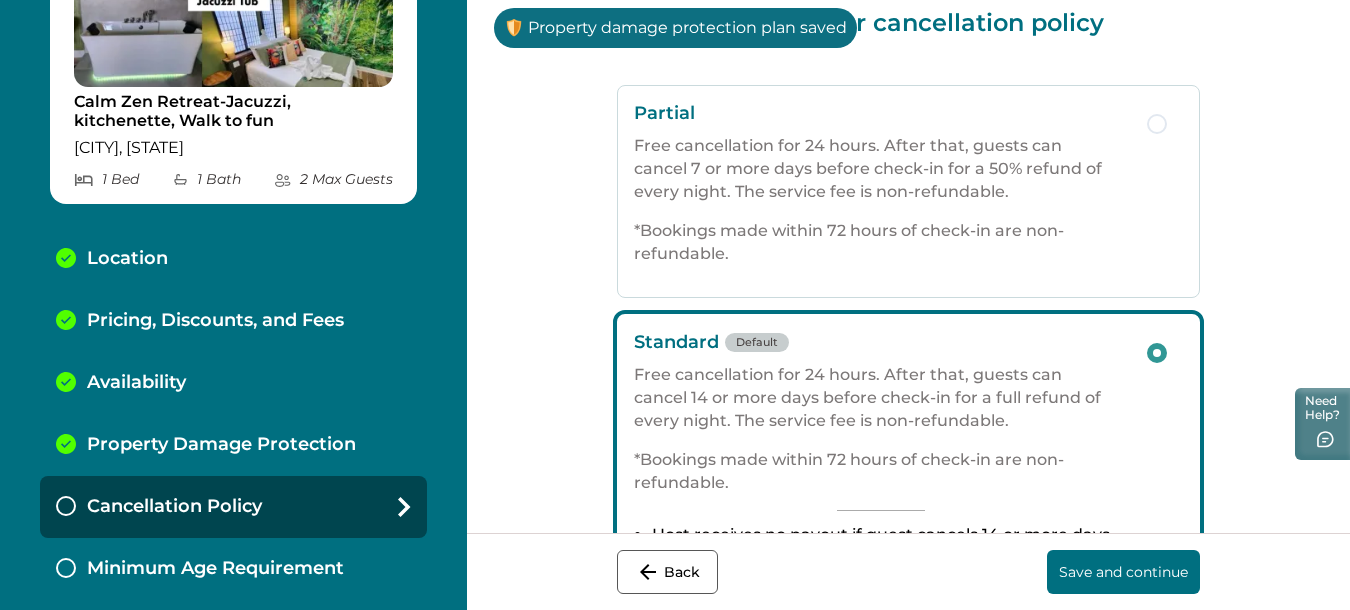 click at bounding box center (1157, 124) 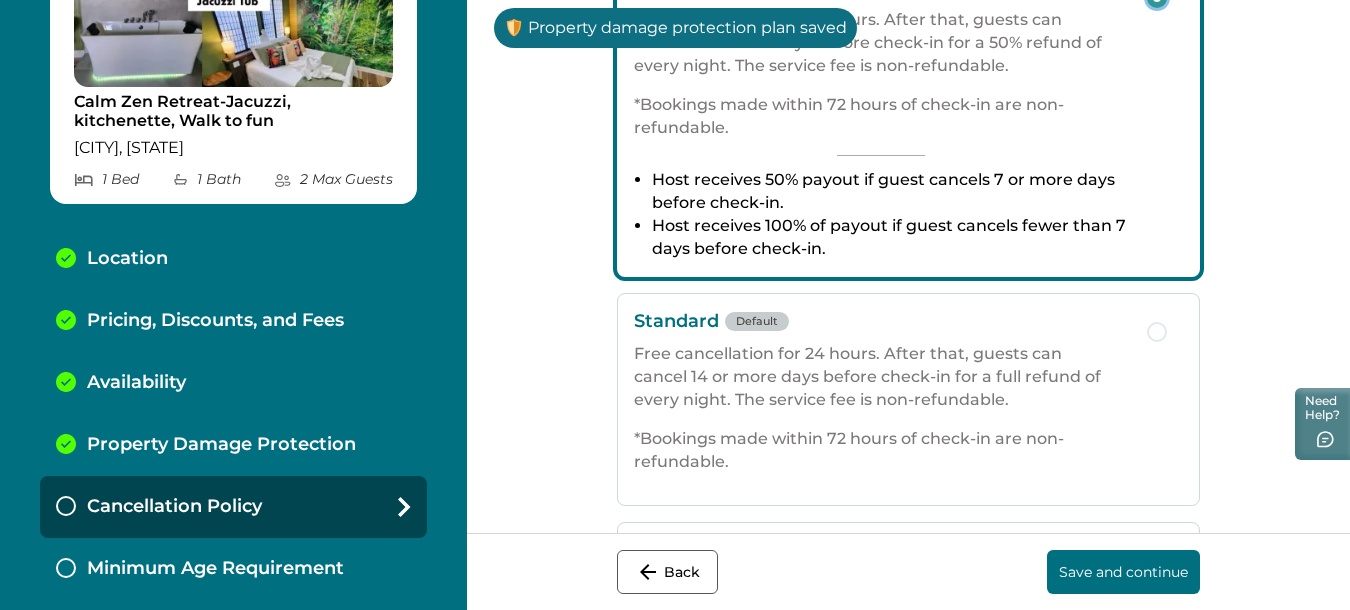 scroll, scrollTop: 650, scrollLeft: 0, axis: vertical 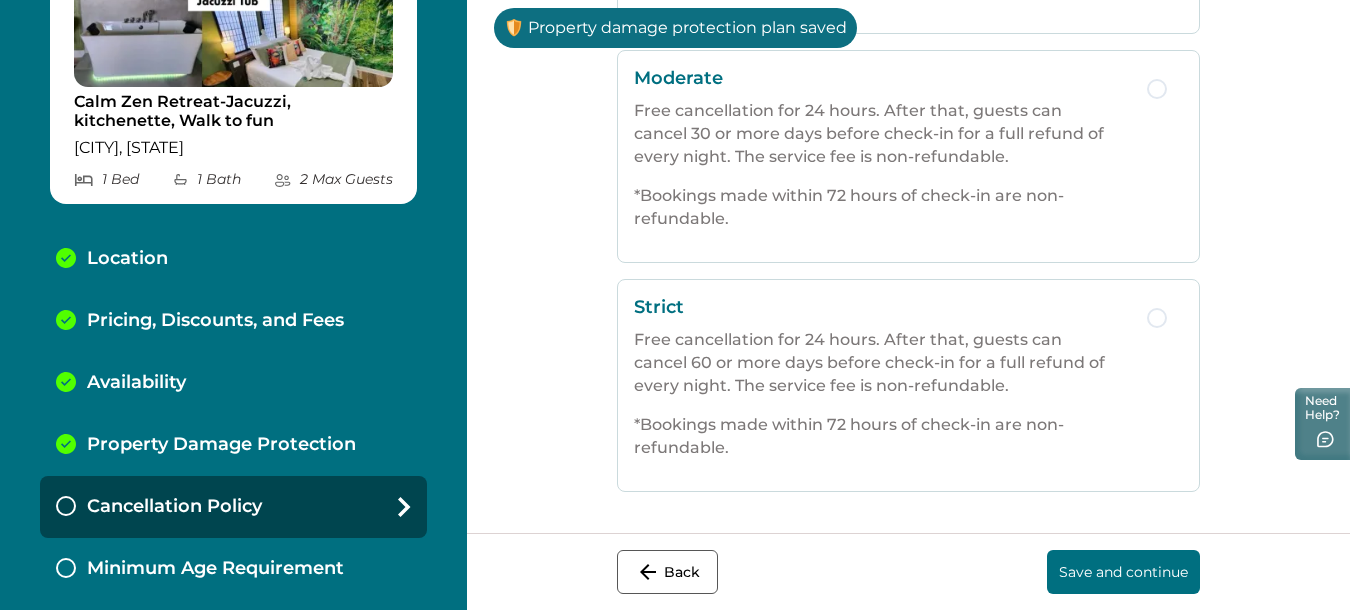 click on "Save and continue" at bounding box center [1123, 572] 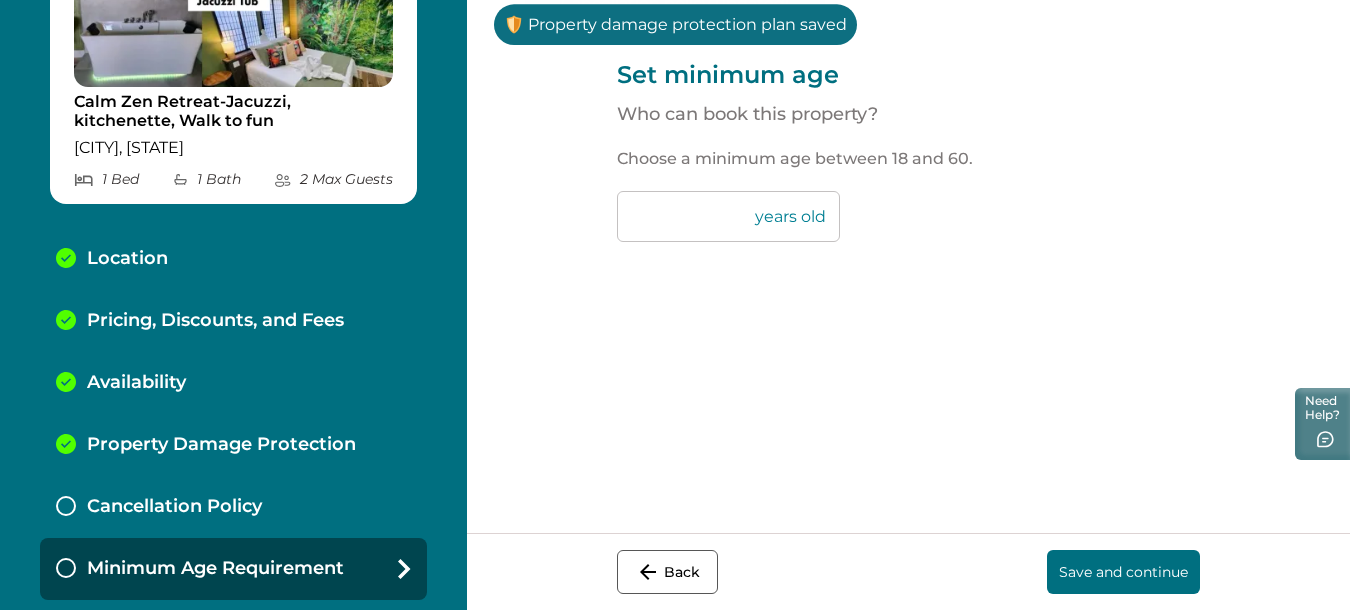 scroll, scrollTop: 0, scrollLeft: 0, axis: both 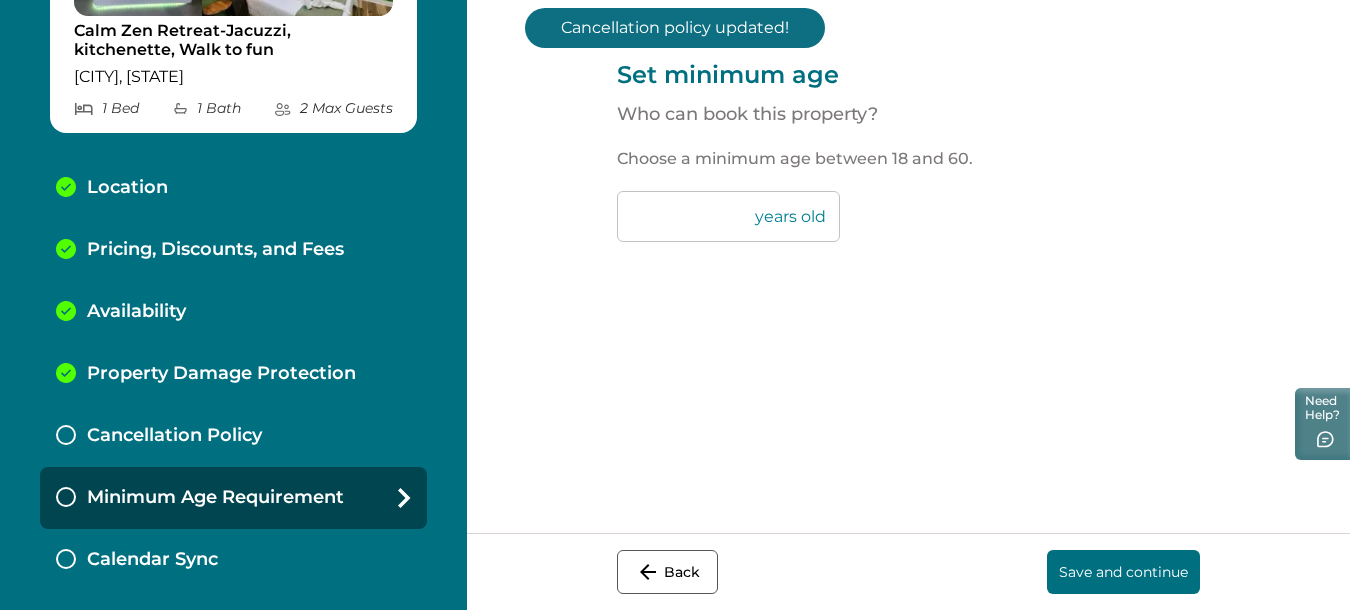 click on "Set minimum age Who can book this property? Choose a minimum age between 18 and 60. ** years old Back Save and continue" at bounding box center [908, 266] 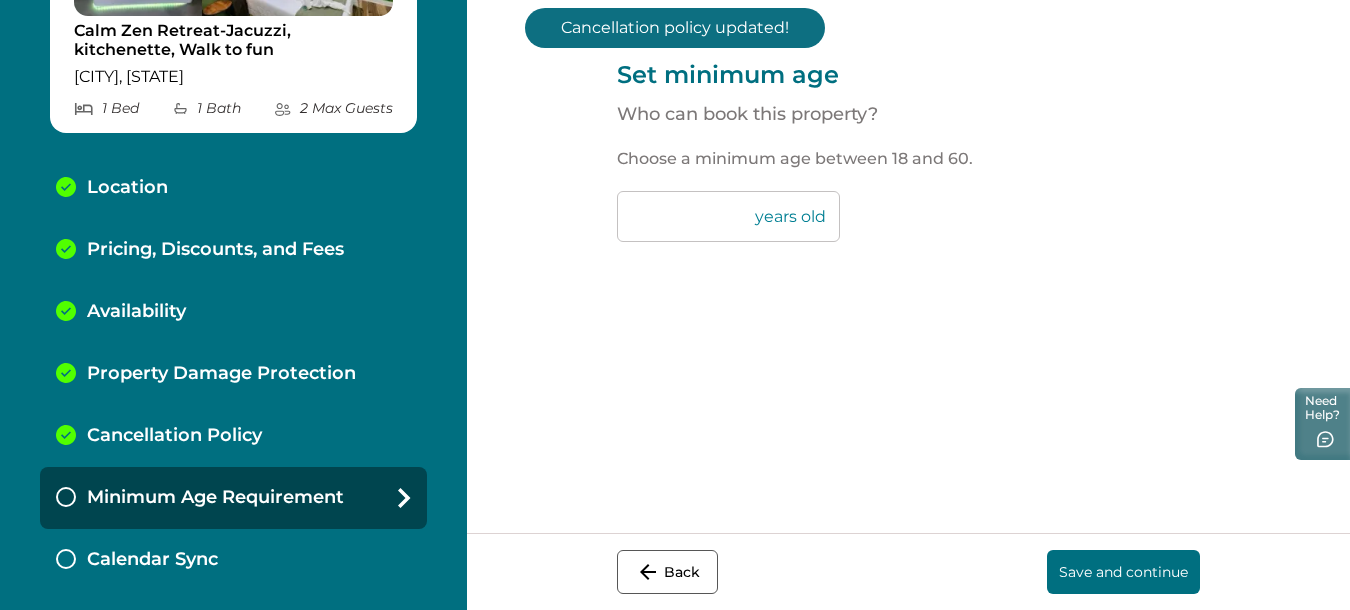 type on "**" 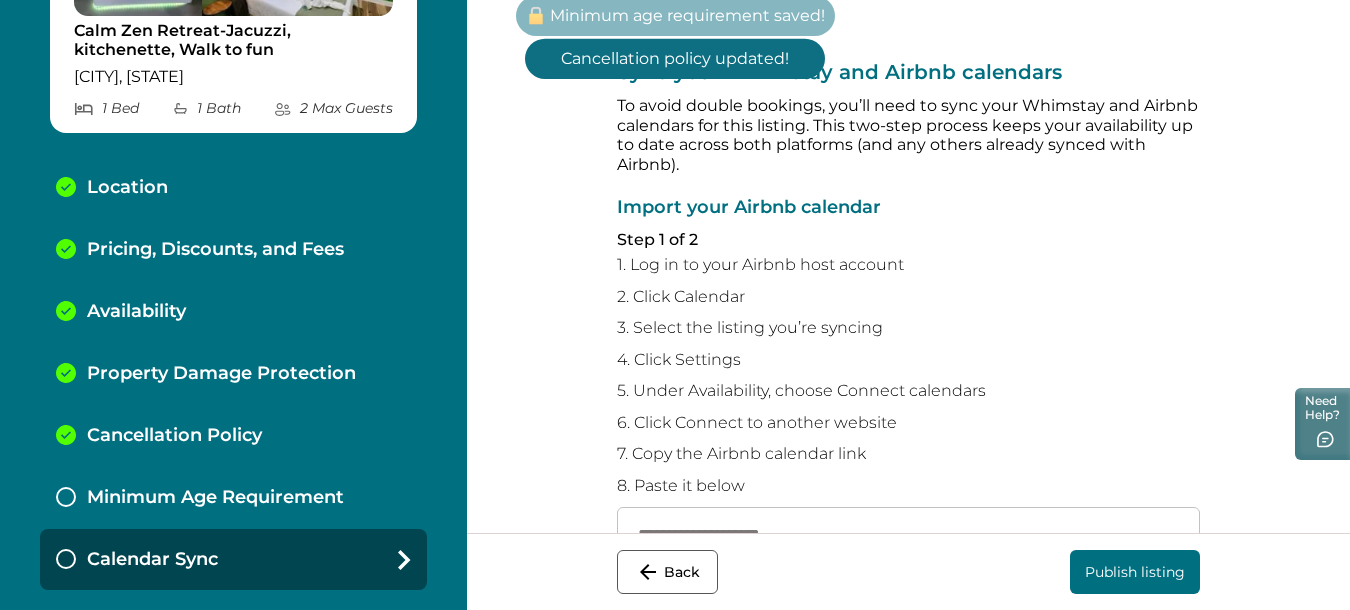scroll, scrollTop: 327, scrollLeft: 0, axis: vertical 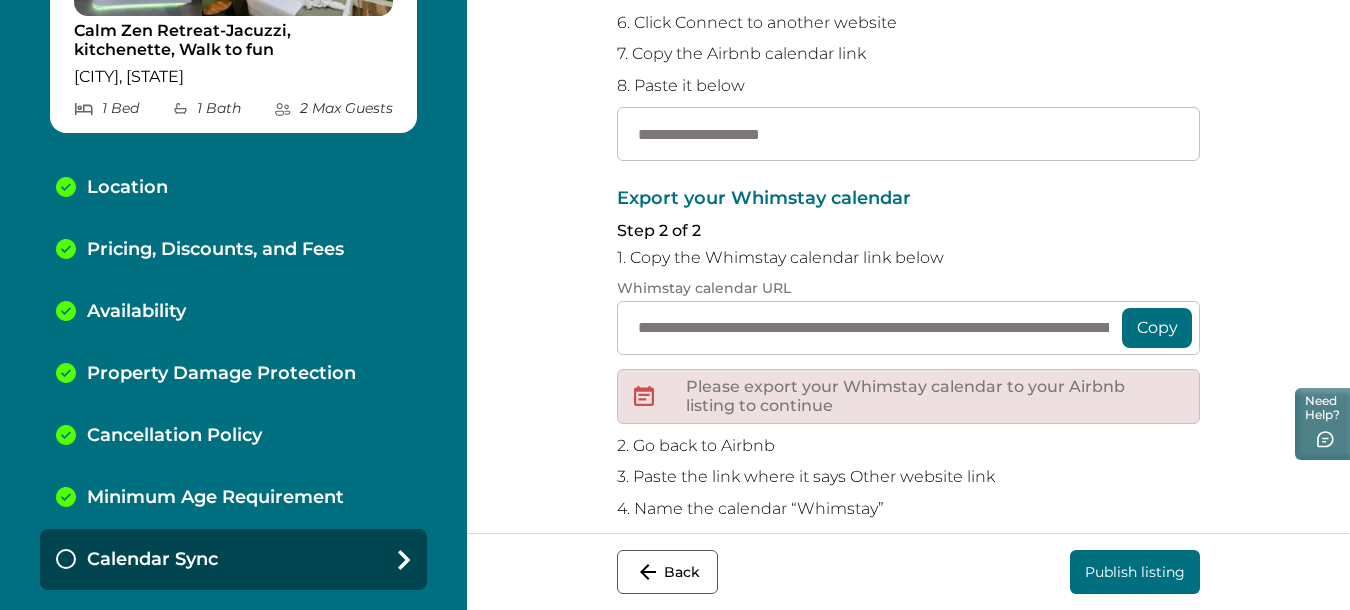 click on "Copy" at bounding box center (1157, 328) 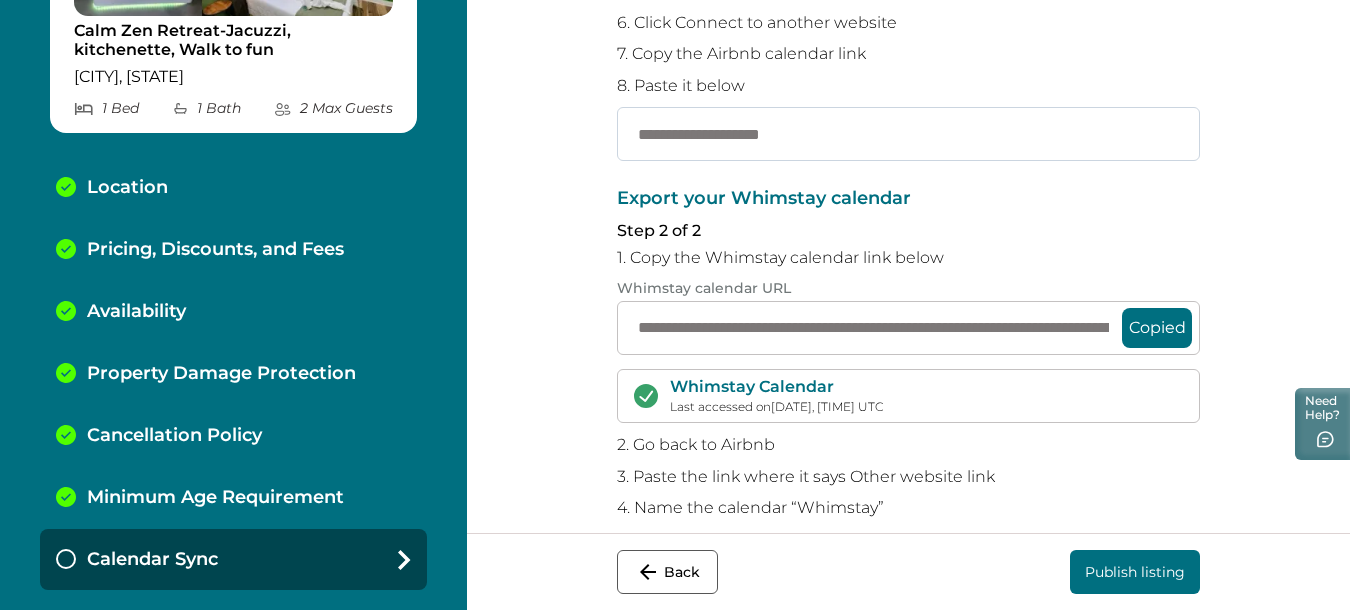 click at bounding box center [908, 134] 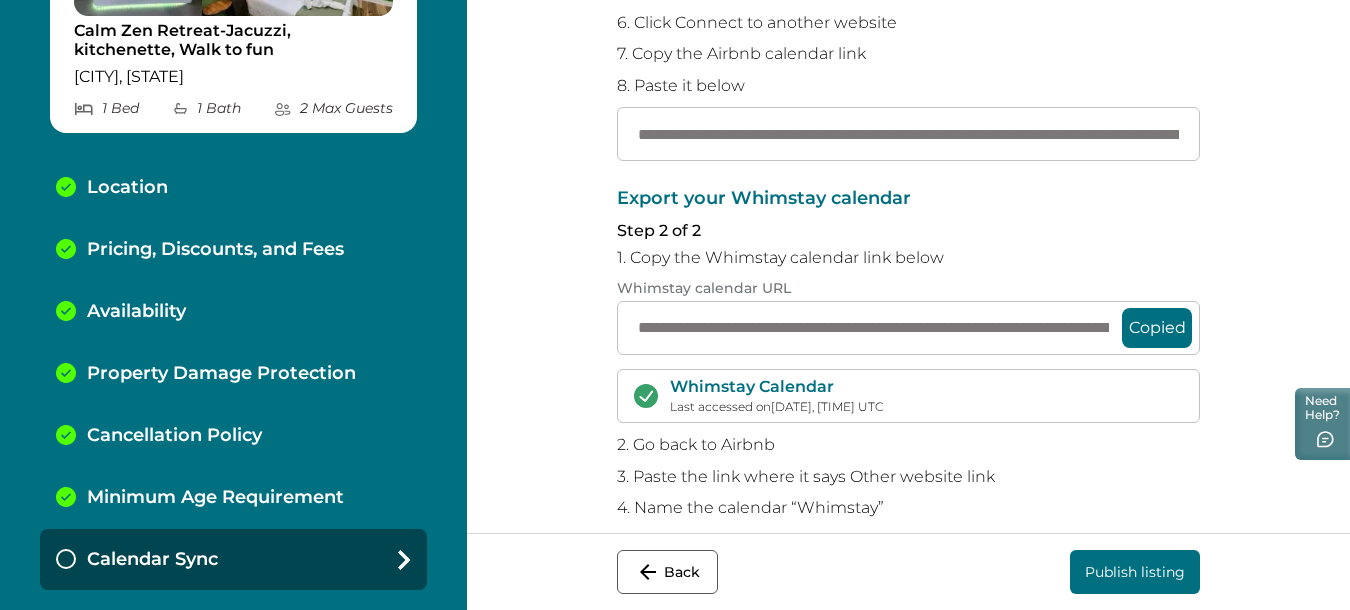 scroll, scrollTop: 0, scrollLeft: 166, axis: horizontal 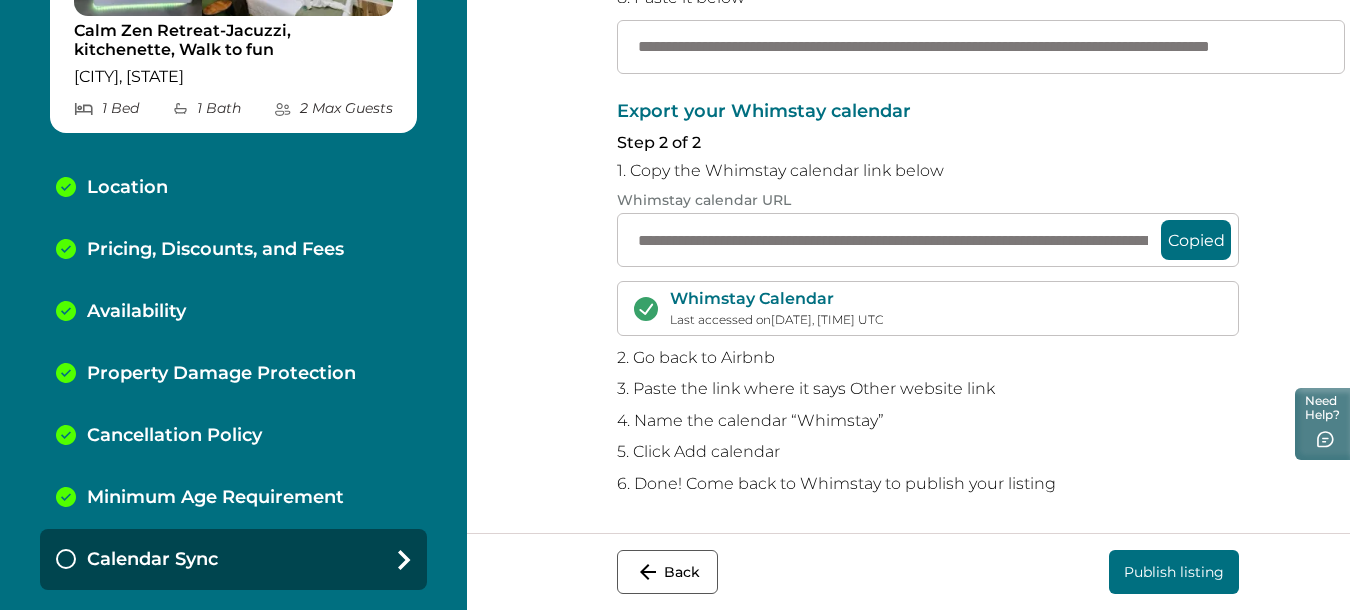 type on "**********" 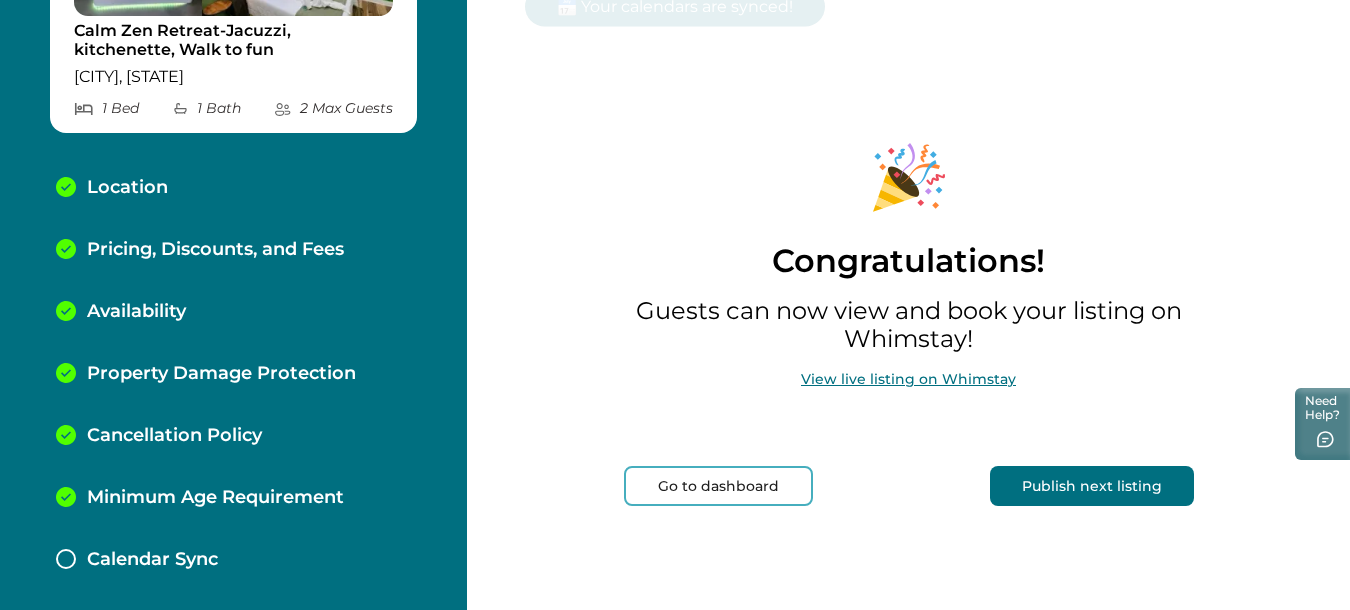 scroll, scrollTop: 0, scrollLeft: 0, axis: both 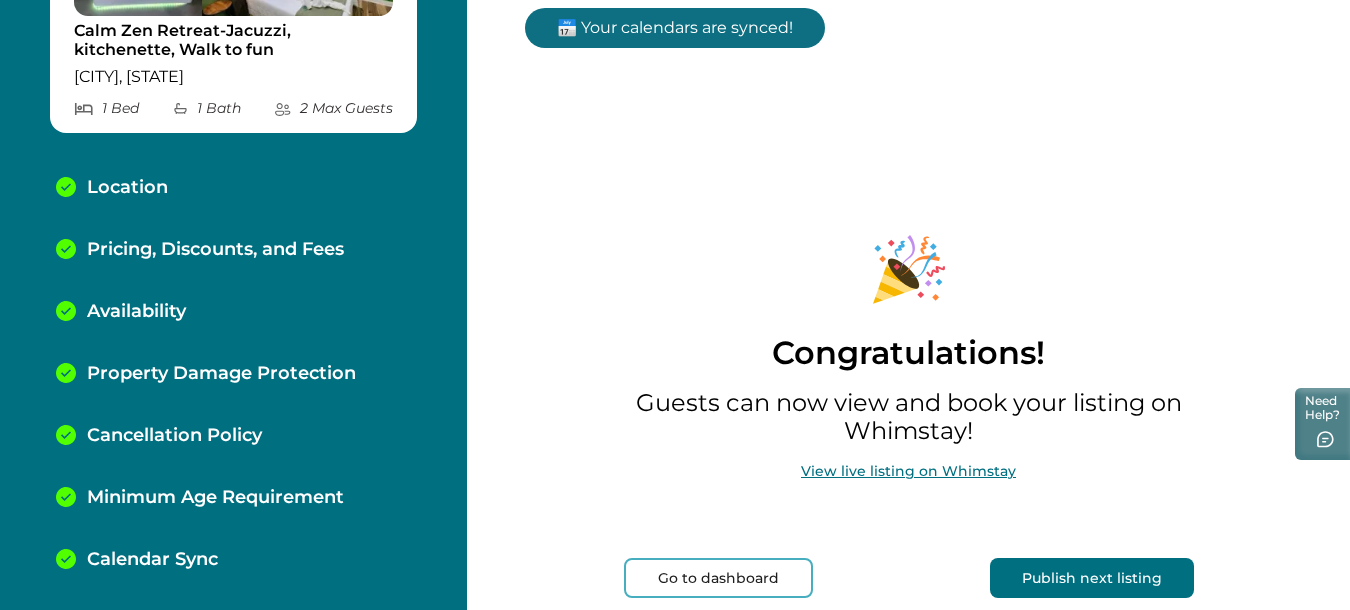 click on "Publish next listing" at bounding box center (1092, 578) 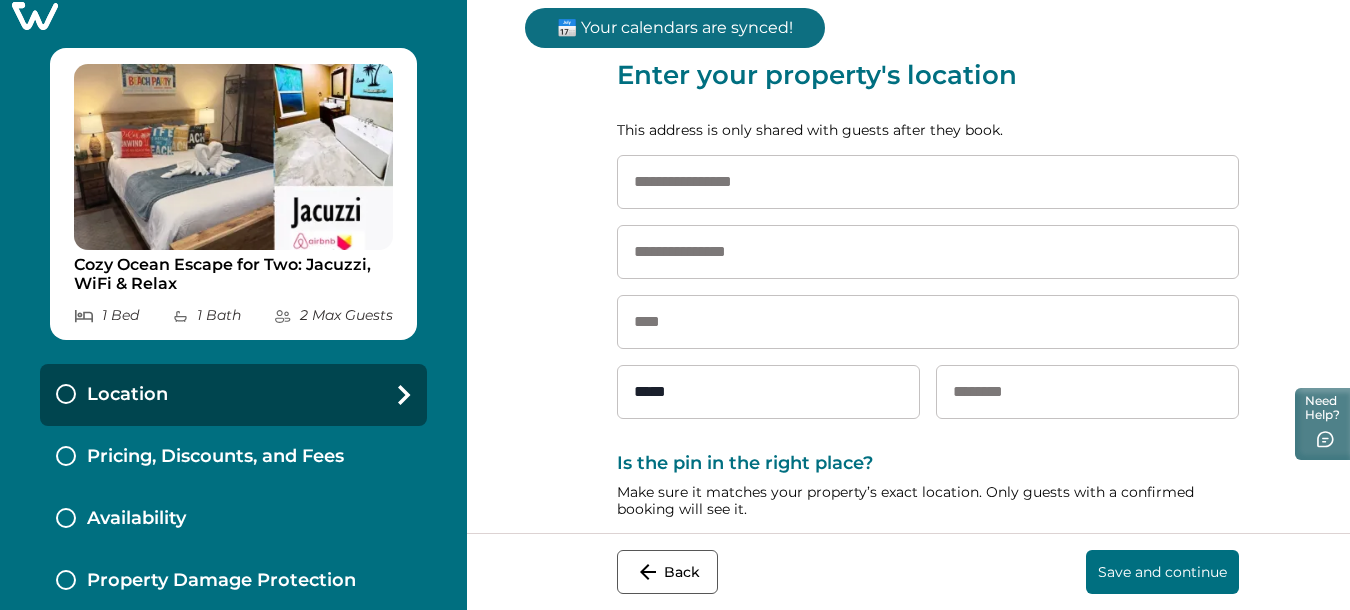 scroll, scrollTop: 0, scrollLeft: 0, axis: both 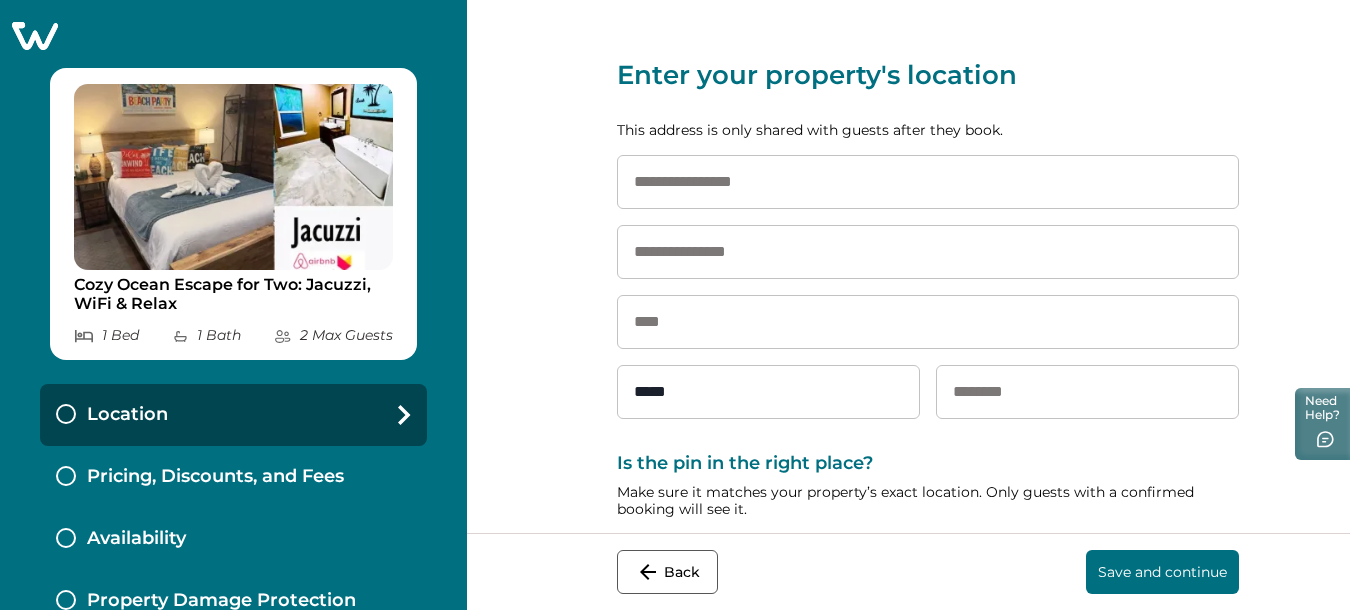 click at bounding box center [928, 182] 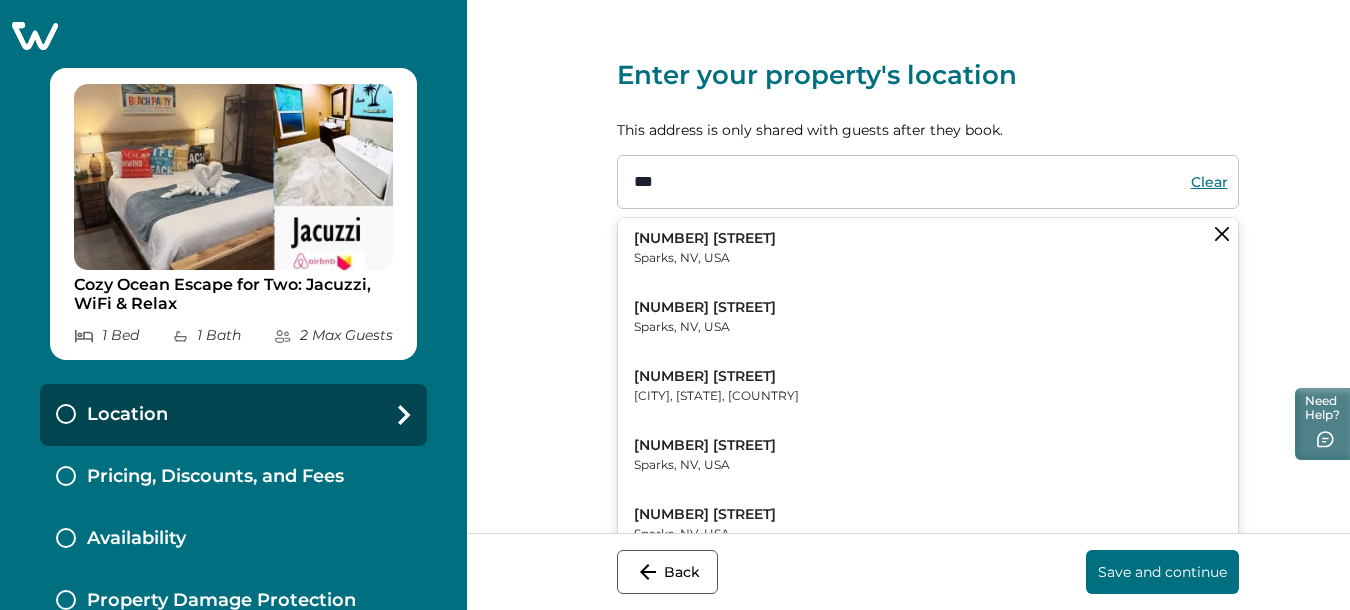 click on "[NUMBER] [STREET] [CITY], [STATE], USA" at bounding box center [928, 248] 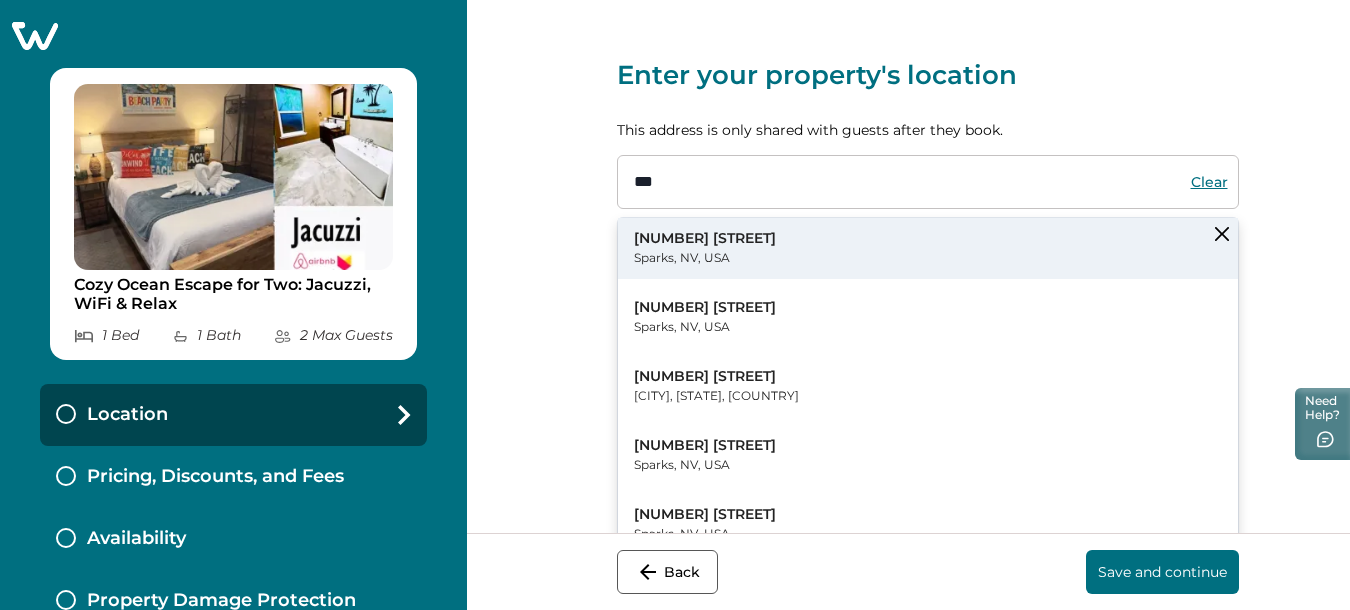 type on "**********" 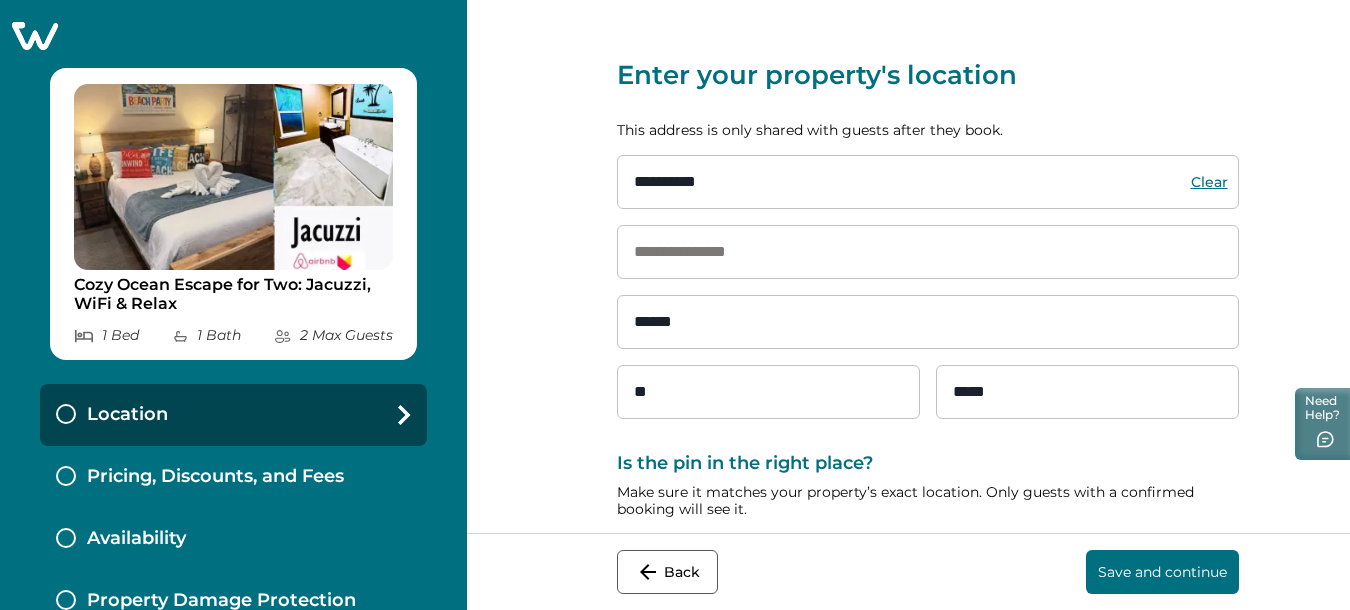 click at bounding box center (928, 252) 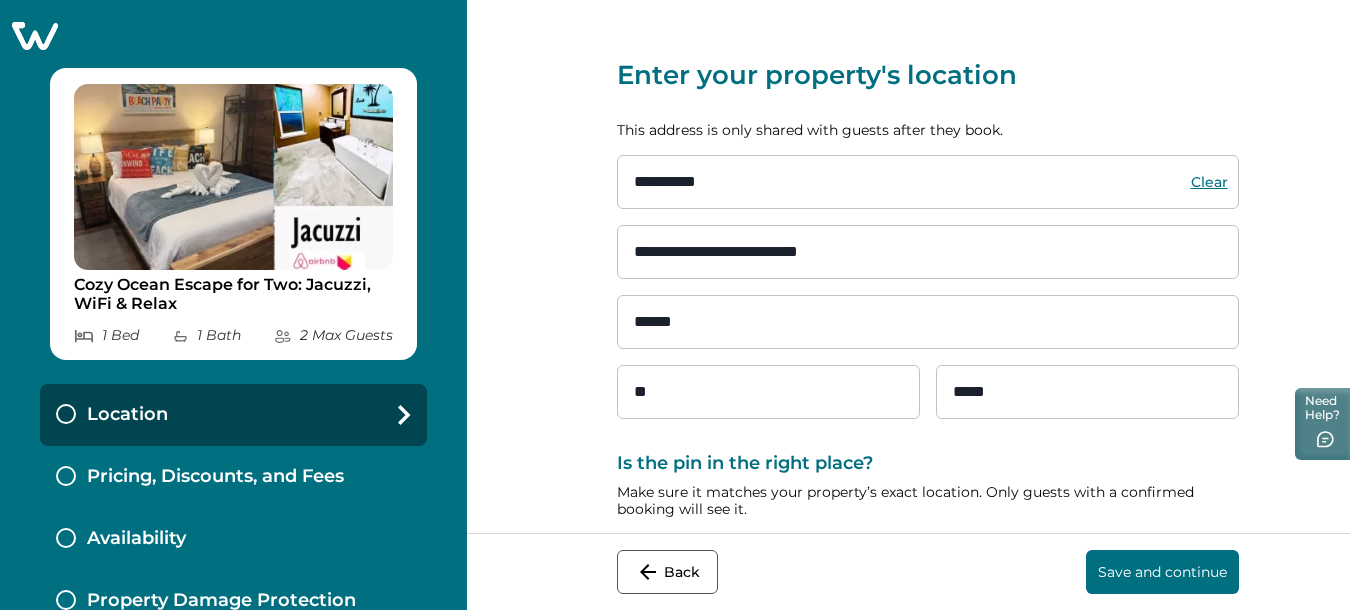 type on "**********" 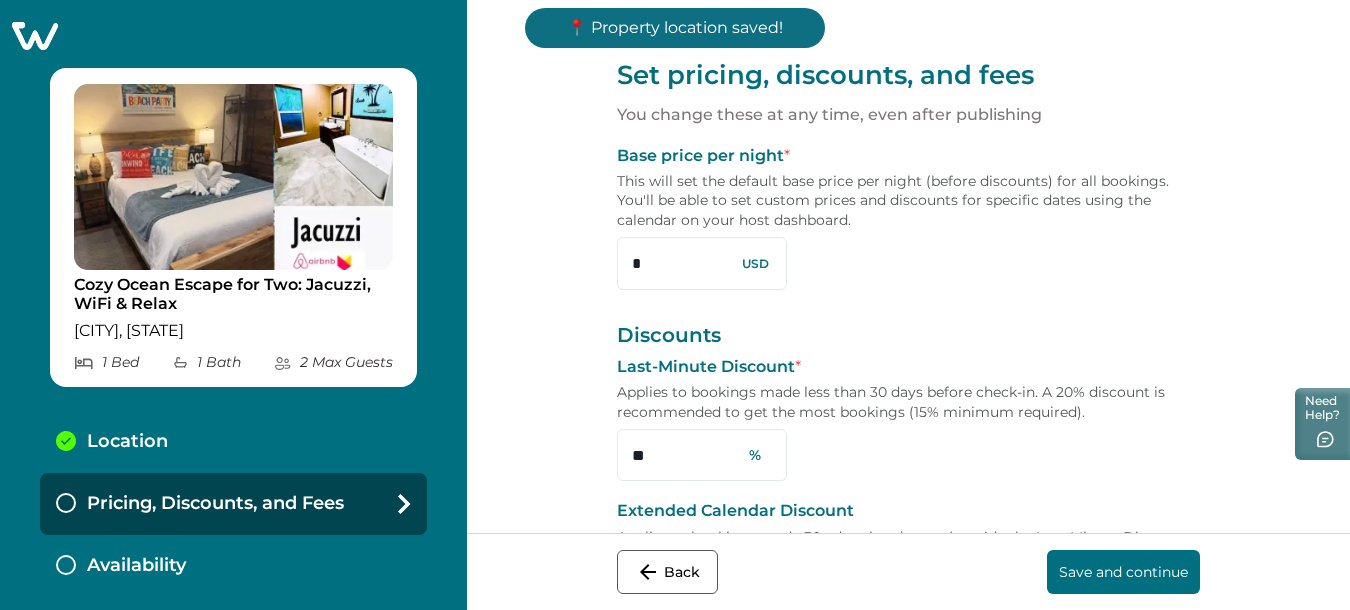 drag, startPoint x: 631, startPoint y: 244, endPoint x: 528, endPoint y: 237, distance: 103.23759 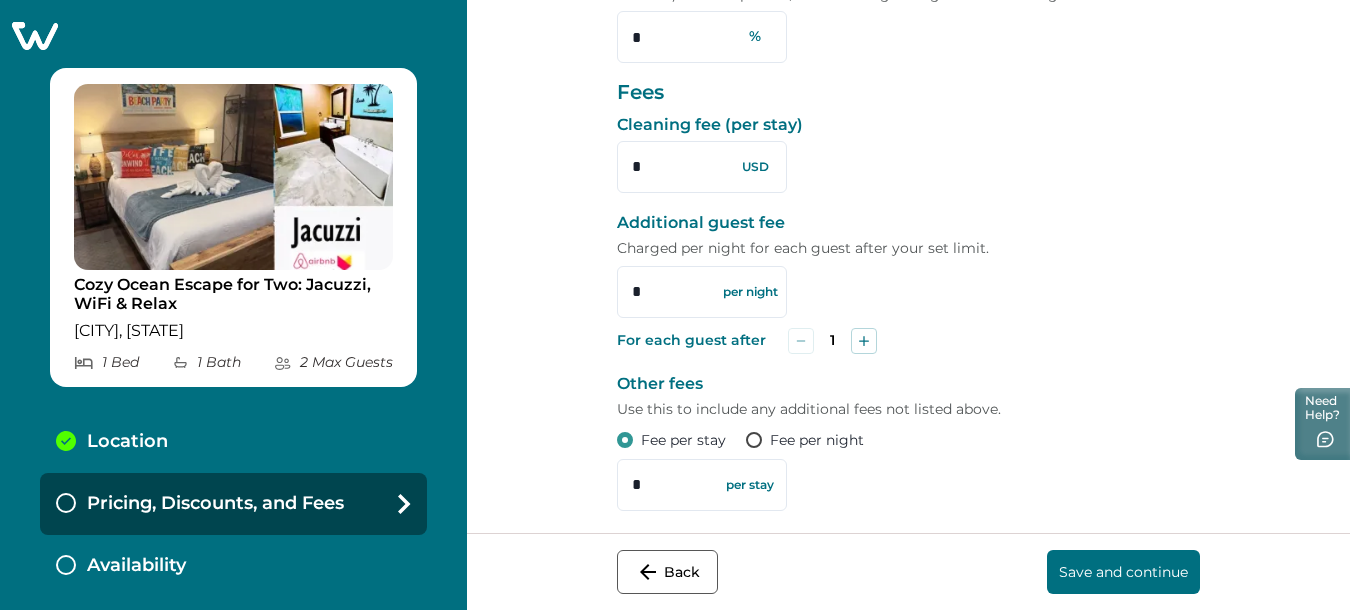 scroll, scrollTop: 870, scrollLeft: 0, axis: vertical 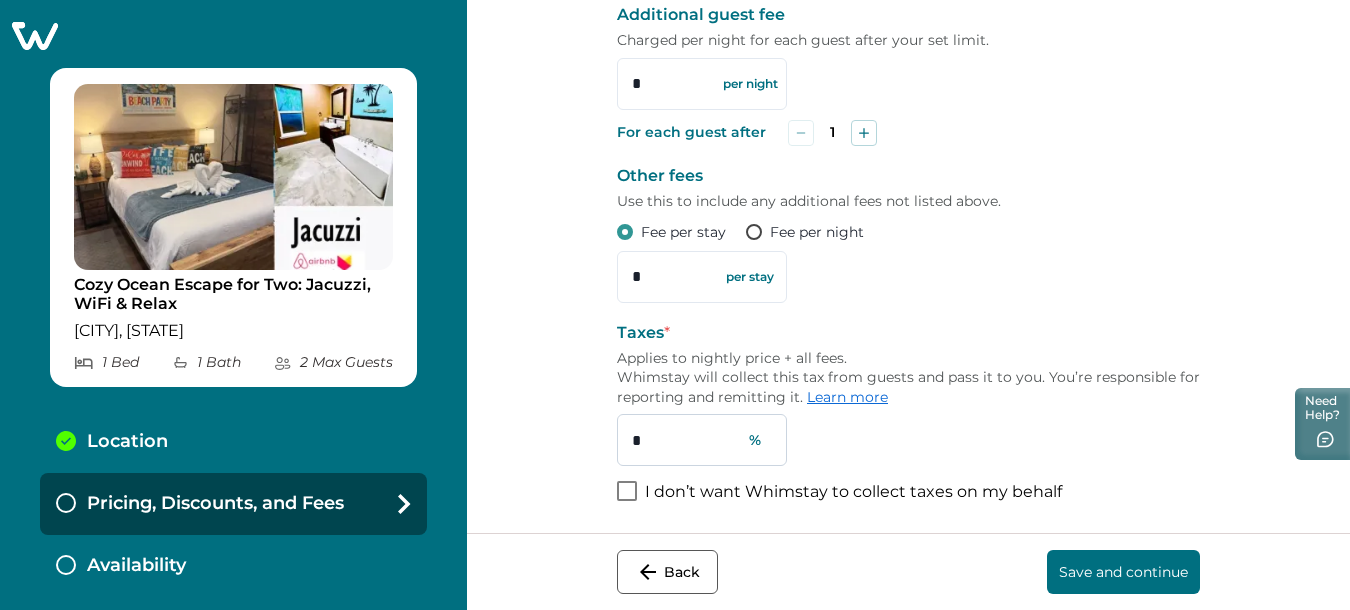 type on "***" 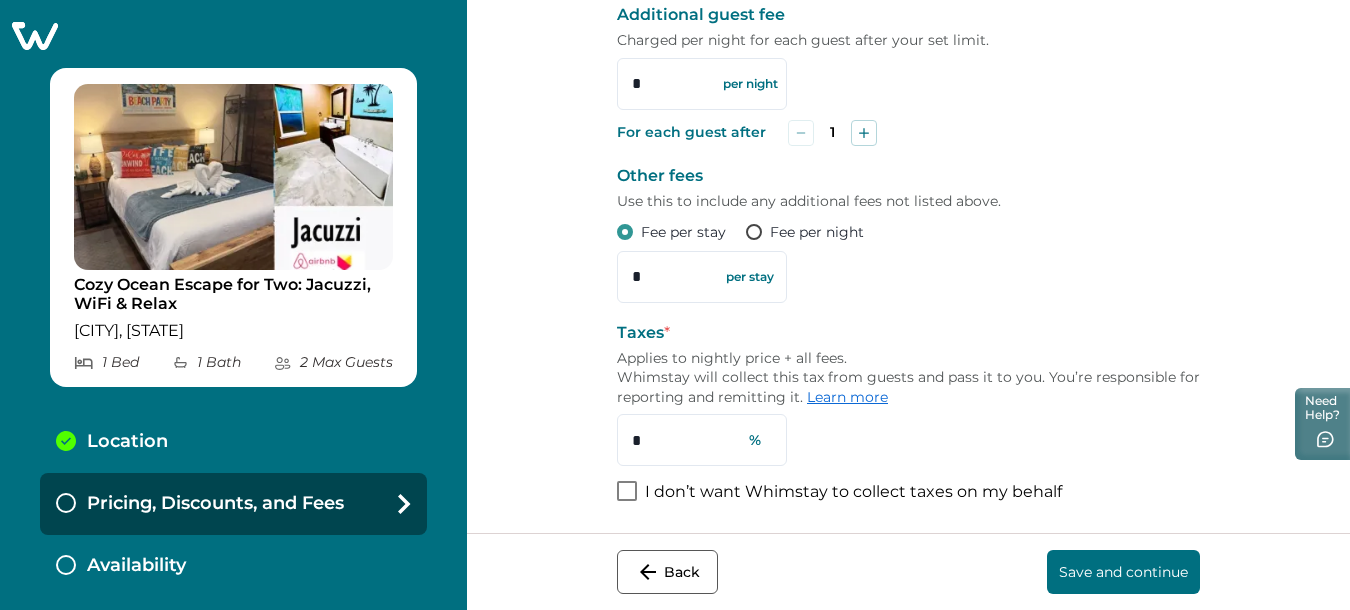 drag, startPoint x: 575, startPoint y: 426, endPoint x: 497, endPoint y: 414, distance: 78.91768 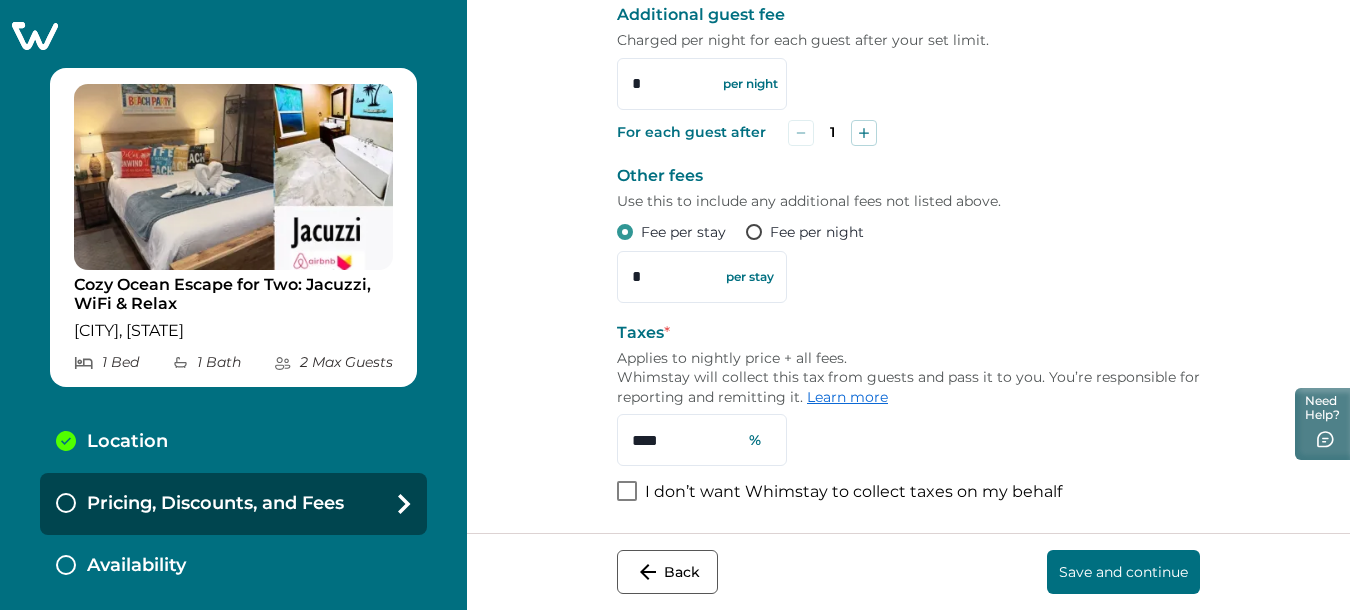 type on "****" 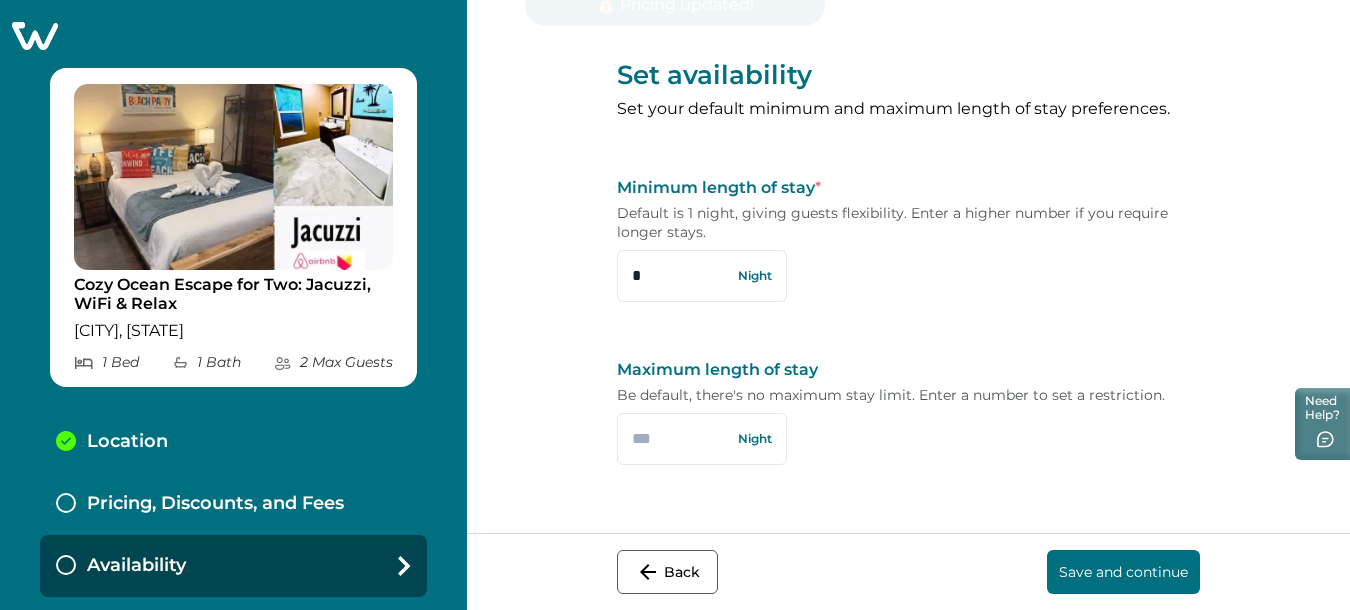 scroll, scrollTop: 0, scrollLeft: 0, axis: both 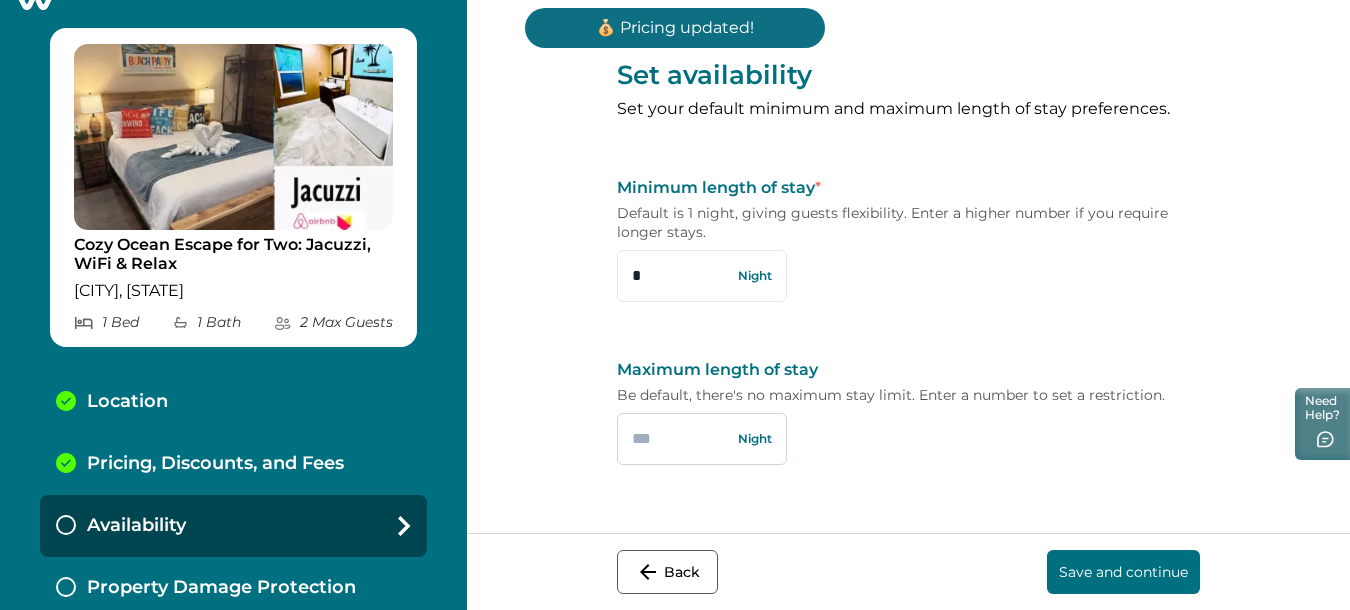 click at bounding box center [702, 439] 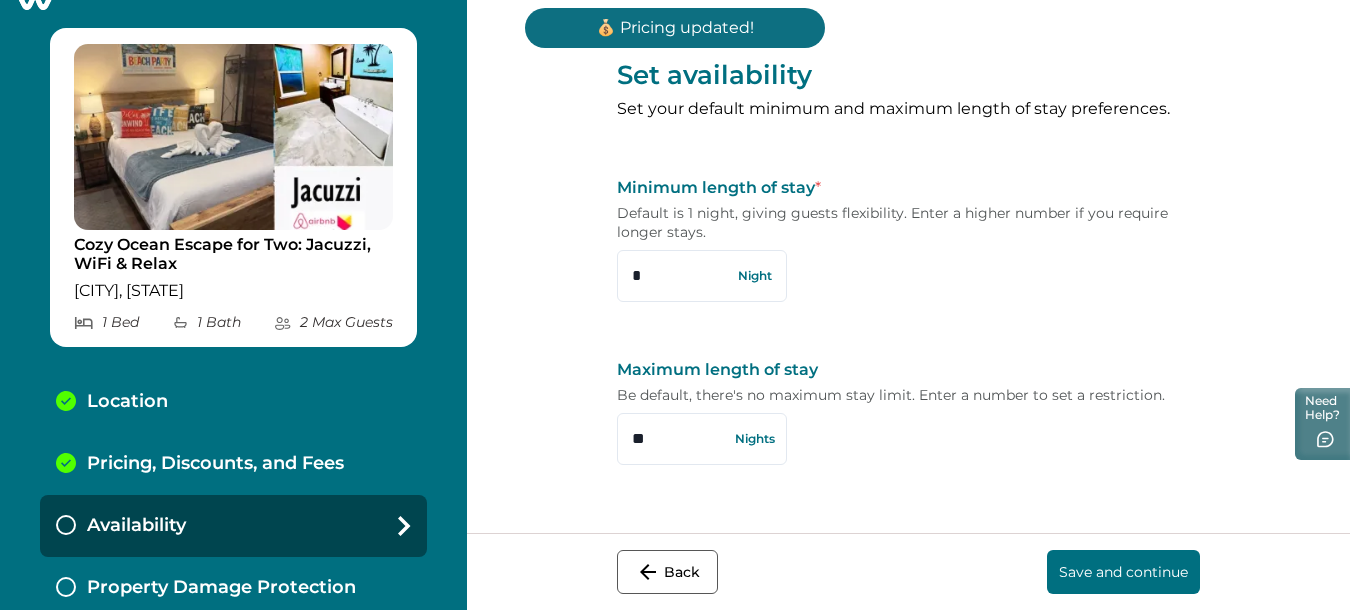 type on "**" 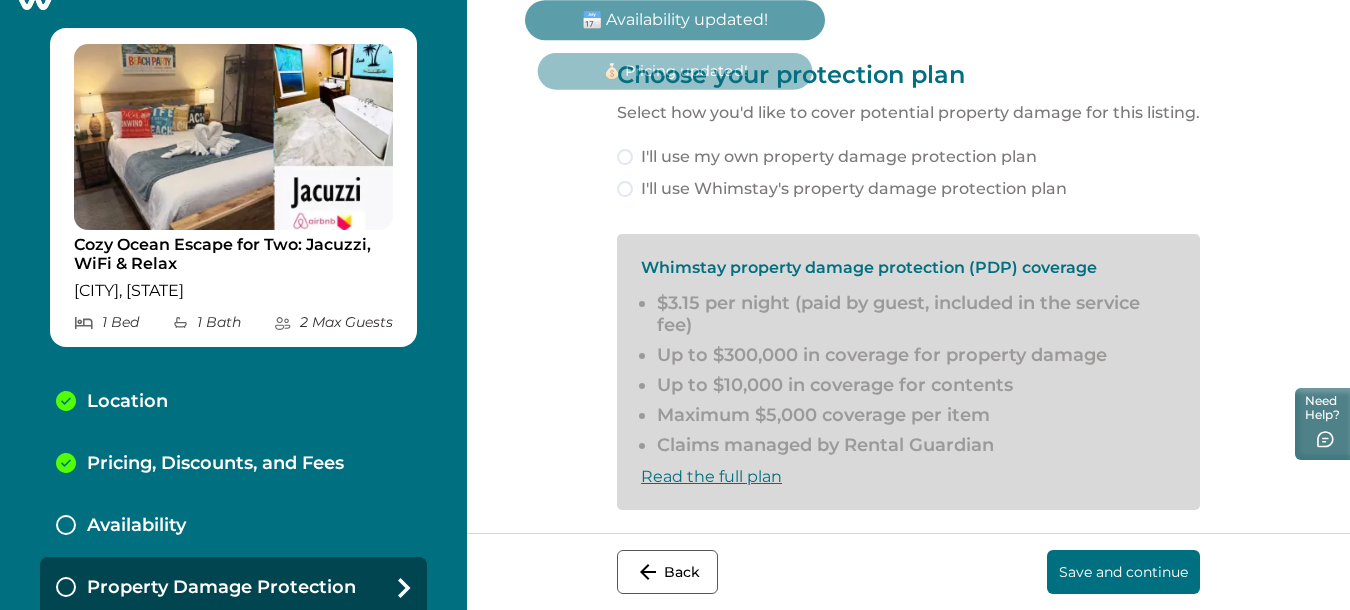 scroll, scrollTop: 112, scrollLeft: 0, axis: vertical 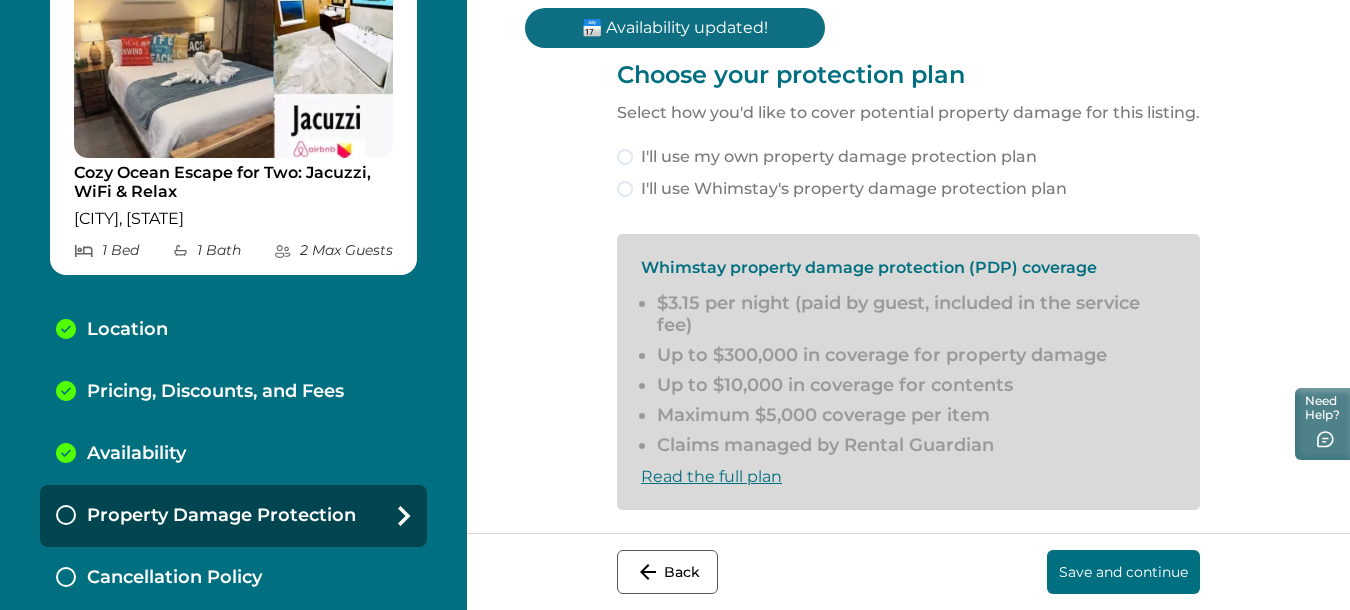 click at bounding box center [625, 189] 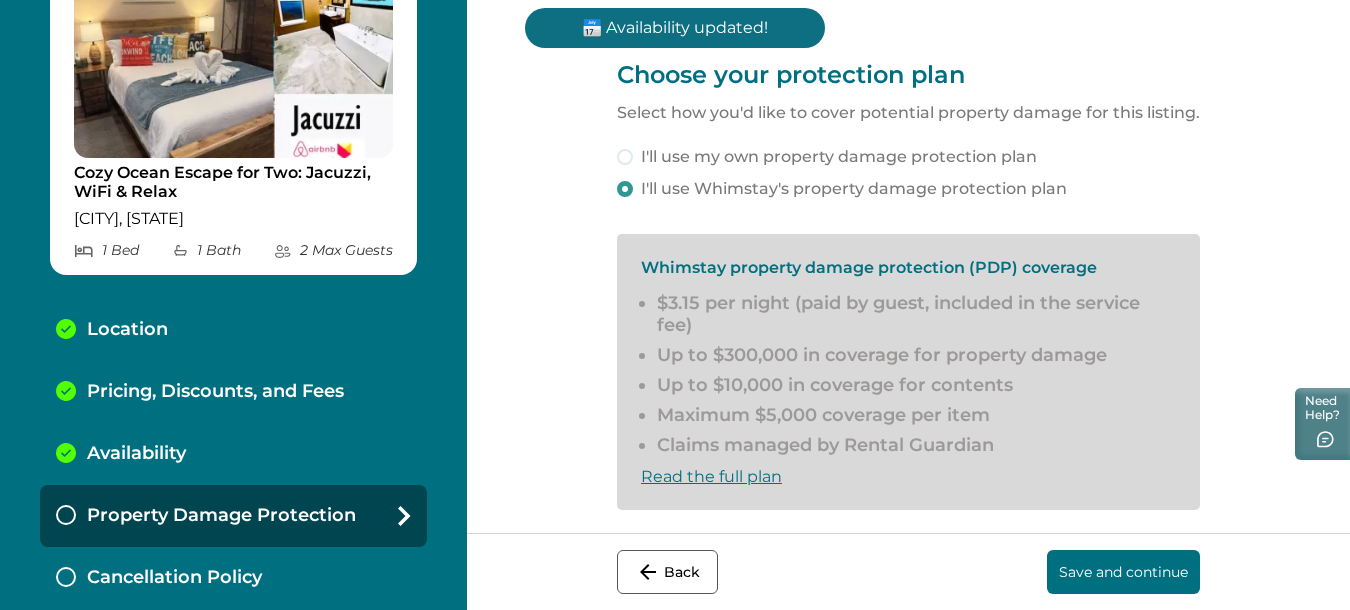 scroll, scrollTop: 82, scrollLeft: 0, axis: vertical 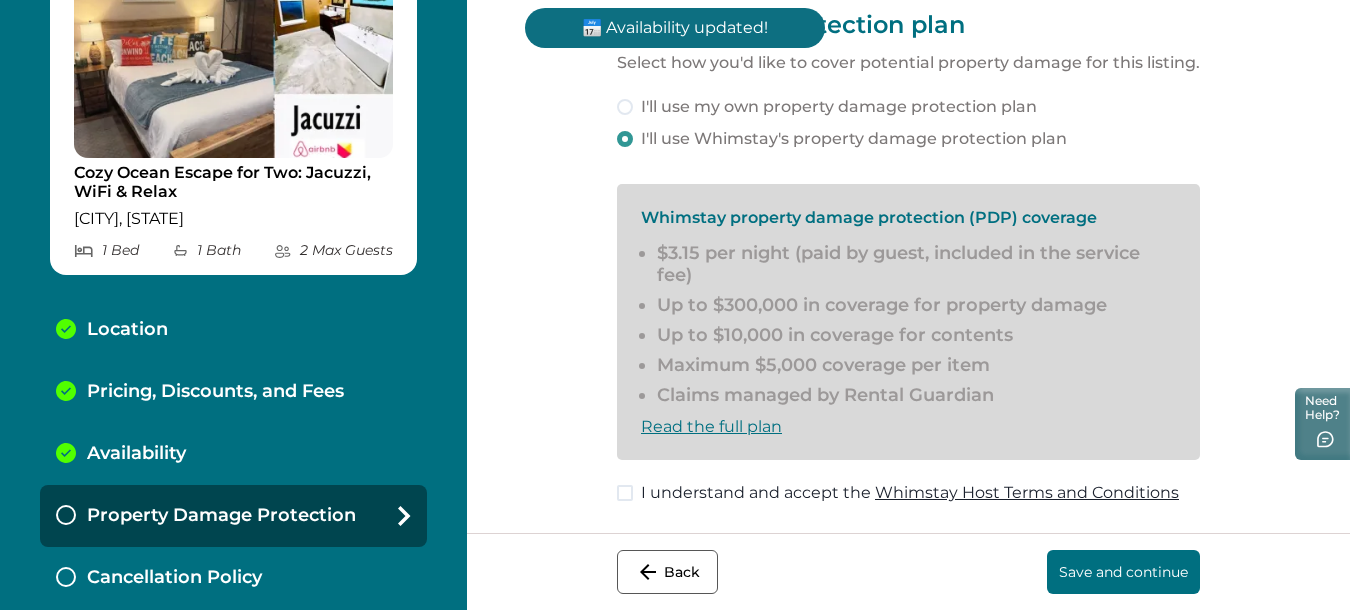 click at bounding box center [625, 493] 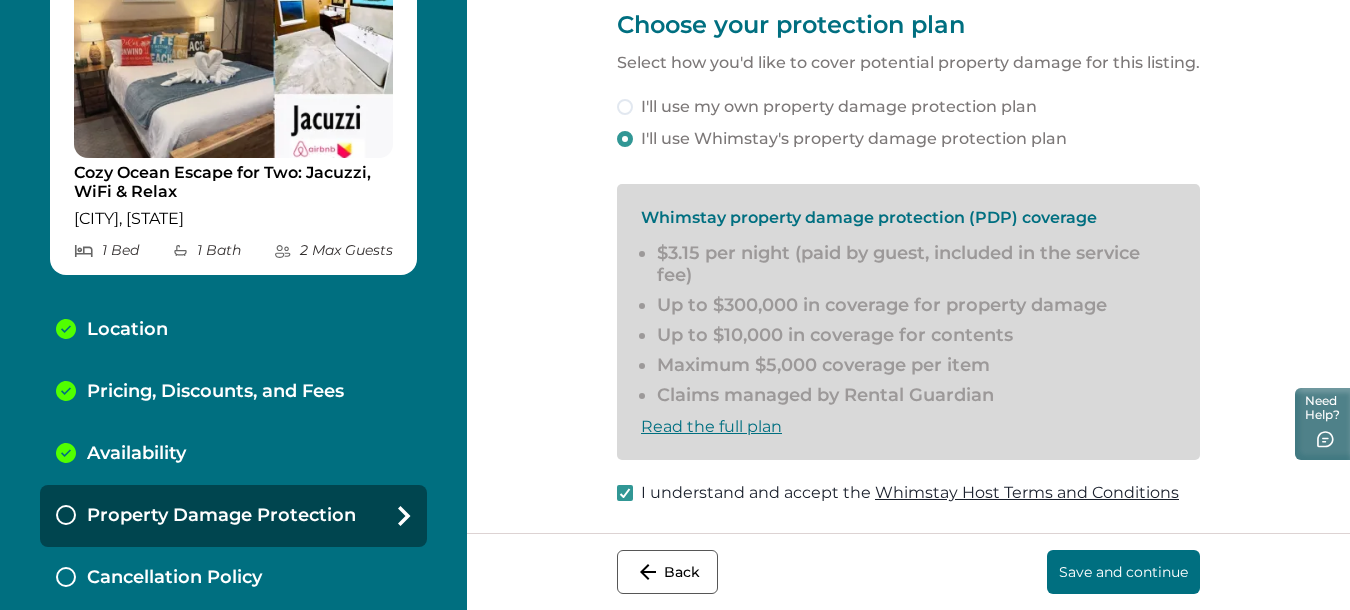 click on "Save and continue" at bounding box center (1123, 572) 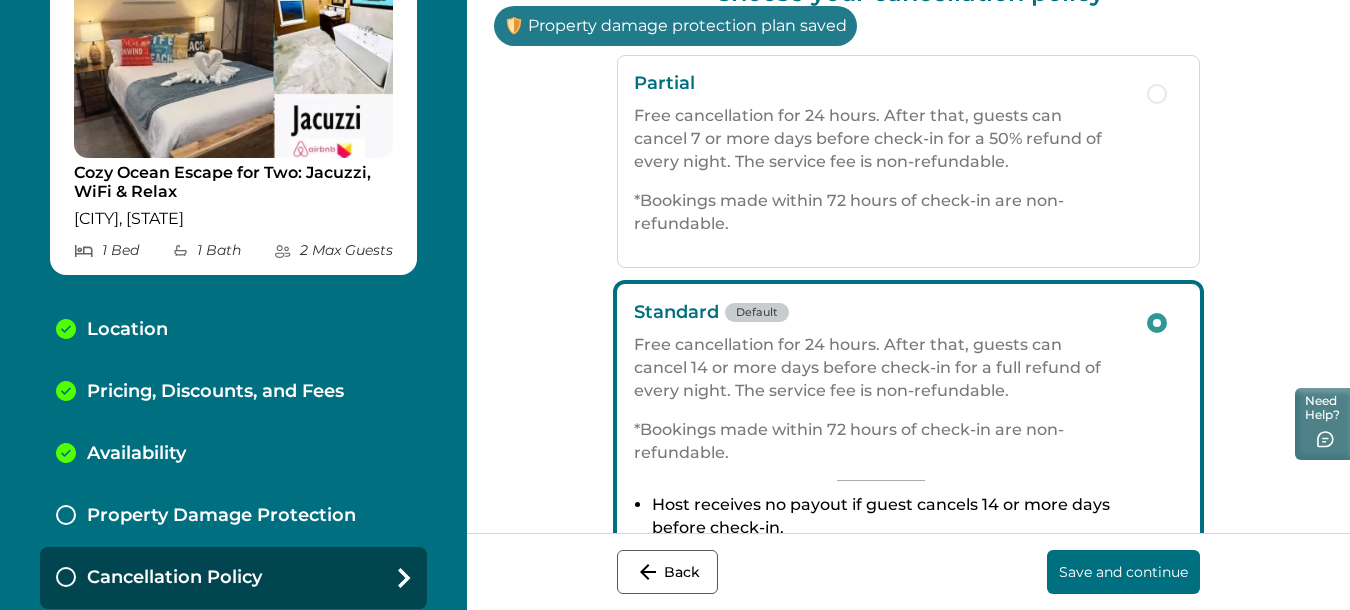 scroll, scrollTop: 183, scrollLeft: 0, axis: vertical 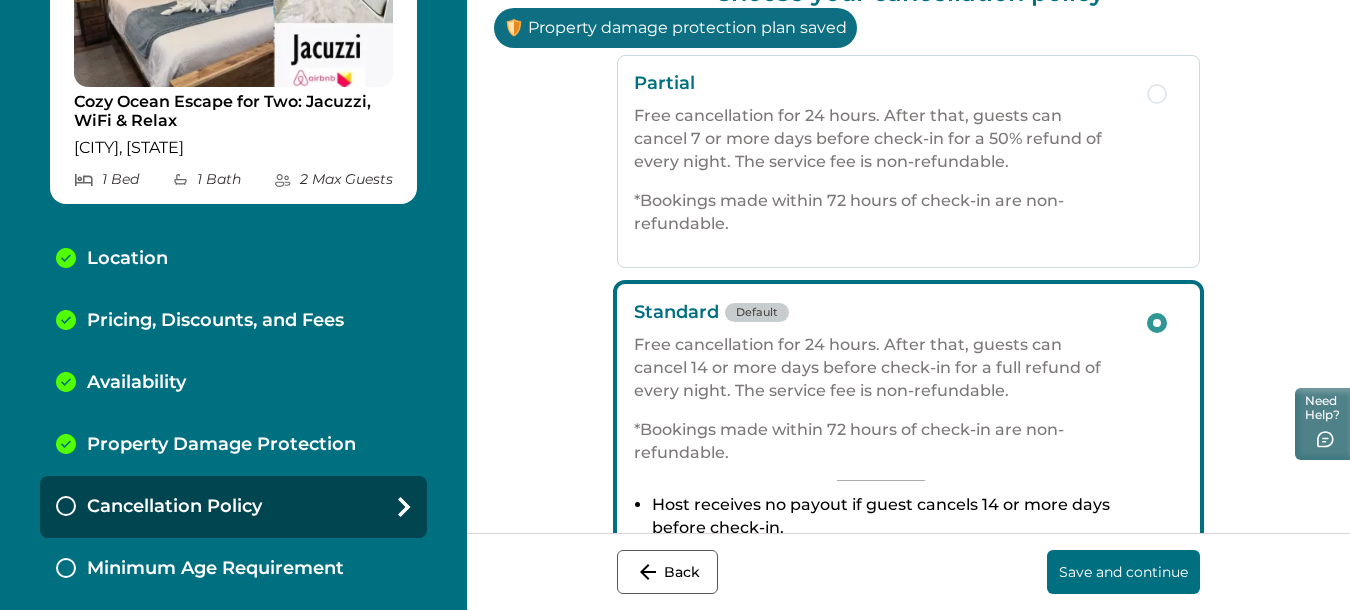 click at bounding box center [1157, 94] 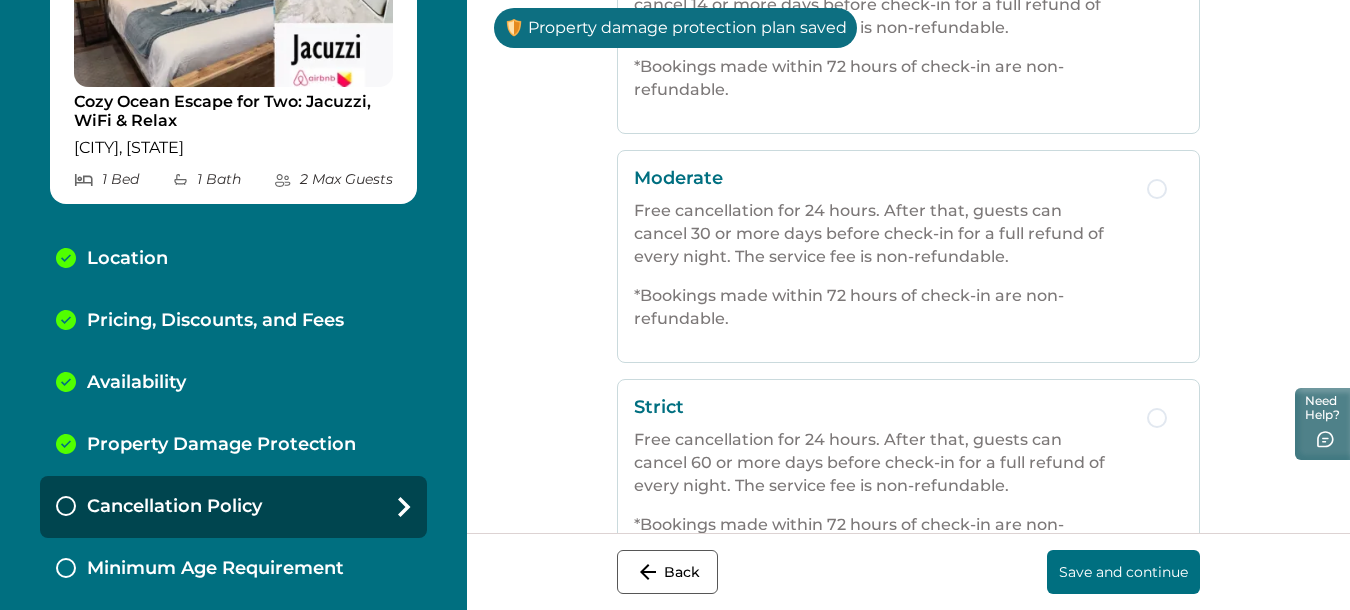 scroll, scrollTop: 582, scrollLeft: 0, axis: vertical 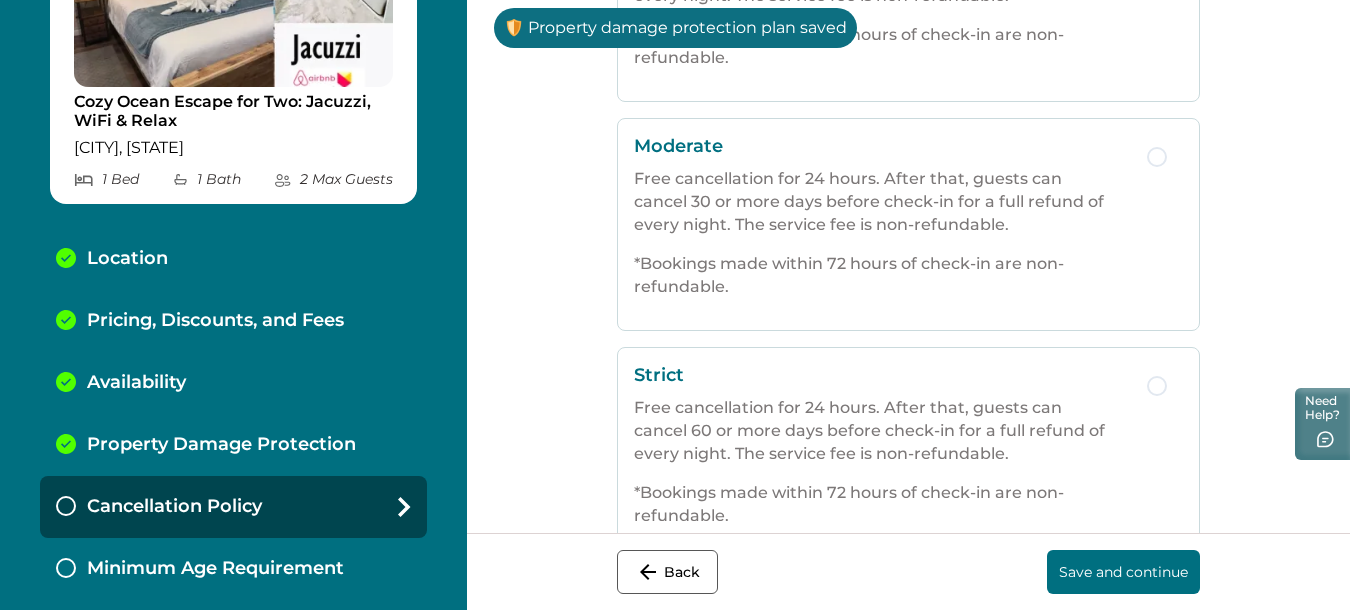 click on "Save and continue" at bounding box center (1123, 572) 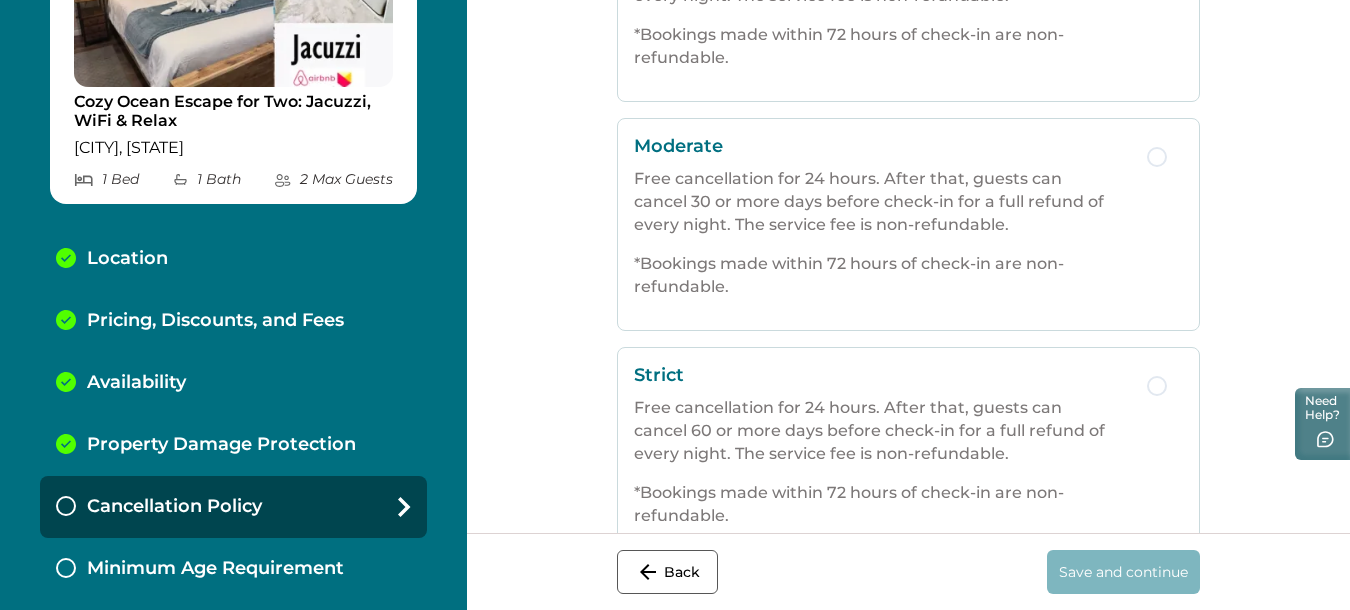 scroll, scrollTop: 0, scrollLeft: 0, axis: both 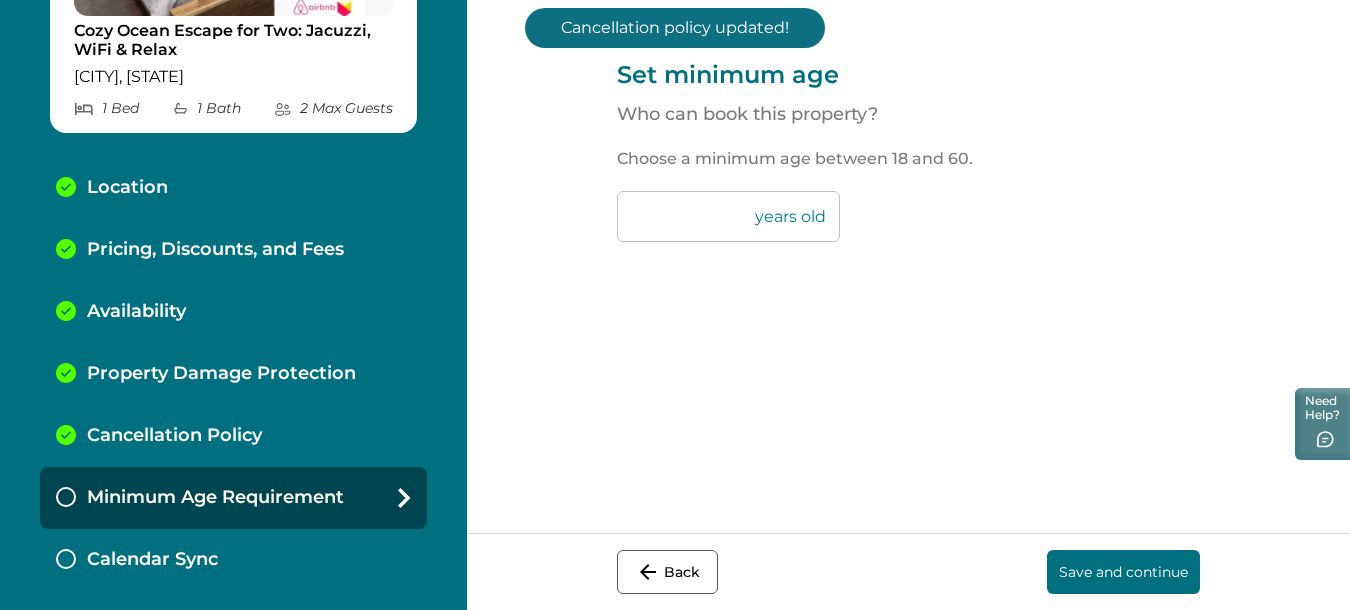 drag, startPoint x: 569, startPoint y: 210, endPoint x: 511, endPoint y: 221, distance: 59.03389 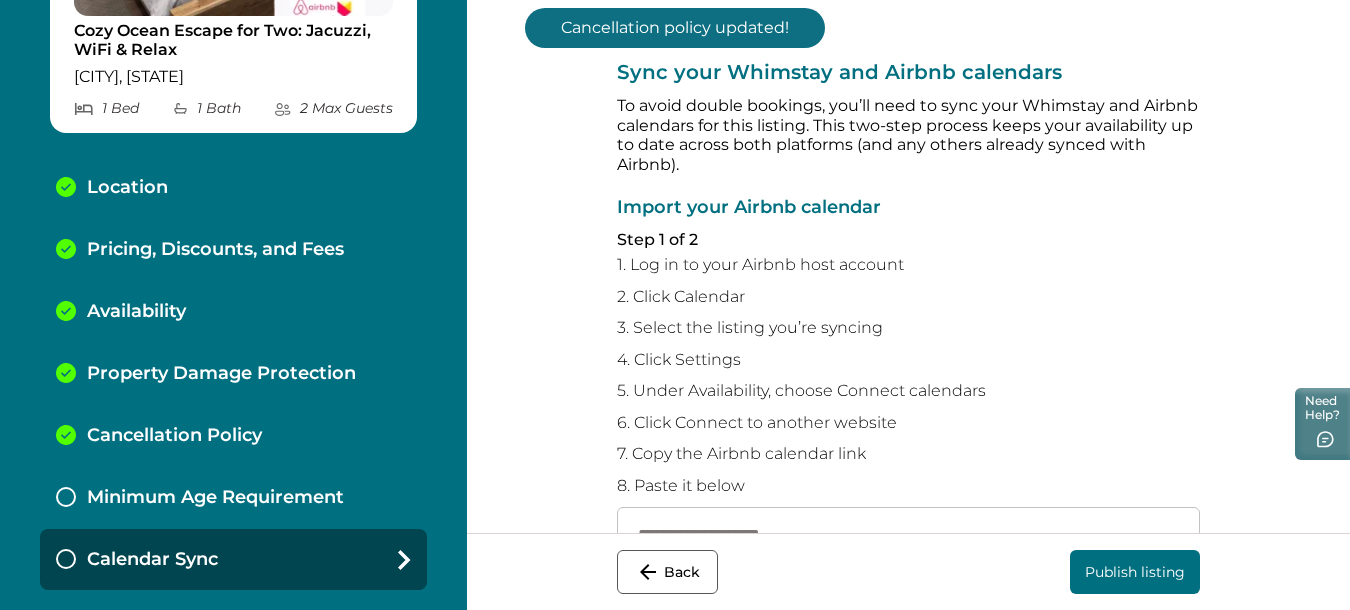scroll, scrollTop: 327, scrollLeft: 0, axis: vertical 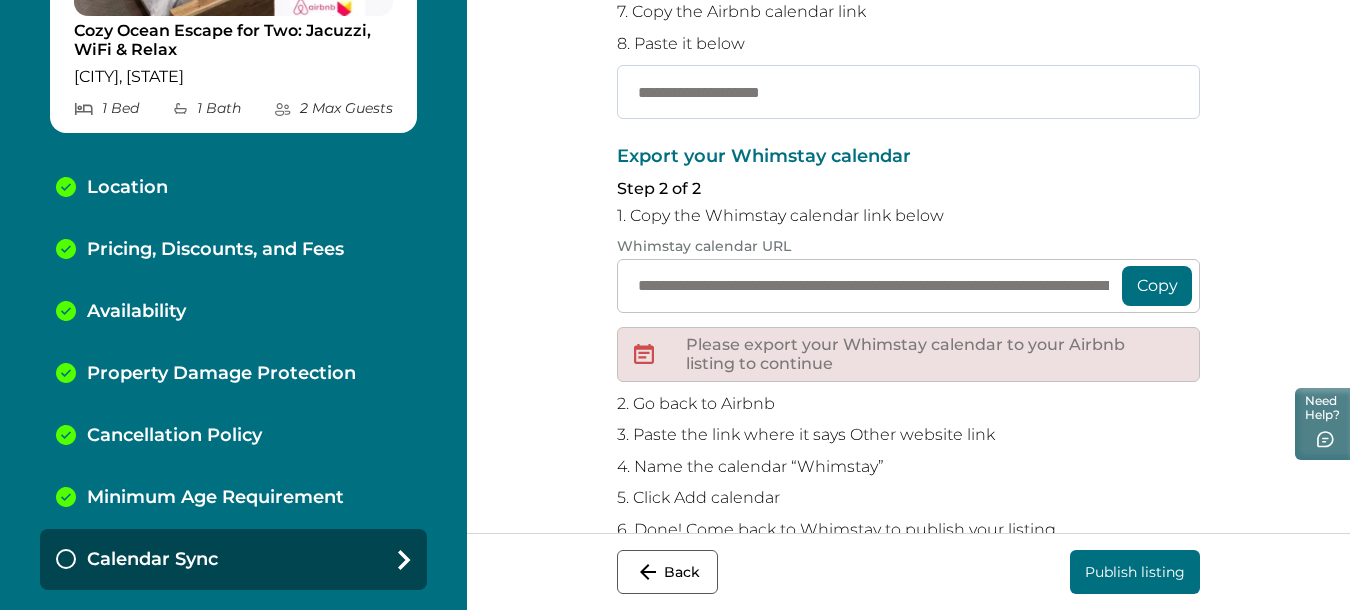click at bounding box center [908, 92] 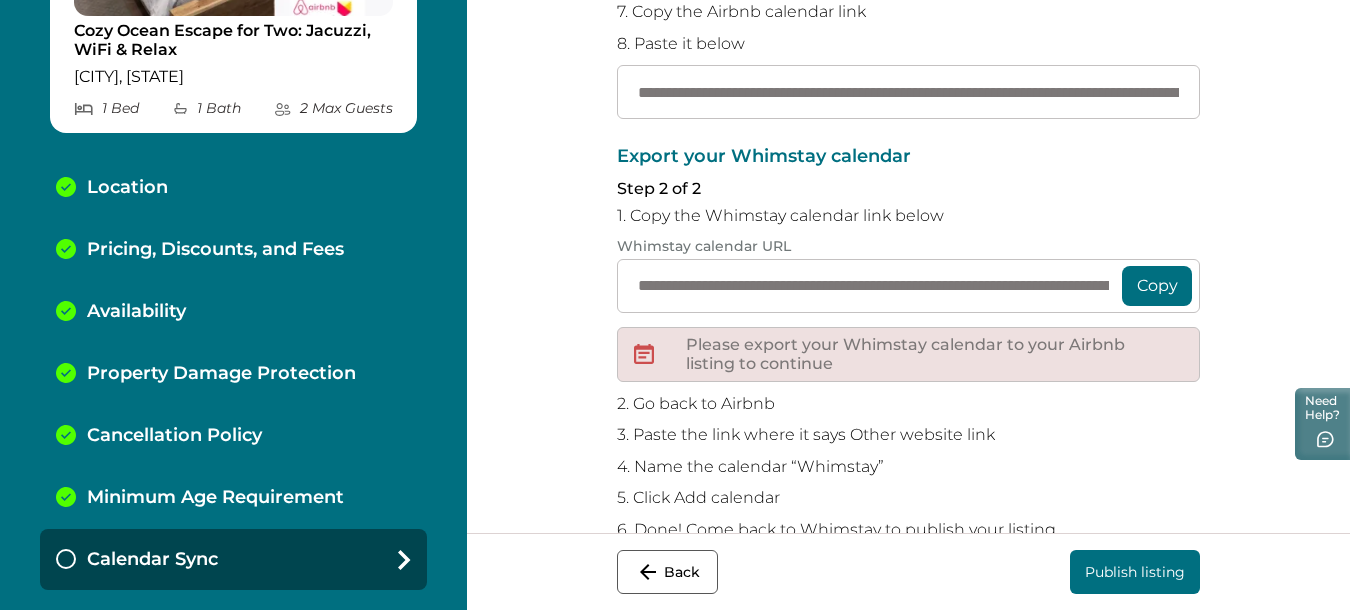 scroll, scrollTop: 0, scrollLeft: 156, axis: horizontal 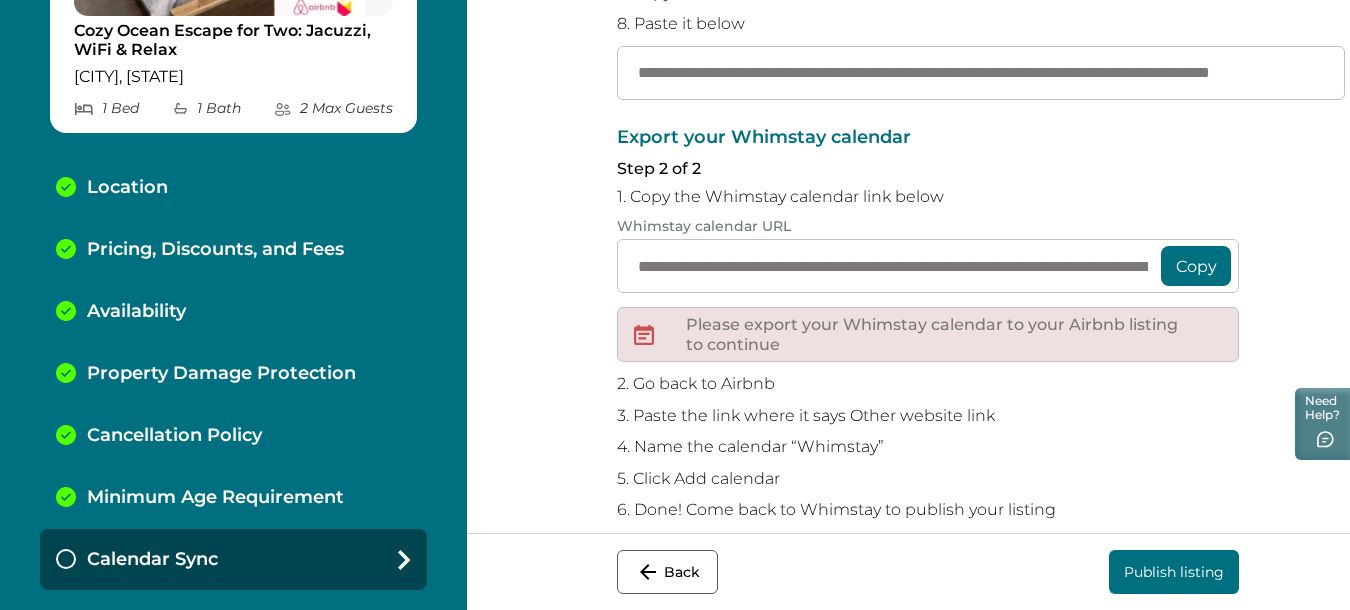 type on "**********" 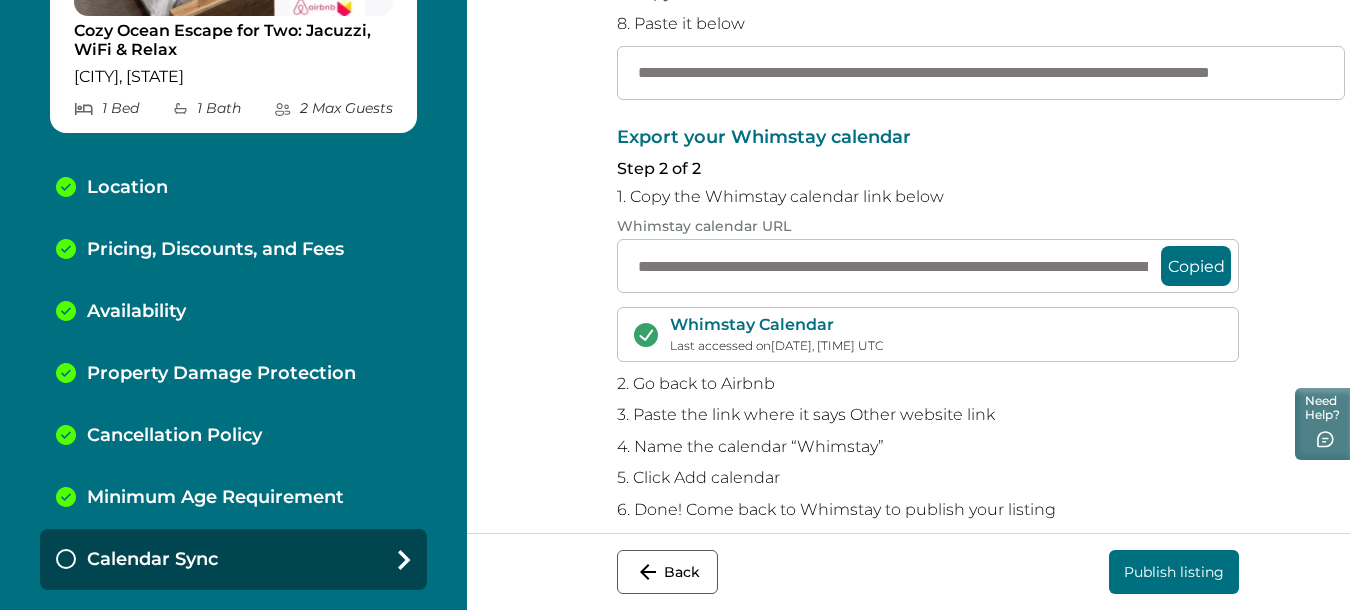 click on "Publish listing" at bounding box center (1174, 572) 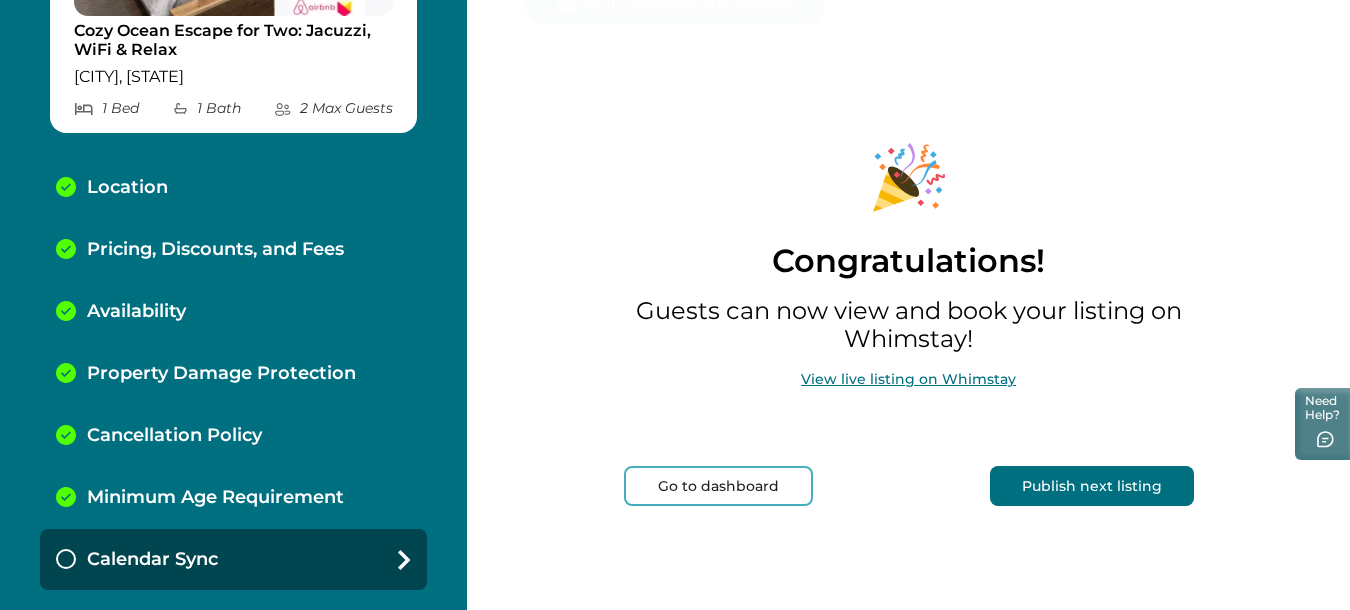 scroll, scrollTop: 0, scrollLeft: 0, axis: both 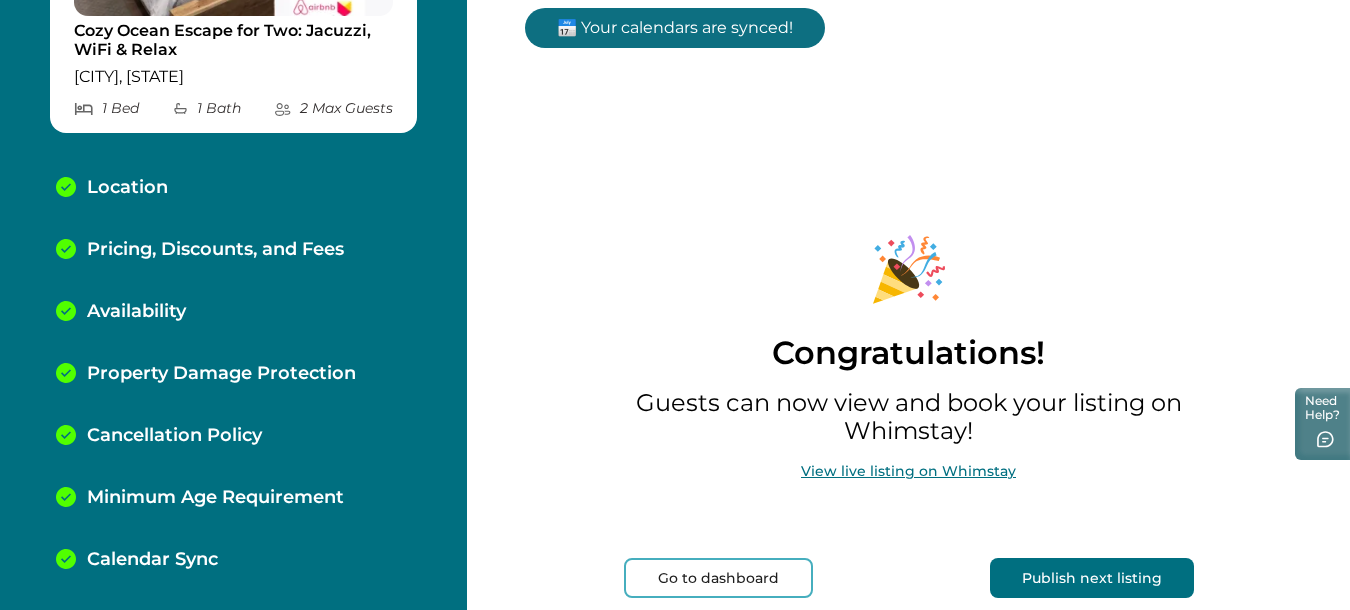 click on "Publish next listing" at bounding box center [1092, 578] 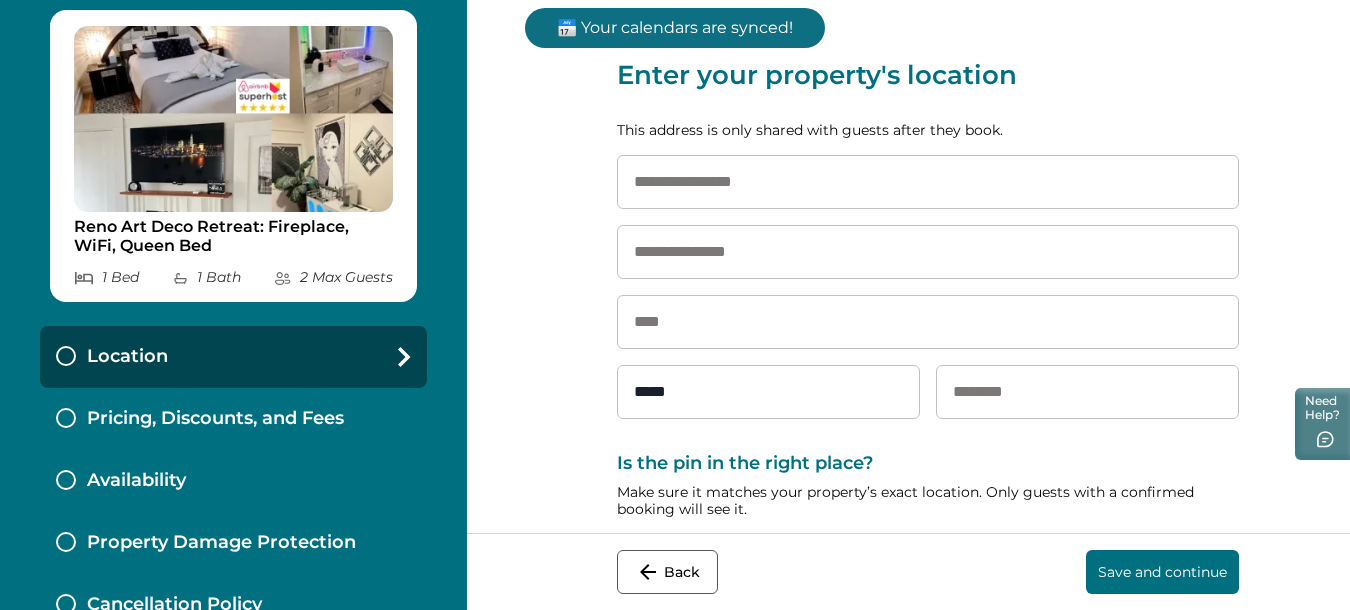 scroll, scrollTop: 0, scrollLeft: 0, axis: both 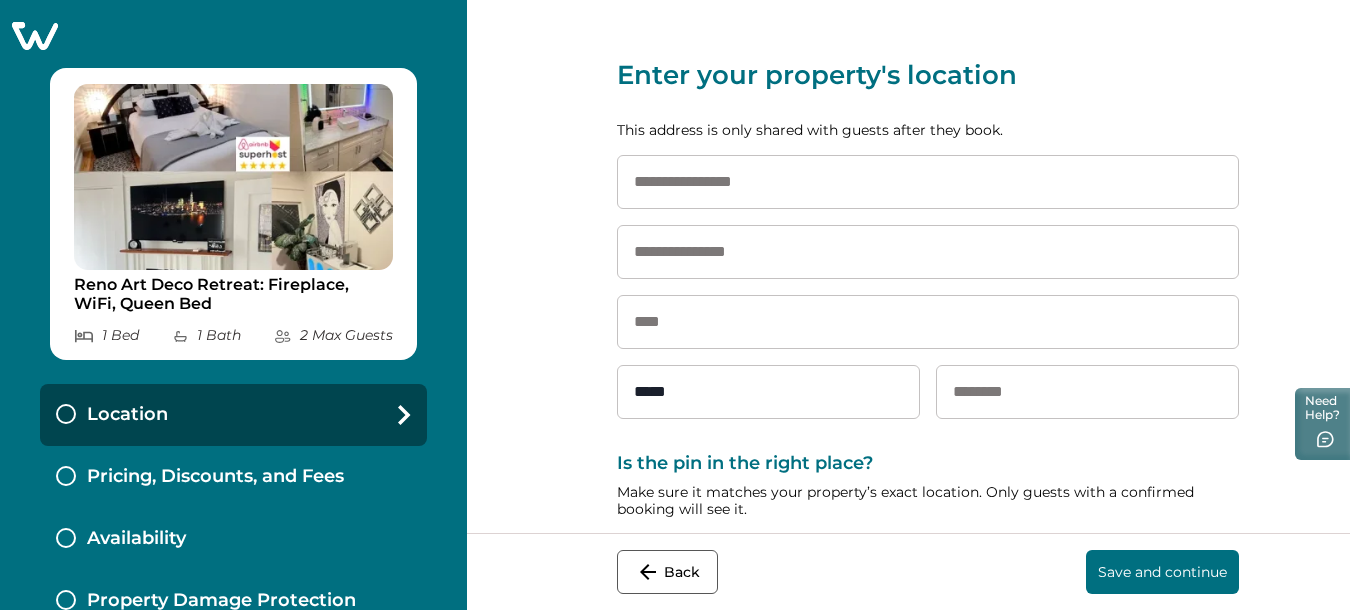 click at bounding box center (928, 182) 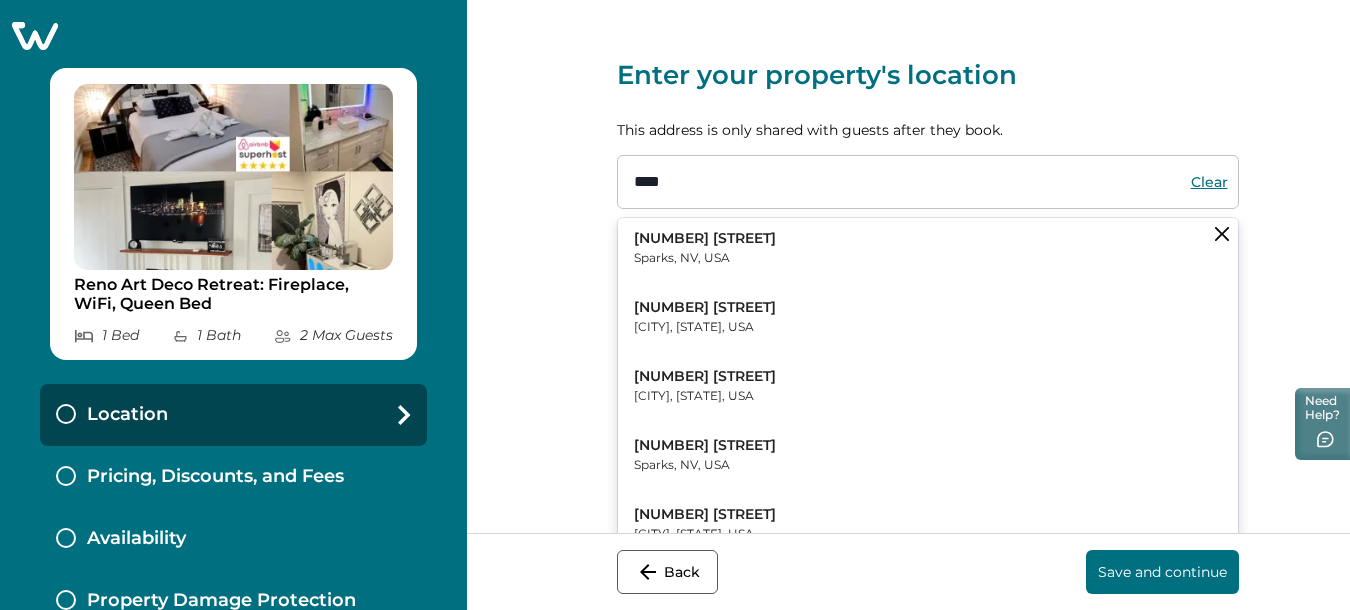 click on "[NUMBER] [STREET]" at bounding box center [705, 308] 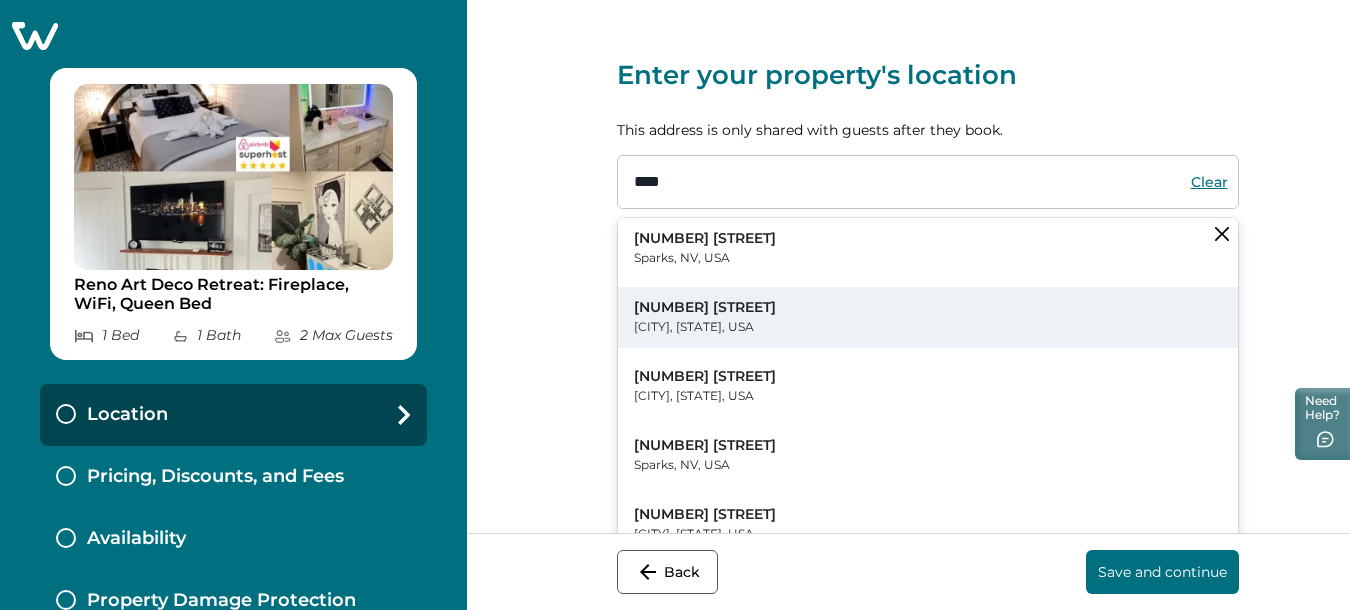 type on "**********" 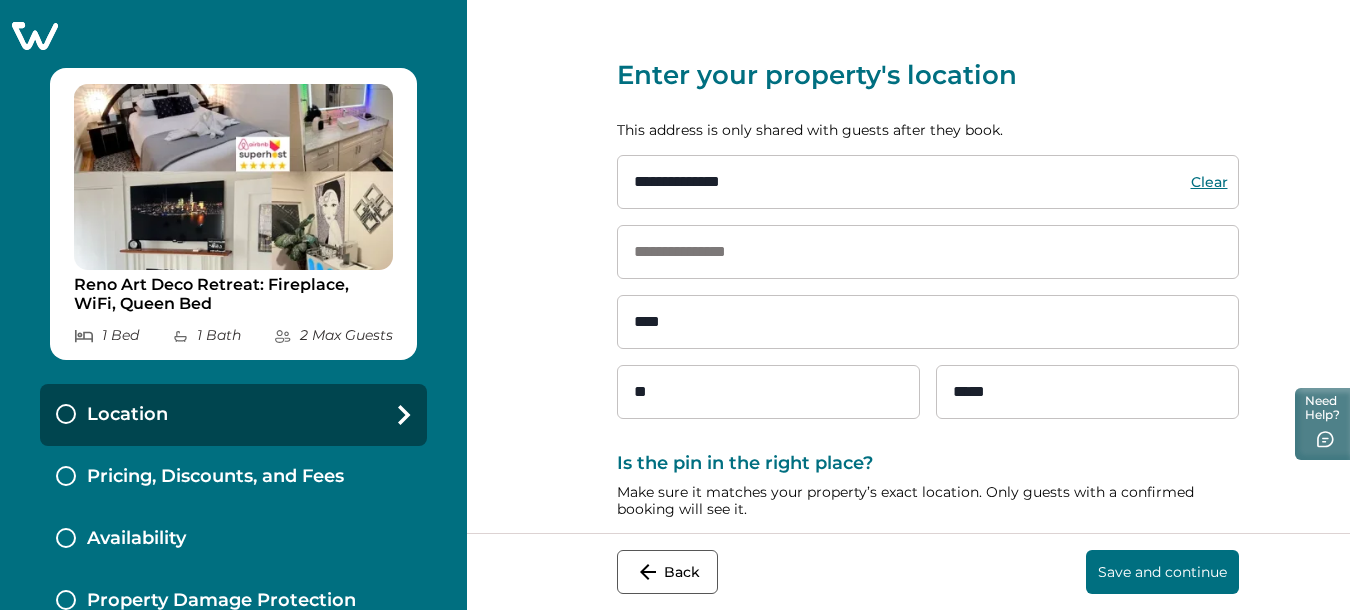 click at bounding box center [928, 252] 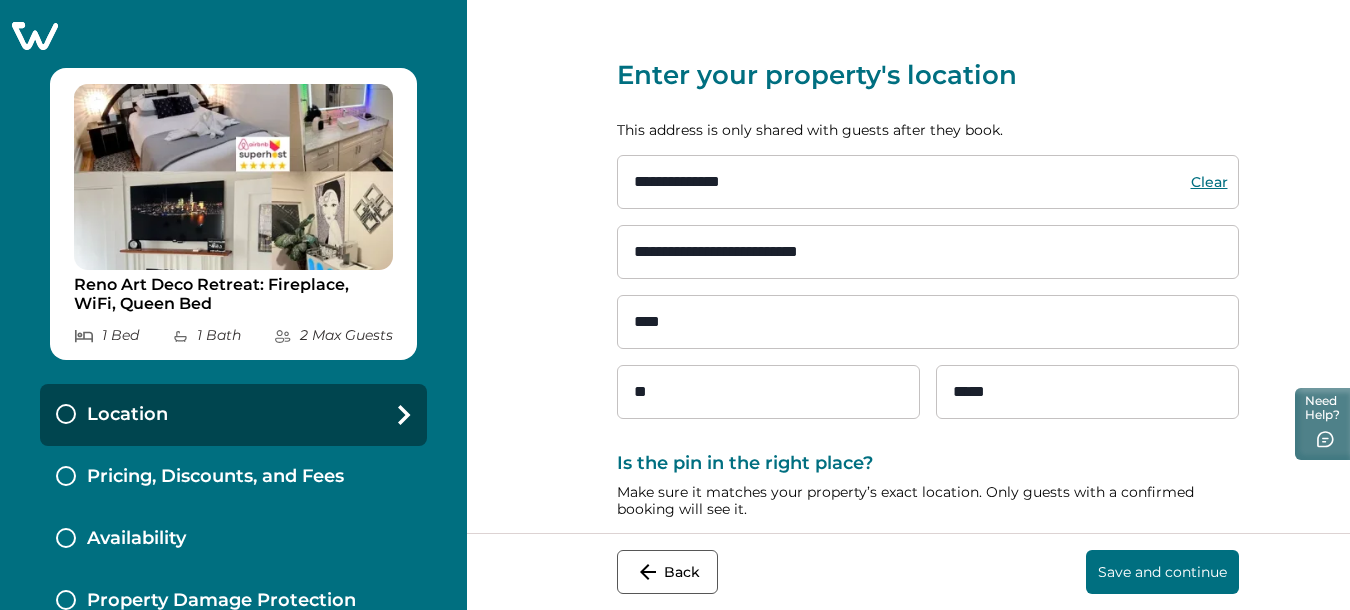 type on "**********" 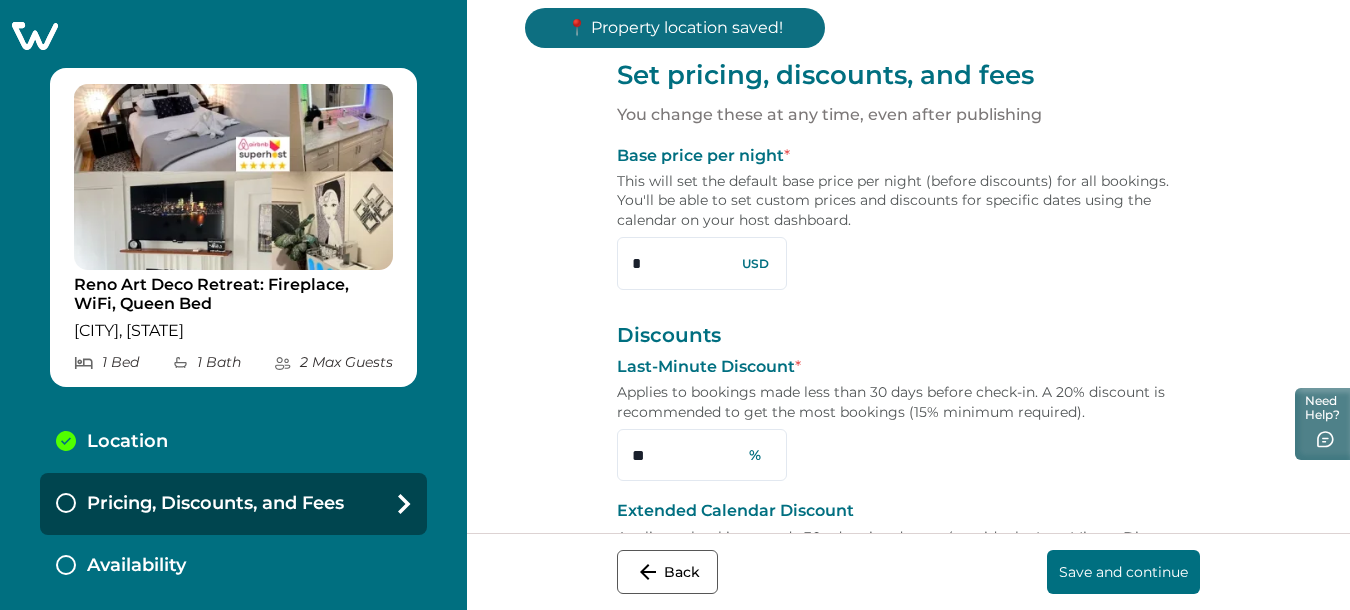 drag, startPoint x: 606, startPoint y: 264, endPoint x: 486, endPoint y: 245, distance: 121.49486 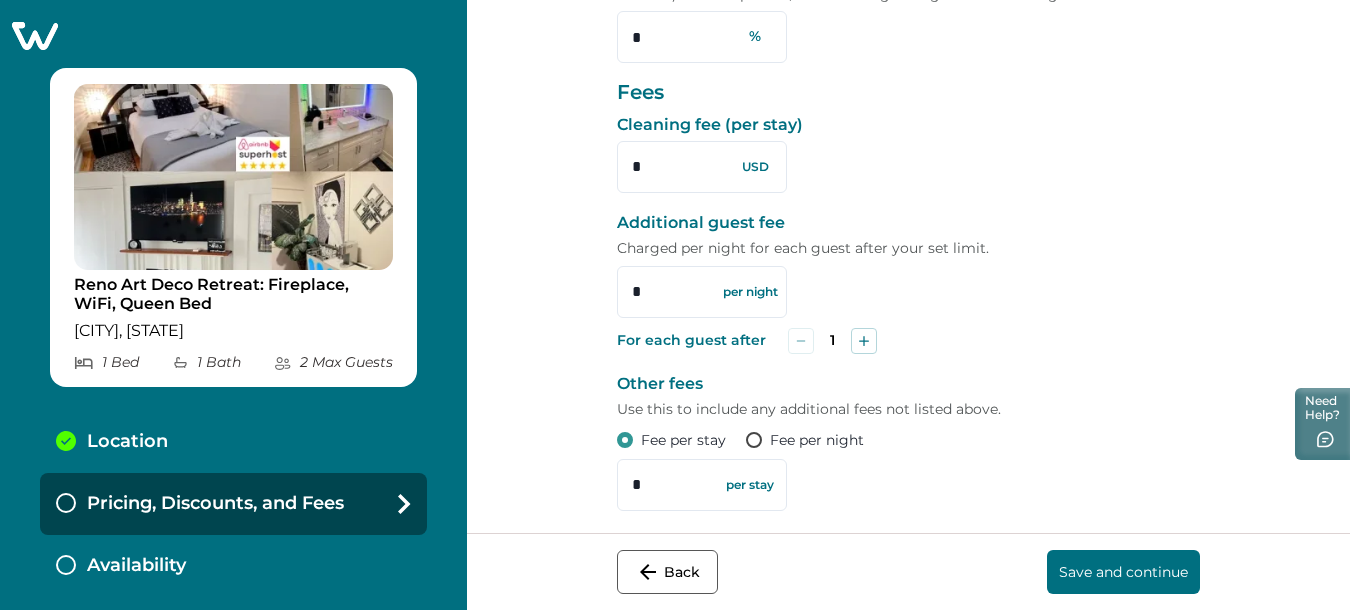 scroll, scrollTop: 817, scrollLeft: 0, axis: vertical 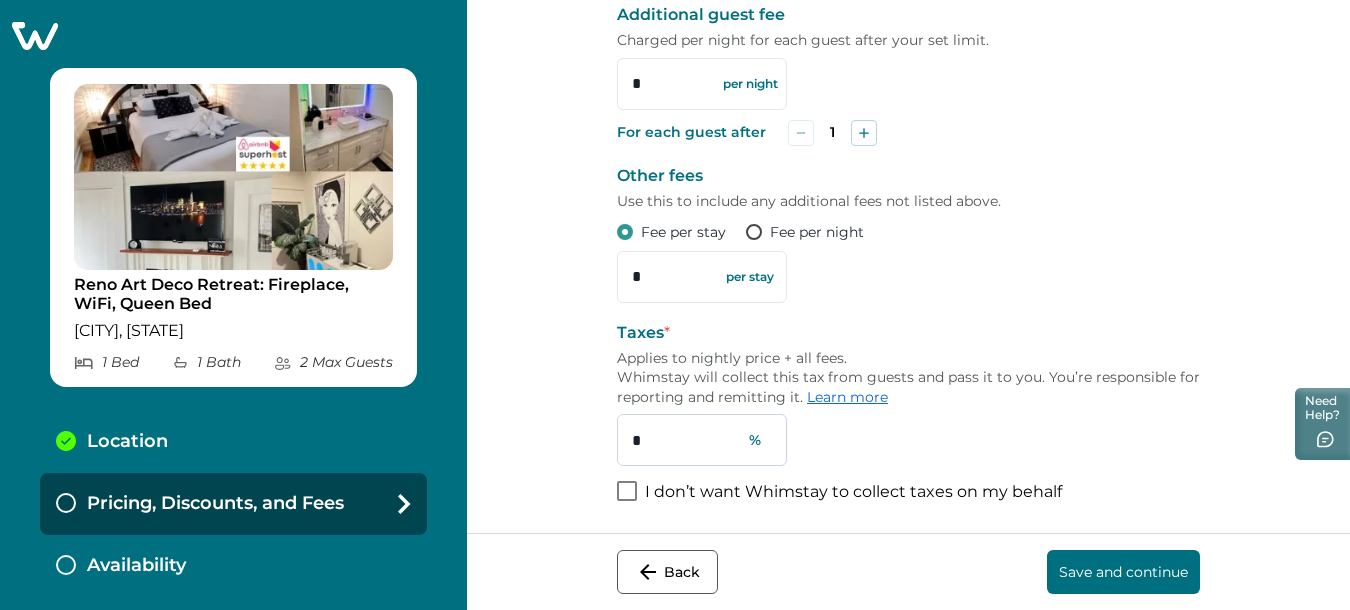 type on "***" 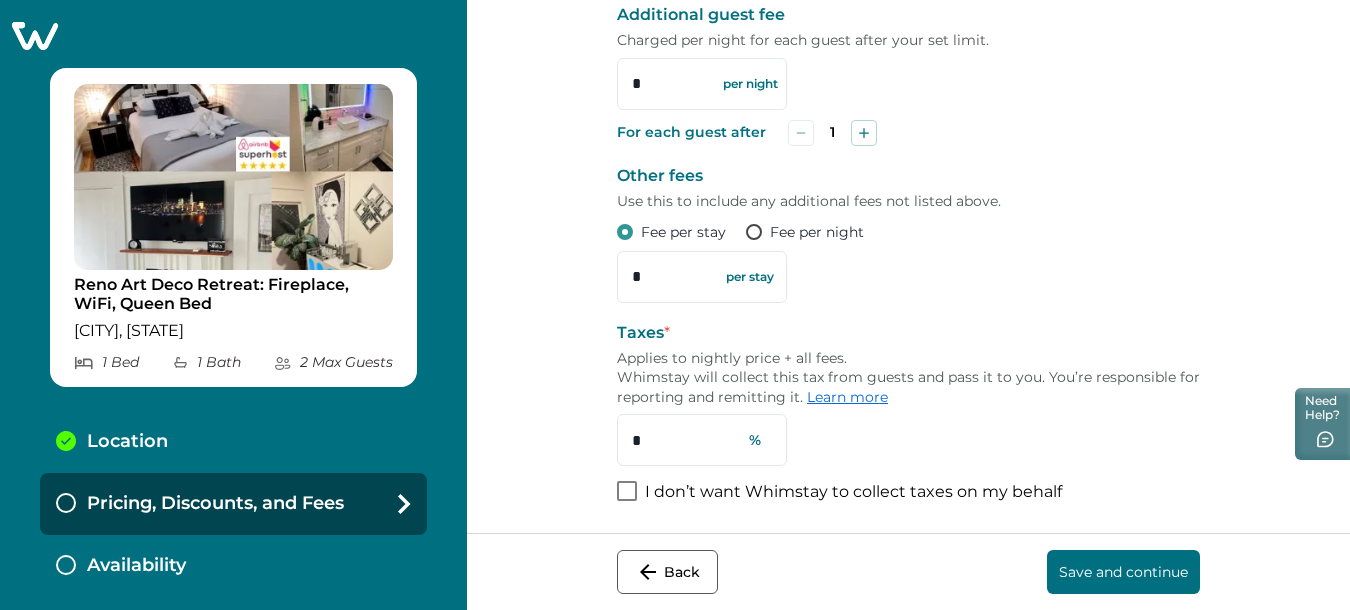 drag, startPoint x: 572, startPoint y: 428, endPoint x: 525, endPoint y: 430, distance: 47.042534 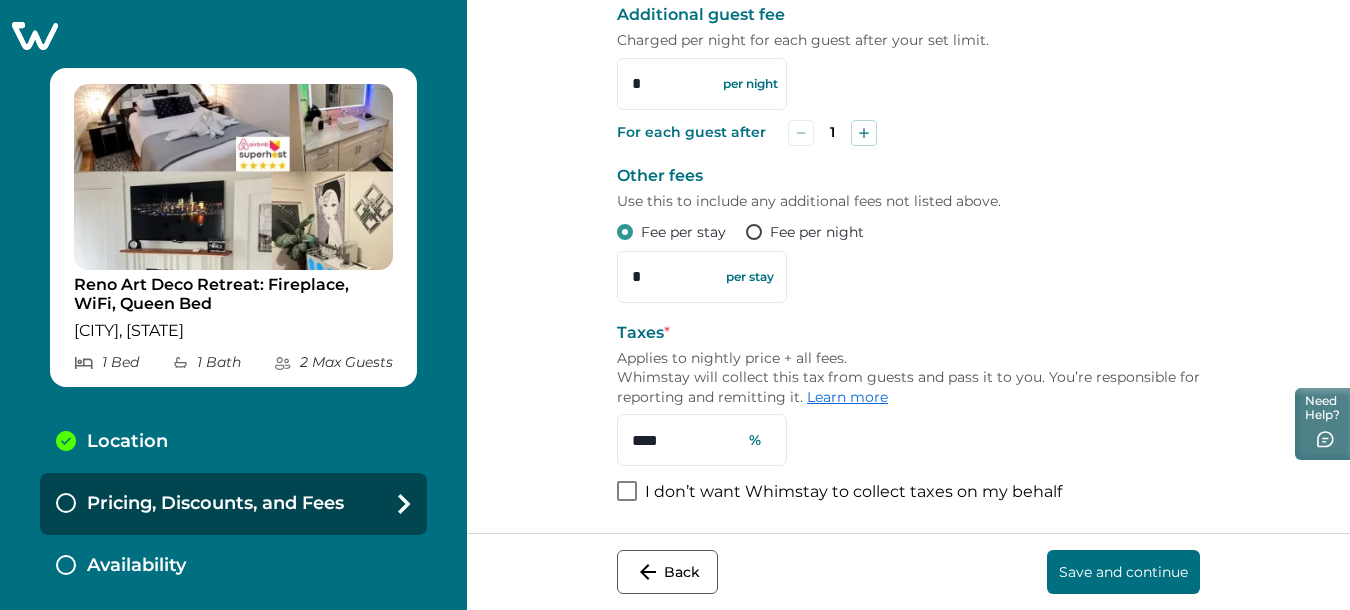 type on "****" 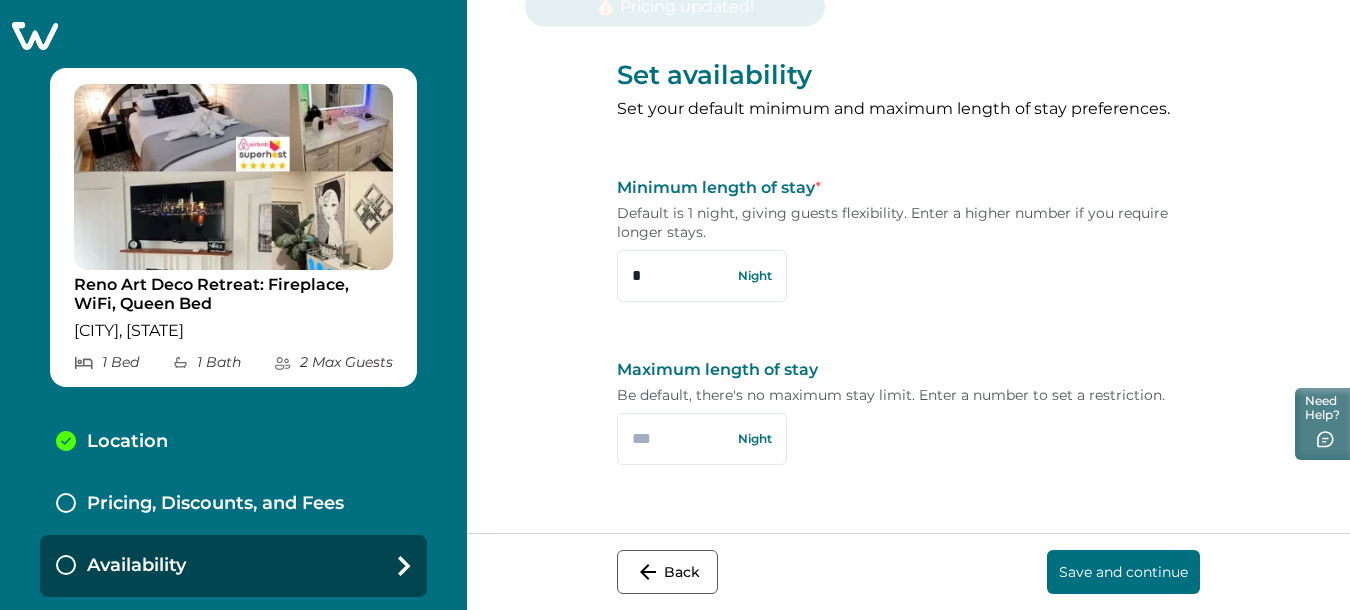 scroll, scrollTop: 0, scrollLeft: 0, axis: both 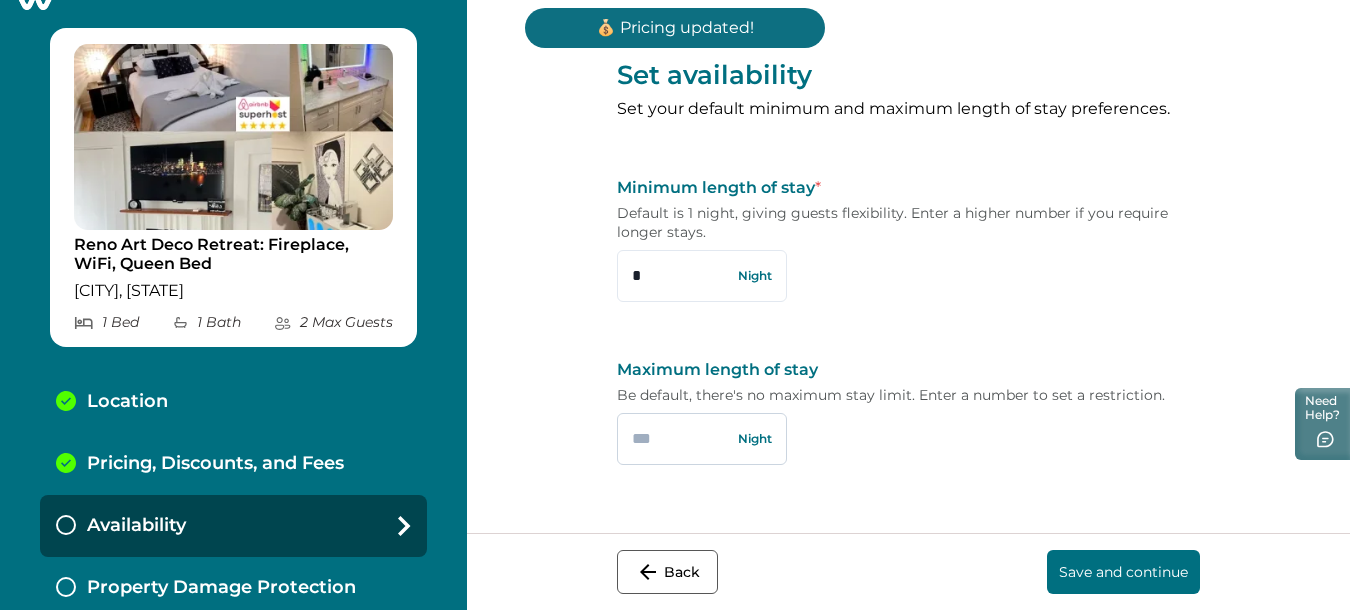 click at bounding box center (702, 439) 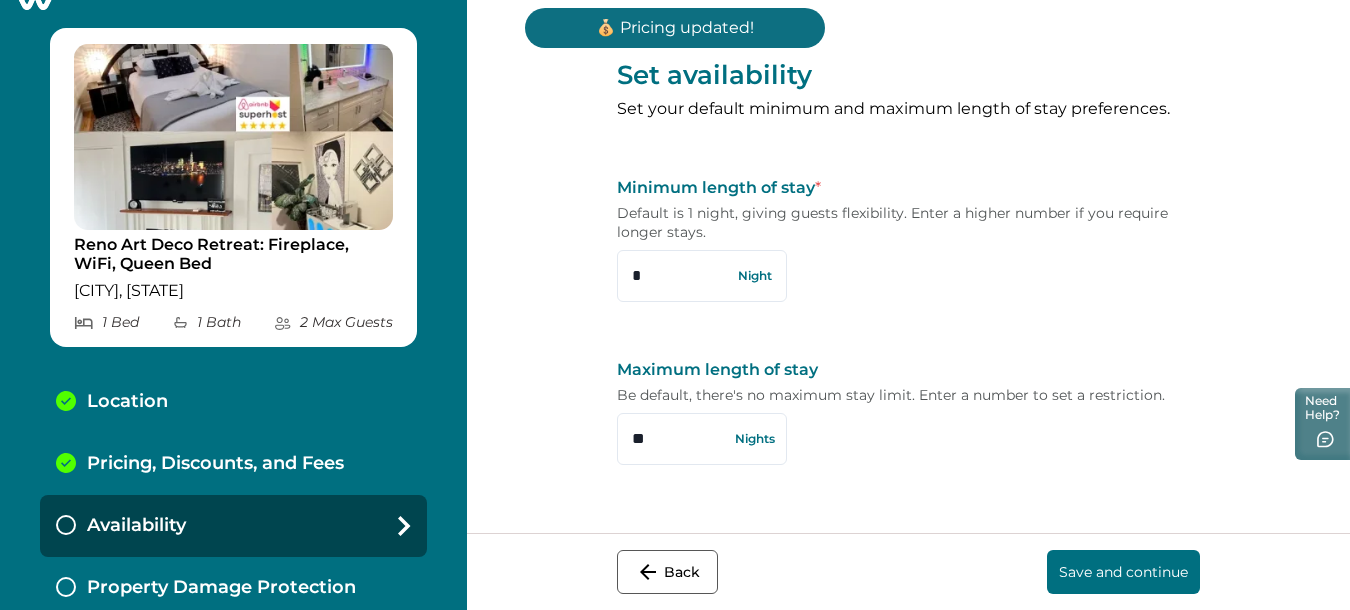 type on "**" 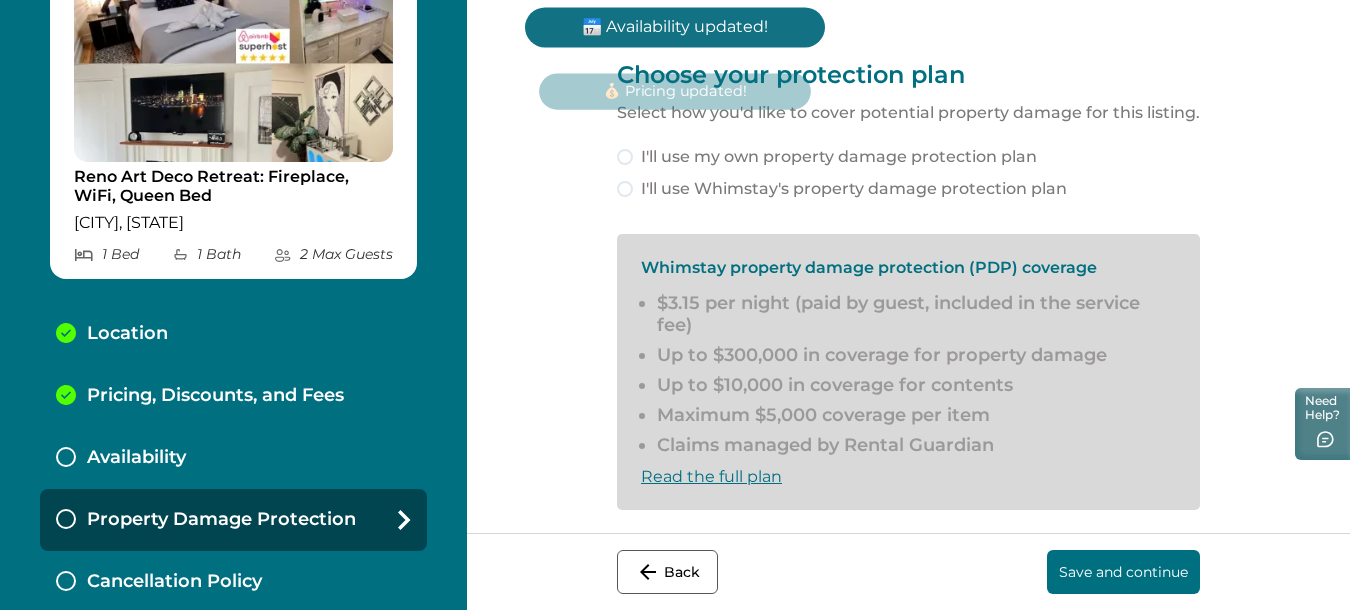 scroll, scrollTop: 112, scrollLeft: 0, axis: vertical 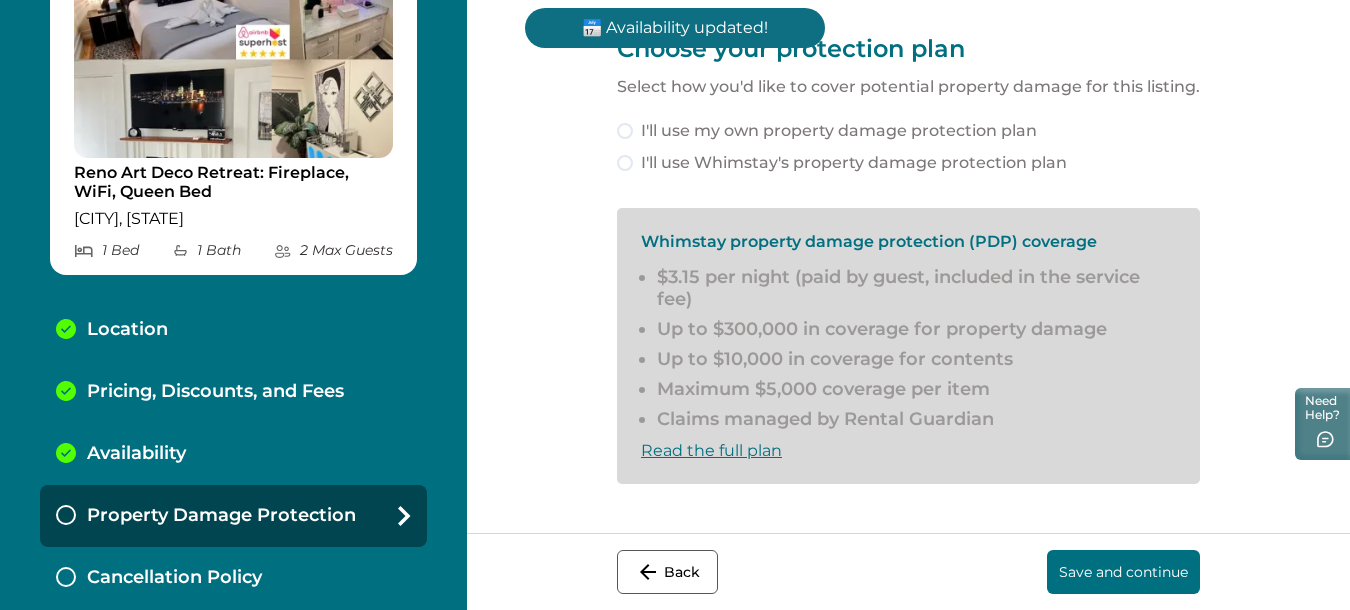 click at bounding box center (625, 163) 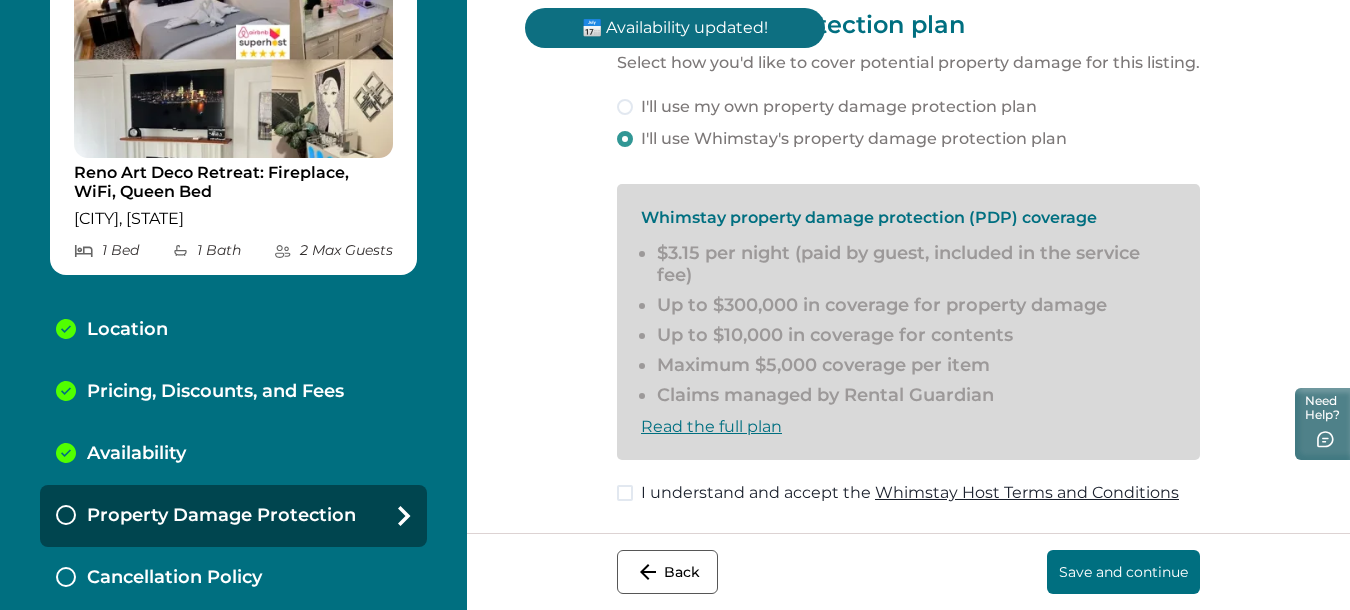 click at bounding box center (625, 493) 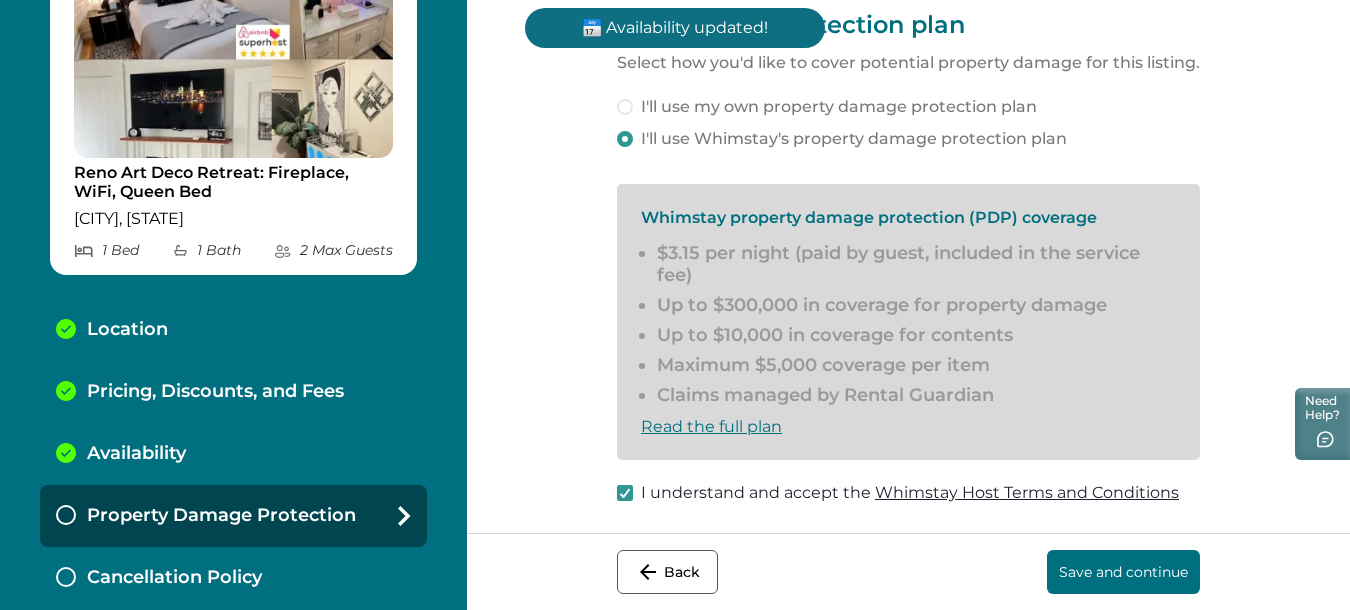 click on "Save and continue" at bounding box center [1123, 572] 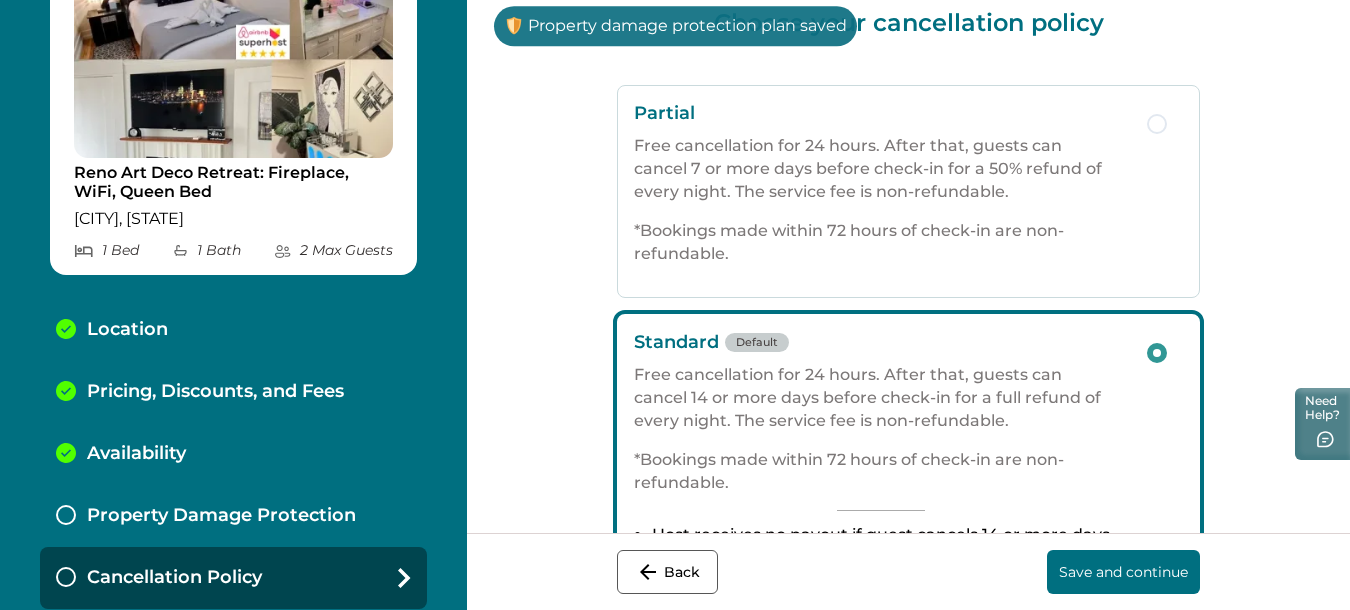 scroll, scrollTop: 183, scrollLeft: 0, axis: vertical 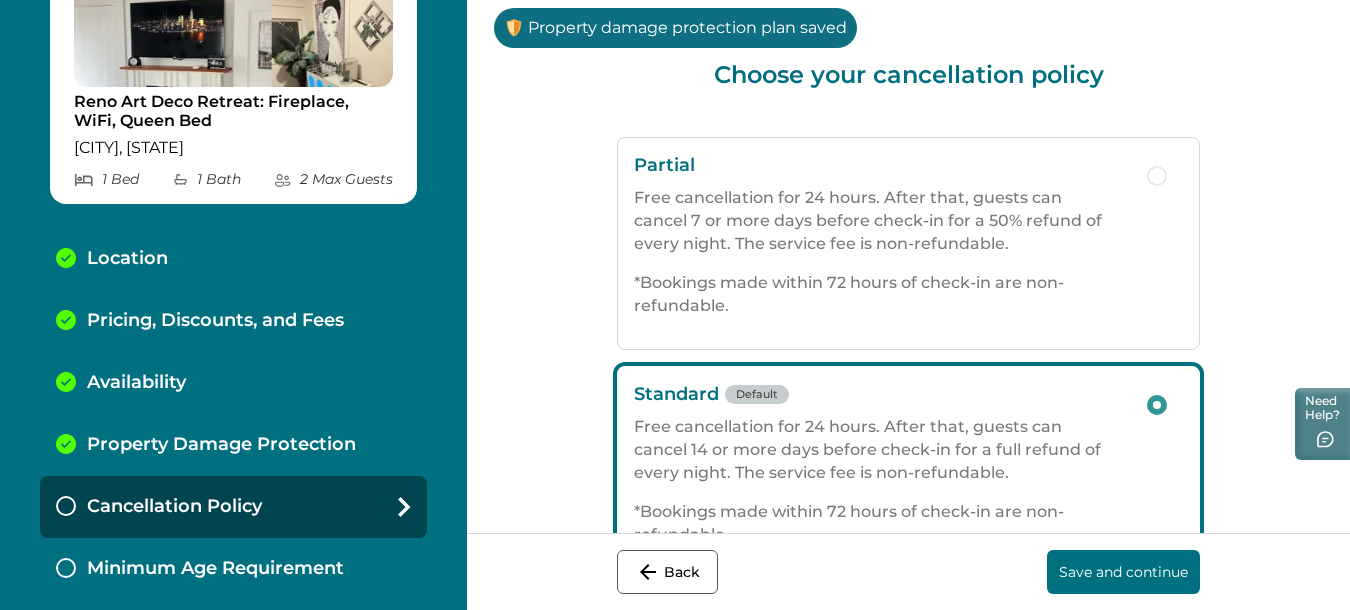 click at bounding box center (1157, 176) 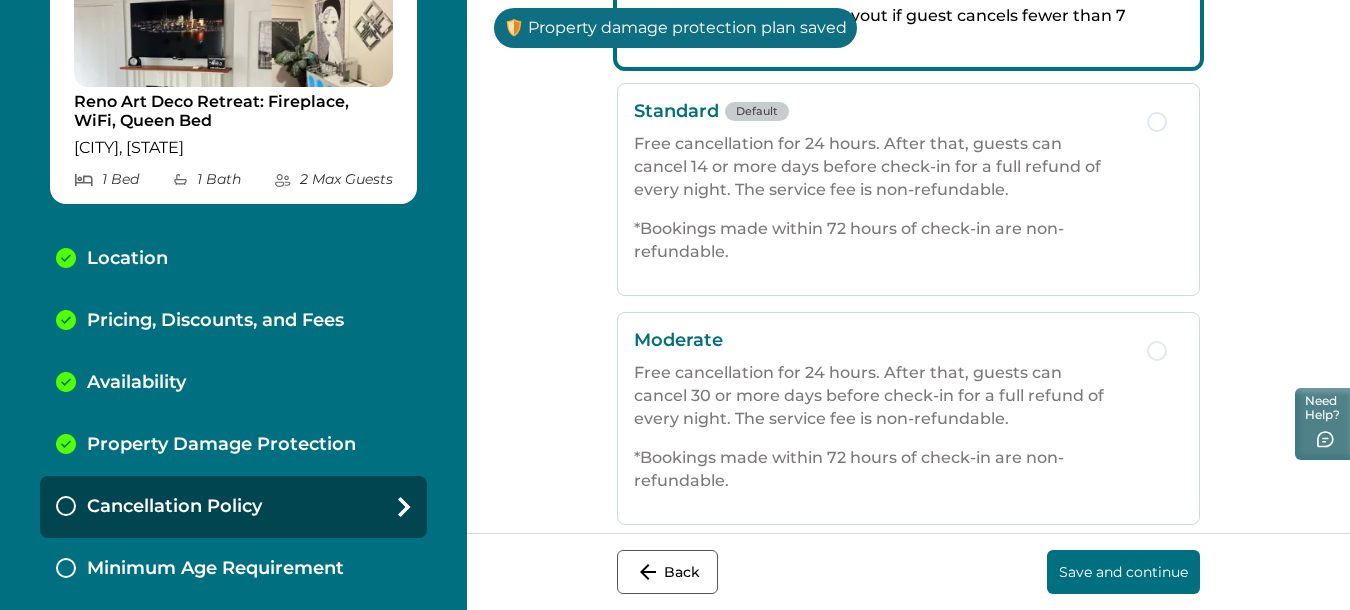 scroll, scrollTop: 400, scrollLeft: 0, axis: vertical 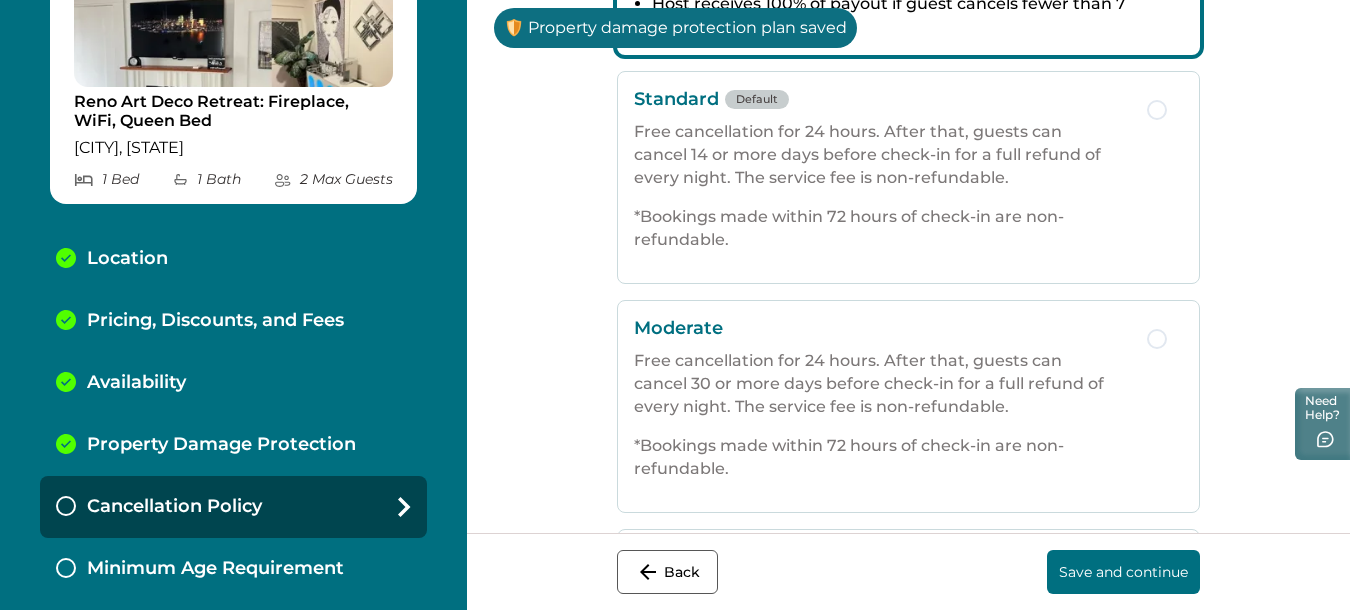 click on "Save and continue" at bounding box center (1123, 572) 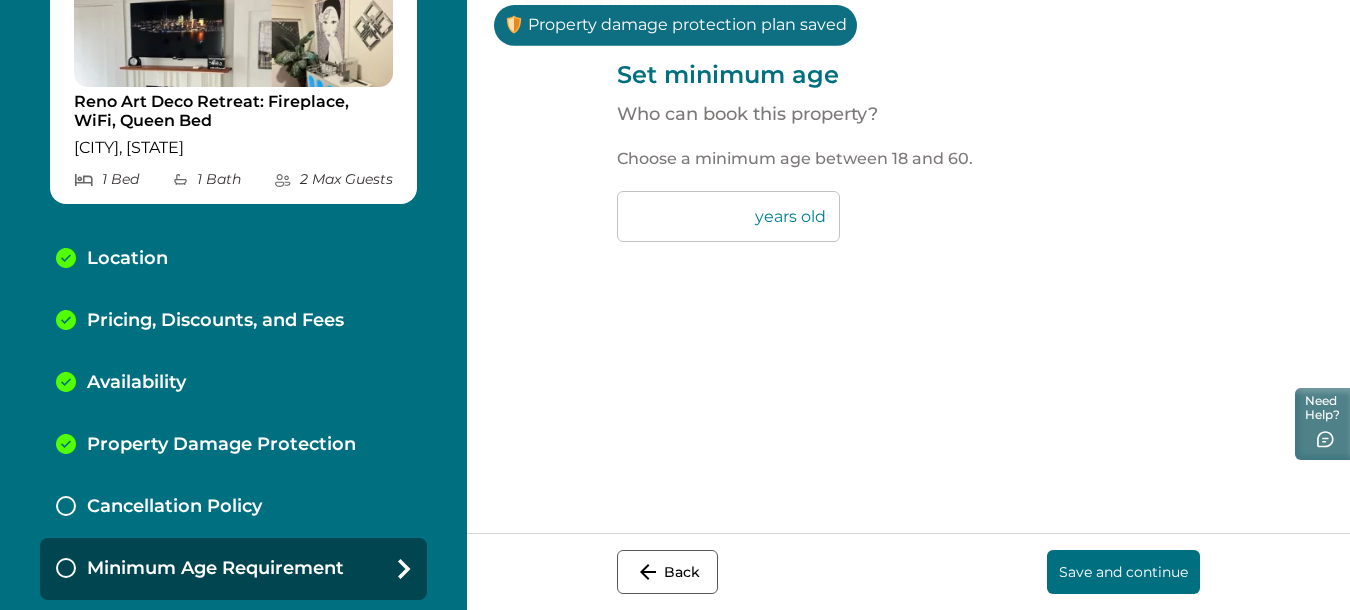 scroll, scrollTop: 0, scrollLeft: 0, axis: both 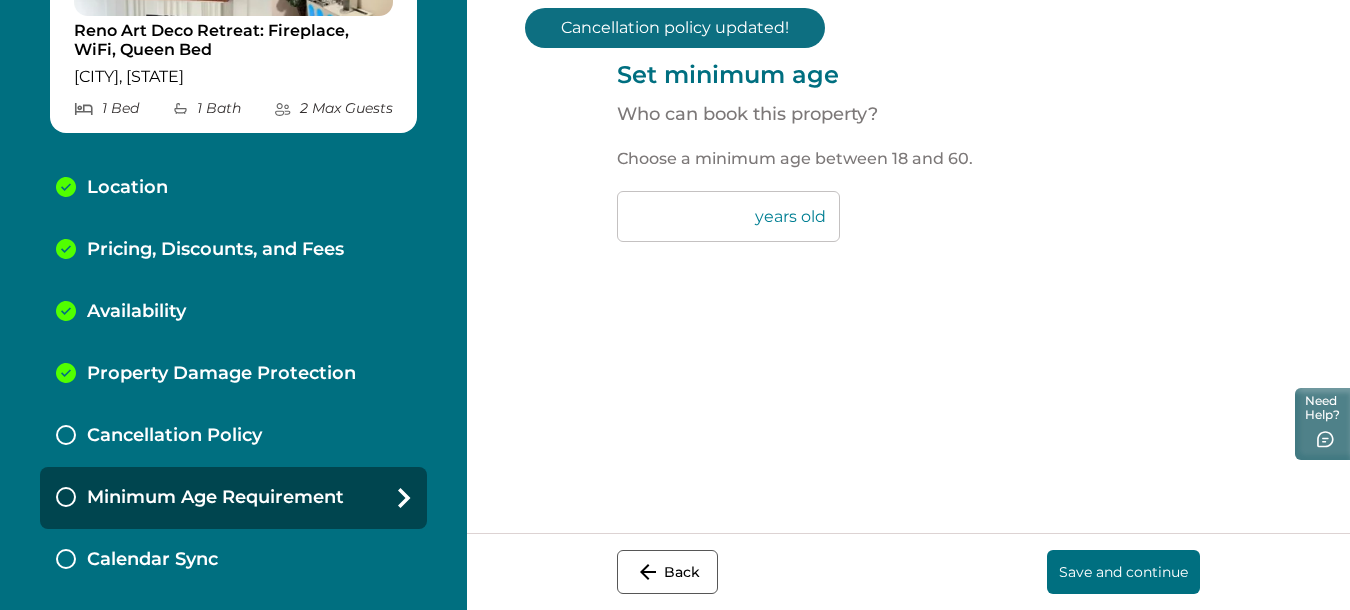 drag, startPoint x: 589, startPoint y: 234, endPoint x: 508, endPoint y: 223, distance: 81.7435 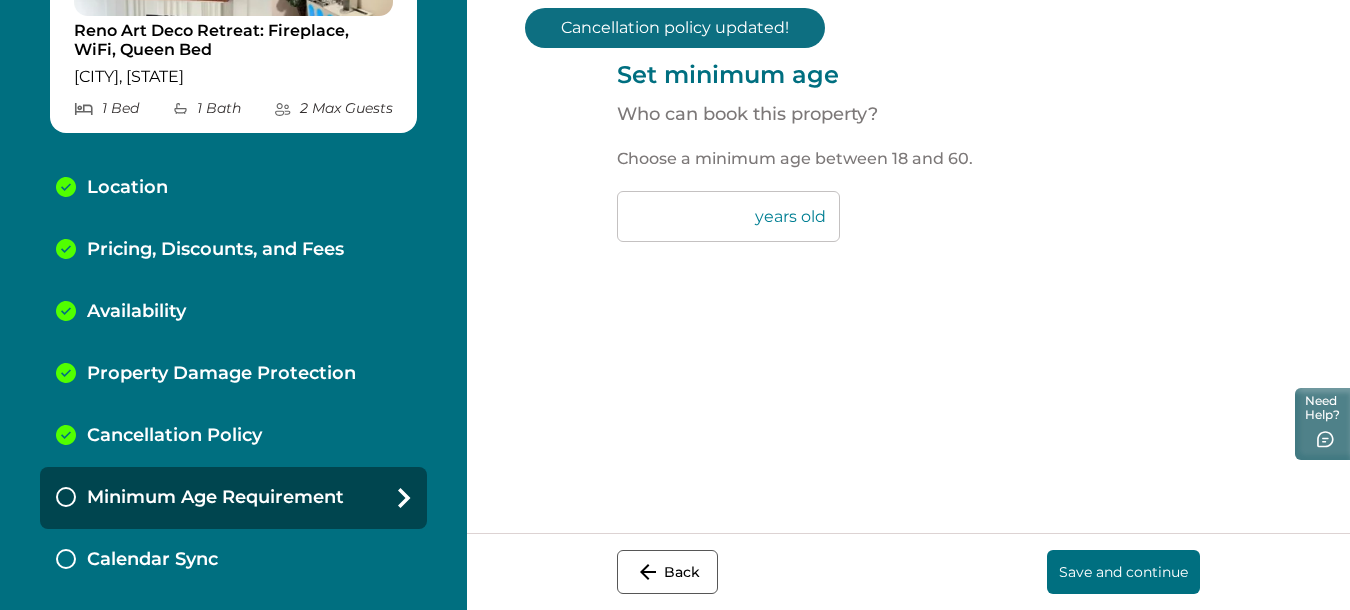 type on "**" 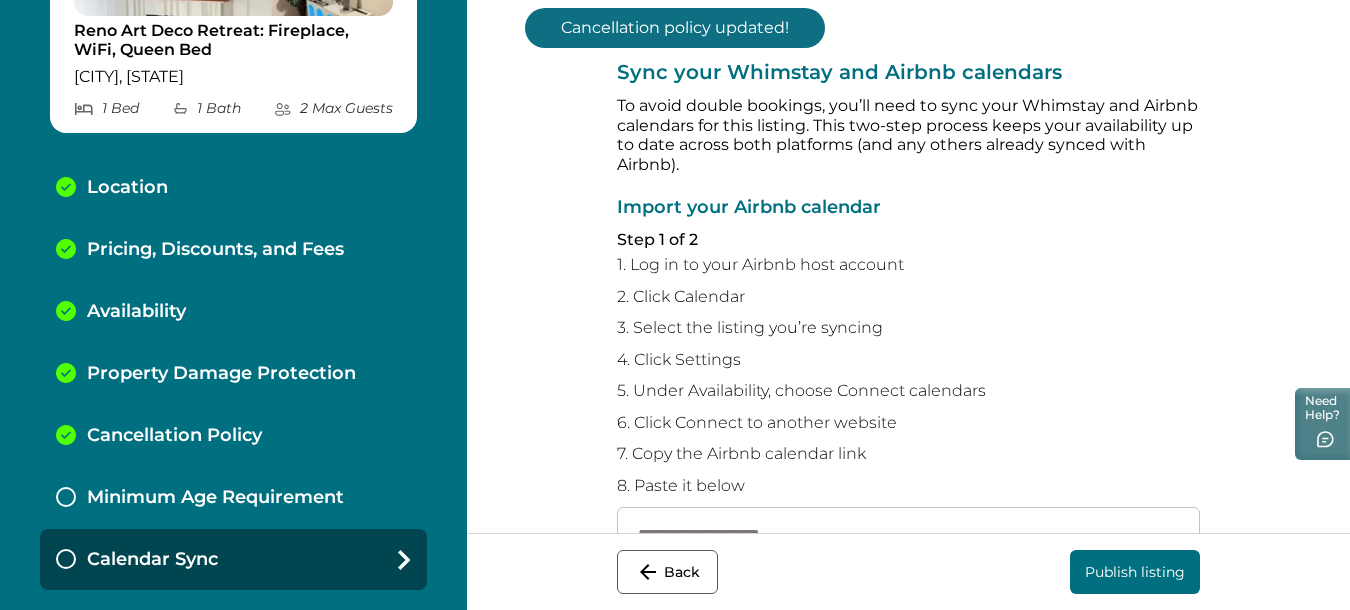 scroll, scrollTop: 327, scrollLeft: 0, axis: vertical 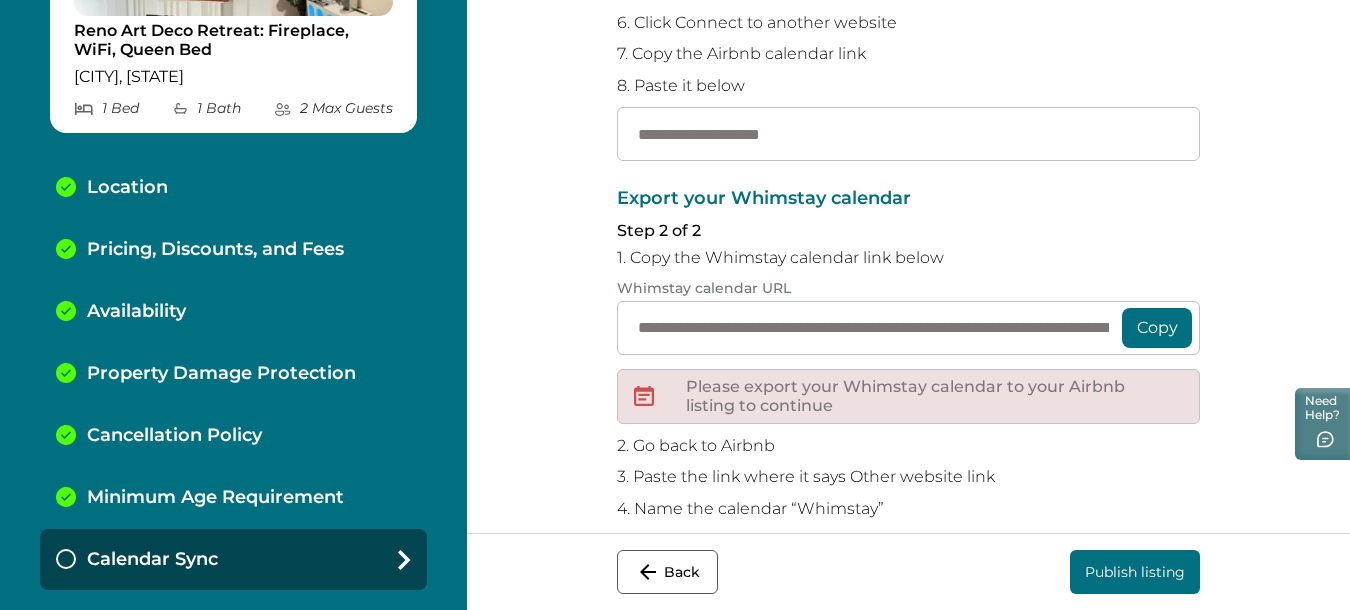 click on "Copy" at bounding box center (1157, 328) 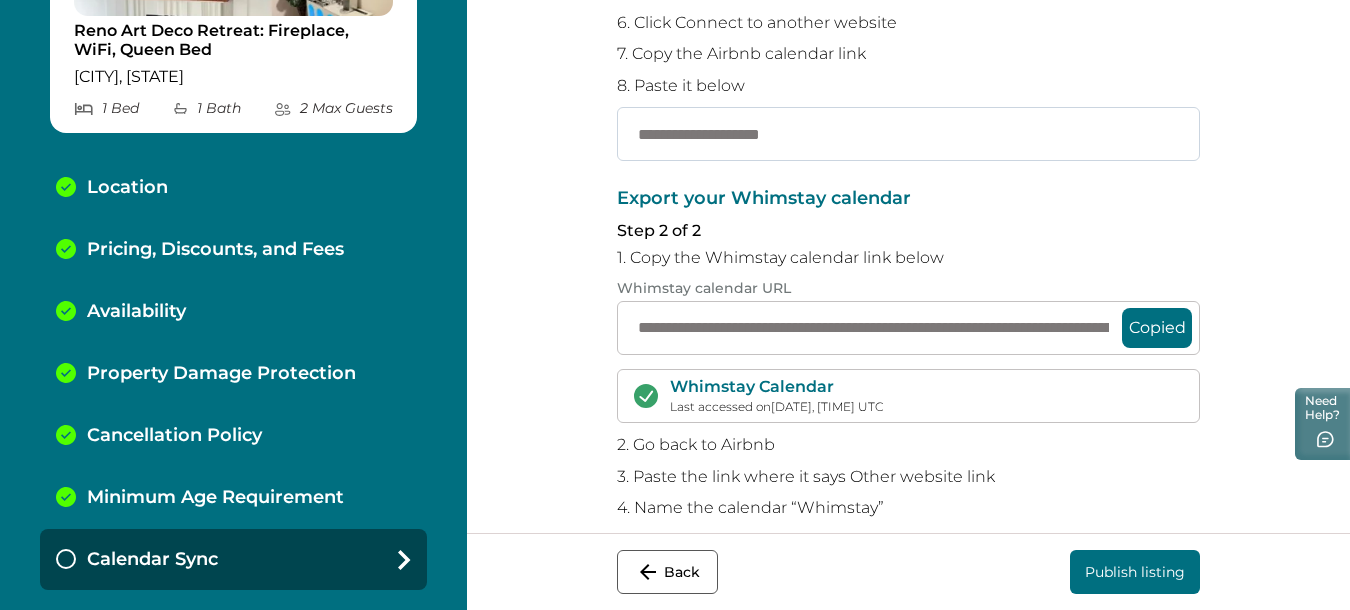 click at bounding box center [908, 134] 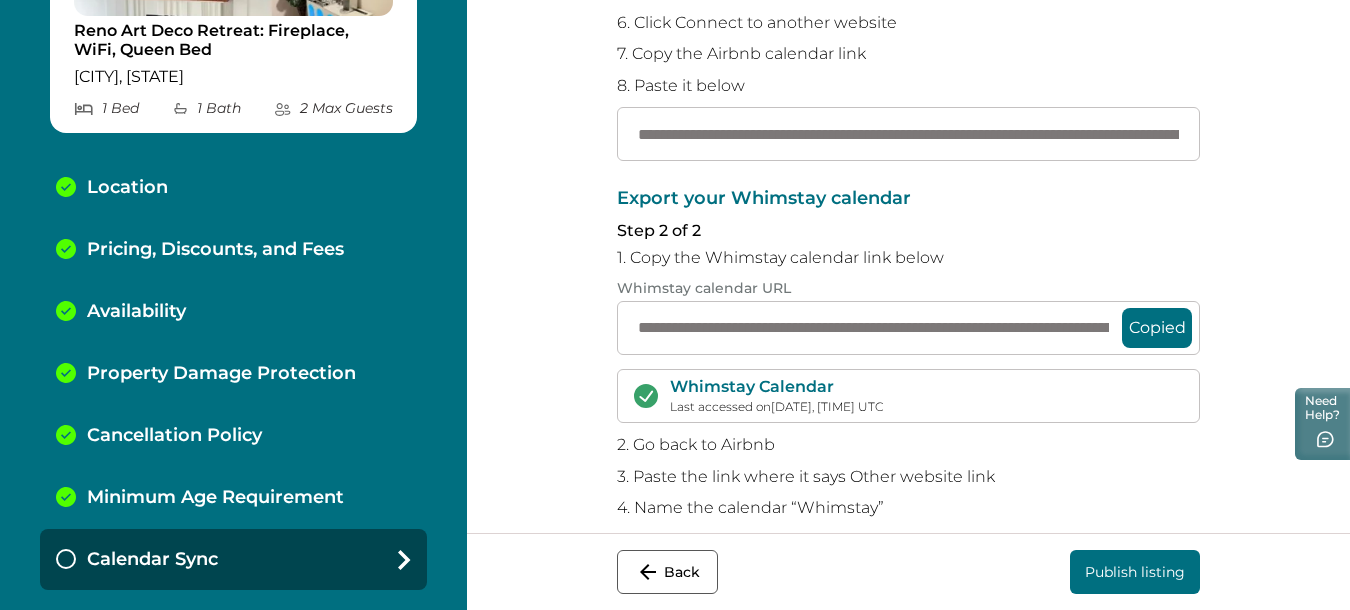 scroll, scrollTop: 0, scrollLeft: 157, axis: horizontal 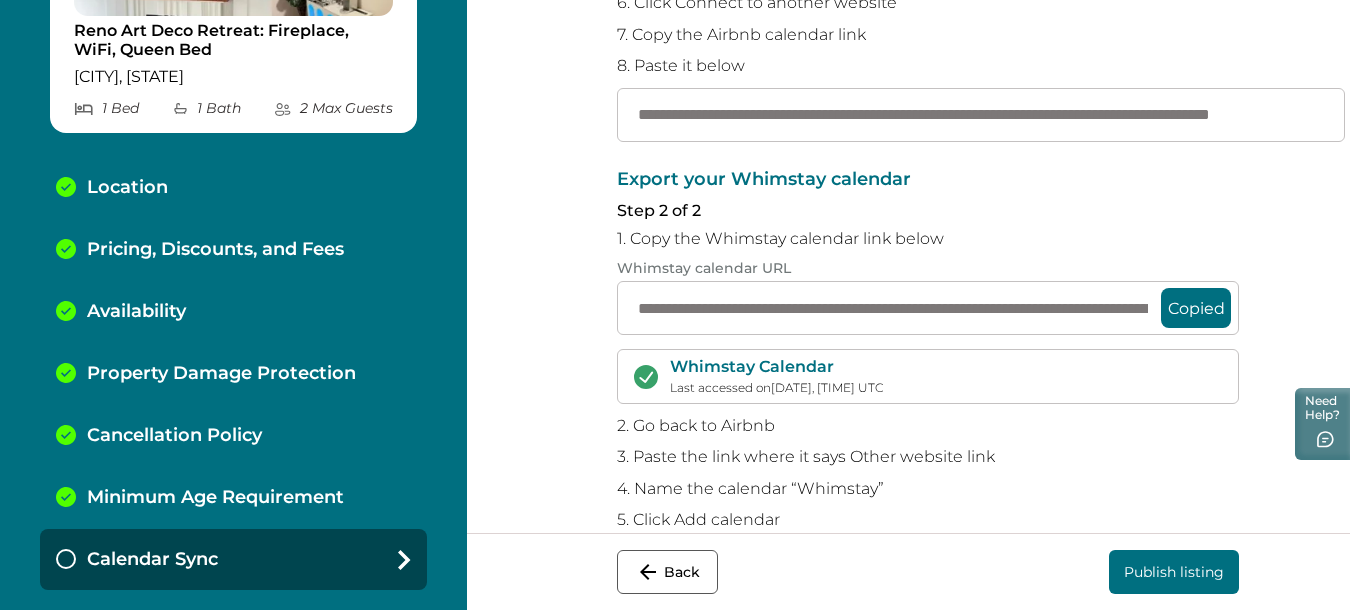 type on "**********" 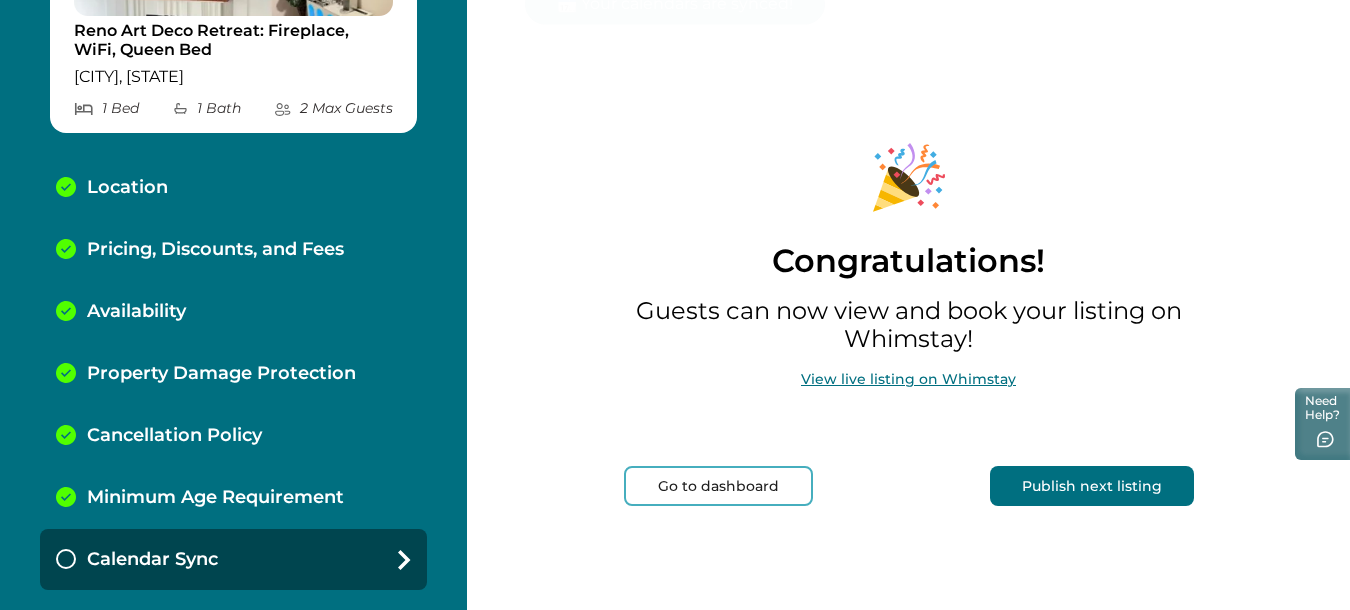 scroll, scrollTop: 0, scrollLeft: 0, axis: both 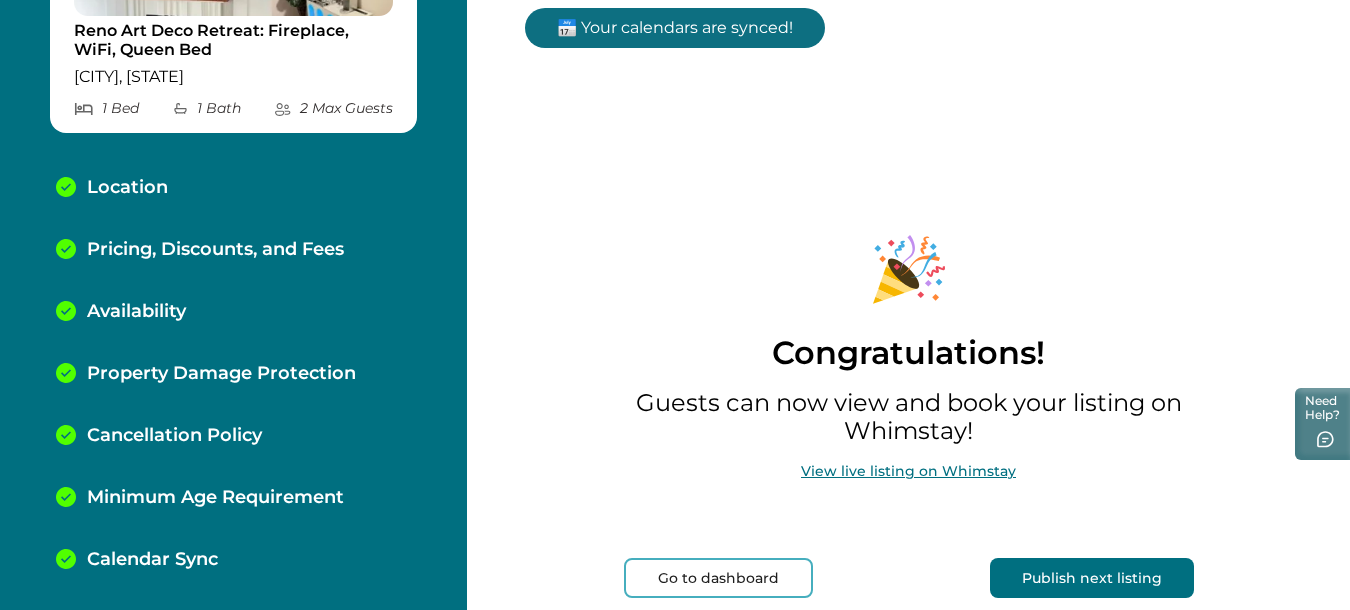 click on "Publish next listing" at bounding box center (1092, 578) 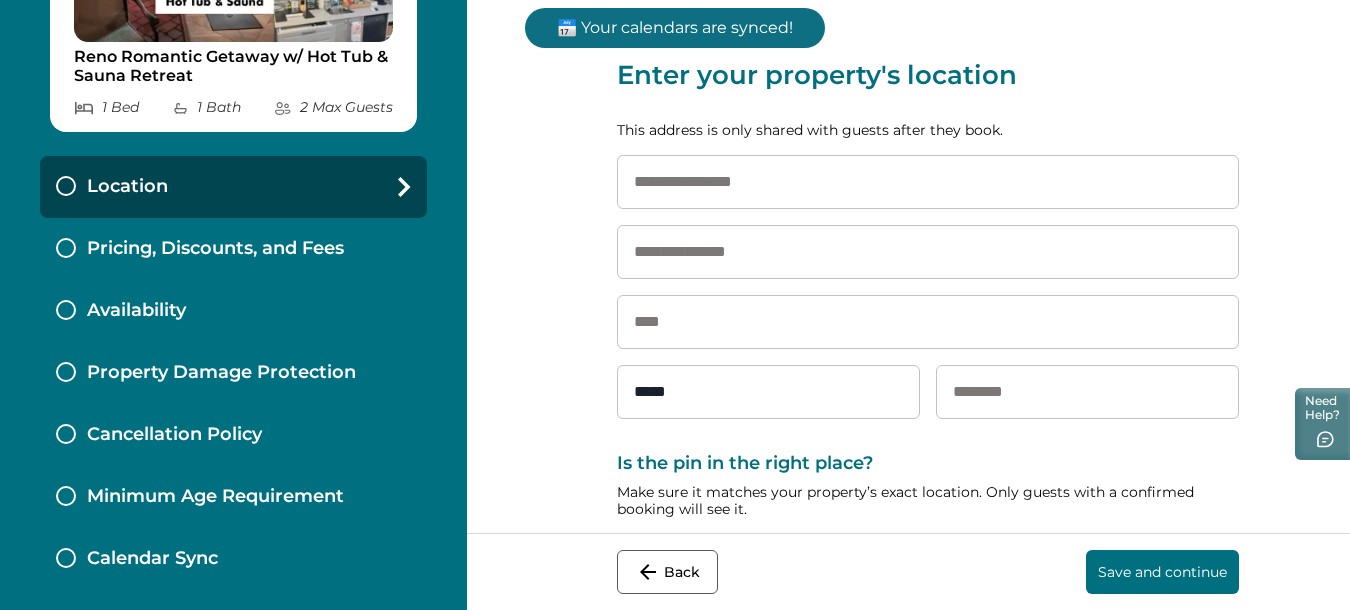 scroll, scrollTop: 0, scrollLeft: 0, axis: both 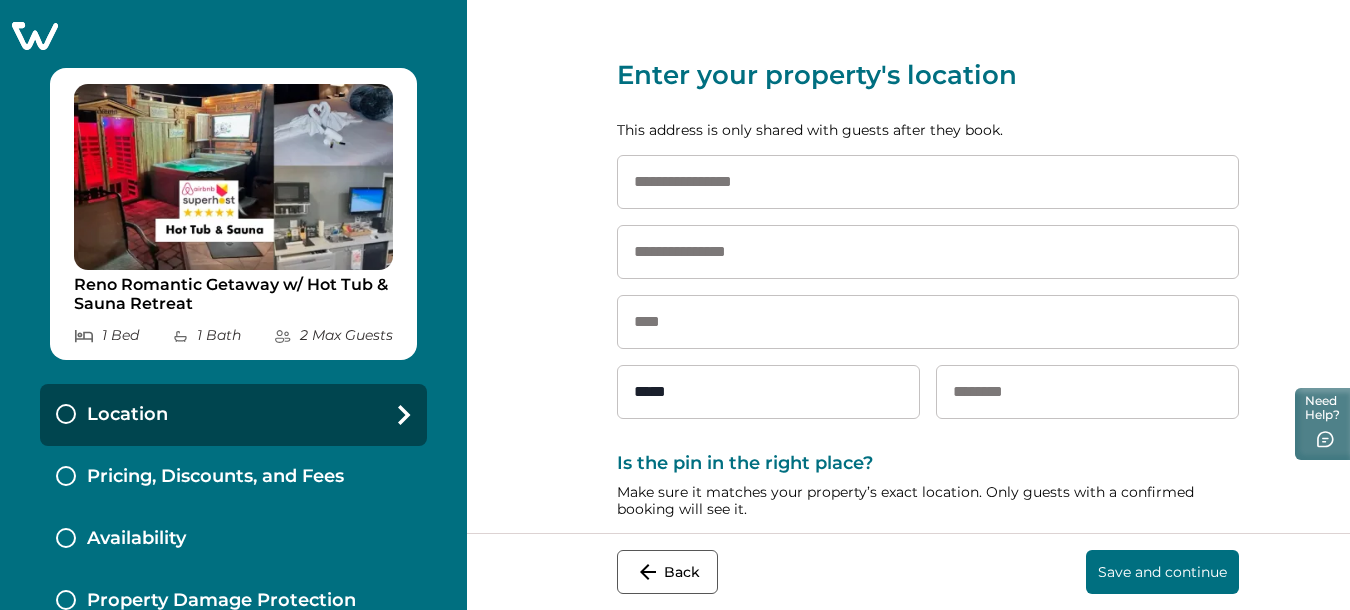 click at bounding box center [928, 182] 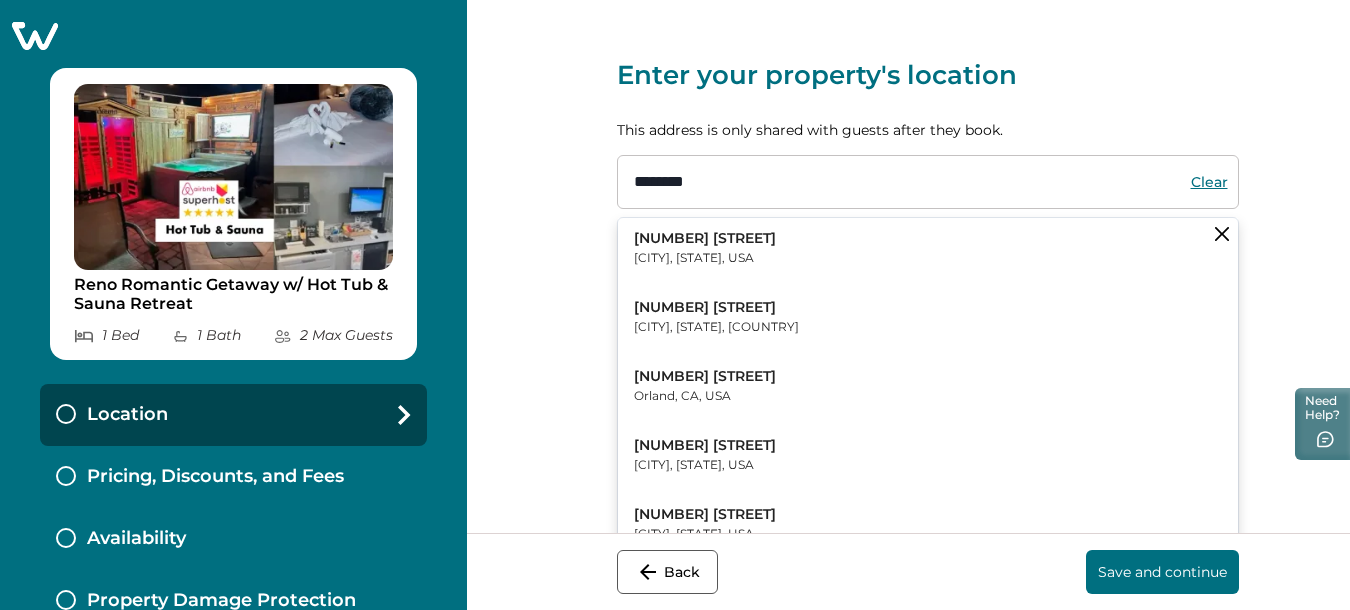 click on "[NUMBER] [STREET]" at bounding box center (705, 239) 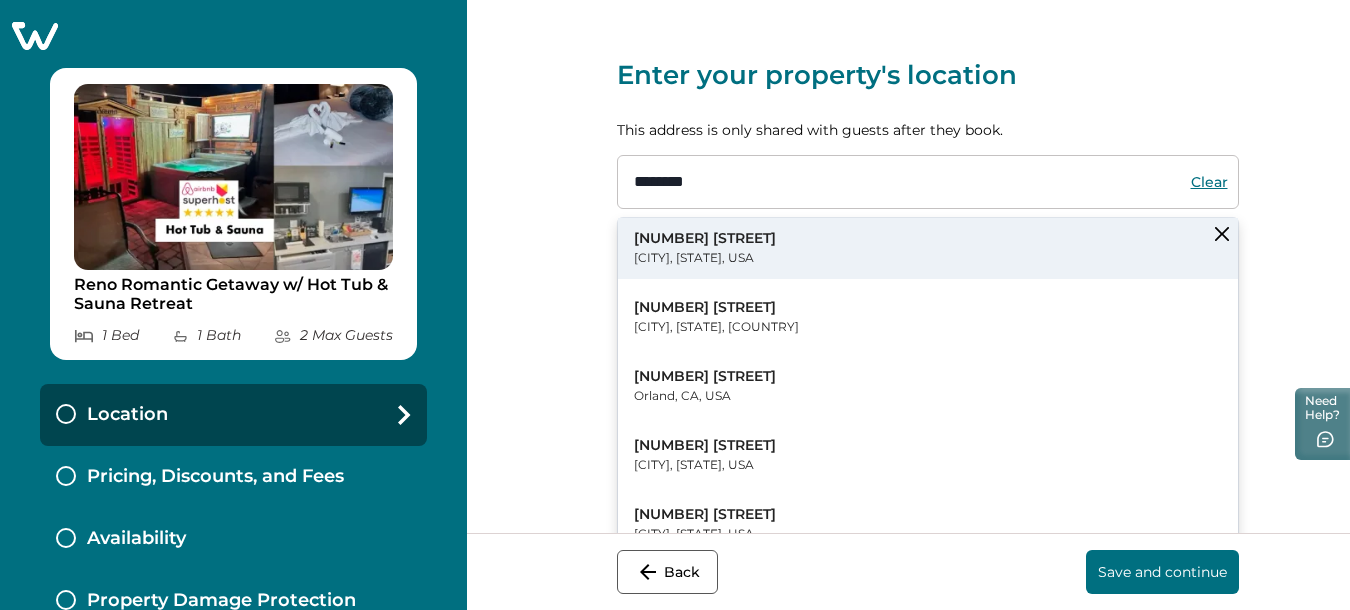 type on "**********" 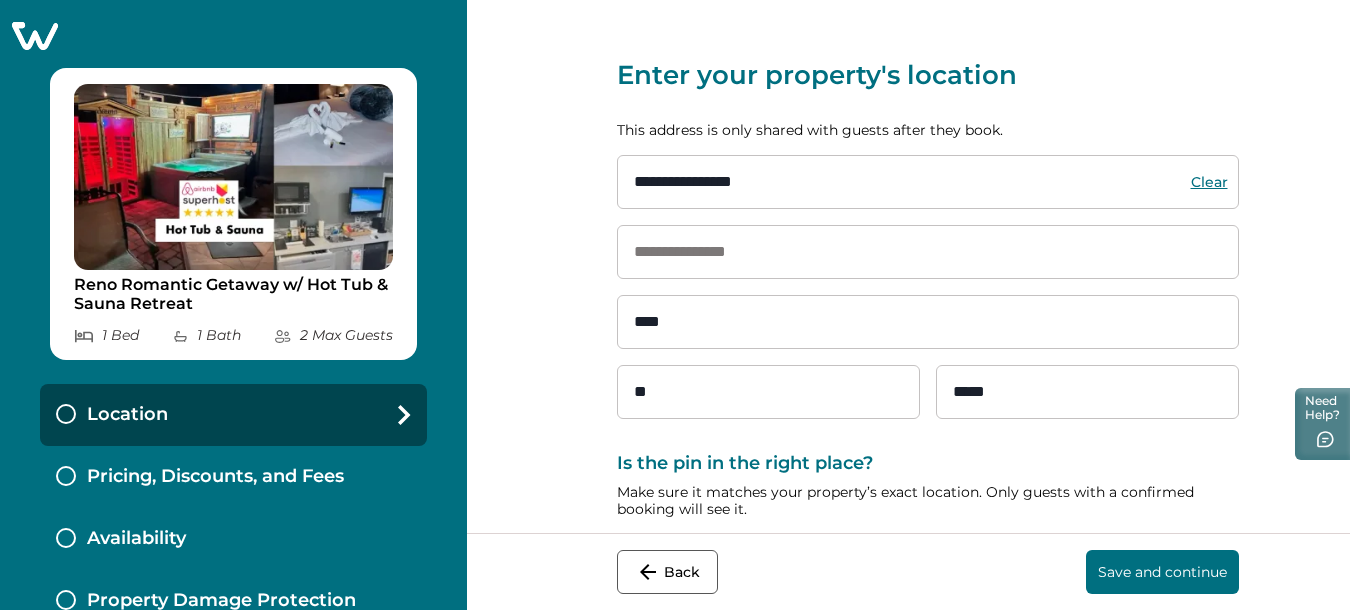 click at bounding box center [928, 252] 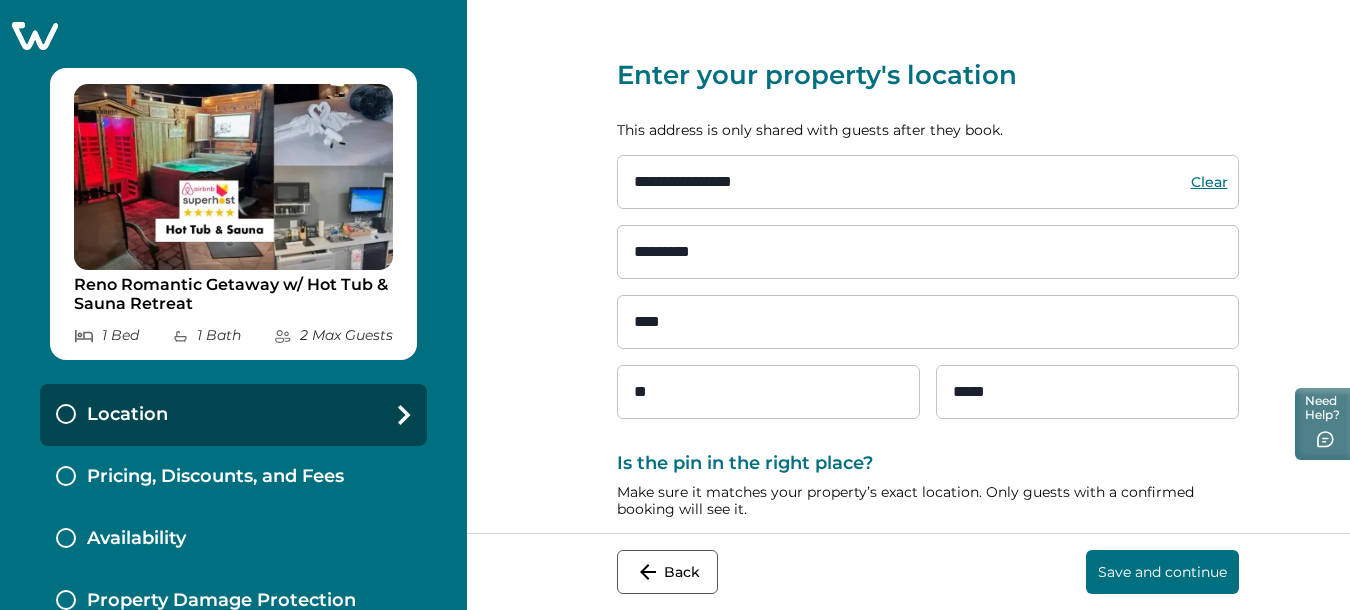 type on "*********" 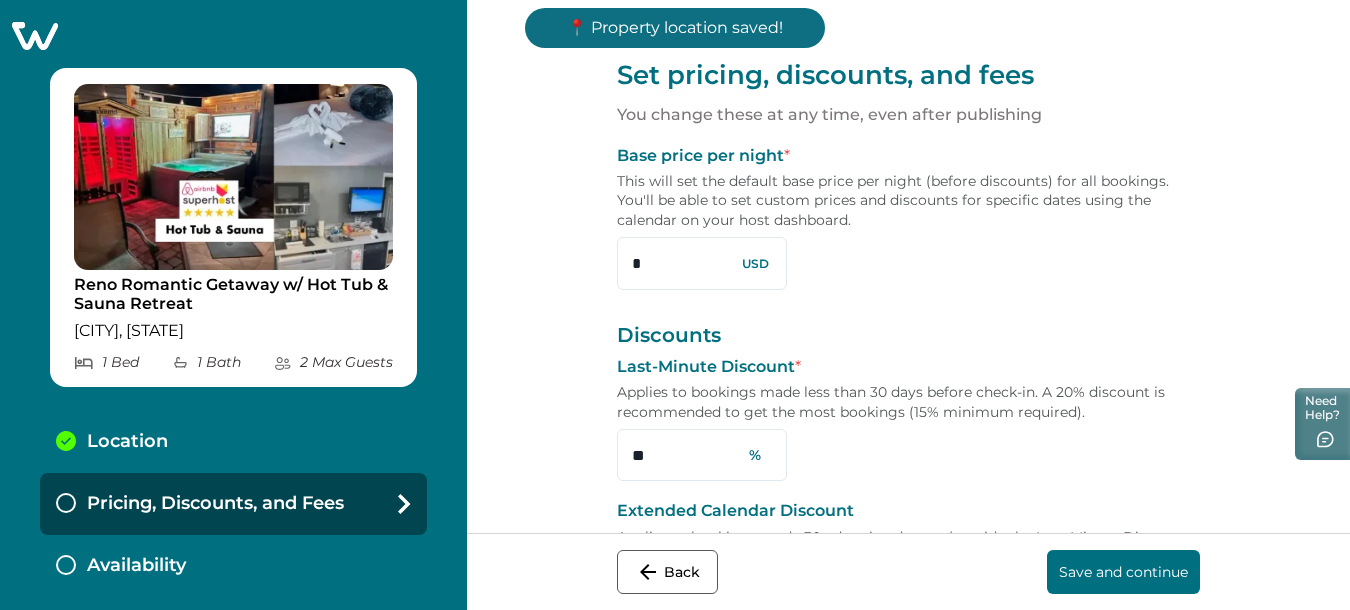 drag, startPoint x: 608, startPoint y: 250, endPoint x: 497, endPoint y: 248, distance: 111.01801 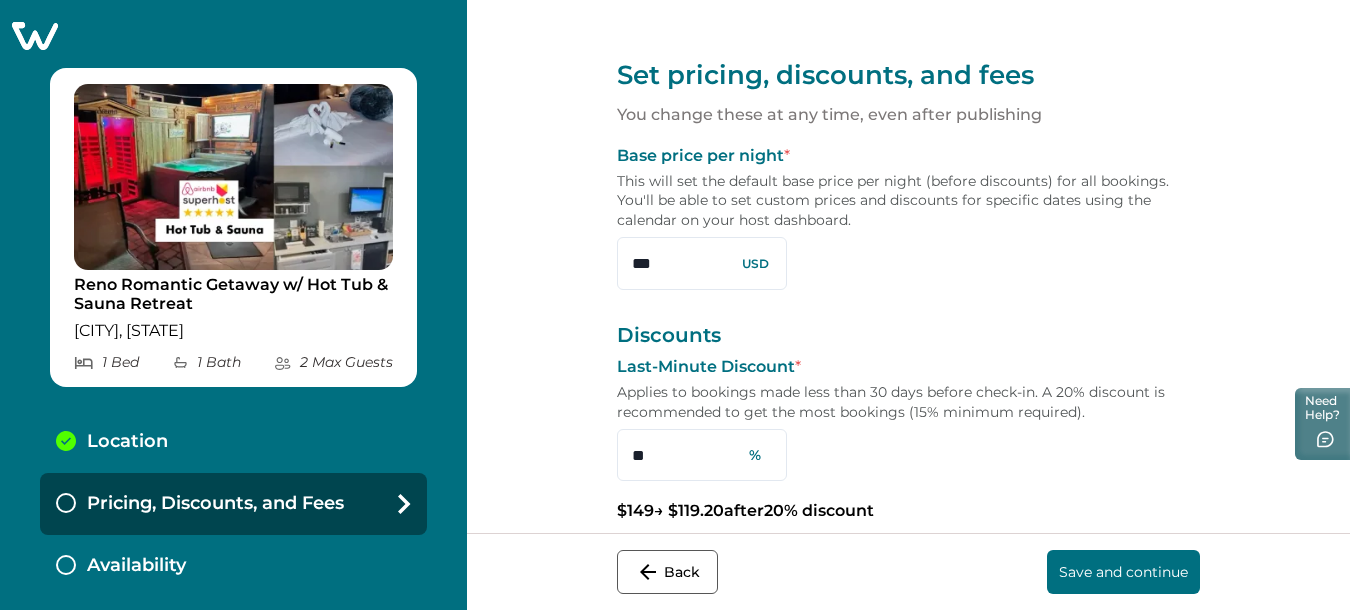 scroll, scrollTop: 800, scrollLeft: 0, axis: vertical 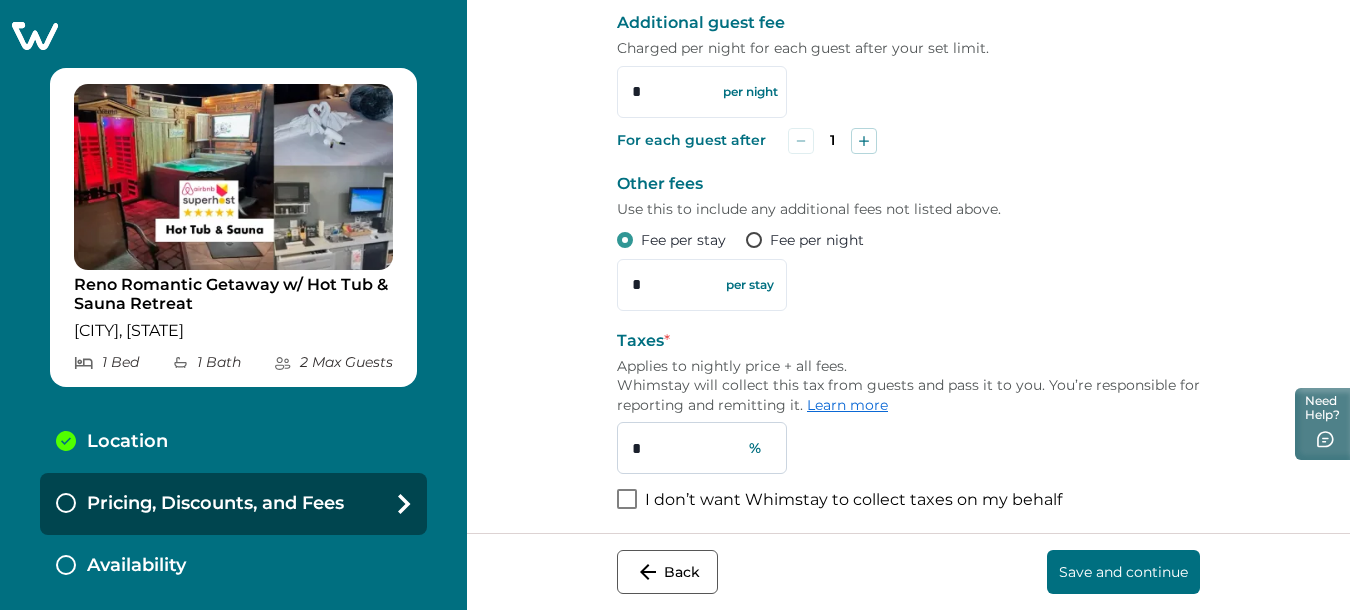 type on "***" 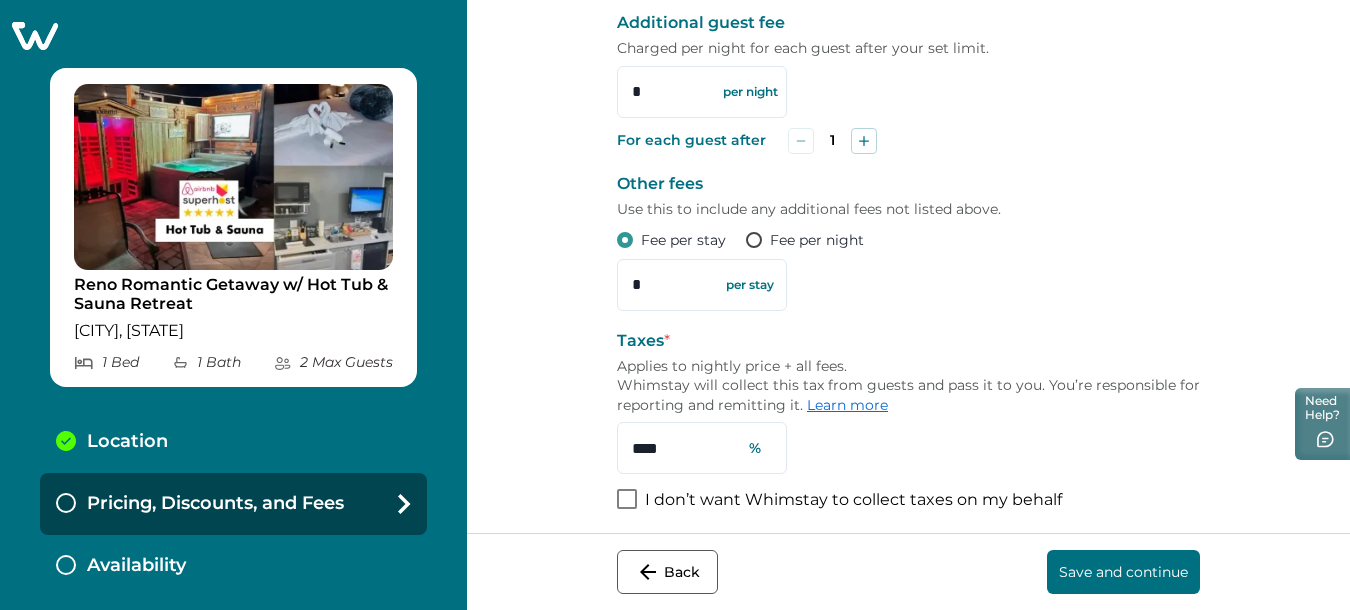 type on "****" 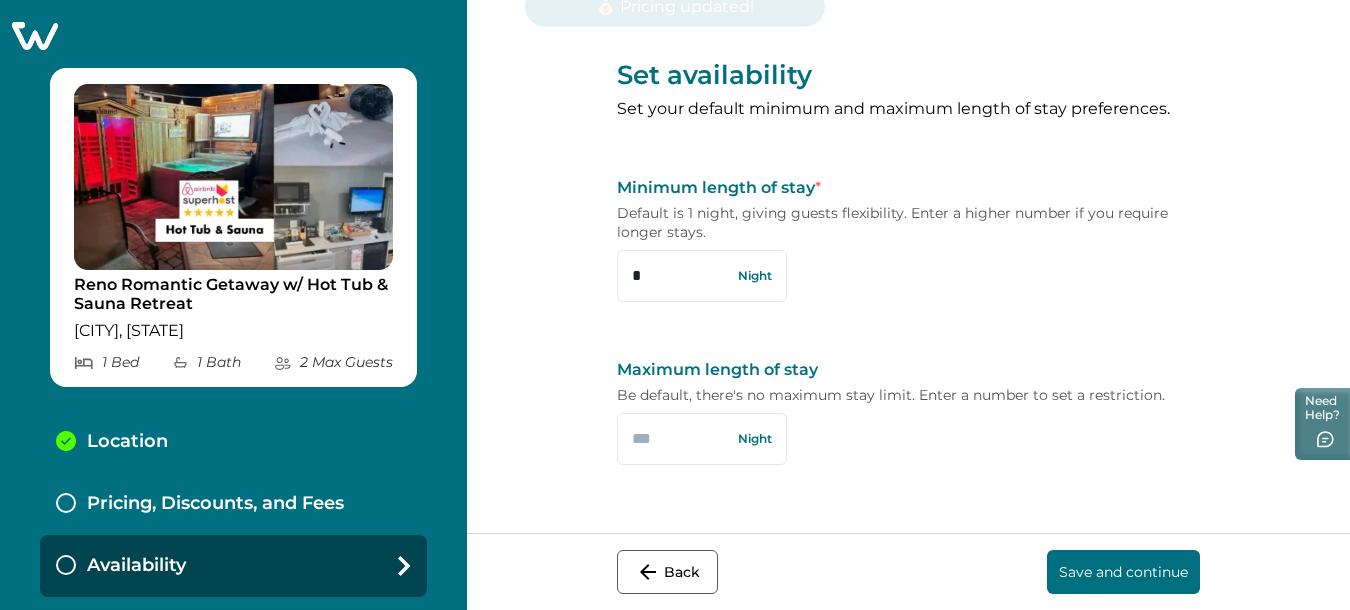 scroll, scrollTop: 0, scrollLeft: 0, axis: both 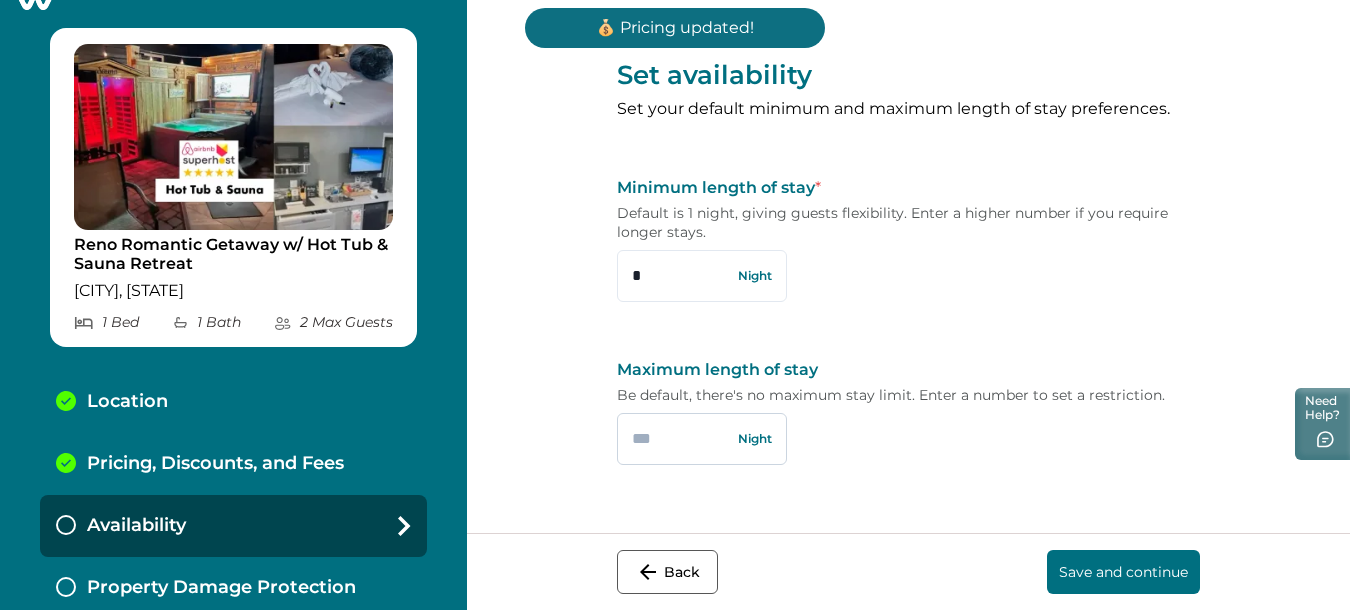click at bounding box center [702, 439] 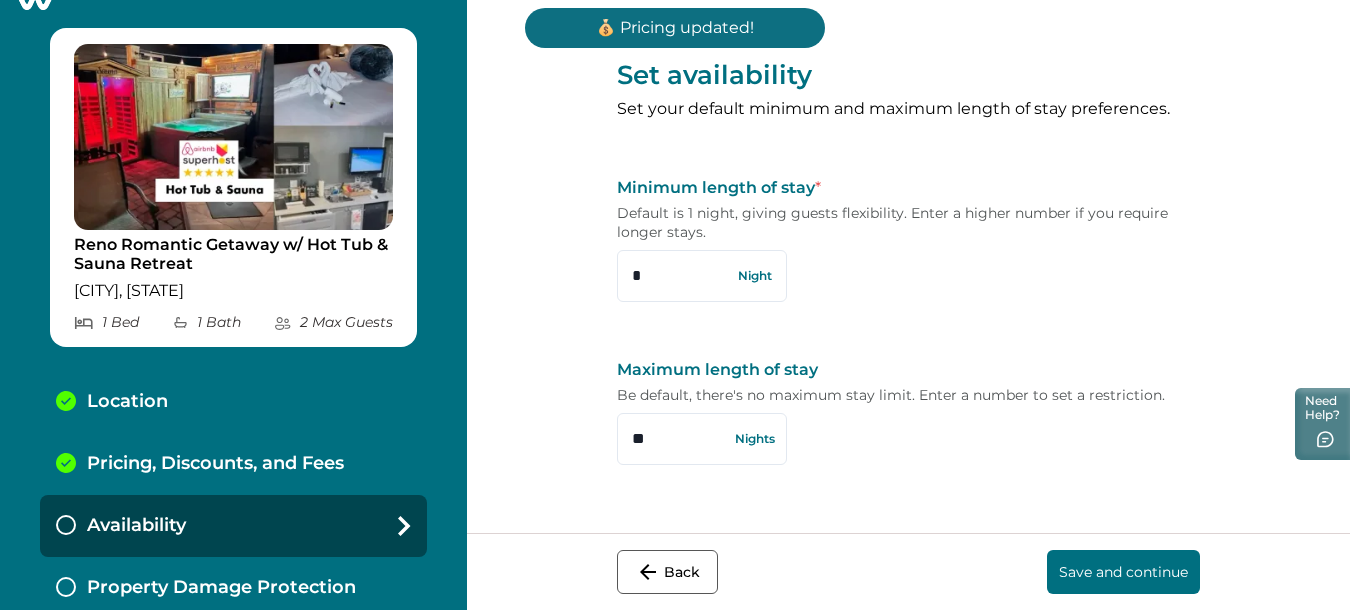 type on "**" 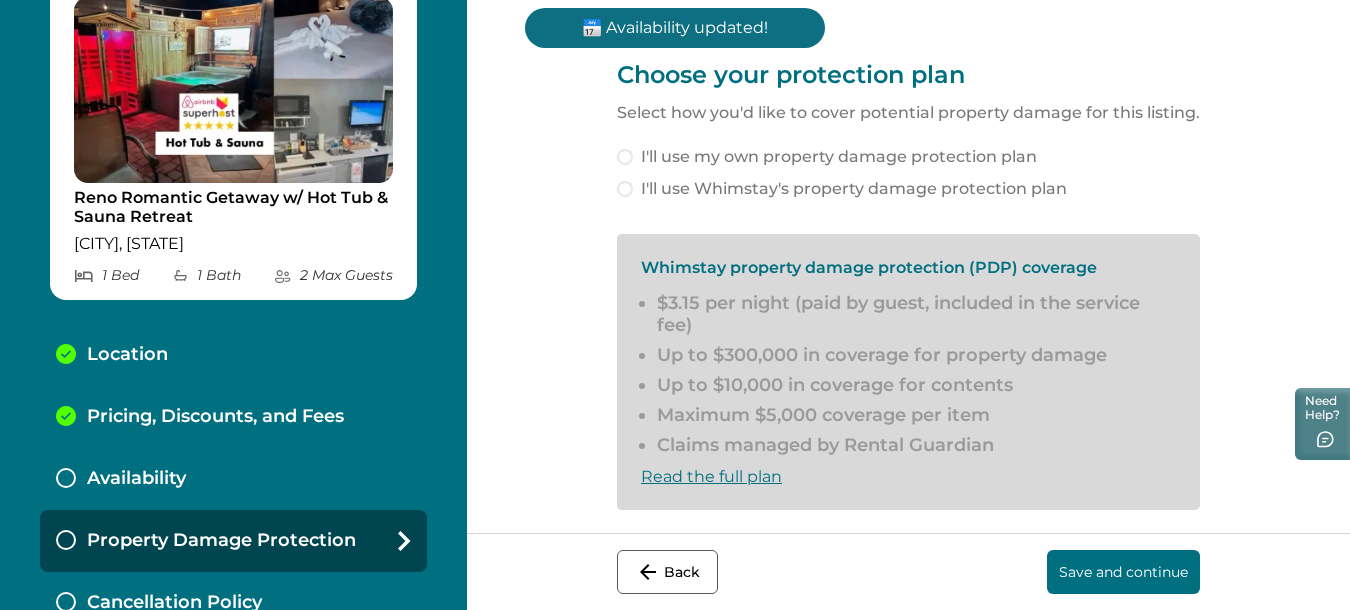 scroll, scrollTop: 112, scrollLeft: 0, axis: vertical 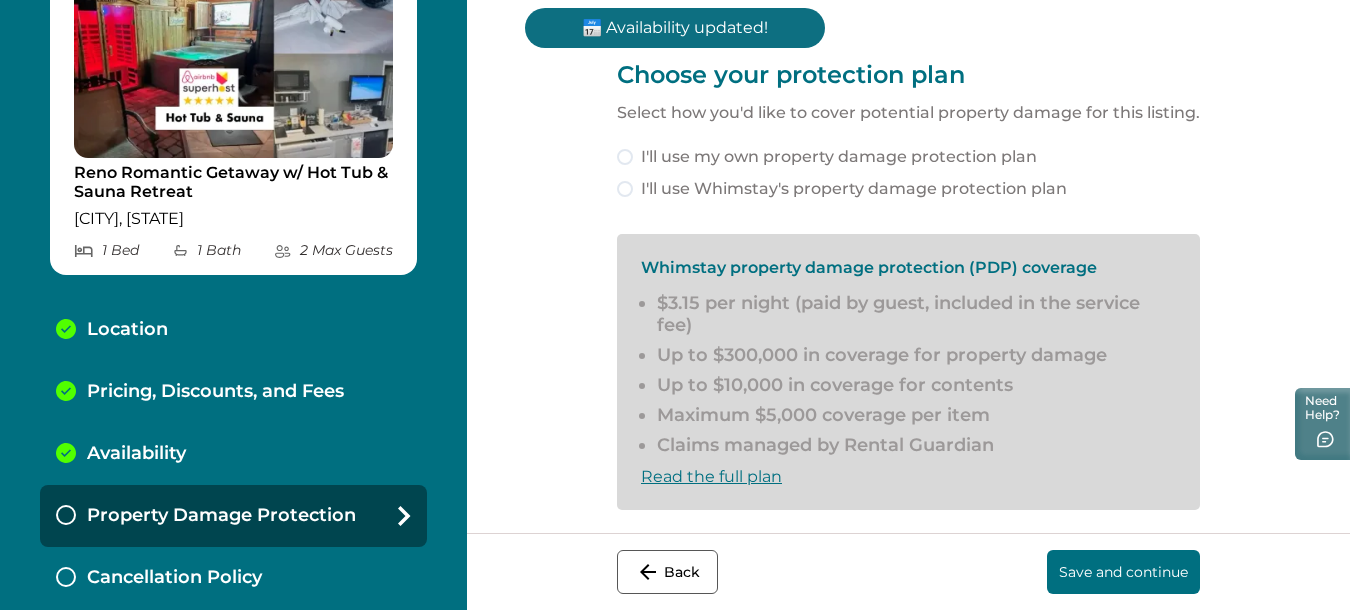 click at bounding box center [625, 189] 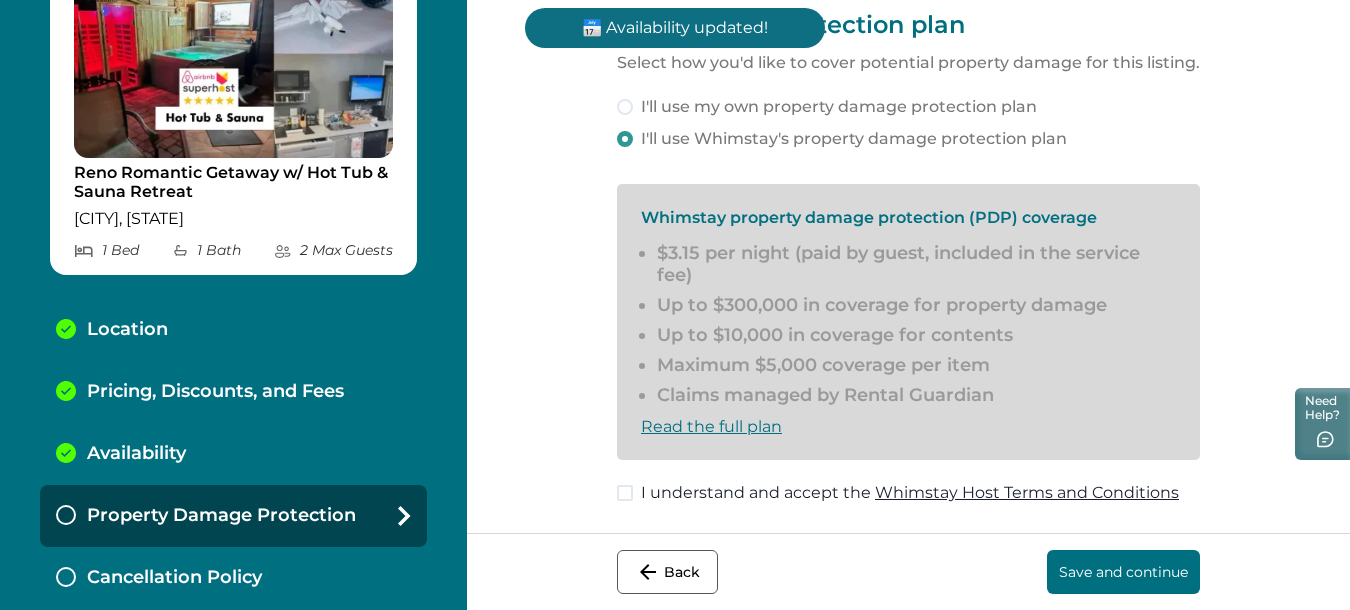 scroll, scrollTop: 82, scrollLeft: 0, axis: vertical 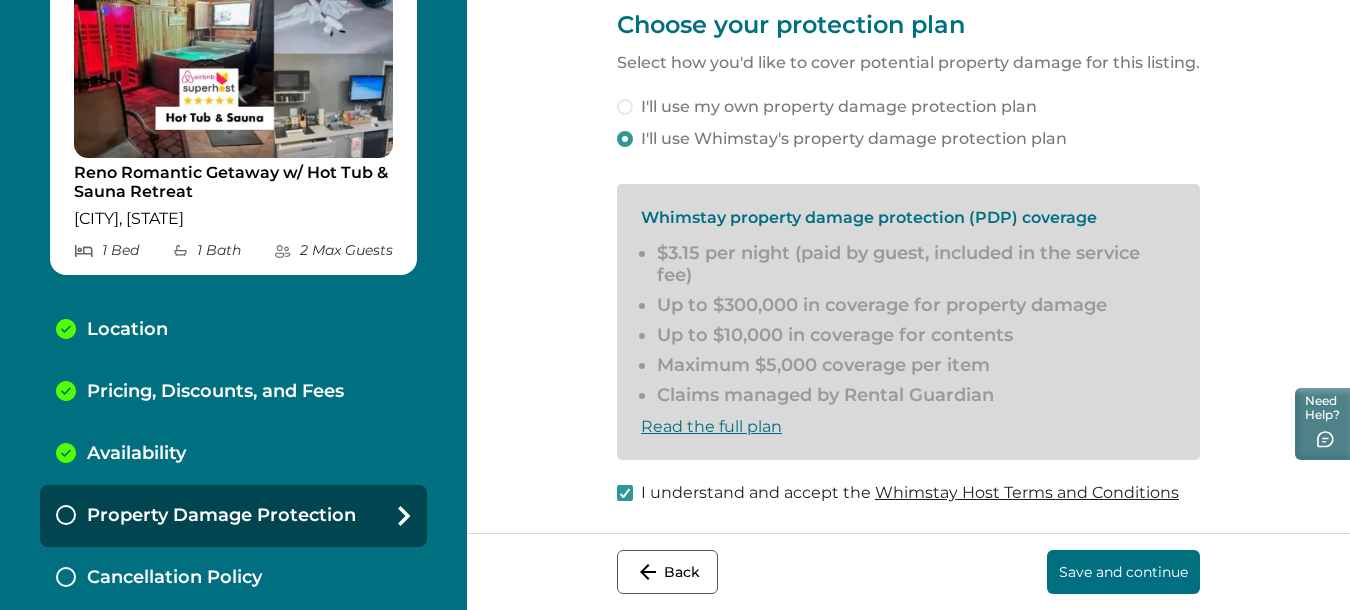 click on "Save and continue" at bounding box center [1123, 572] 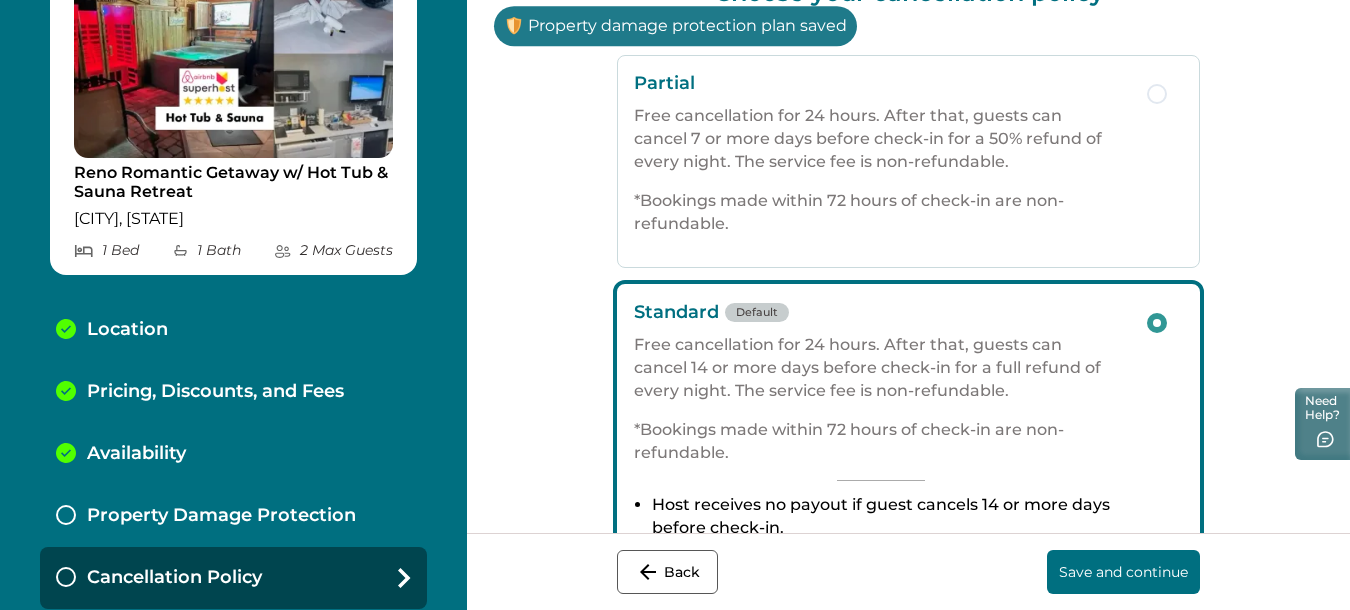 scroll, scrollTop: 183, scrollLeft: 0, axis: vertical 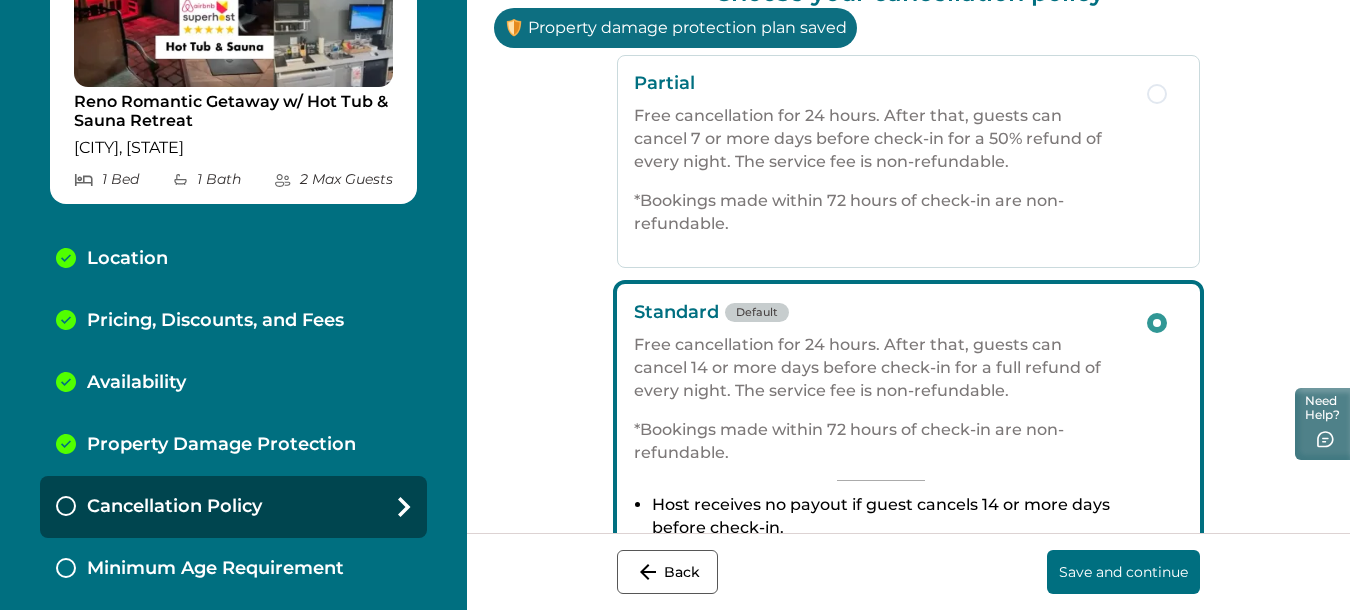 click at bounding box center [1157, 94] 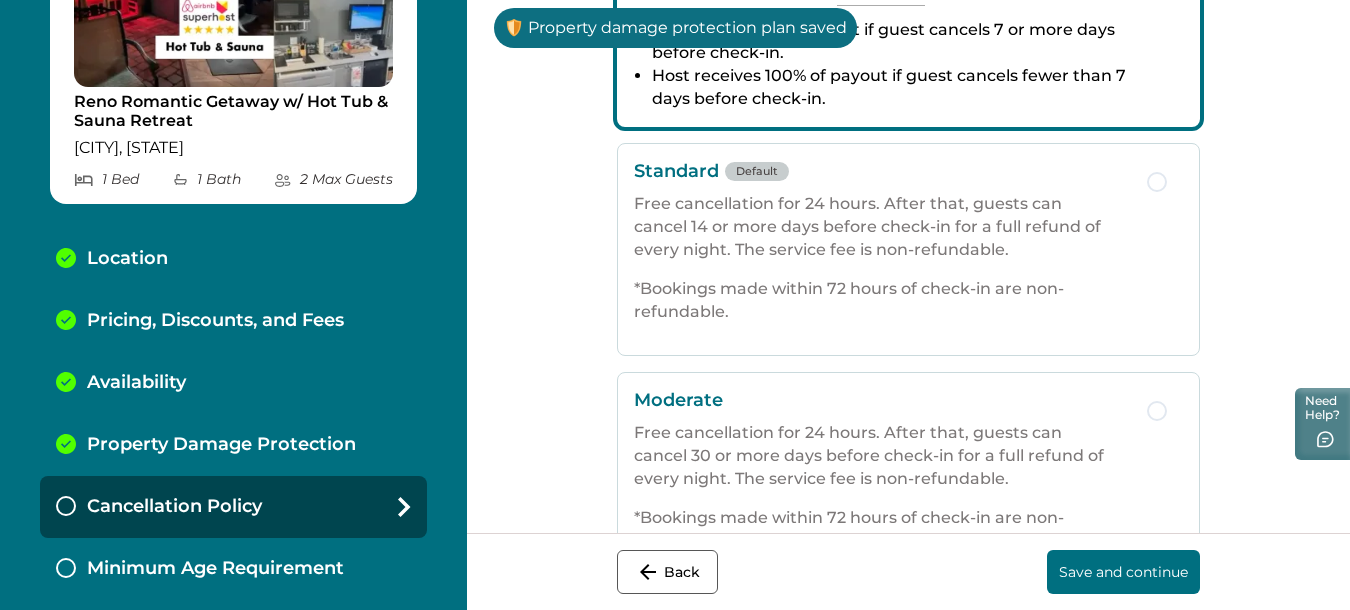 scroll, scrollTop: 650, scrollLeft: 0, axis: vertical 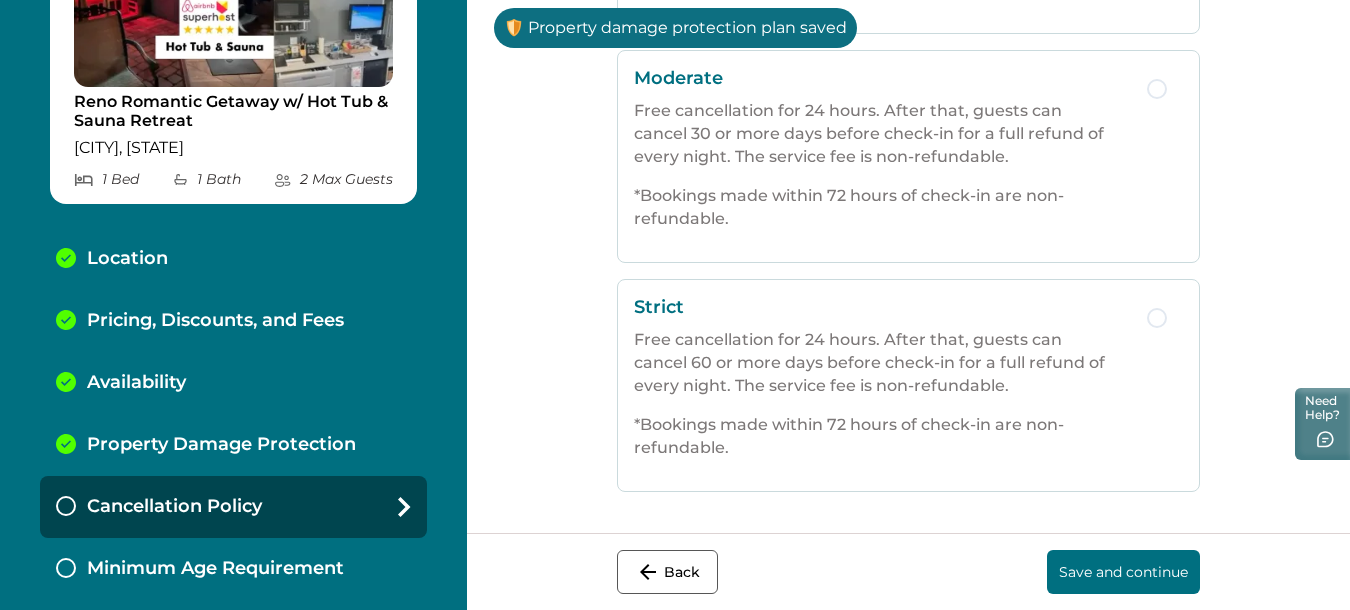 click on "Save and continue" at bounding box center [1123, 572] 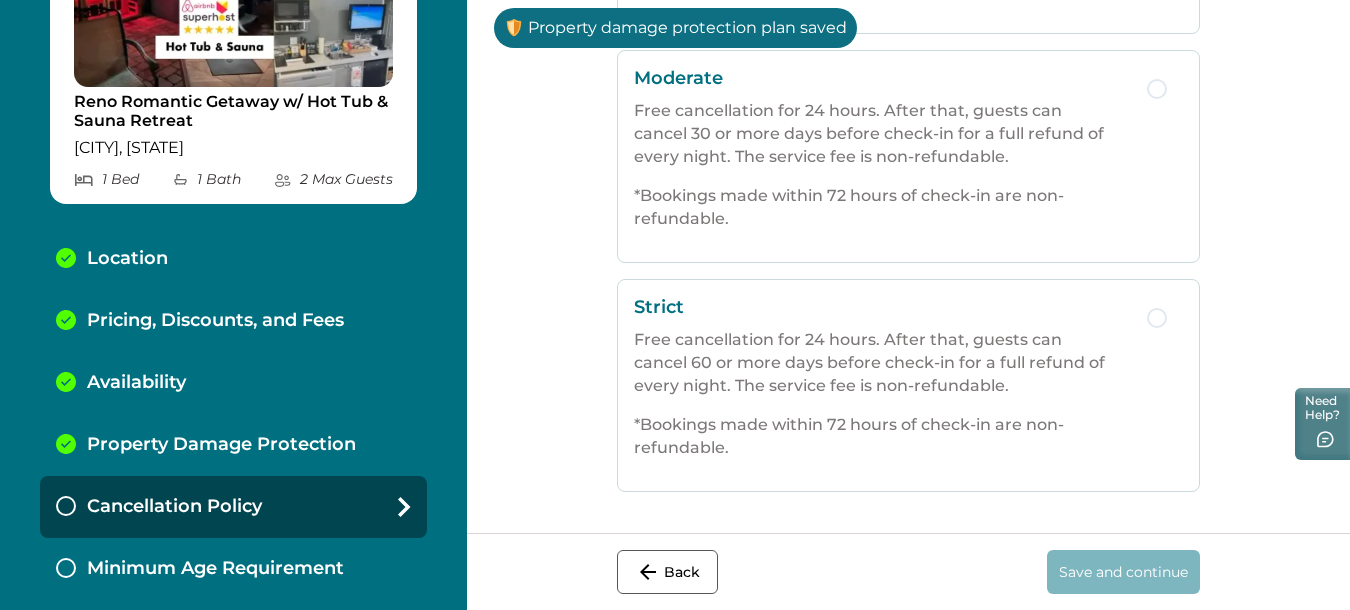 scroll, scrollTop: 0, scrollLeft: 0, axis: both 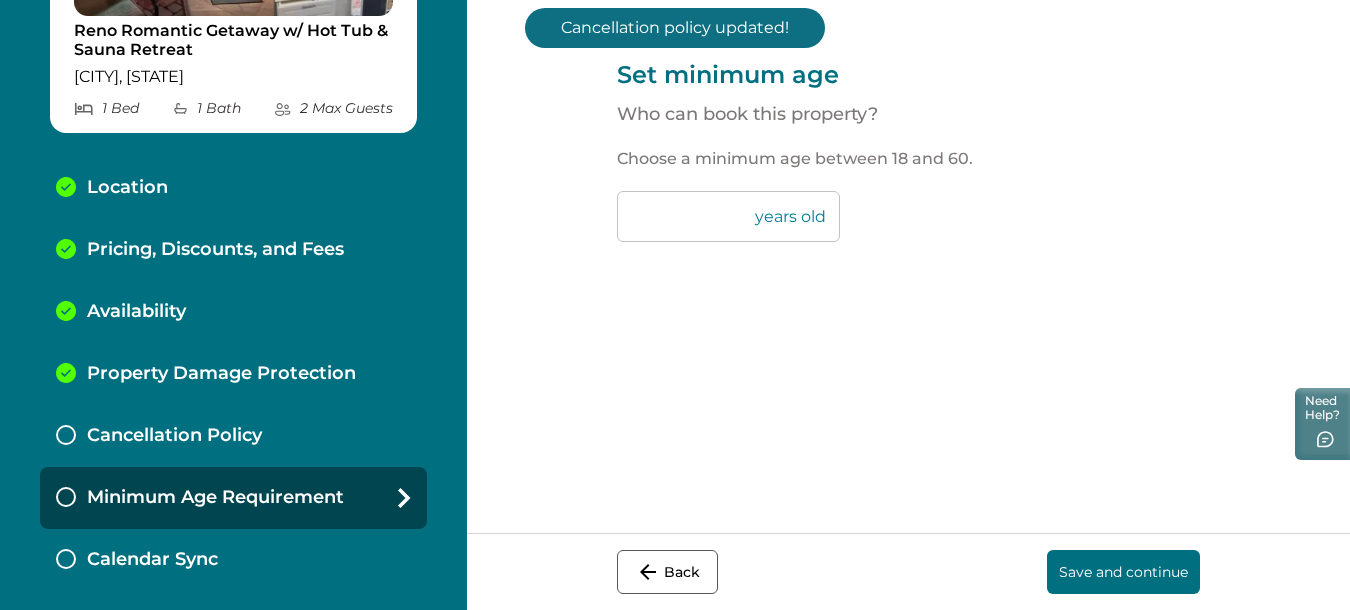 drag, startPoint x: 607, startPoint y: 210, endPoint x: 486, endPoint y: 200, distance: 121.41252 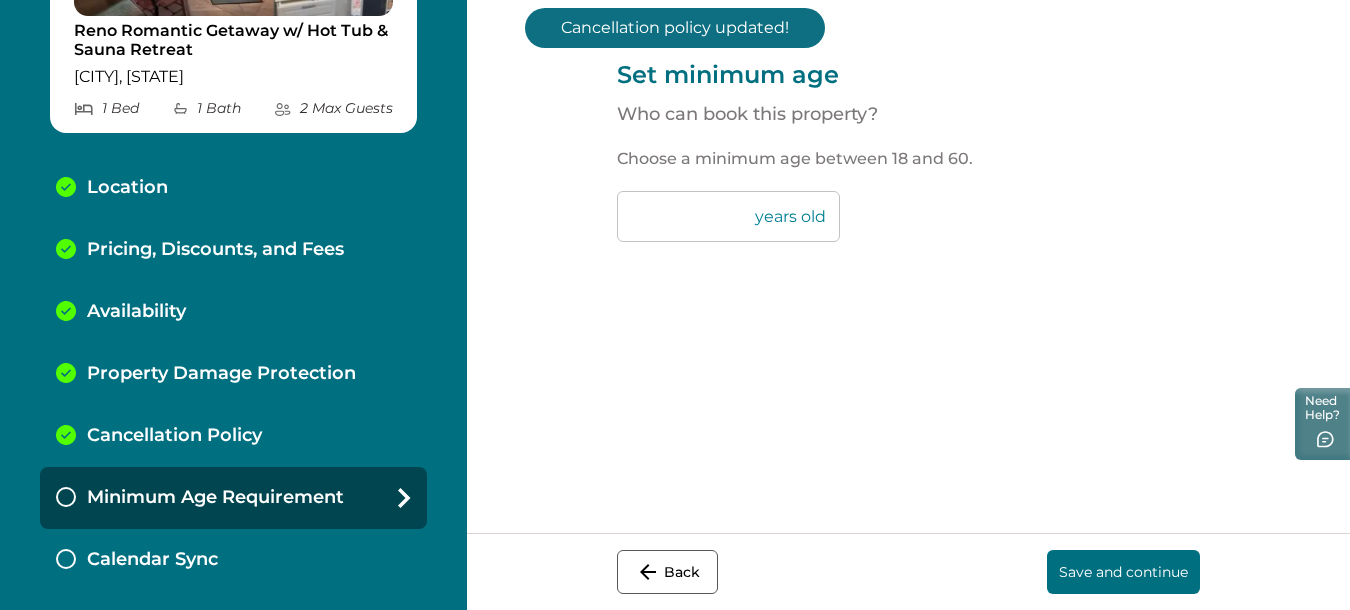 type on "**" 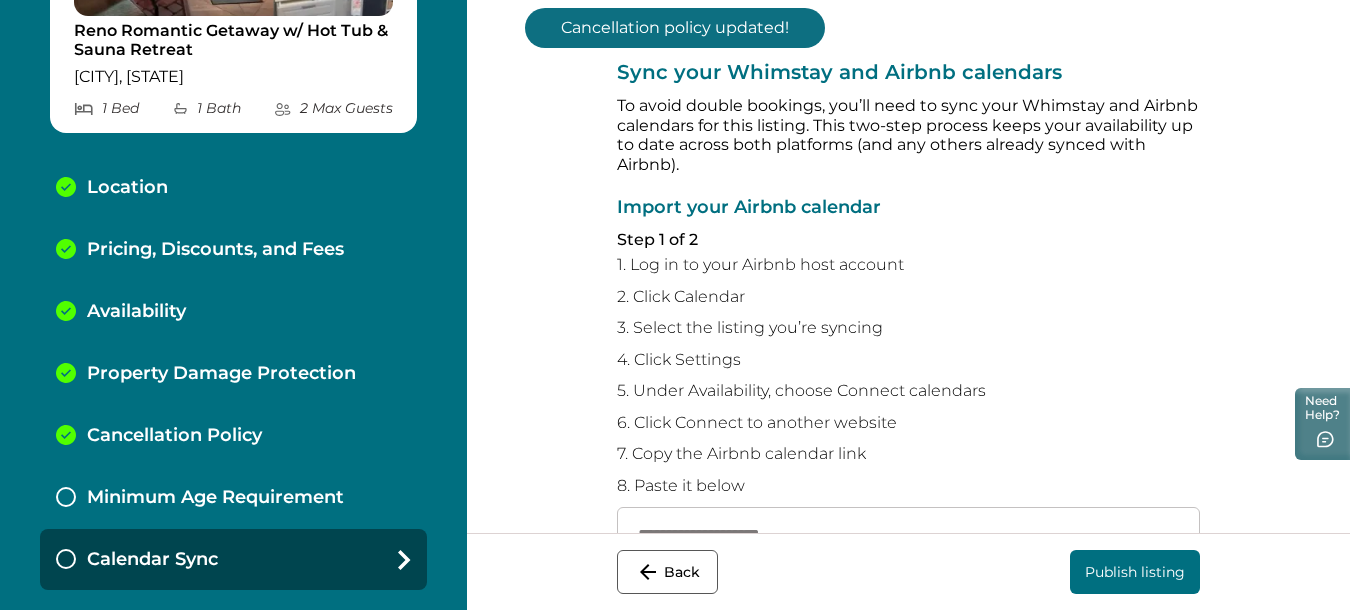 scroll, scrollTop: 327, scrollLeft: 0, axis: vertical 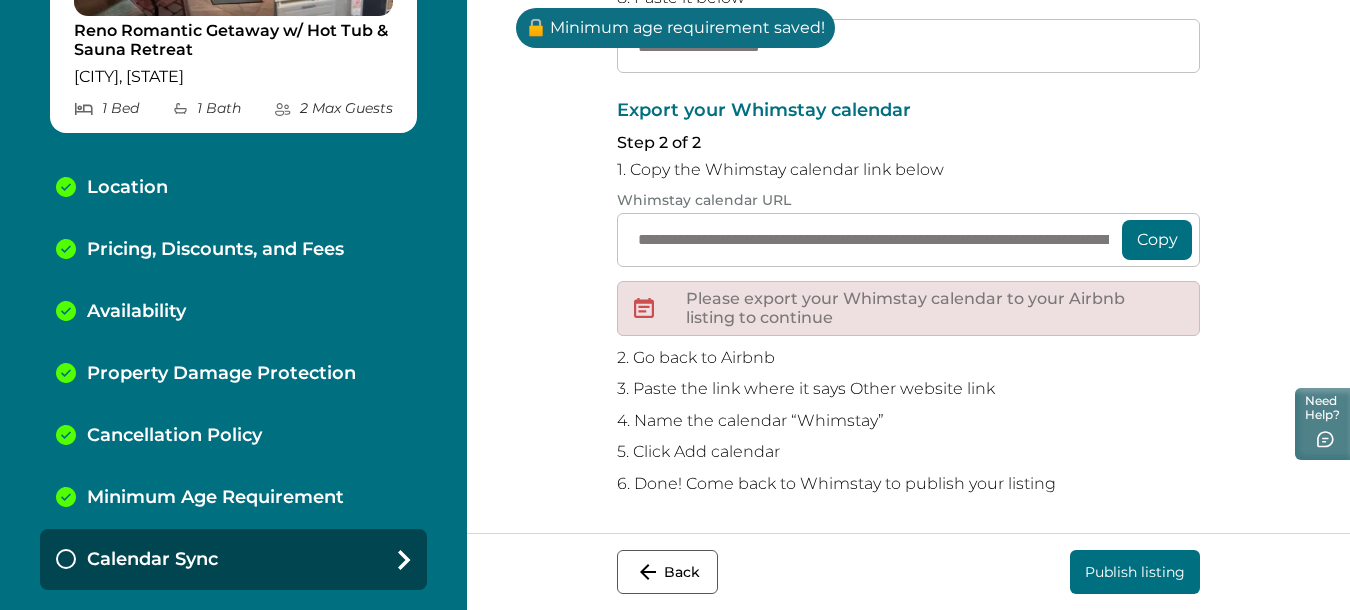 click on "Copy" at bounding box center [1157, 240] 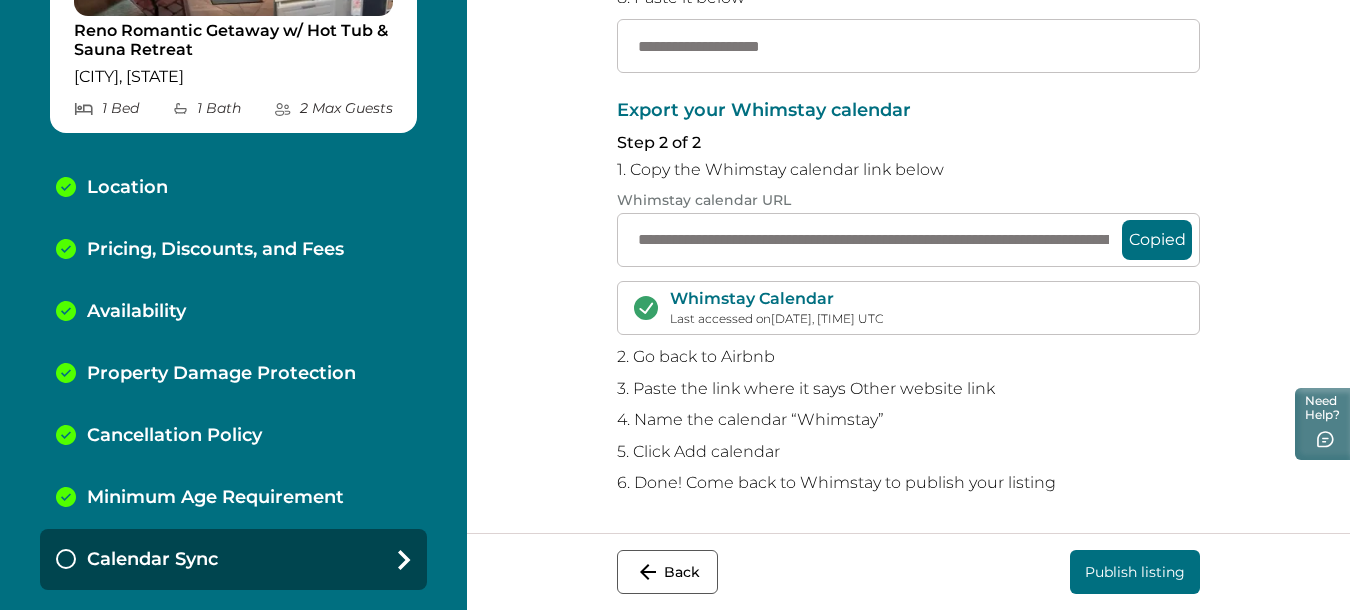 scroll, scrollTop: 442, scrollLeft: 0, axis: vertical 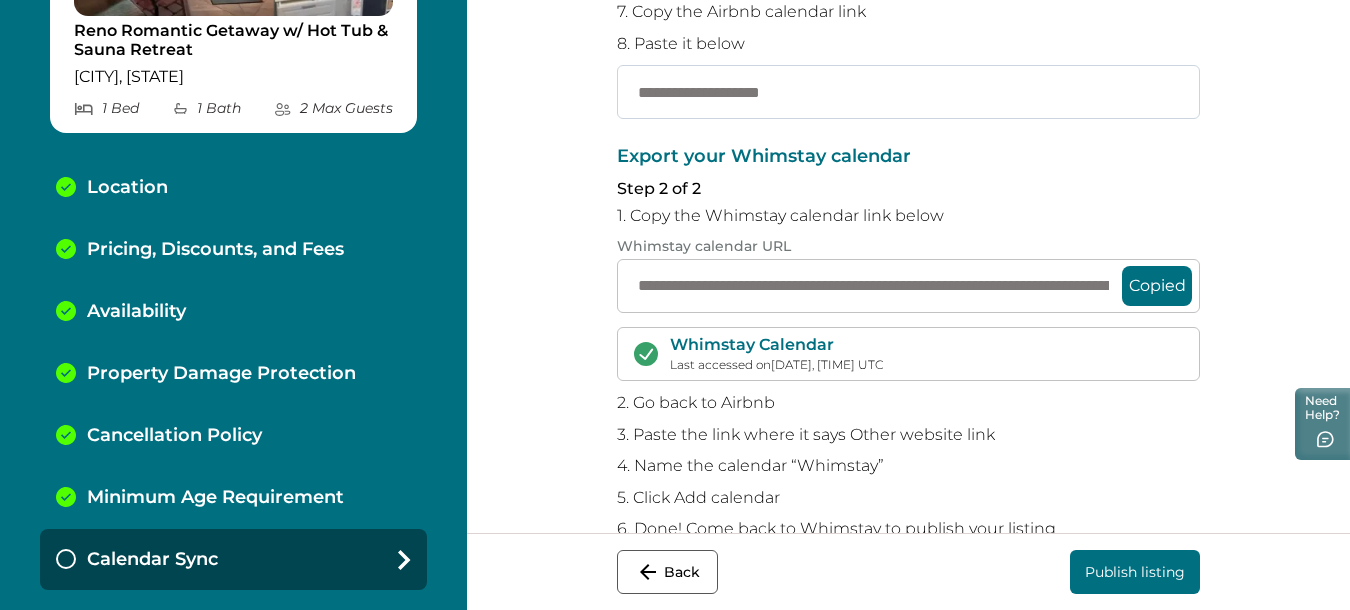 click at bounding box center [908, 92] 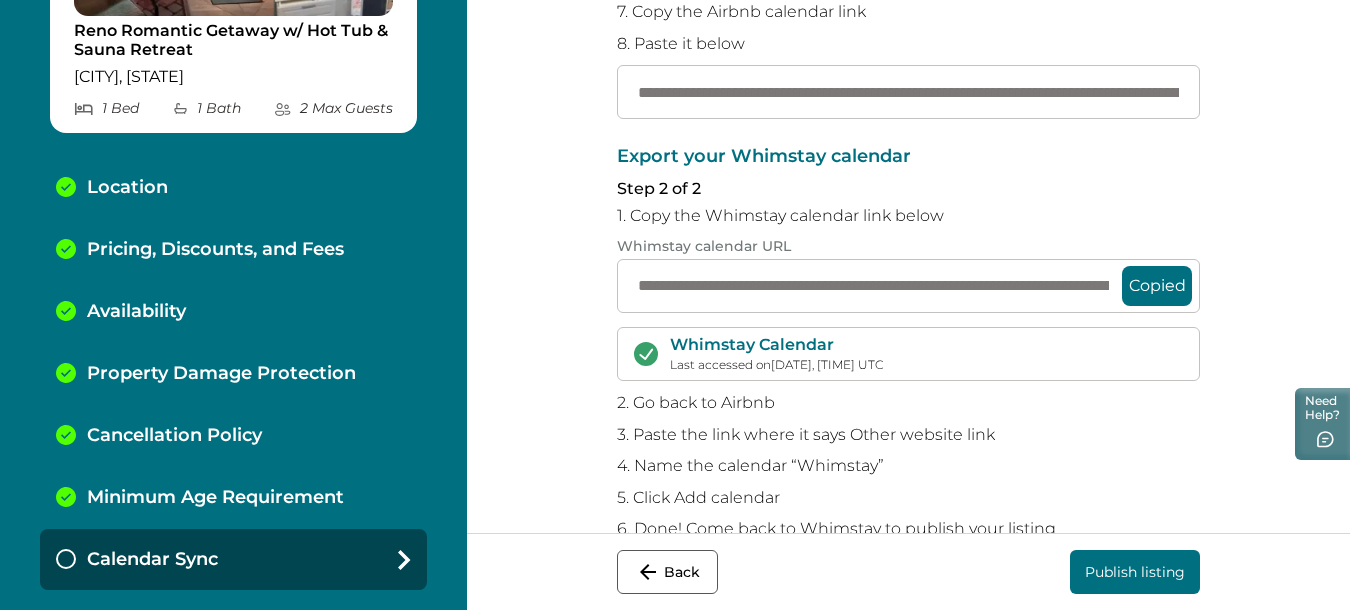 scroll, scrollTop: 0, scrollLeft: 160, axis: horizontal 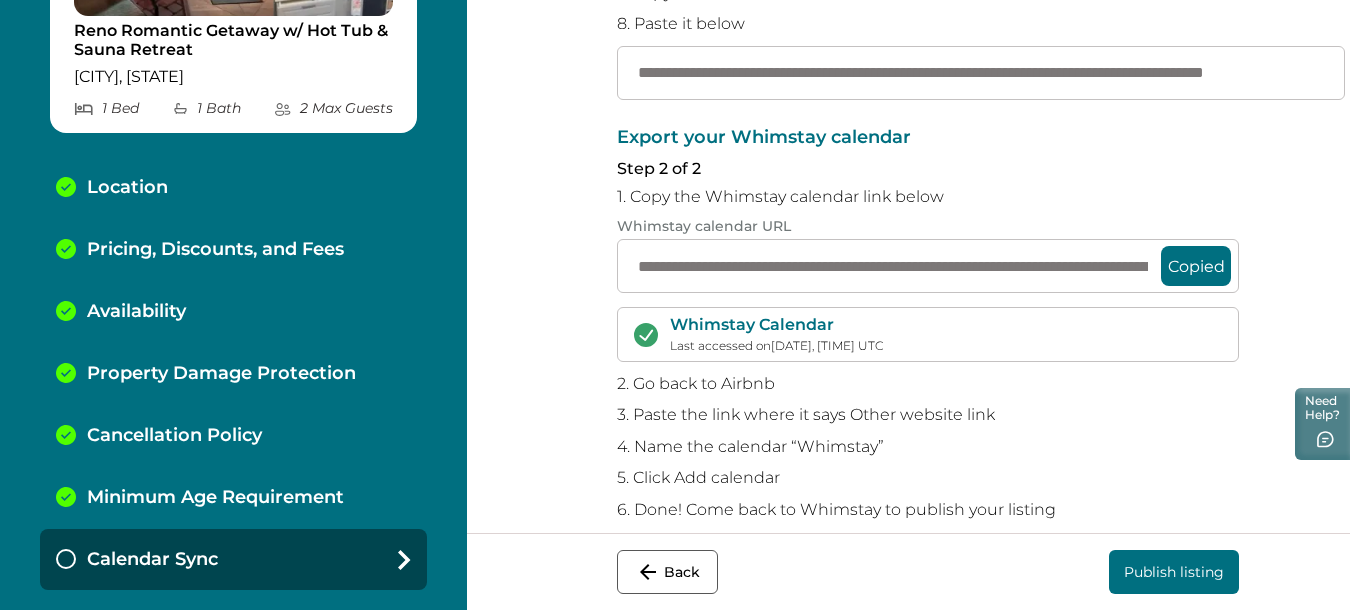 type on "**********" 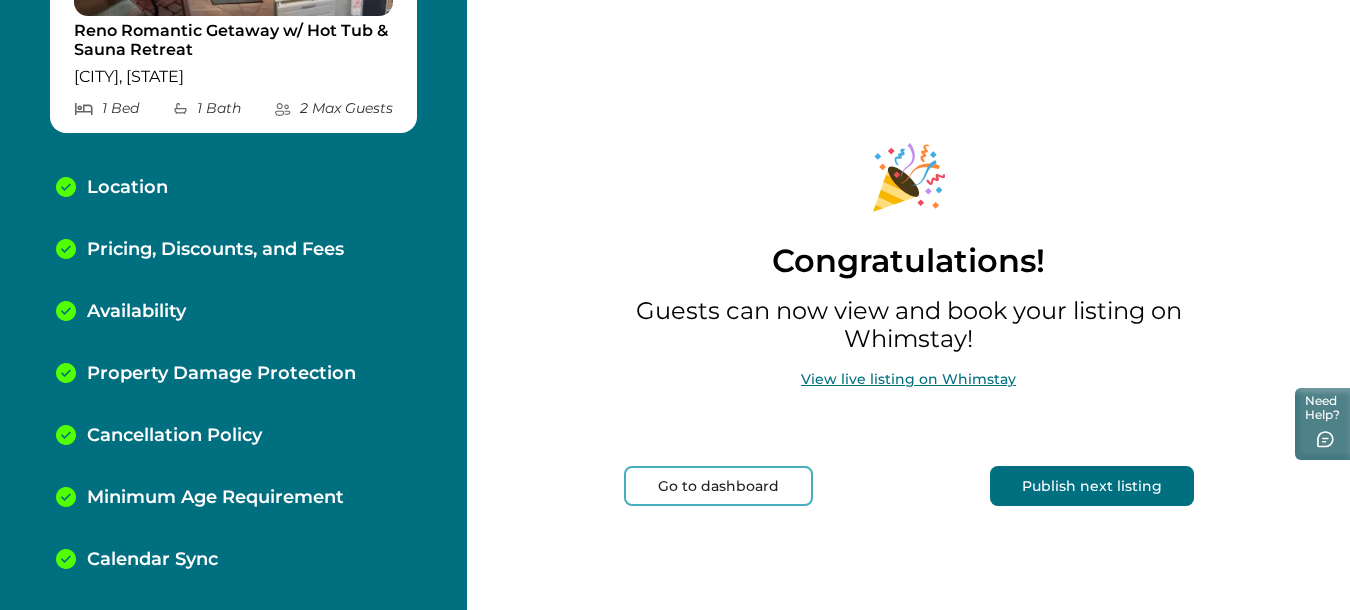scroll, scrollTop: 0, scrollLeft: 0, axis: both 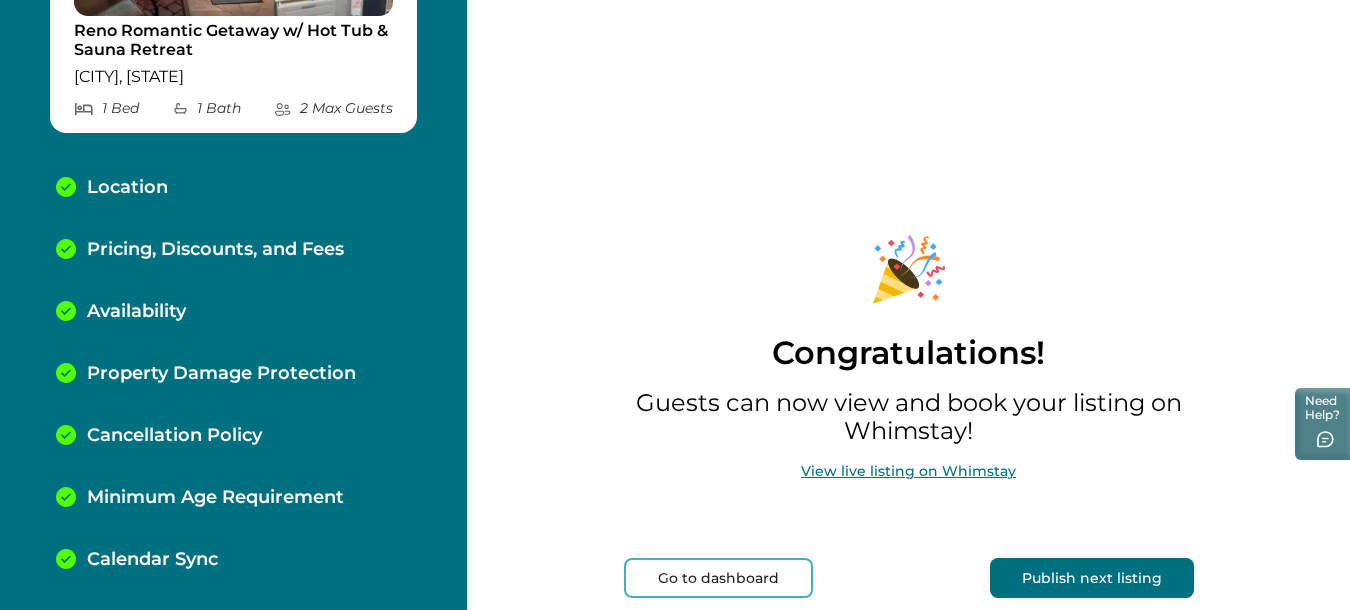 click on "Publish next listing" at bounding box center [1092, 578] 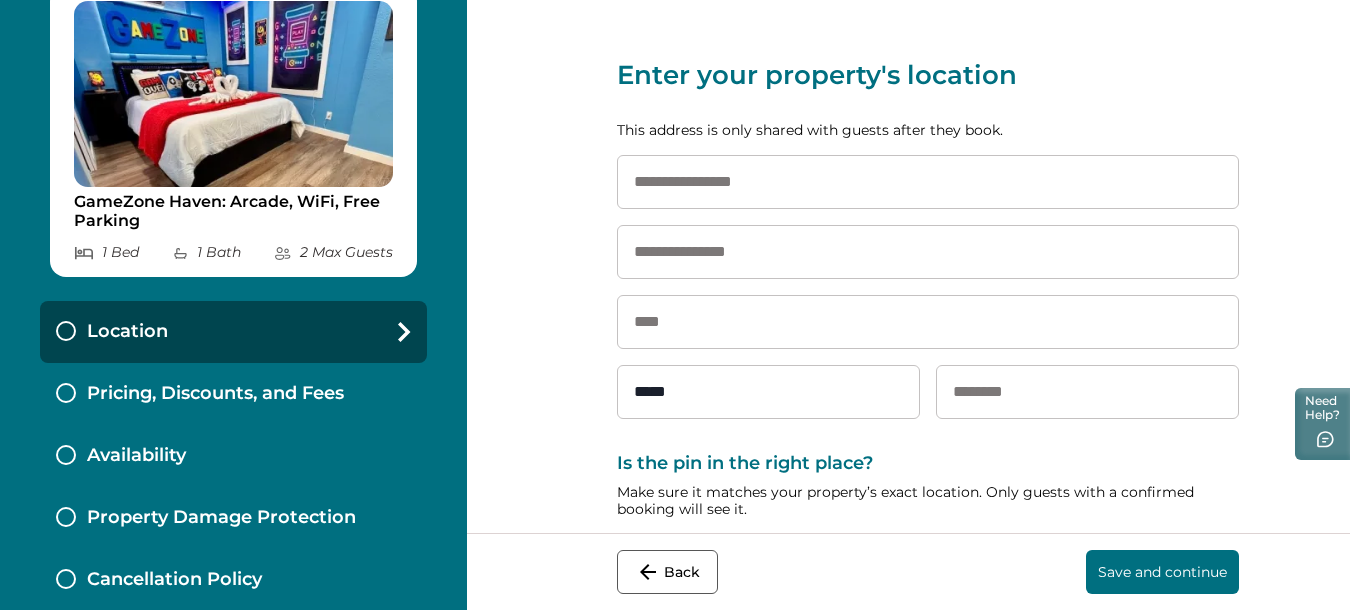 scroll, scrollTop: 0, scrollLeft: 0, axis: both 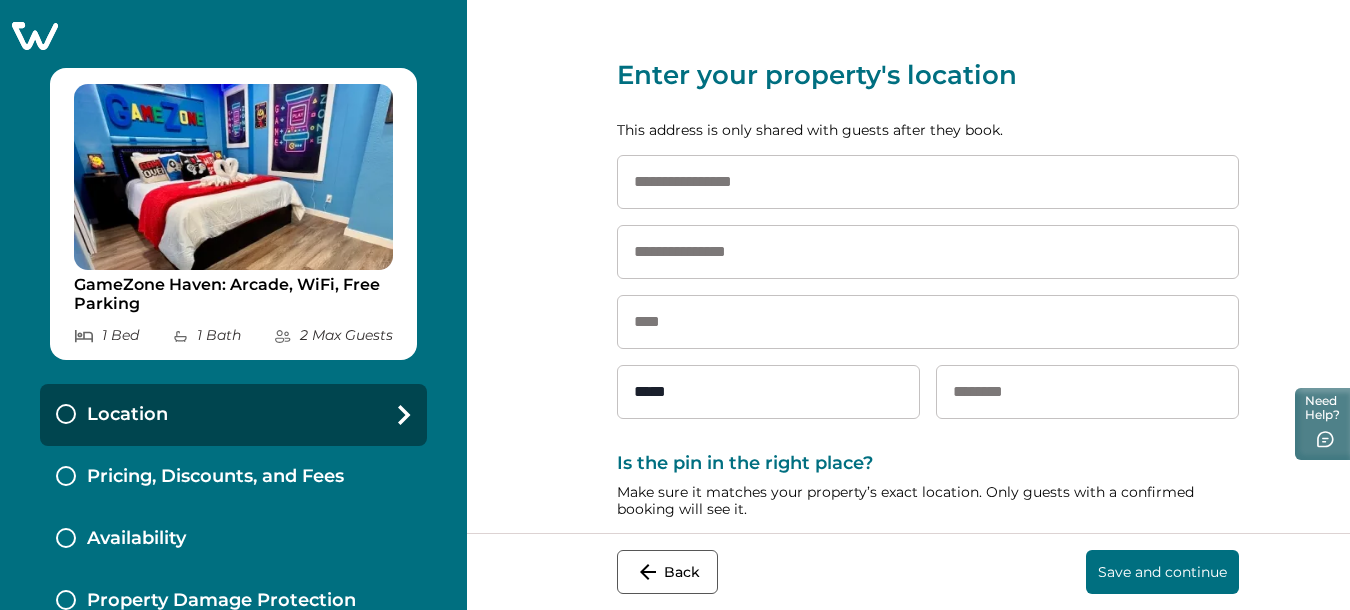 click at bounding box center [928, 182] 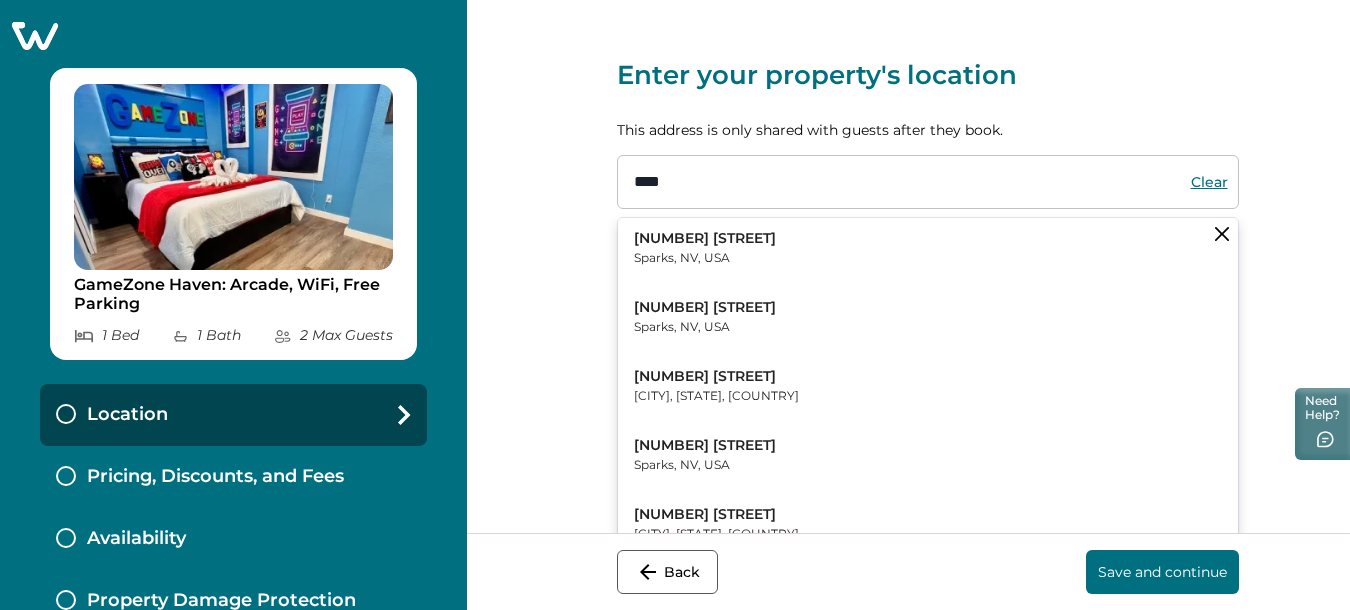 click on "[NUMBER] [STREET] [CITY], [STATE], USA" at bounding box center (928, 248) 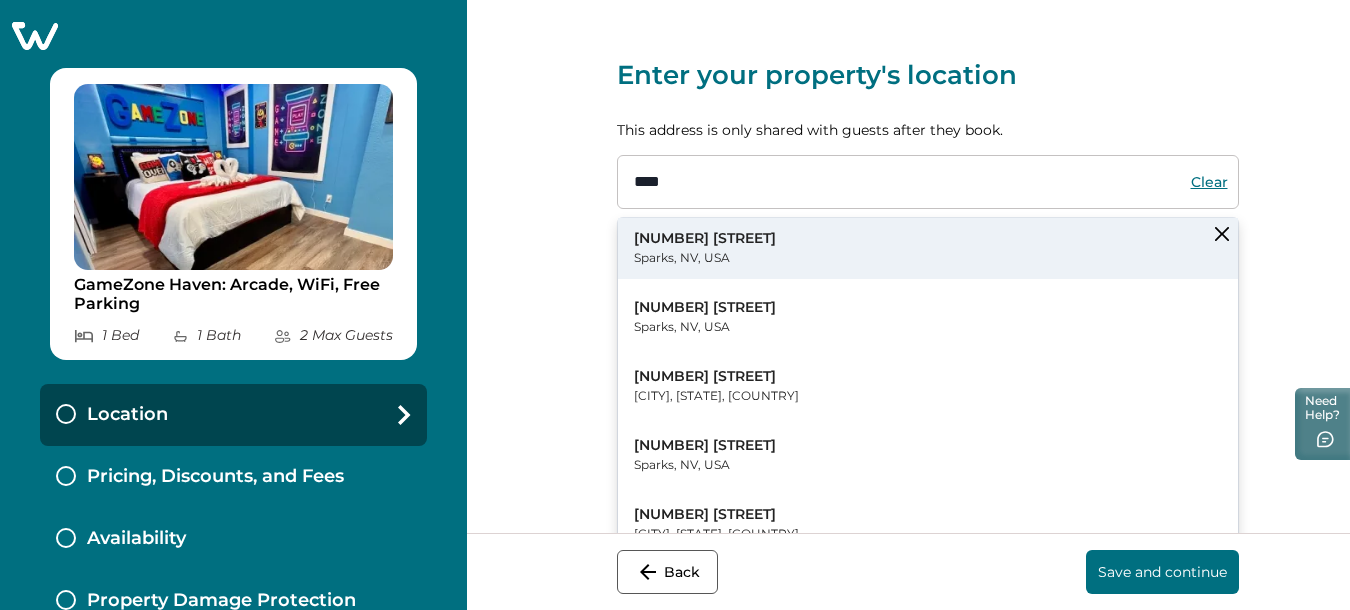 type on "**********" 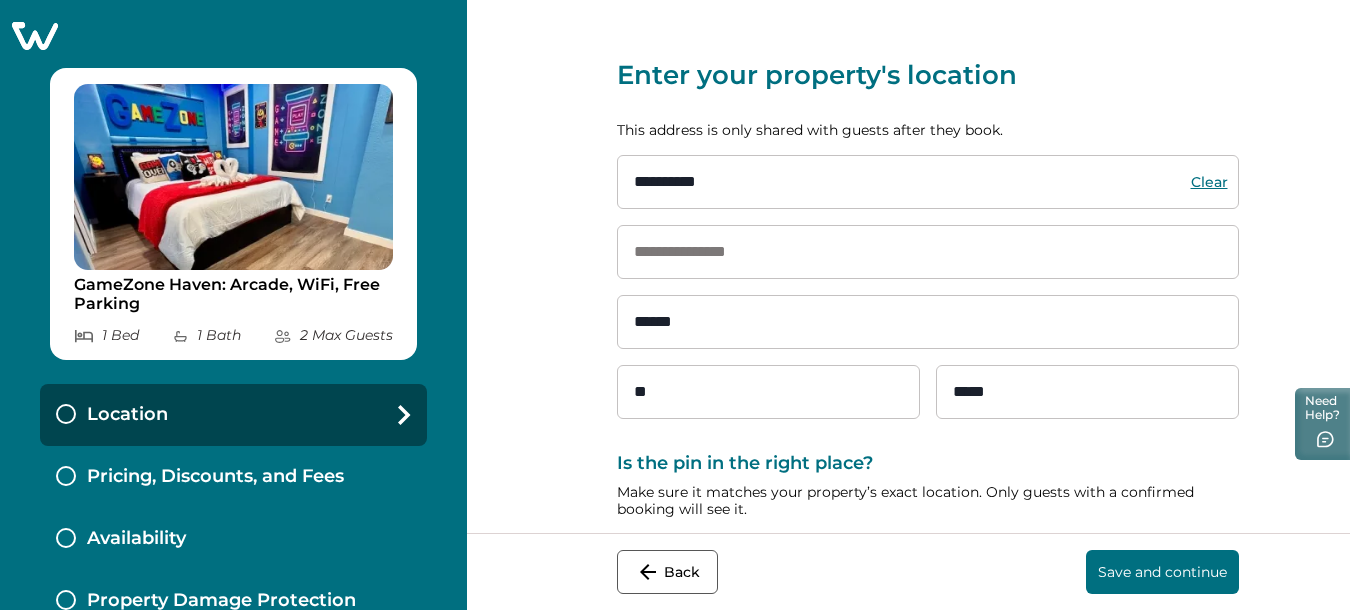 click at bounding box center (928, 252) 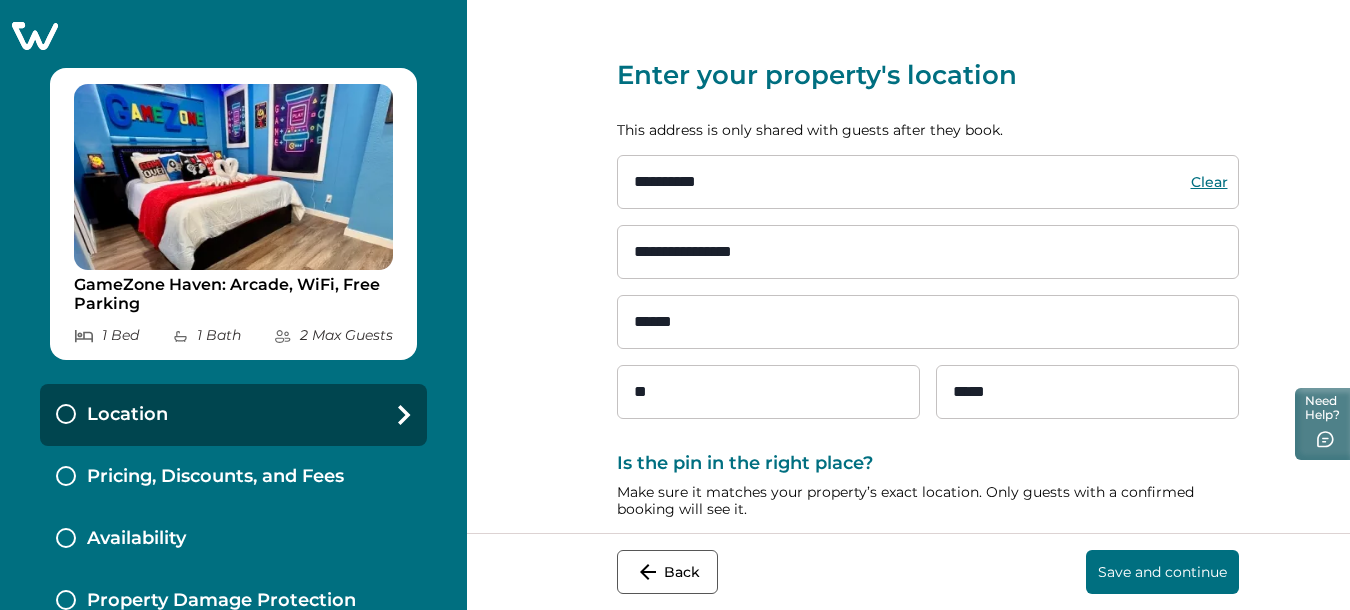 type on "**********" 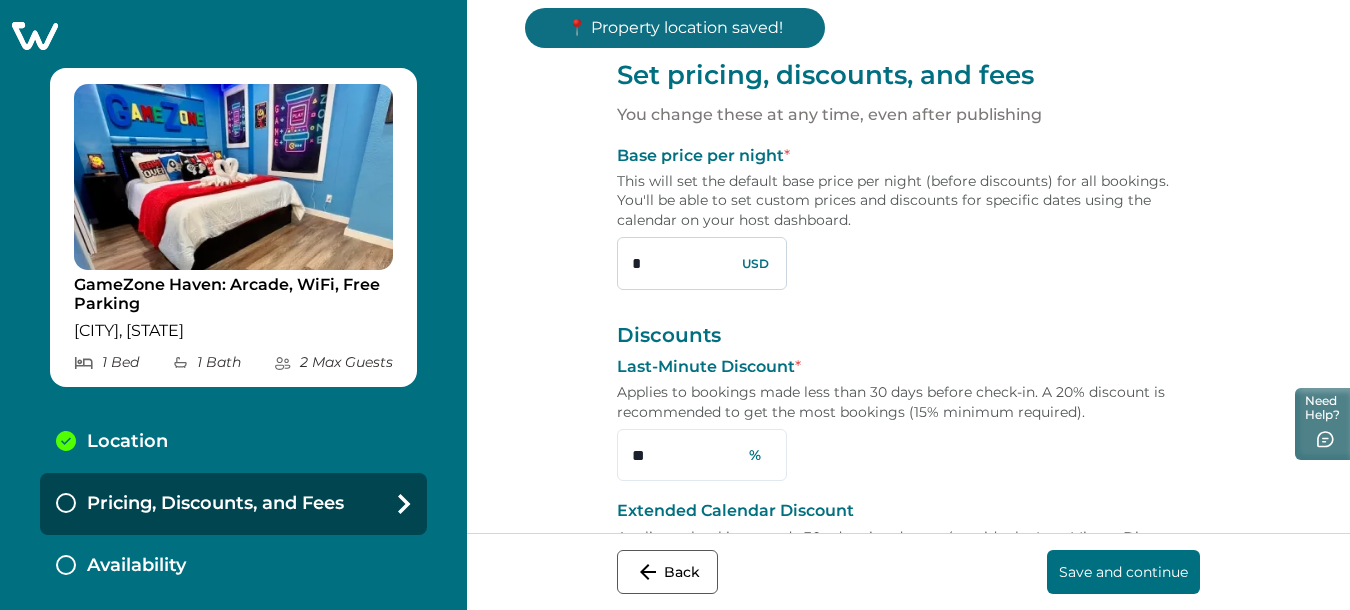 drag, startPoint x: 605, startPoint y: 260, endPoint x: 547, endPoint y: 252, distance: 58.549126 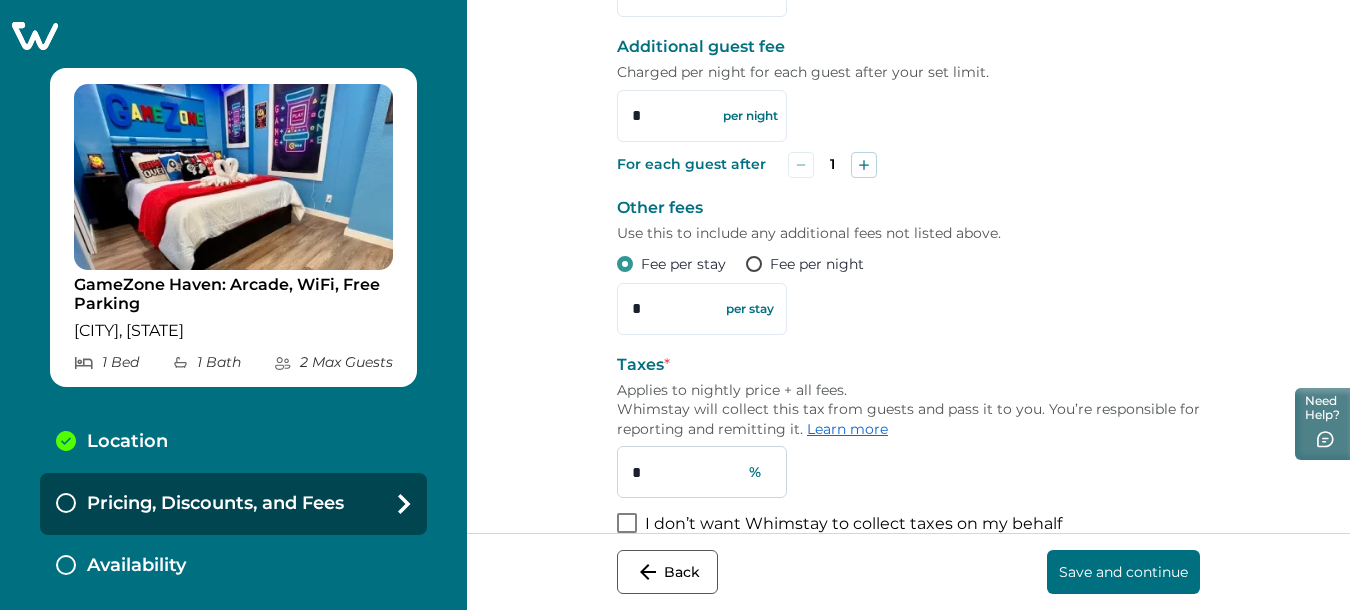 scroll, scrollTop: 870, scrollLeft: 0, axis: vertical 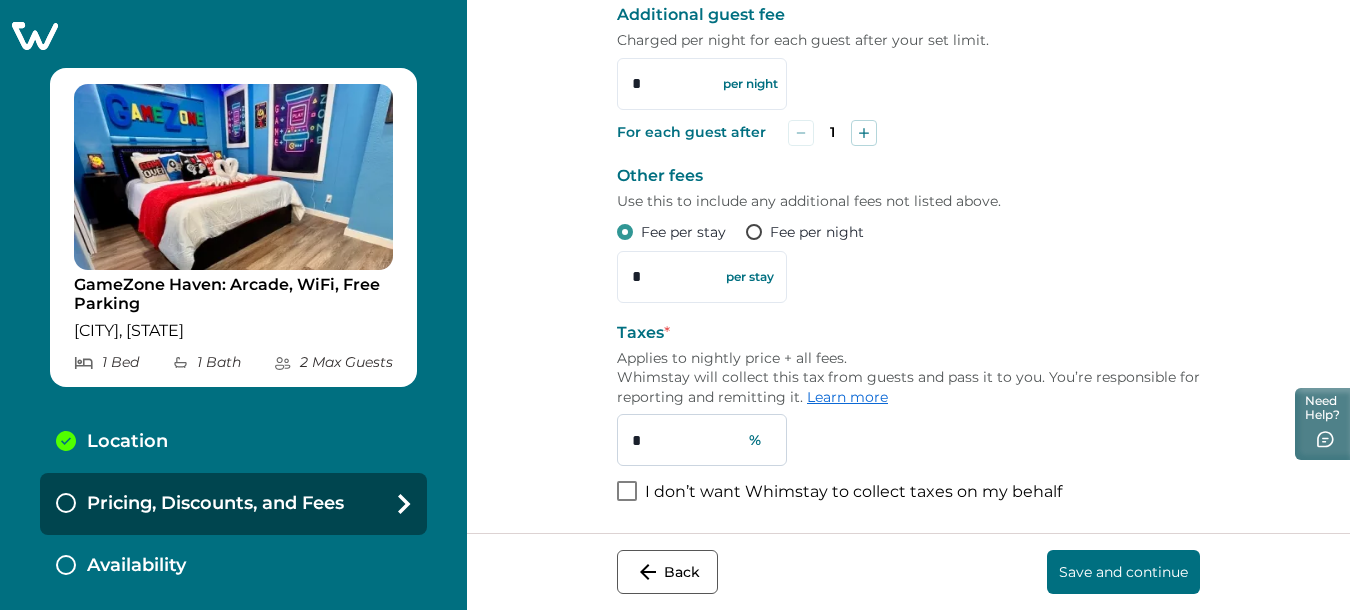 type on "***" 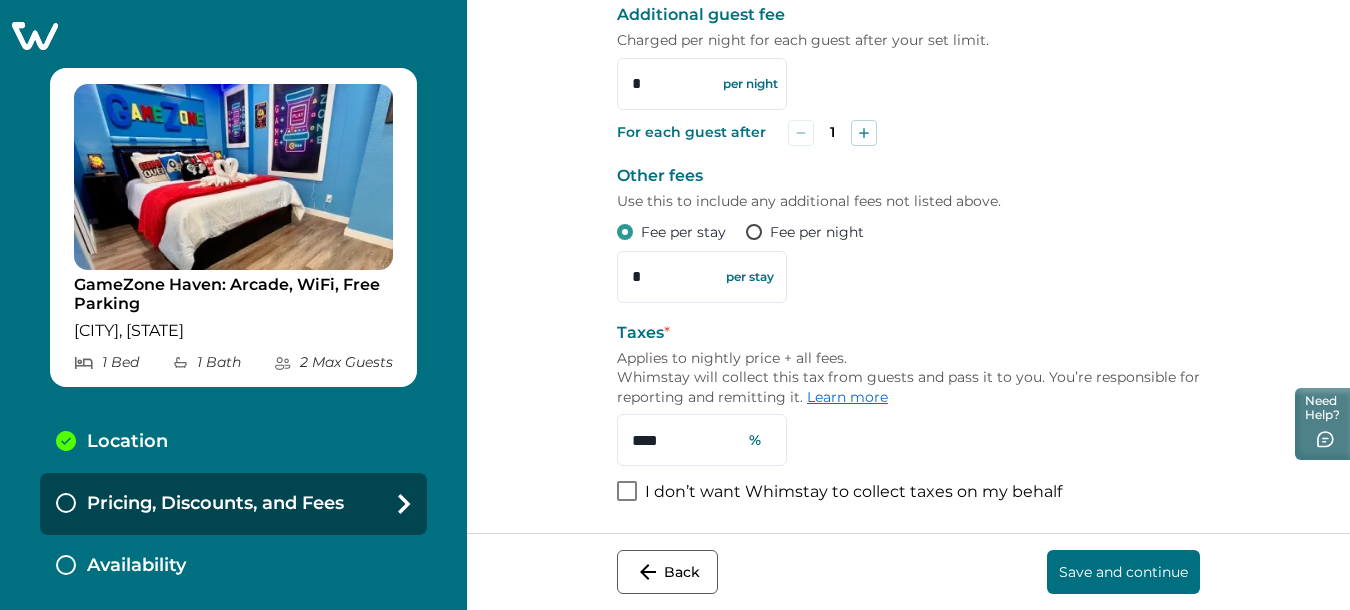 type on "****" 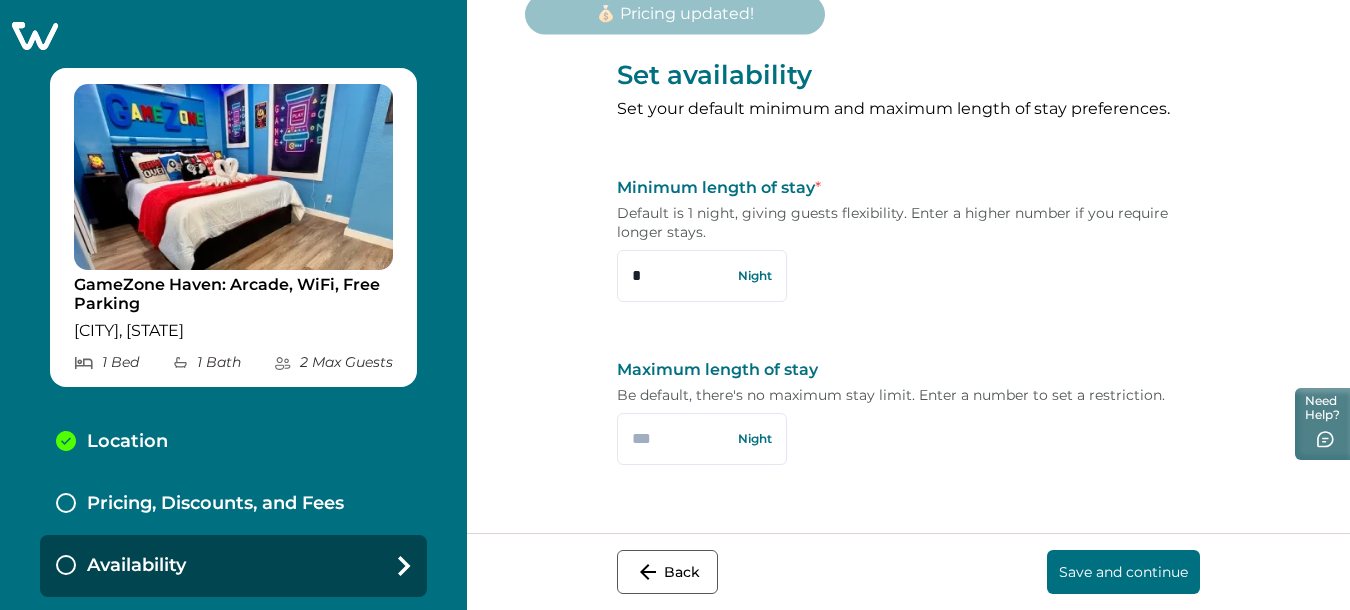 scroll, scrollTop: 0, scrollLeft: 0, axis: both 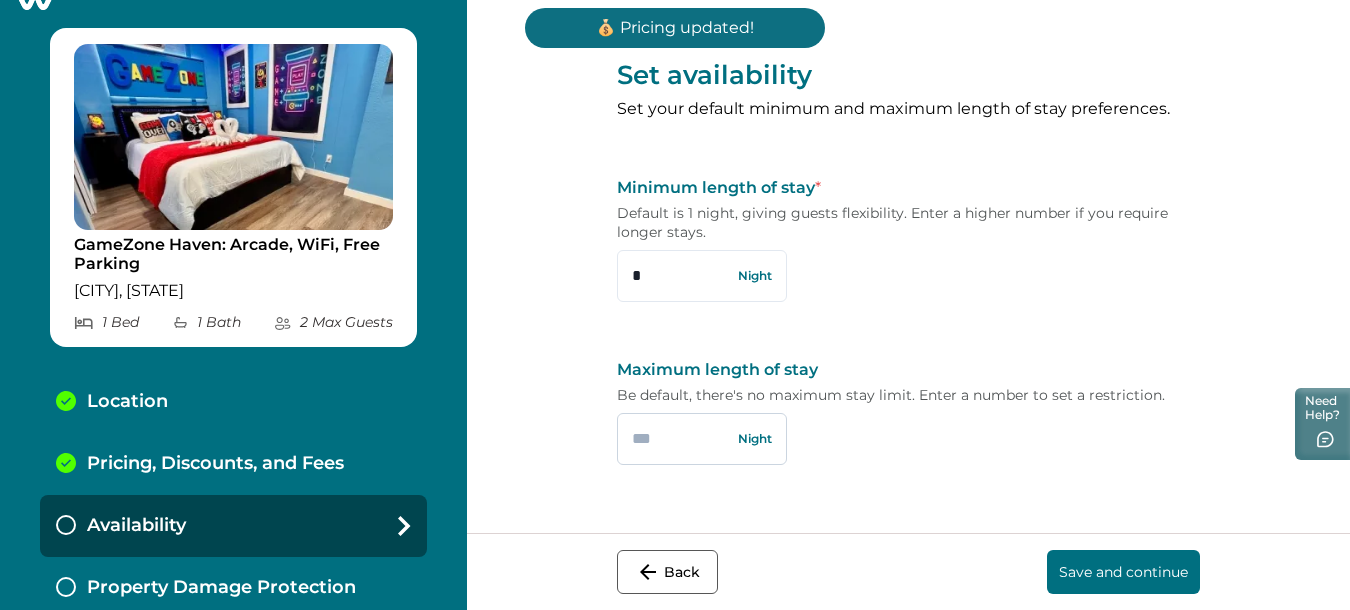 click at bounding box center (702, 439) 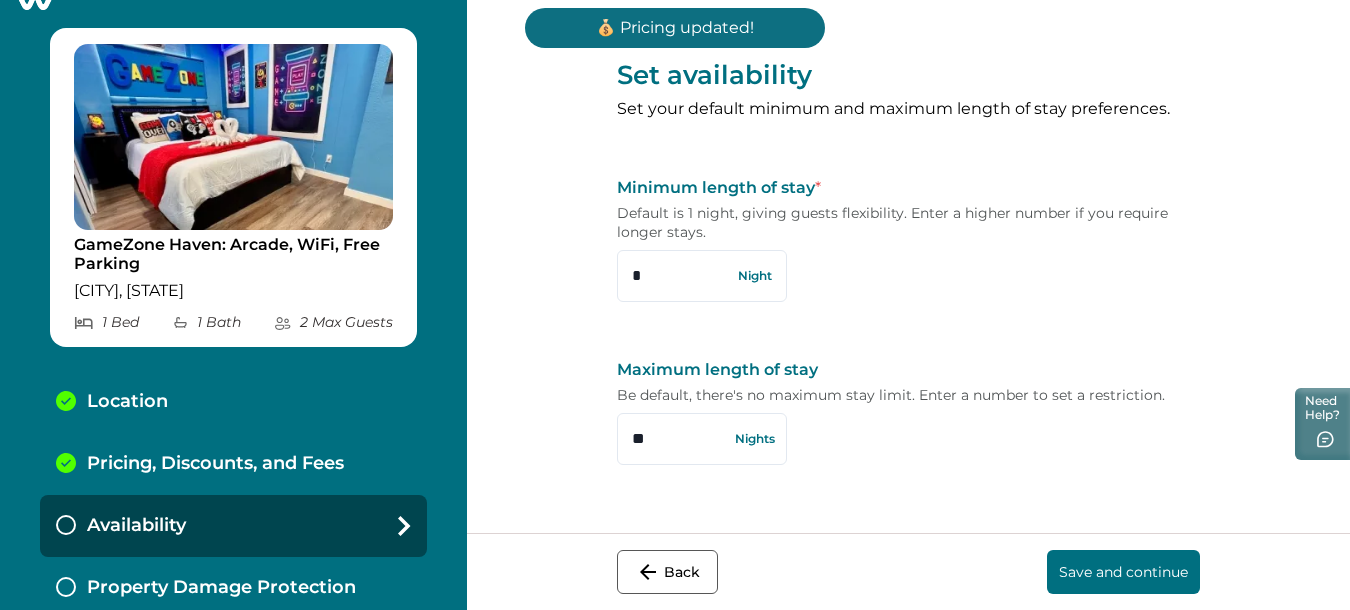 type on "**" 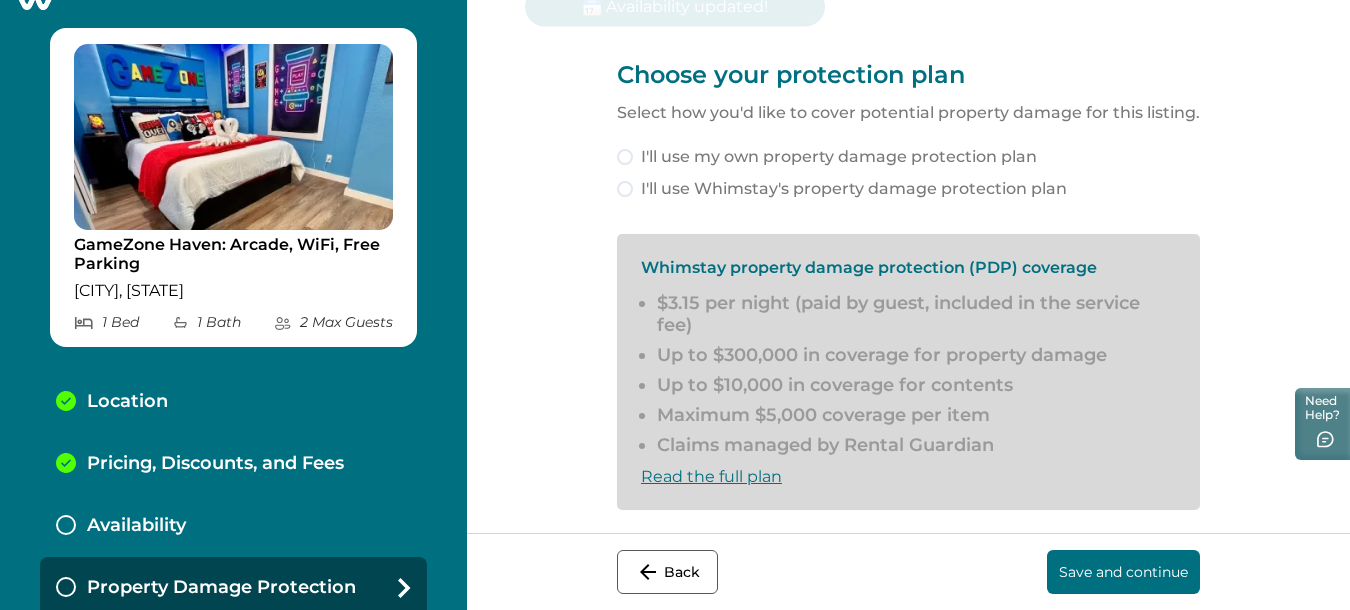 scroll, scrollTop: 112, scrollLeft: 0, axis: vertical 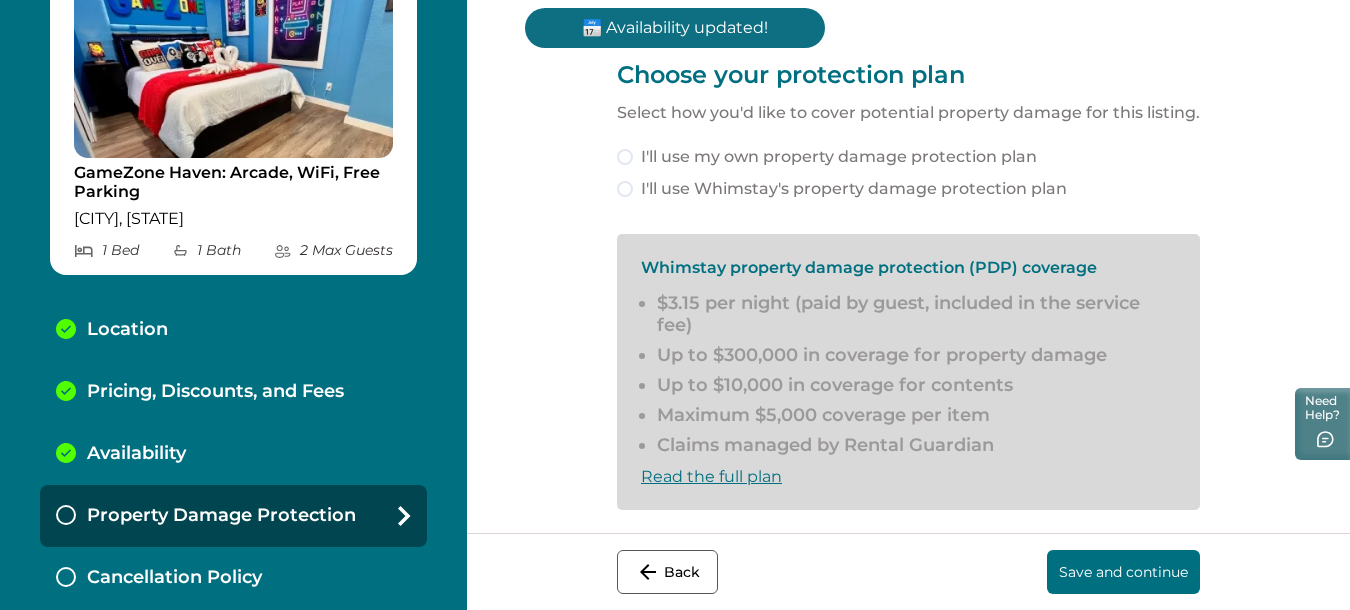 click at bounding box center (625, 189) 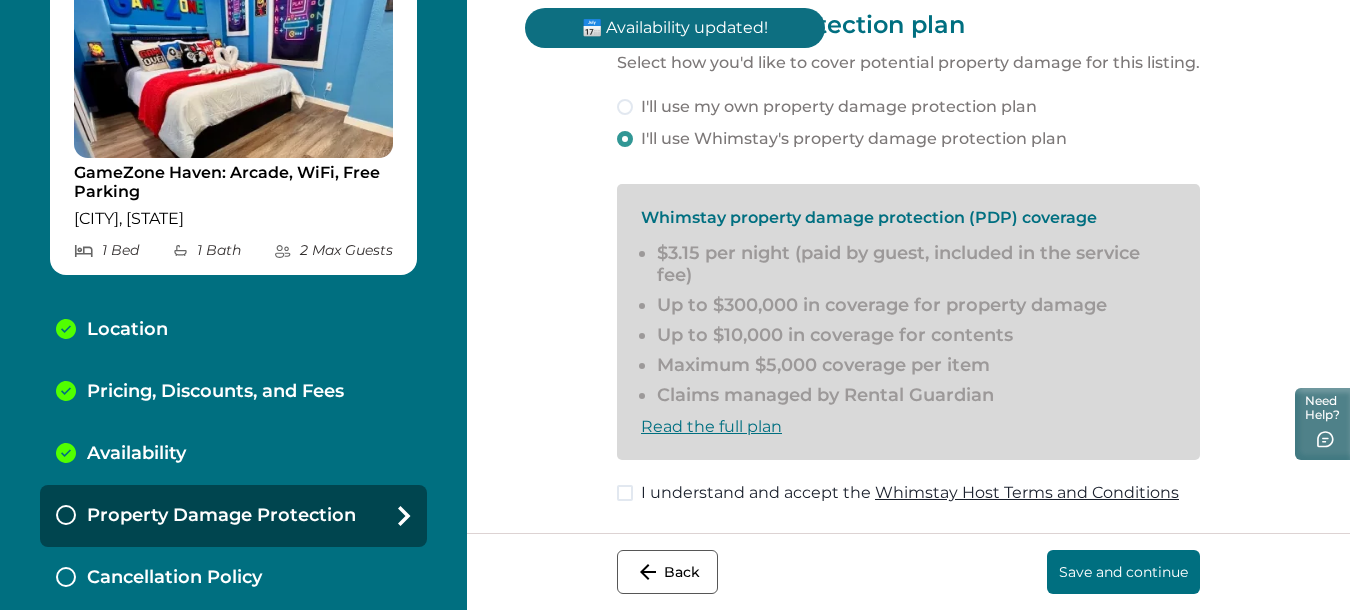 scroll, scrollTop: 82, scrollLeft: 0, axis: vertical 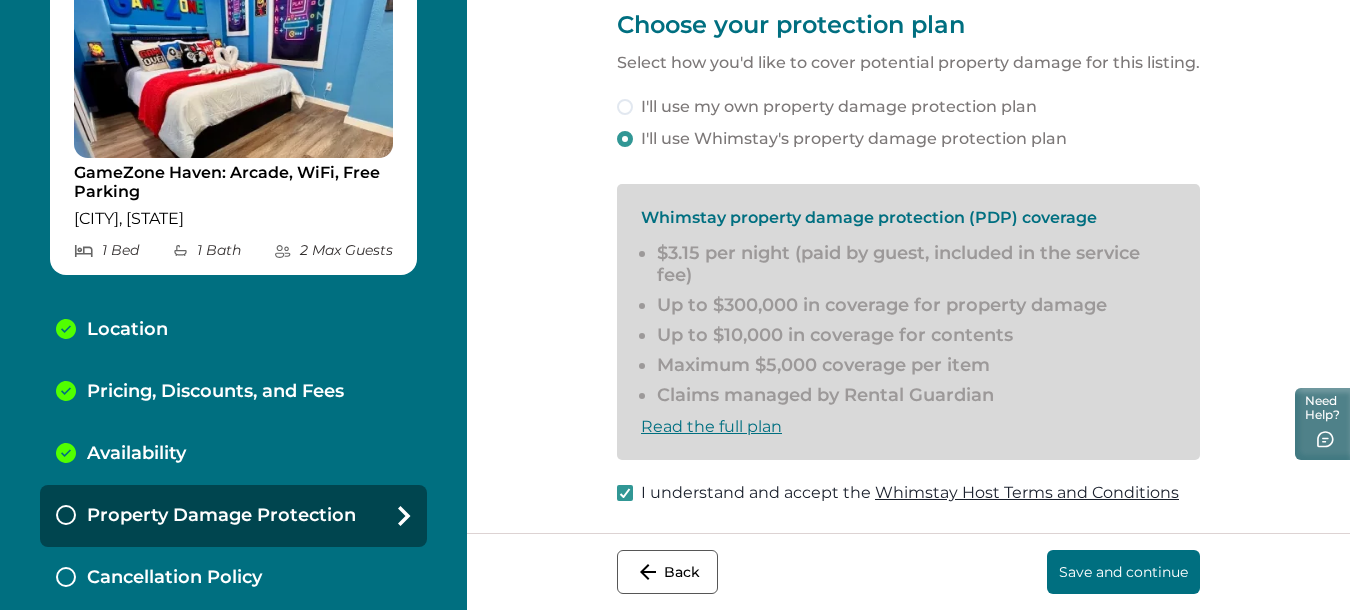 click on "Save and continue" at bounding box center (1123, 572) 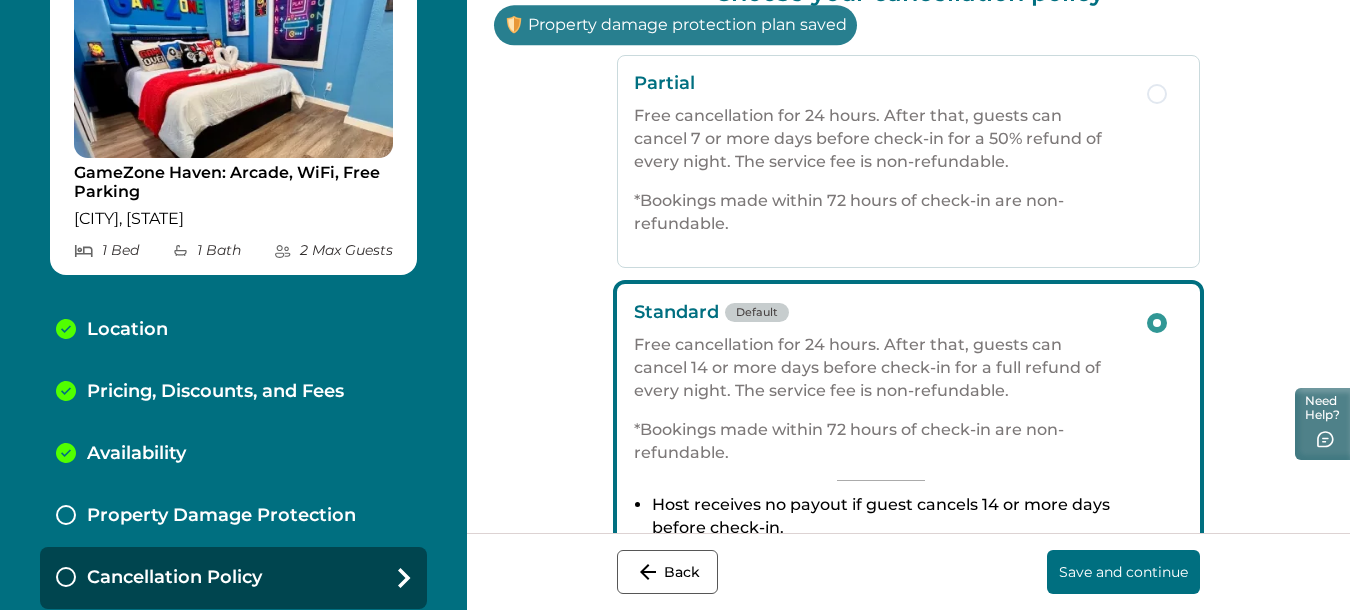 scroll, scrollTop: 183, scrollLeft: 0, axis: vertical 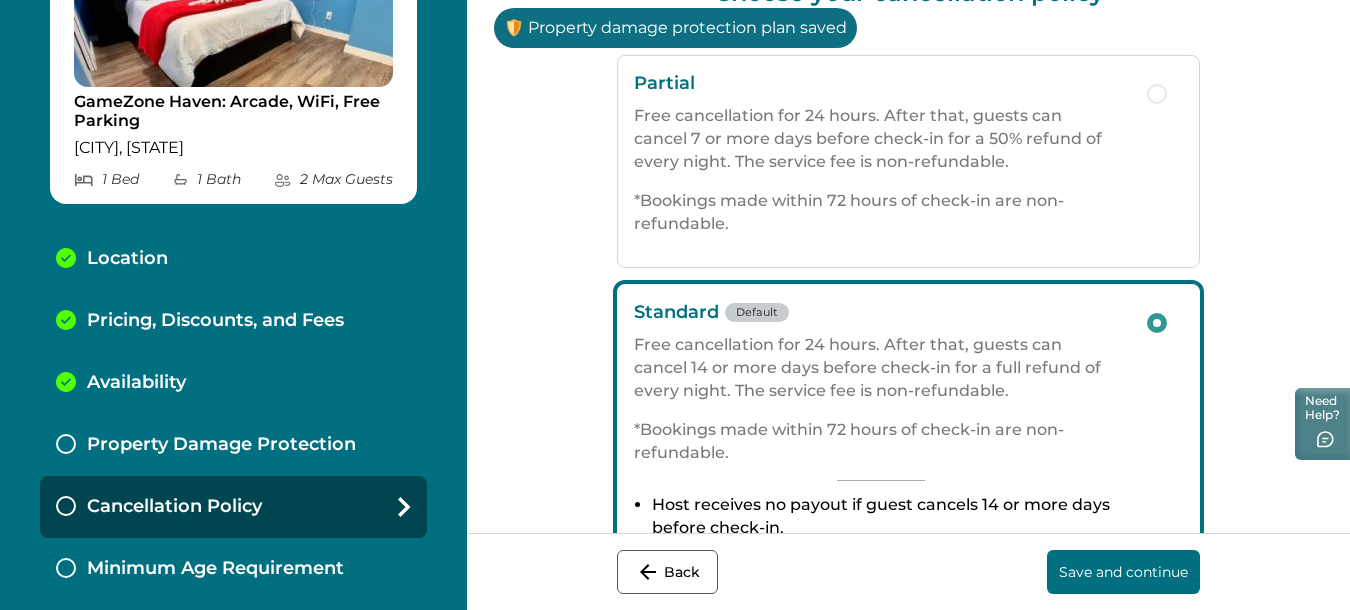 click at bounding box center (1157, 94) 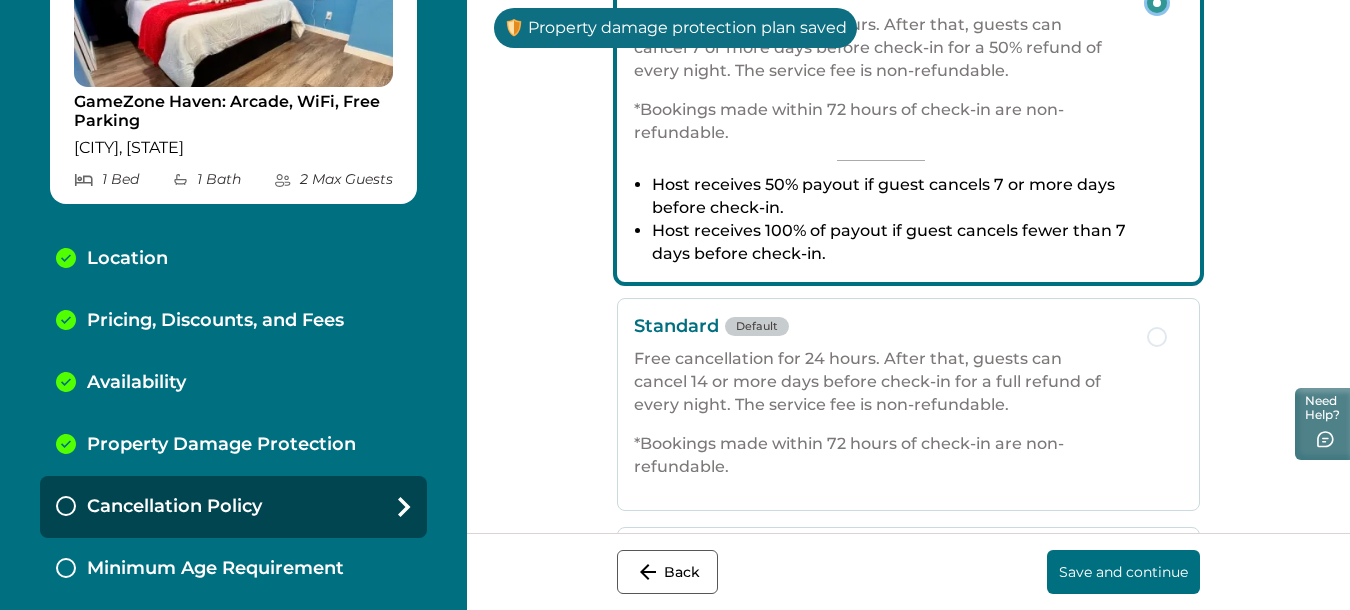 scroll, scrollTop: 382, scrollLeft: 0, axis: vertical 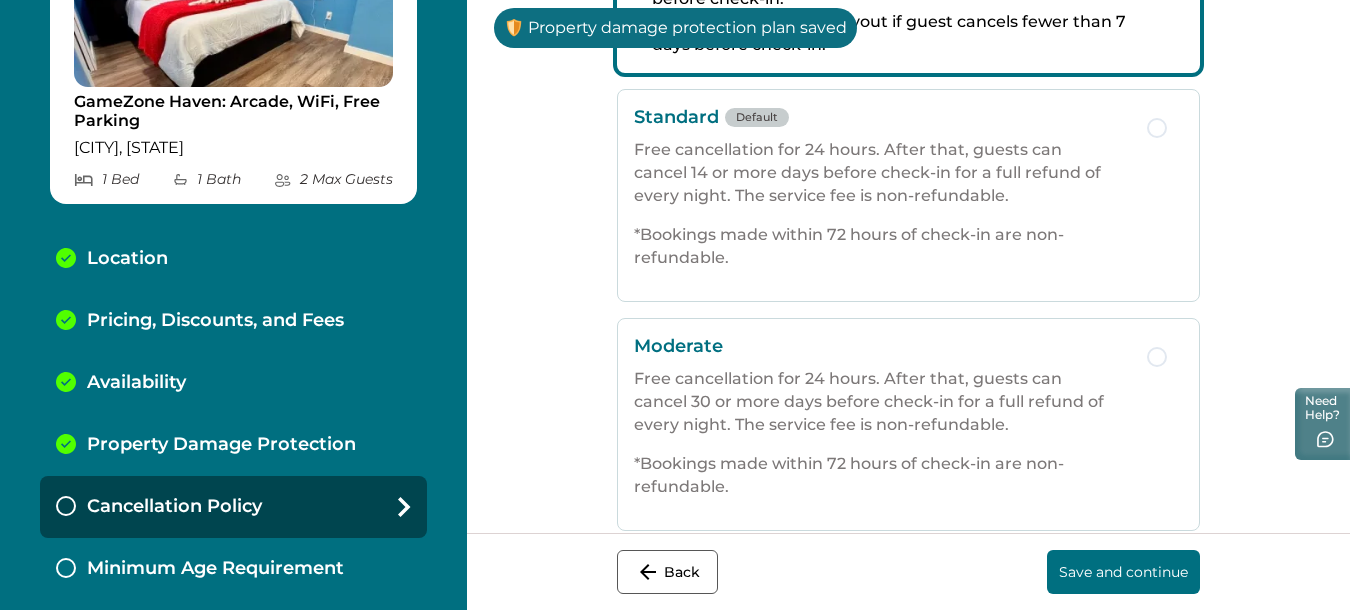 click on "Save and continue" at bounding box center [1123, 572] 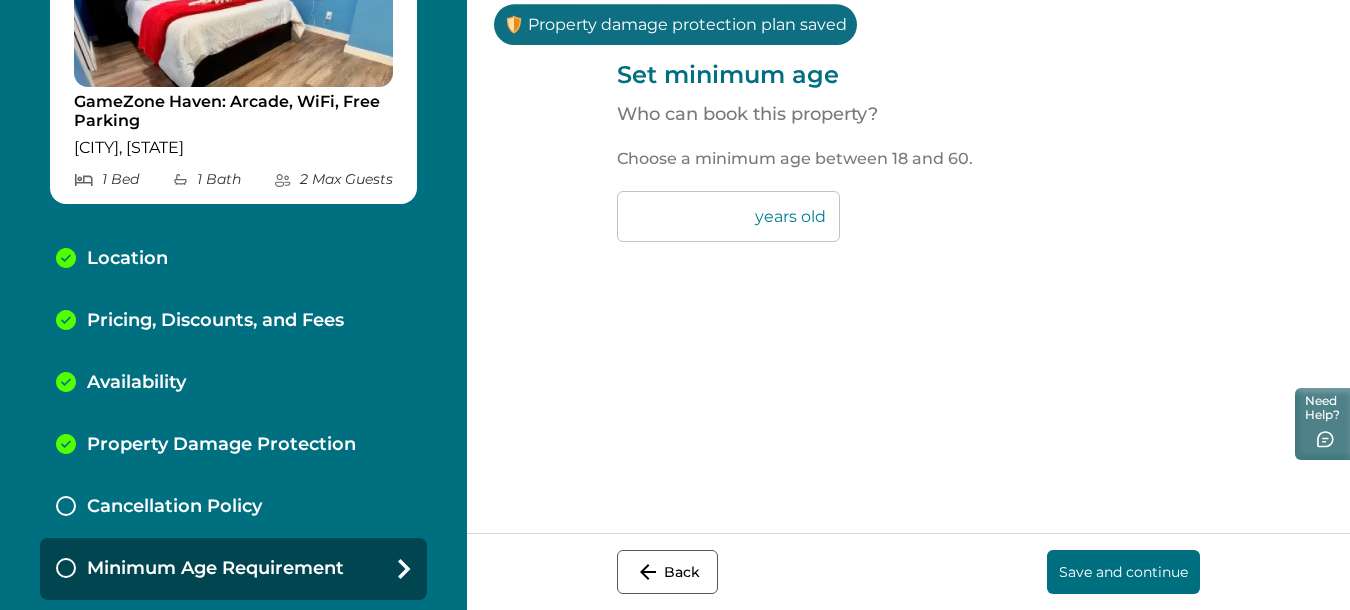 scroll, scrollTop: 0, scrollLeft: 0, axis: both 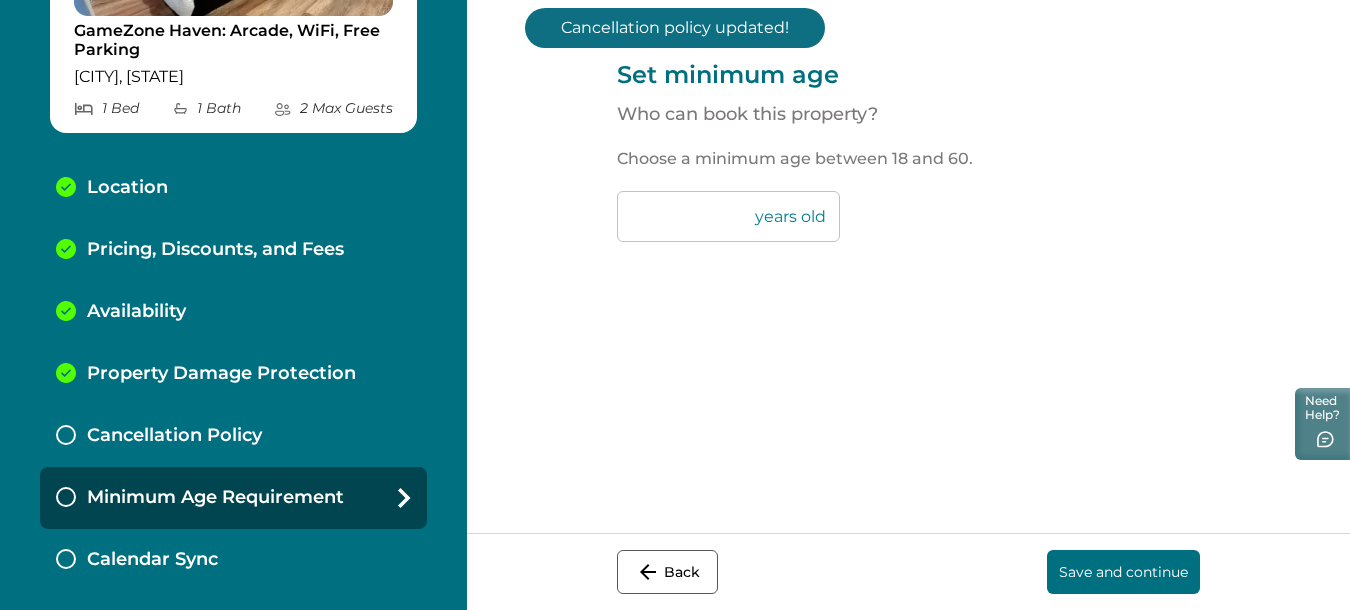drag, startPoint x: 659, startPoint y: 217, endPoint x: 459, endPoint y: 190, distance: 201.81427 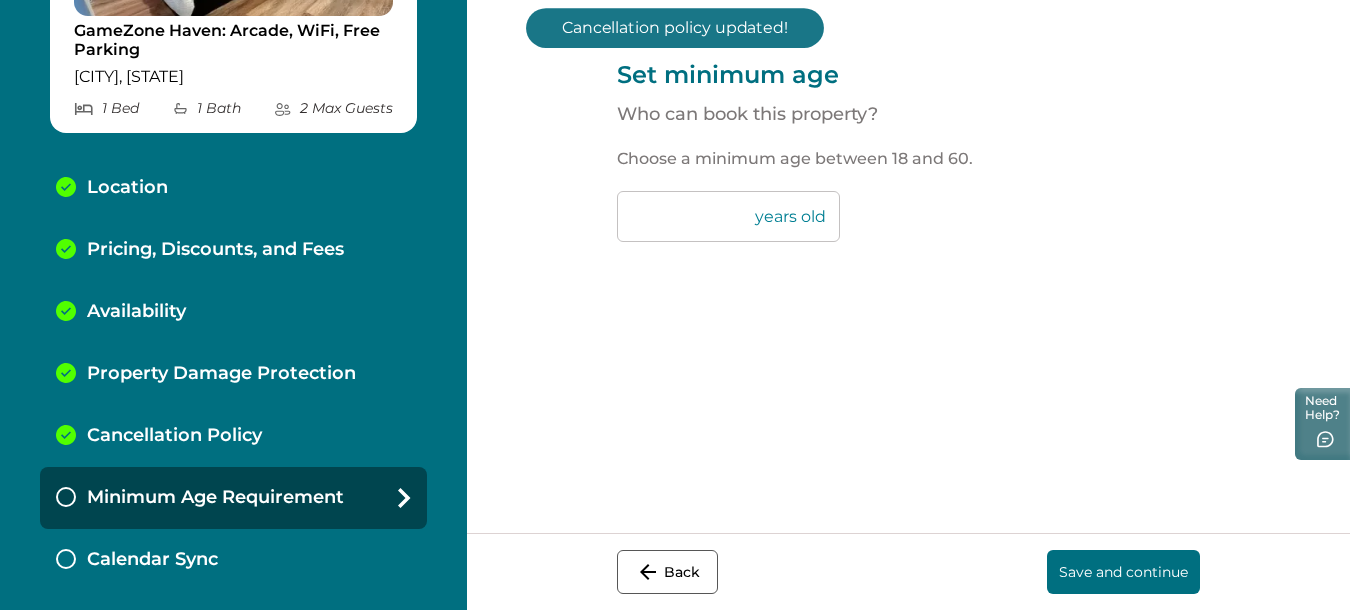 type on "**" 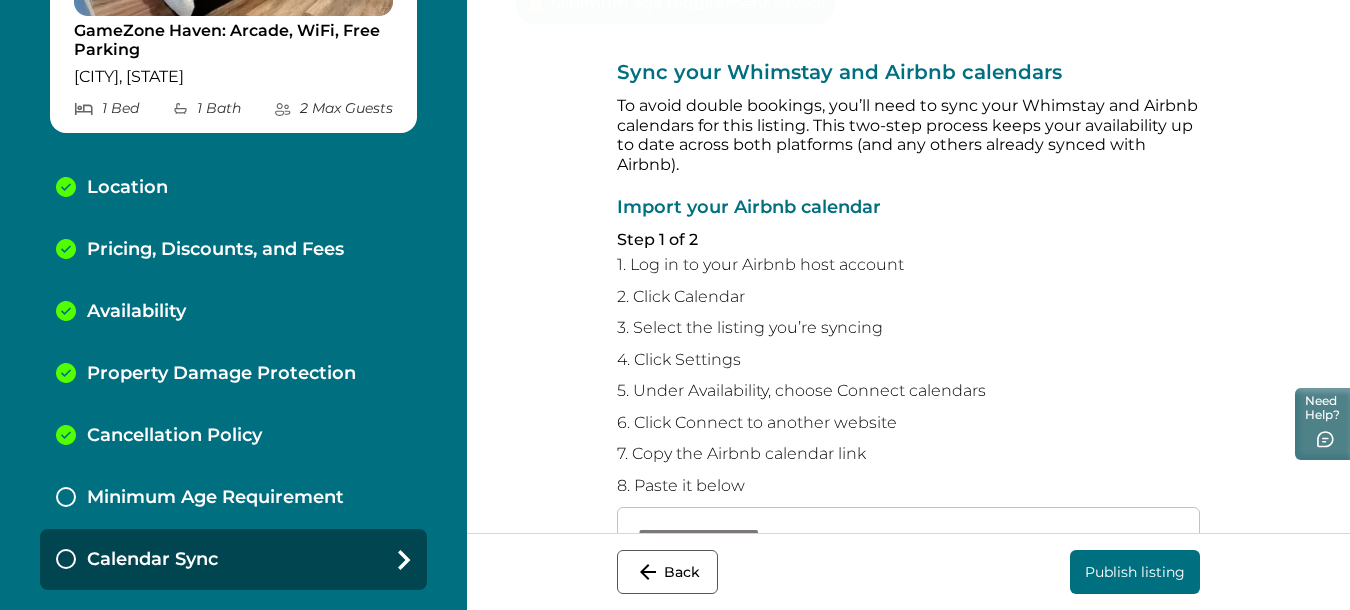scroll, scrollTop: 327, scrollLeft: 0, axis: vertical 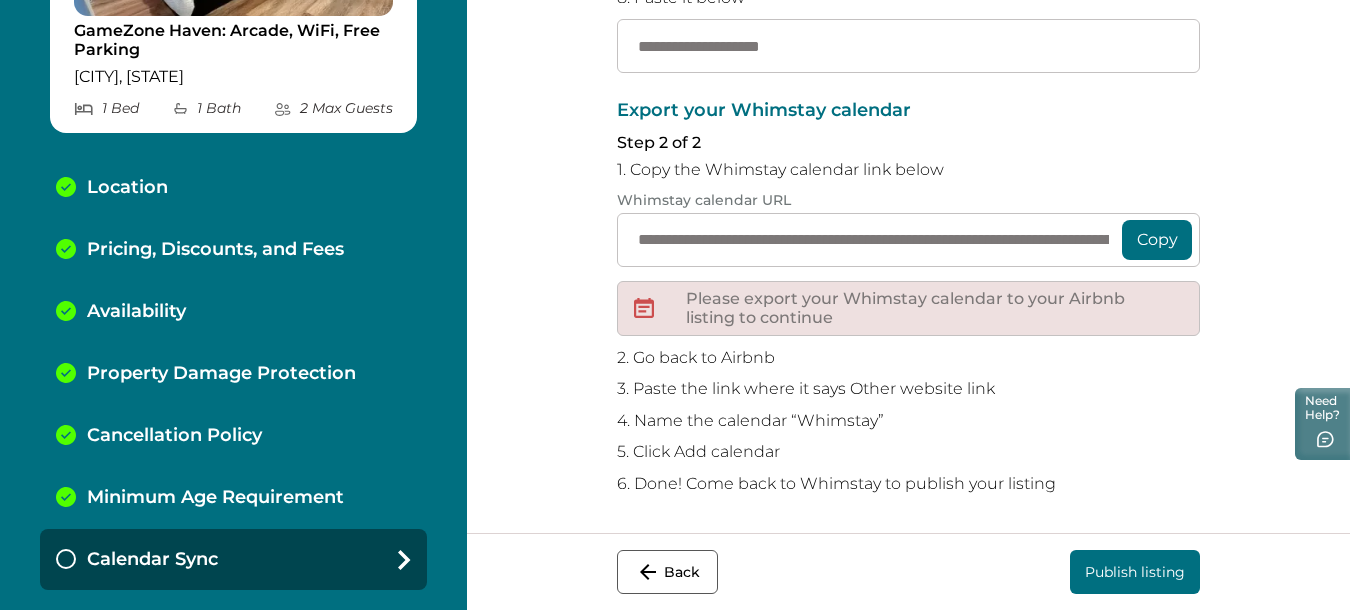click on "Copy" at bounding box center (1157, 240) 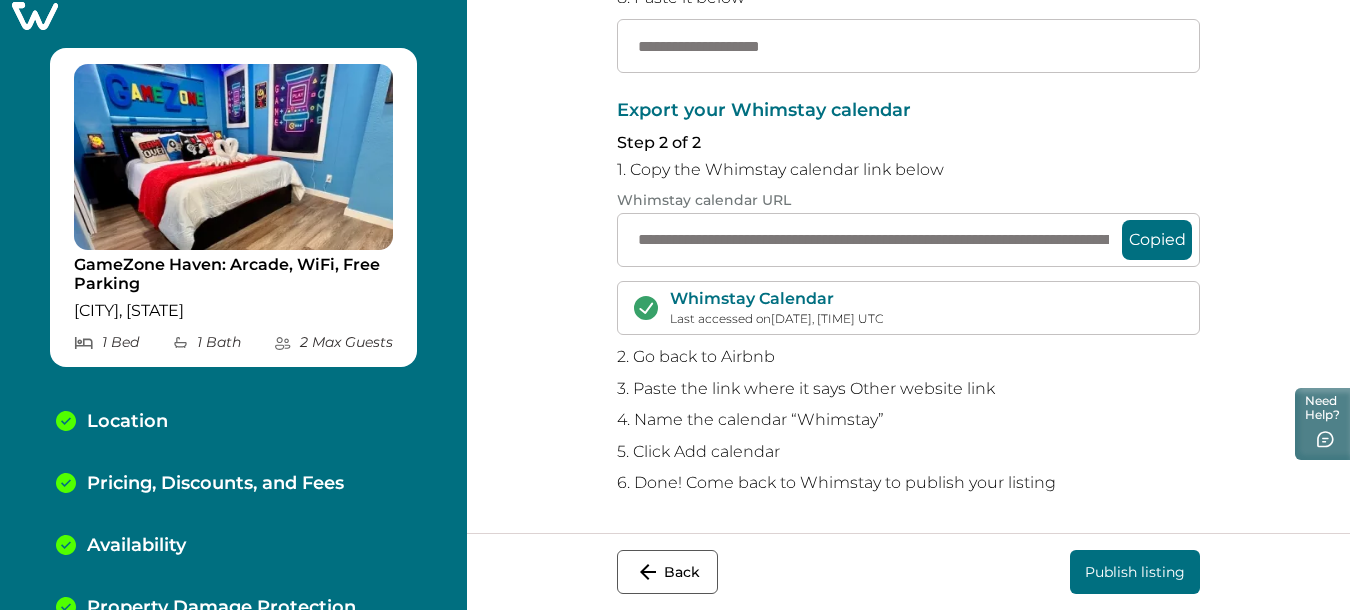 scroll, scrollTop: 0, scrollLeft: 0, axis: both 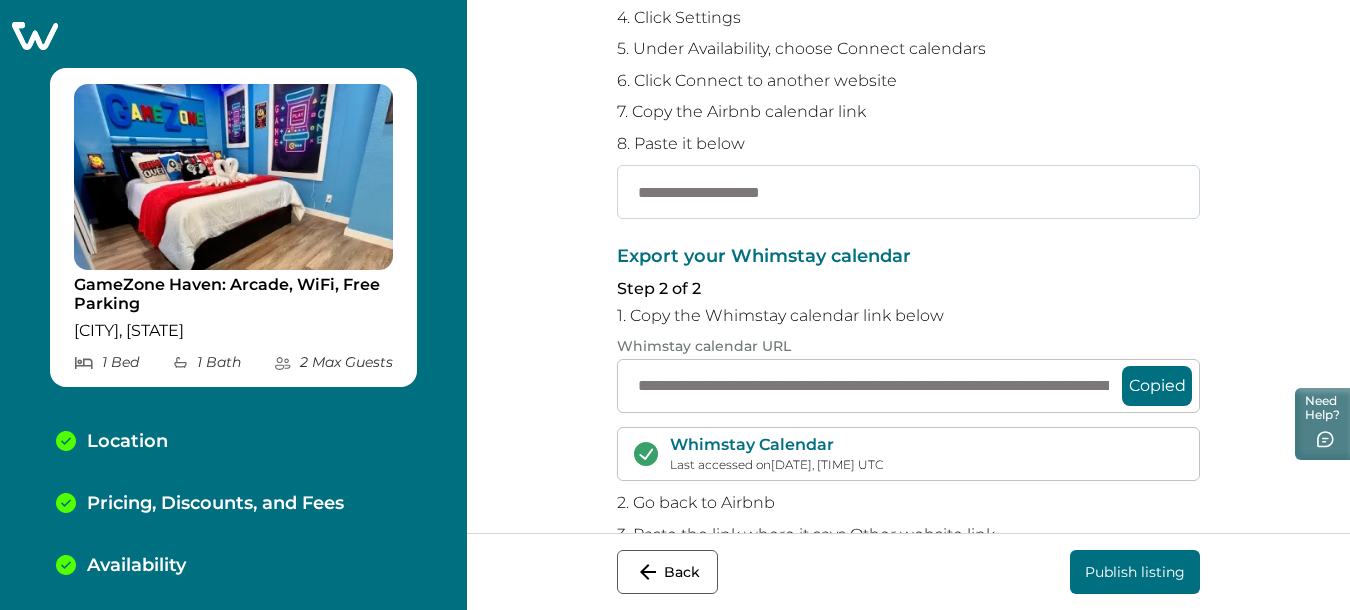 click at bounding box center (908, 192) 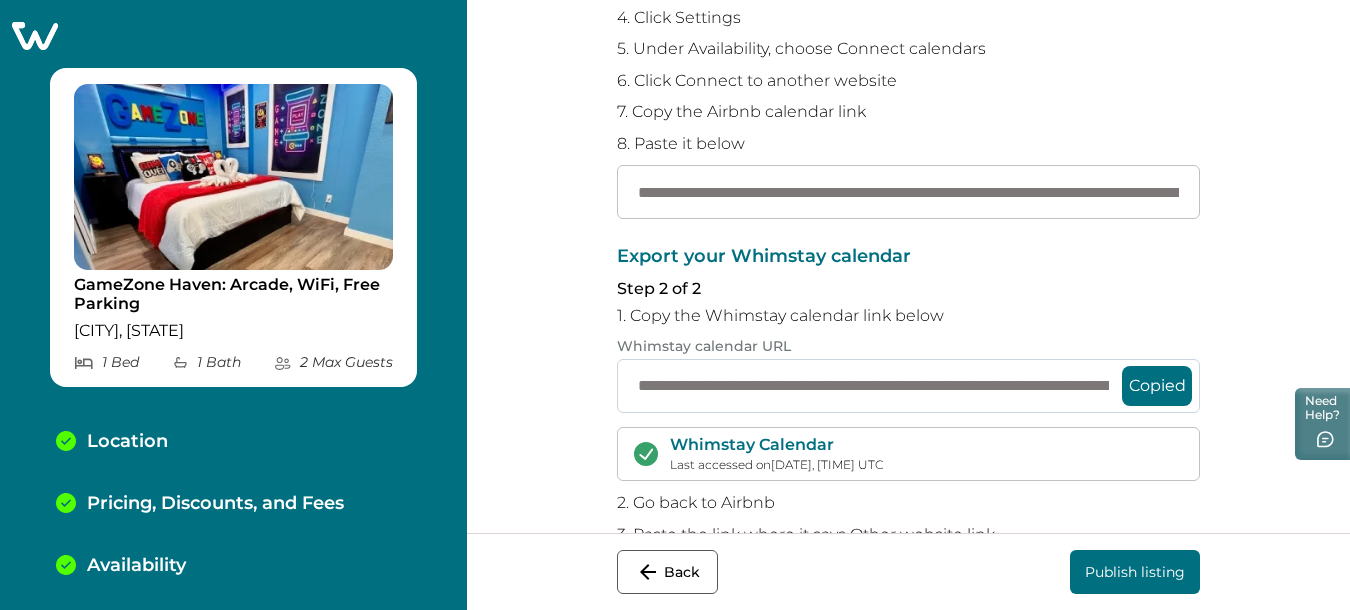 scroll, scrollTop: 0, scrollLeft: 156, axis: horizontal 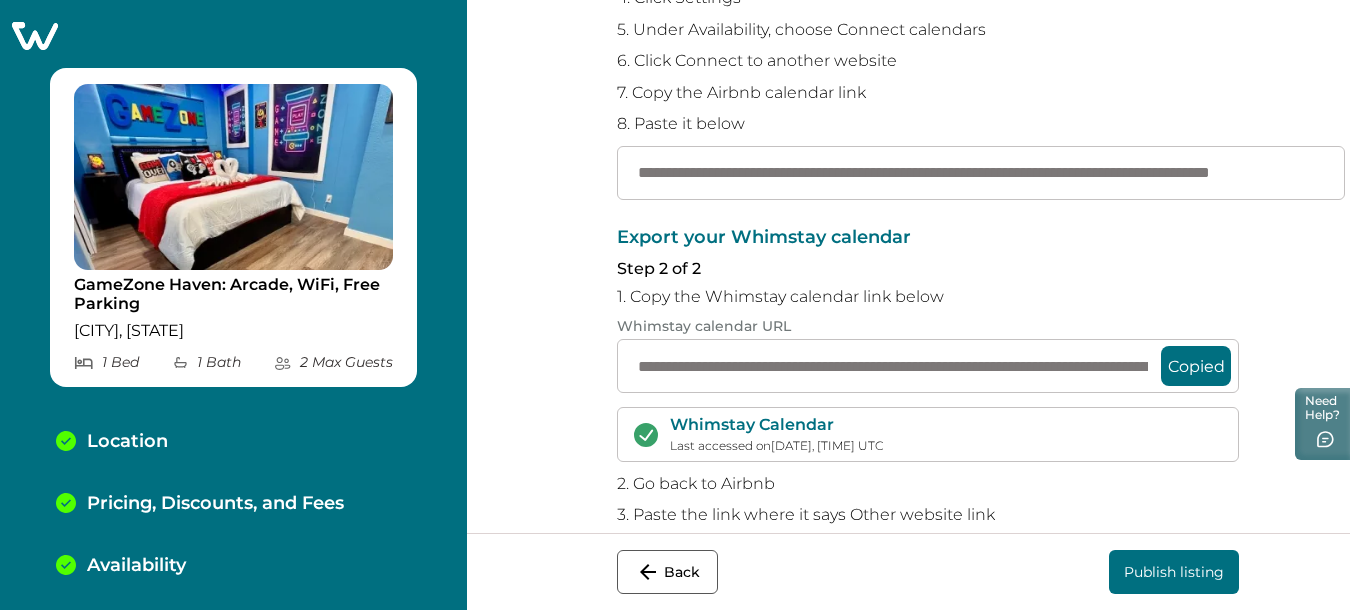 type on "**********" 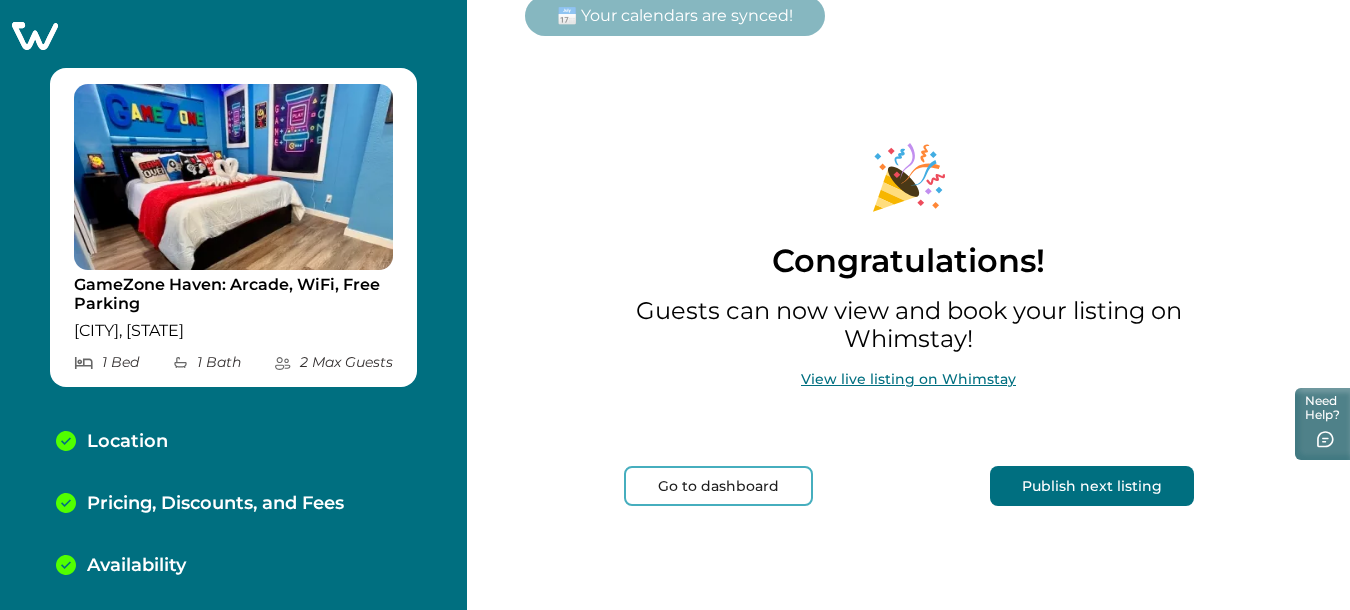 scroll, scrollTop: 0, scrollLeft: 0, axis: both 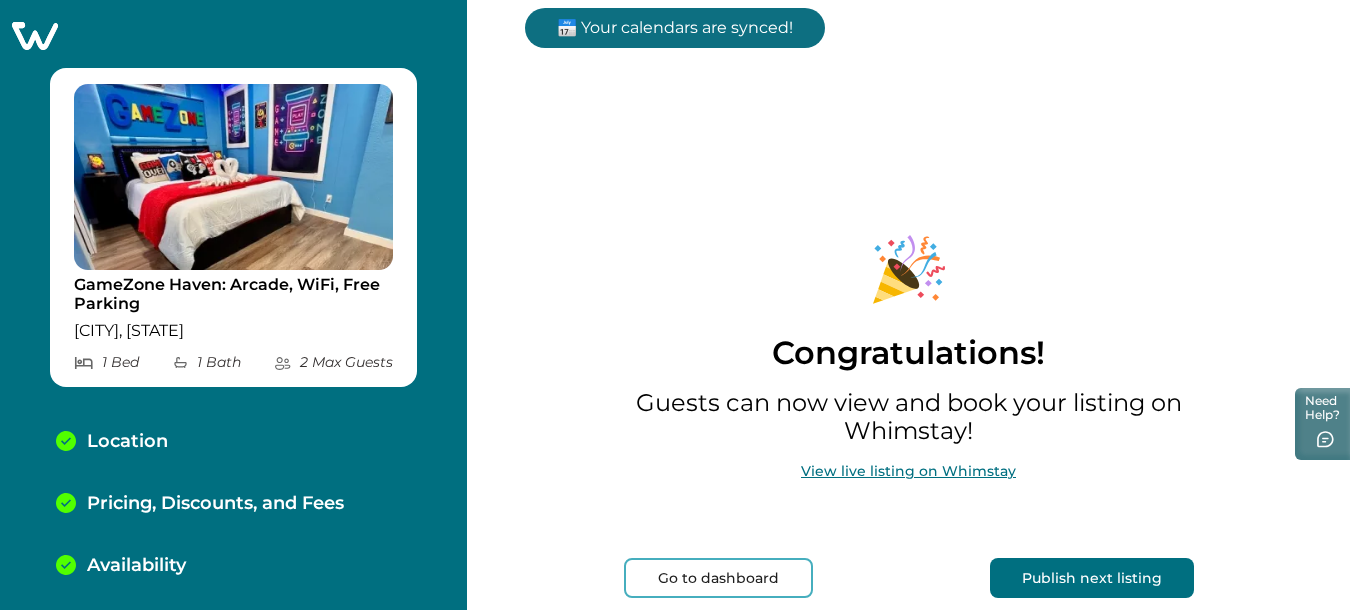 click on "Publish next listing" at bounding box center (1092, 578) 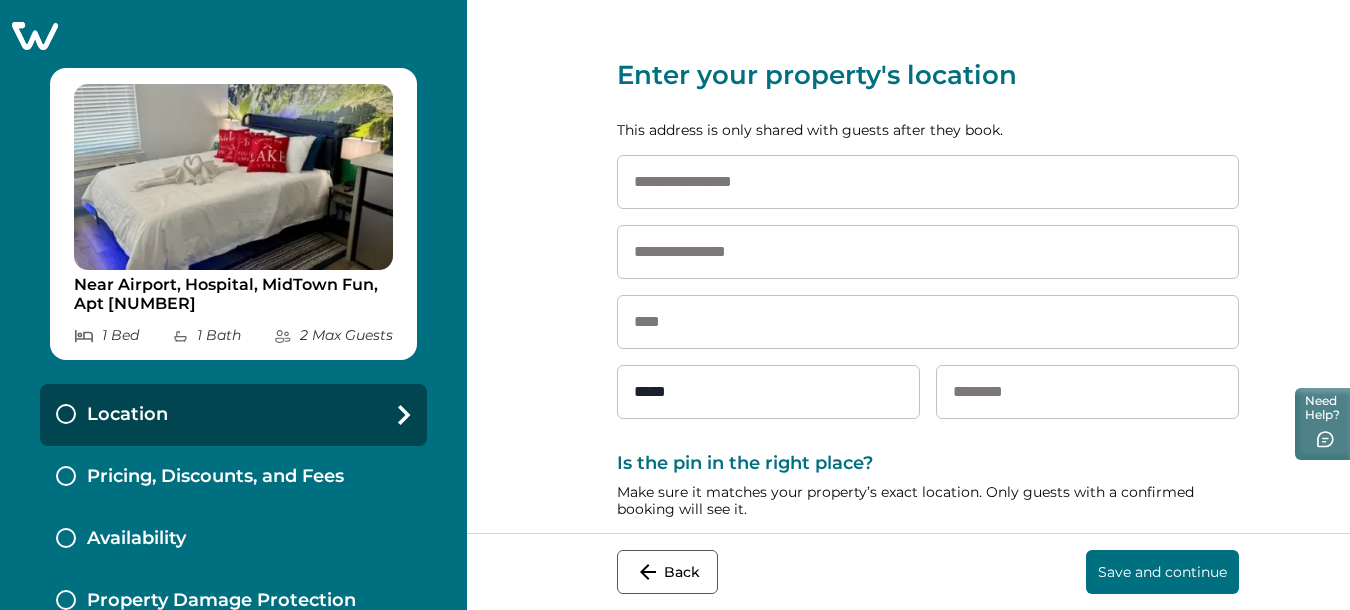 click at bounding box center [928, 182] 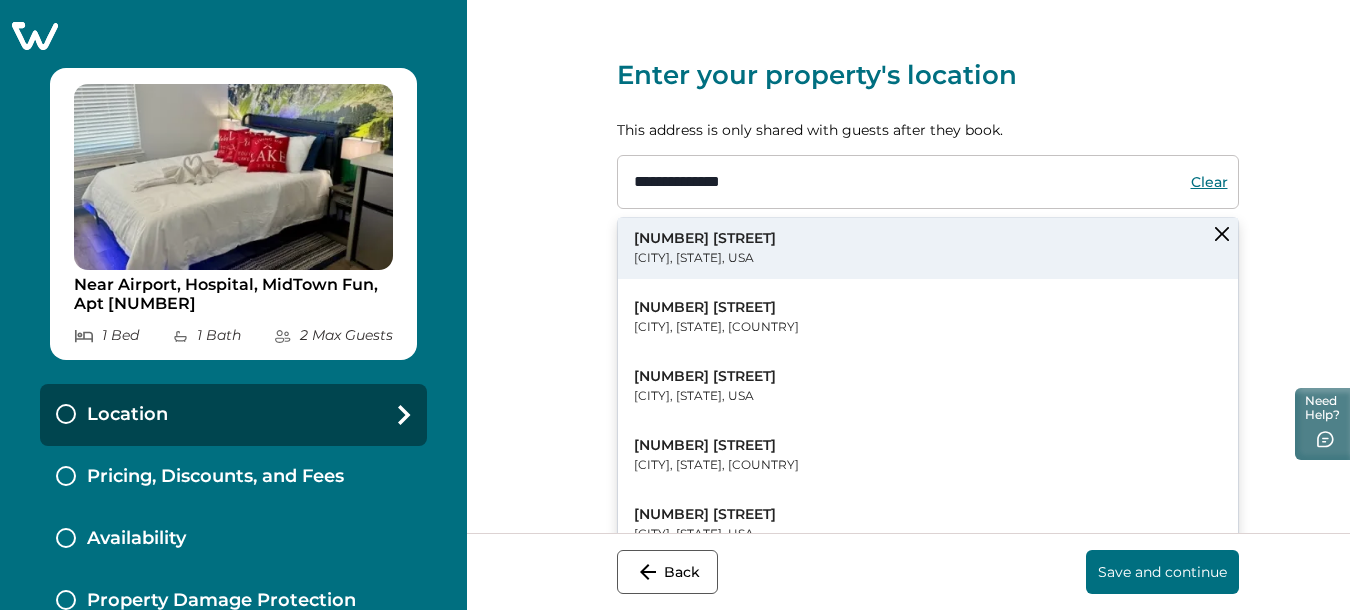 type on "**********" 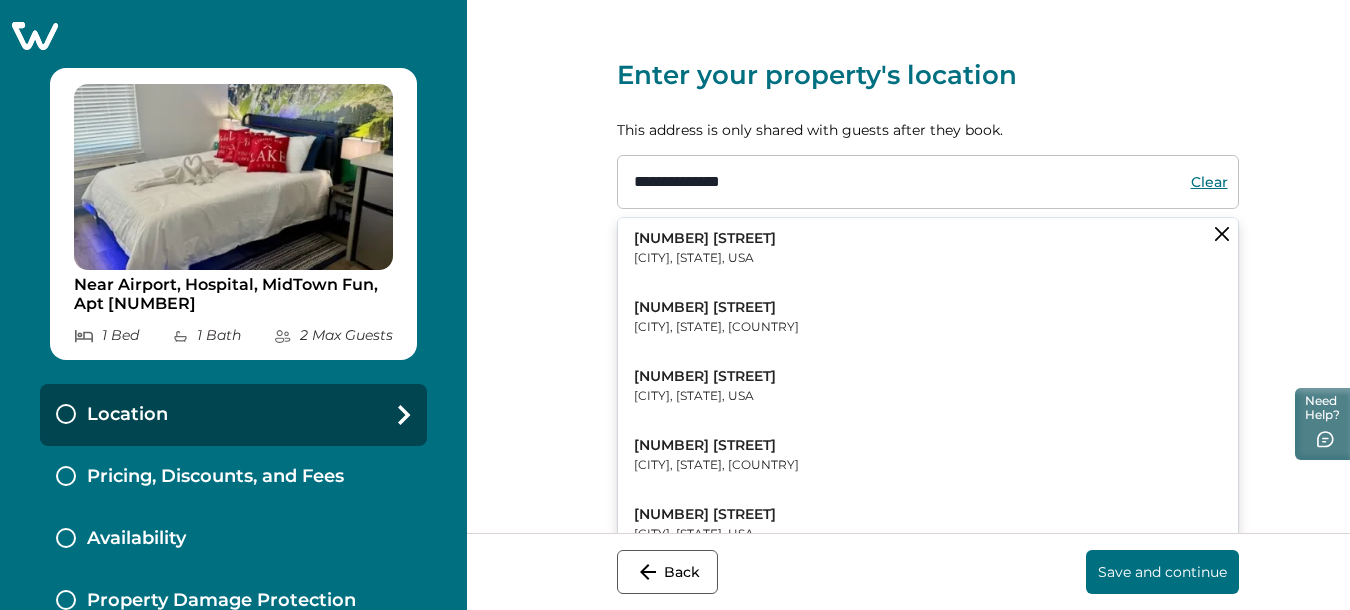 click on "[NUMBER] [STREET]" at bounding box center (705, 239) 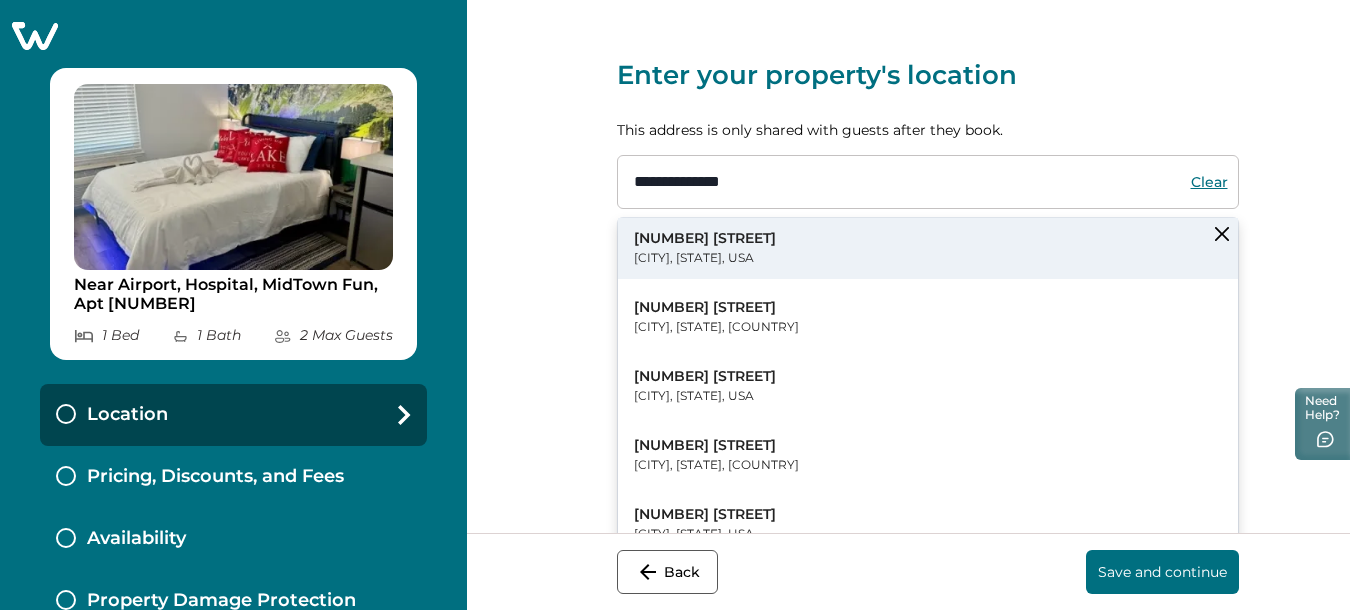 type on "****" 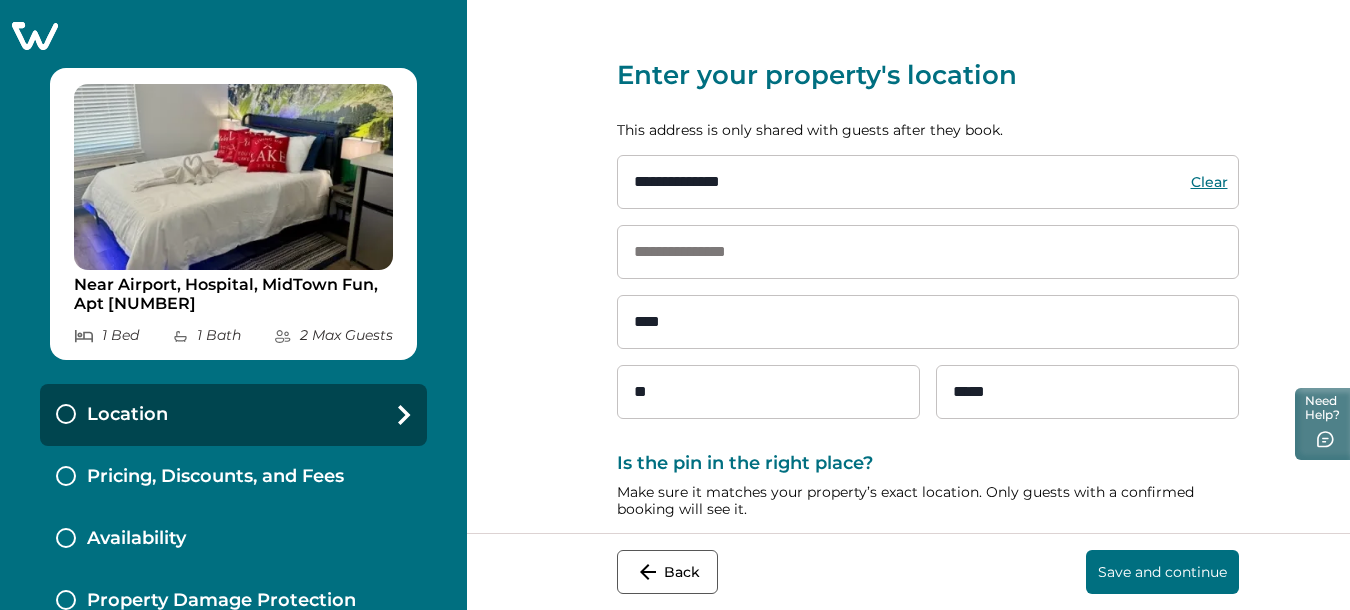 click at bounding box center [928, 252] 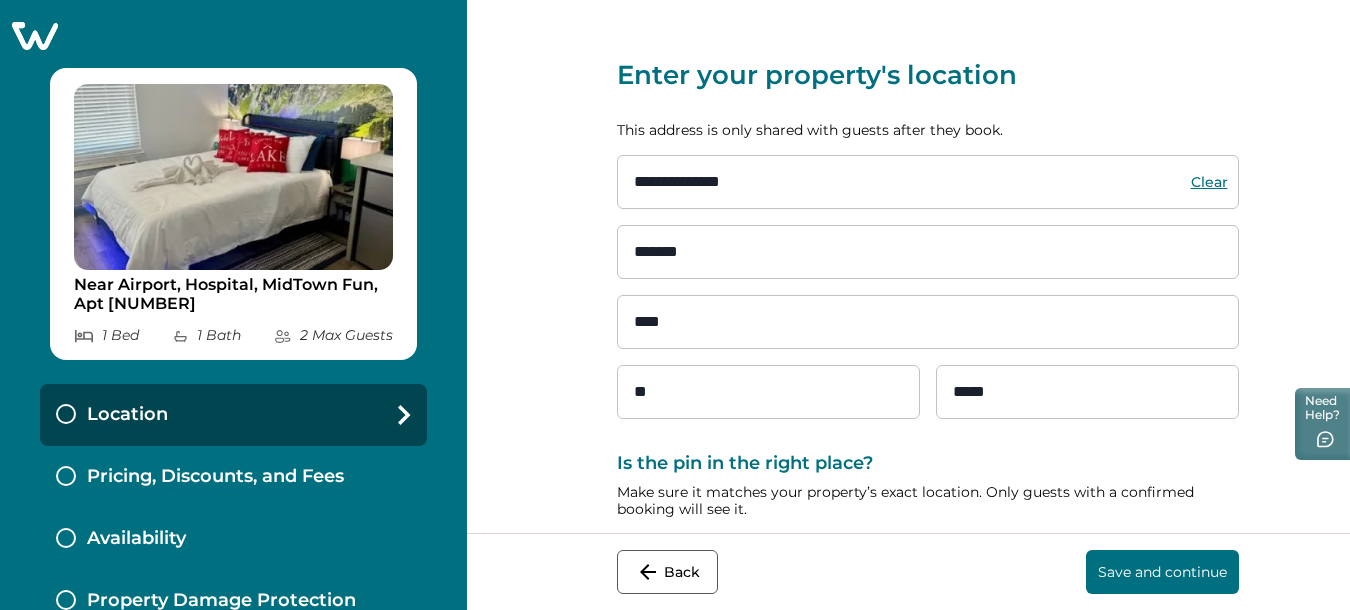 type on "*******" 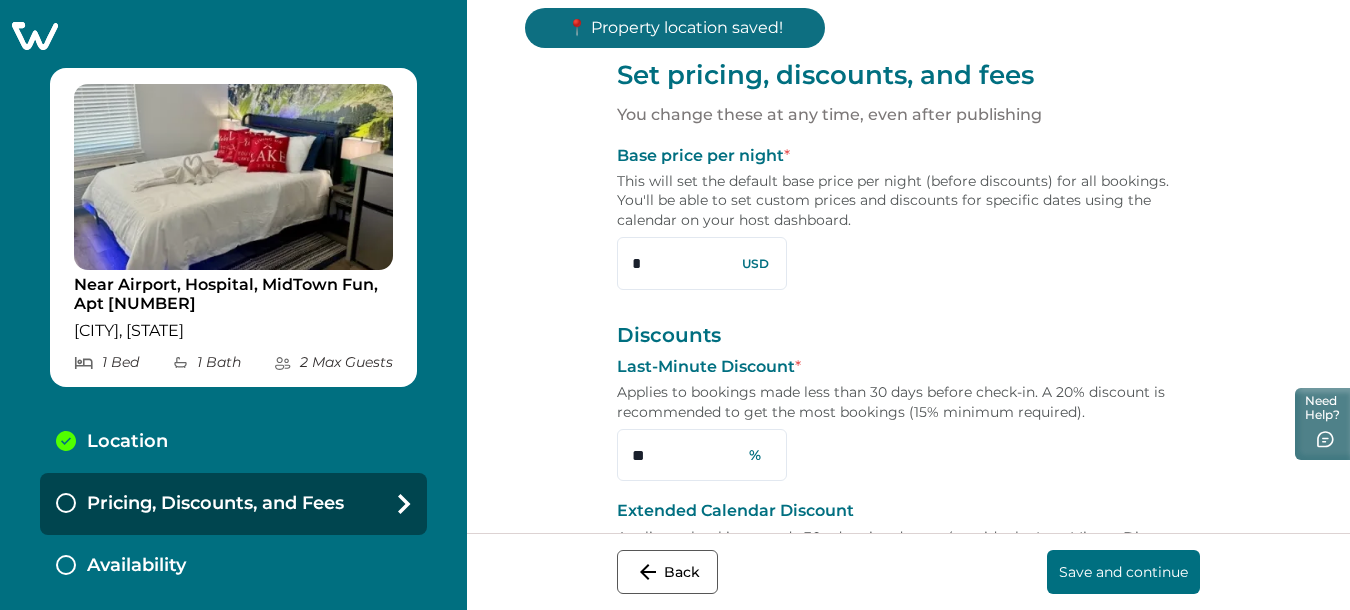 drag, startPoint x: 607, startPoint y: 259, endPoint x: 514, endPoint y: 257, distance: 93.0215 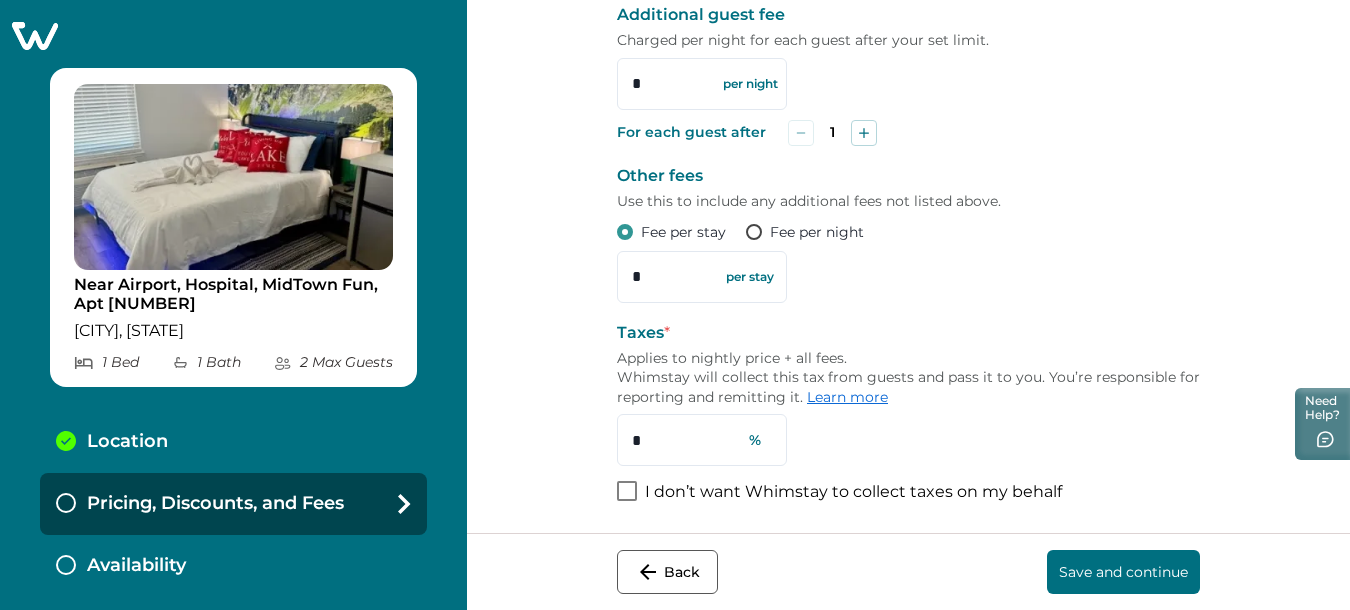 scroll, scrollTop: 870, scrollLeft: 0, axis: vertical 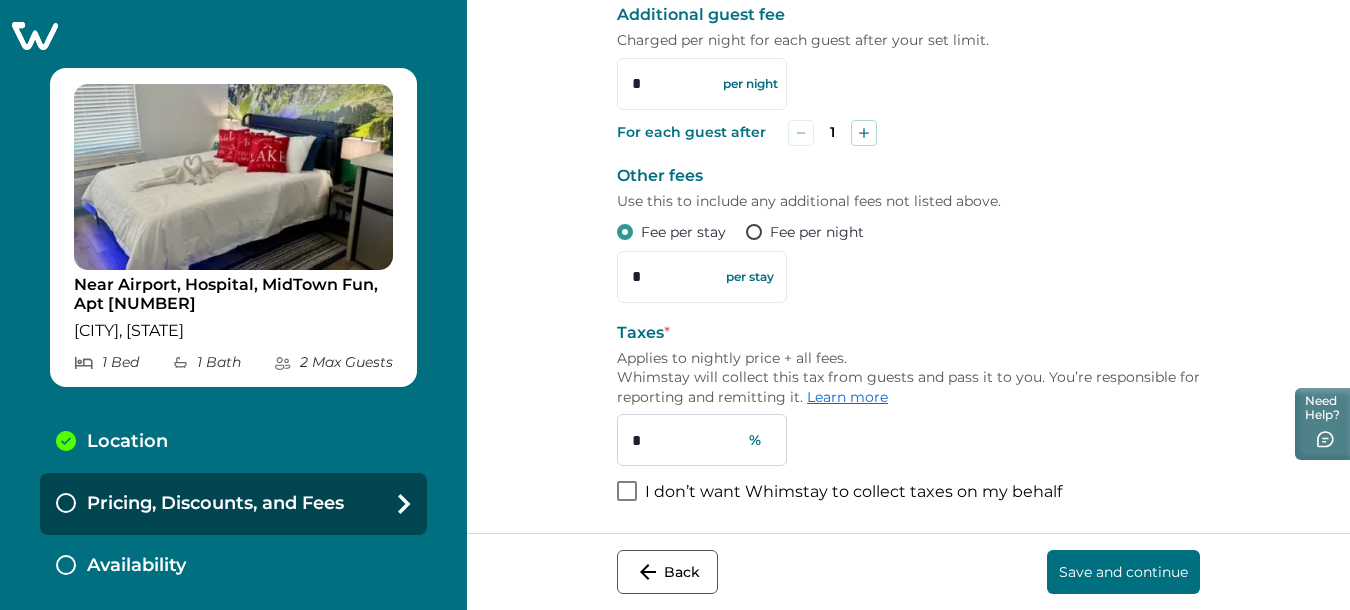 type on "***" 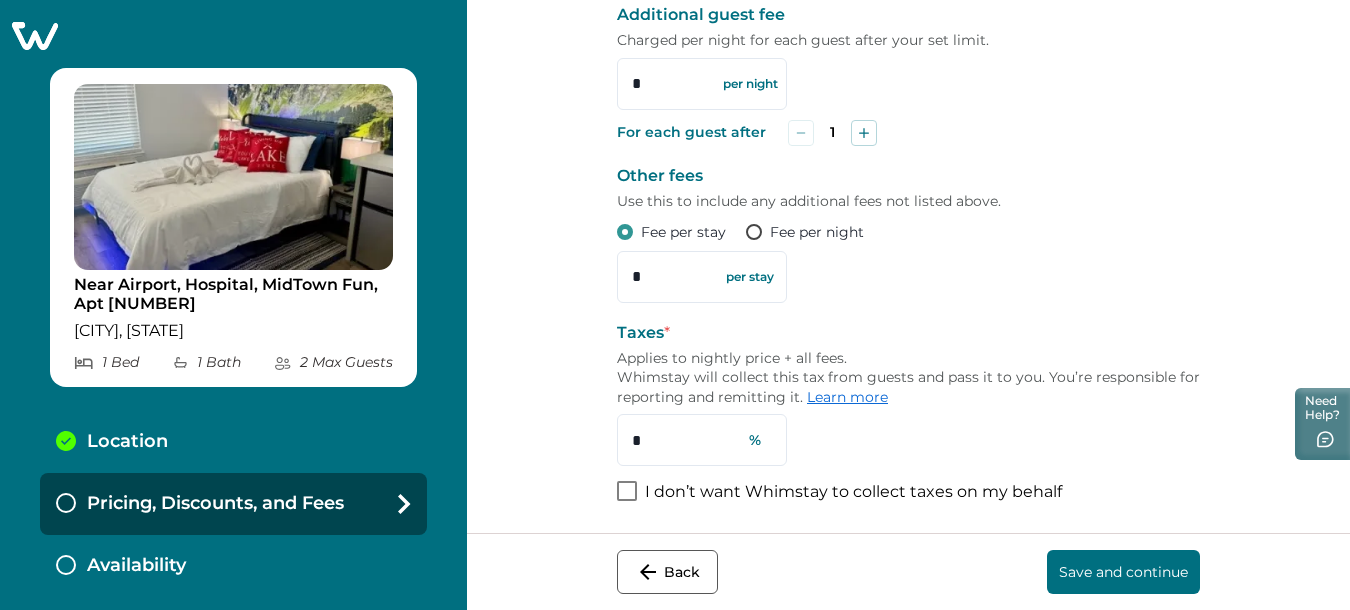 drag, startPoint x: 585, startPoint y: 420, endPoint x: 518, endPoint y: 422, distance: 67.02985 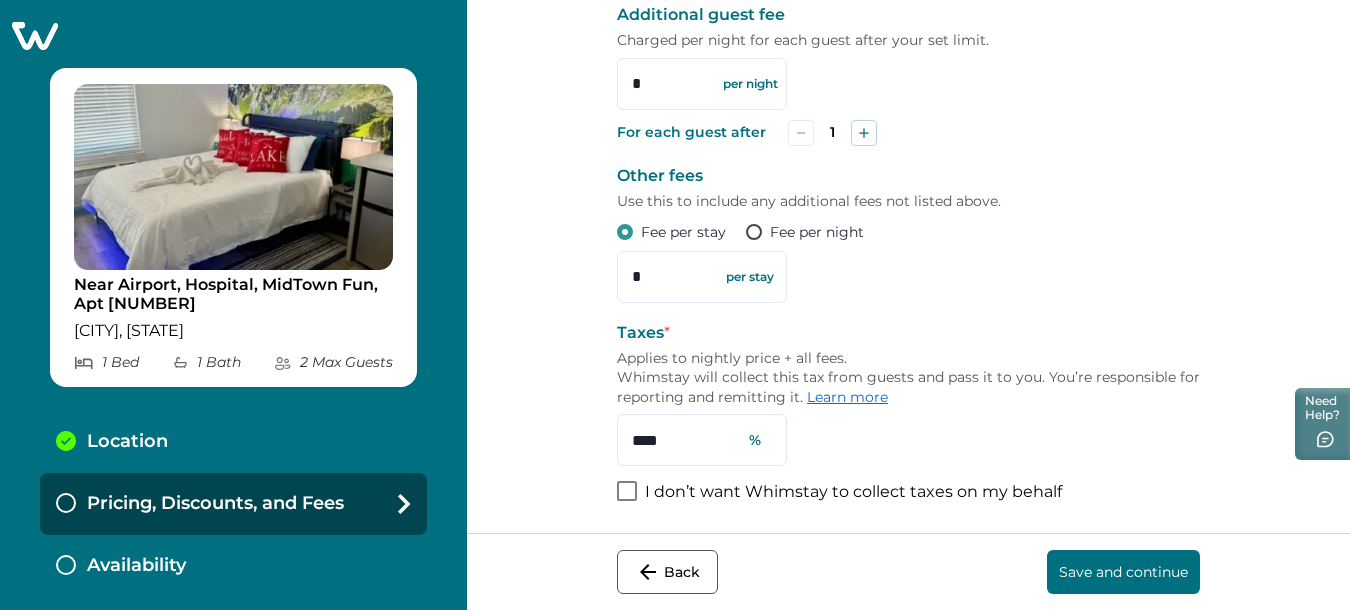 type on "****" 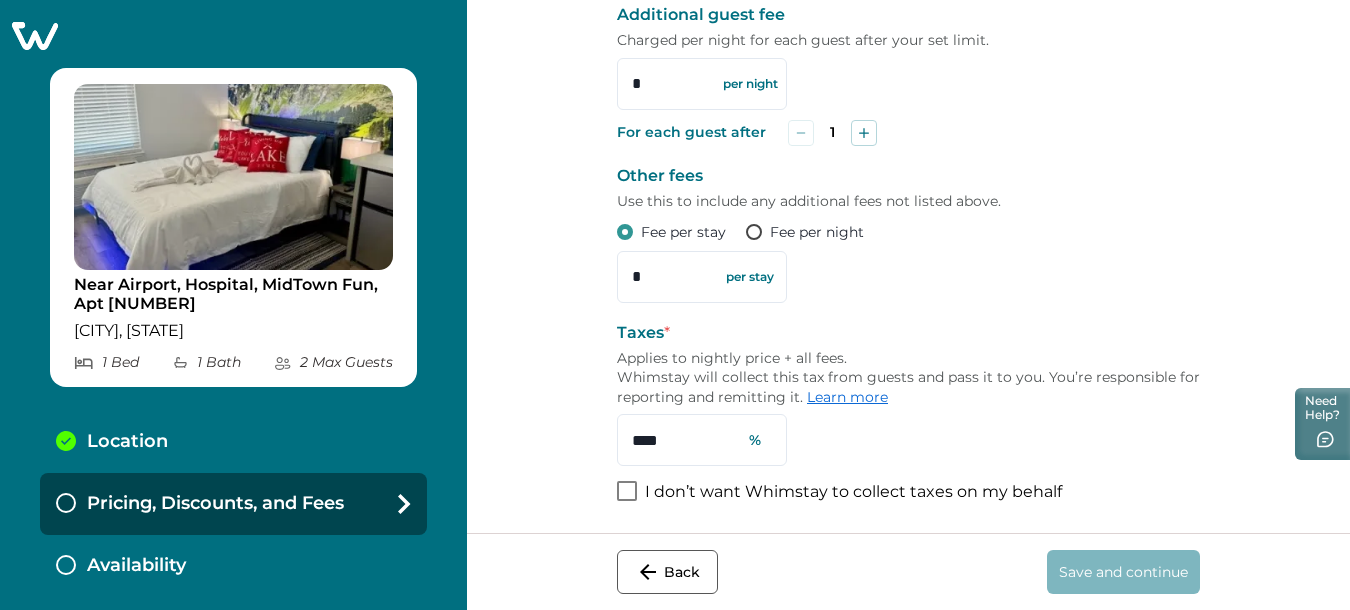 scroll, scrollTop: 0, scrollLeft: 0, axis: both 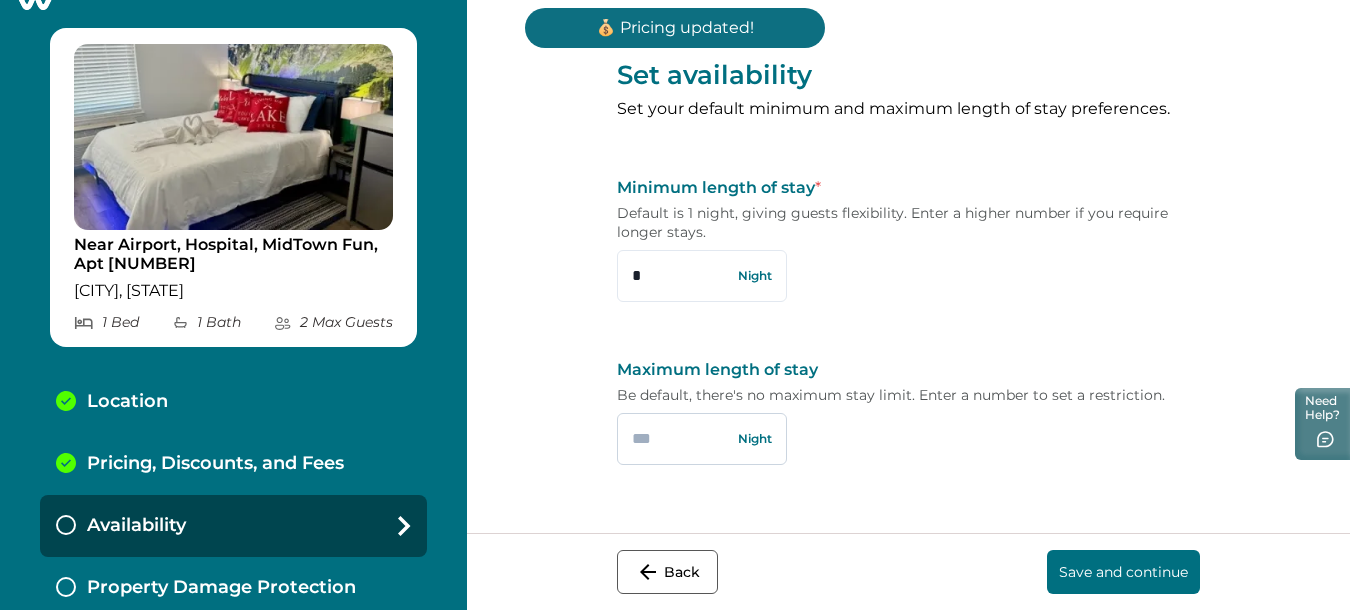 click at bounding box center [702, 439] 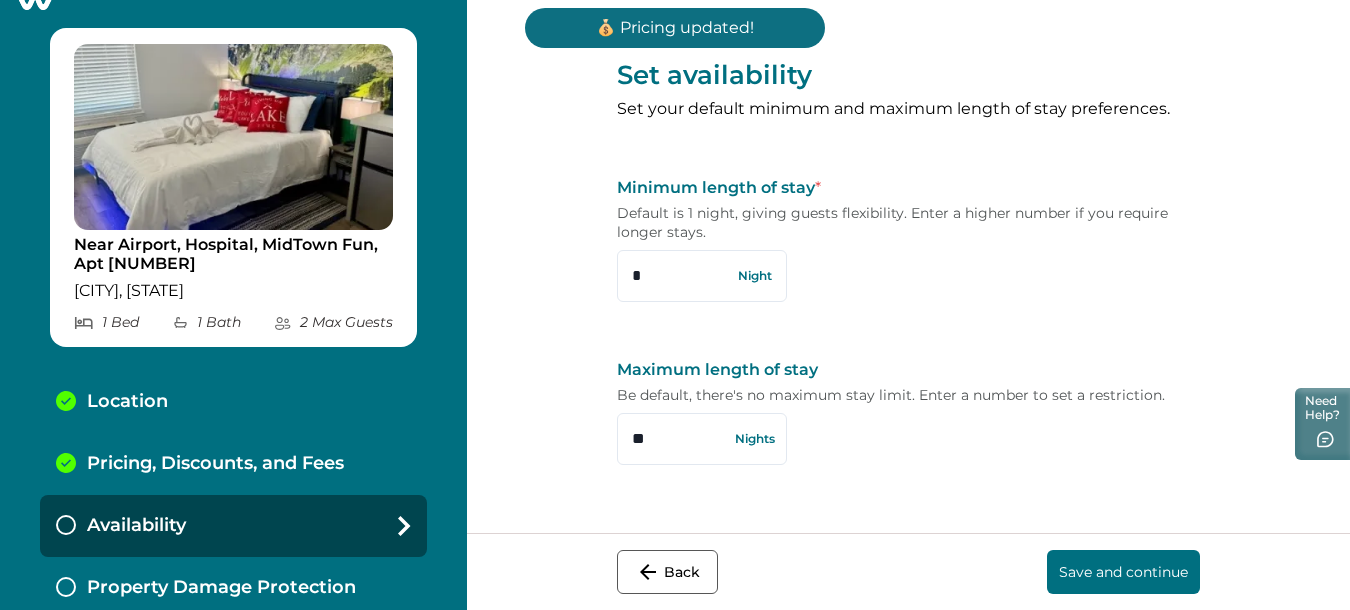 type on "**" 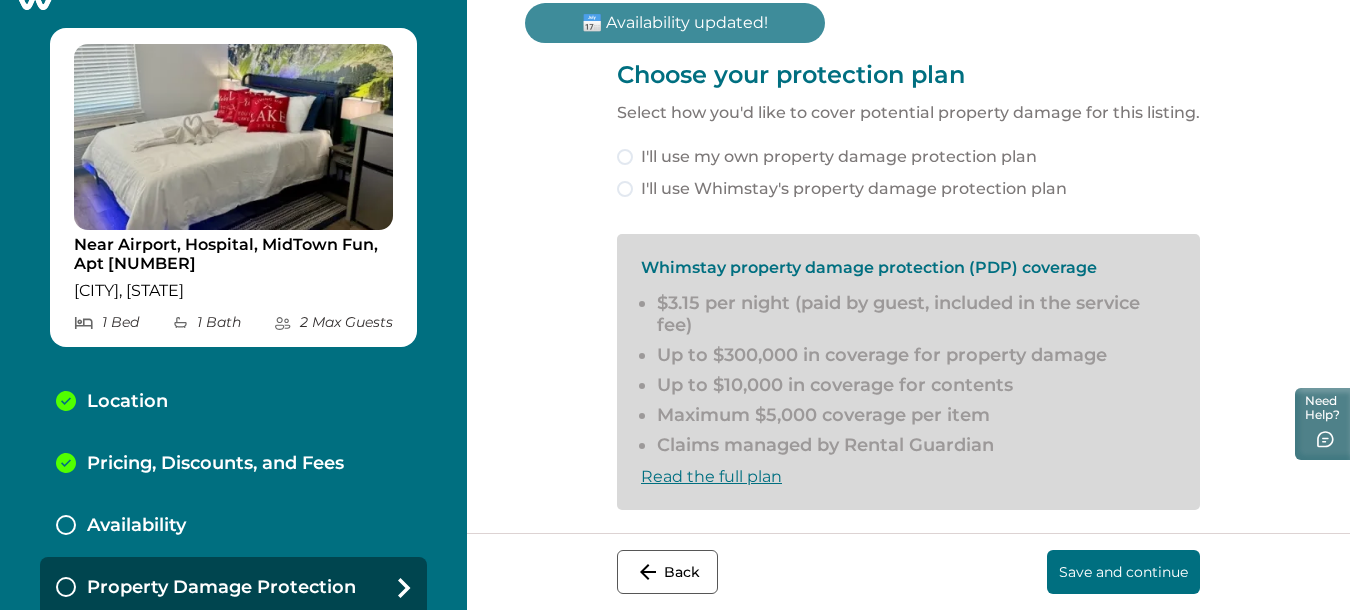 scroll, scrollTop: 112, scrollLeft: 0, axis: vertical 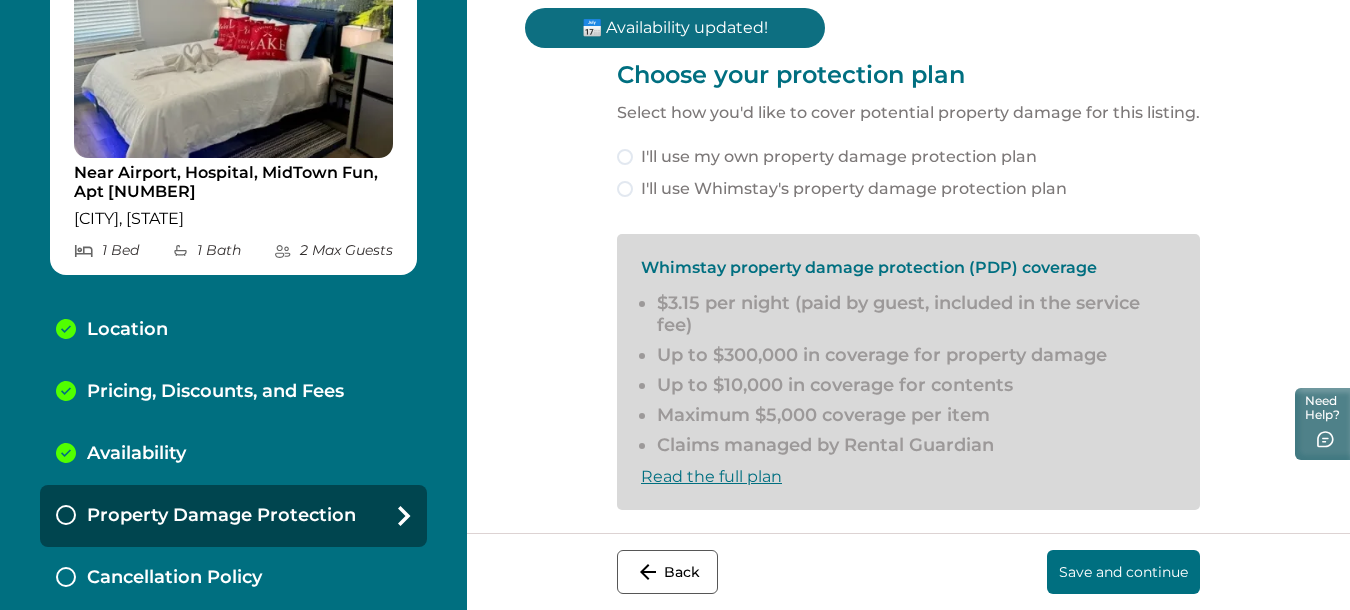 click at bounding box center (625, 189) 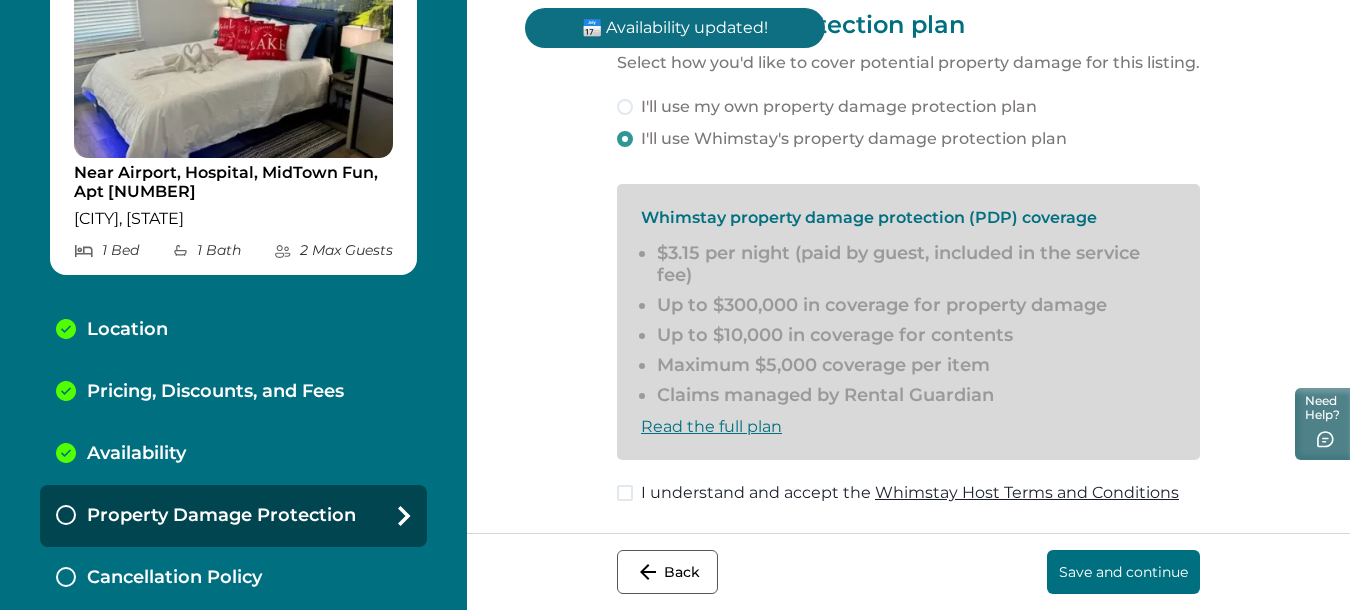 scroll, scrollTop: 82, scrollLeft: 0, axis: vertical 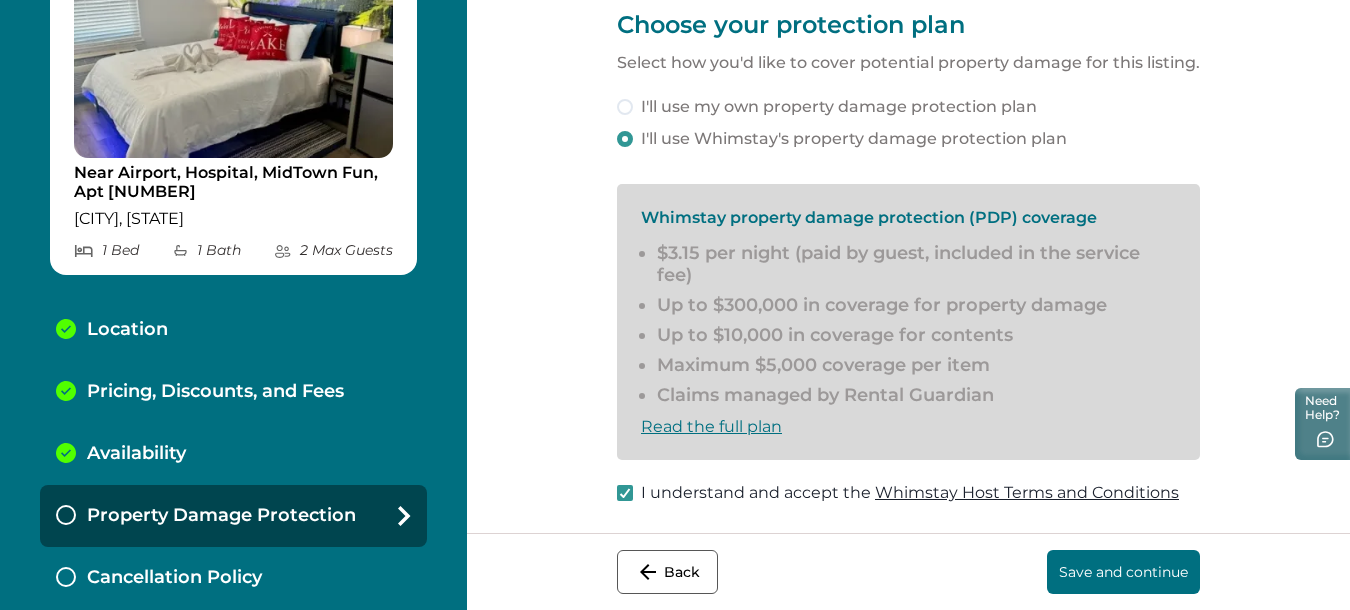 click on "Save and continue" at bounding box center (1123, 572) 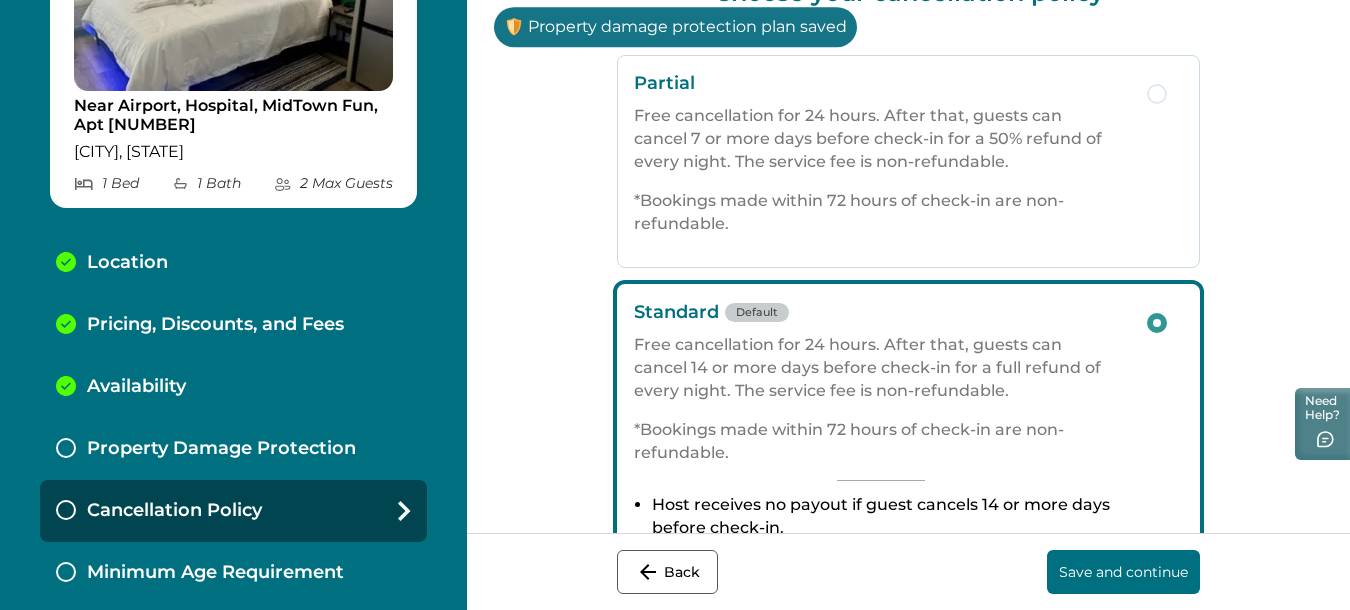 scroll, scrollTop: 183, scrollLeft: 0, axis: vertical 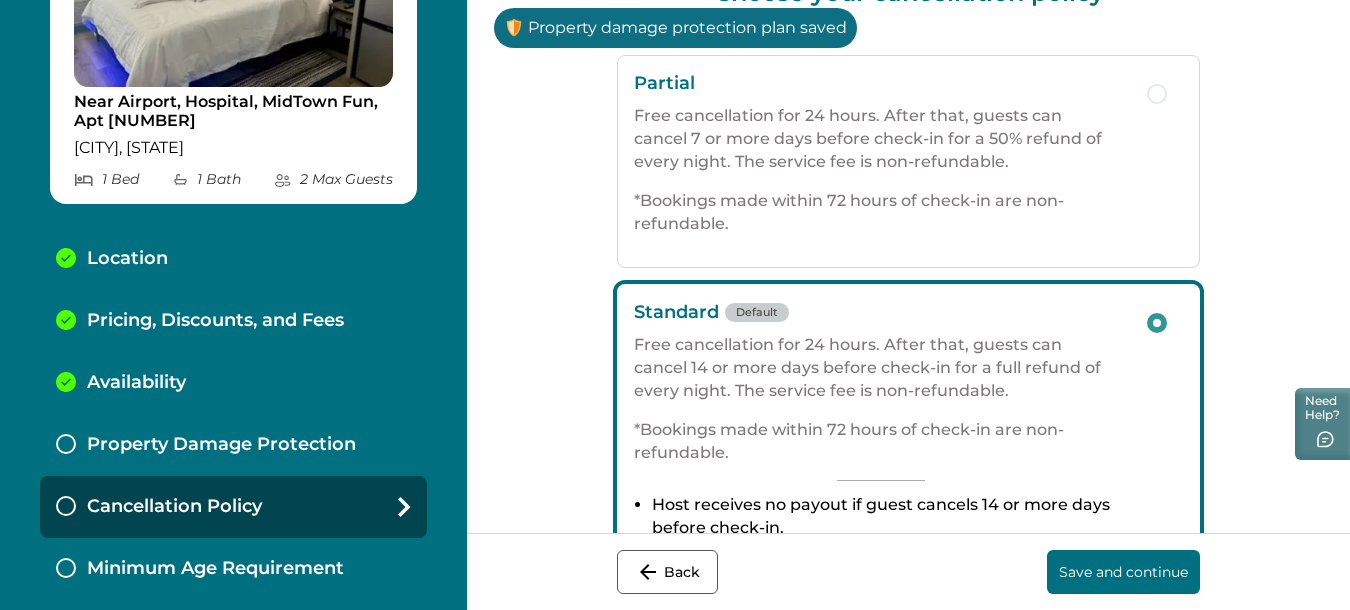 click at bounding box center [1157, 94] 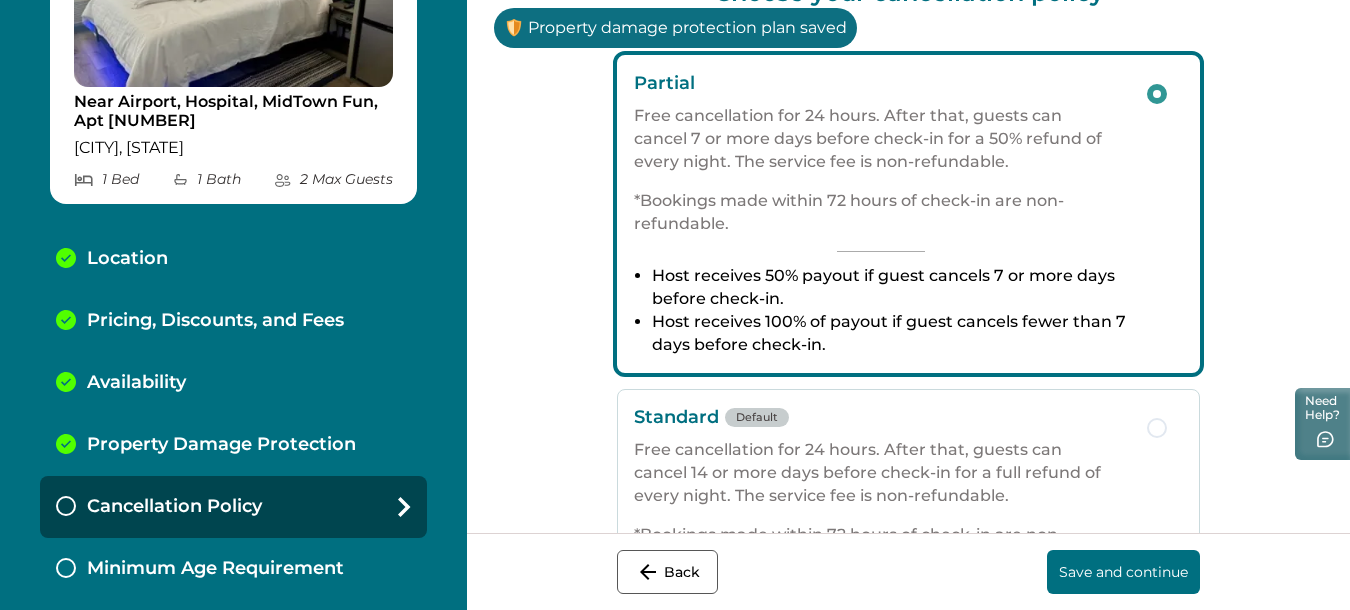 click on "Save and continue" at bounding box center [1123, 572] 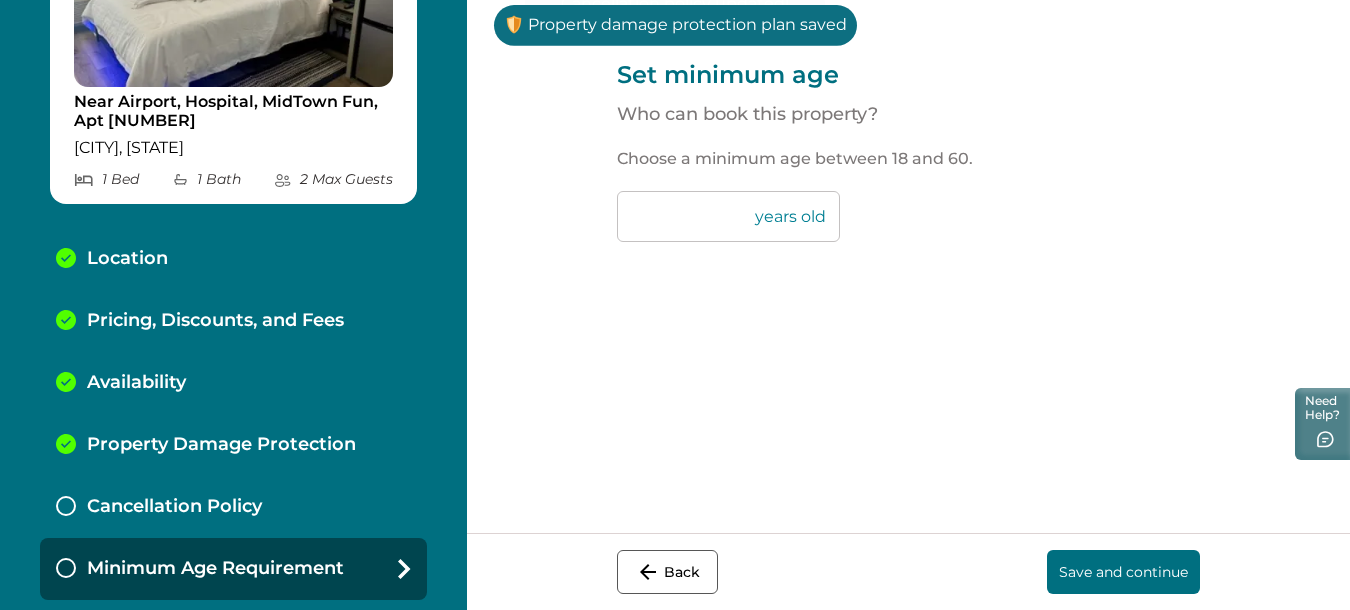 scroll, scrollTop: 0, scrollLeft: 0, axis: both 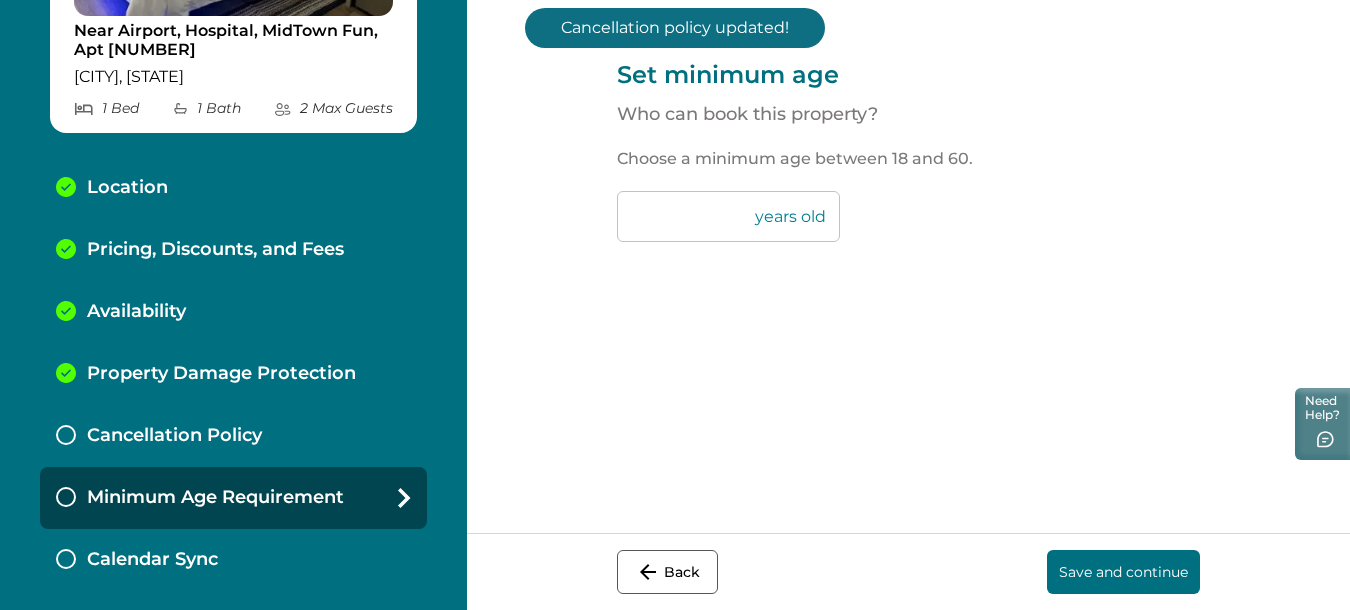 drag, startPoint x: 577, startPoint y: 214, endPoint x: 521, endPoint y: 215, distance: 56.008926 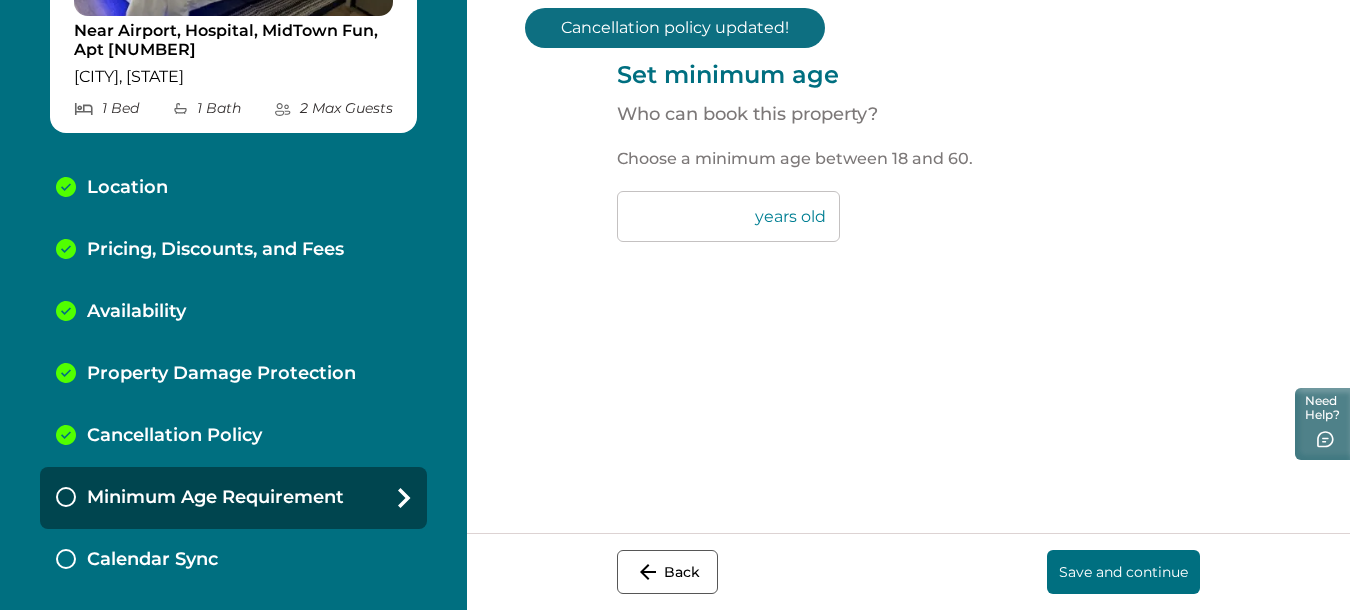 type on "**" 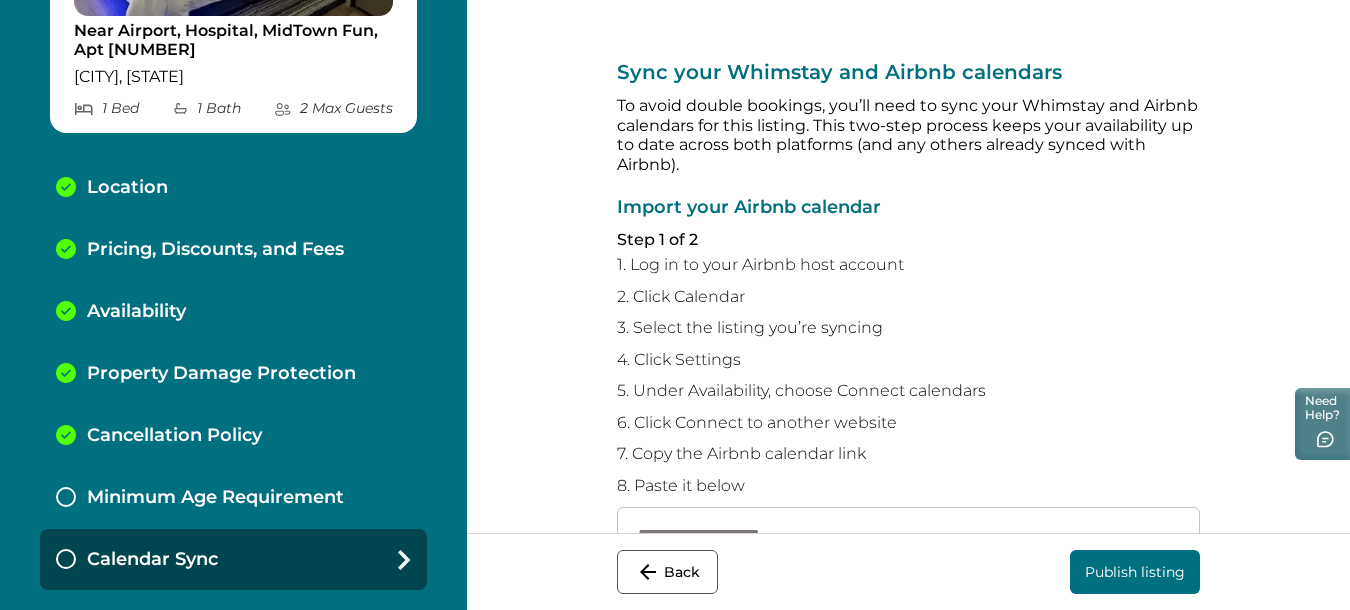 scroll, scrollTop: 327, scrollLeft: 0, axis: vertical 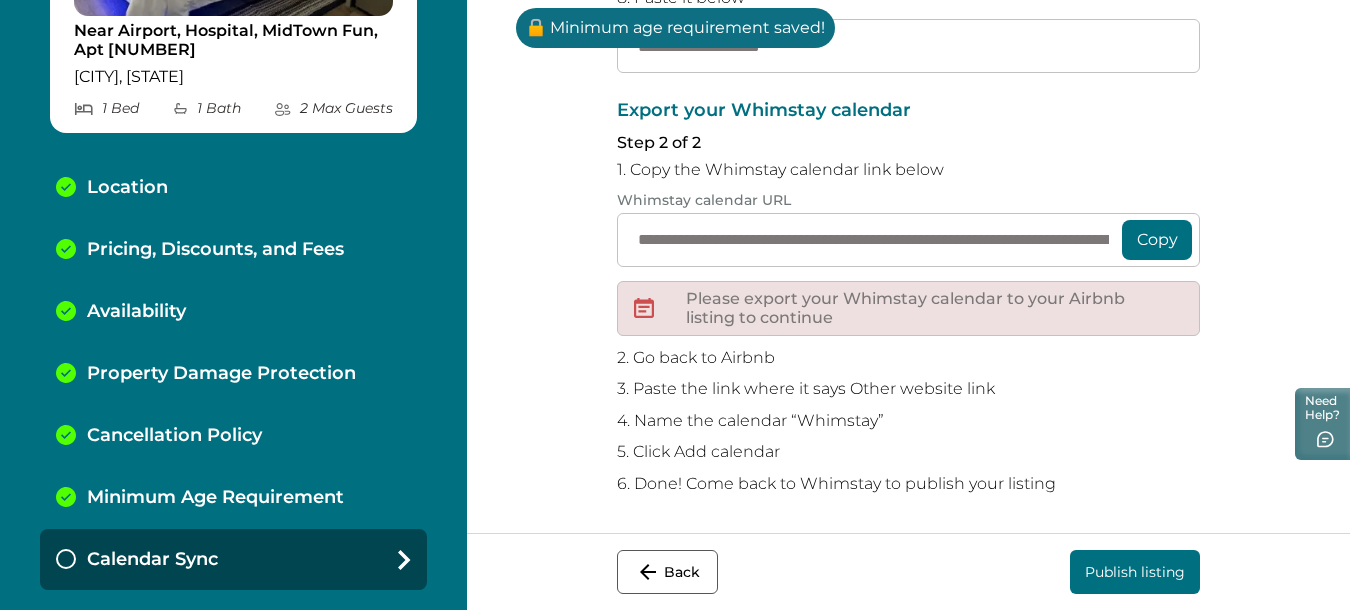 click on "Copy" at bounding box center [1157, 240] 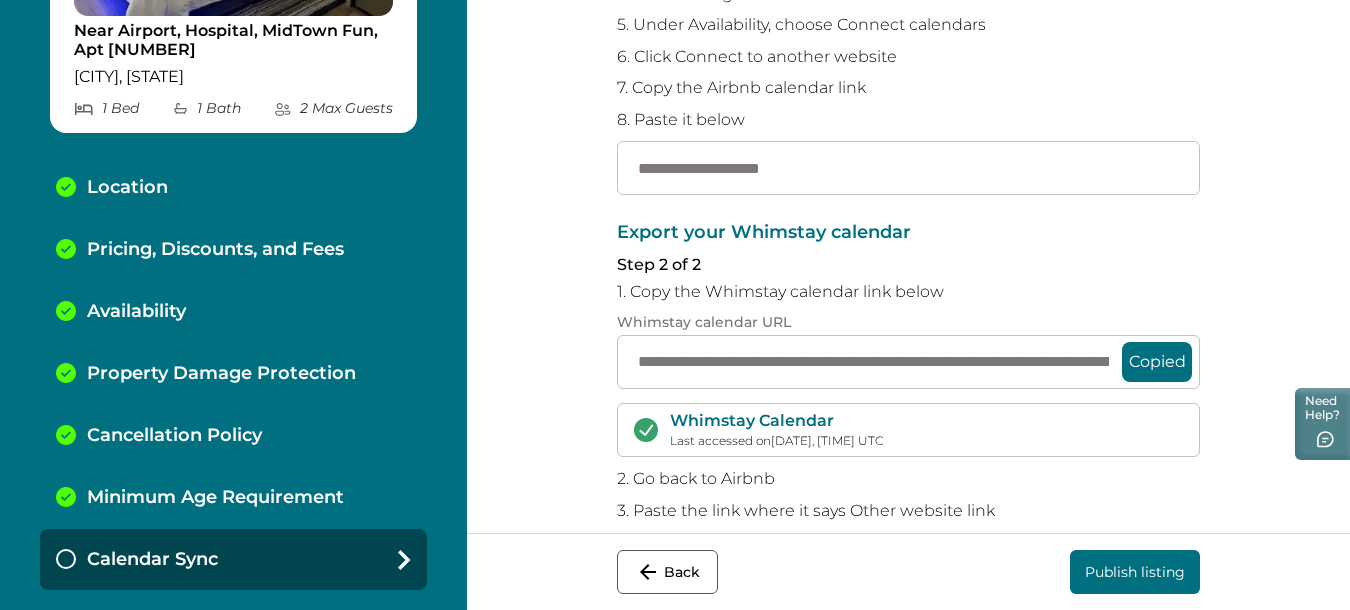 scroll, scrollTop: 342, scrollLeft: 0, axis: vertical 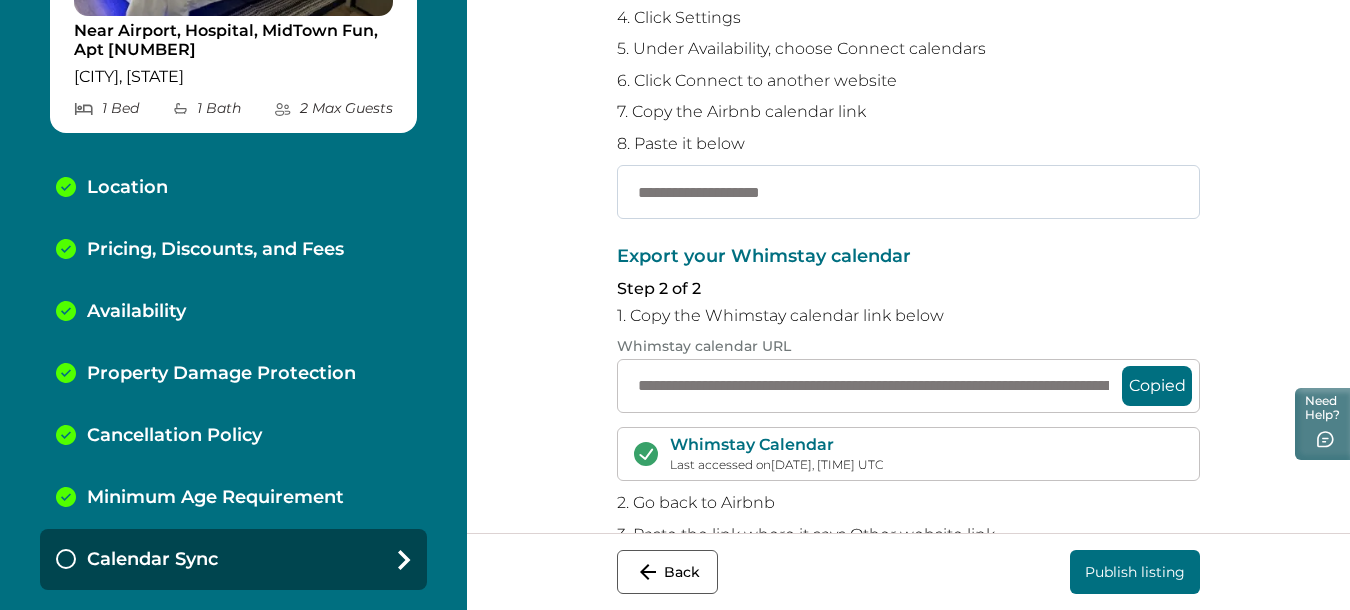 click at bounding box center [908, 192] 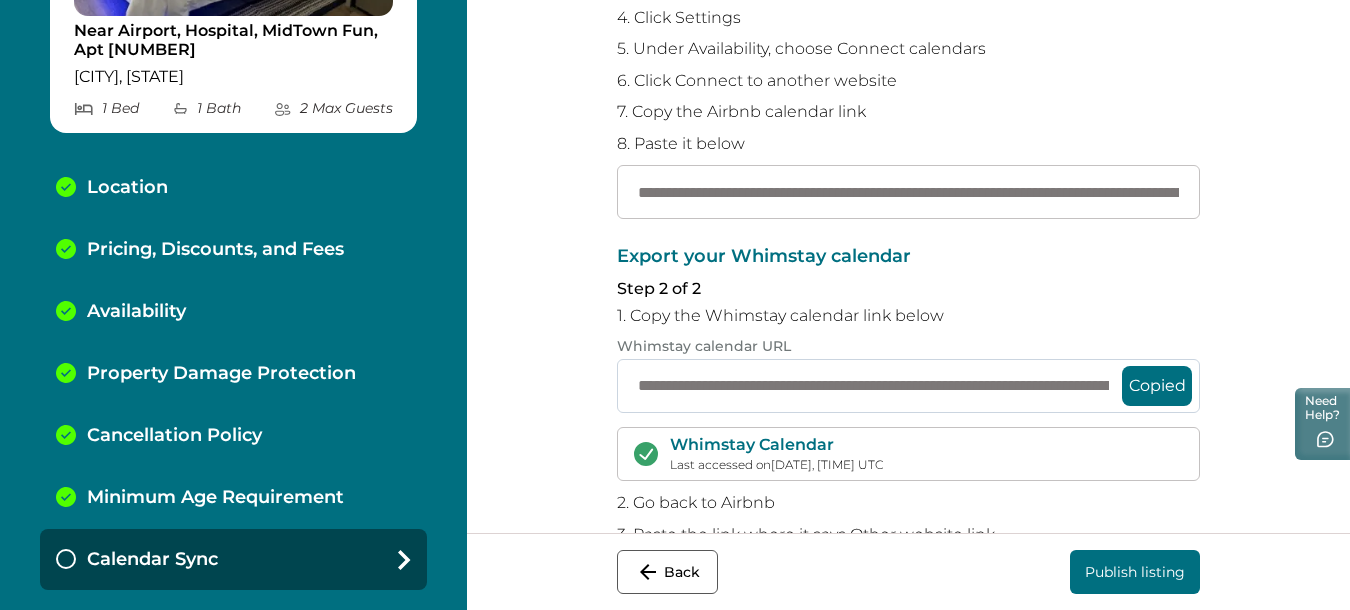 scroll, scrollTop: 0, scrollLeft: 159, axis: horizontal 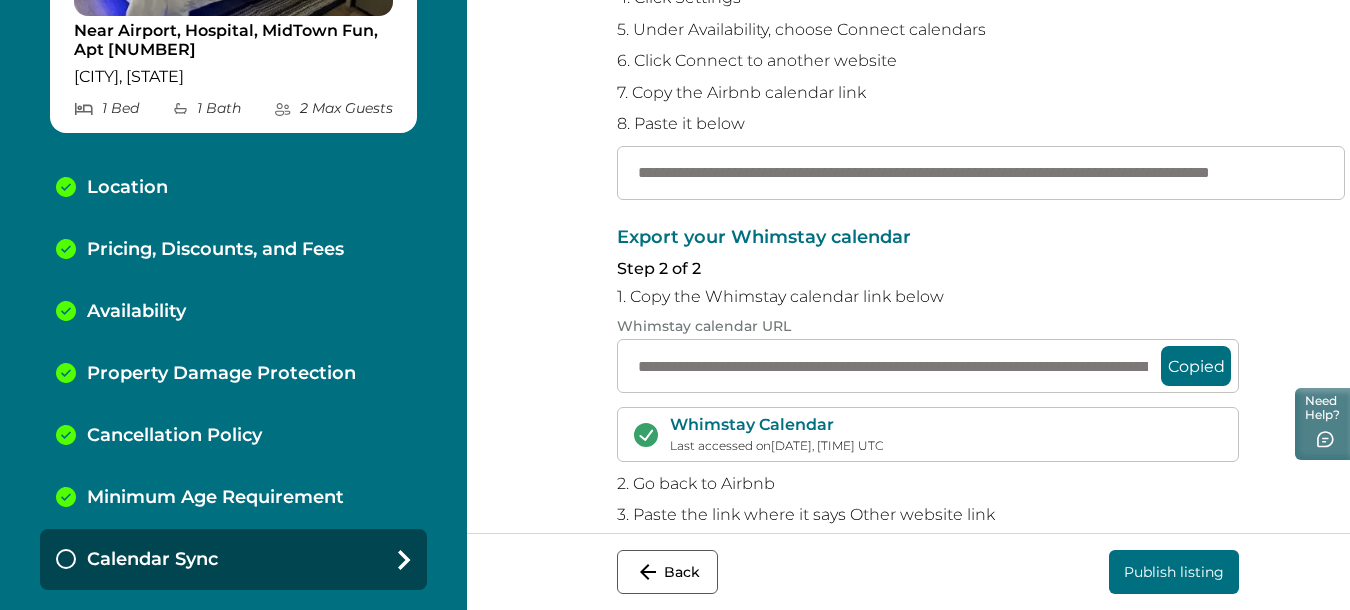 type on "**********" 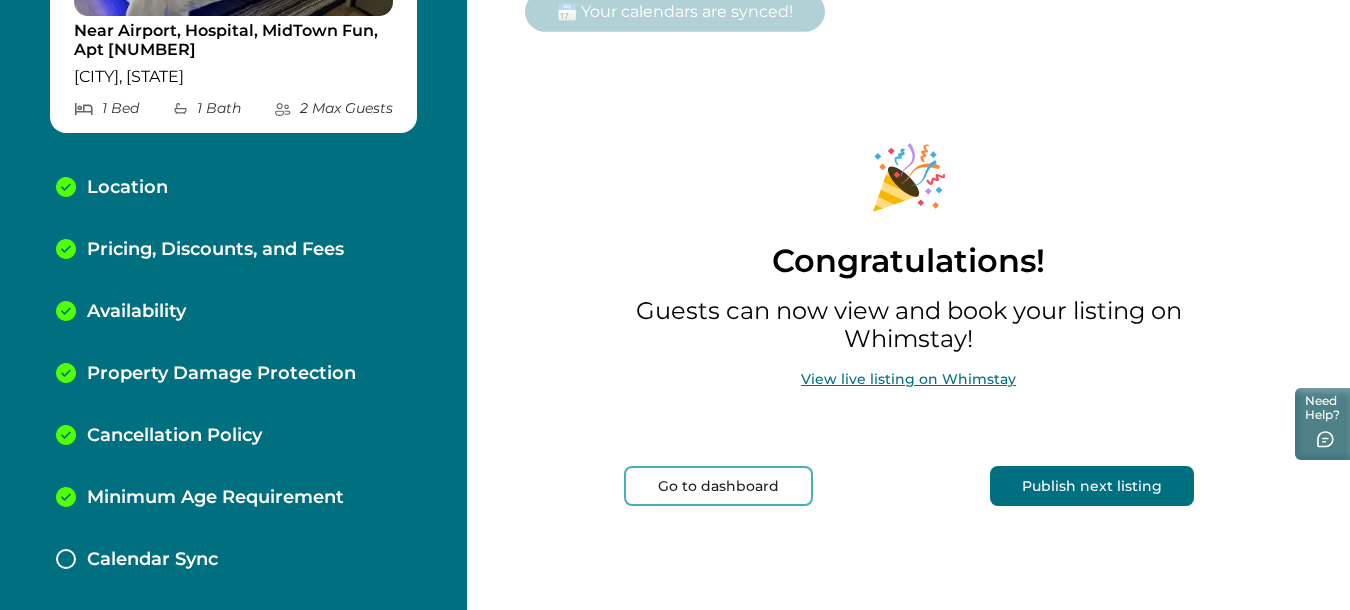 scroll, scrollTop: 0, scrollLeft: 0, axis: both 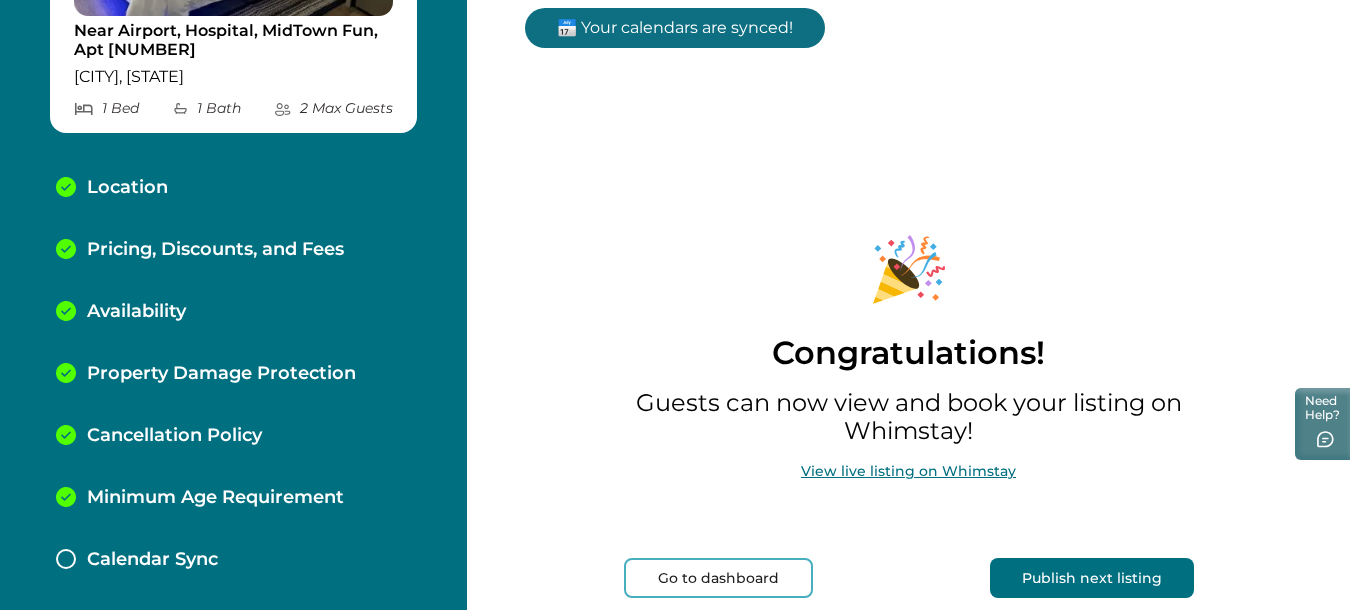 click on "Publish next listing" at bounding box center [1092, 578] 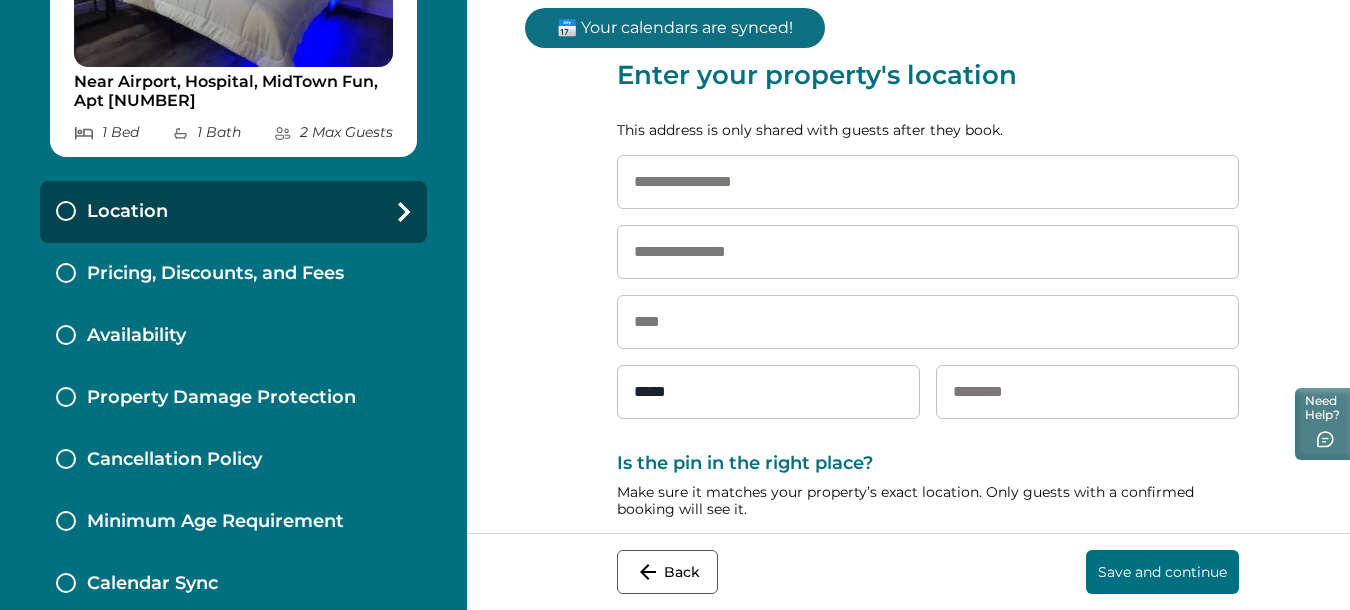 scroll, scrollTop: 0, scrollLeft: 0, axis: both 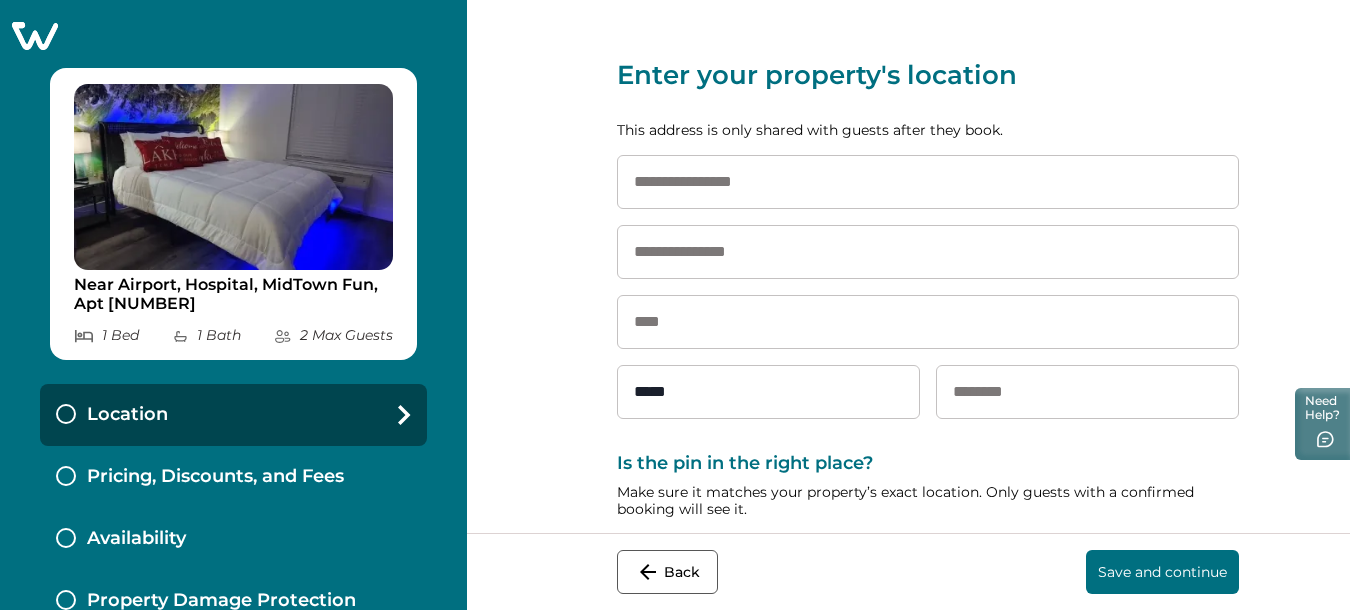 click at bounding box center (928, 182) 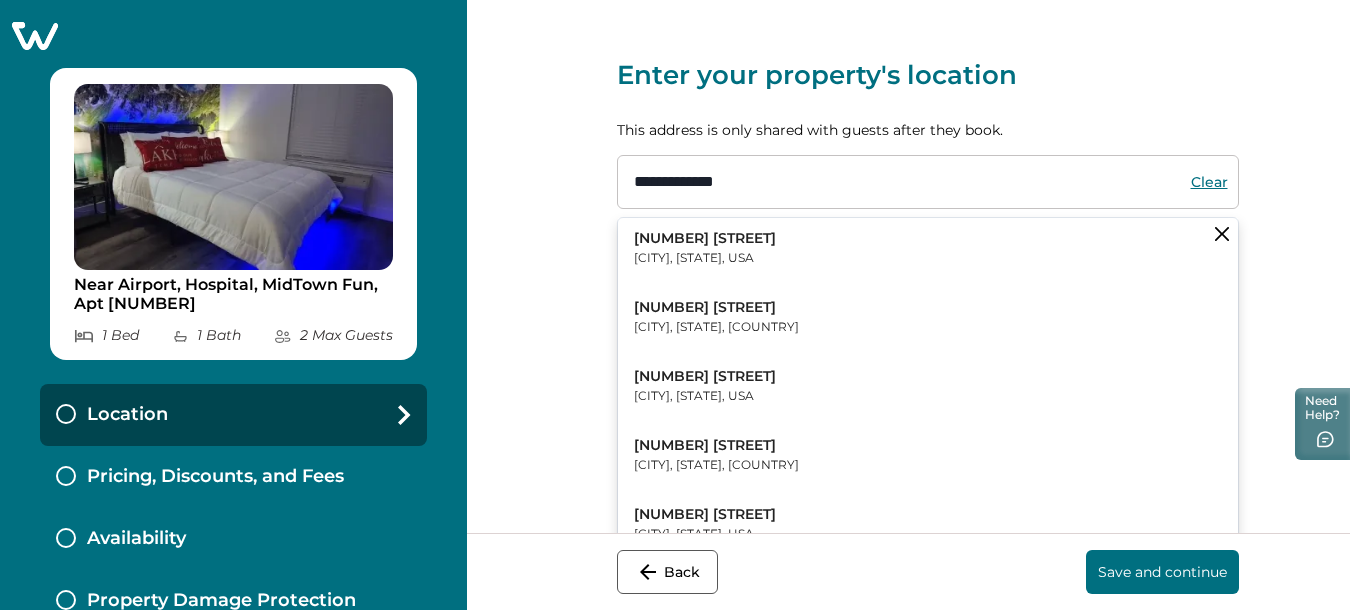 click on "[NUMBER] [STREET]" at bounding box center (705, 239) 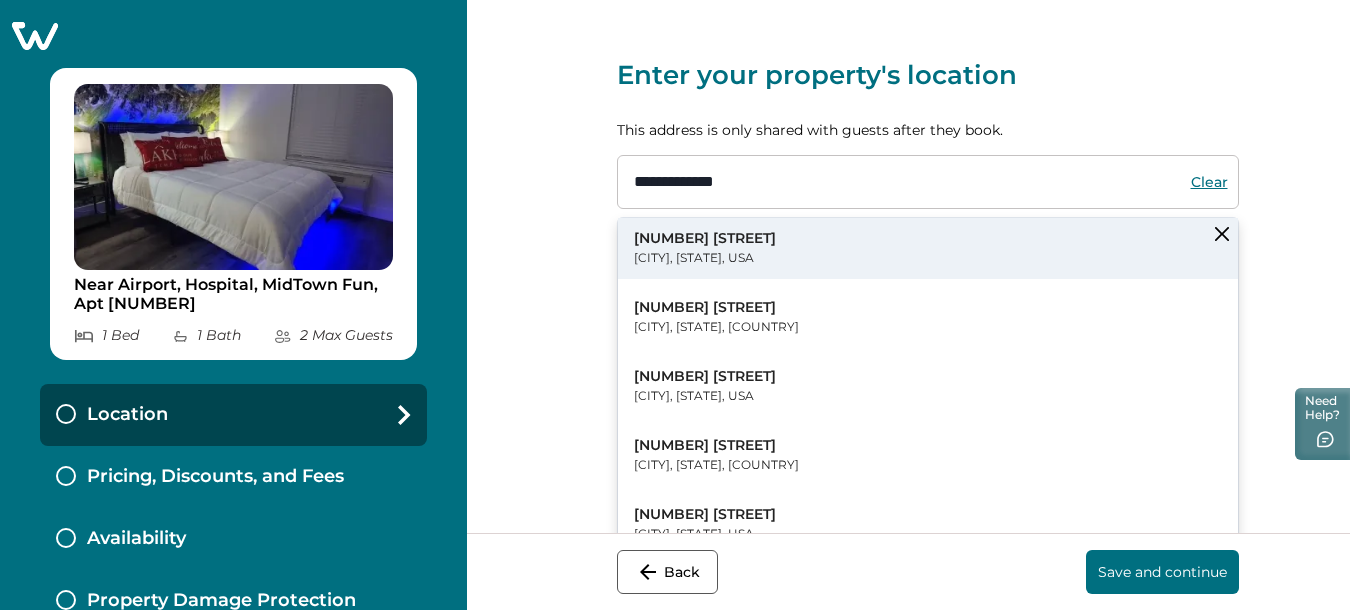 type on "**********" 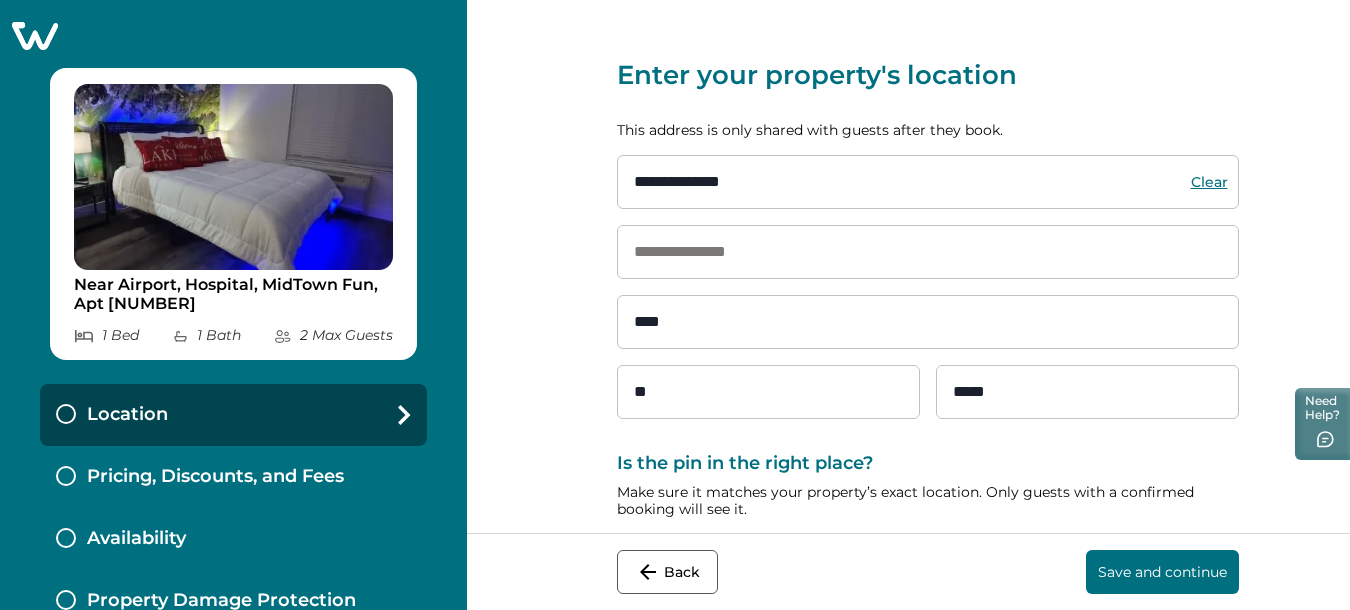 click at bounding box center (928, 252) 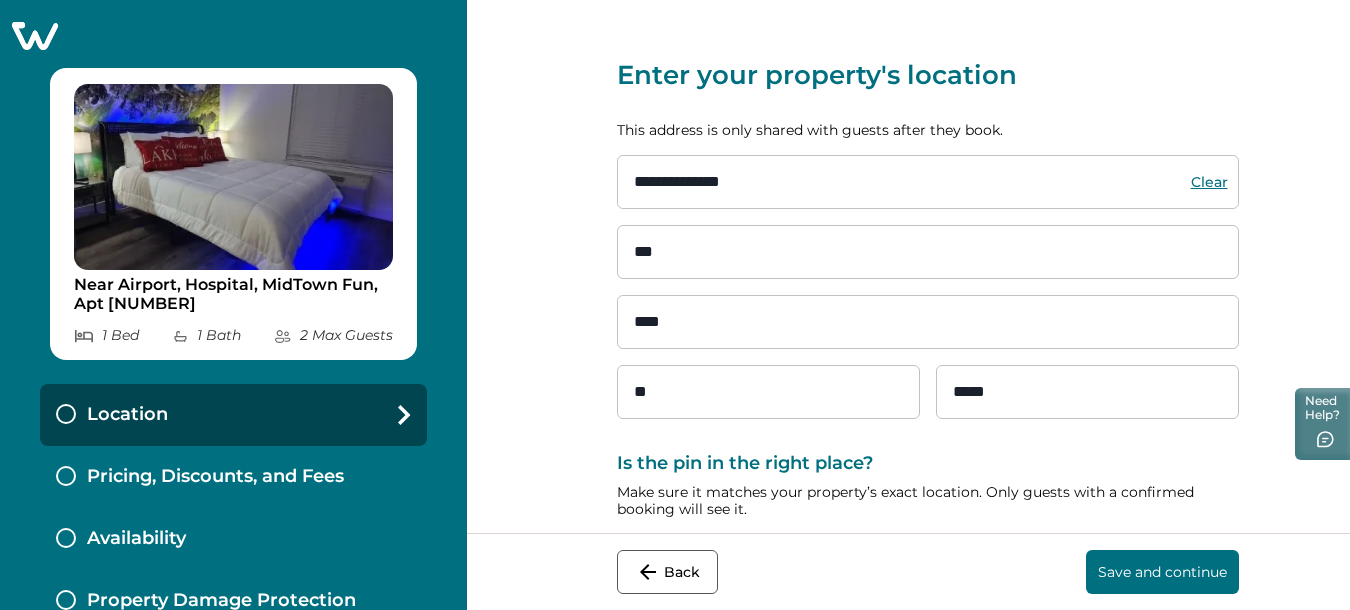 type on "***" 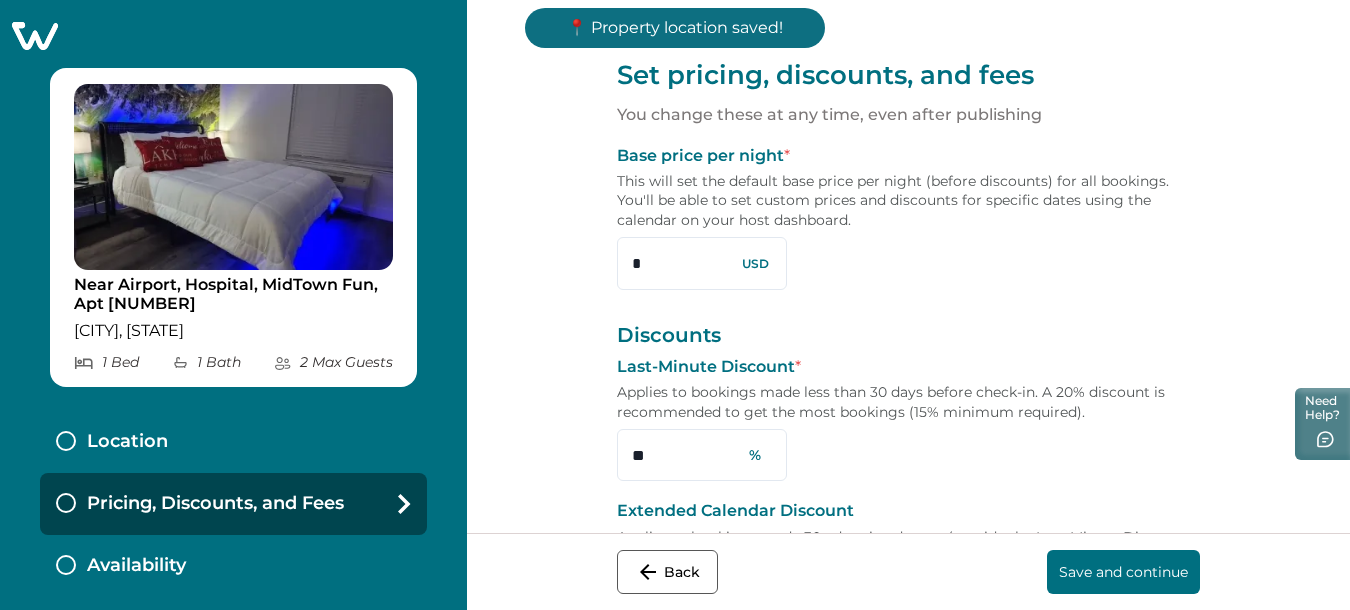 drag, startPoint x: 592, startPoint y: 243, endPoint x: 496, endPoint y: 244, distance: 96.00521 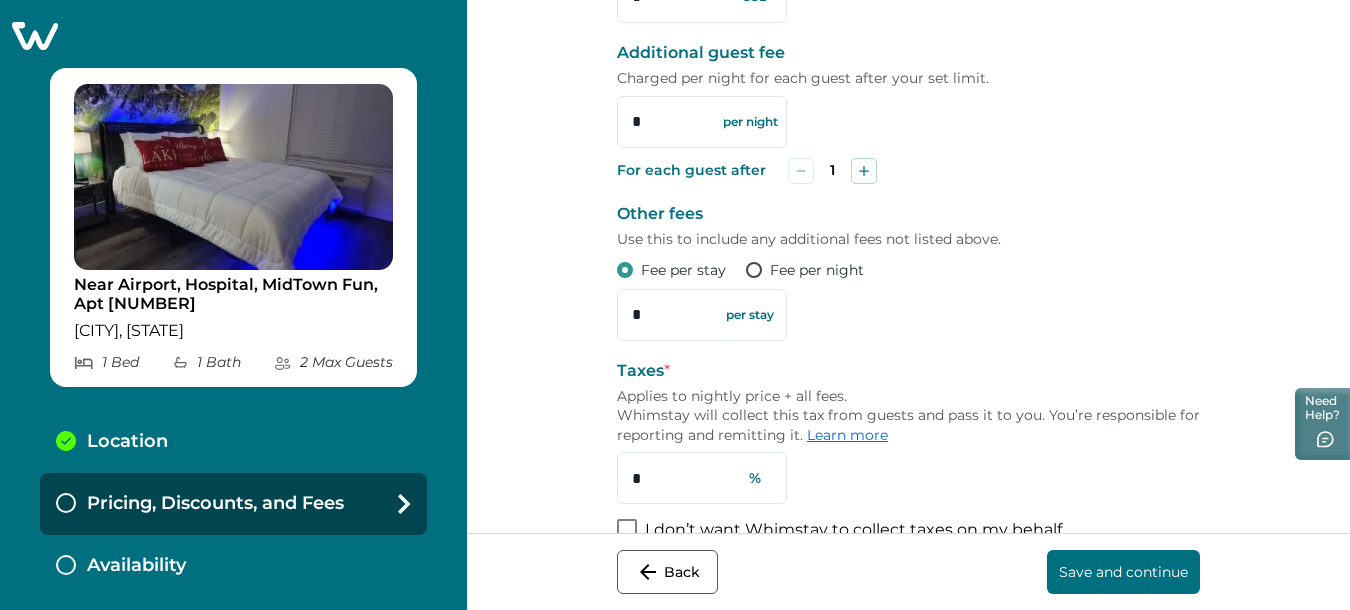 scroll, scrollTop: 800, scrollLeft: 0, axis: vertical 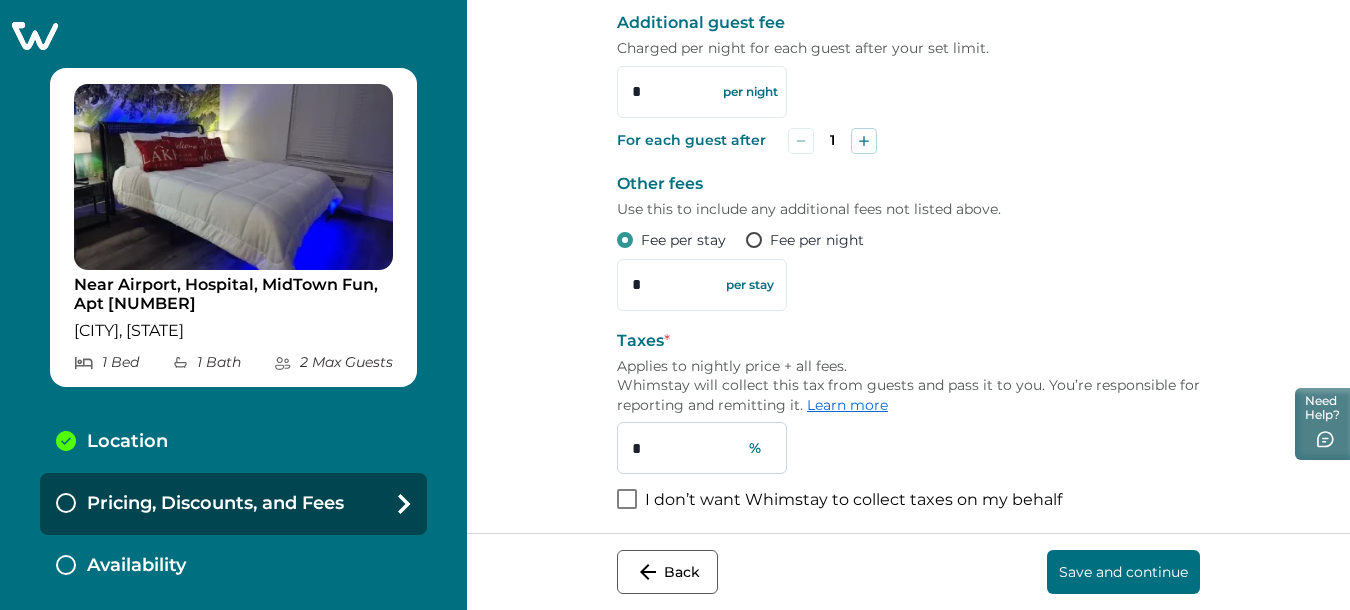type on "***" 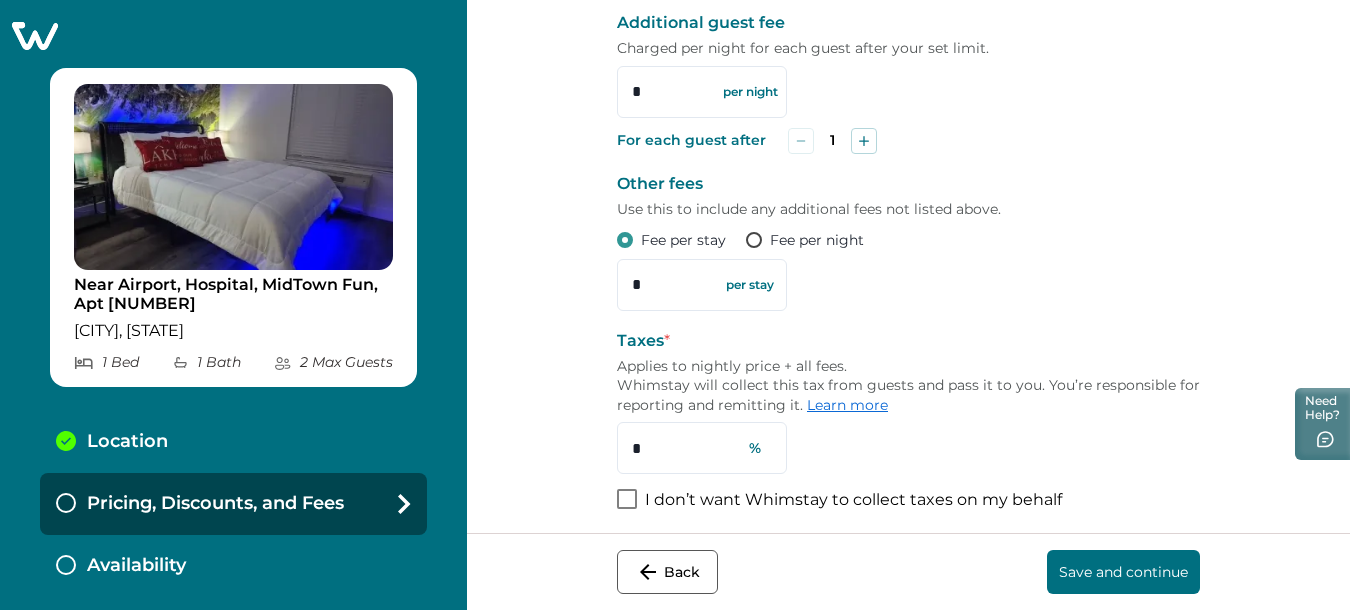 drag, startPoint x: 595, startPoint y: 496, endPoint x: 514, endPoint y: 502, distance: 81.22192 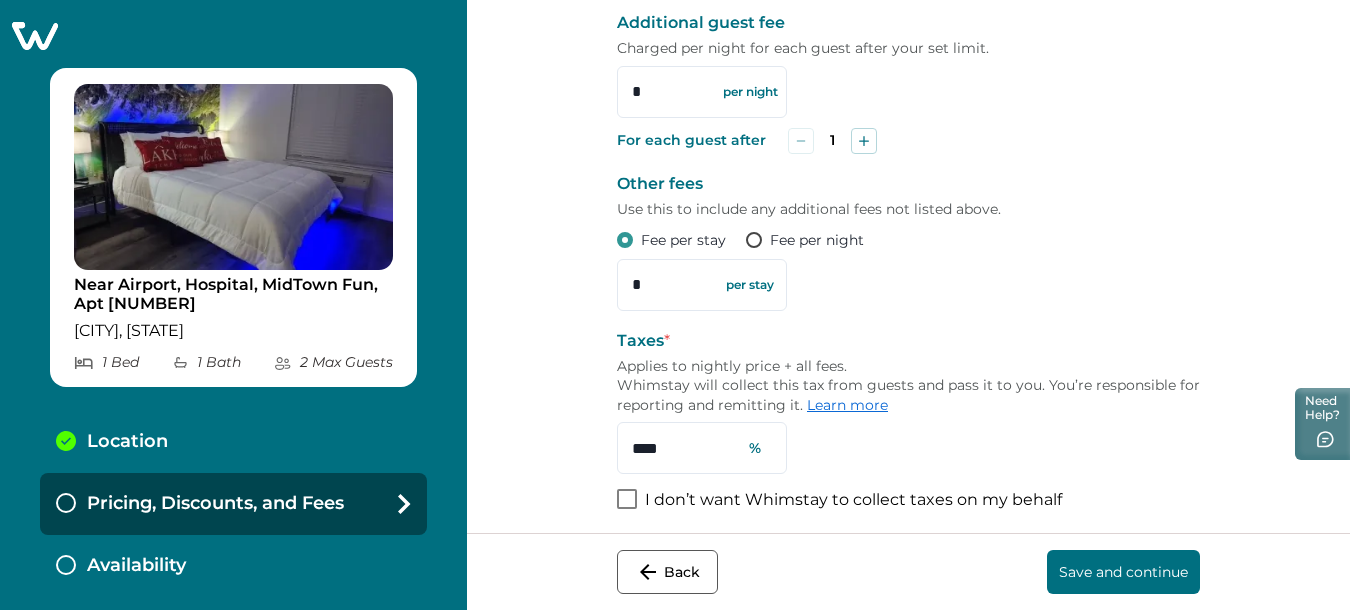 type on "****" 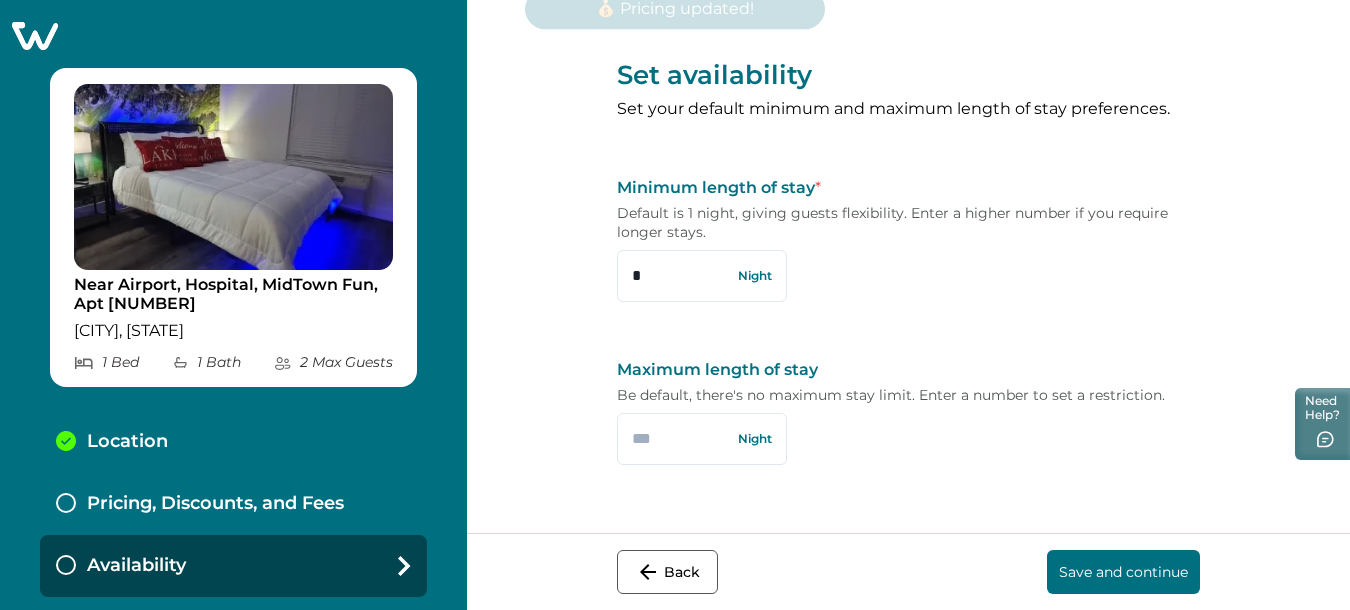 scroll, scrollTop: 0, scrollLeft: 0, axis: both 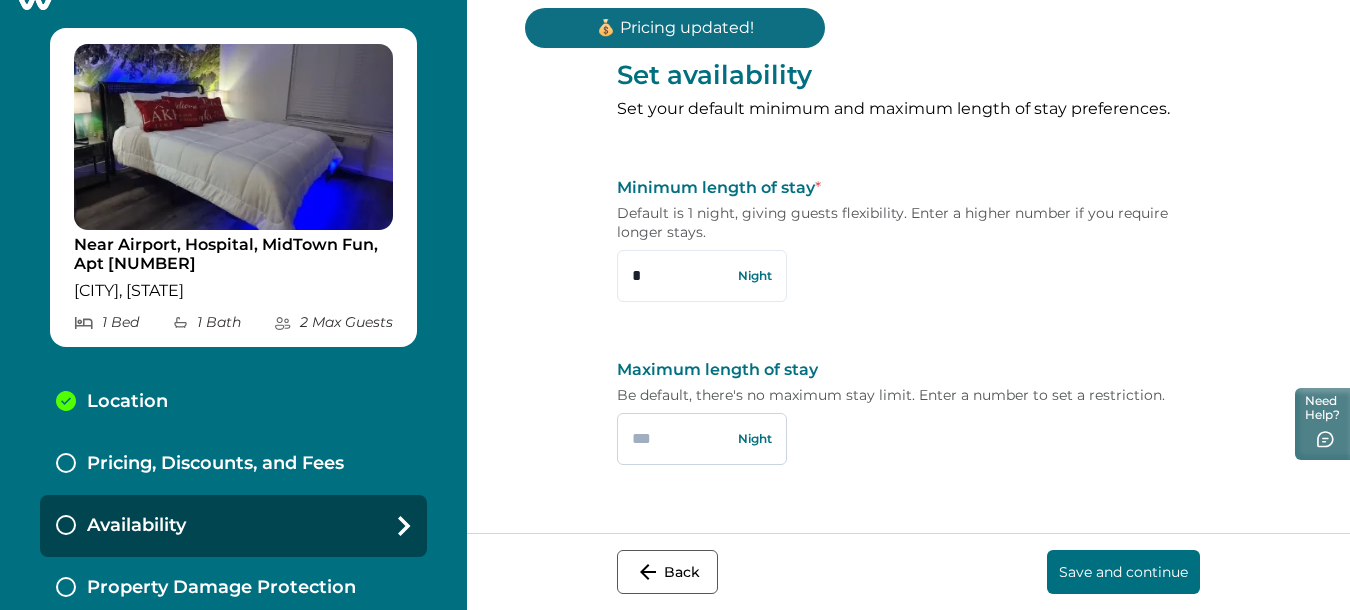 click at bounding box center (702, 439) 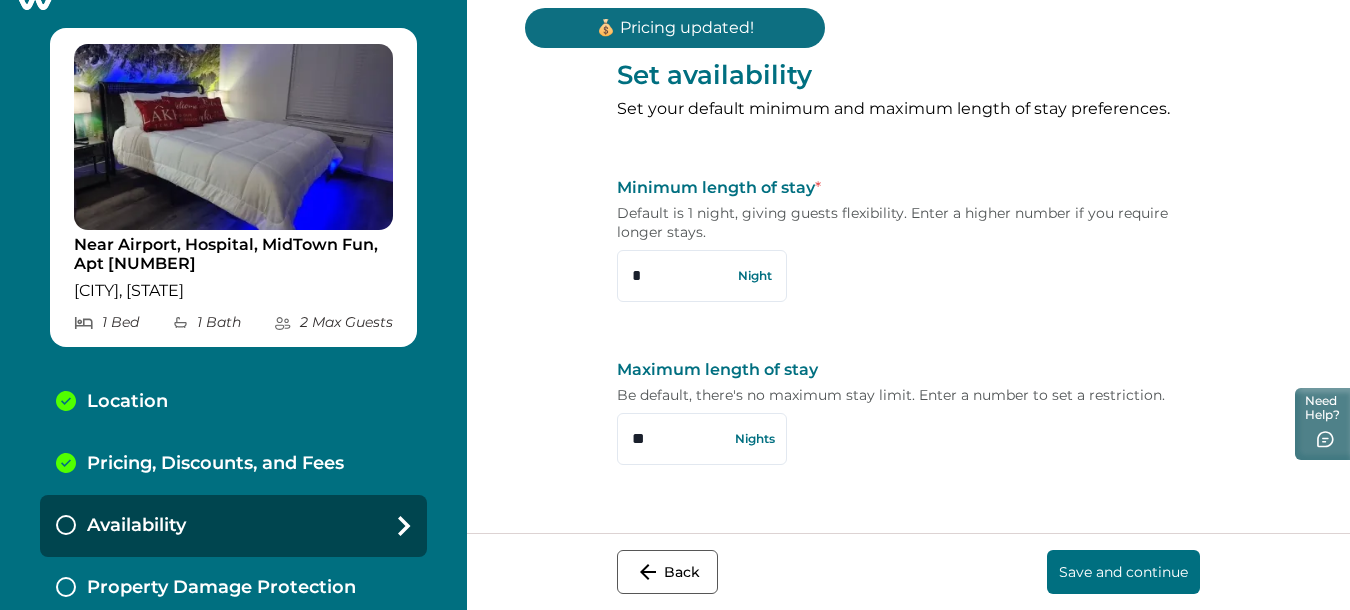 type on "**" 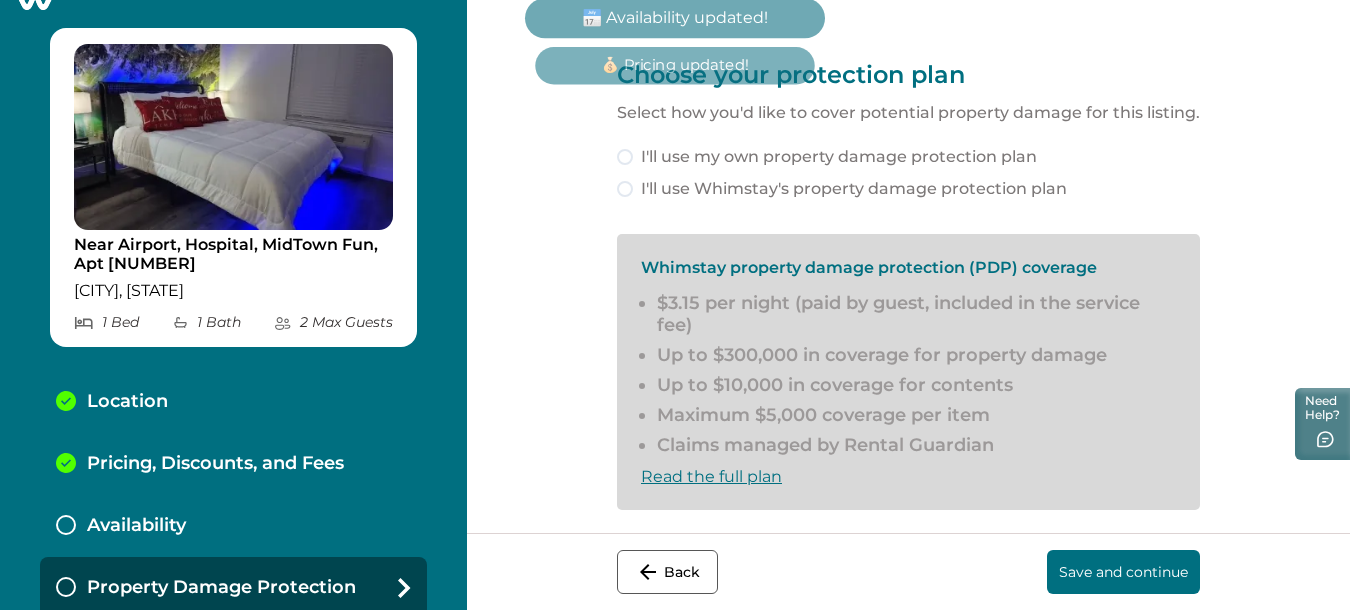 scroll, scrollTop: 112, scrollLeft: 0, axis: vertical 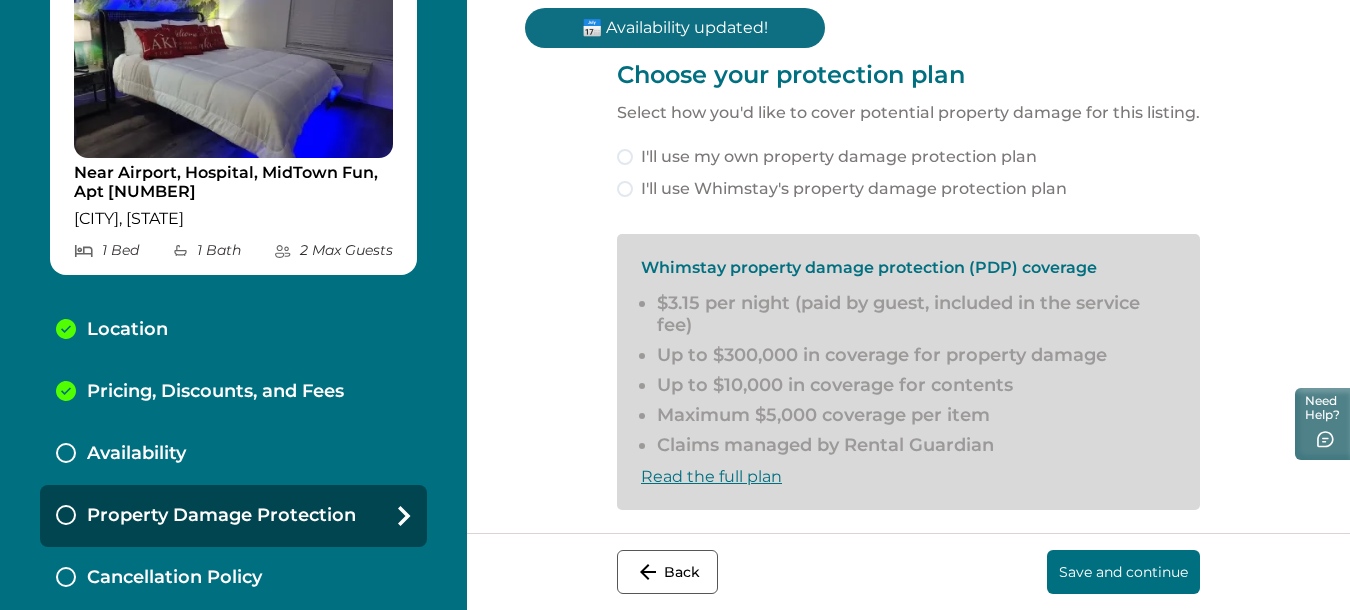 click at bounding box center [625, 189] 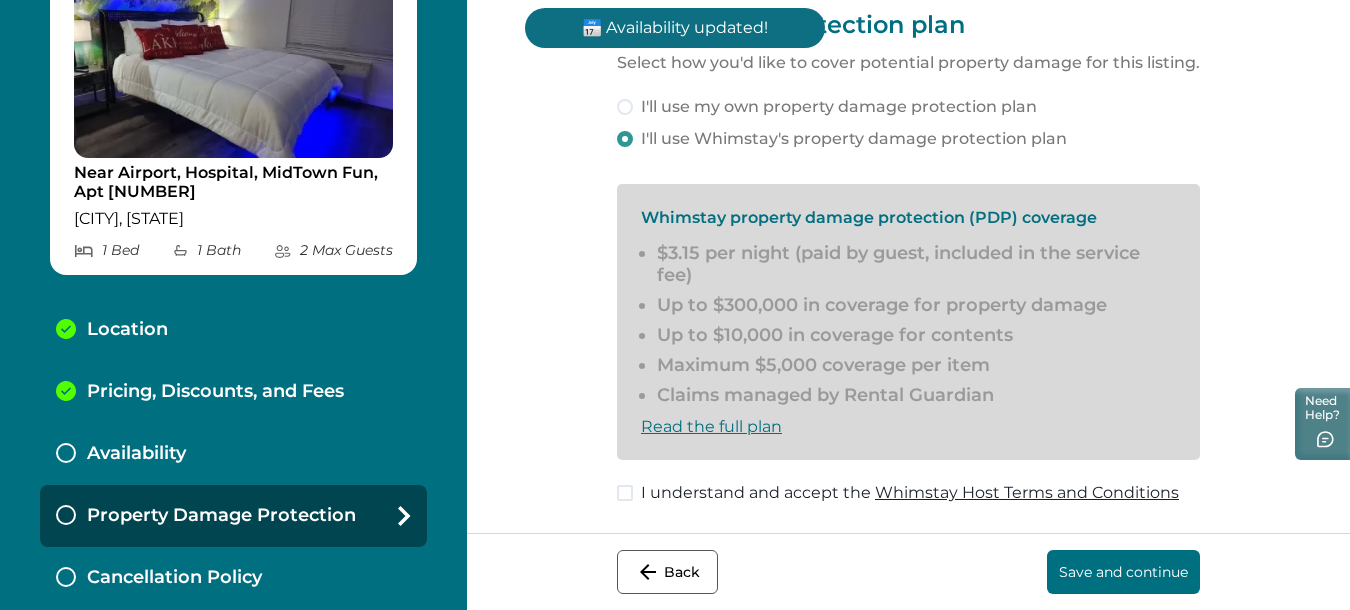scroll, scrollTop: 82, scrollLeft: 0, axis: vertical 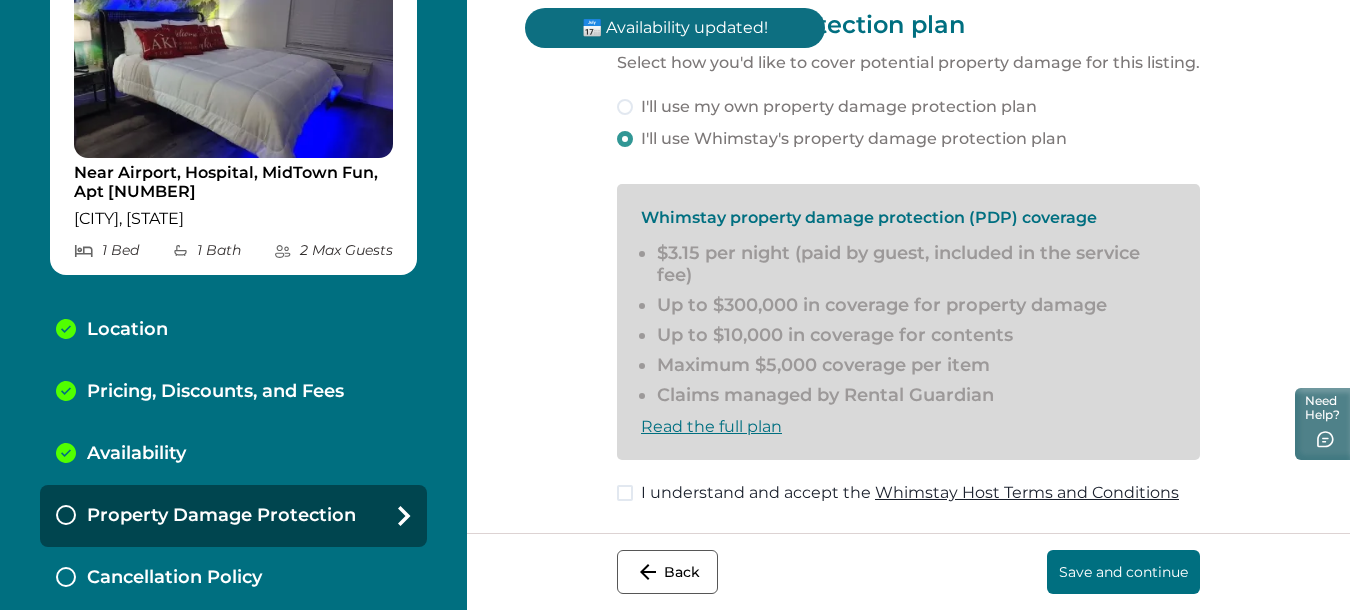 click at bounding box center (625, 493) 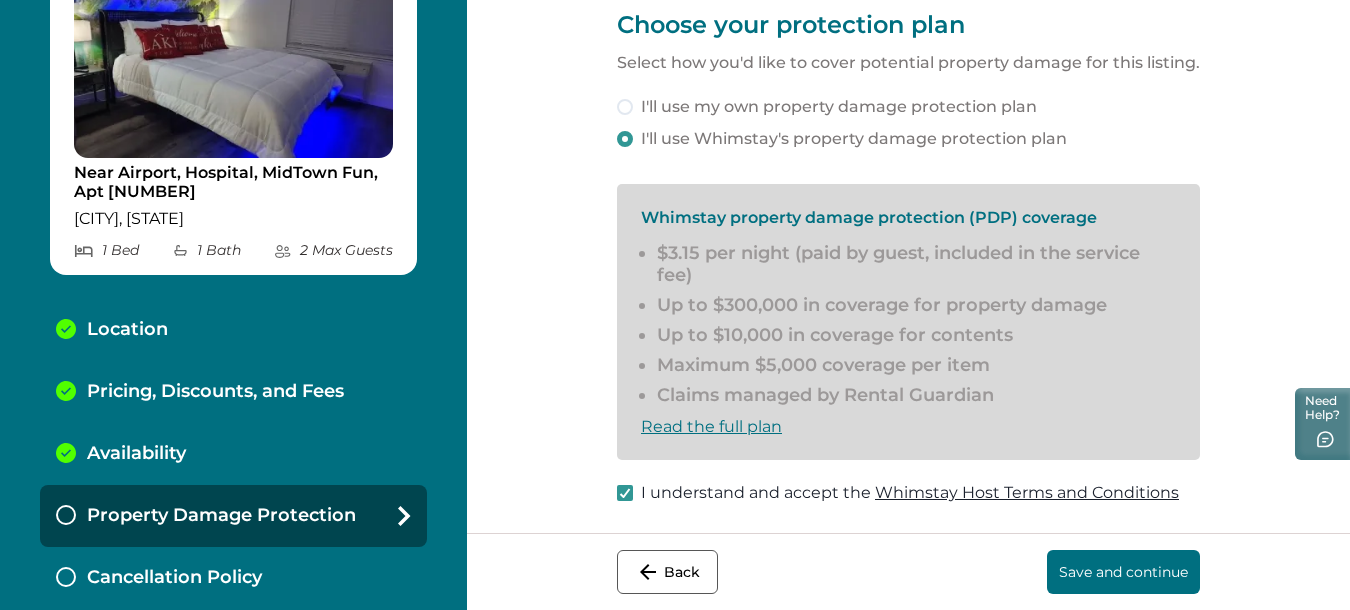click on "Save and continue" at bounding box center (1123, 572) 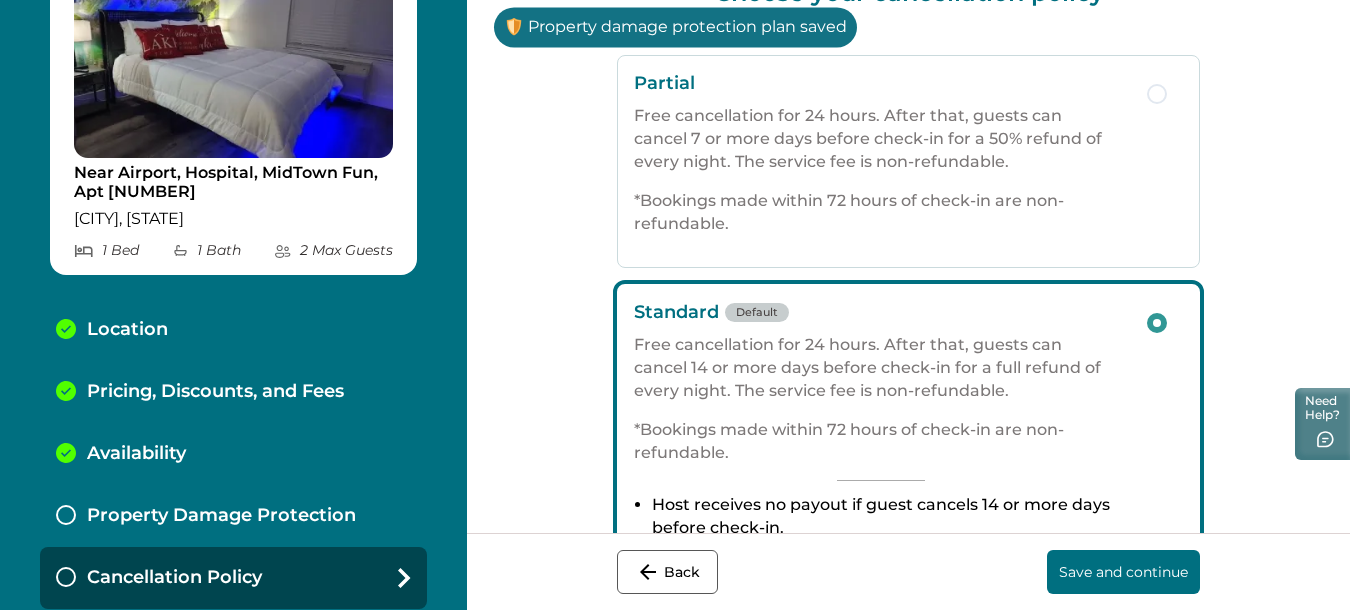 scroll, scrollTop: 183, scrollLeft: 0, axis: vertical 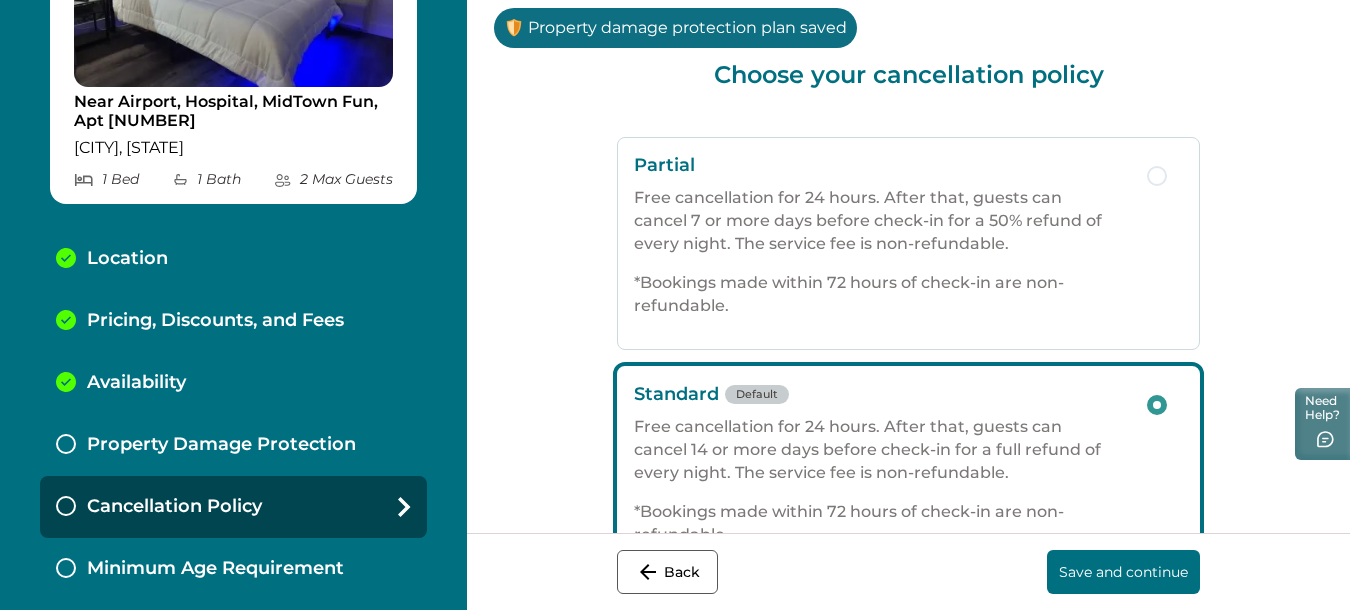 click at bounding box center (1157, 176) 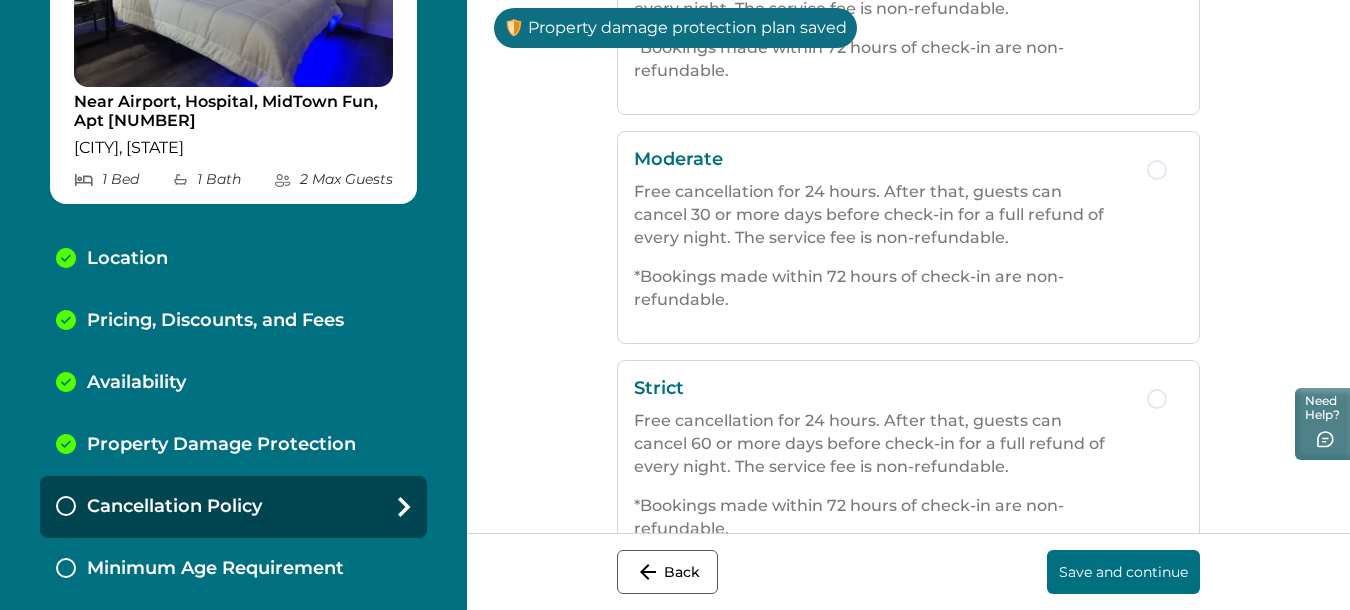 scroll, scrollTop: 650, scrollLeft: 0, axis: vertical 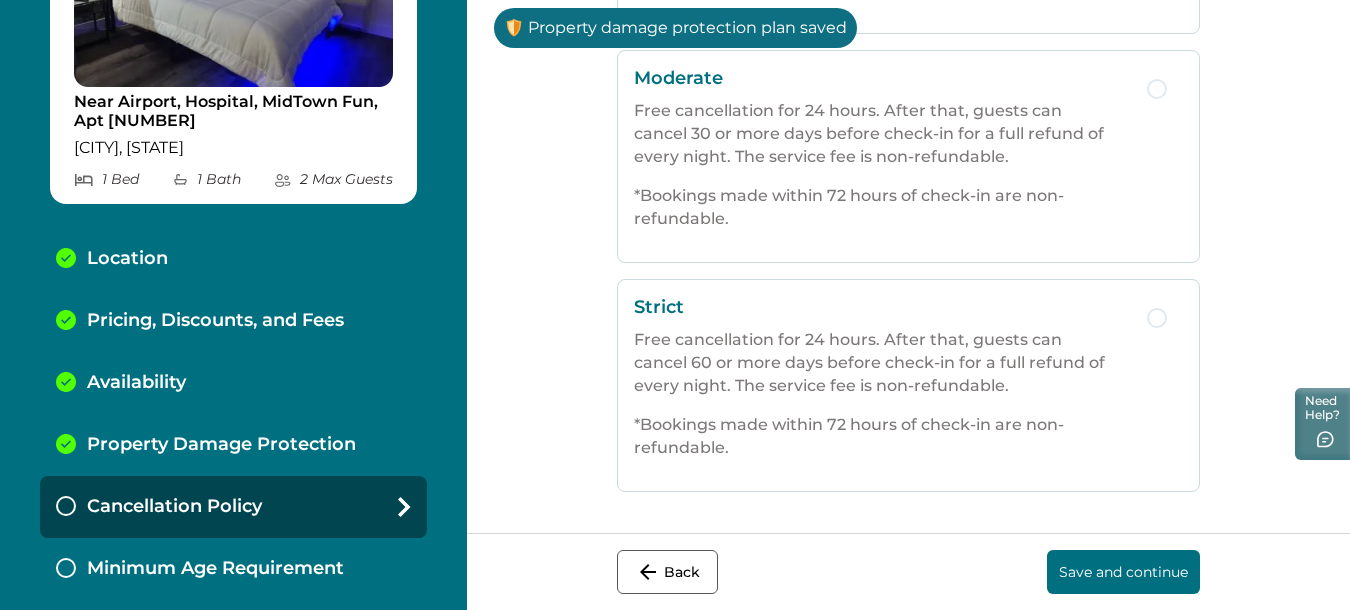 click on "Save and continue" at bounding box center (1123, 572) 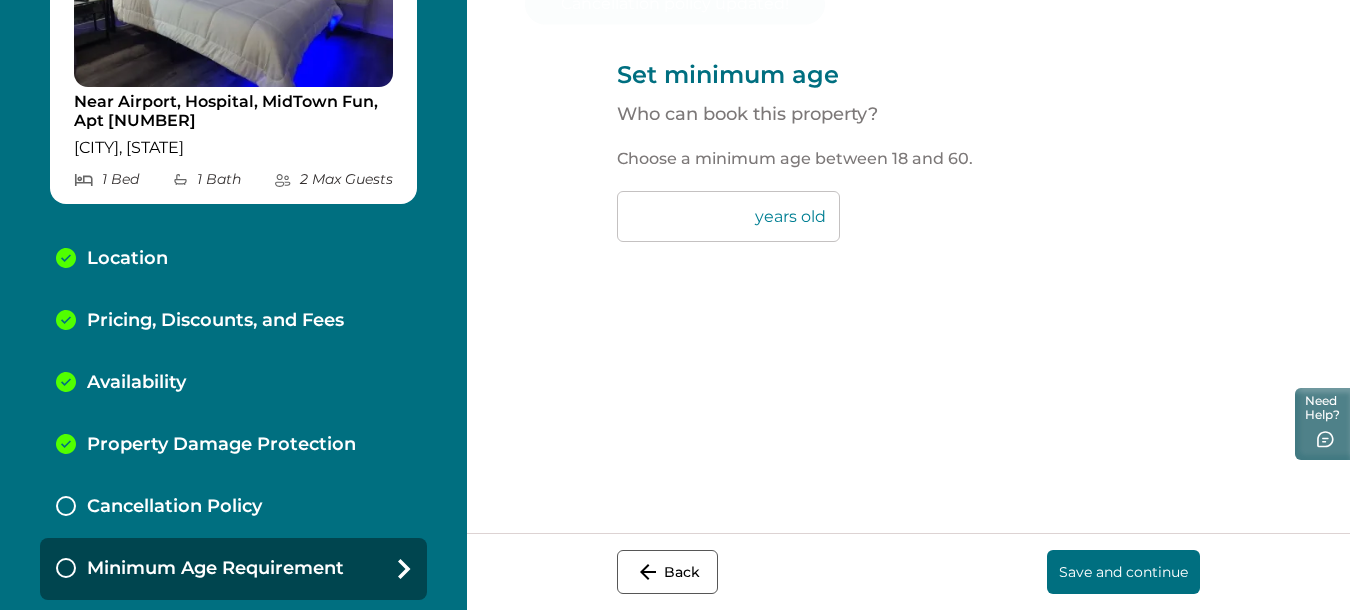 scroll, scrollTop: 0, scrollLeft: 0, axis: both 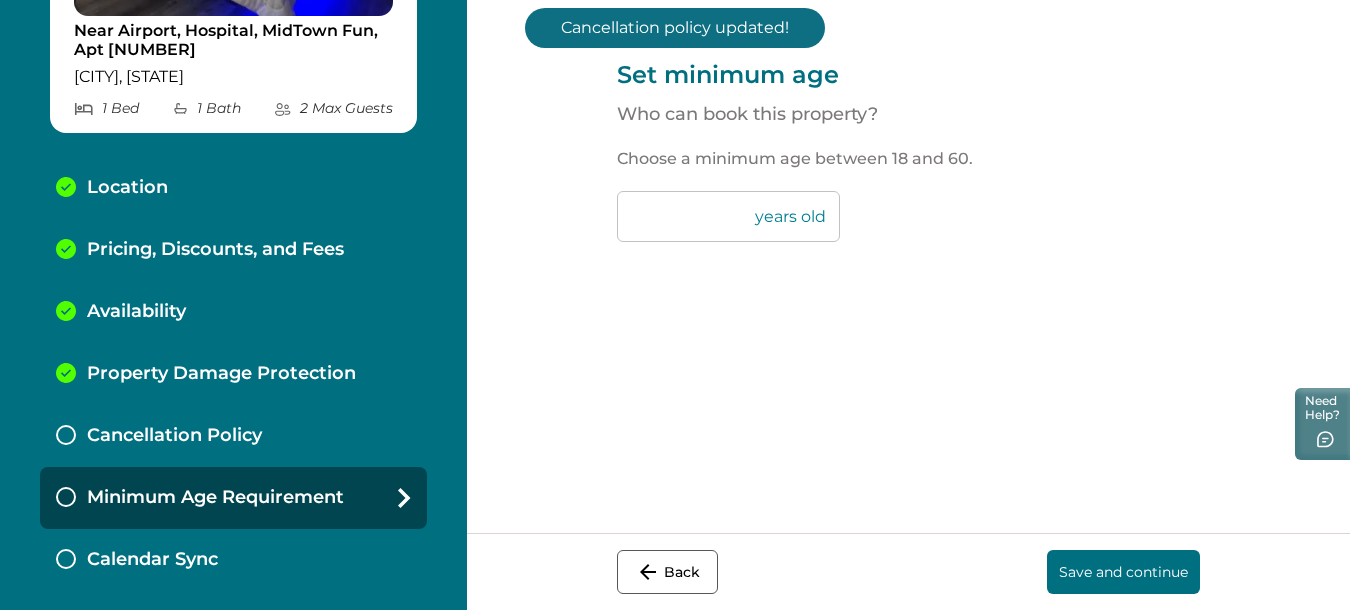 click on "**" at bounding box center [728, 216] 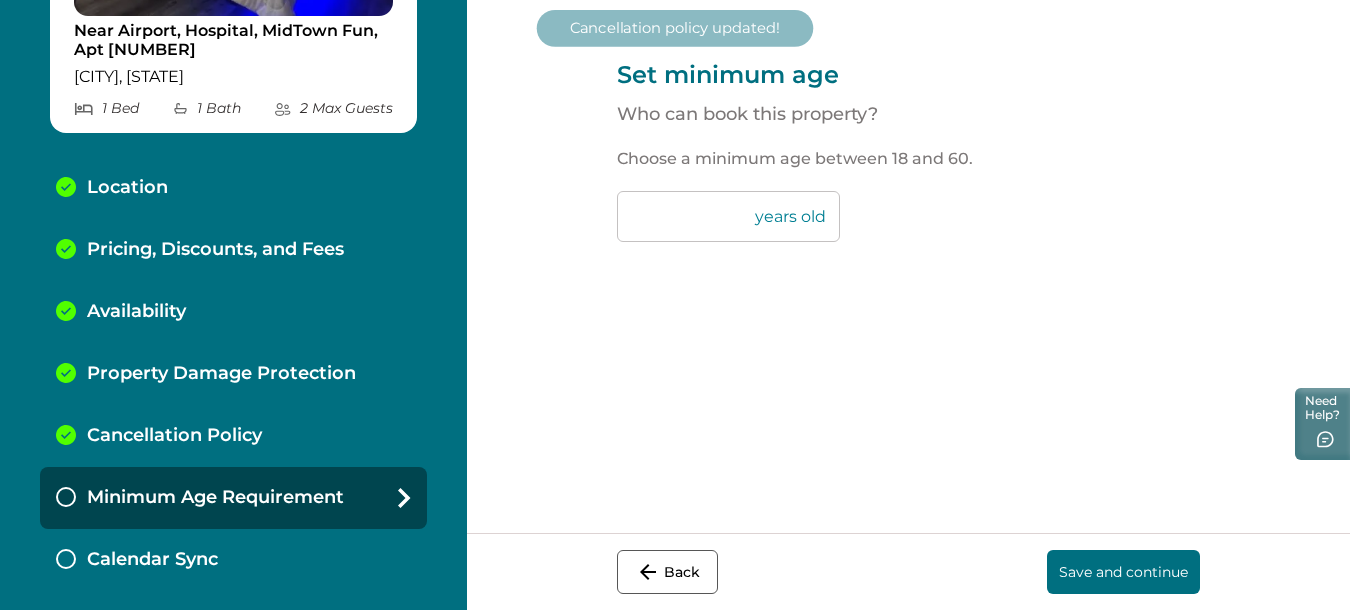 type on "**" 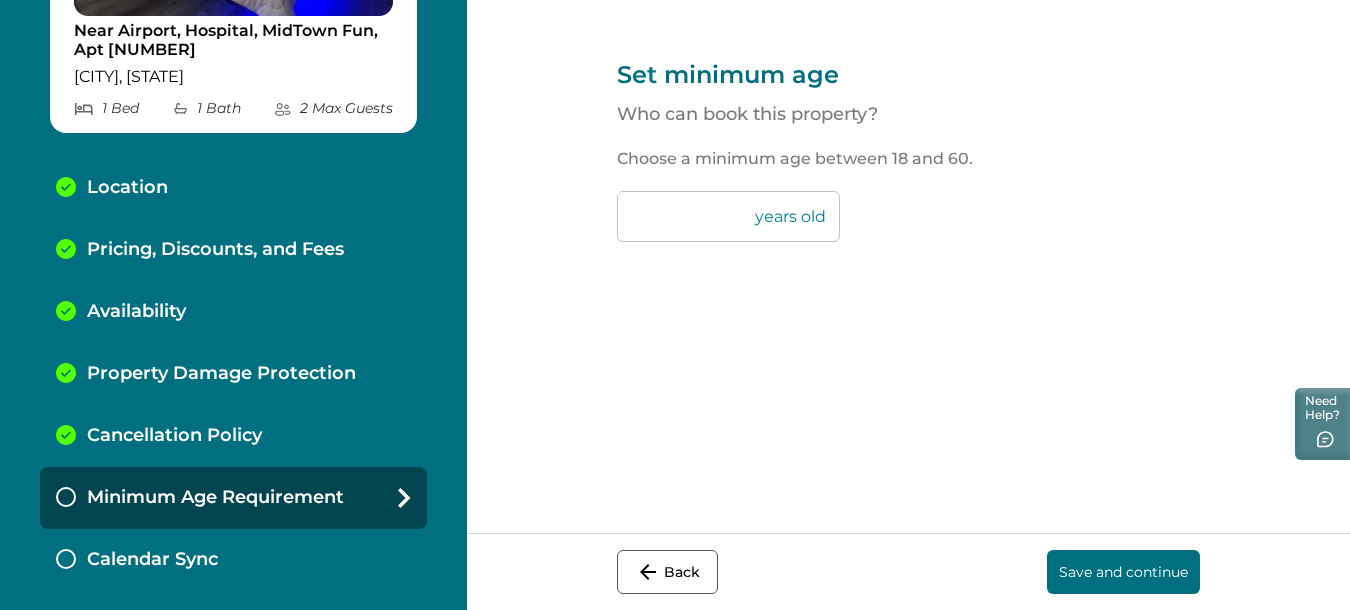 click on "Save and continue" at bounding box center [1123, 572] 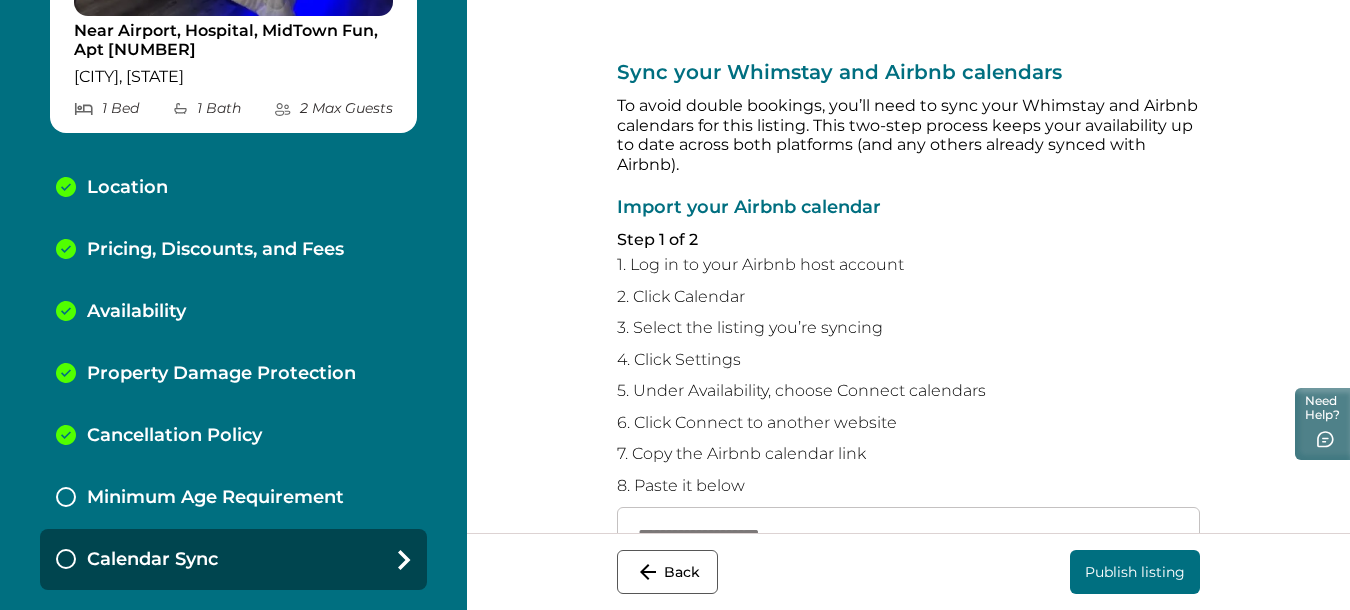 scroll, scrollTop: 327, scrollLeft: 0, axis: vertical 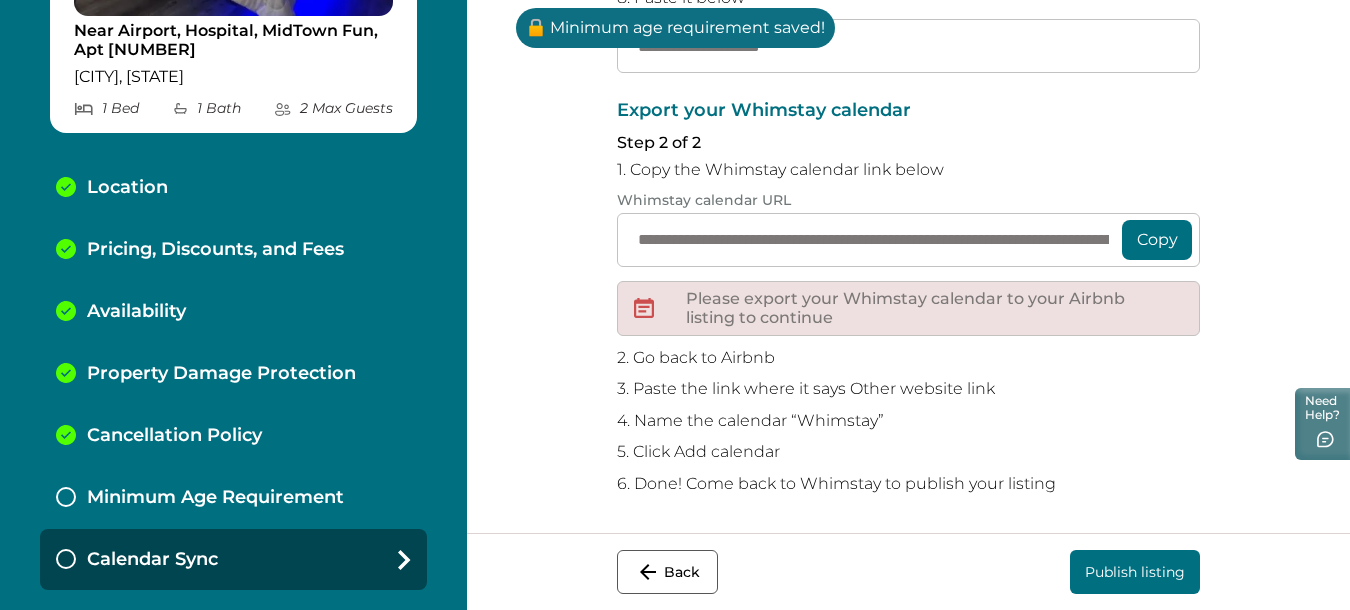 click on "Copy" at bounding box center [1157, 240] 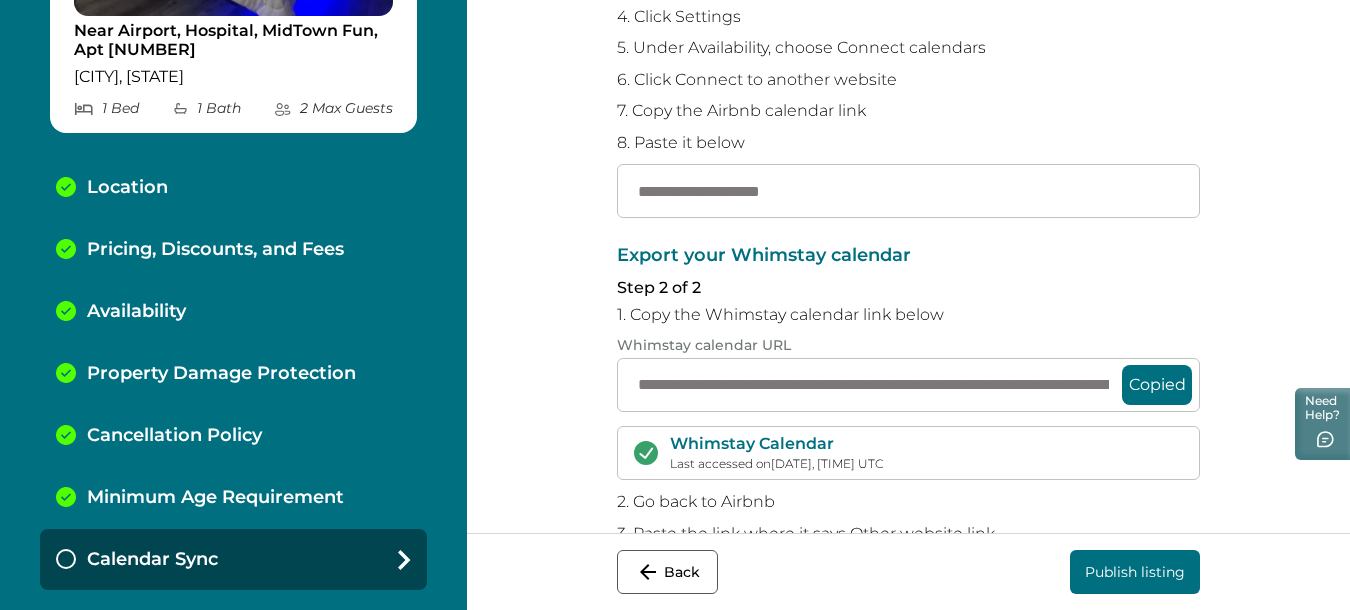 scroll, scrollTop: 342, scrollLeft: 0, axis: vertical 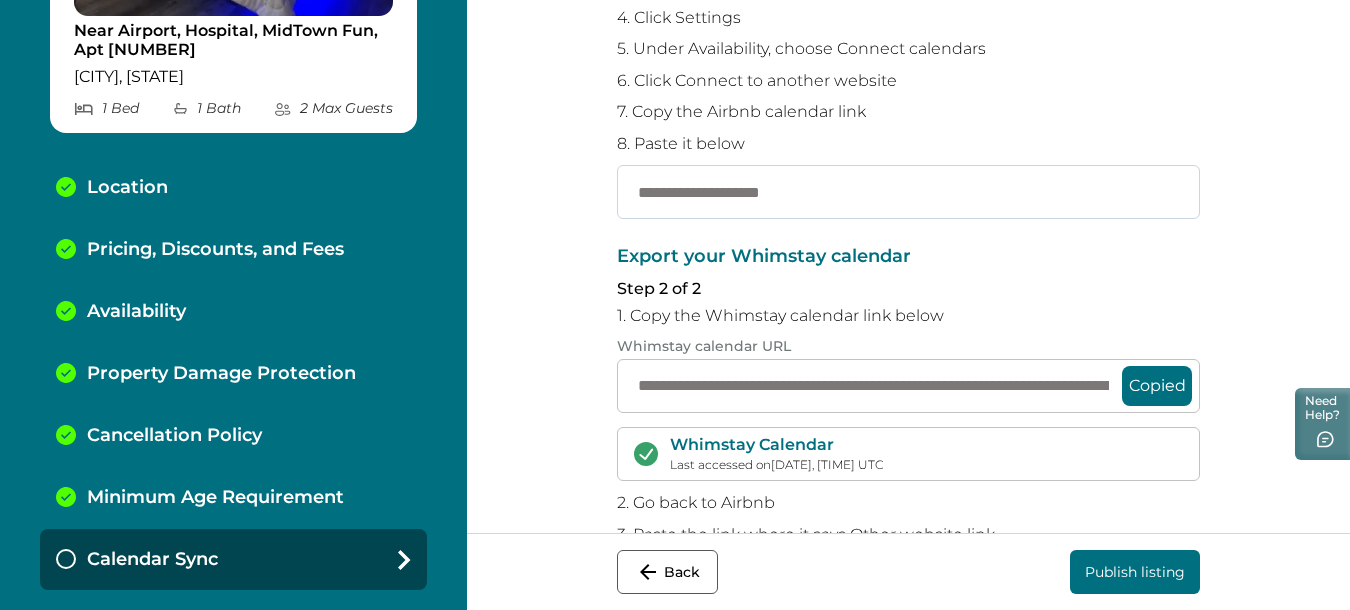 click at bounding box center (908, 192) 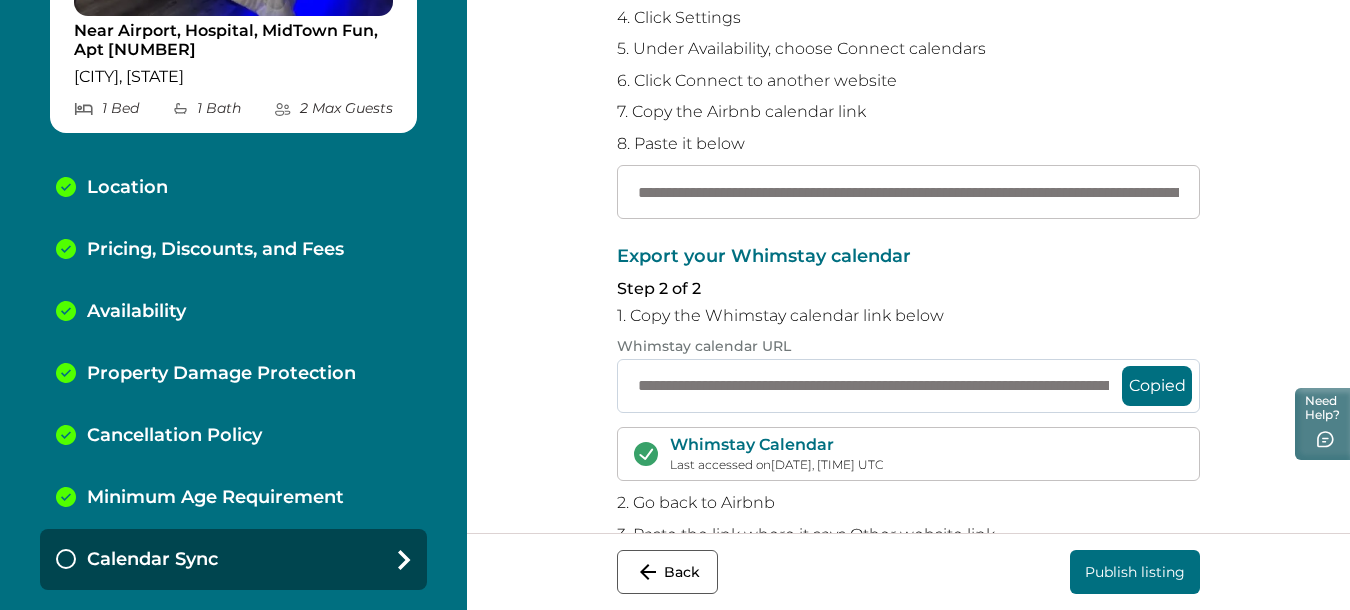 scroll, scrollTop: 0, scrollLeft: 175, axis: horizontal 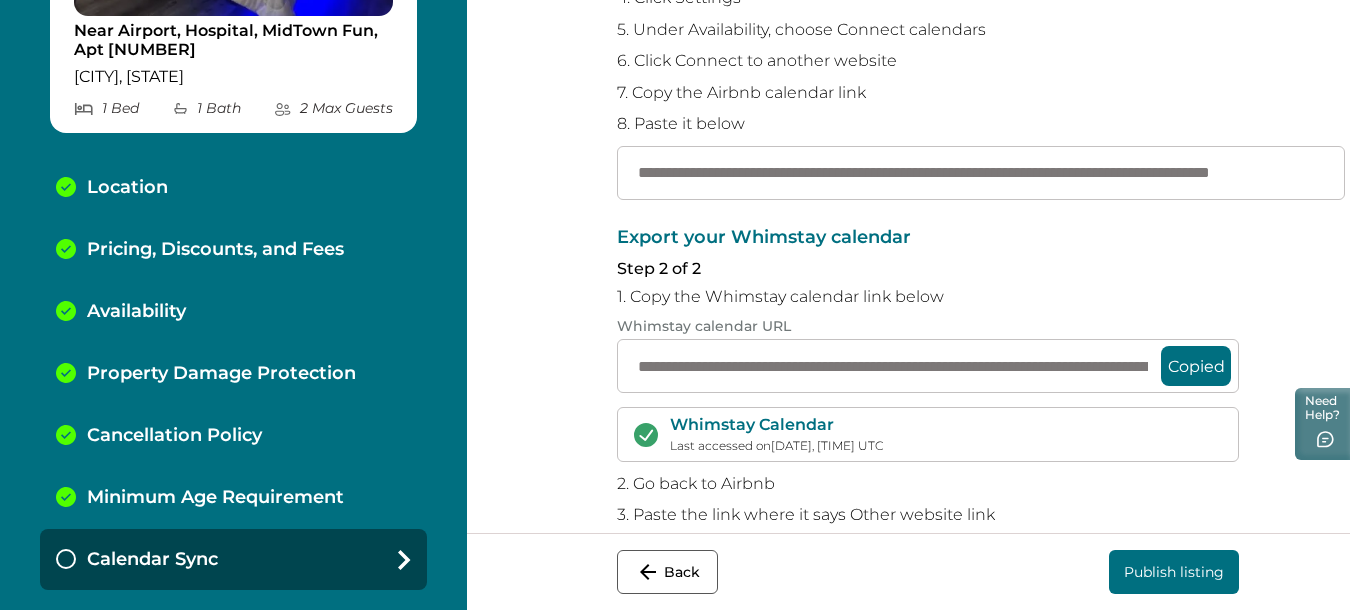 type on "**********" 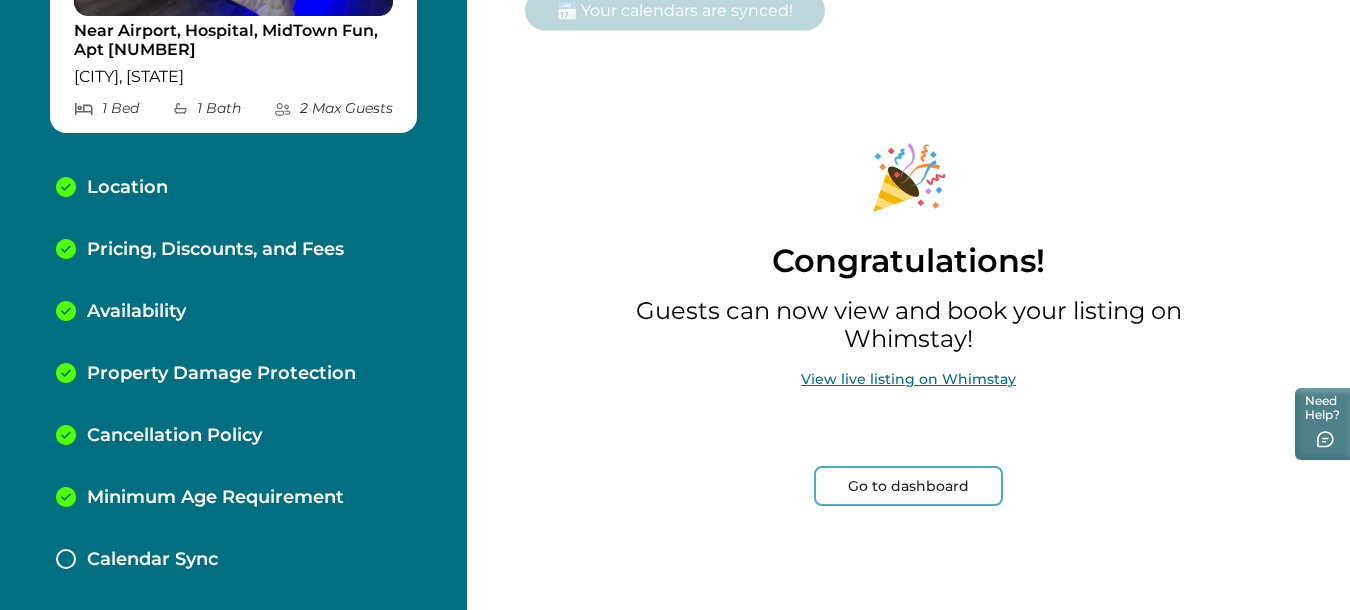 scroll, scrollTop: 0, scrollLeft: 0, axis: both 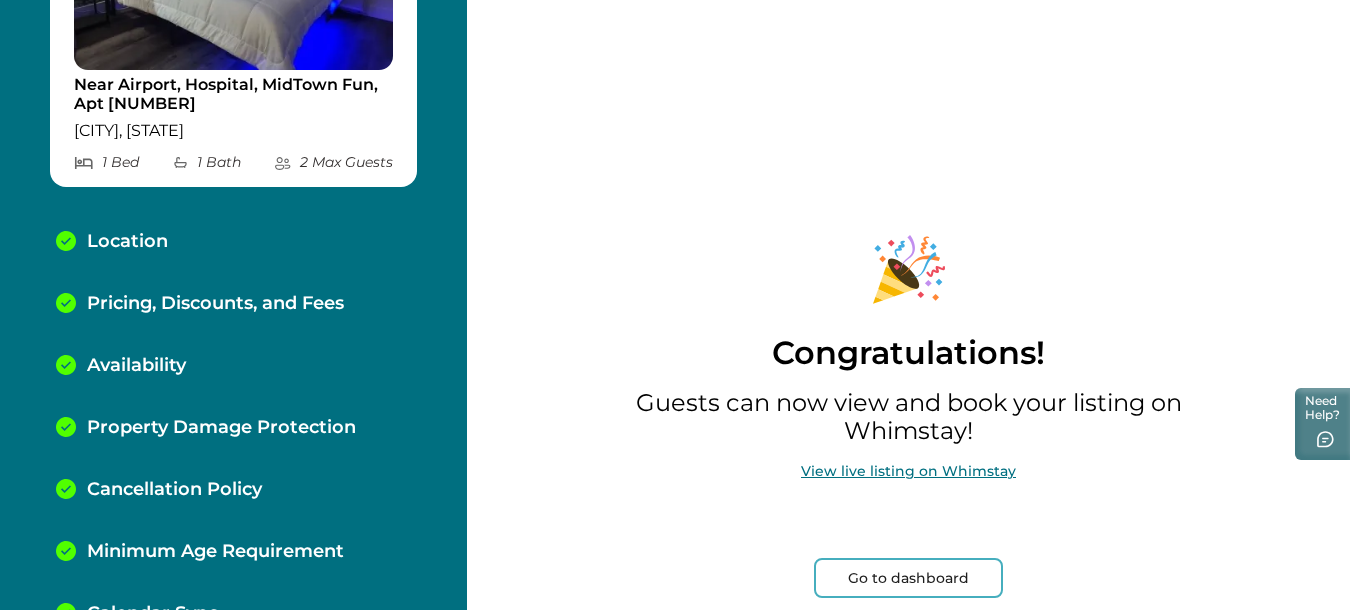 click on "Go to dashboard" at bounding box center (908, 578) 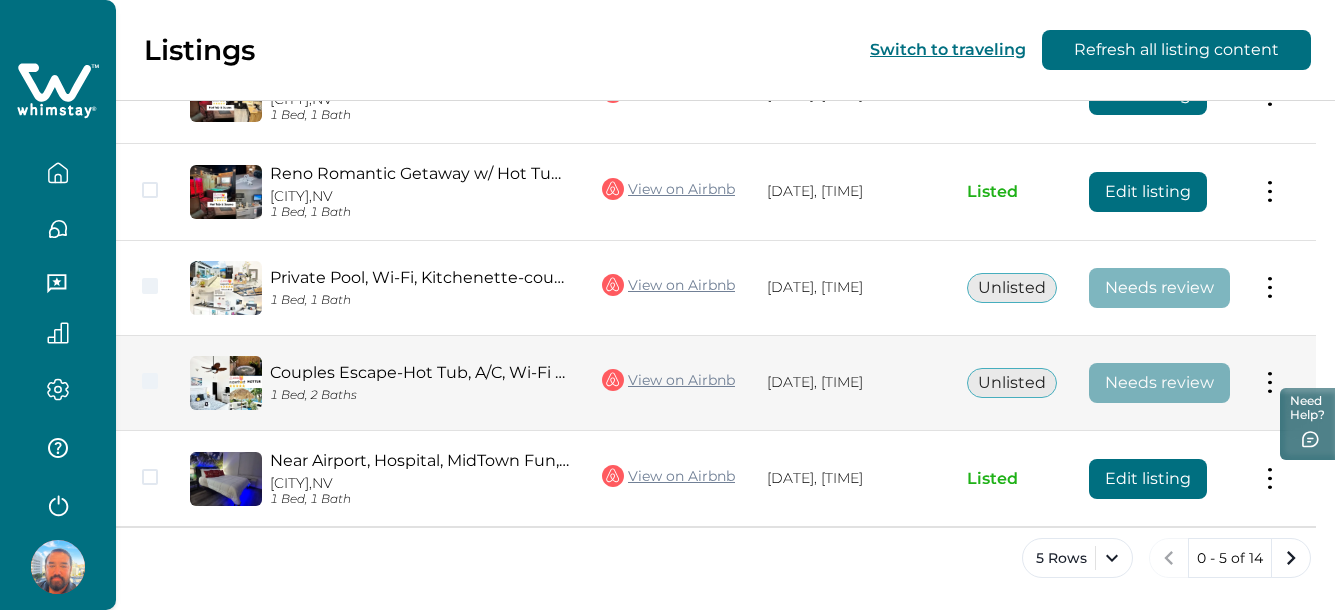 scroll, scrollTop: 335, scrollLeft: 0, axis: vertical 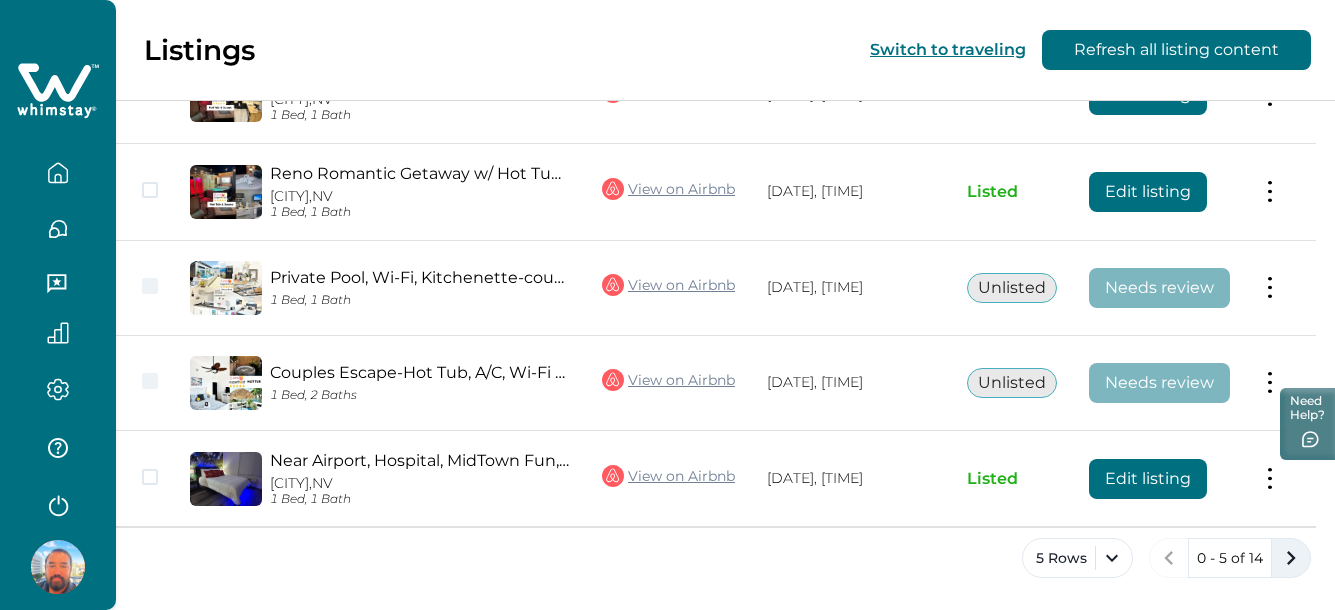 click 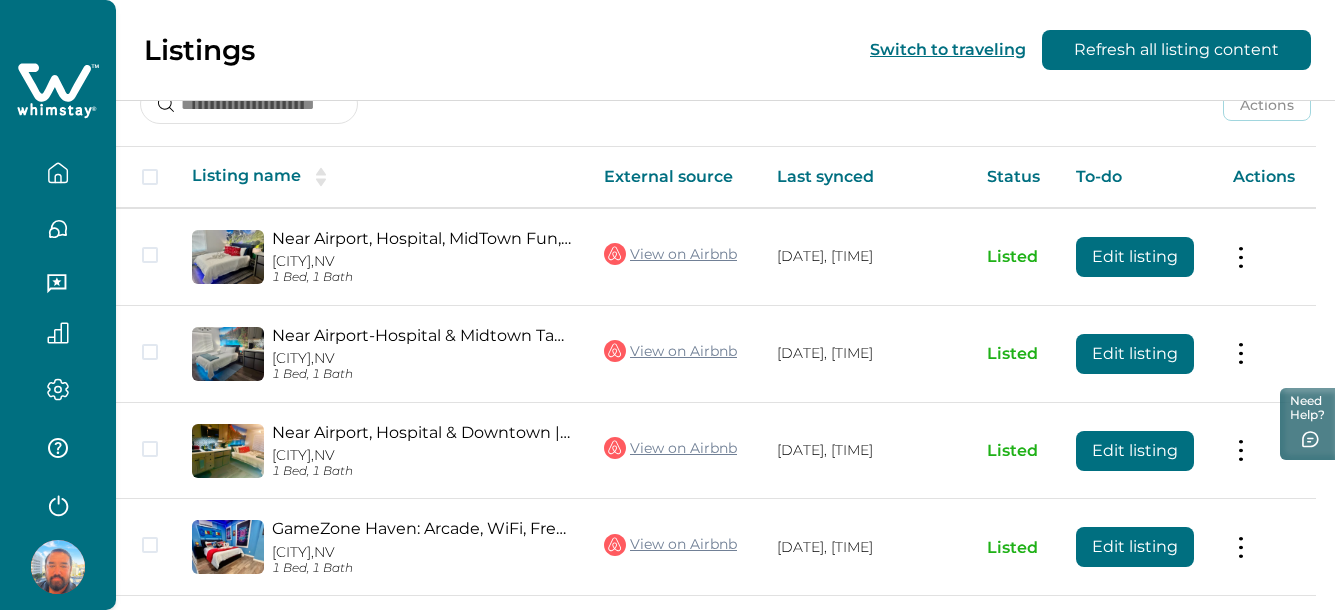 scroll, scrollTop: 335, scrollLeft: 0, axis: vertical 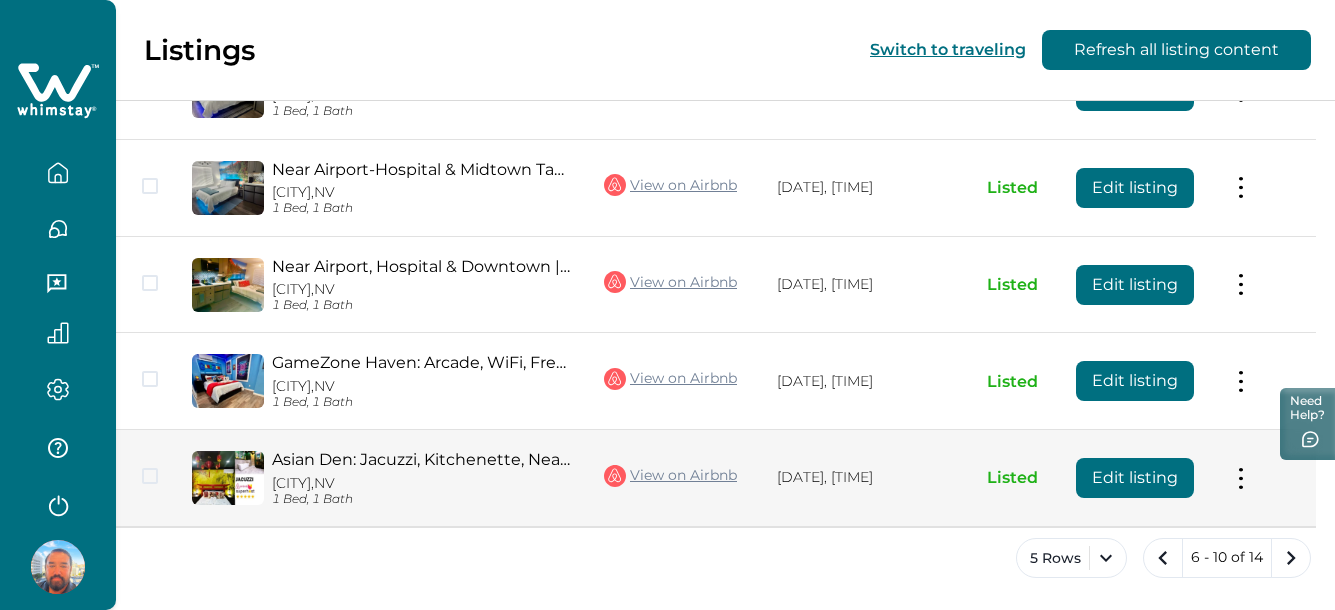 click on "Edit listing" at bounding box center (1135, 478) 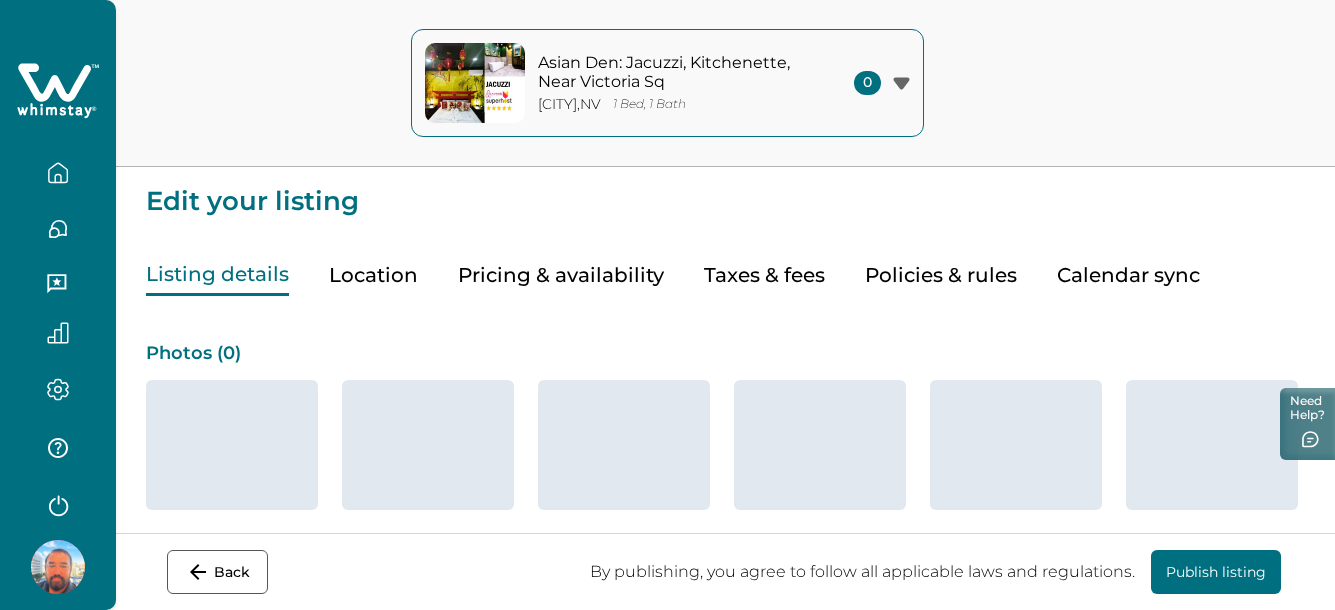 click on "Calendar sync" at bounding box center (1128, 275) 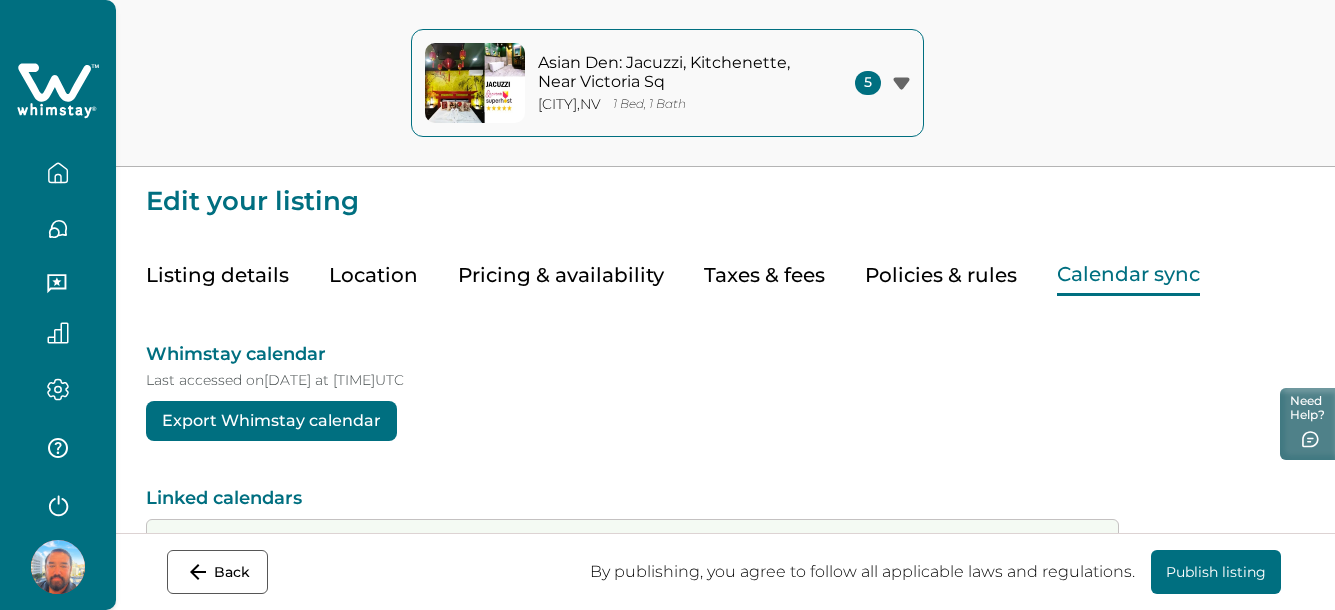 scroll, scrollTop: 300, scrollLeft: 0, axis: vertical 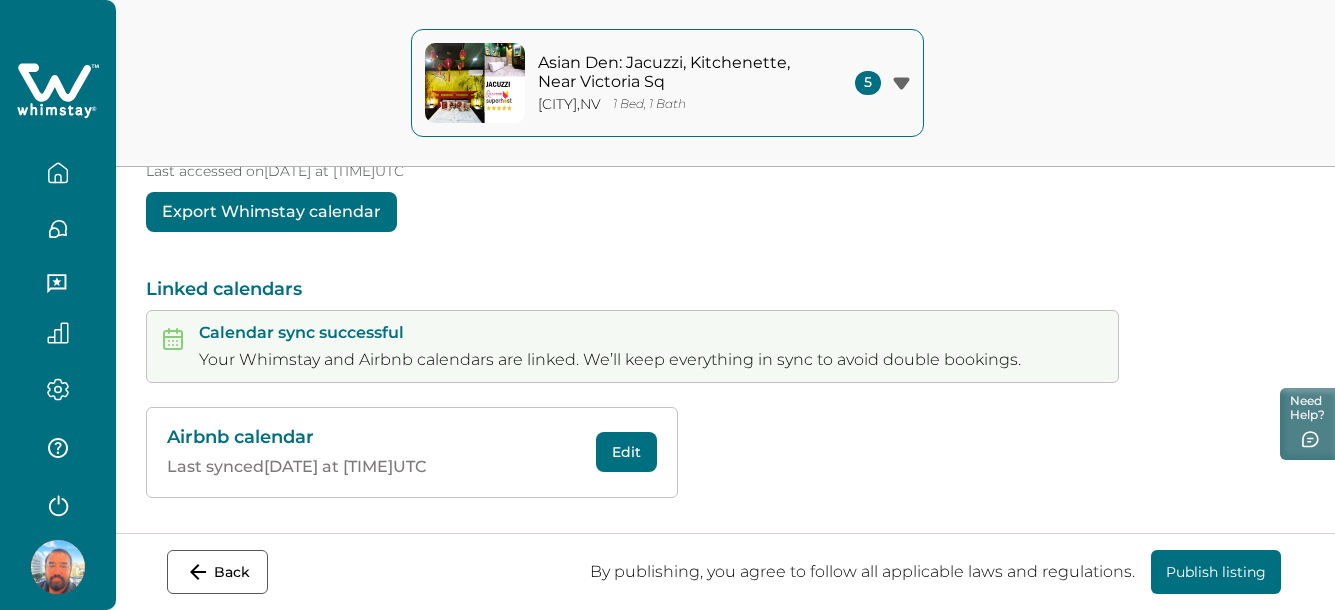 click on "Edit" at bounding box center (626, 452) 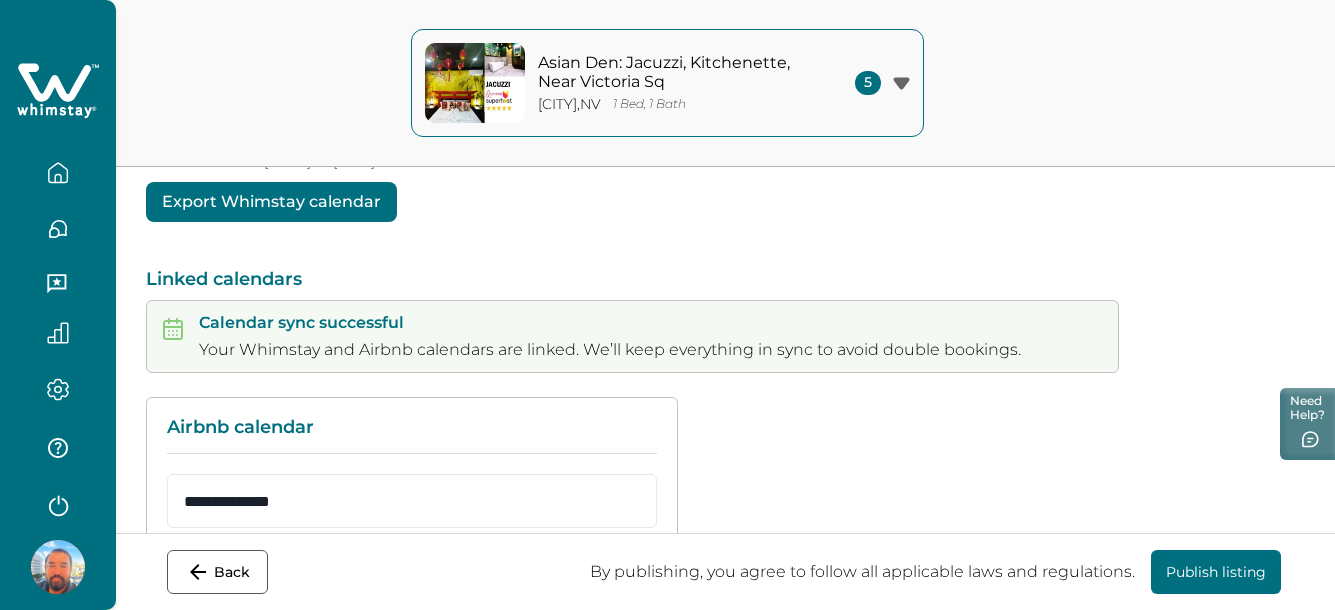 scroll, scrollTop: 188, scrollLeft: 0, axis: vertical 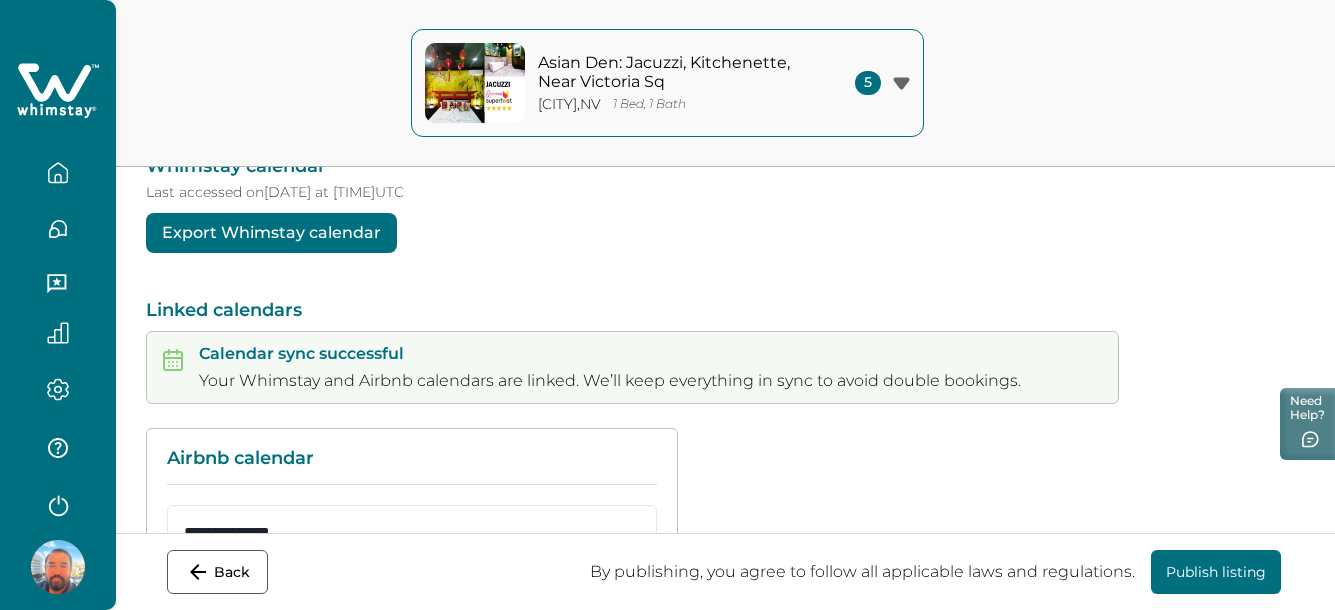 click on "Export Whimstay calendar" at bounding box center (271, 233) 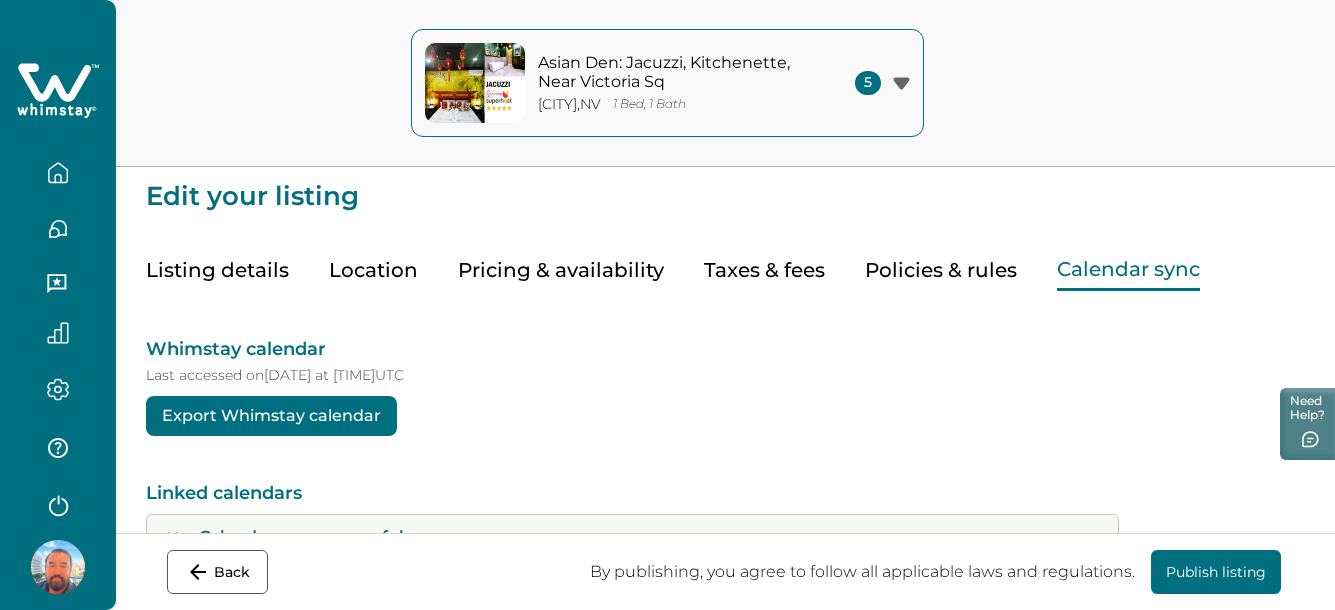 scroll, scrollTop: 0, scrollLeft: 0, axis: both 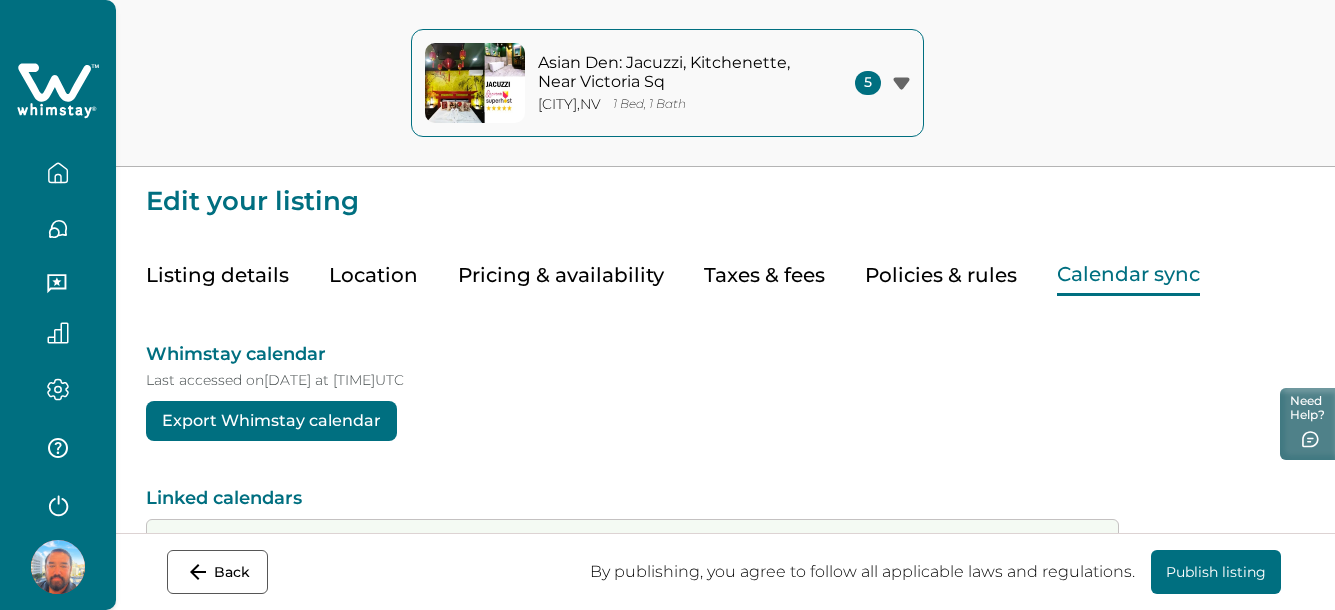 click 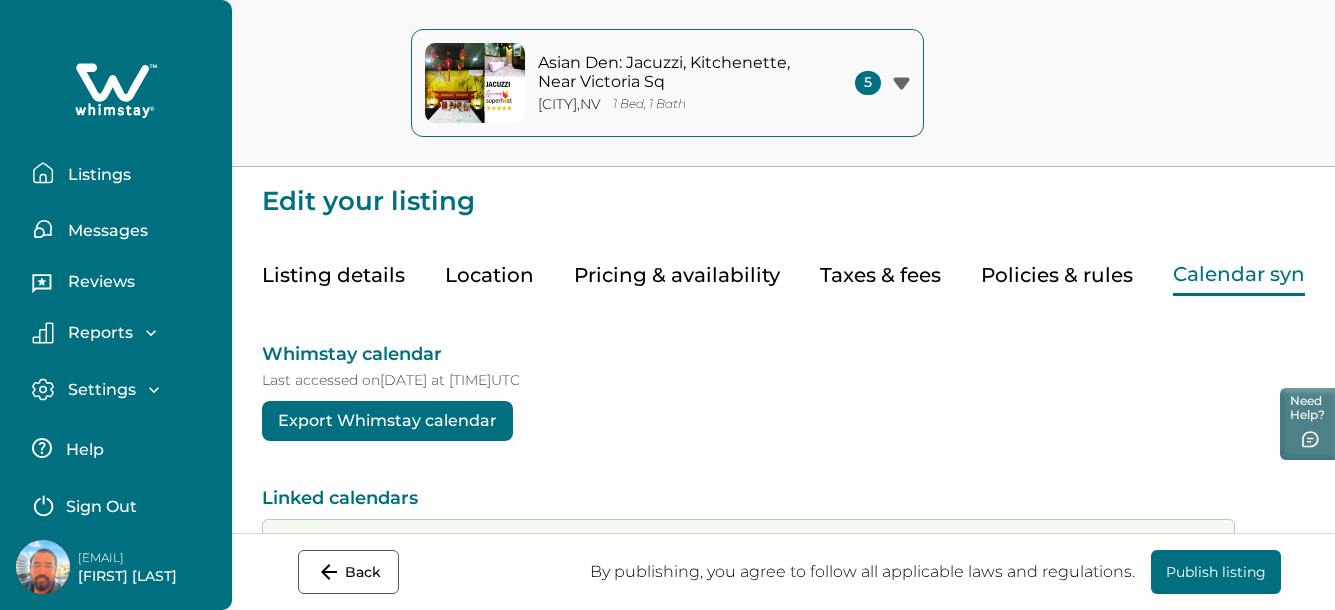 click on "Listings" at bounding box center (96, 175) 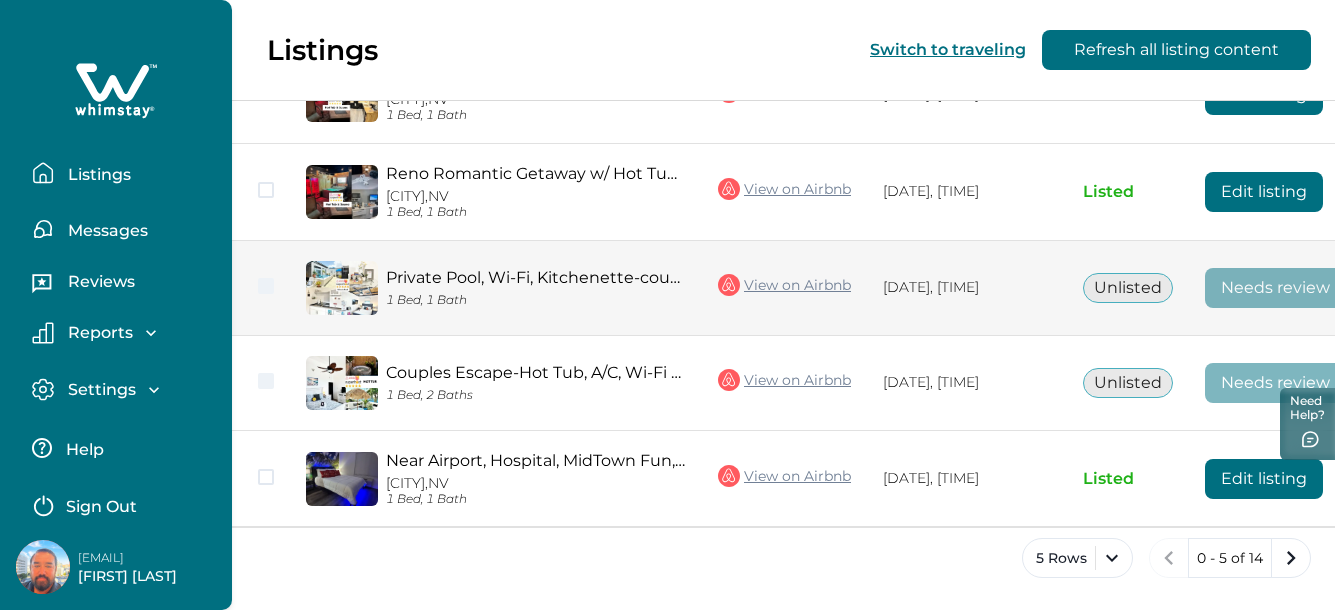 scroll, scrollTop: 335, scrollLeft: 0, axis: vertical 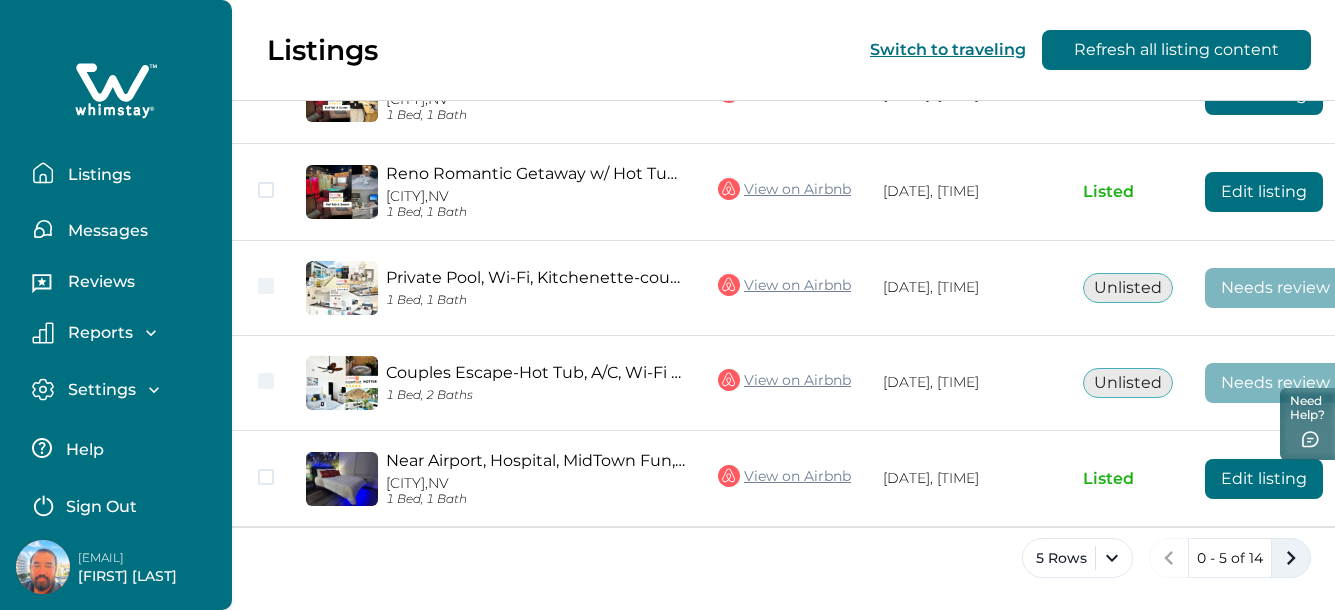 click 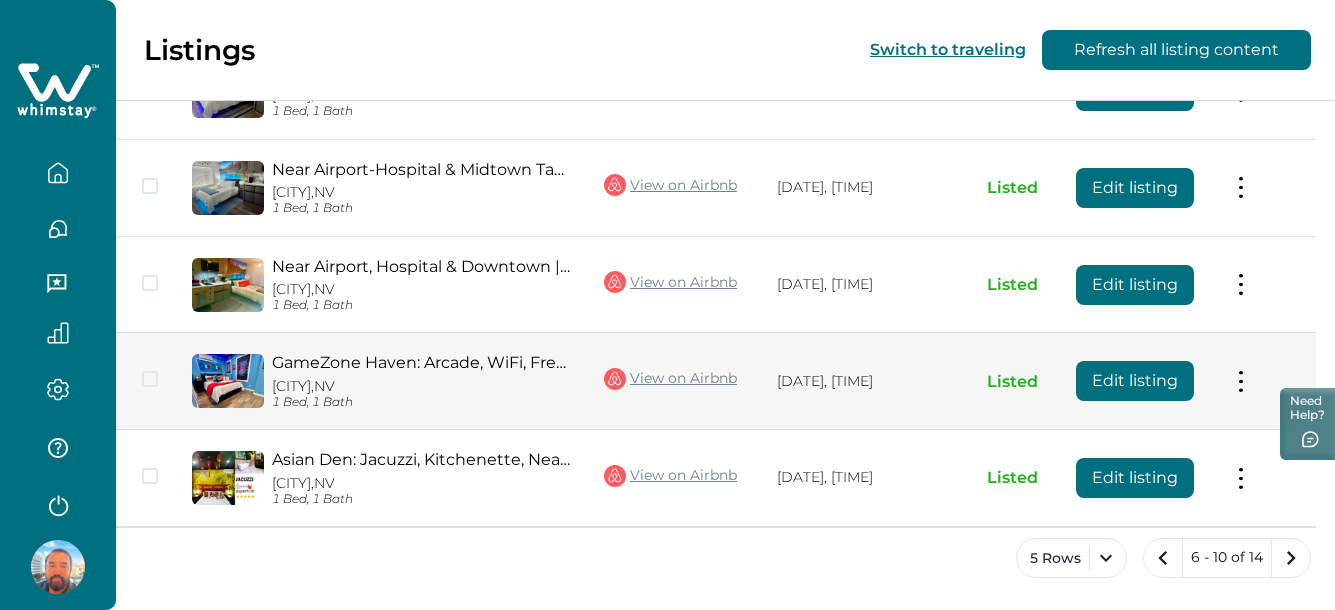 scroll, scrollTop: 337, scrollLeft: 0, axis: vertical 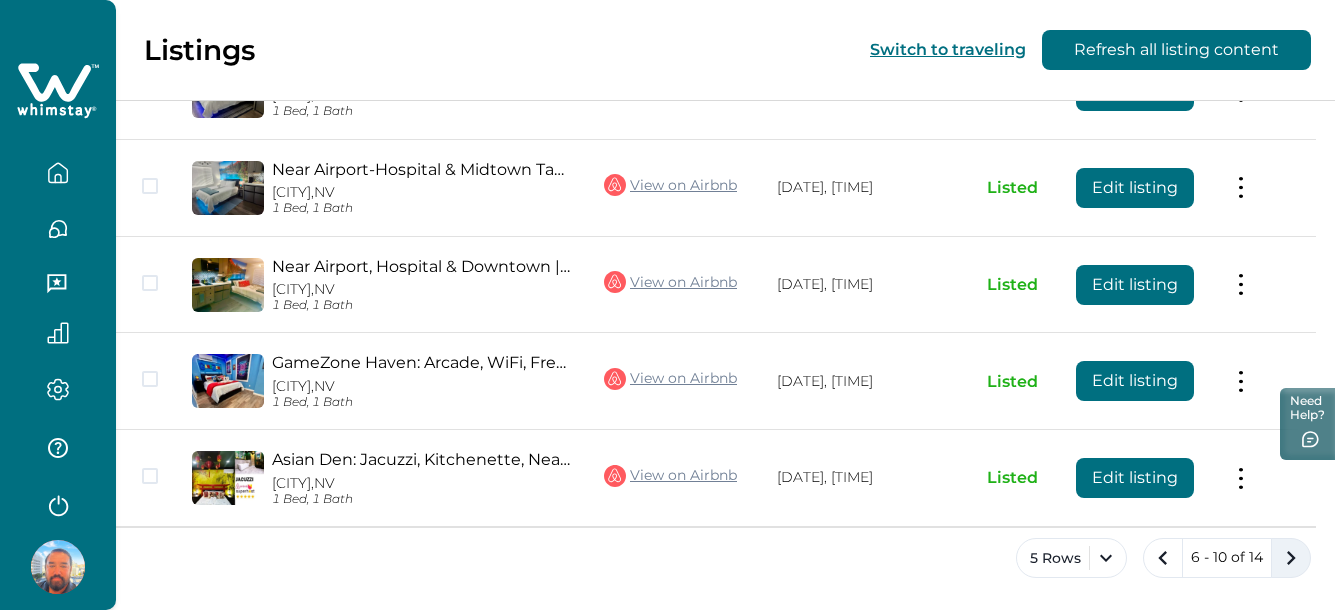 click 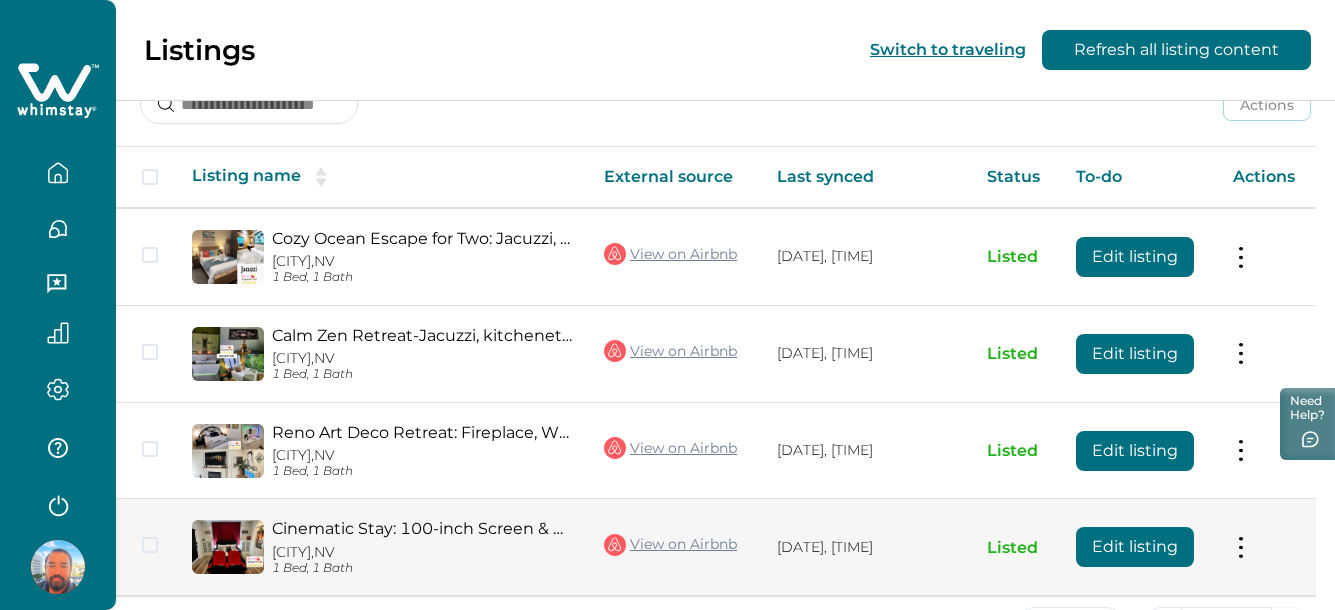 scroll, scrollTop: 238, scrollLeft: 0, axis: vertical 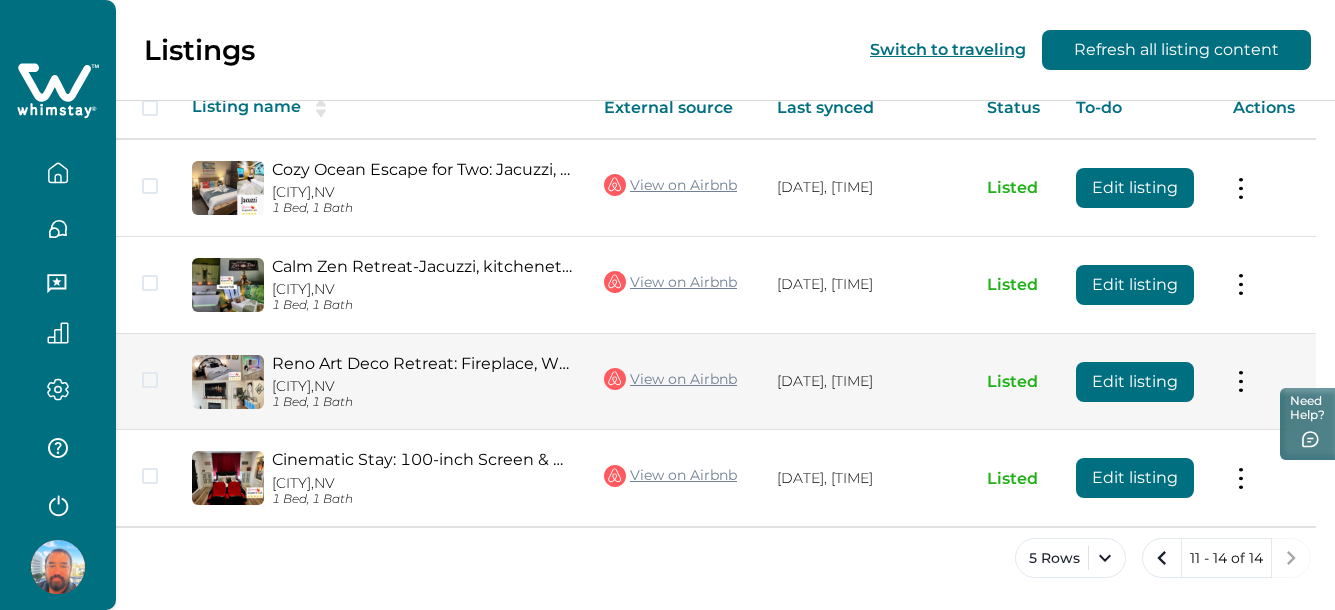 click on "Reno Art Deco Retreat: Fireplace, WiFi, Queen Bed" at bounding box center [422, 363] 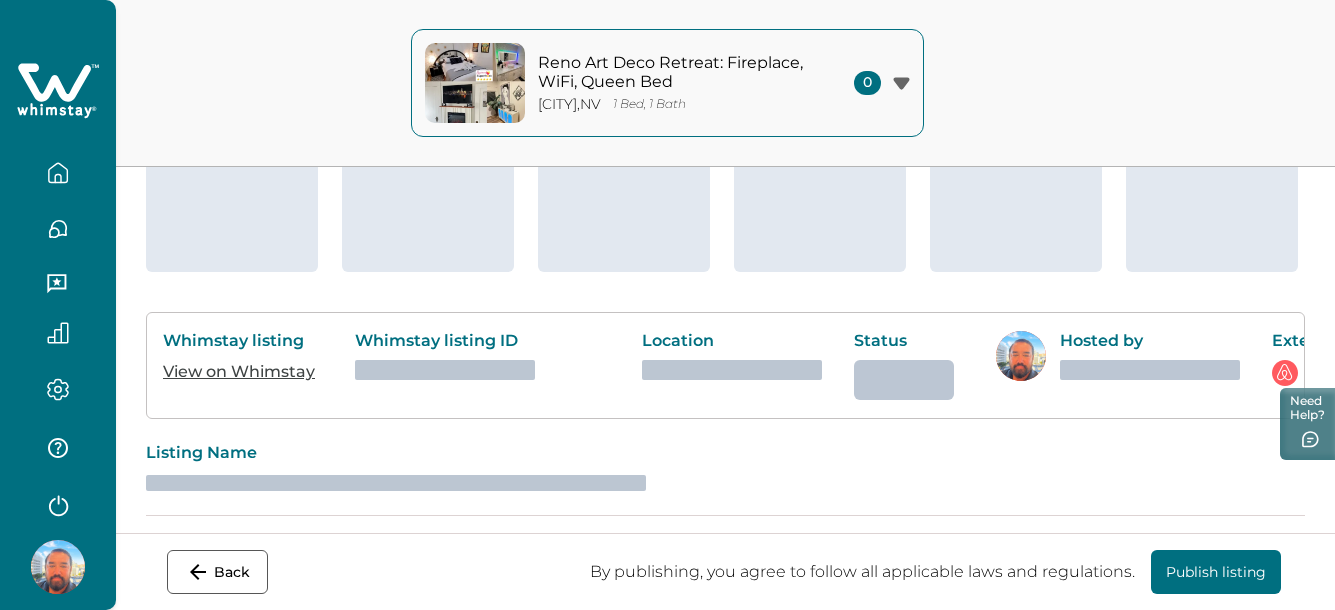 scroll, scrollTop: 0, scrollLeft: 0, axis: both 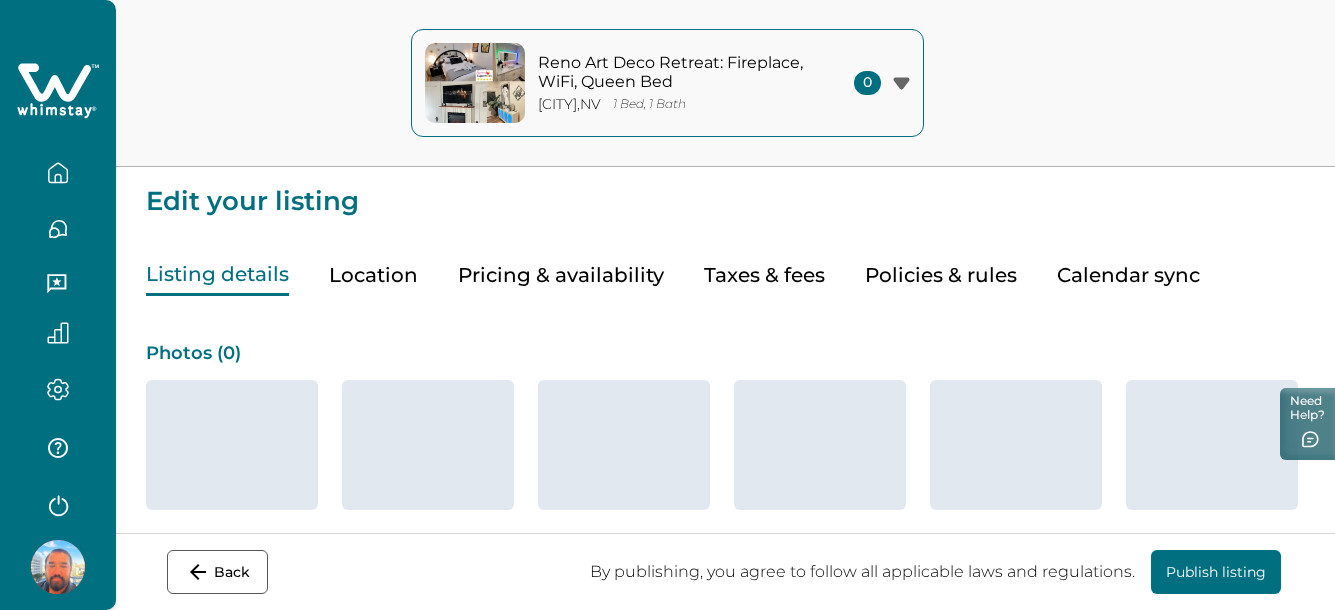 click on "Calendar sync" at bounding box center [1128, 275] 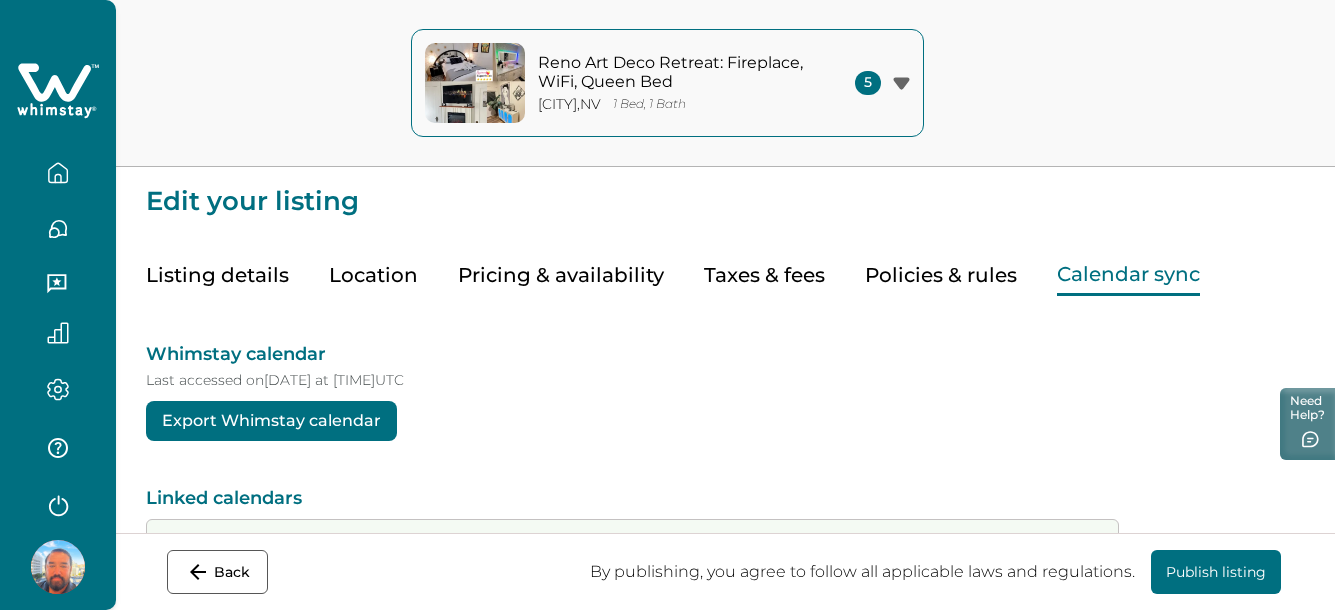 click on "Export Whimstay calendar" at bounding box center (271, 421) 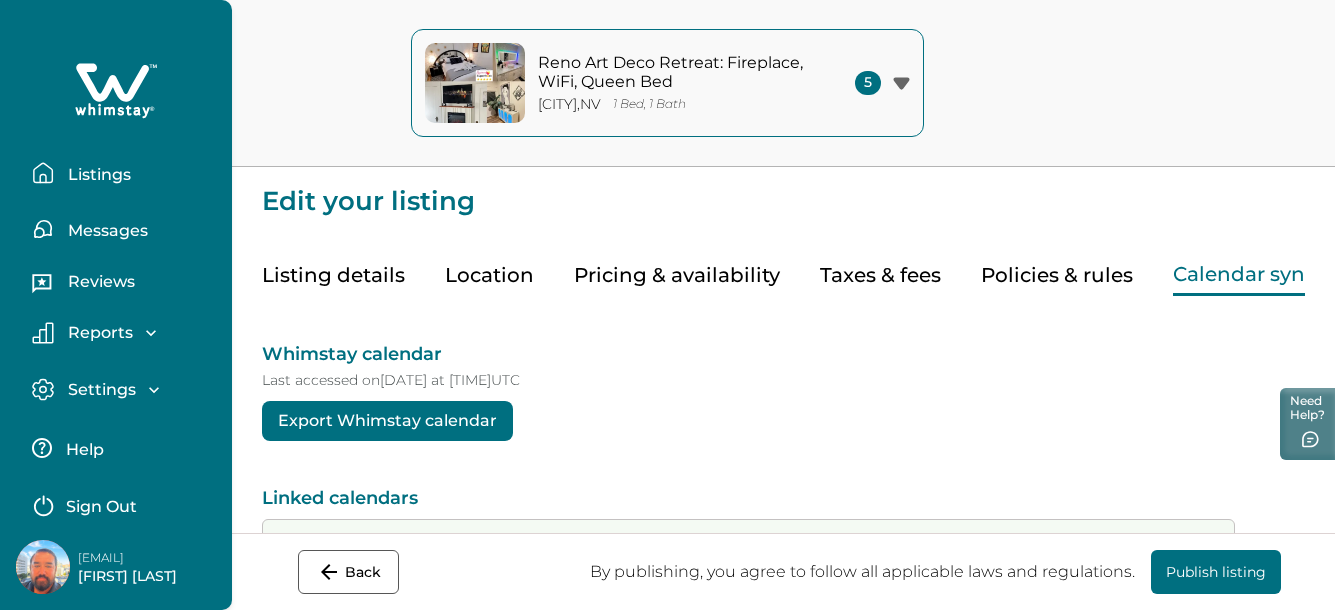 click on "Listings" at bounding box center [96, 175] 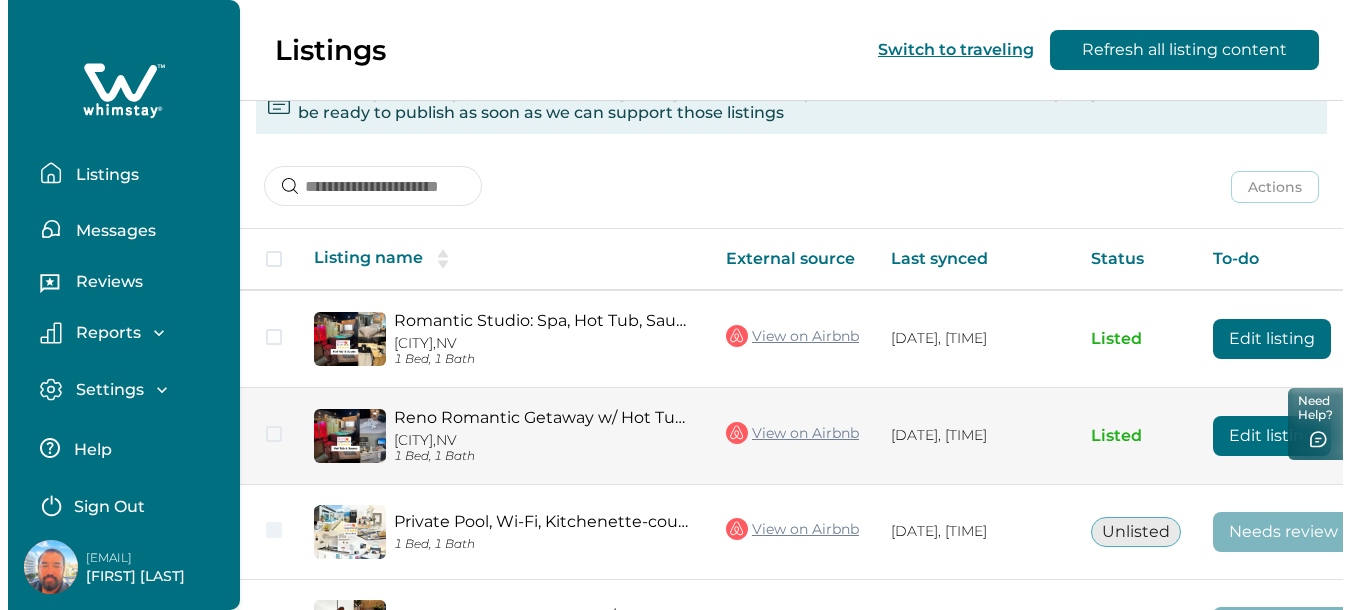 scroll, scrollTop: 0, scrollLeft: 0, axis: both 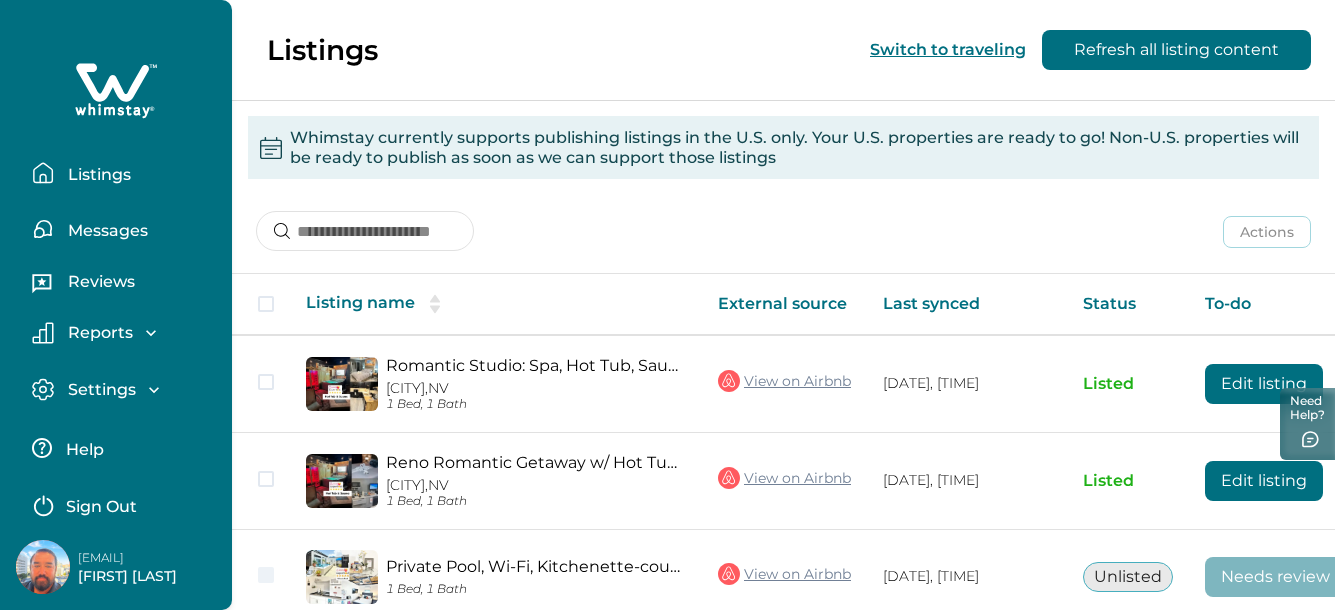 click on "Reviews" at bounding box center [98, 282] 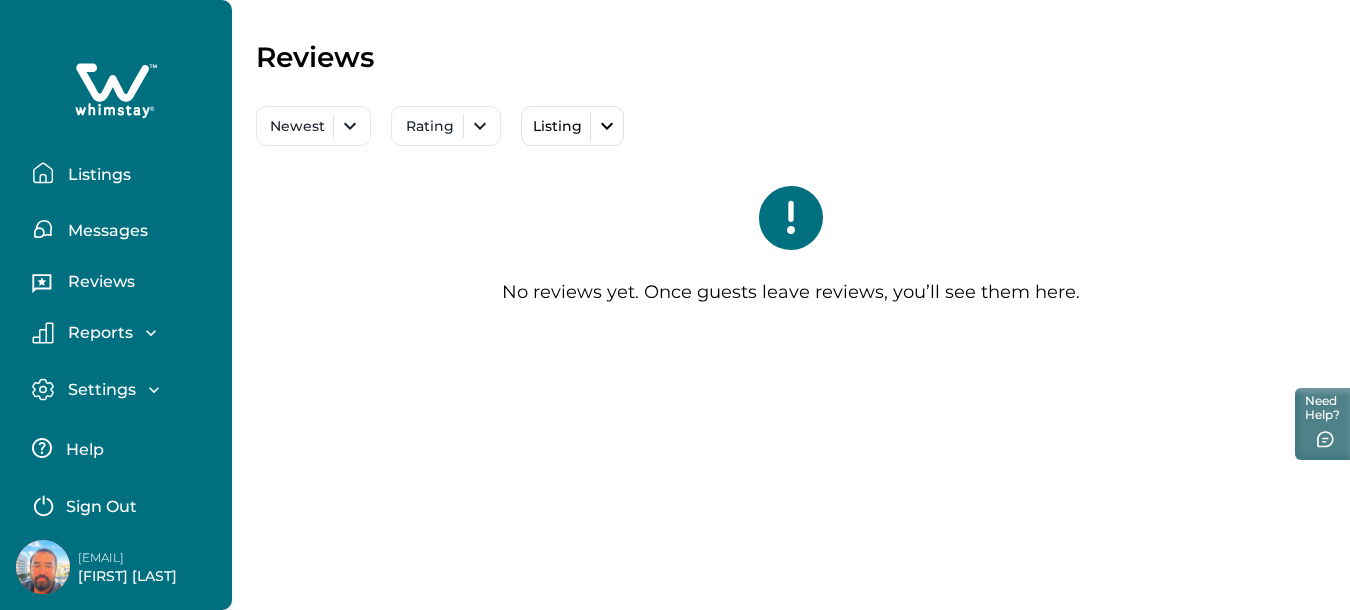 click on "Reports" at bounding box center [97, 333] 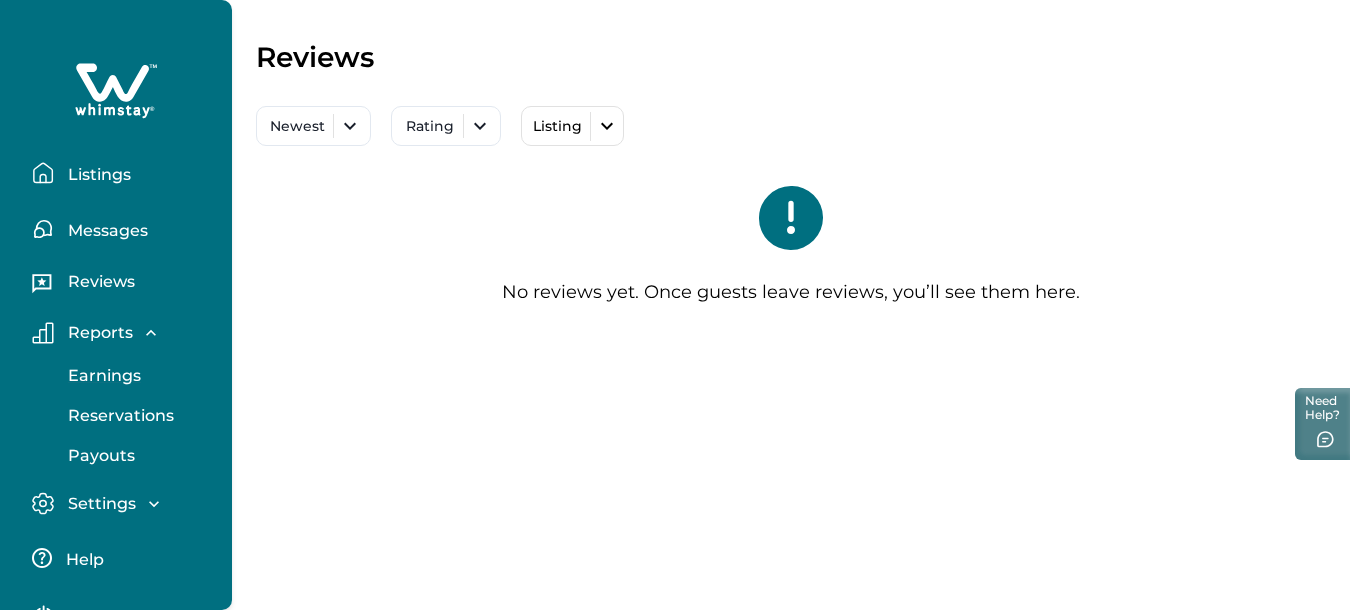 click on "Earnings" at bounding box center (101, 376) 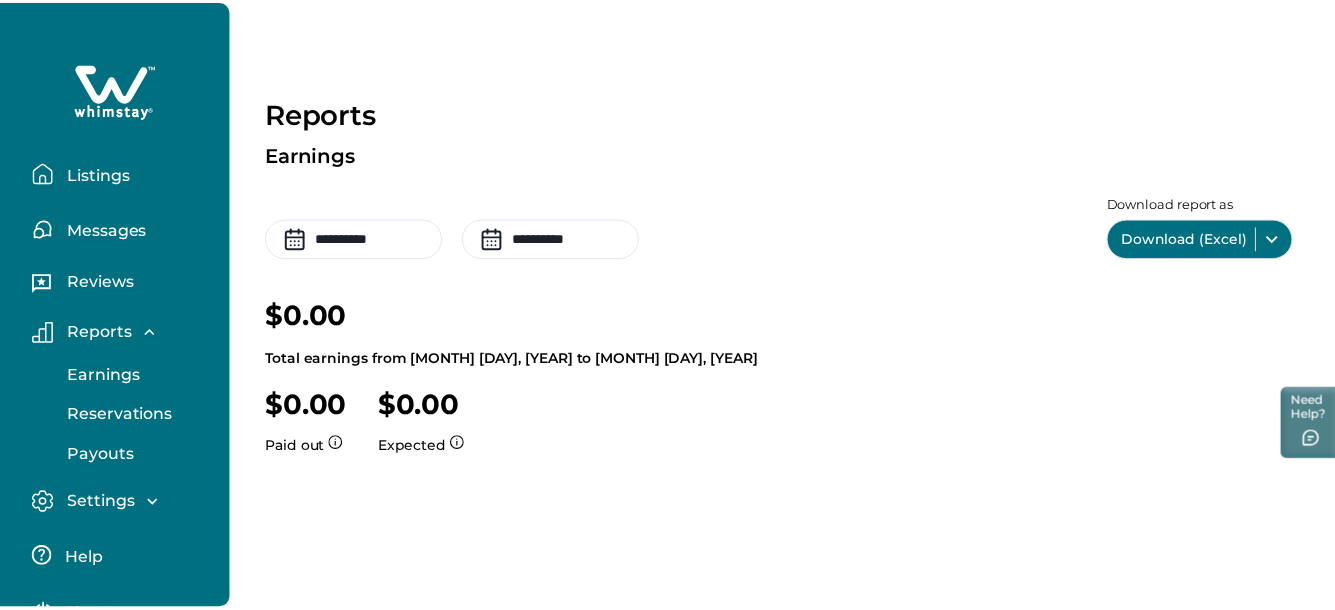 scroll, scrollTop: 244, scrollLeft: 0, axis: vertical 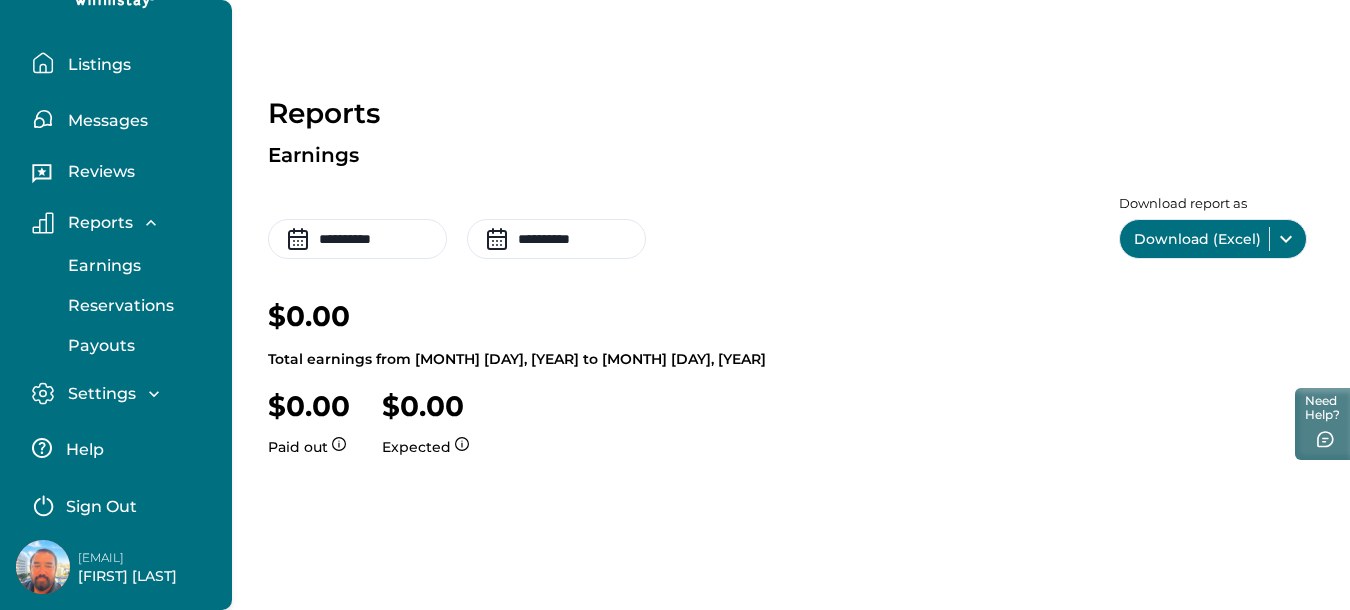 click on "Settings" at bounding box center [99, 394] 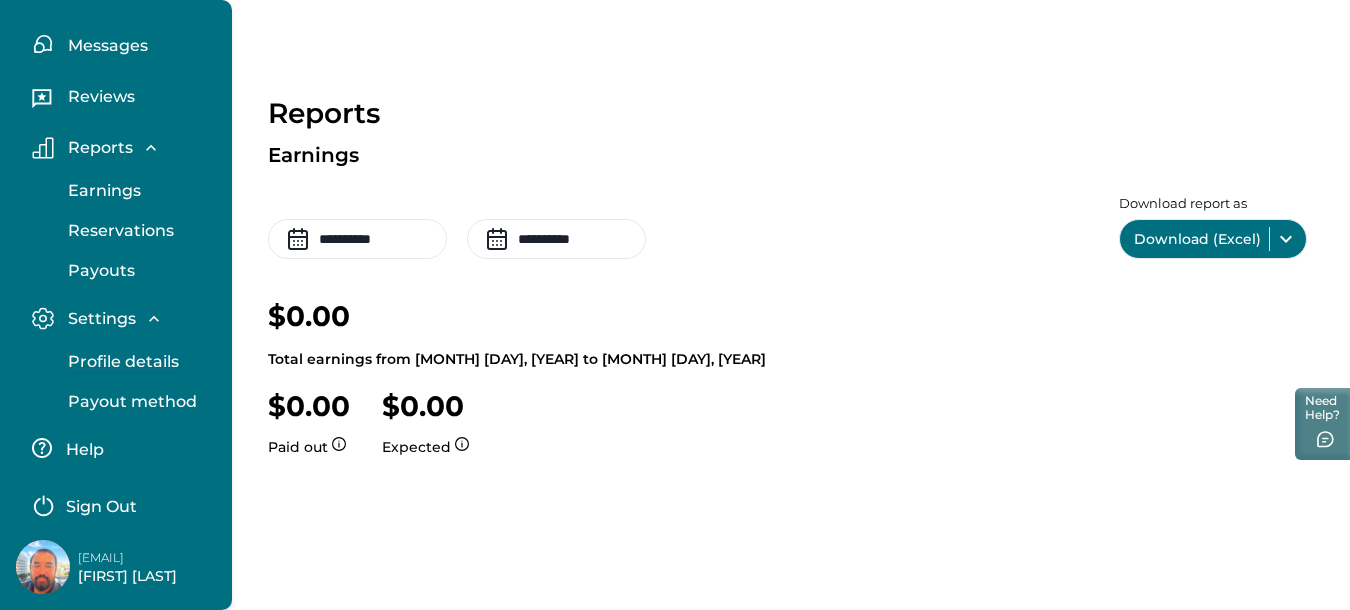 click on "Profile details" at bounding box center (120, 362) 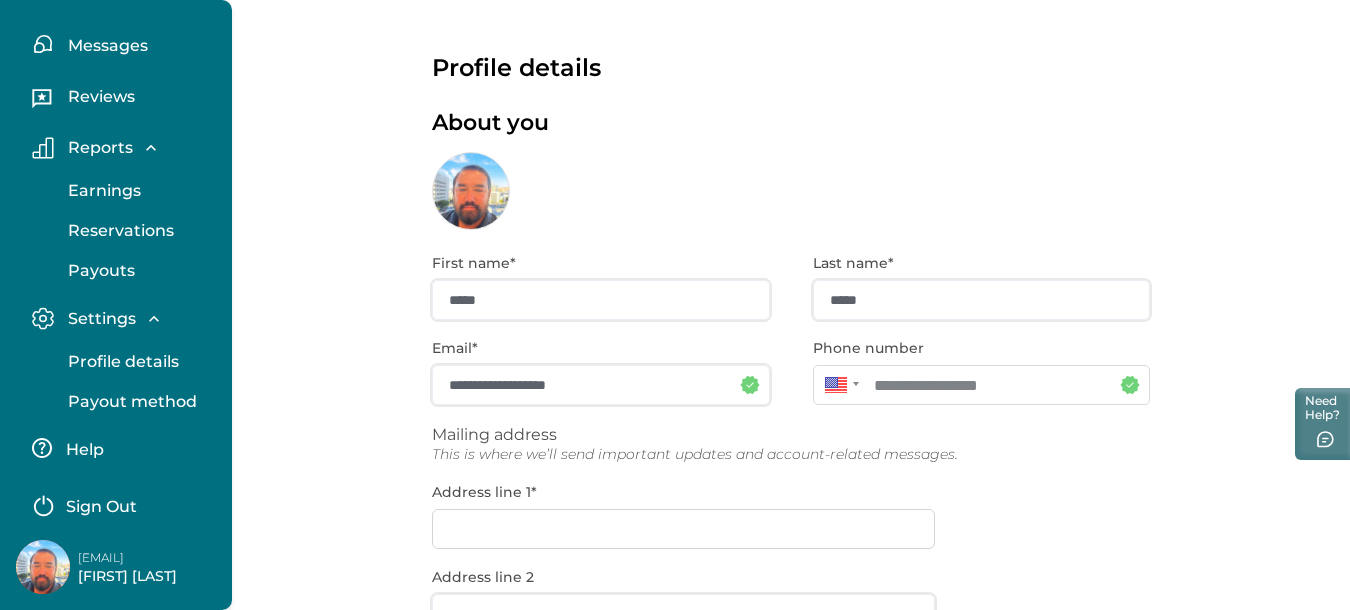 type on "**********" 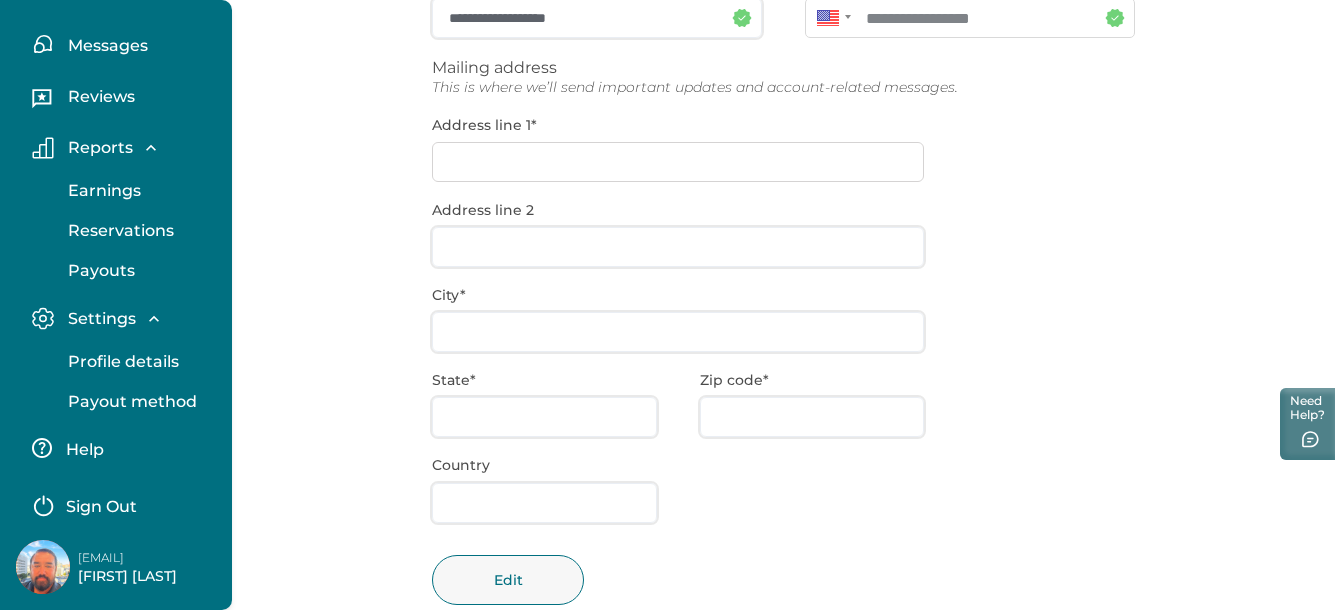 scroll, scrollTop: 400, scrollLeft: 0, axis: vertical 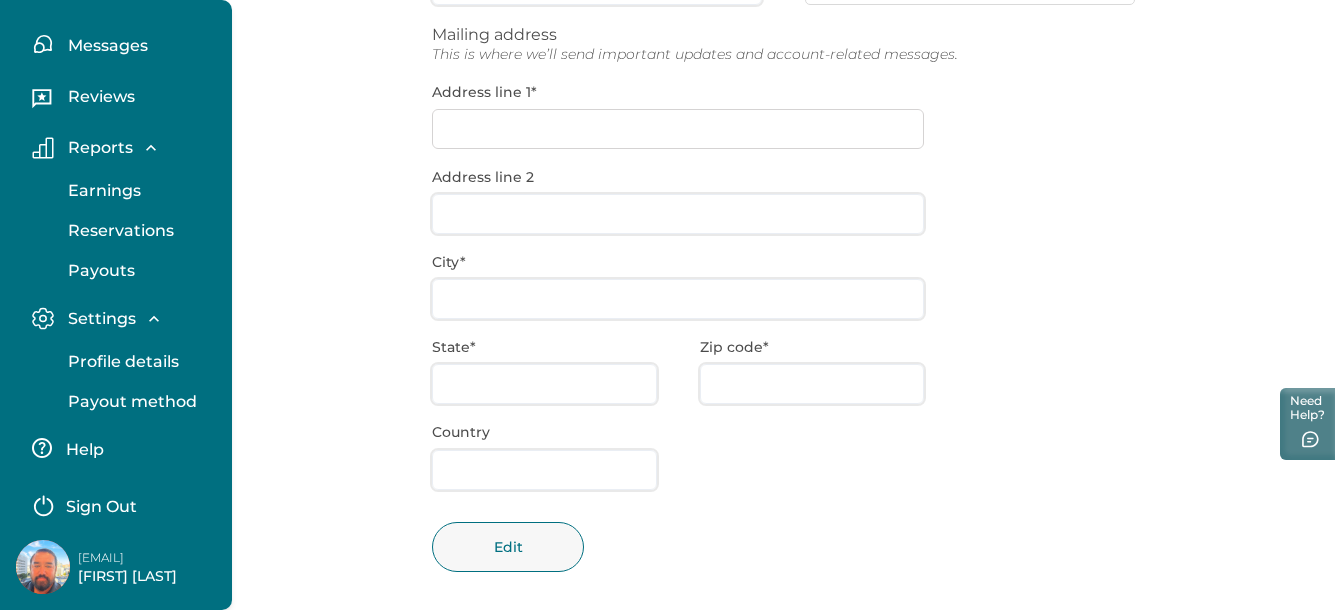 click on "**********" at bounding box center (783, 227) 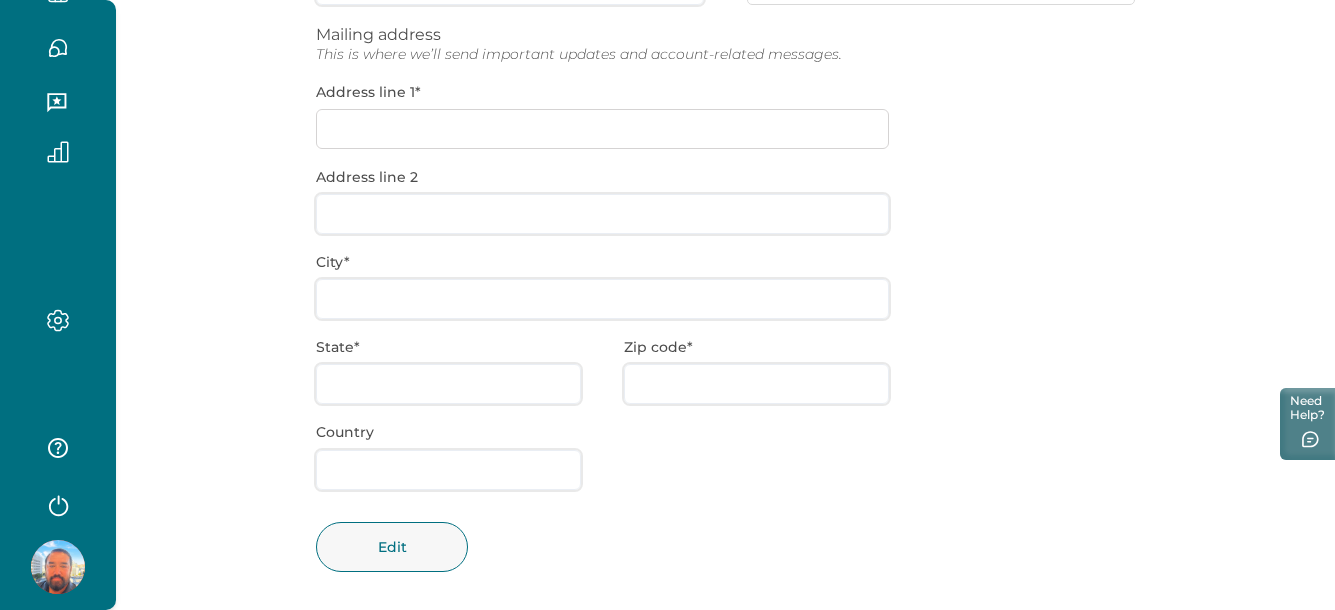 scroll, scrollTop: 104, scrollLeft: 0, axis: vertical 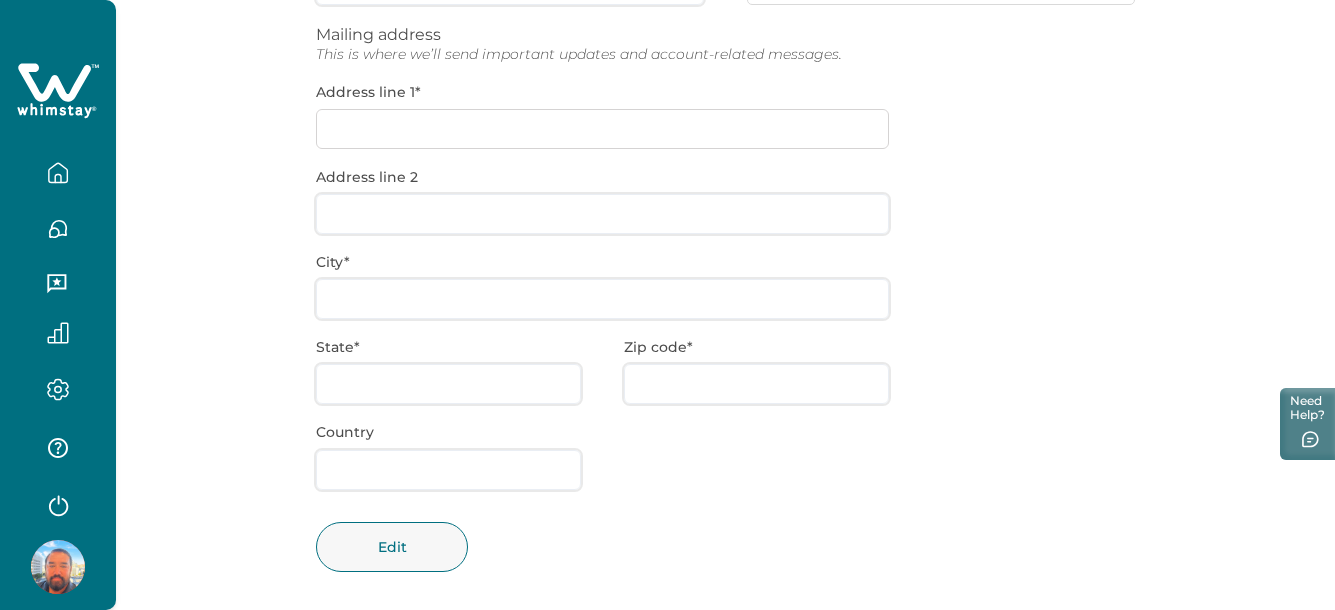 click on "**********" at bounding box center [725, 227] 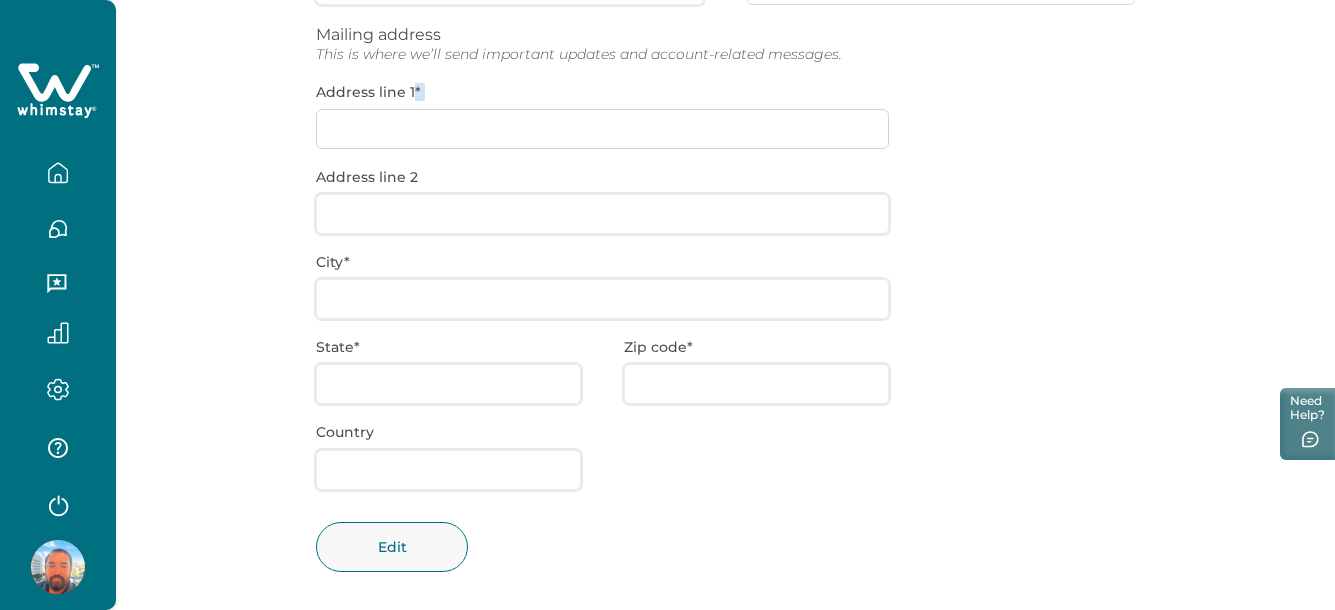 click on "**********" at bounding box center (725, 227) 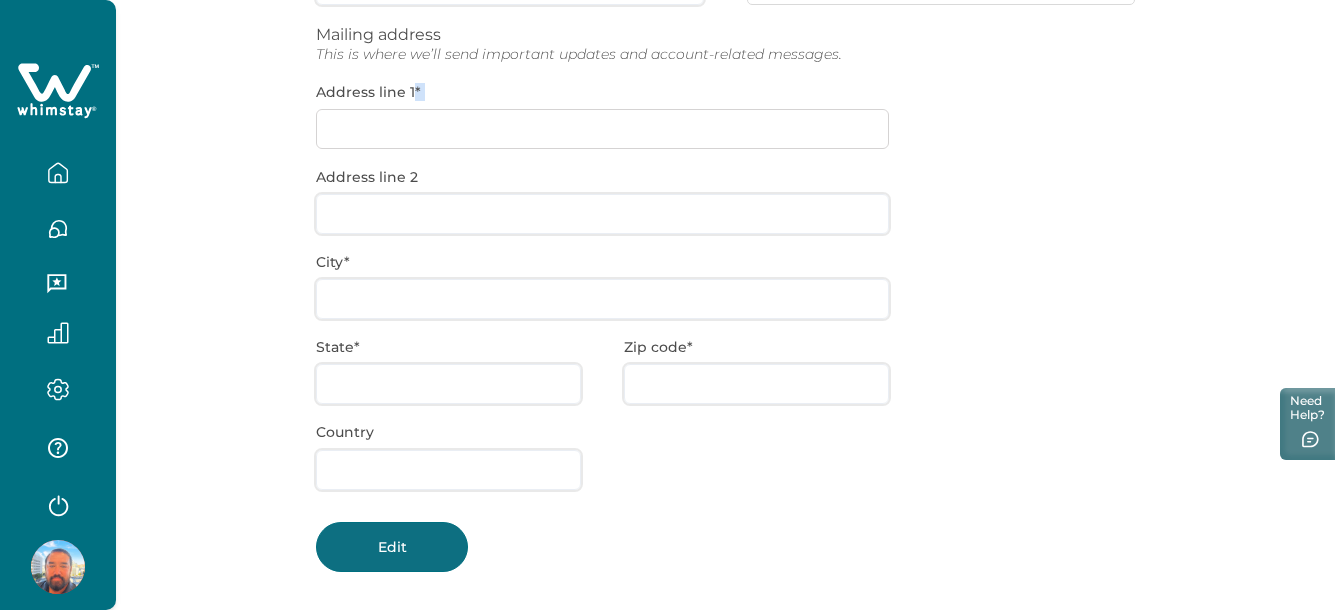 click on "Edit" at bounding box center (392, 547) 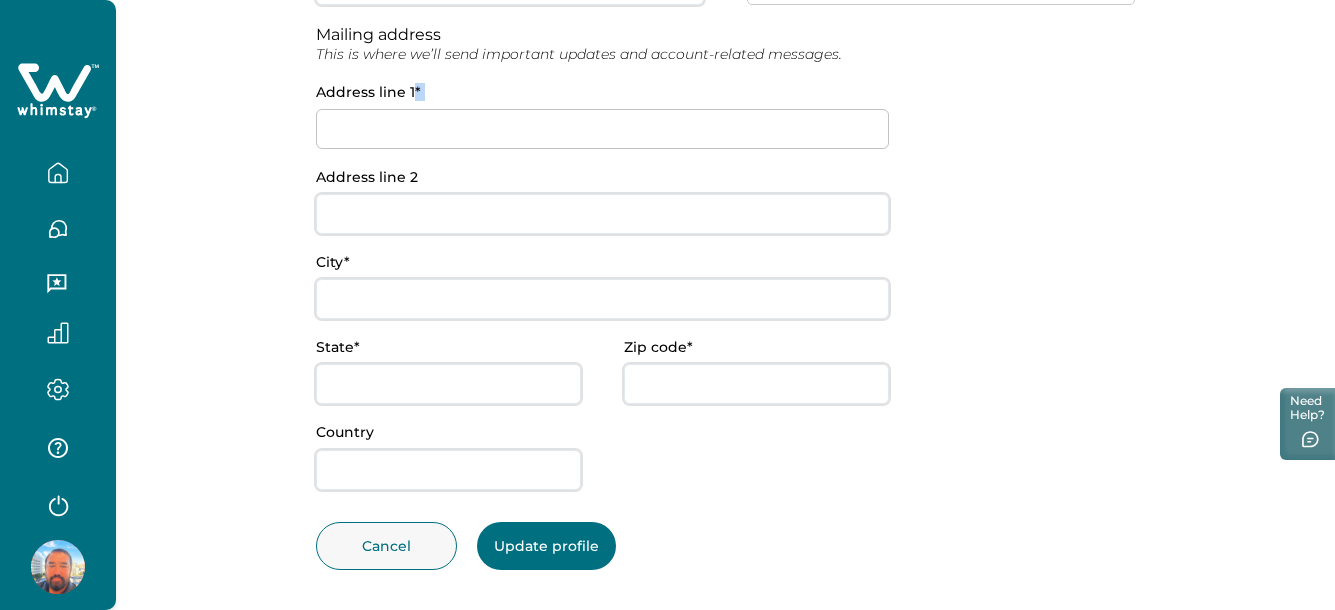 click at bounding box center (602, 129) 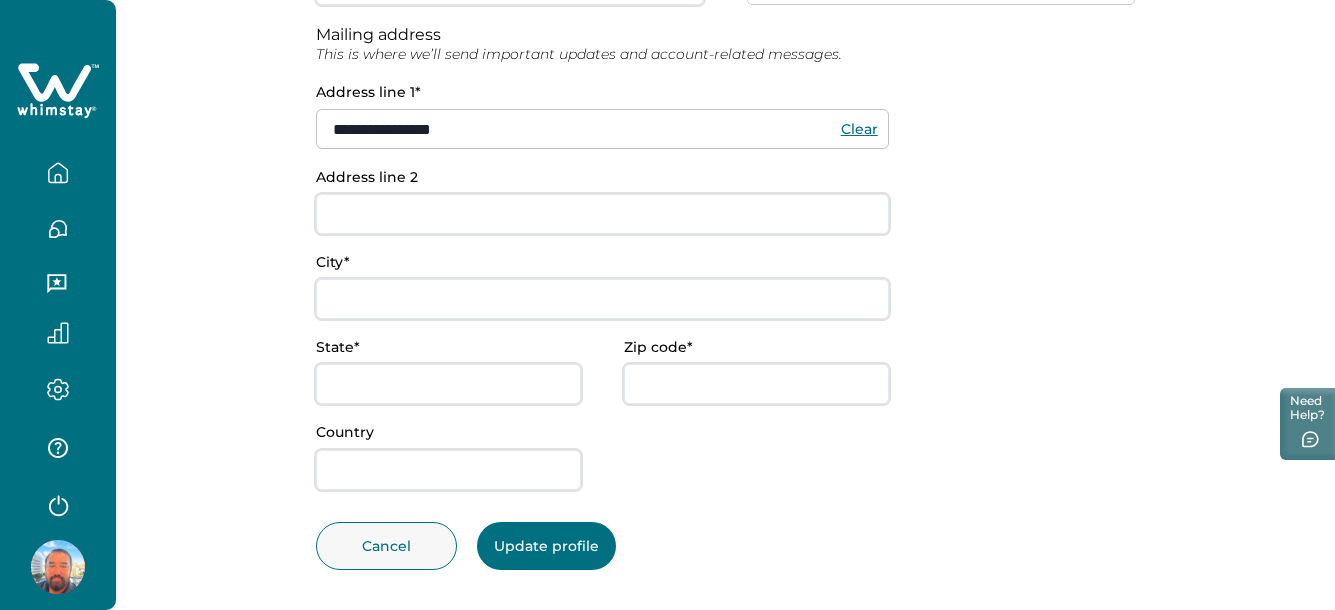 type on "**********" 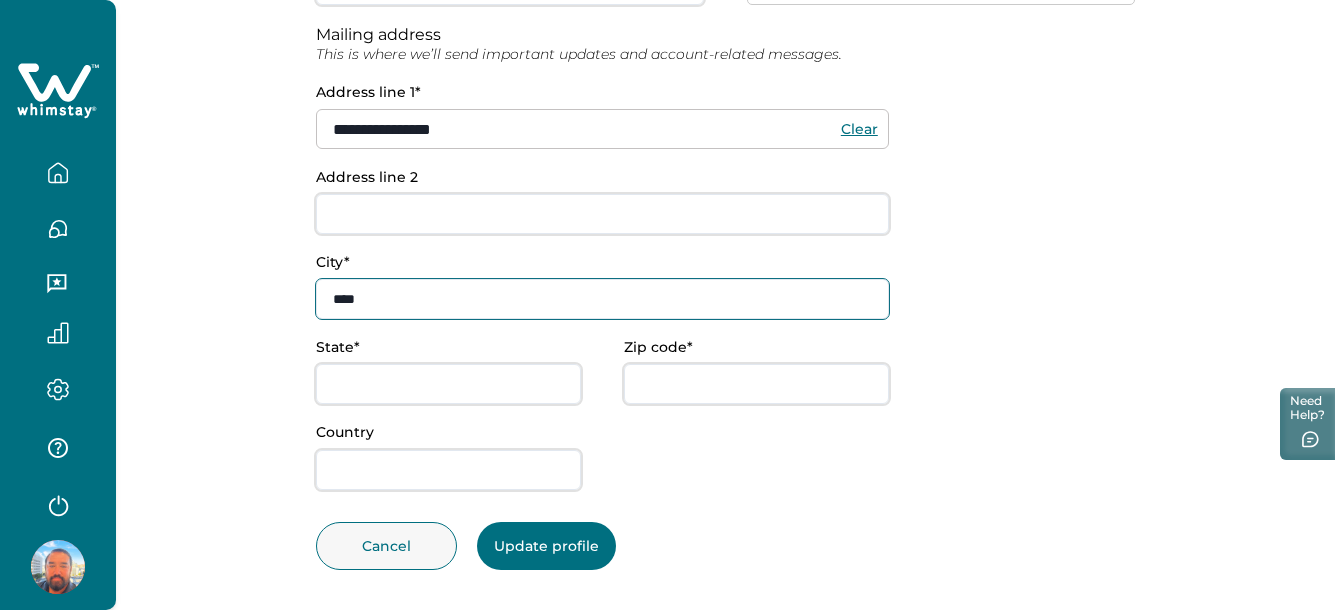 type on "****" 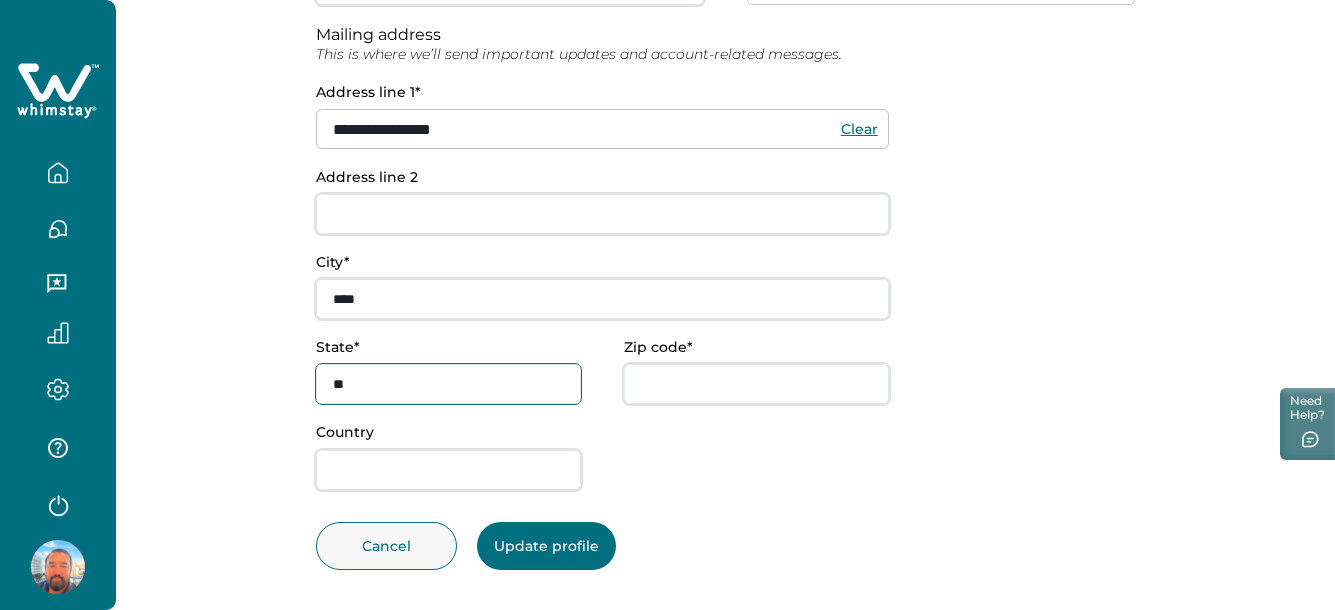 type on "**" 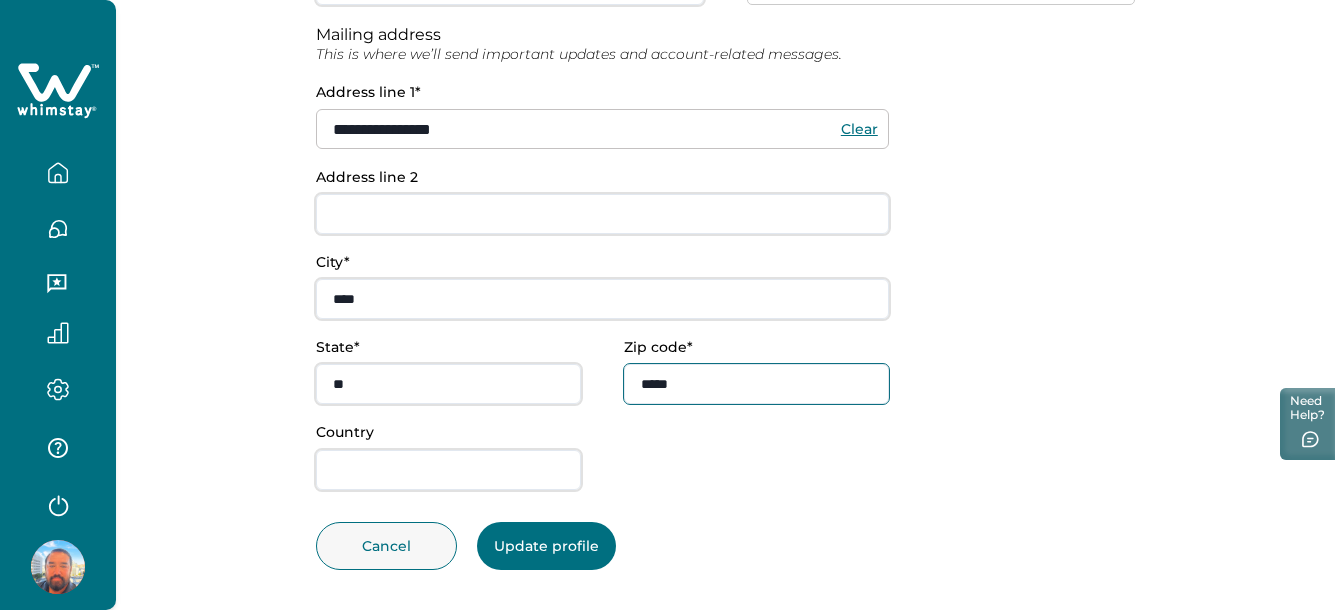 type on "*****" 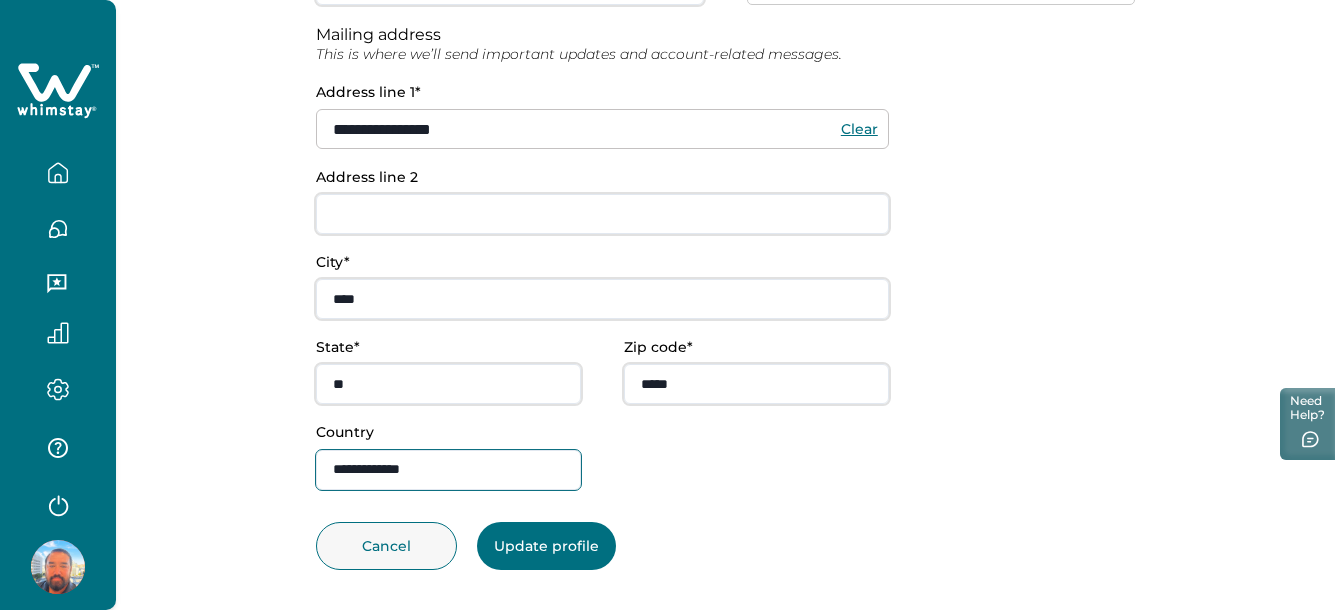 type on "**********" 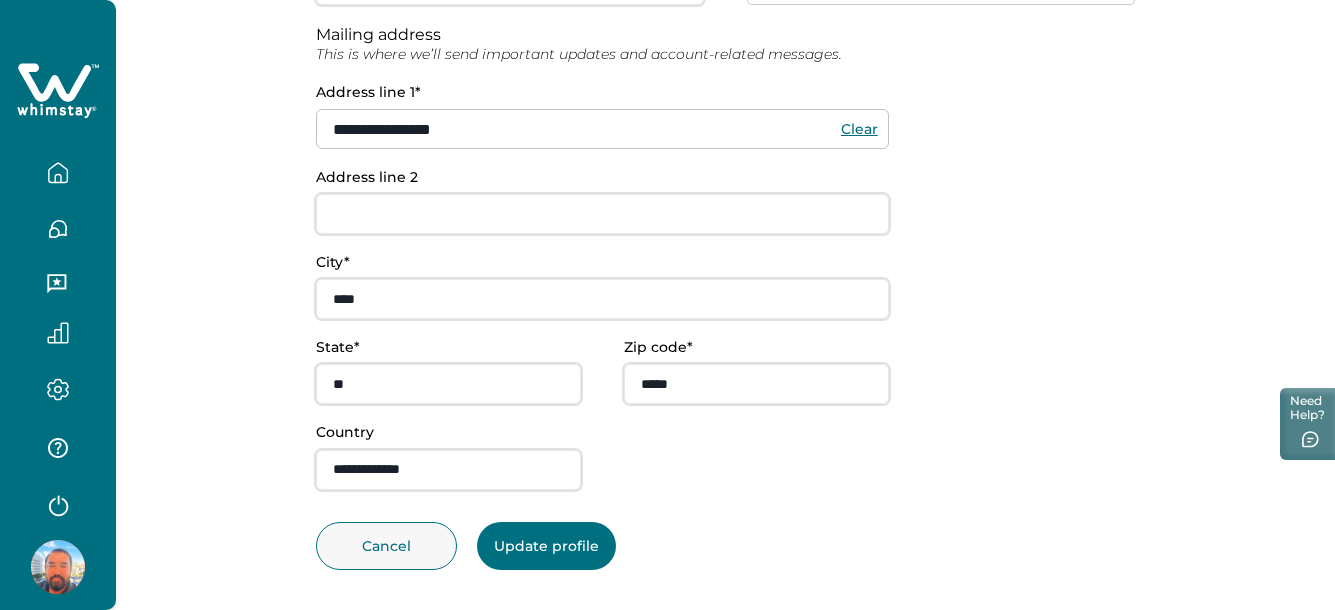 click on "Update profile" at bounding box center [546, 546] 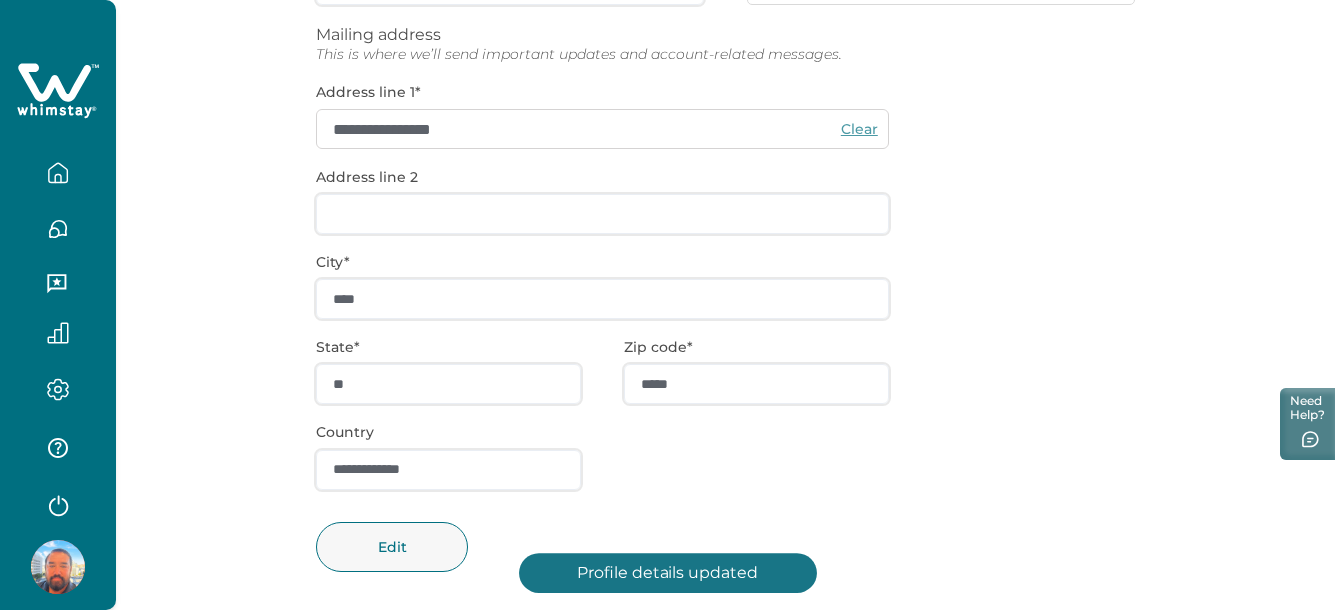 click 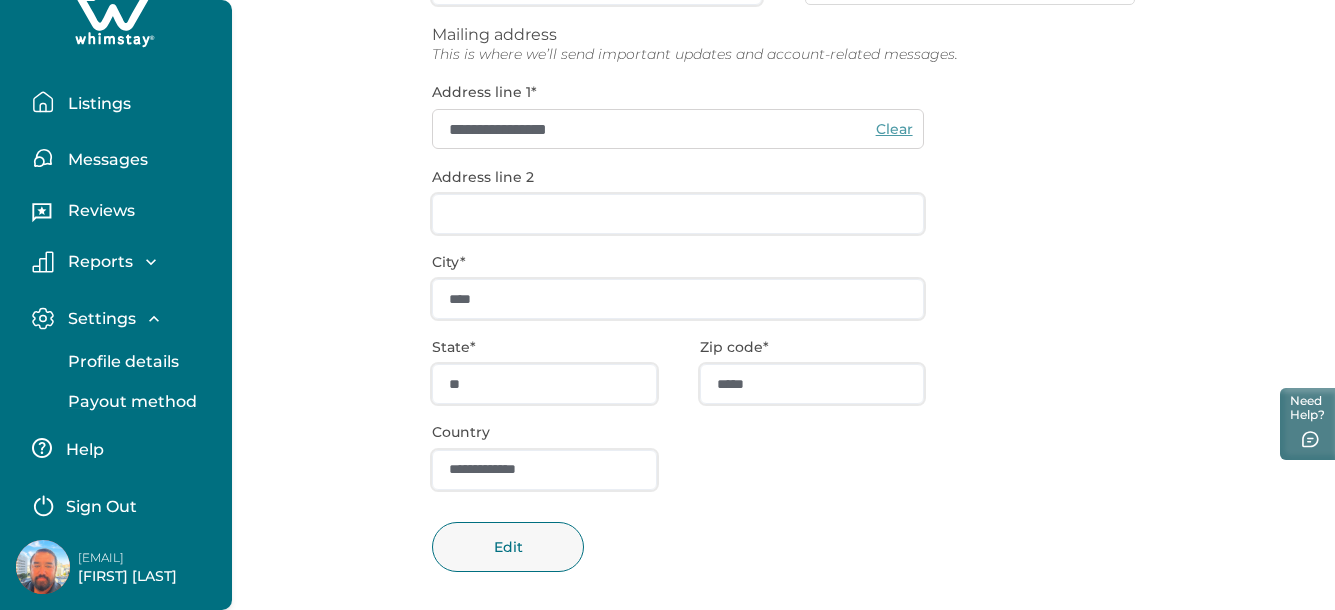 click on "Payout method" at bounding box center (129, 402) 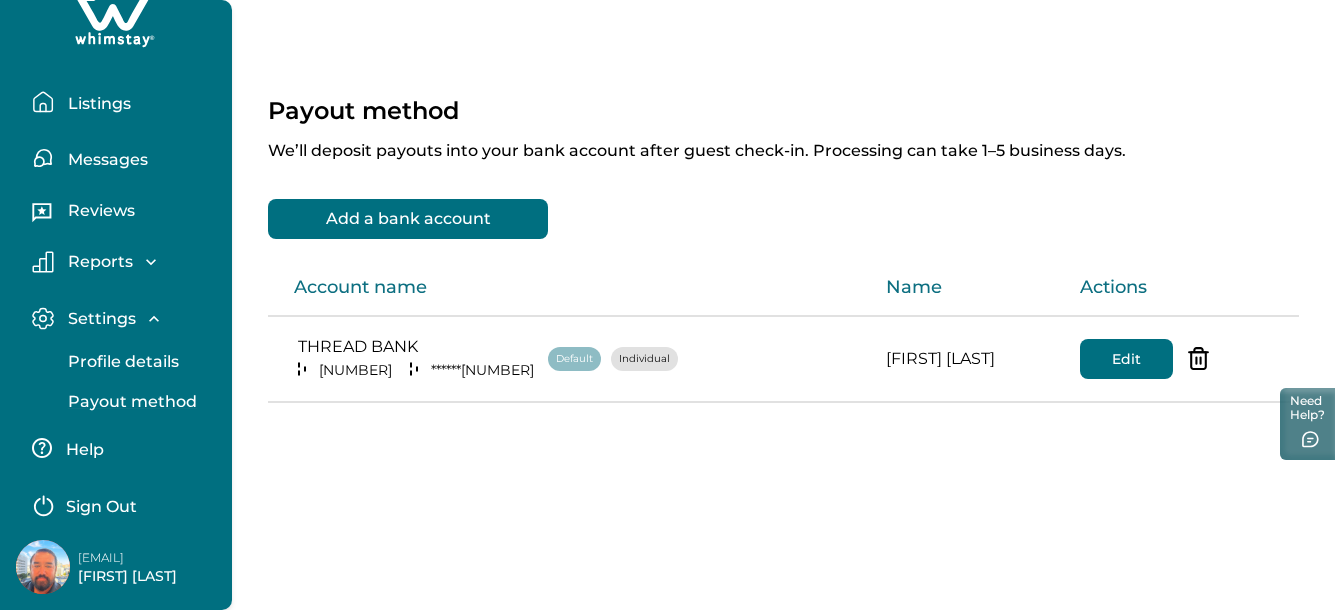 scroll, scrollTop: 0, scrollLeft: 0, axis: both 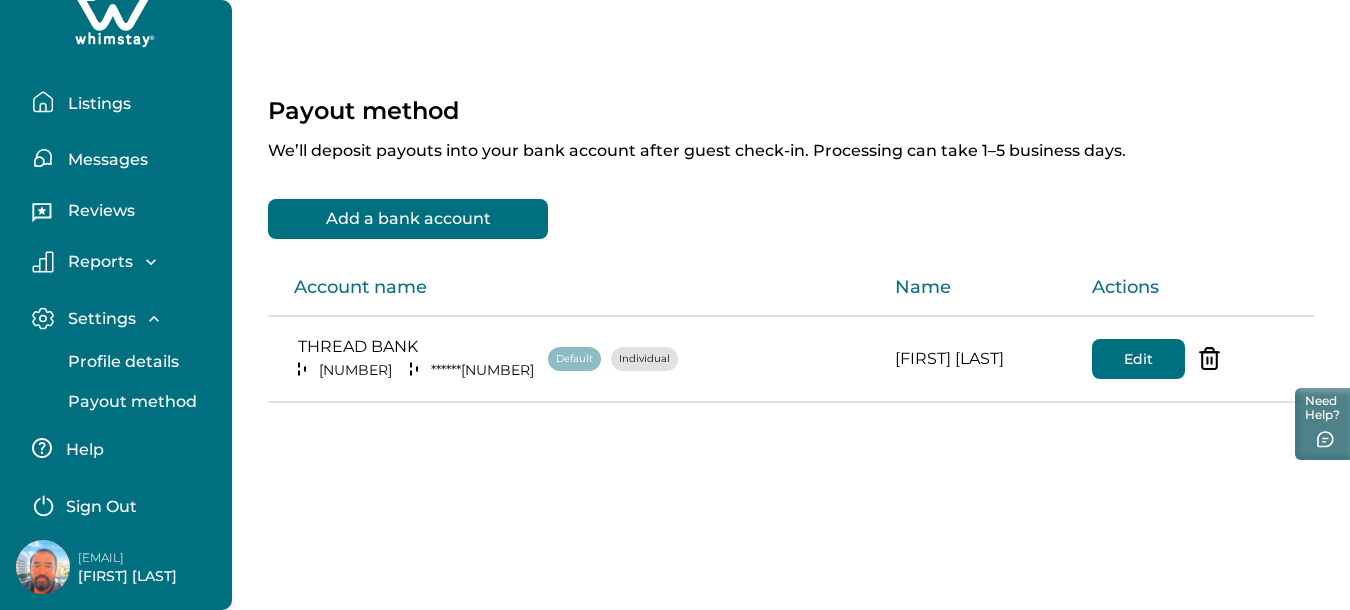 click on "Listings" at bounding box center (96, 104) 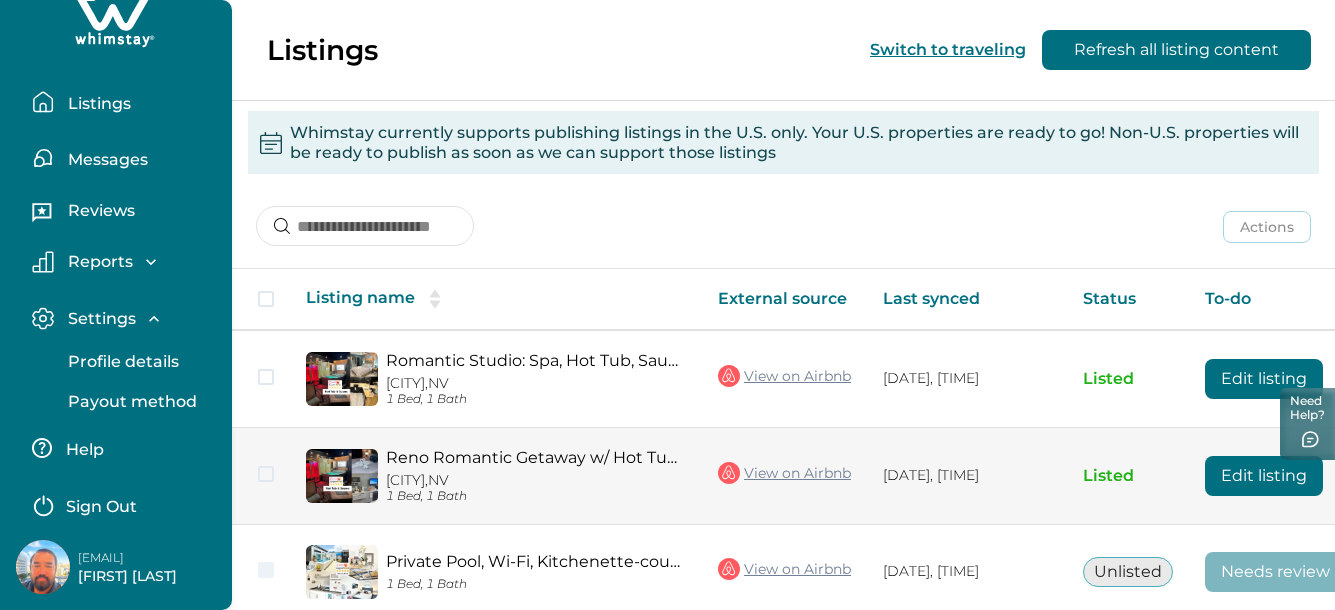 scroll, scrollTop: 0, scrollLeft: 0, axis: both 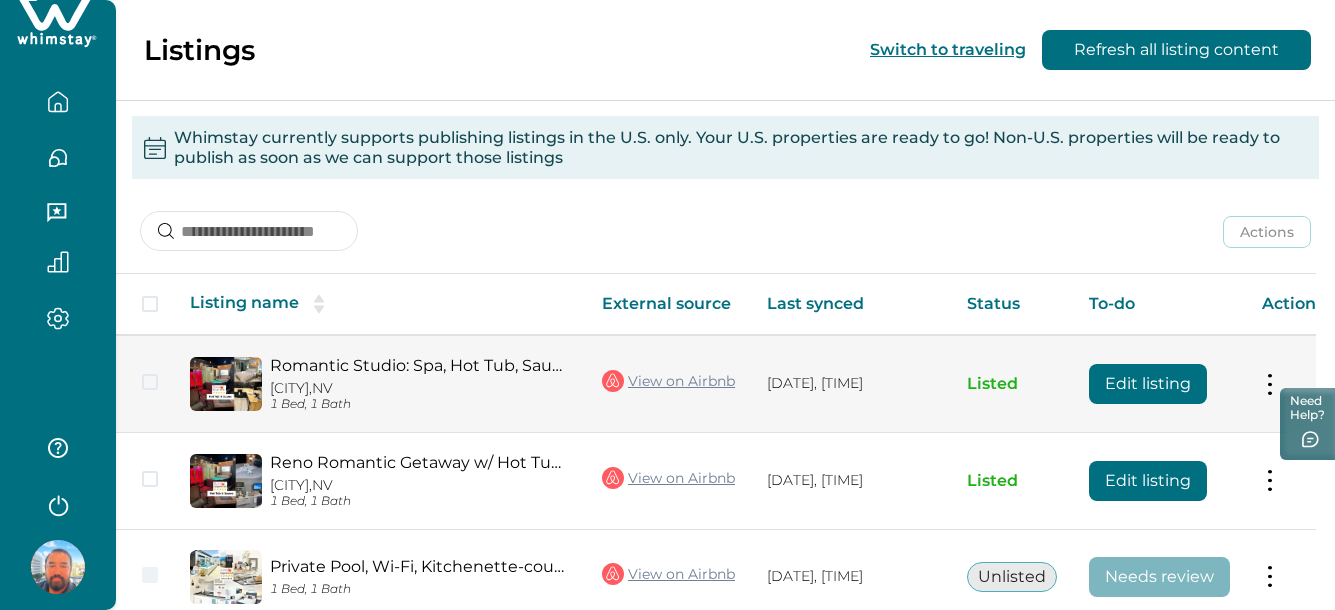 click on "Romantic Studio: Spa, Hot Tub, Sauna & WiFi" at bounding box center [420, 365] 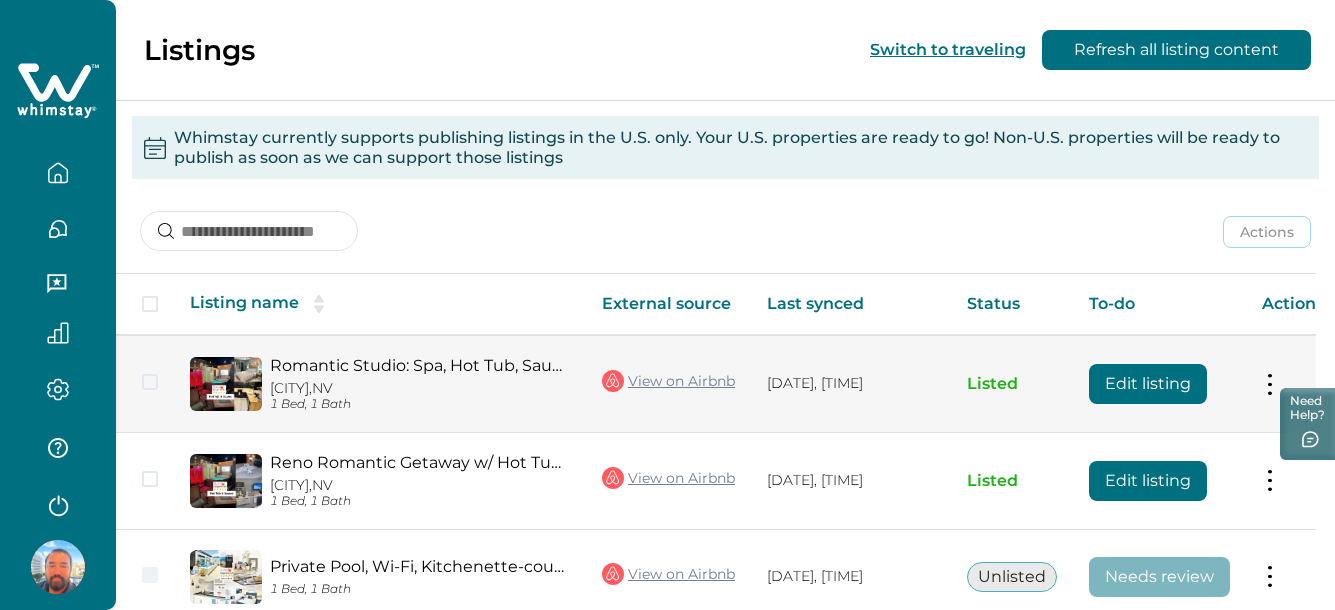 click on "Edit listing" at bounding box center [1148, 384] 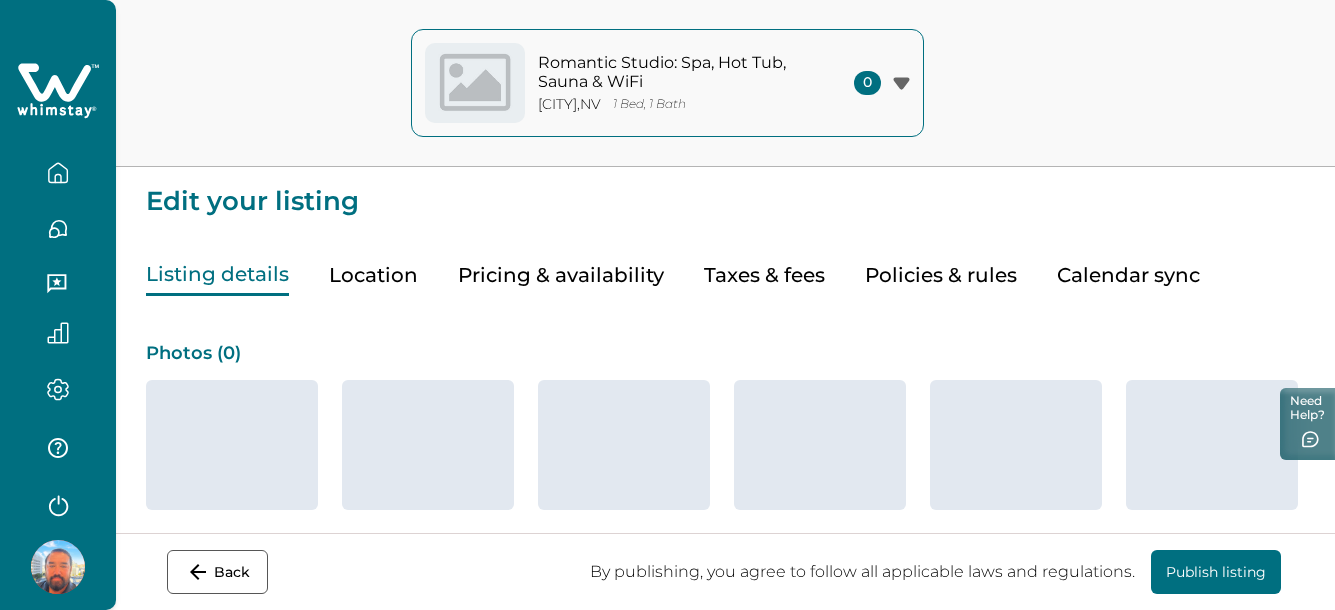 click on "Pricing & availability" at bounding box center [561, 275] 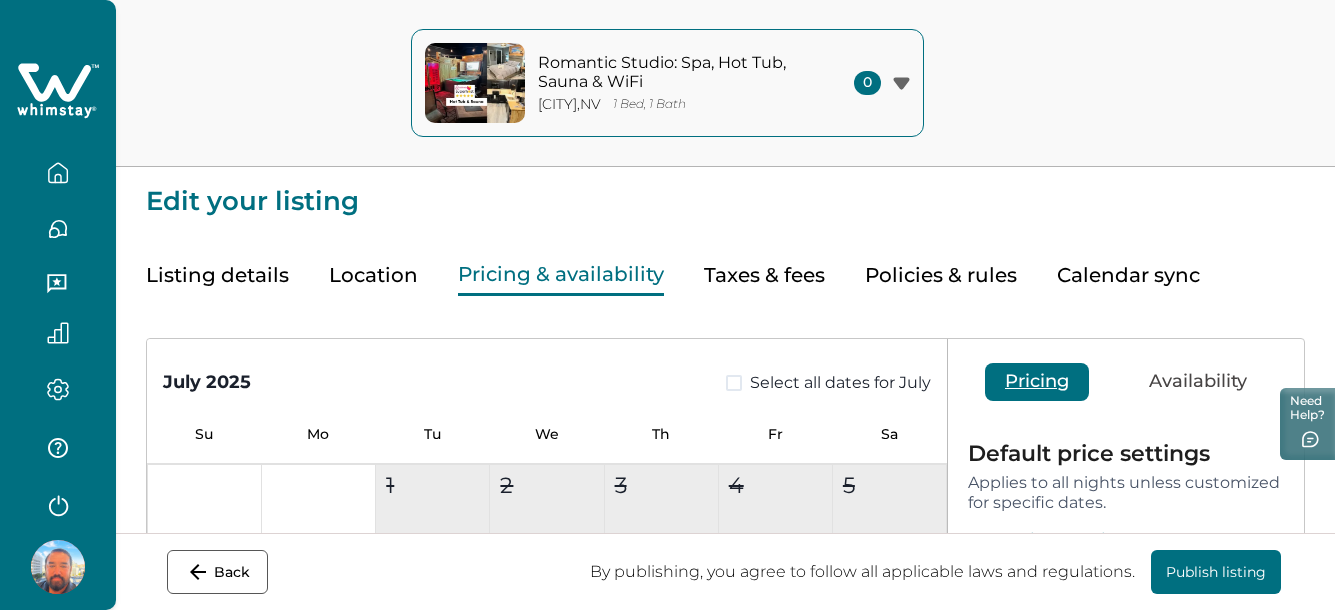 type on "***" 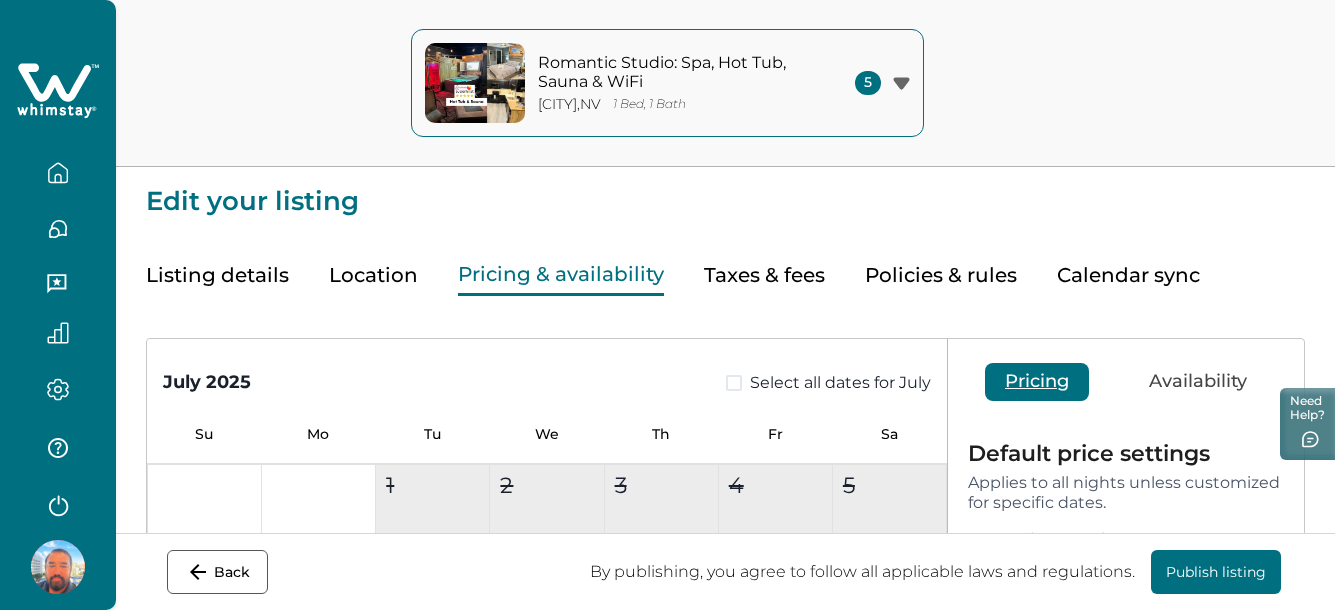 scroll, scrollTop: 300, scrollLeft: 0, axis: vertical 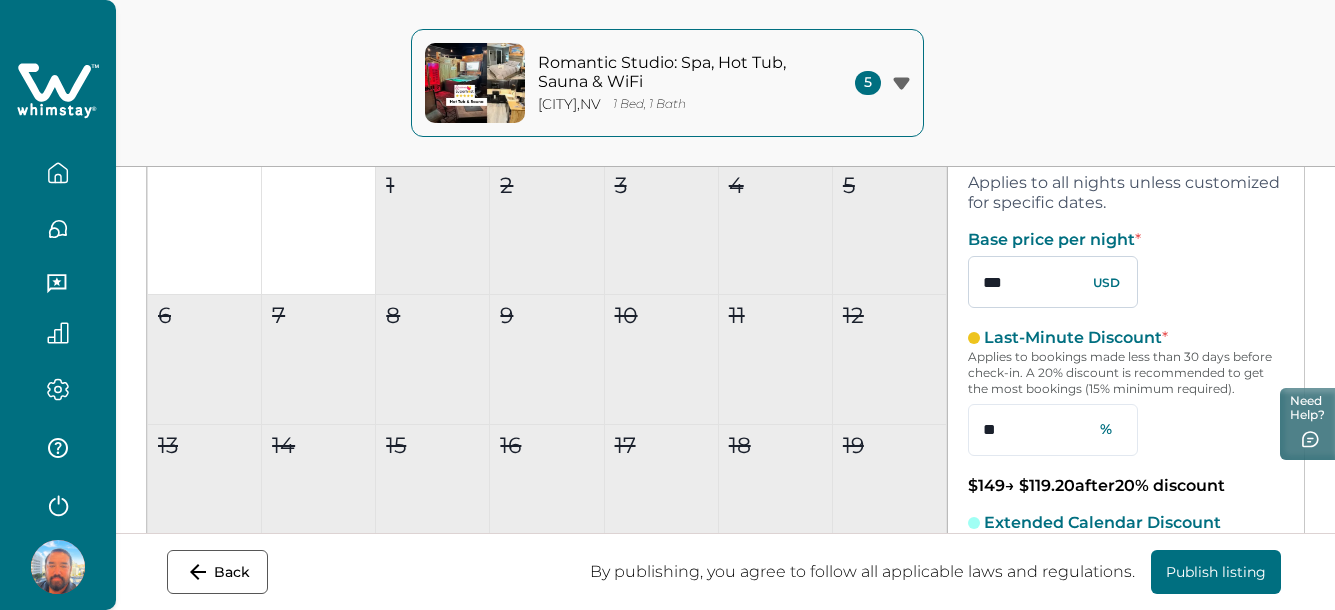 drag, startPoint x: 1092, startPoint y: 326, endPoint x: 1031, endPoint y: 331, distance: 61.204575 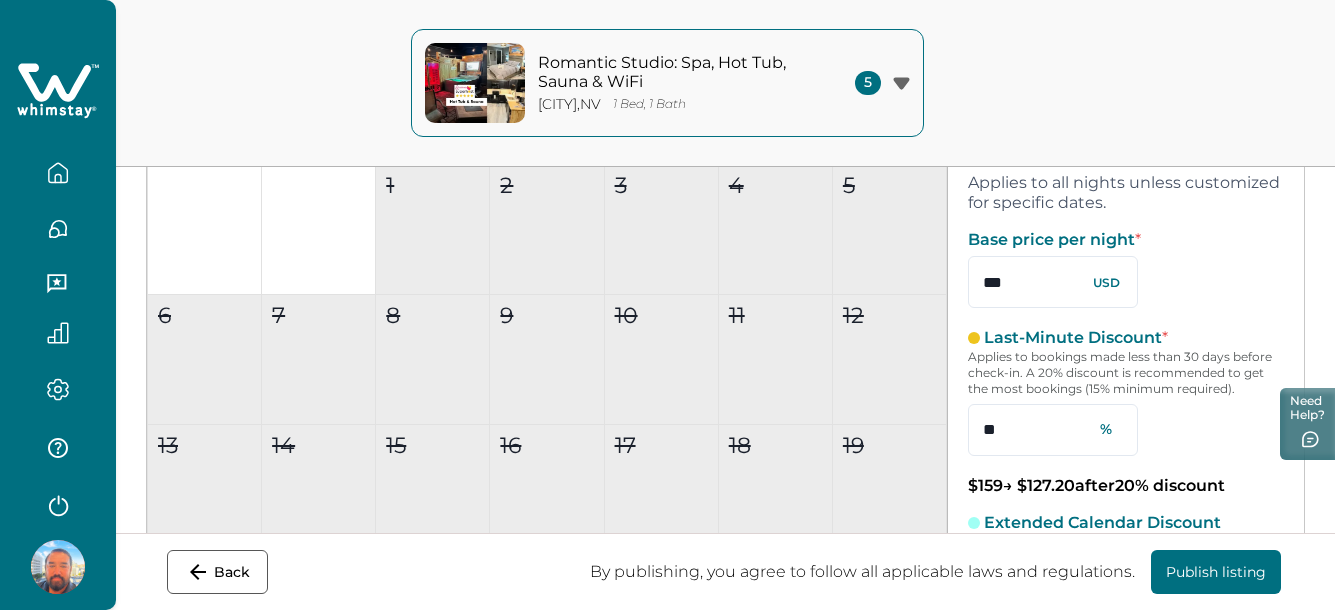 type on "***" 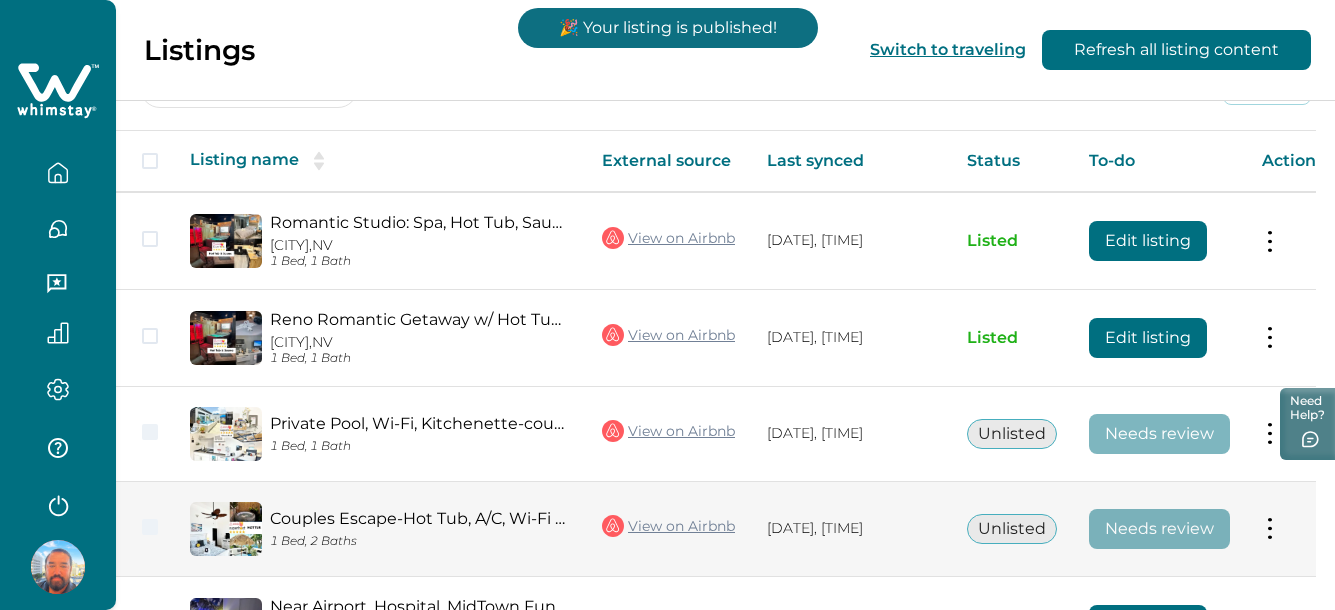 scroll, scrollTop: 135, scrollLeft: 0, axis: vertical 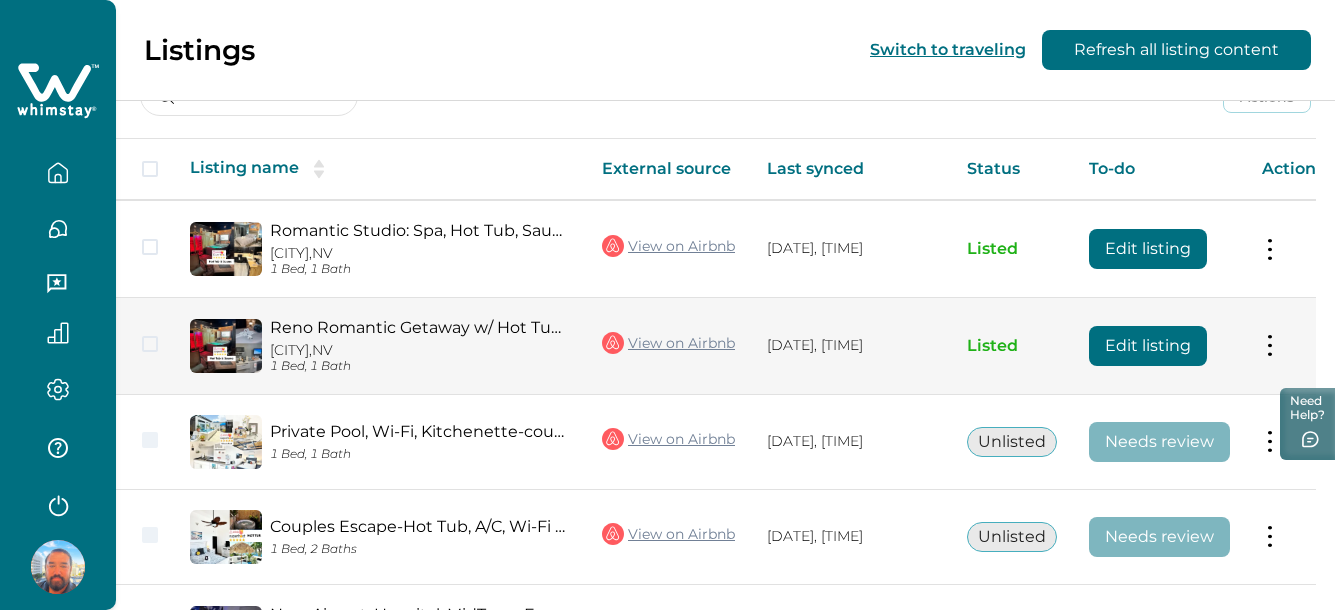 click on "Edit listing" at bounding box center [1148, 346] 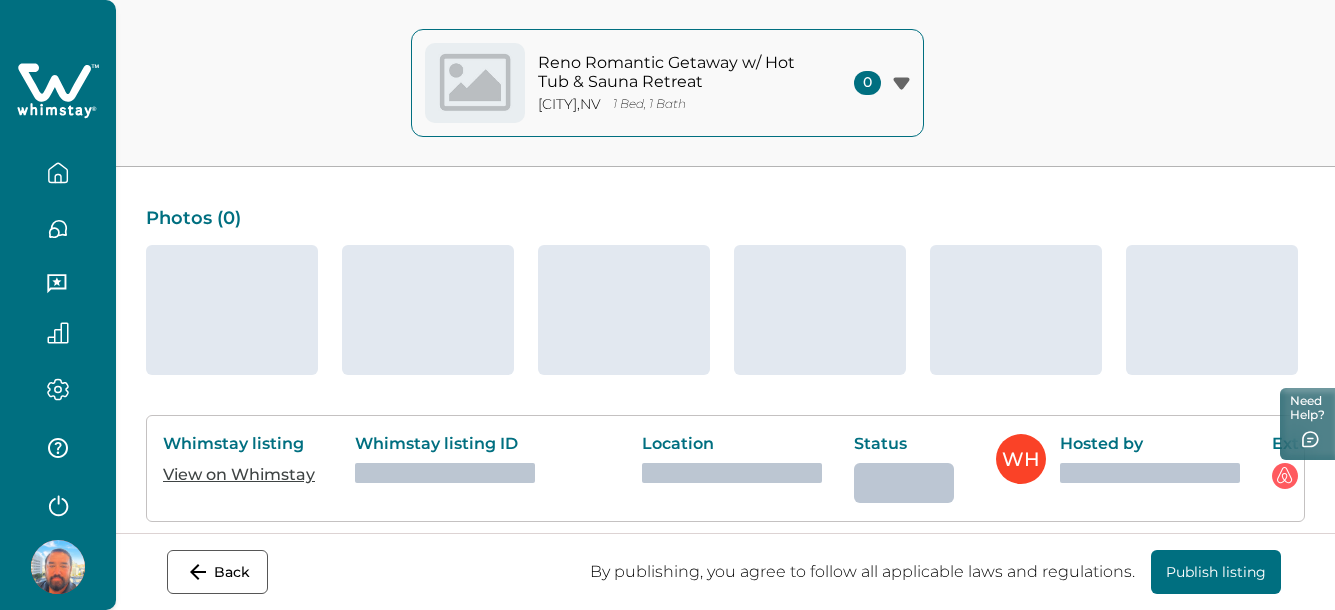 click on "Pricing & availability" at bounding box center (561, 140) 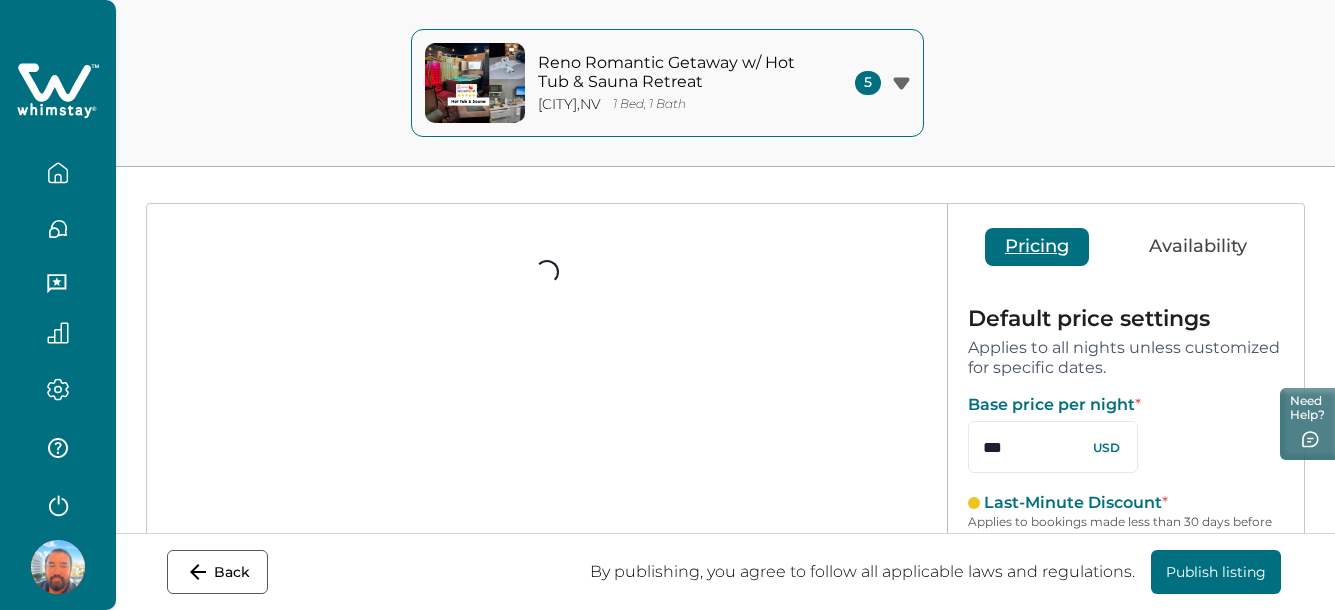 type on "***" 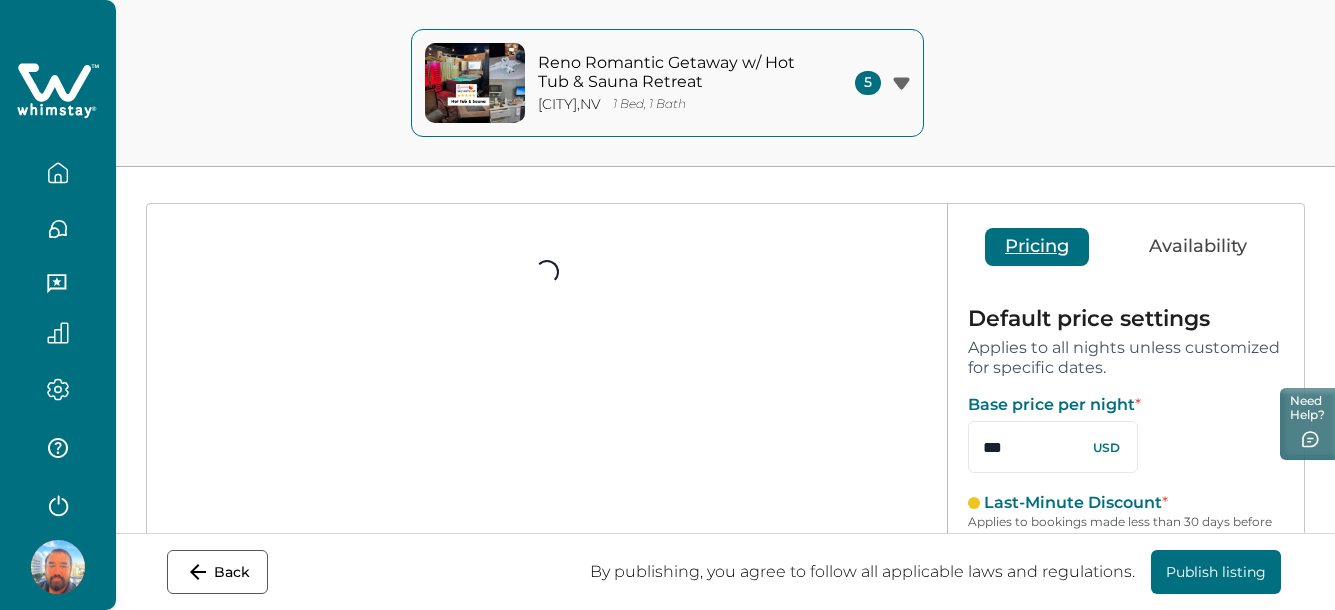 type on "**" 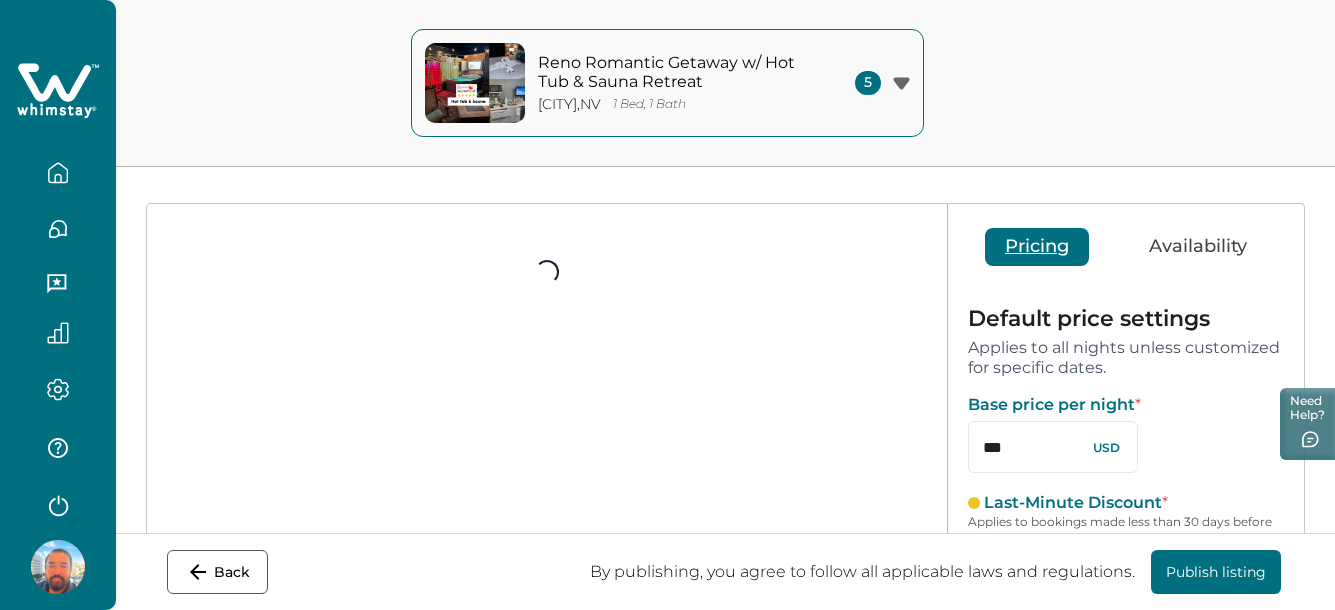 drag, startPoint x: 1051, startPoint y: 328, endPoint x: 1011, endPoint y: 330, distance: 40.04997 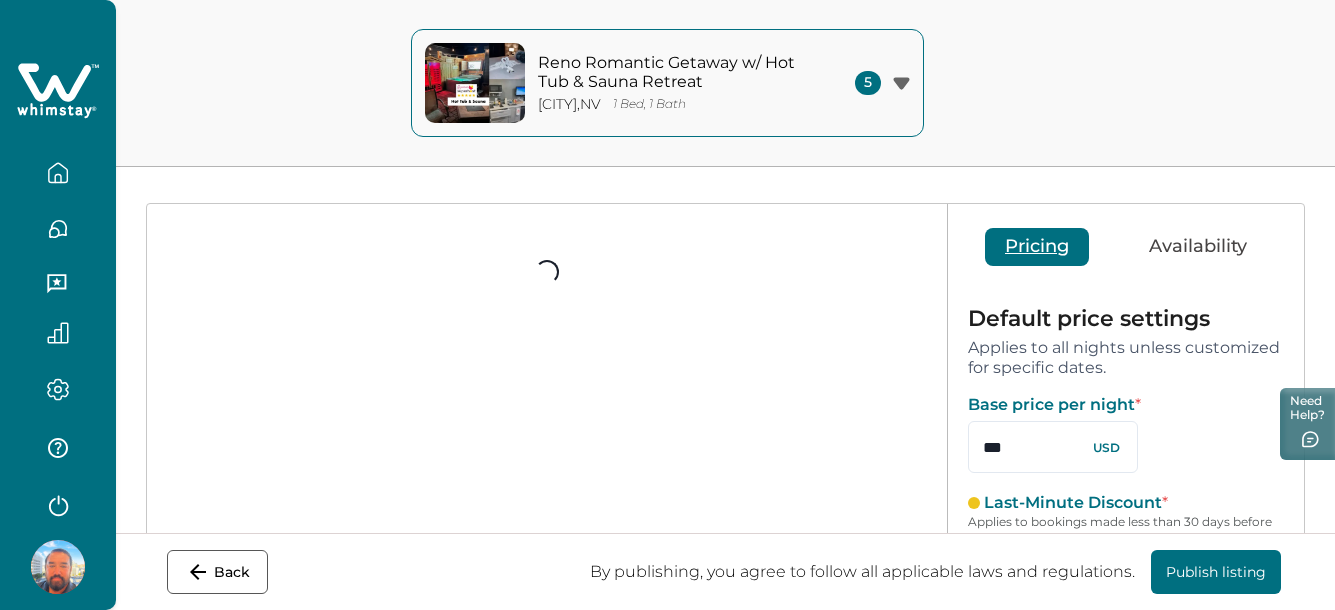 click on "Loading... Pricing Availability Default price settings Applies to all nights unless customized for specific dates. Base price per night * *** USD Last-Minute Discount * Applies to bookings made less than 30 days before check-in. A 20% discount is recommended to get the most bookings (15% minimum required). ** % $ 149  → $ 119.20  after  20 % discount Extended Calendar Discount Applies to bookings made 30+ days in advance (outside the Last-Minute Discount window). This is optional, but encouraged to get more bookings. * % Default availability settings Set a different length of stay just for these dates. Your default length of stay stays the same. Minimum length of stay (MinLOS) * Default is 1 night, giving guests flexibility. Enter a higher number if you require longer stays. * Nights Maximum length of stay (MaxLOS) Be default, there's no maximum stay limit. Enter a number to set a restriction. ** Nights" at bounding box center [725, 536] 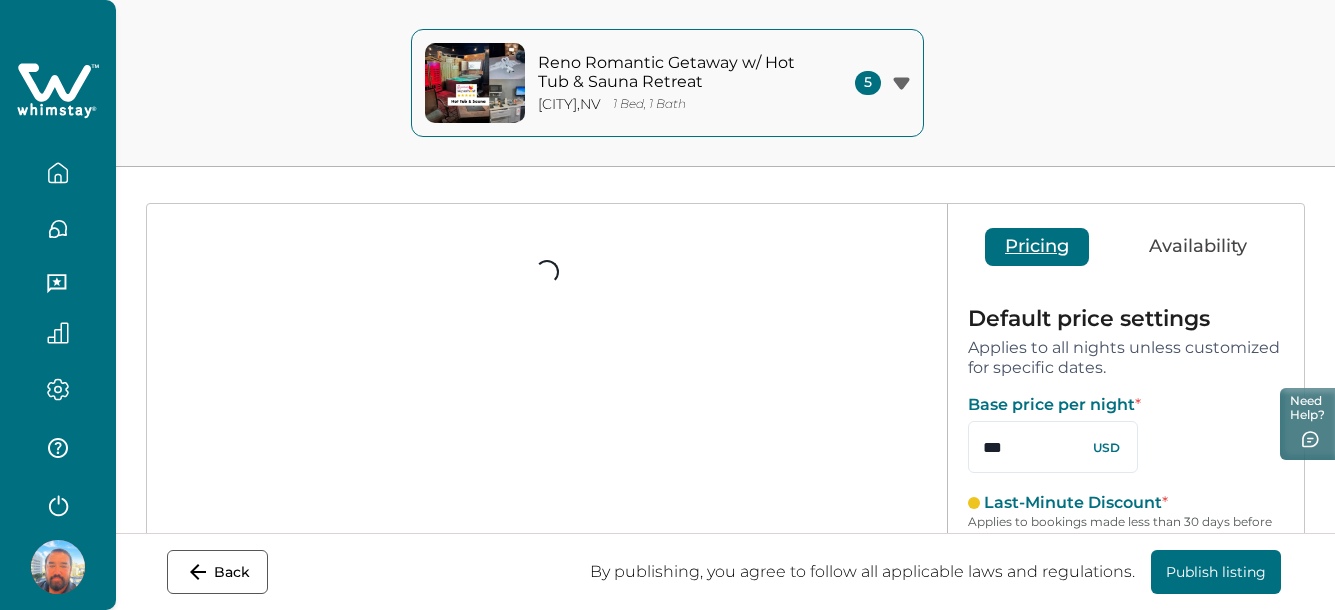 scroll, scrollTop: 714, scrollLeft: 0, axis: vertical 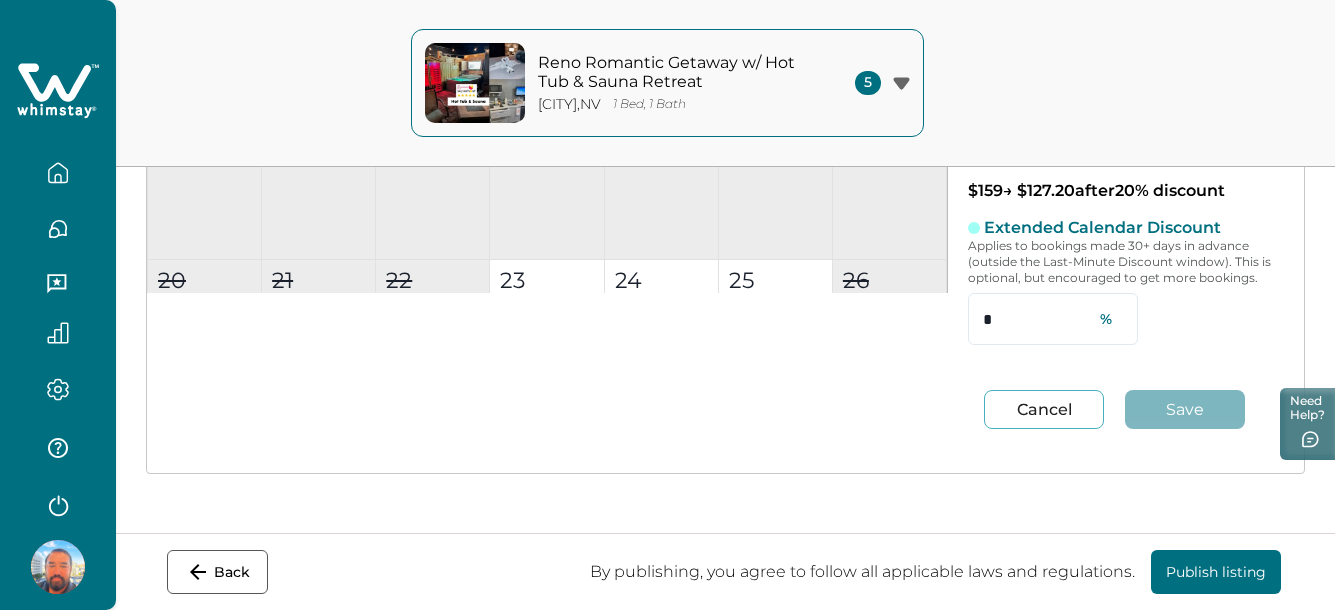 click 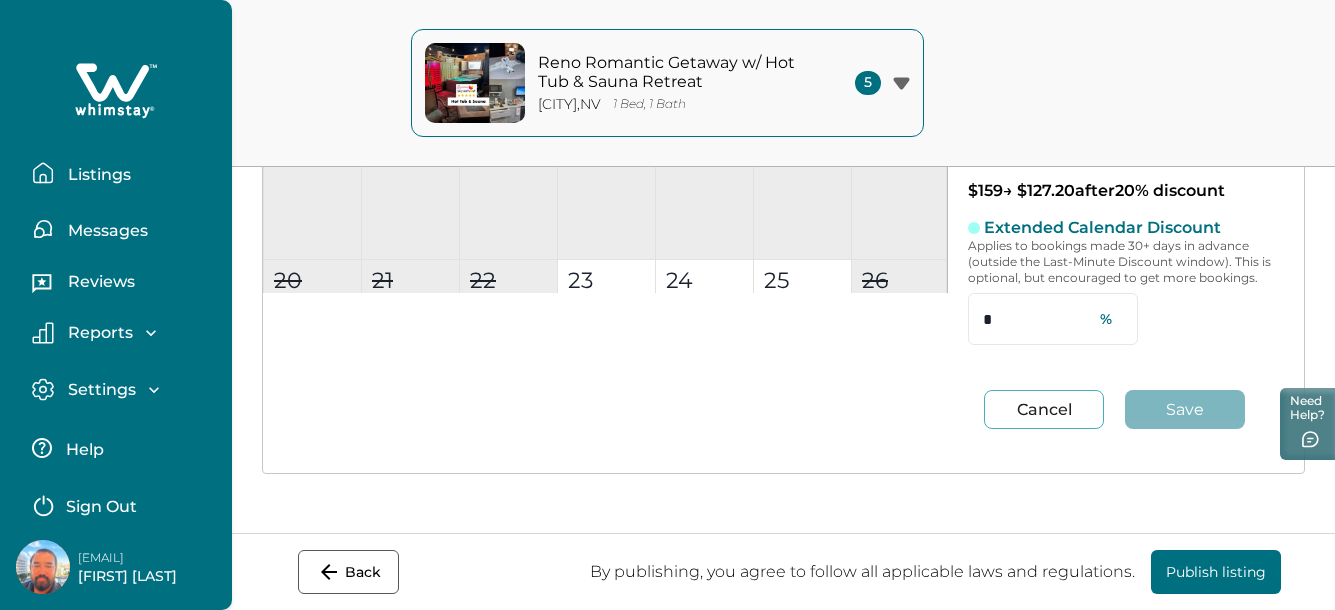 click on "Listings" at bounding box center (96, 175) 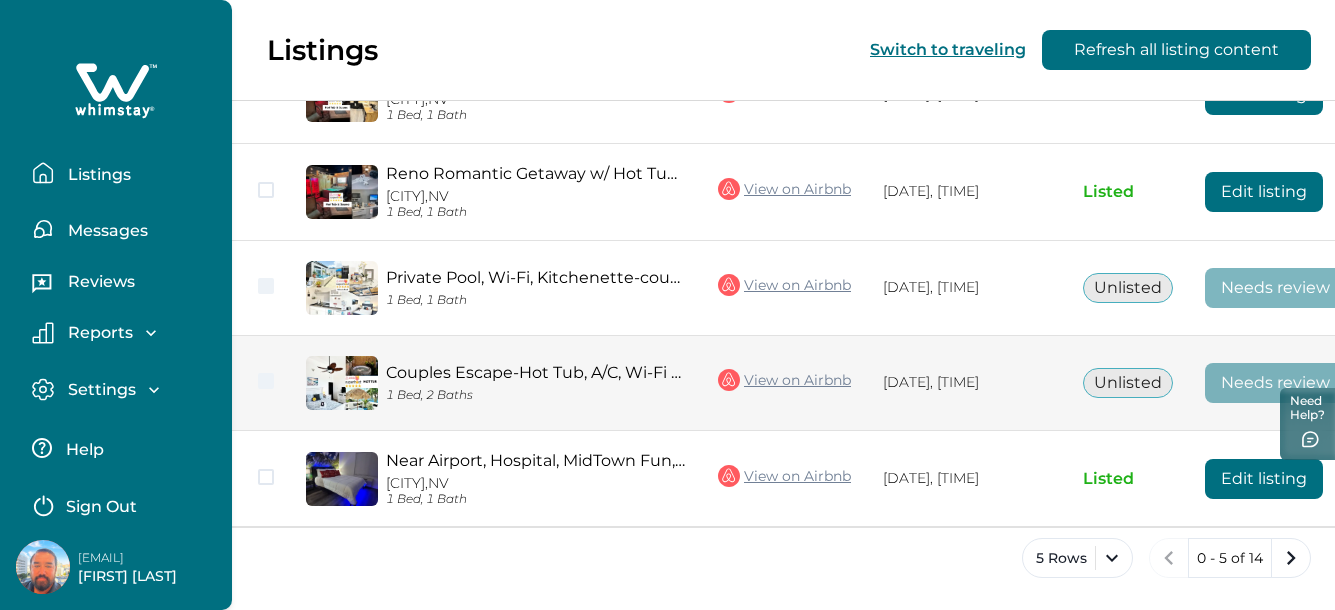 scroll, scrollTop: 335, scrollLeft: 0, axis: vertical 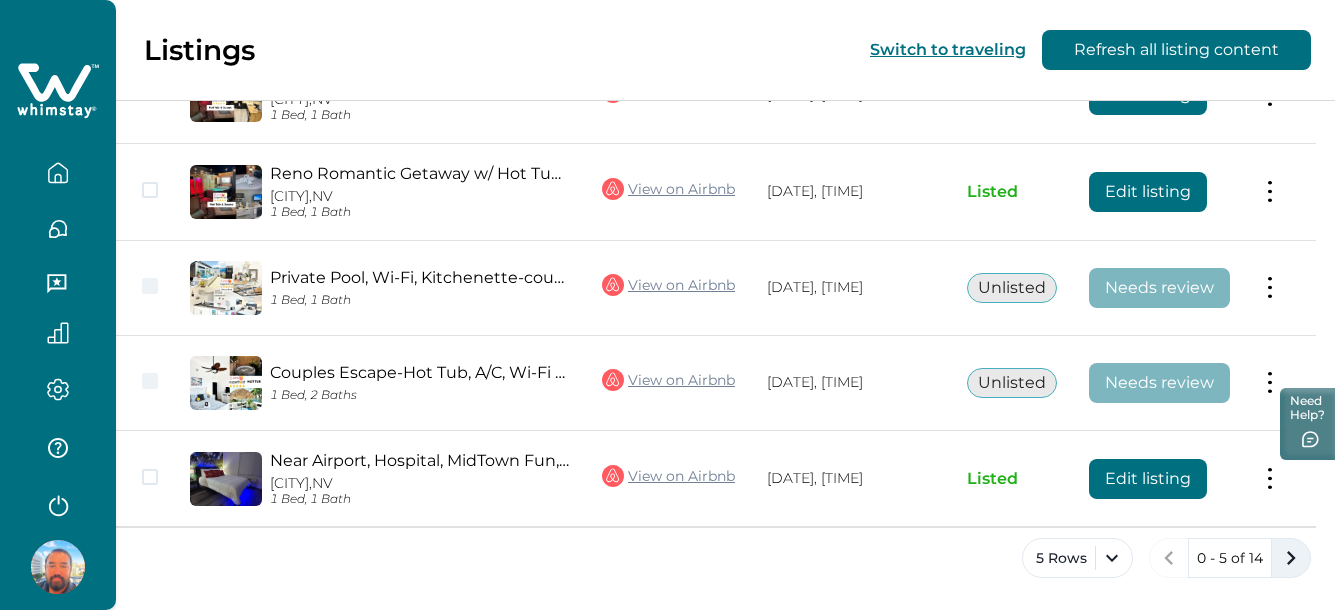 click 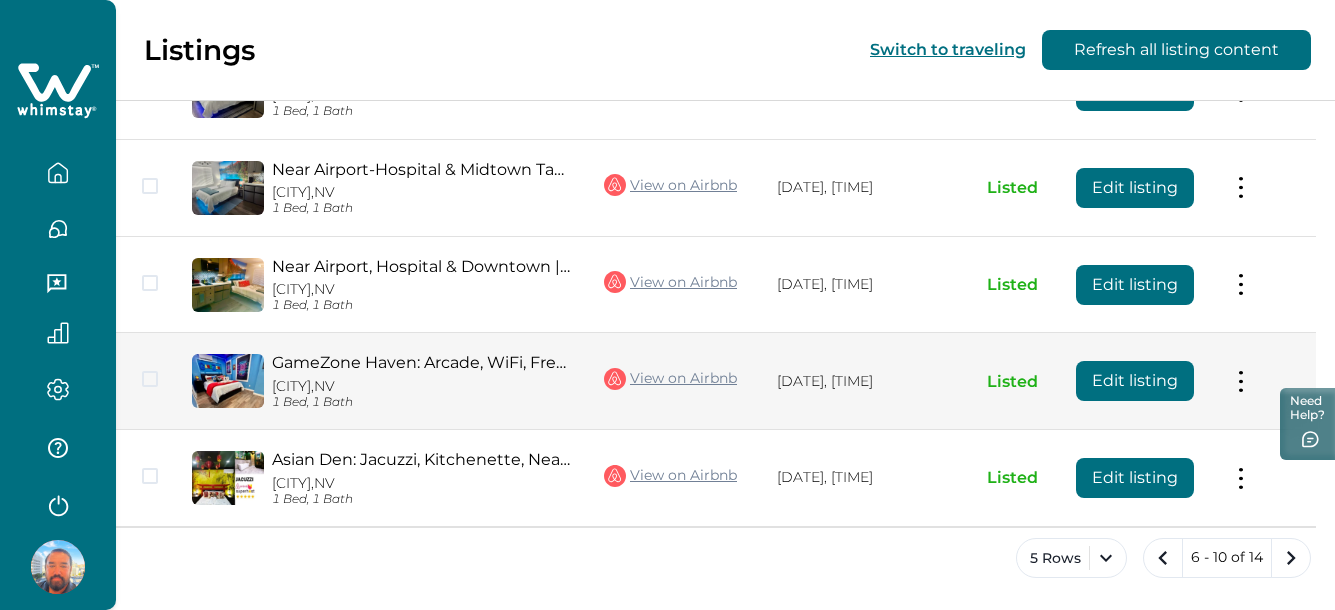 scroll, scrollTop: 337, scrollLeft: 0, axis: vertical 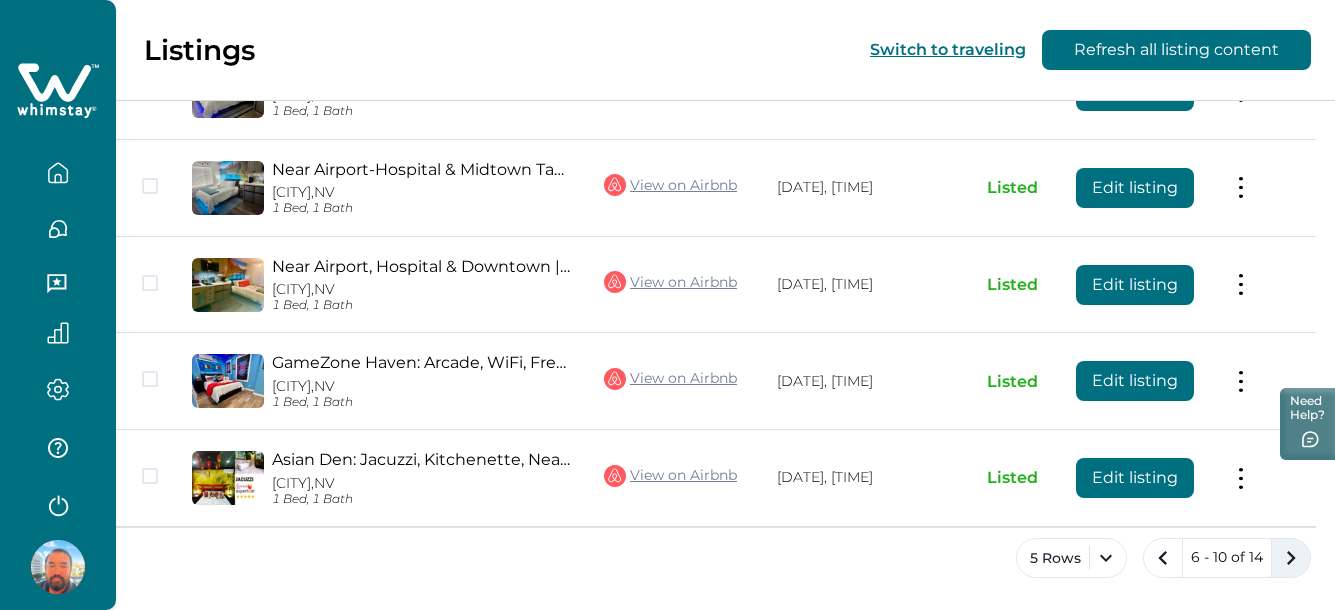 click 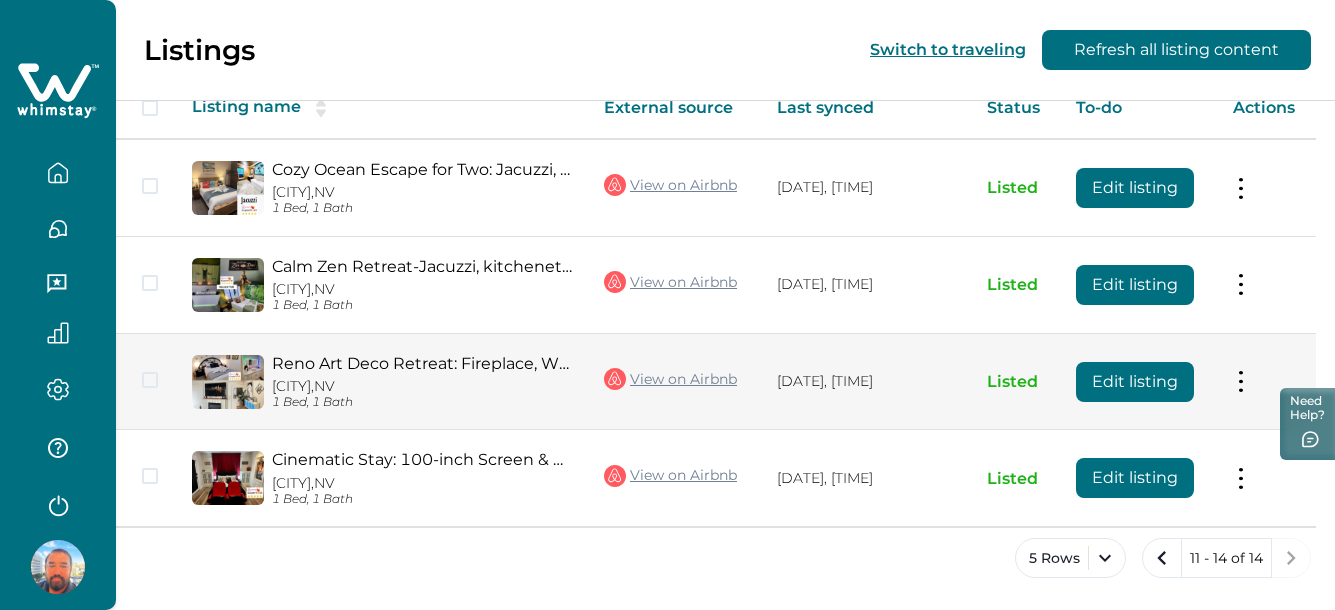 scroll, scrollTop: 238, scrollLeft: 0, axis: vertical 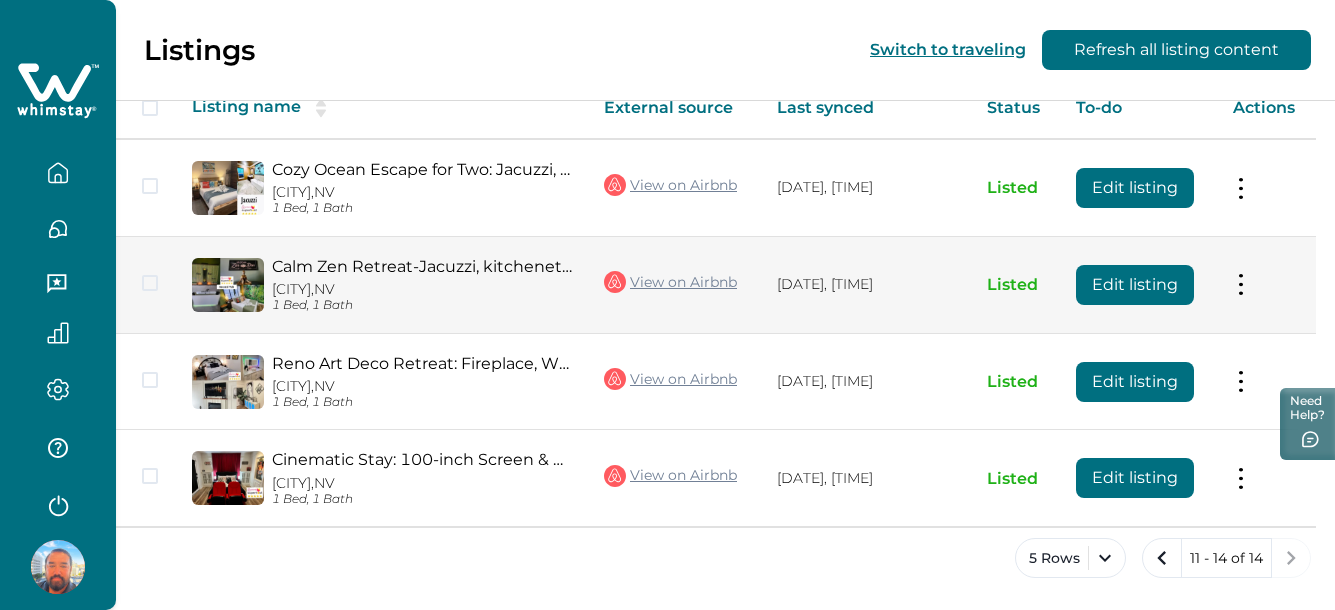 click on "Edit listing" at bounding box center [1135, 285] 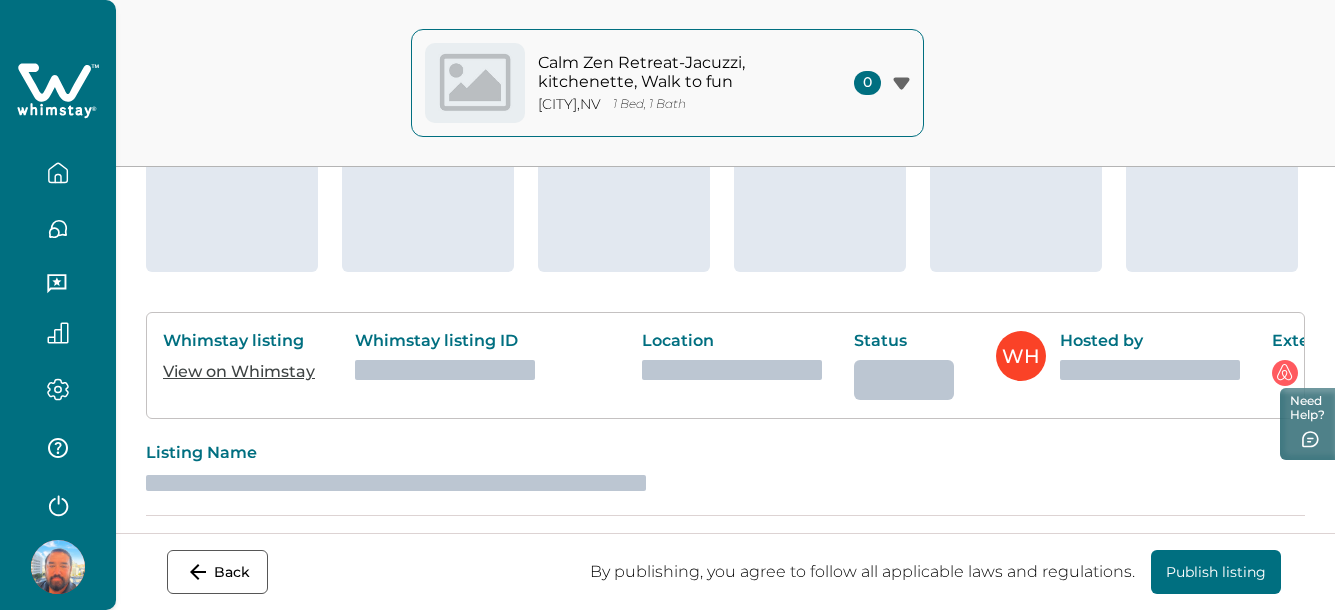 scroll, scrollTop: 0, scrollLeft: 0, axis: both 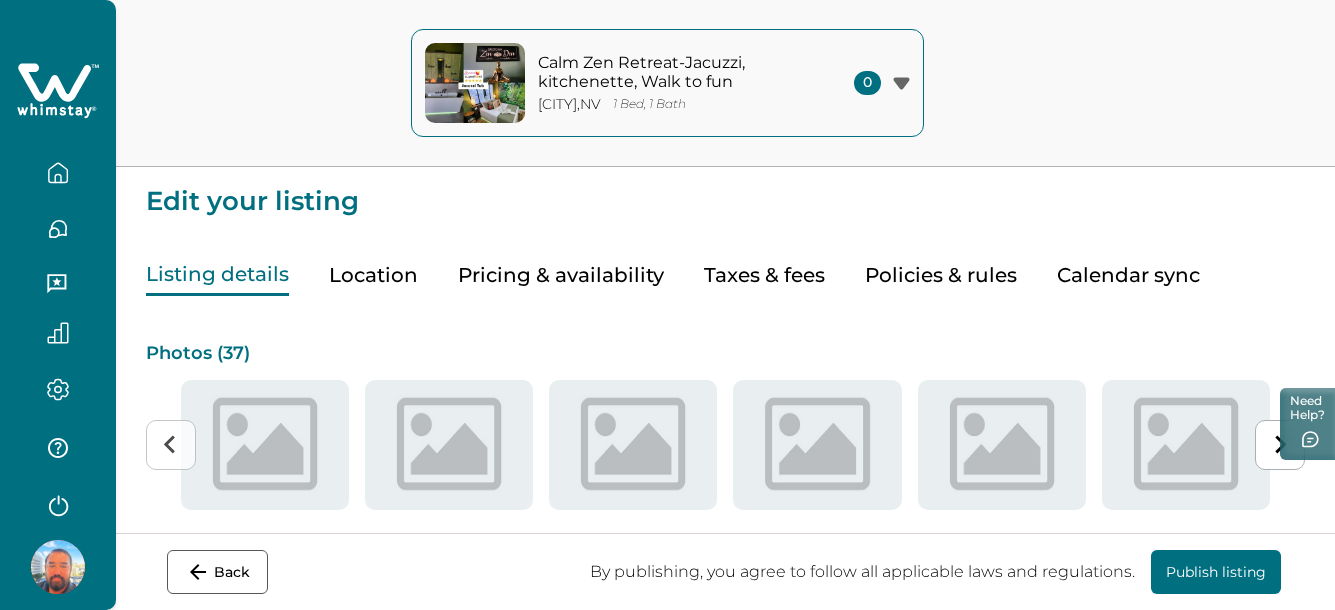 type on "***" 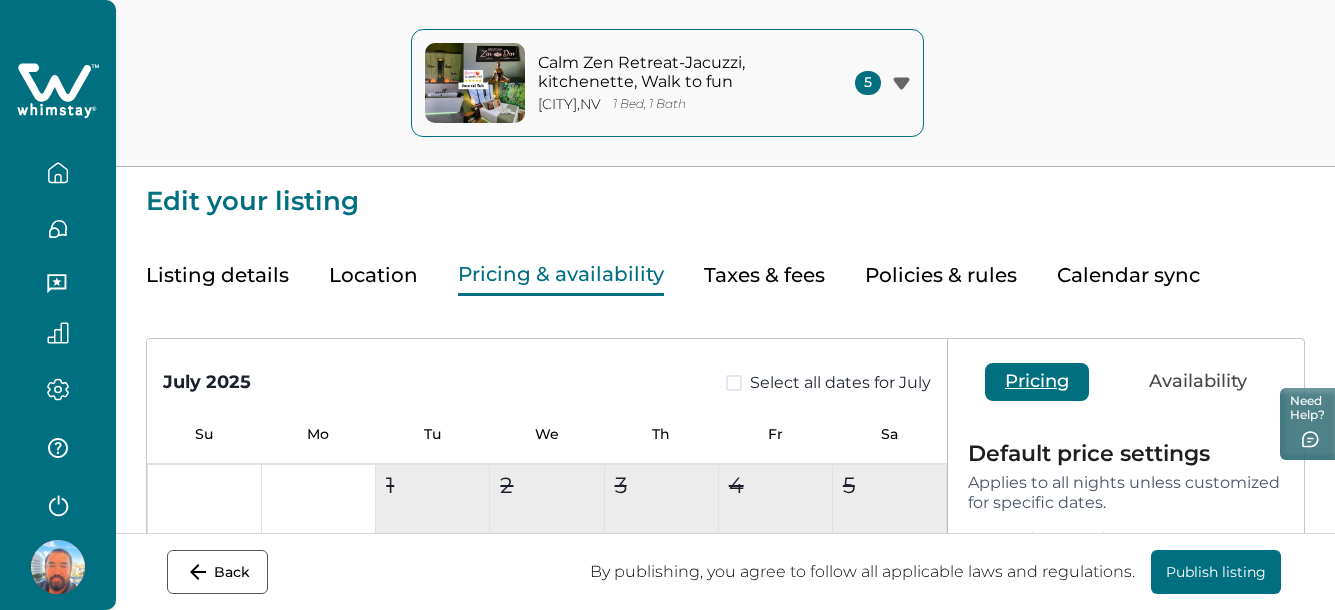 drag, startPoint x: 1102, startPoint y: 329, endPoint x: 998, endPoint y: 331, distance: 104.019226 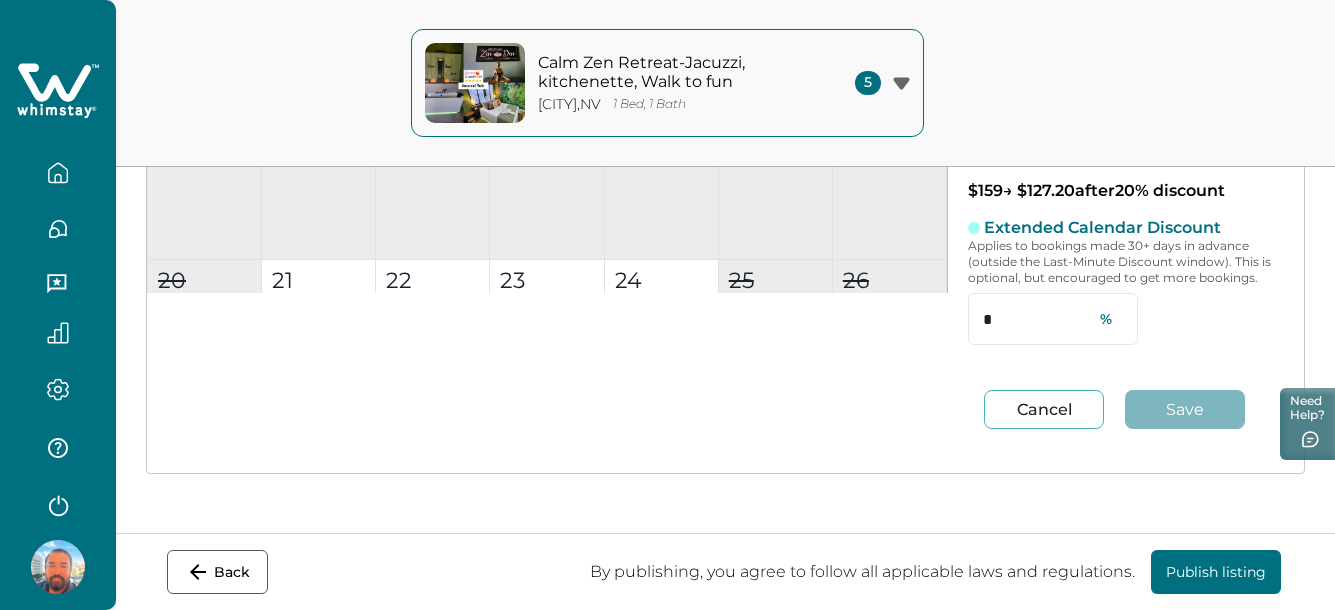 scroll, scrollTop: 0, scrollLeft: 0, axis: both 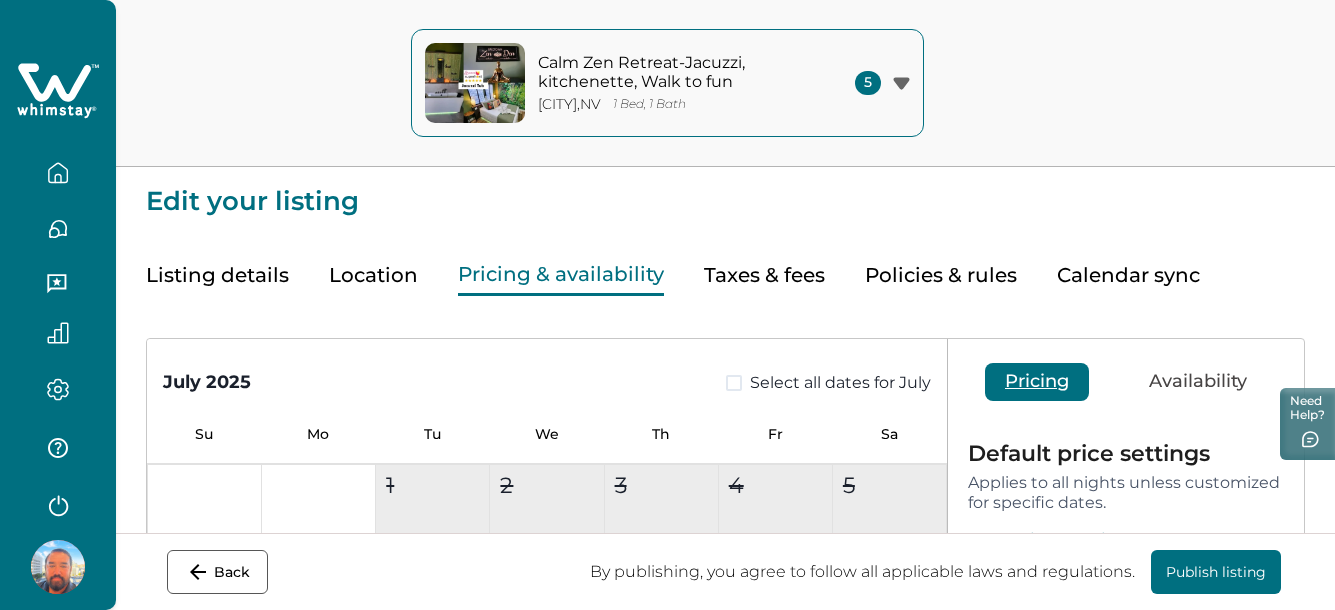 click 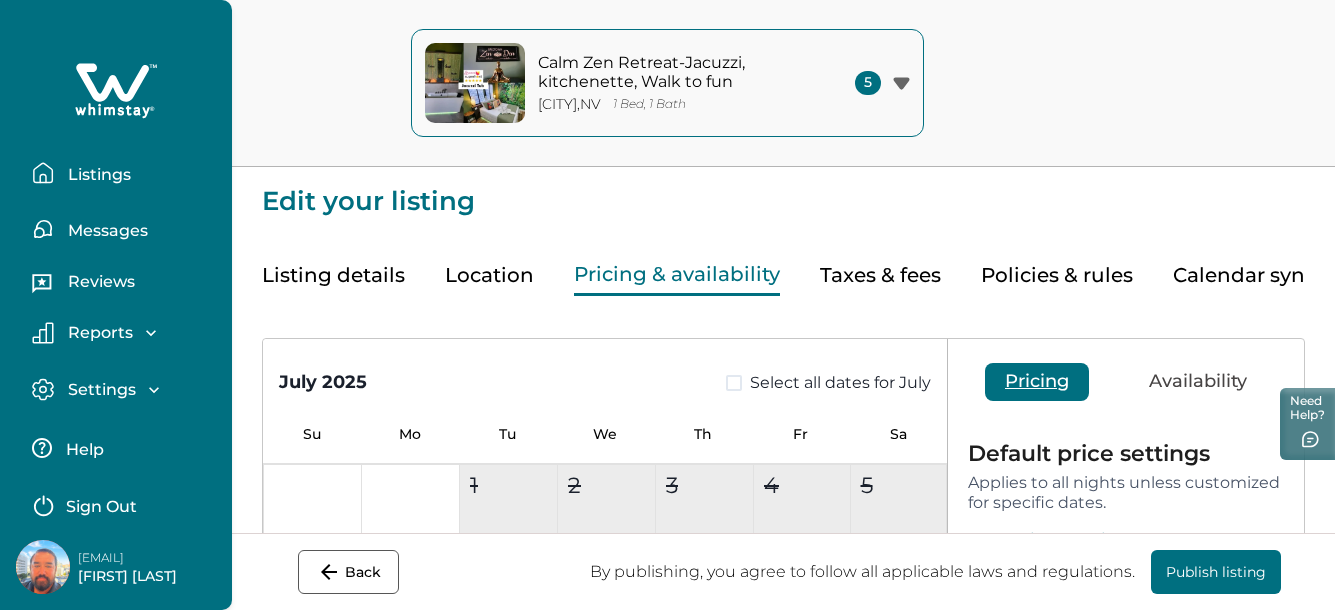 click 